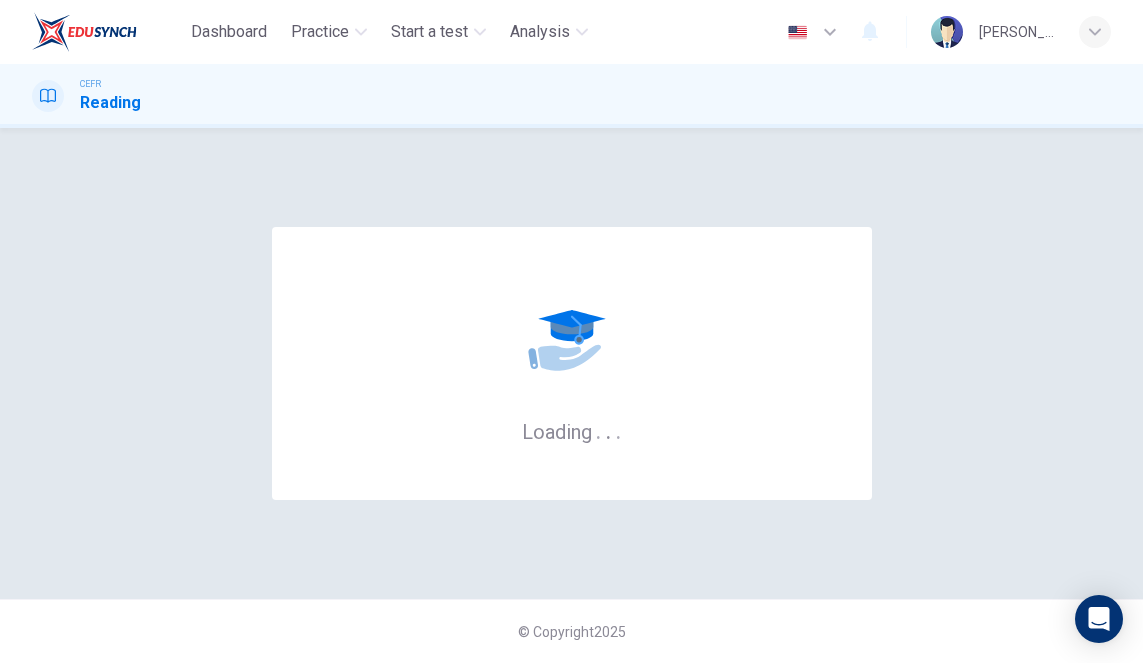 scroll, scrollTop: 0, scrollLeft: 0, axis: both 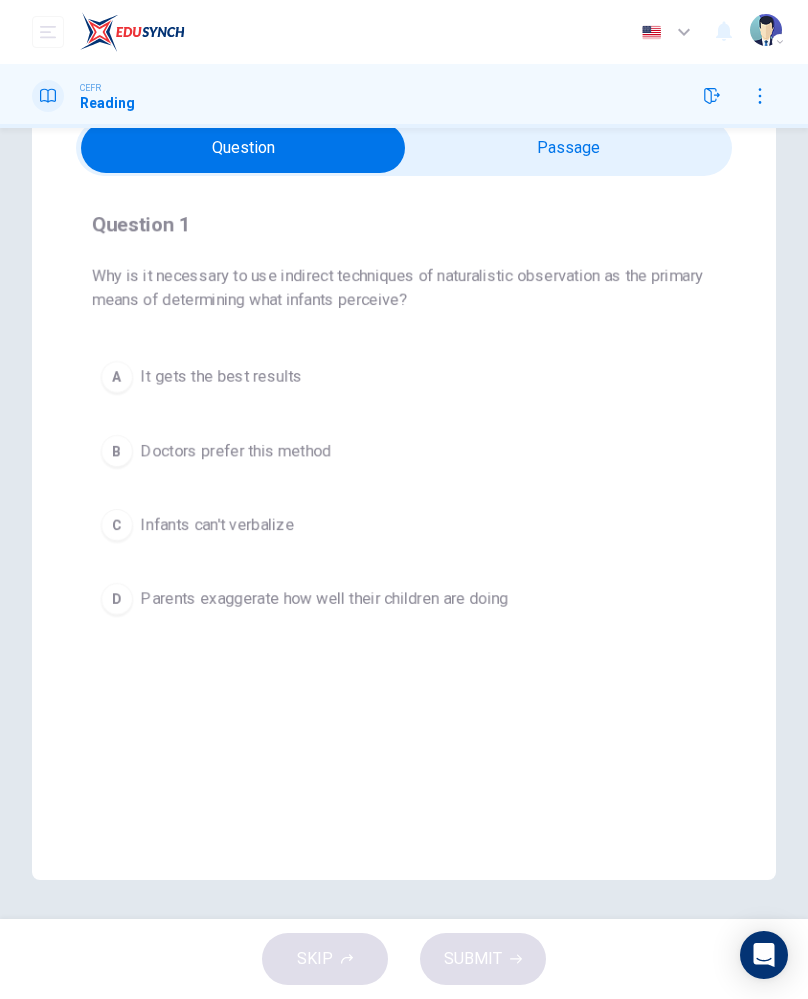 click on "C" at bounding box center (117, 525) 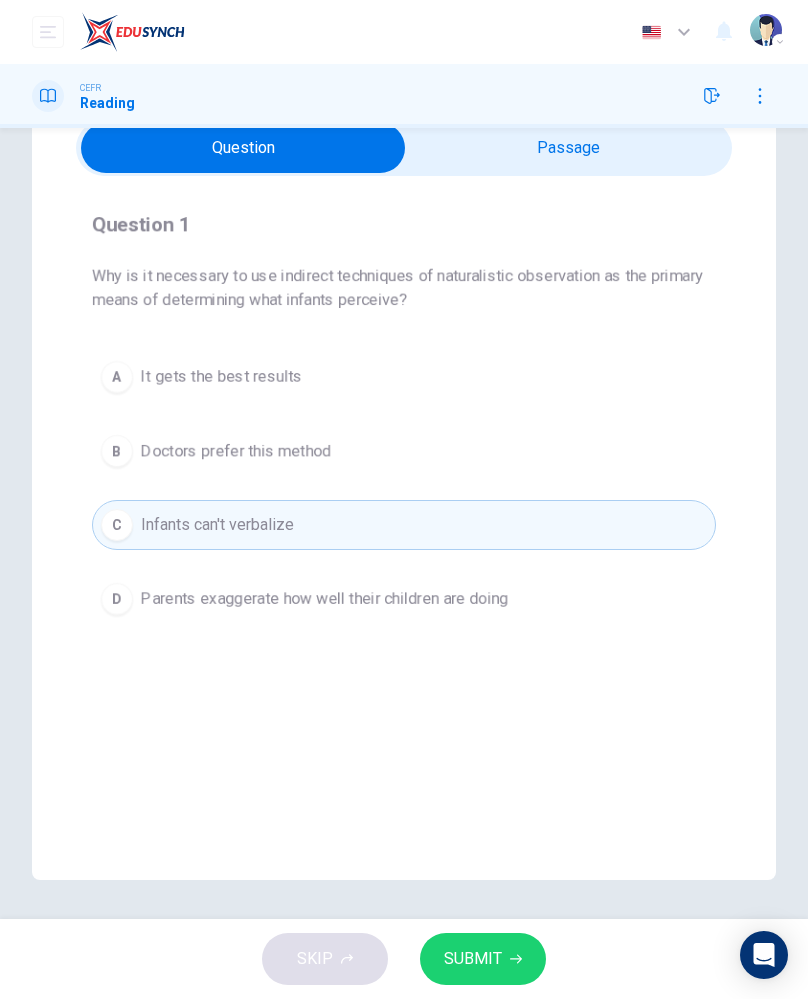click on "SUBMIT" at bounding box center (473, 959) 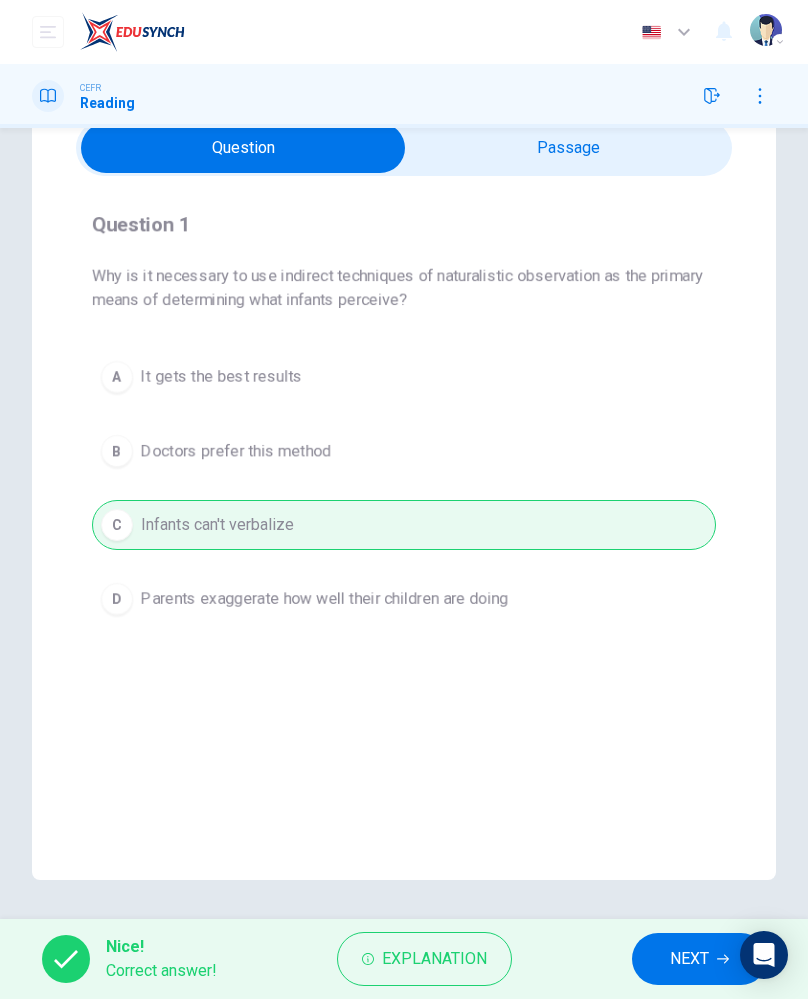 click on "NEXT" at bounding box center [689, 959] 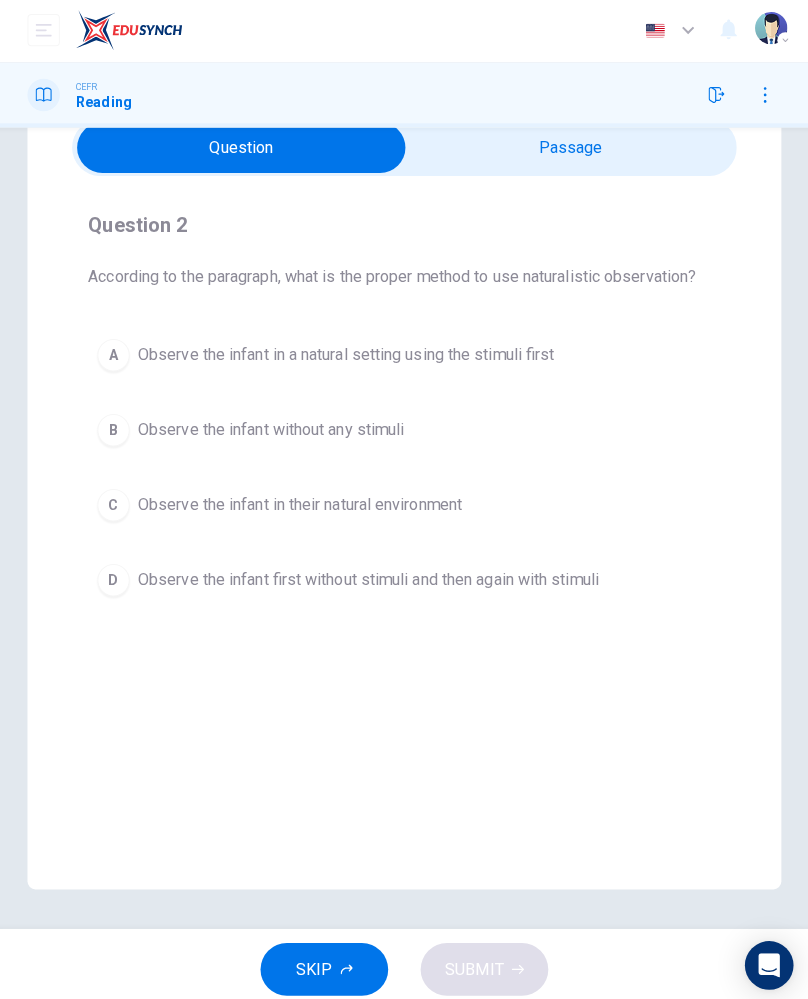 scroll, scrollTop: 88, scrollLeft: 0, axis: vertical 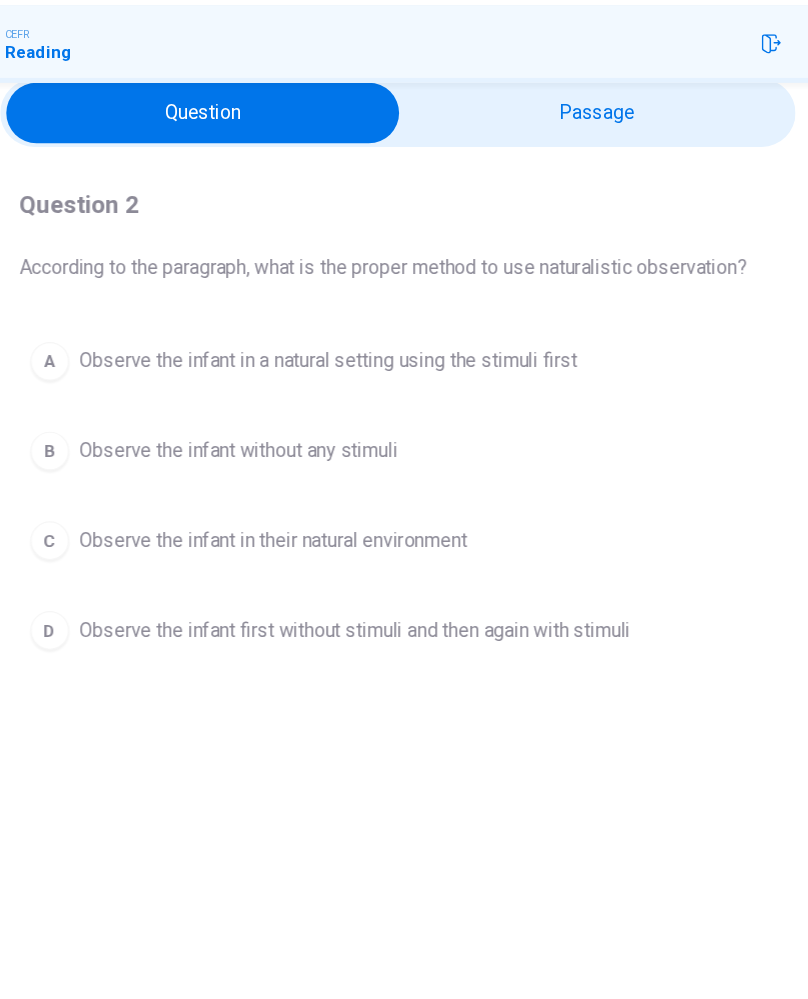 click on "Observe the infant first without stimuli and then again with stimuli" at bounding box center [368, 580] 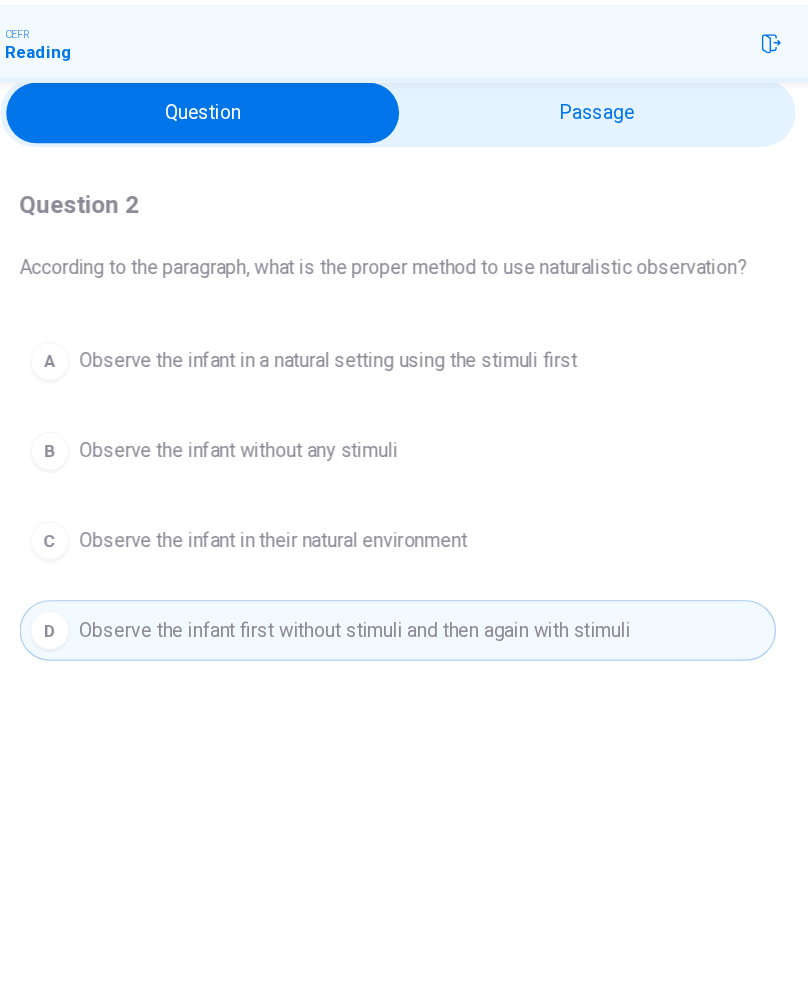 scroll, scrollTop: 92, scrollLeft: 0, axis: vertical 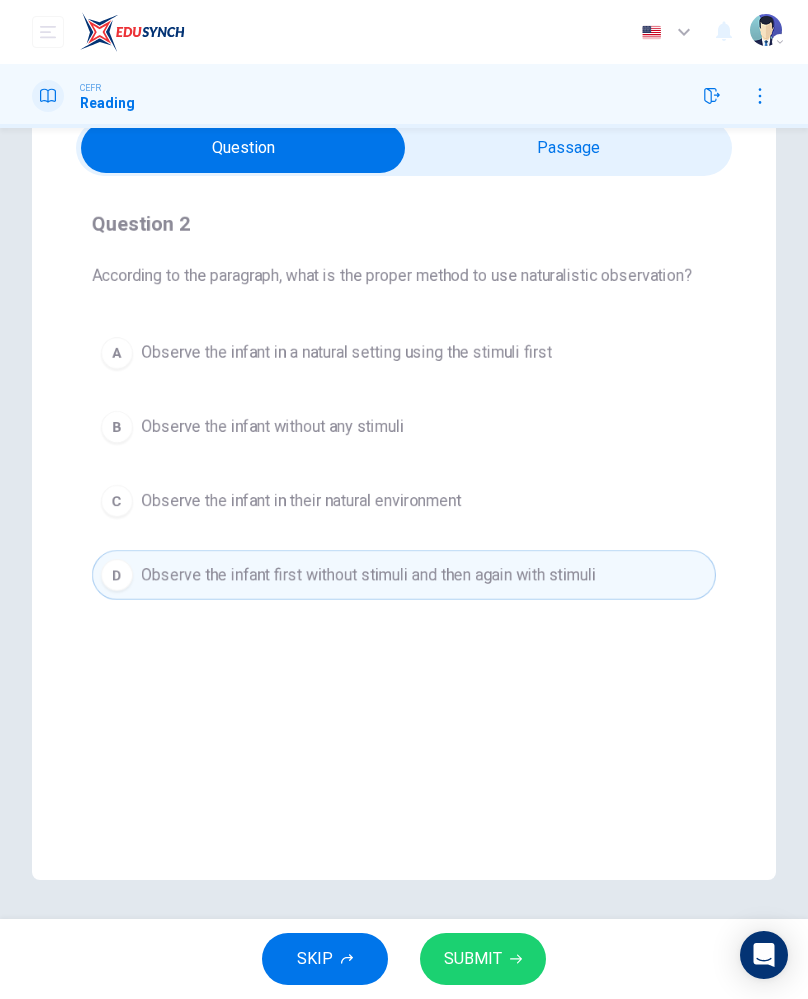 click 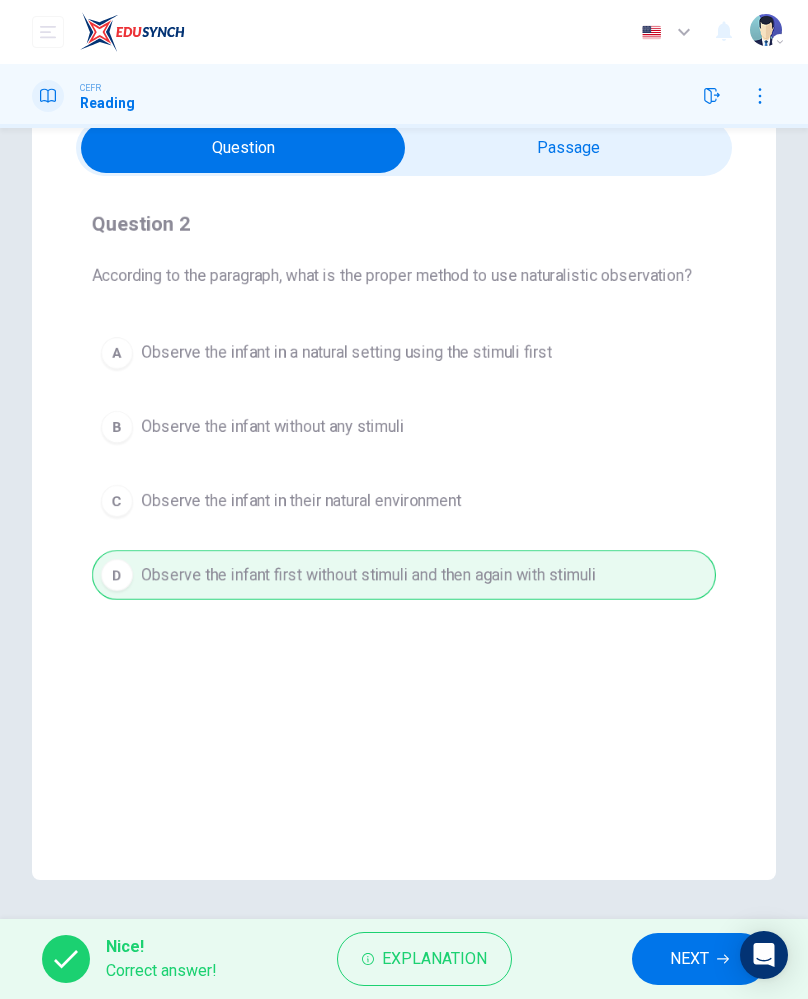 click on "NEXT" at bounding box center (689, 959) 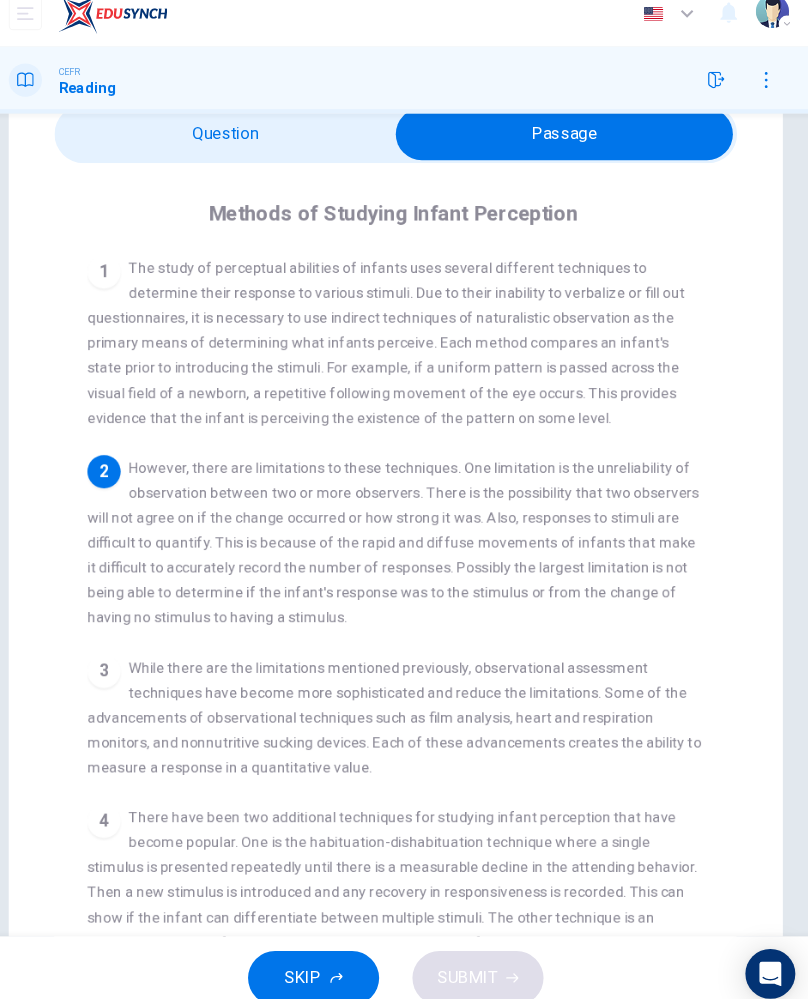 scroll, scrollTop: 92, scrollLeft: 0, axis: vertical 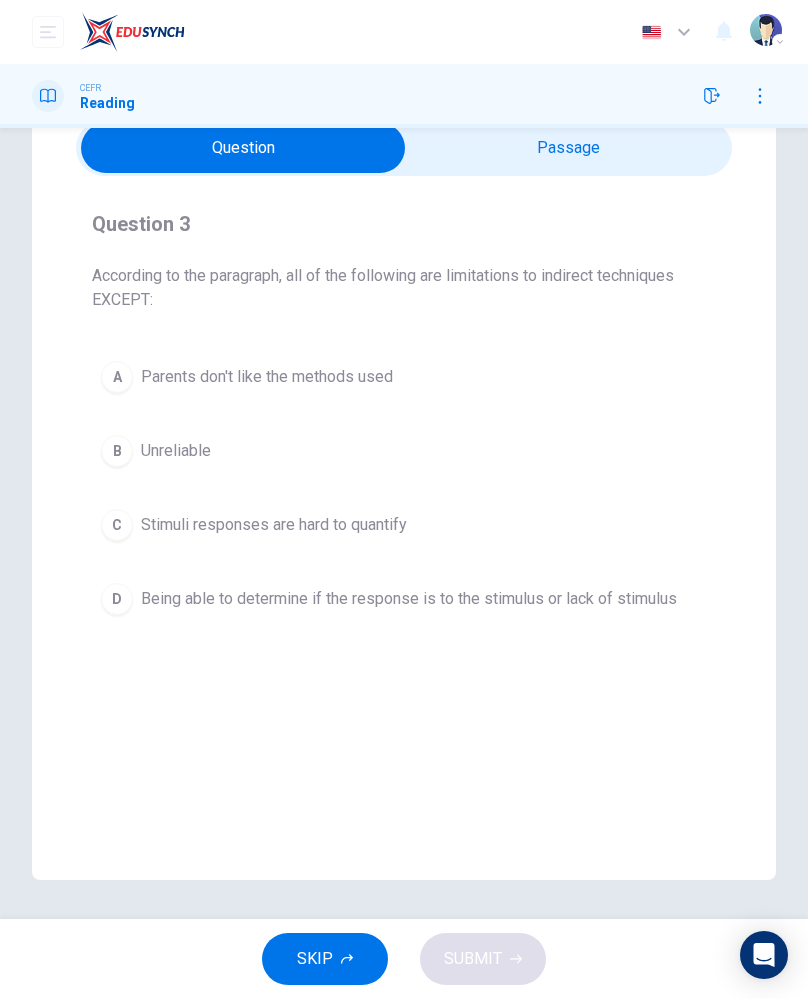 click on "Question 3 According to the paragraph, all of the following are limitations to indirect techniques EXCEPT: A Parents don't like the methods used B Unreliable C Stimuli responses are hard to quantify D Being able to determine if the response is to the stimulus or lack of stimulus" at bounding box center [404, 416] 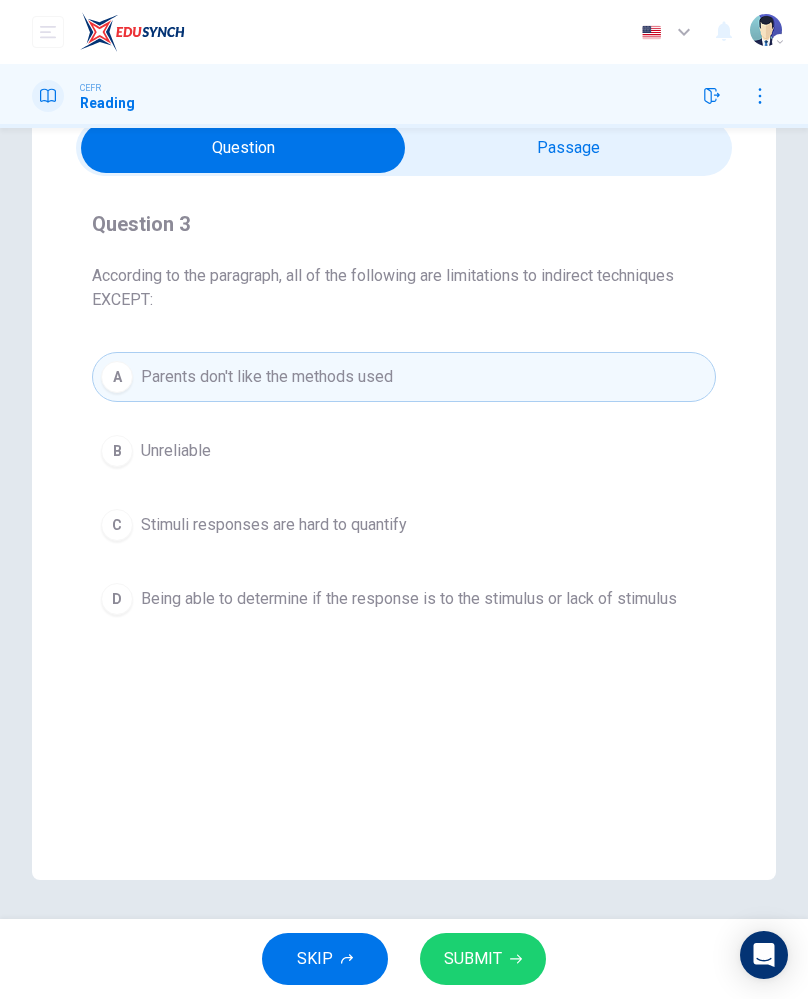 click on "SUBMIT" at bounding box center (483, 959) 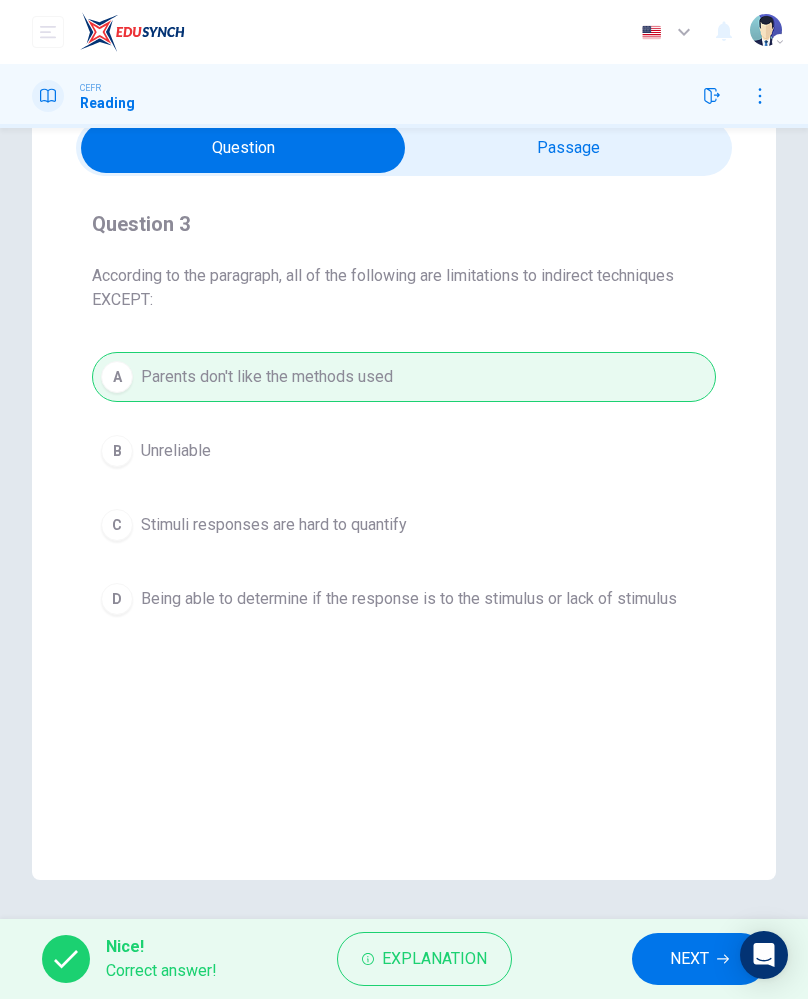 click on "Nice! Correct answer! Explanation NEXT" at bounding box center (404, 959) 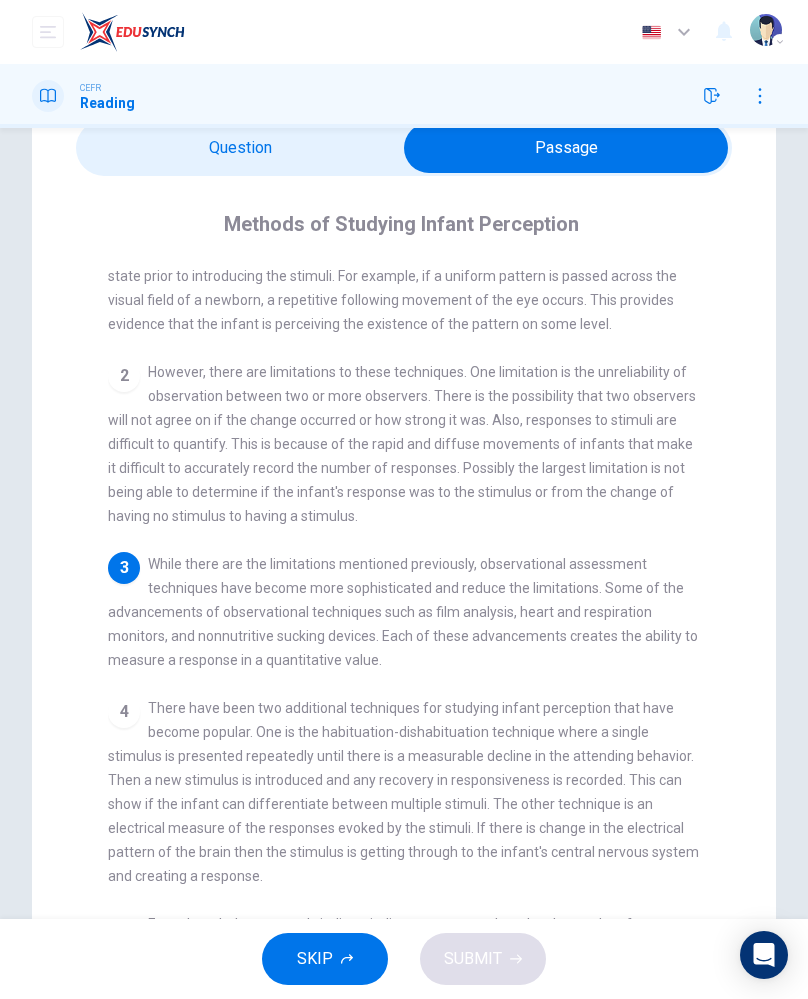 scroll, scrollTop: 100, scrollLeft: 0, axis: vertical 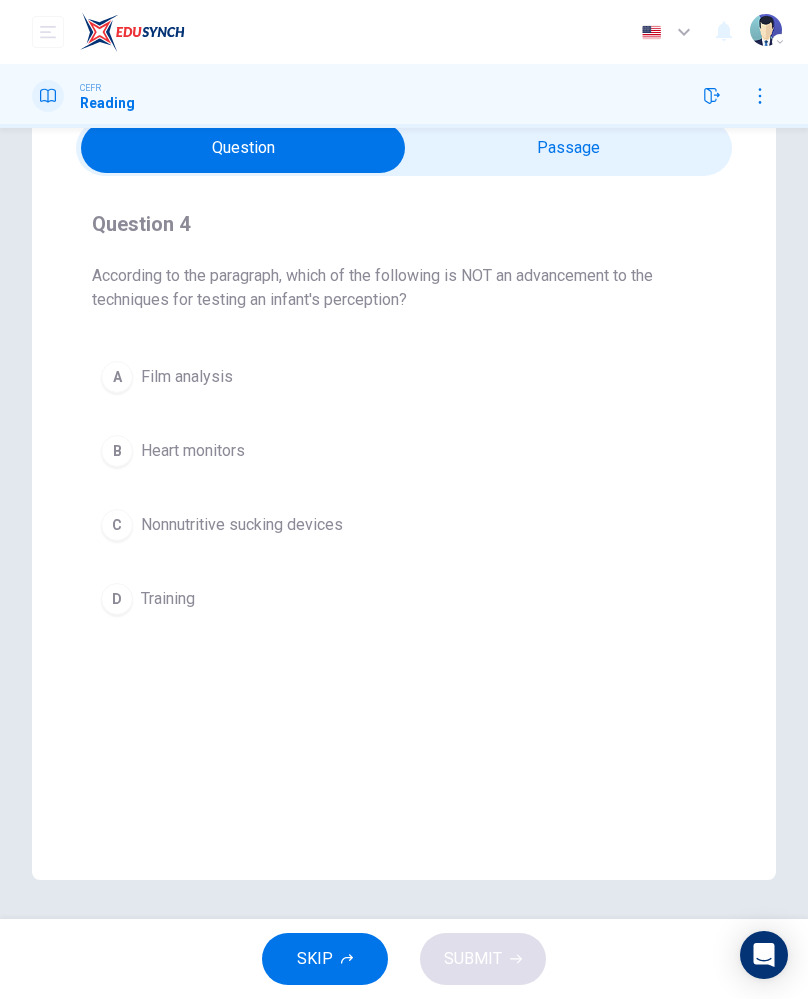 click on "D Training" at bounding box center [404, 599] 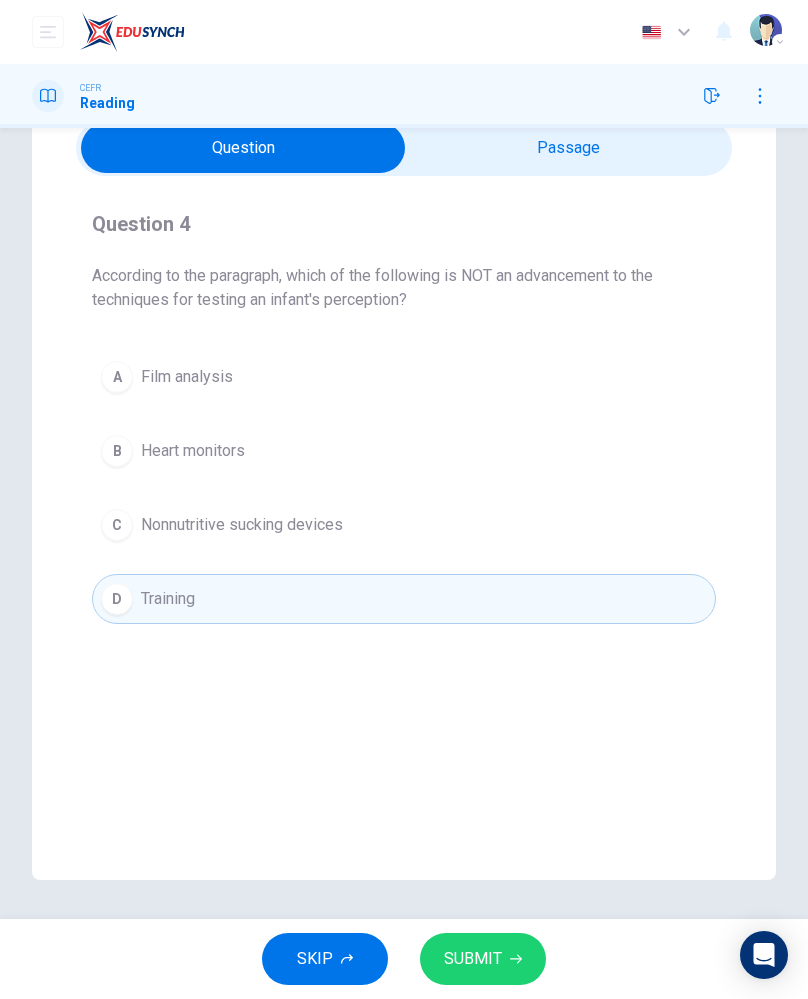 click 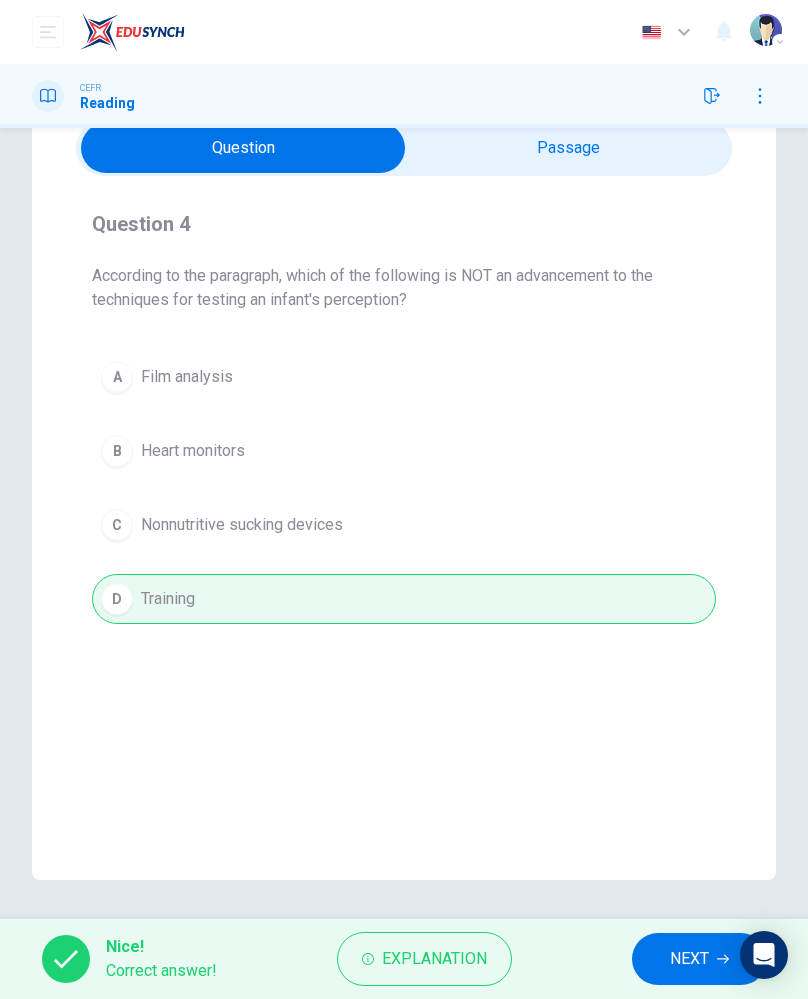 click on "NEXT" at bounding box center [699, 959] 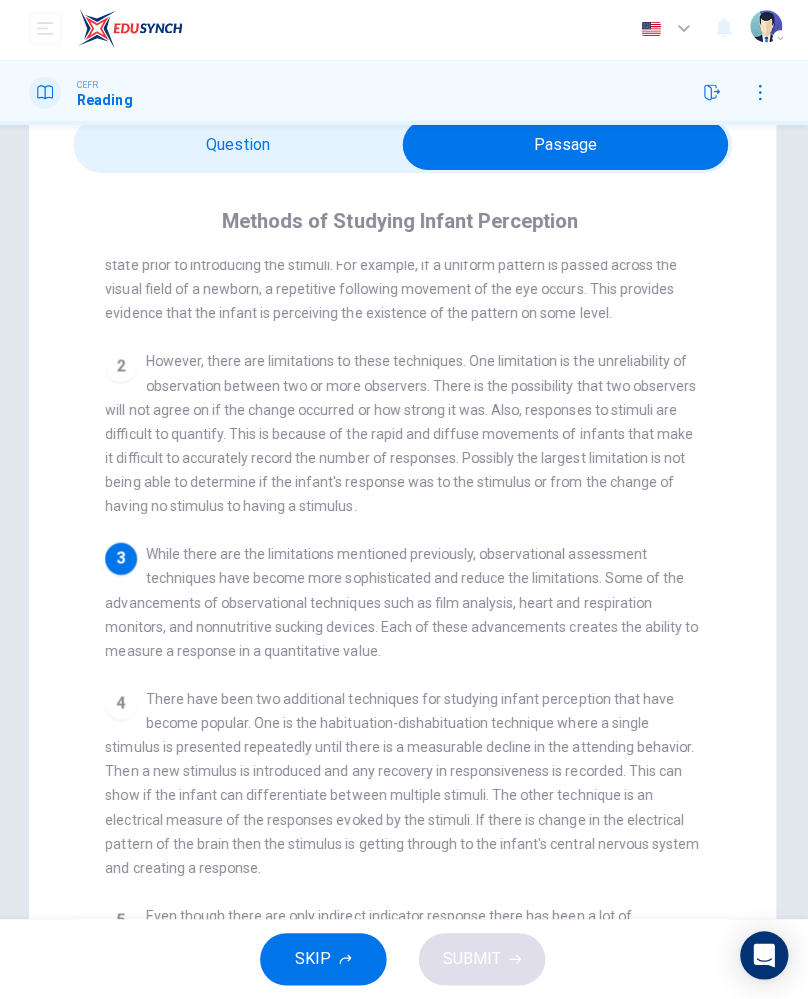 scroll, scrollTop: 109, scrollLeft: 0, axis: vertical 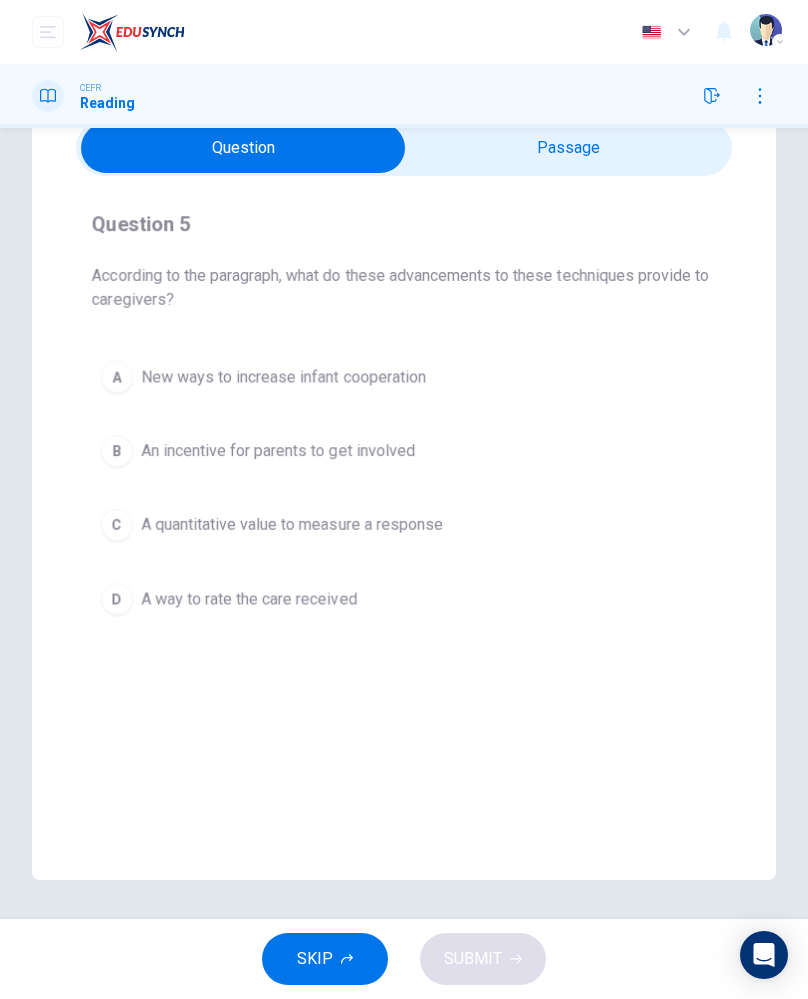 click on "C A quantitative value to measure a response" at bounding box center [404, 525] 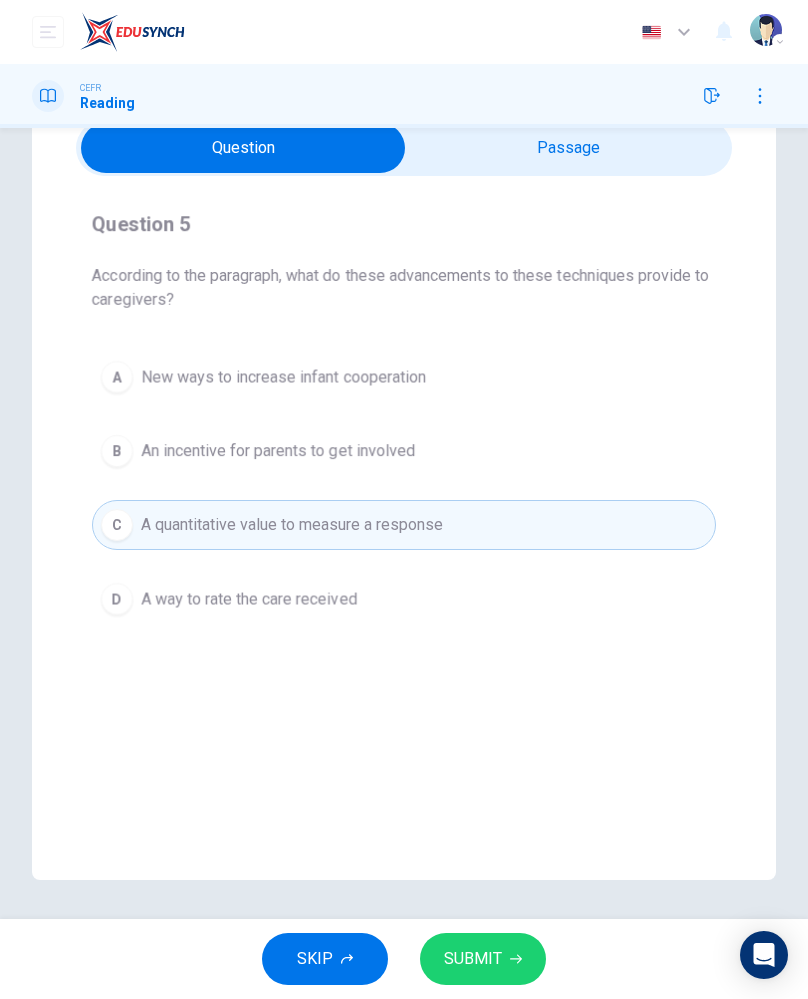 click 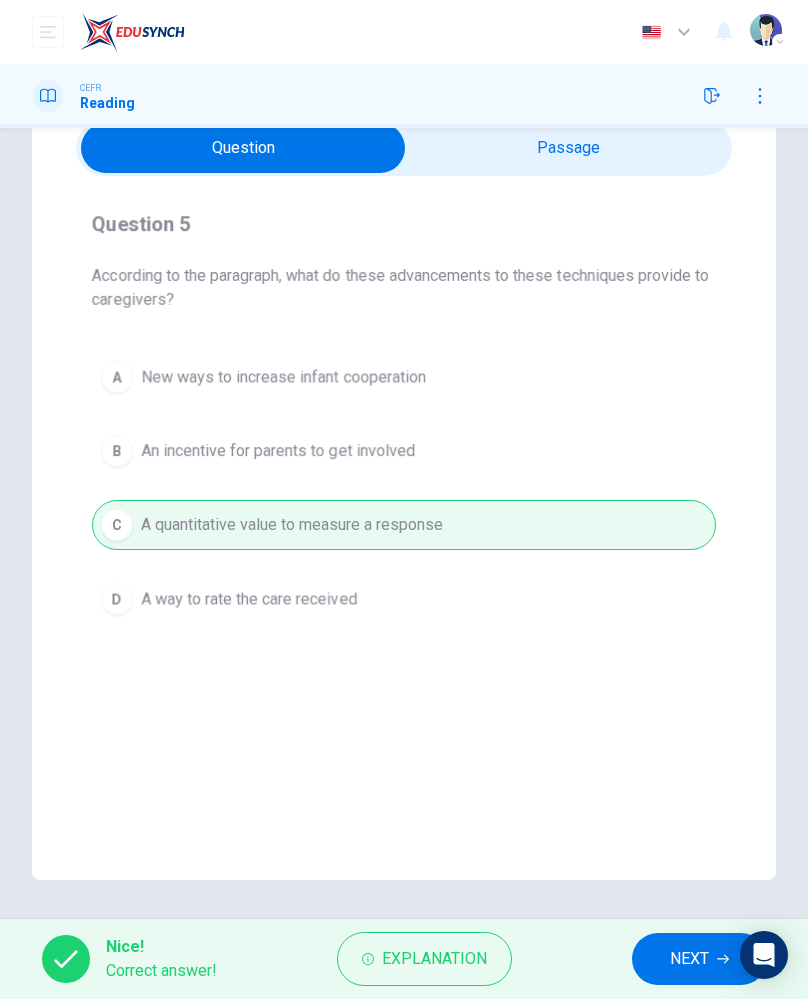 click on "Nice! Correct answer! Explanation NEXT" at bounding box center (404, 959) 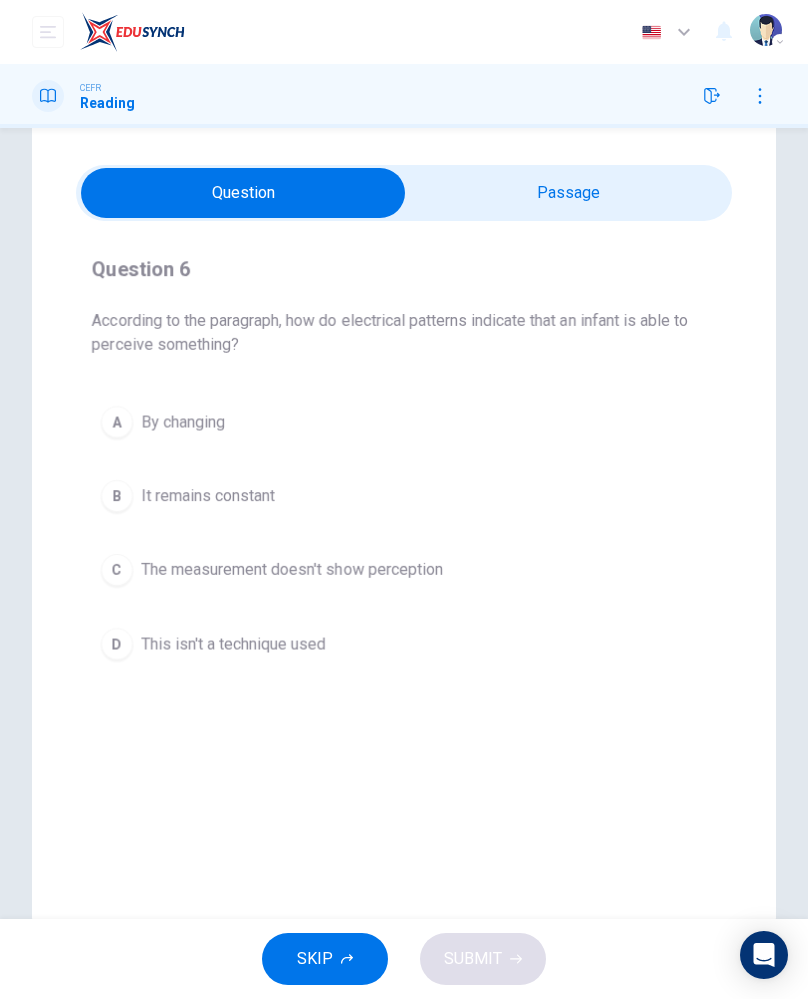 scroll, scrollTop: 31, scrollLeft: 0, axis: vertical 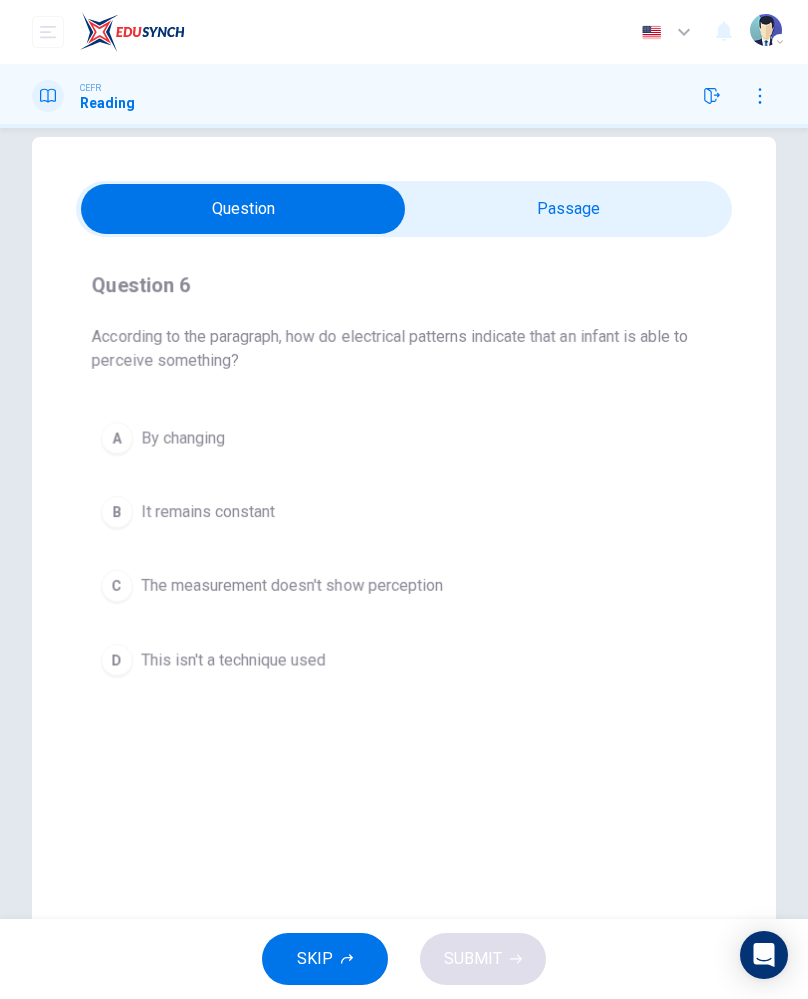 click on "By changing" at bounding box center (183, 438) 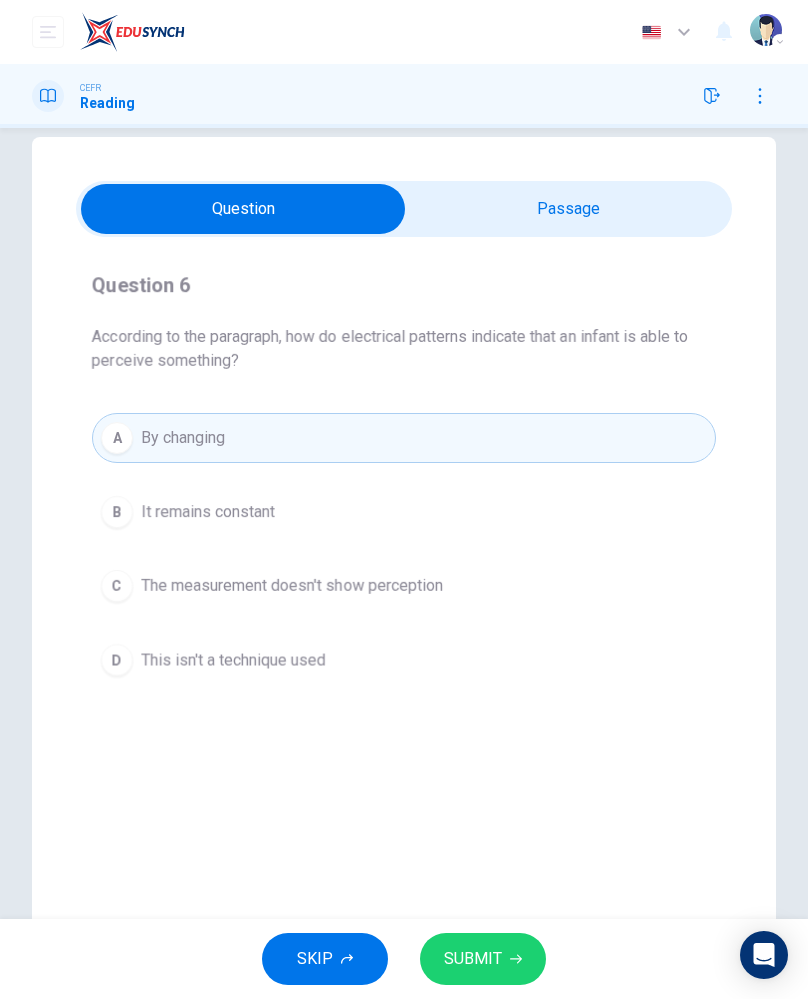 click on "SUBMIT" at bounding box center [483, 959] 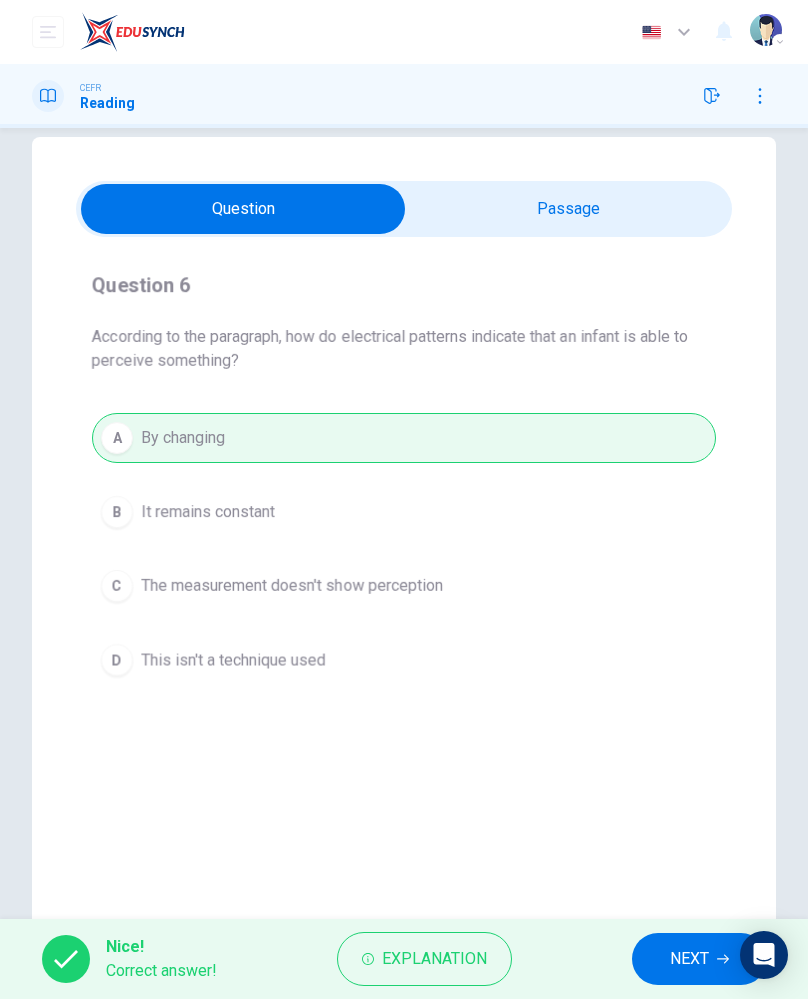 click on "NEXT" at bounding box center [689, 959] 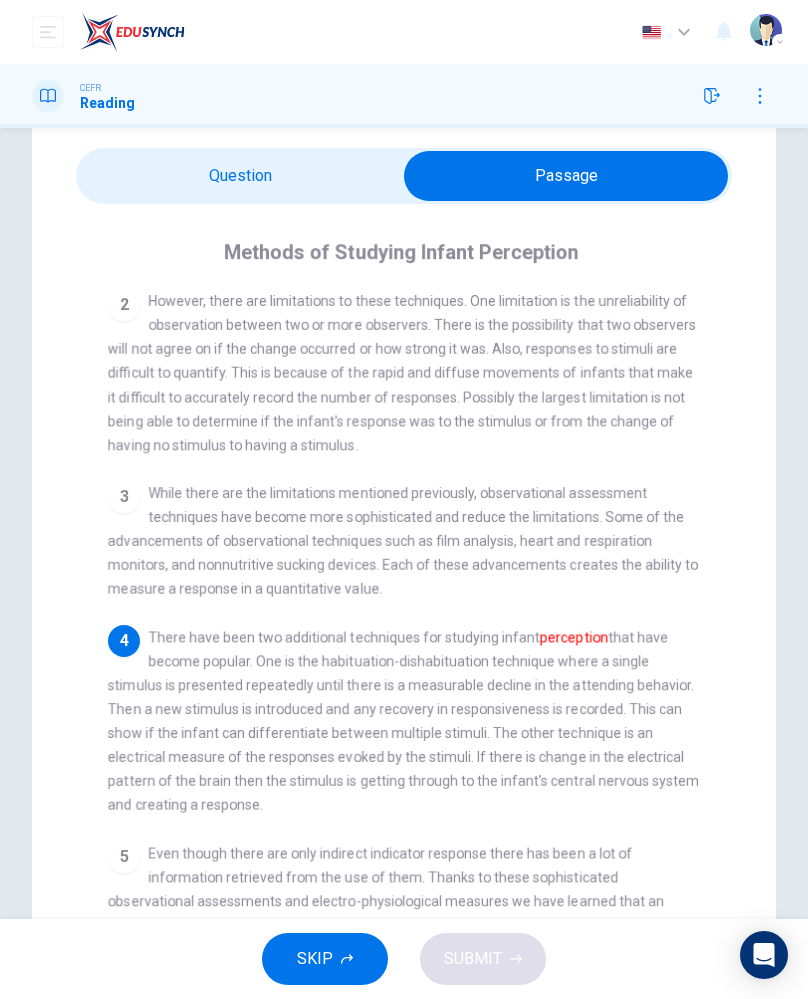 scroll, scrollTop: 67, scrollLeft: 0, axis: vertical 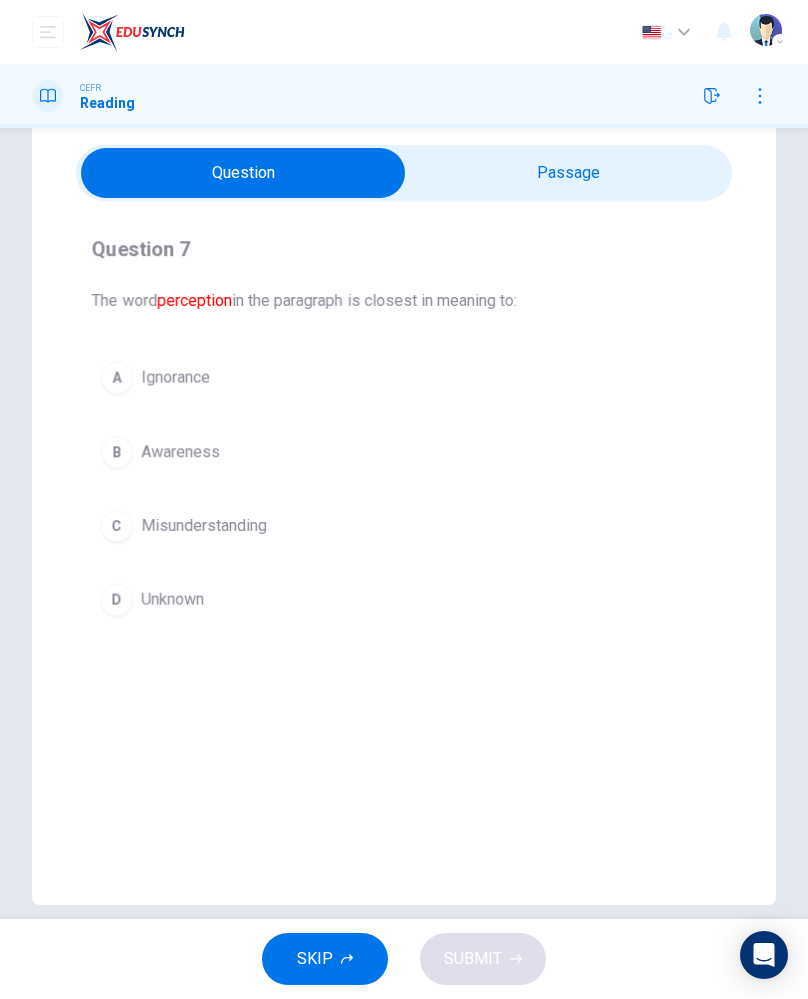click on "Misunderstanding" at bounding box center [204, 526] 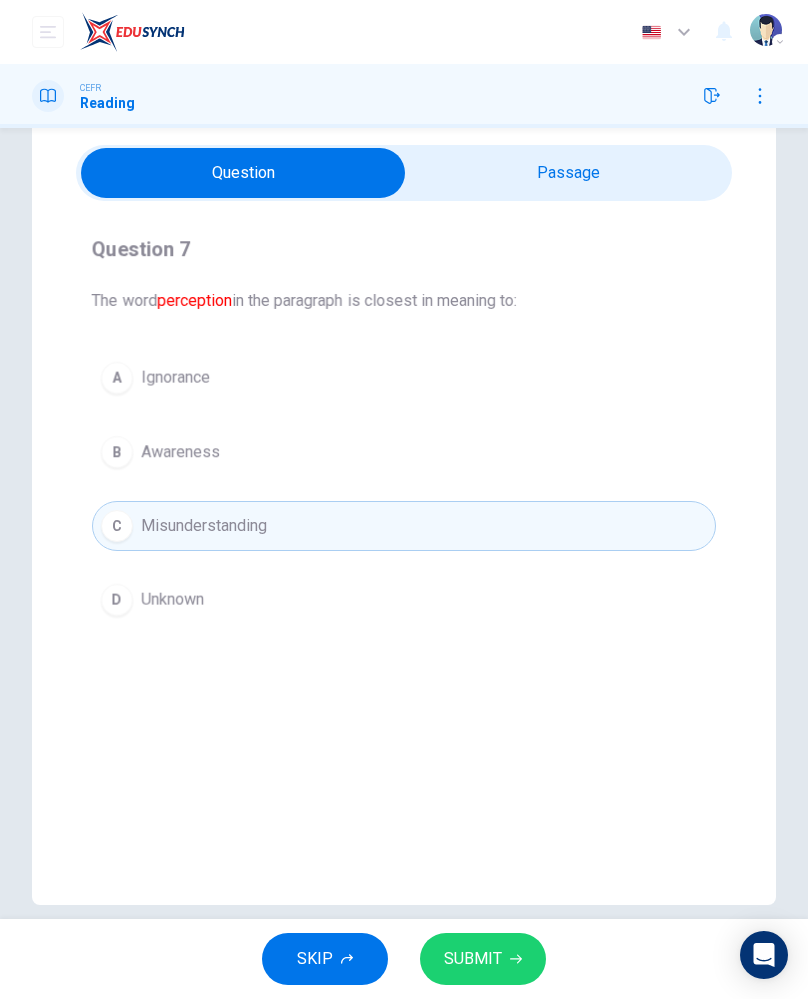 click on "A Ignorance" at bounding box center (404, 378) 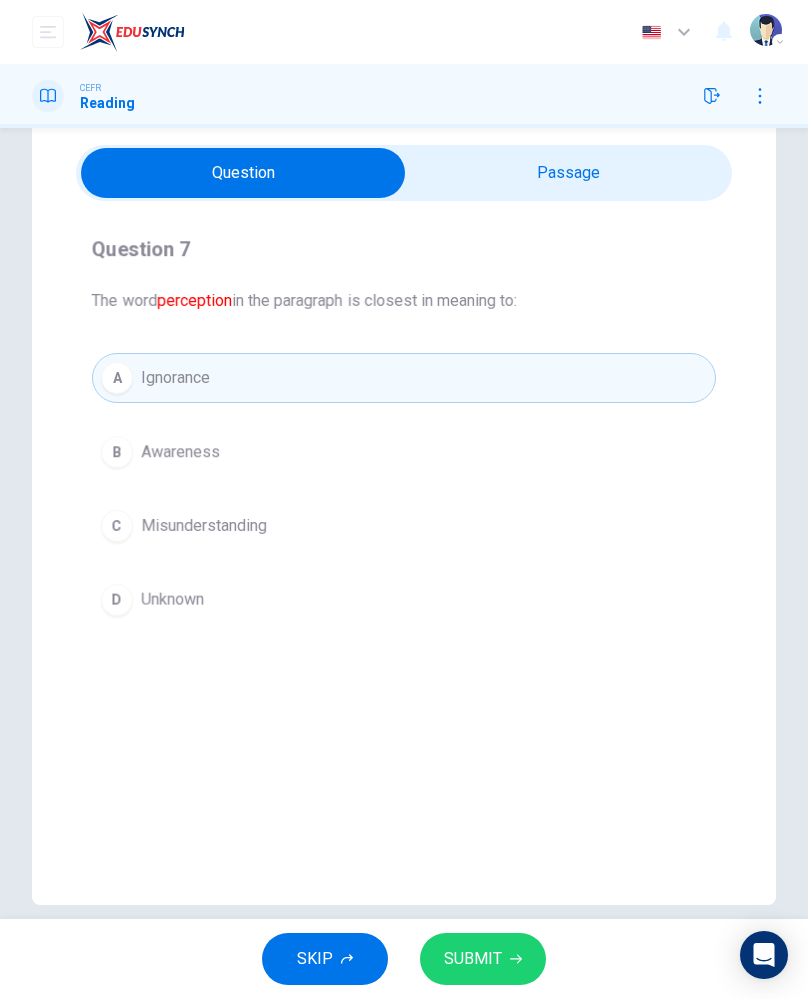 click on "Awareness" at bounding box center [180, 452] 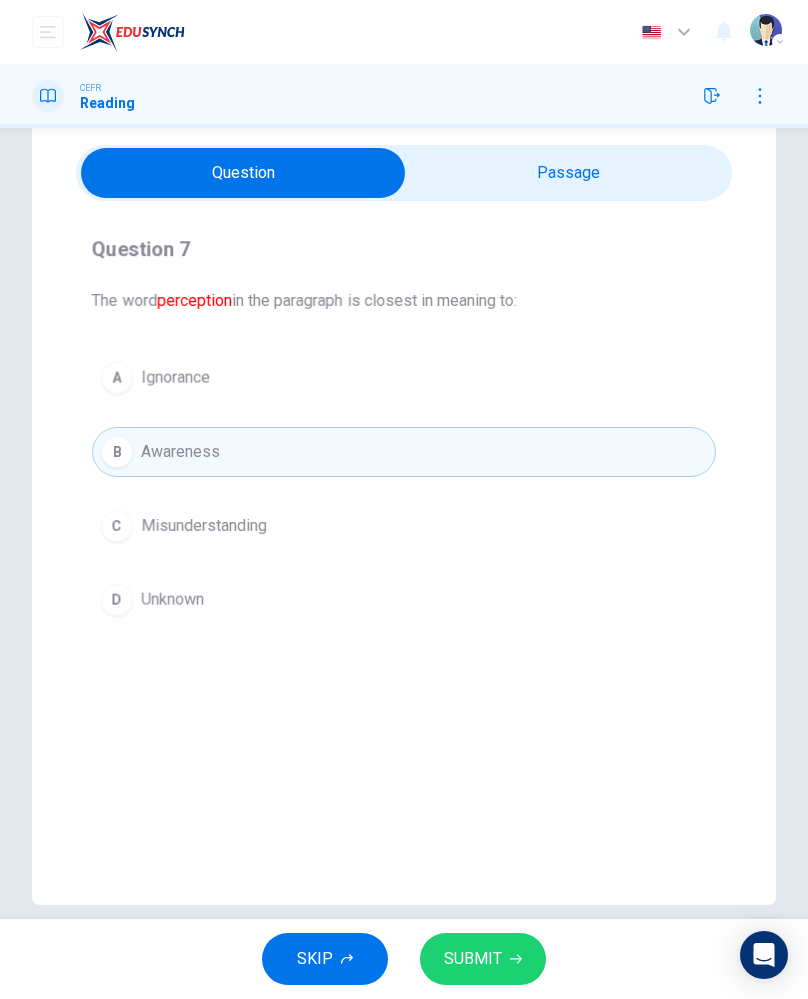 click on "SUBMIT" at bounding box center (483, 959) 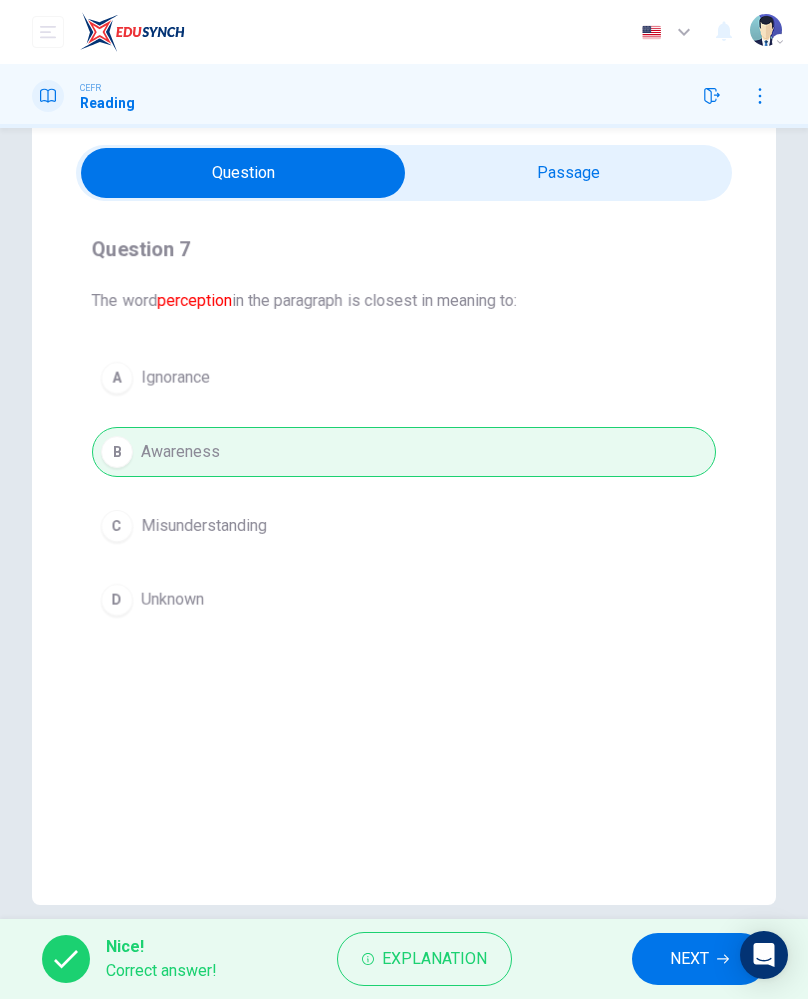click on "NEXT" at bounding box center [689, 959] 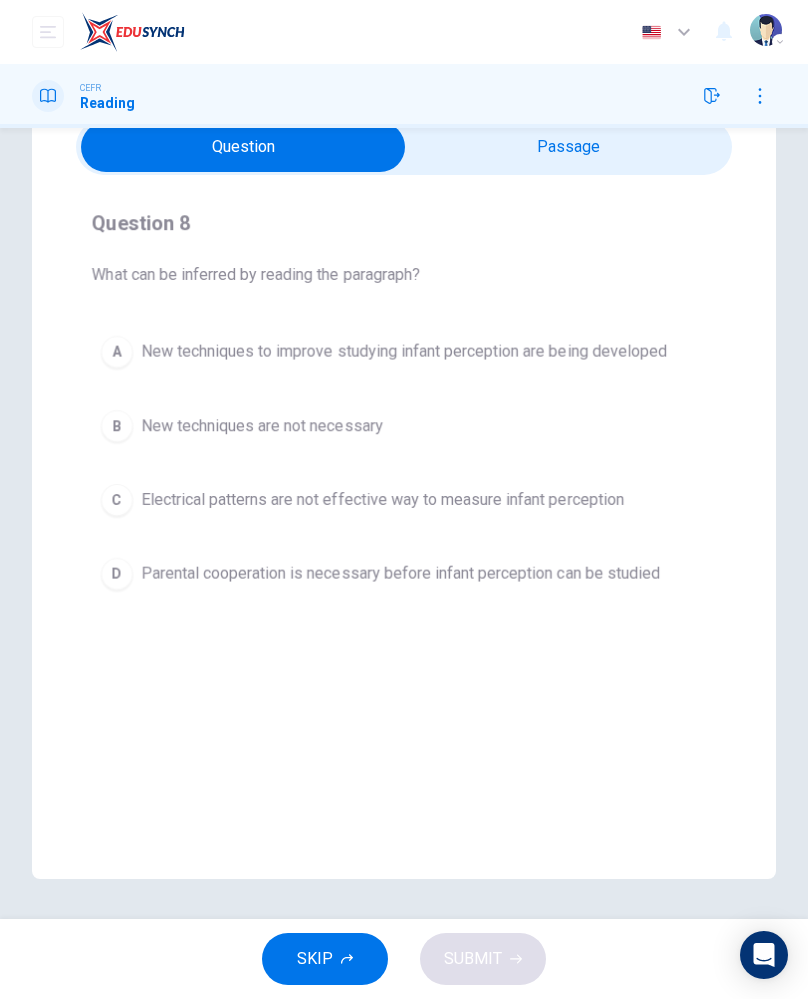 scroll, scrollTop: 92, scrollLeft: 0, axis: vertical 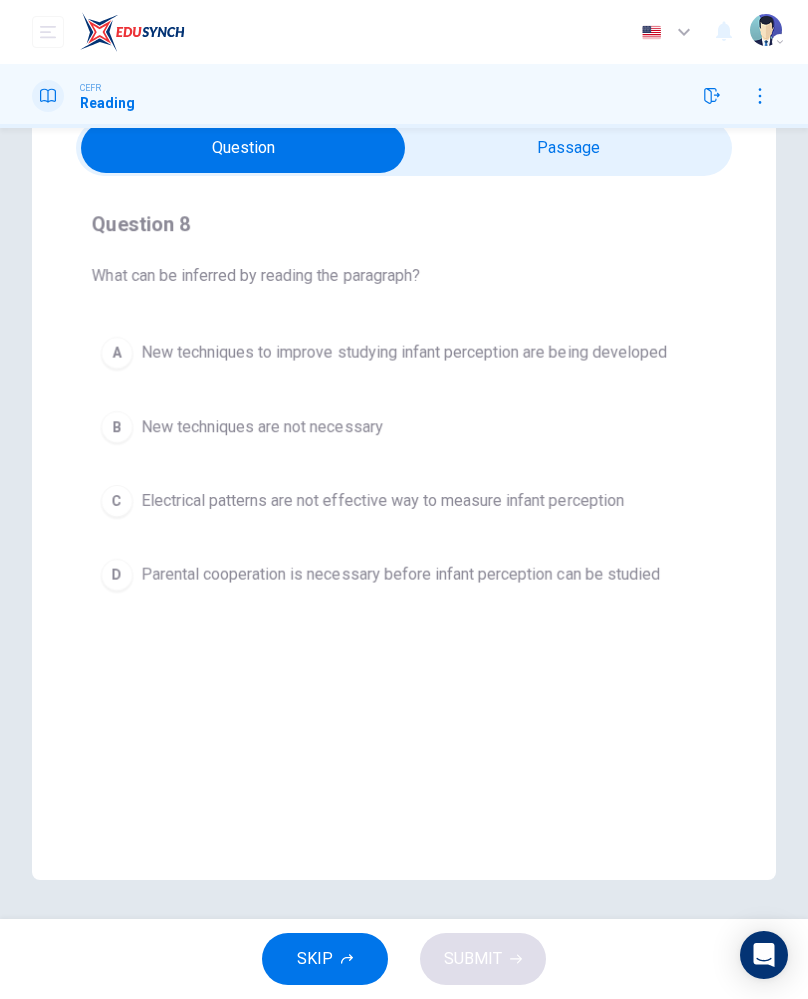 click on "A" at bounding box center [117, 353] 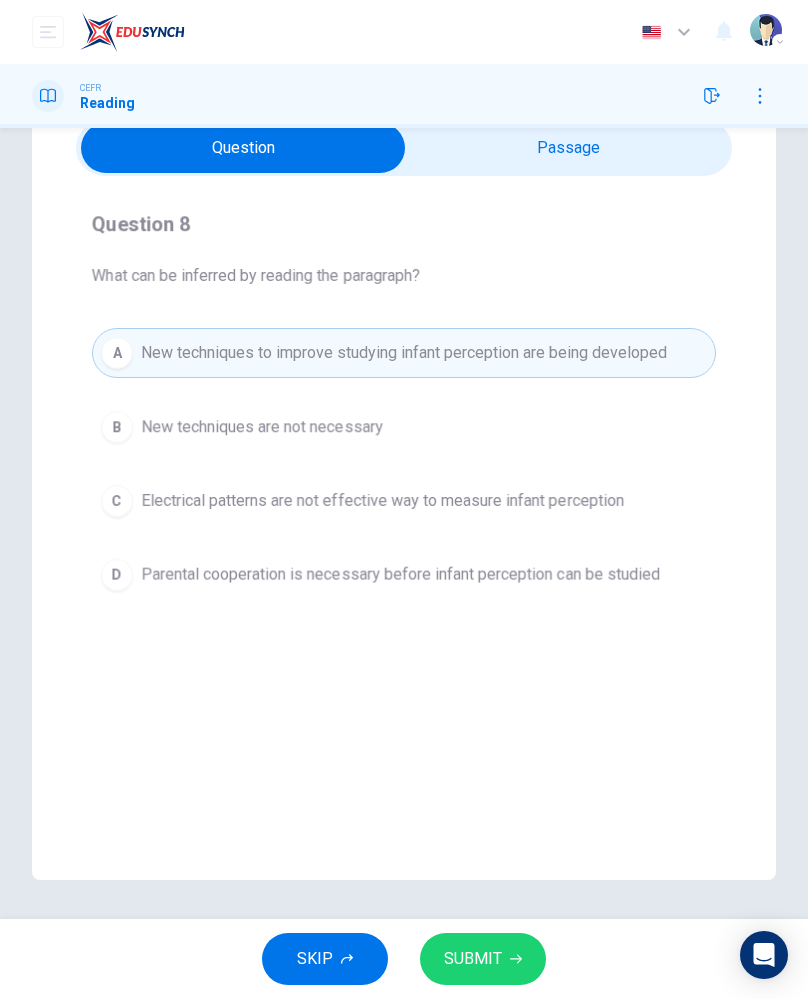 click on "B" at bounding box center [117, 427] 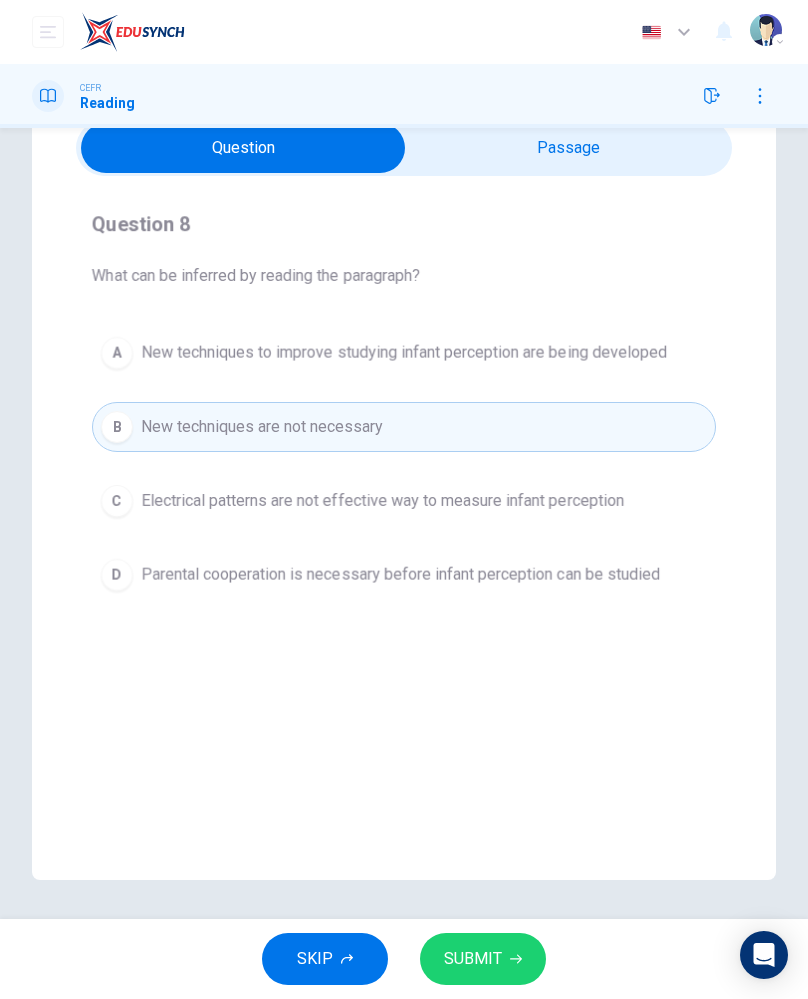 click on "A" at bounding box center [117, 353] 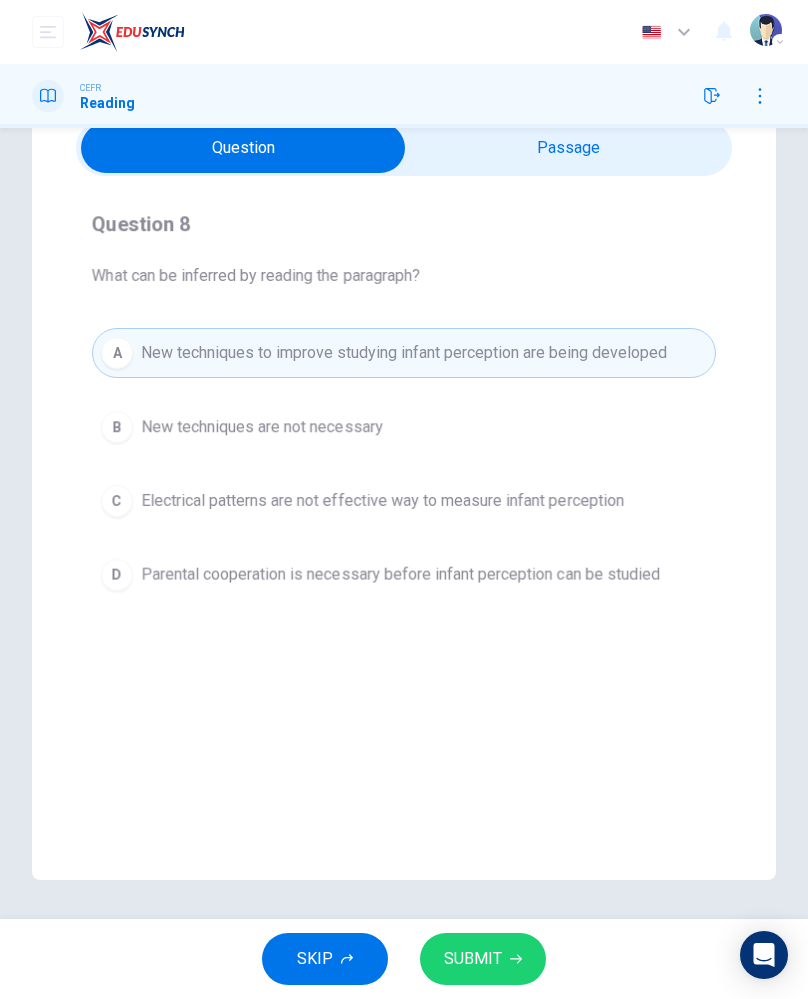 click on "B New techniques are not necessary" at bounding box center (404, 427) 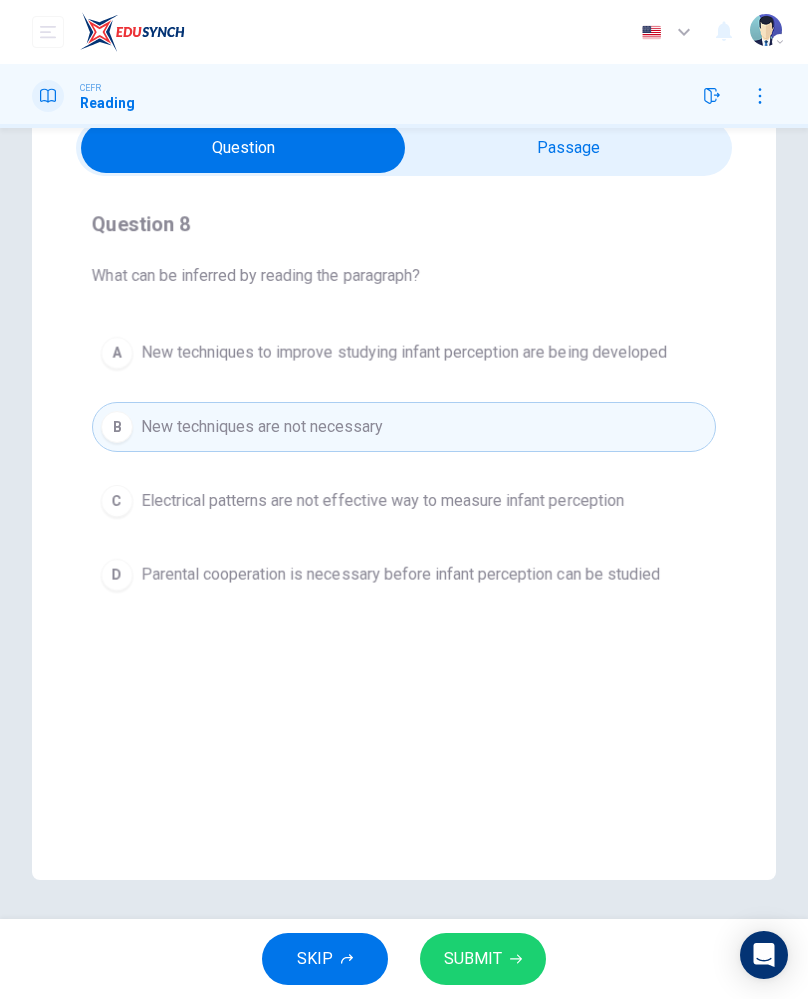 click on "A" at bounding box center [117, 353] 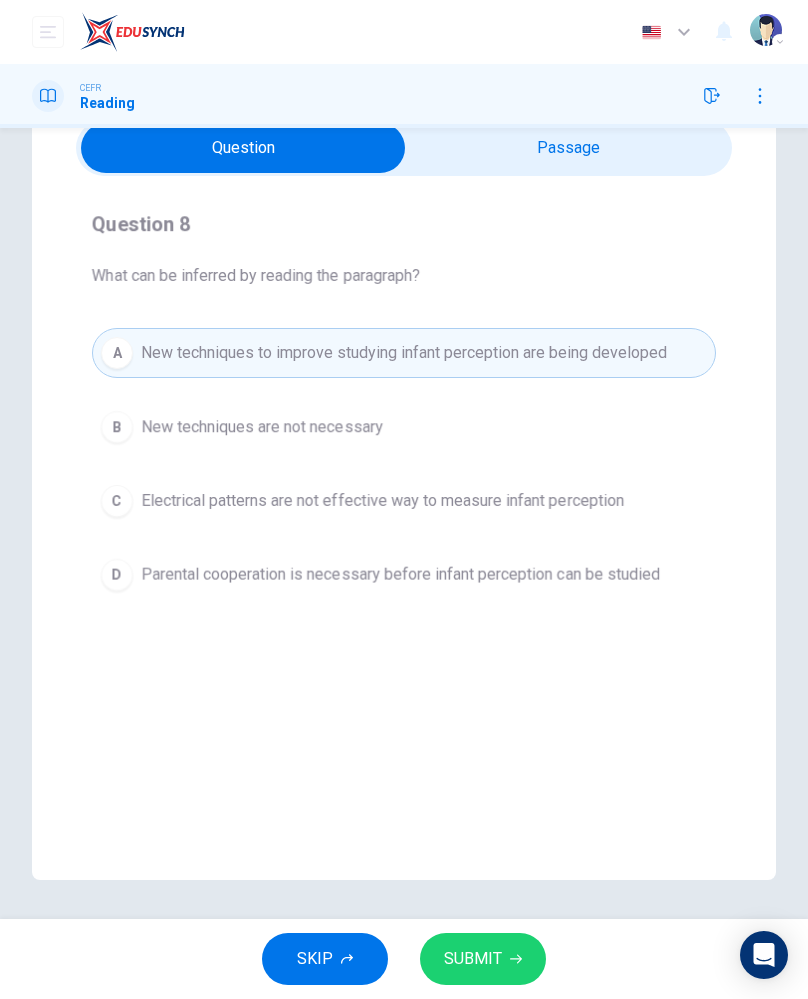 click 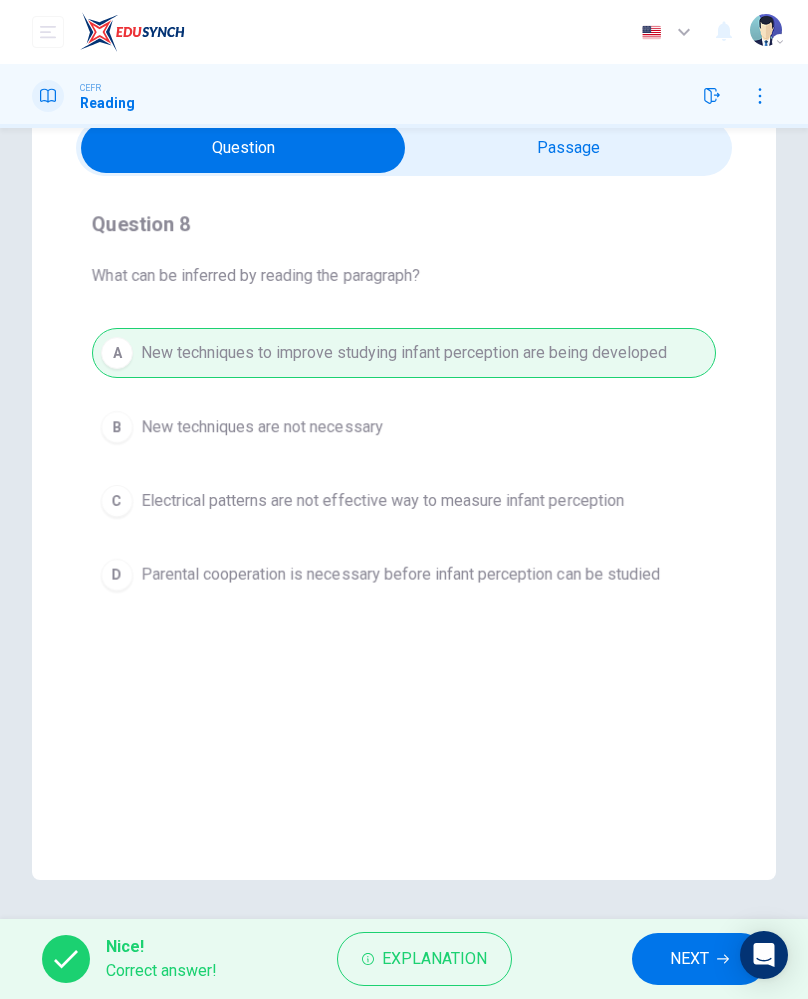 click on "Nice! Correct answer! Explanation NEXT" at bounding box center [404, 959] 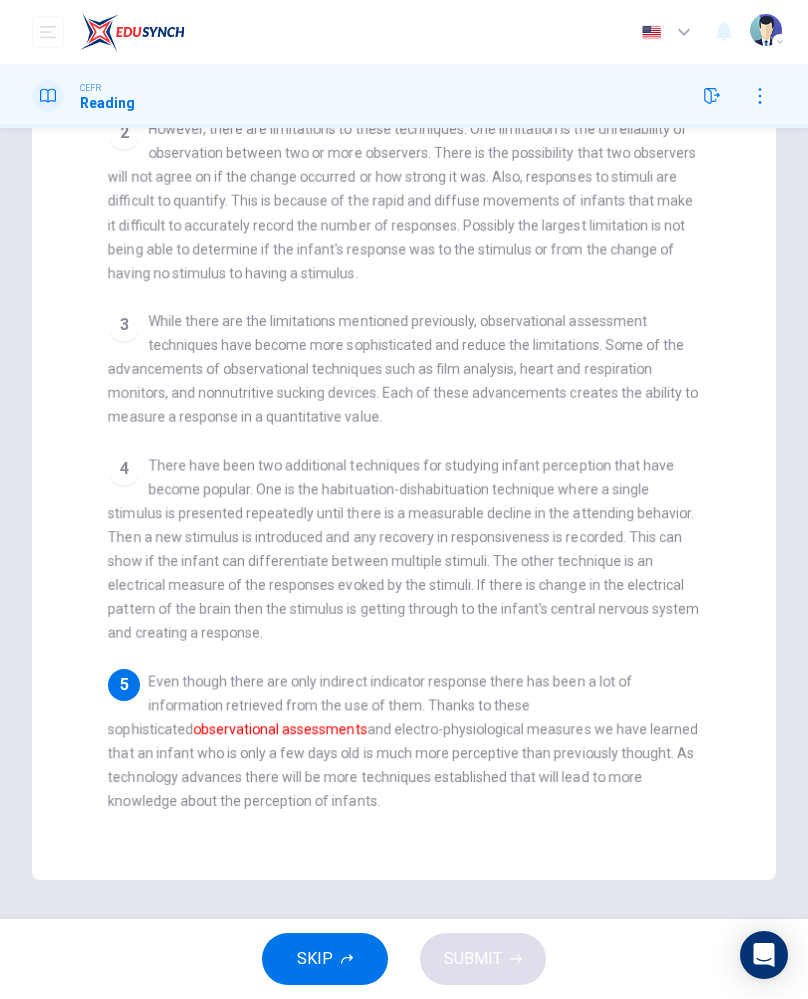 scroll, scrollTop: 92, scrollLeft: 0, axis: vertical 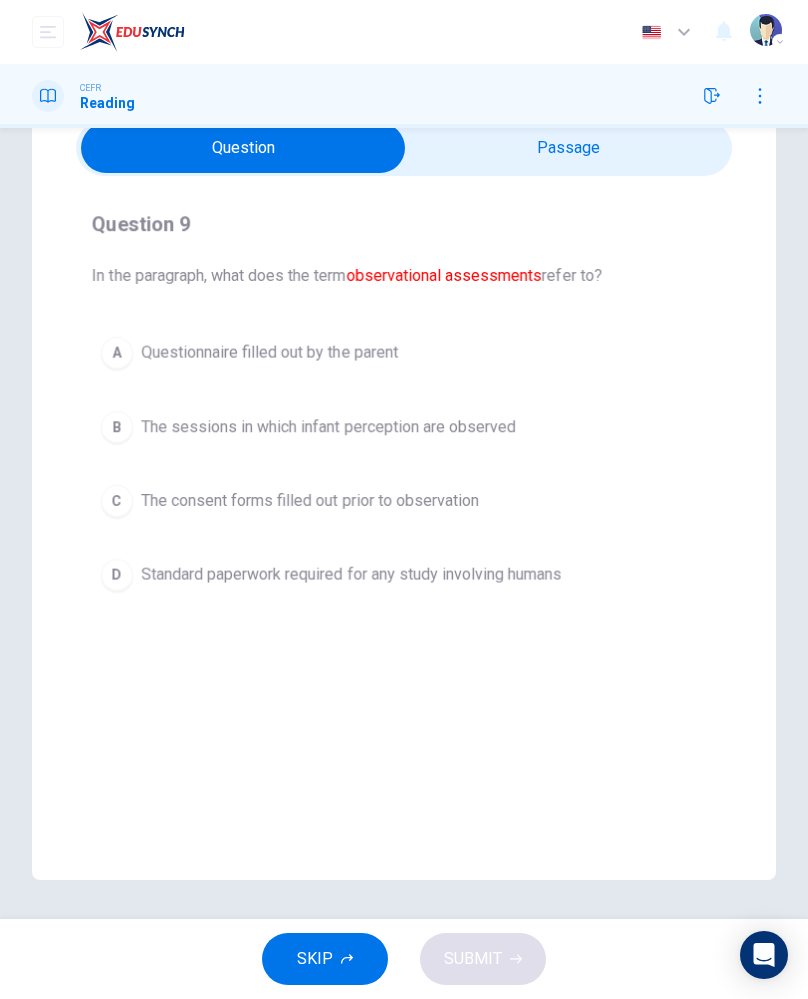 click on "B" at bounding box center [117, 427] 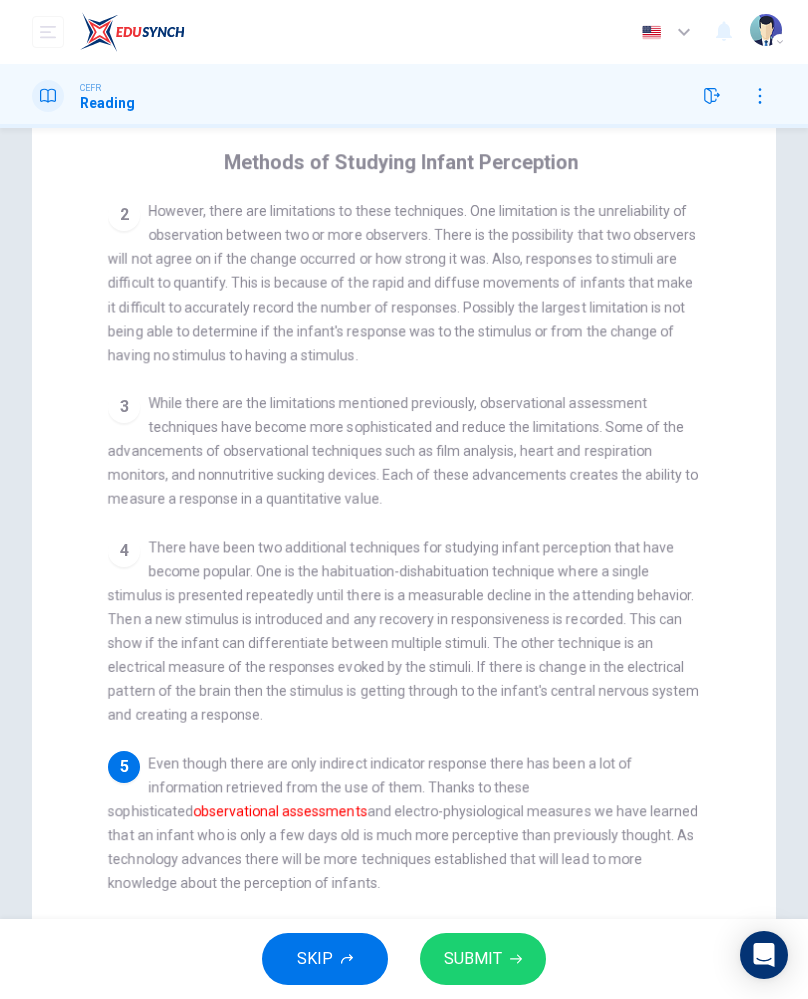 scroll, scrollTop: 92, scrollLeft: 0, axis: vertical 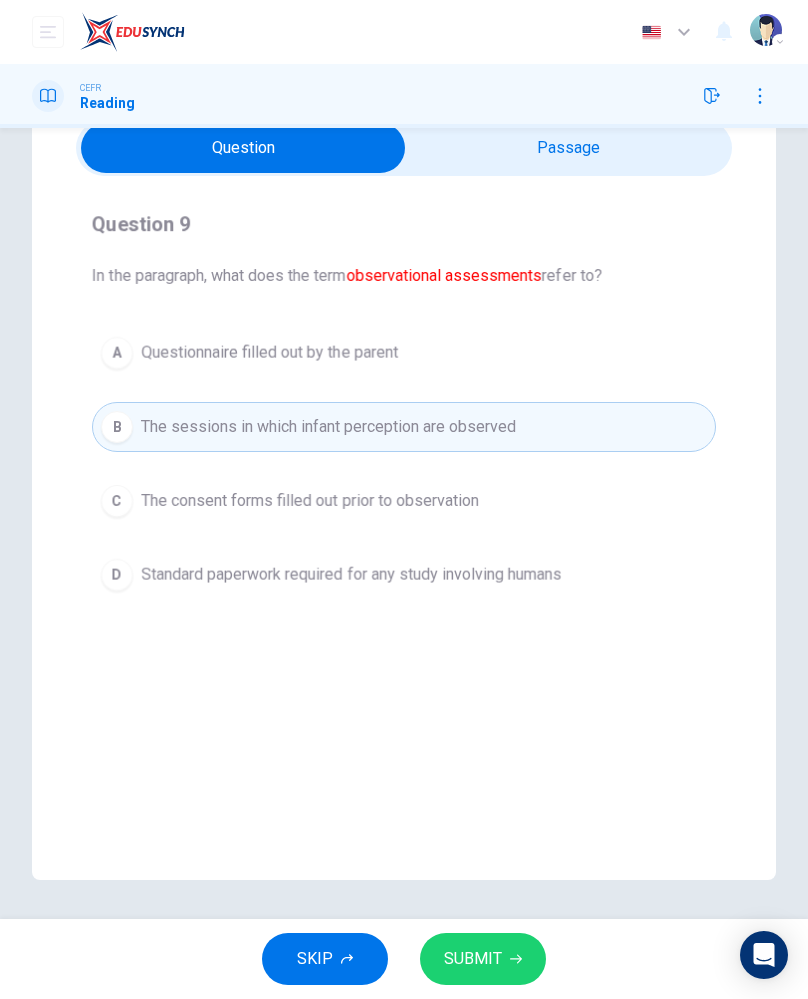 click 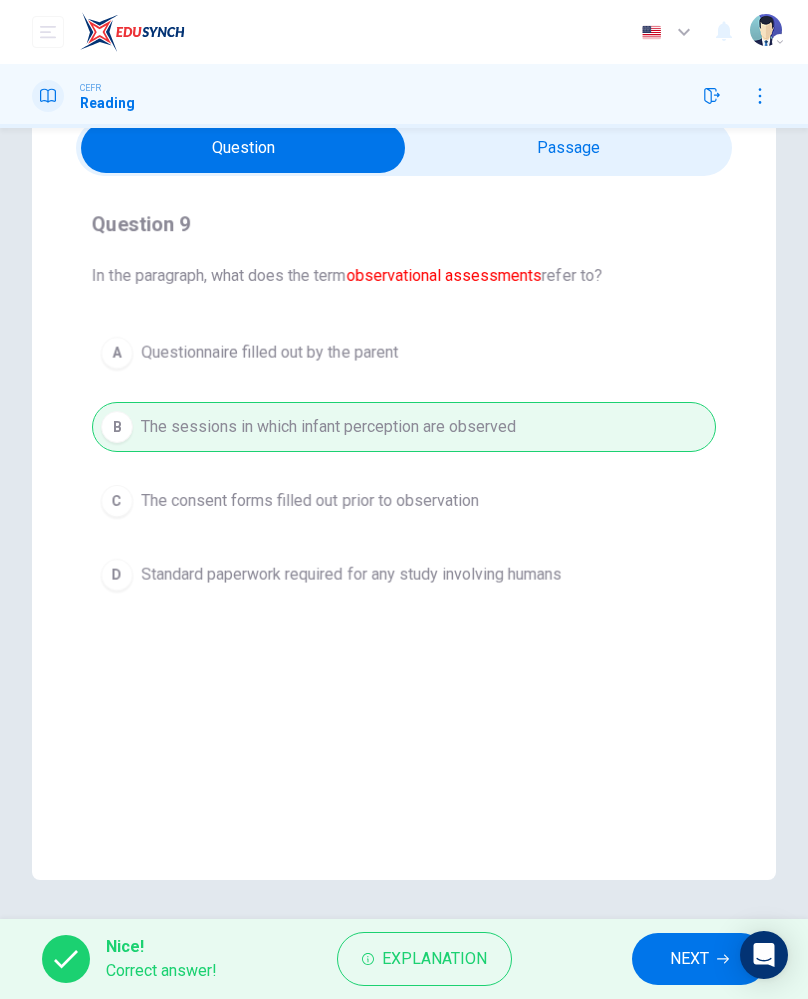 click on "NEXT" at bounding box center (689, 959) 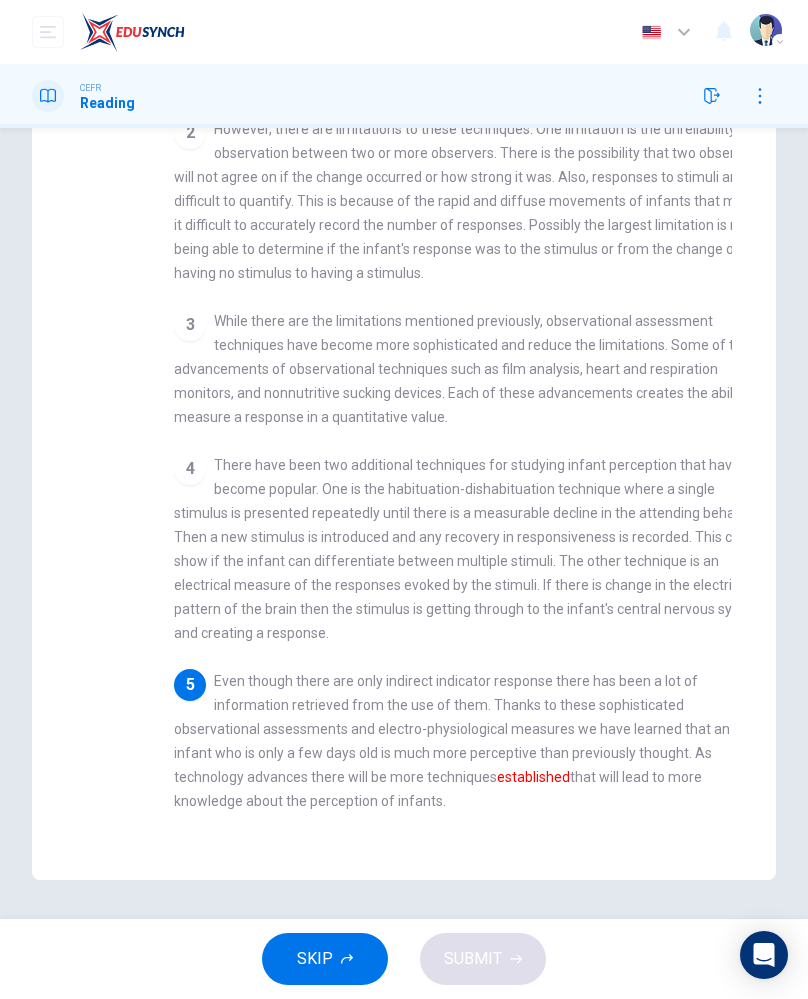 scroll, scrollTop: 92, scrollLeft: 0, axis: vertical 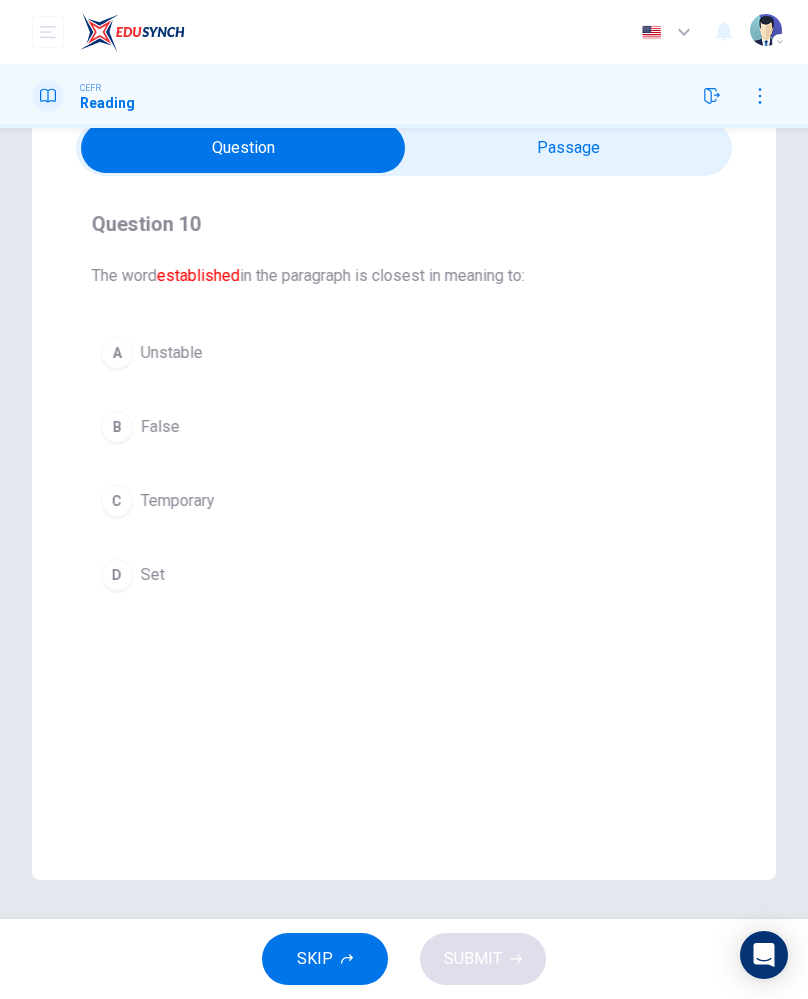 click on "D" at bounding box center [117, 575] 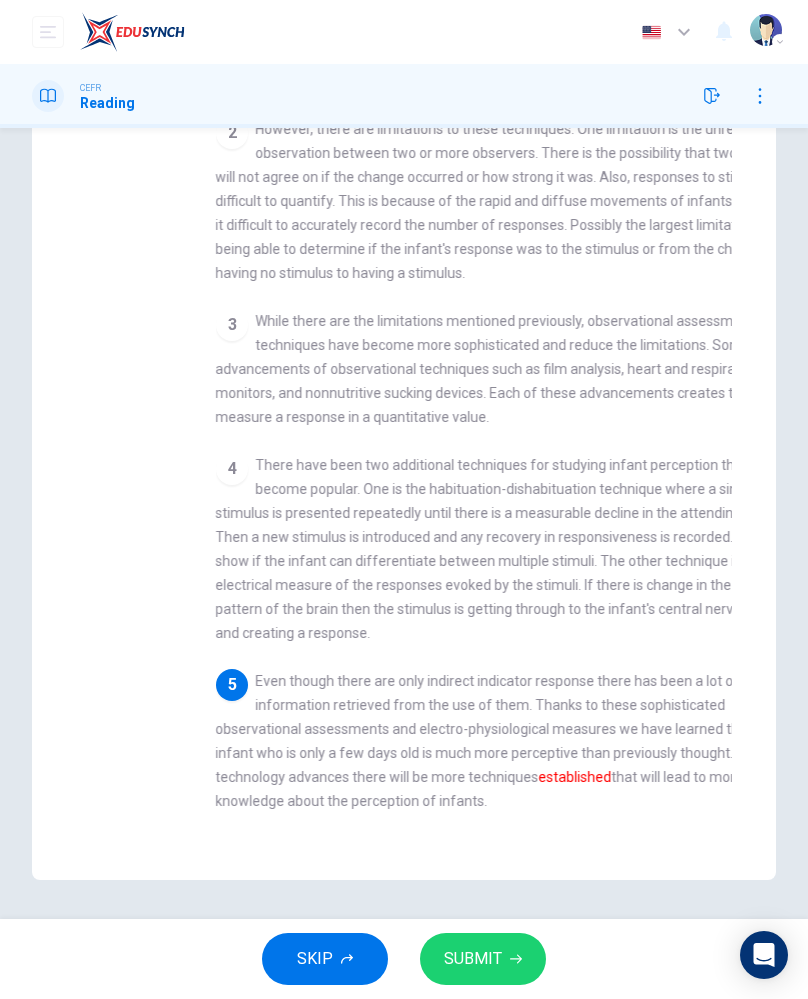 scroll, scrollTop: 92, scrollLeft: 0, axis: vertical 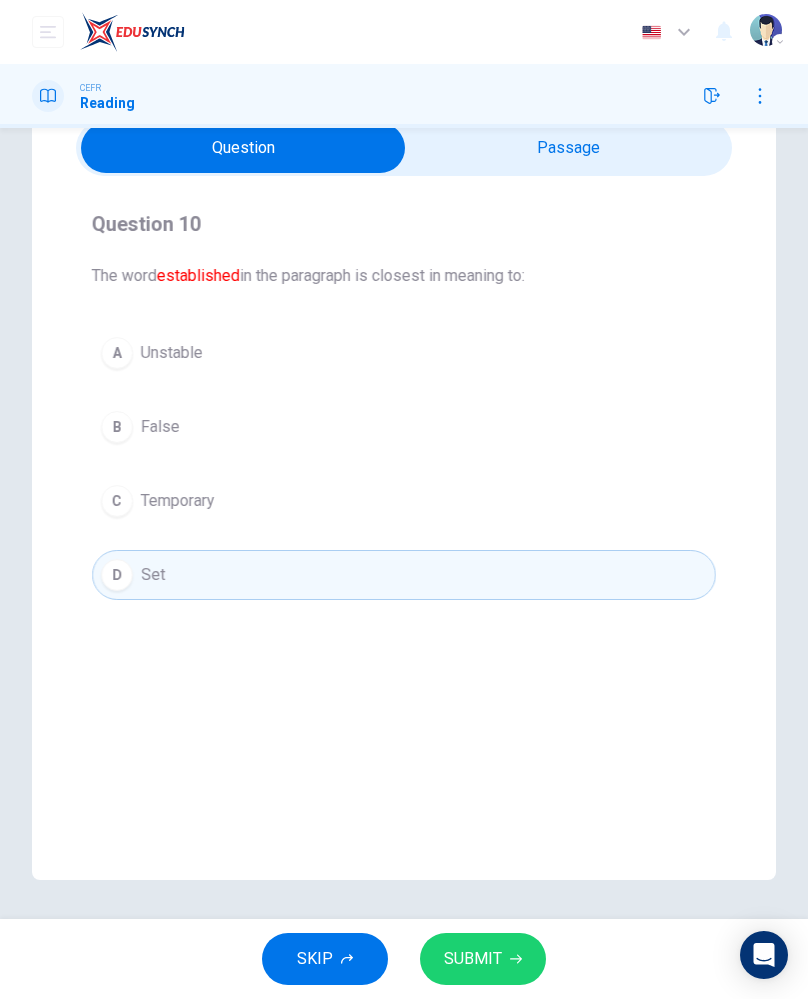 click 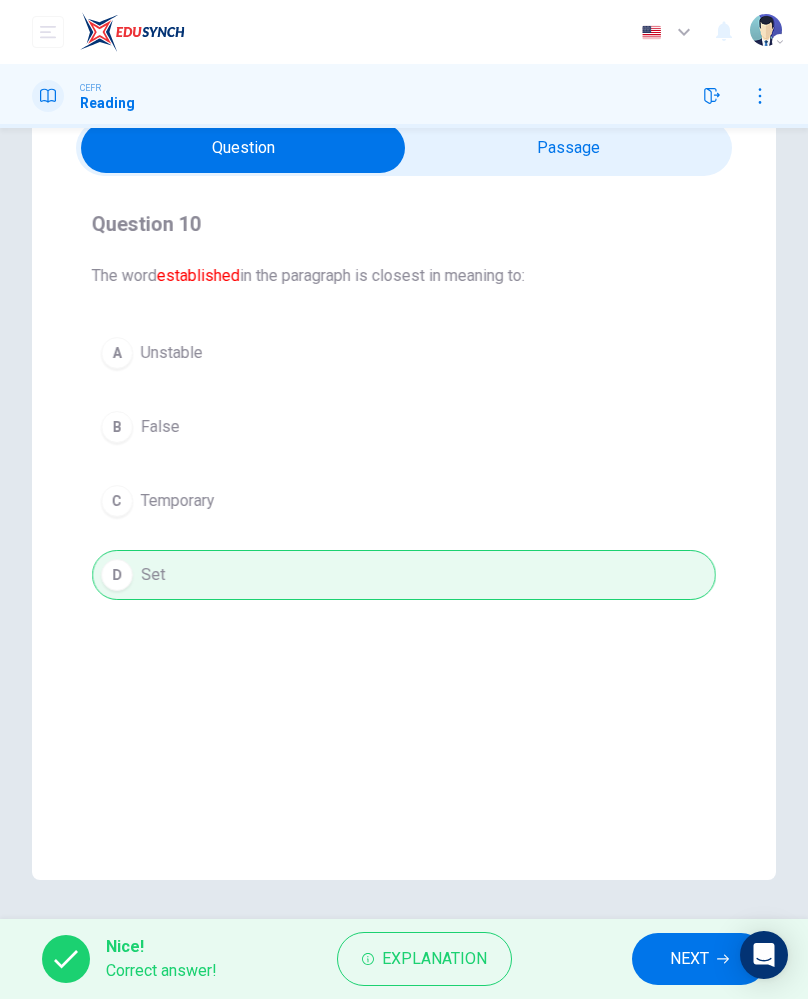 click on "Explanation" at bounding box center (434, 959) 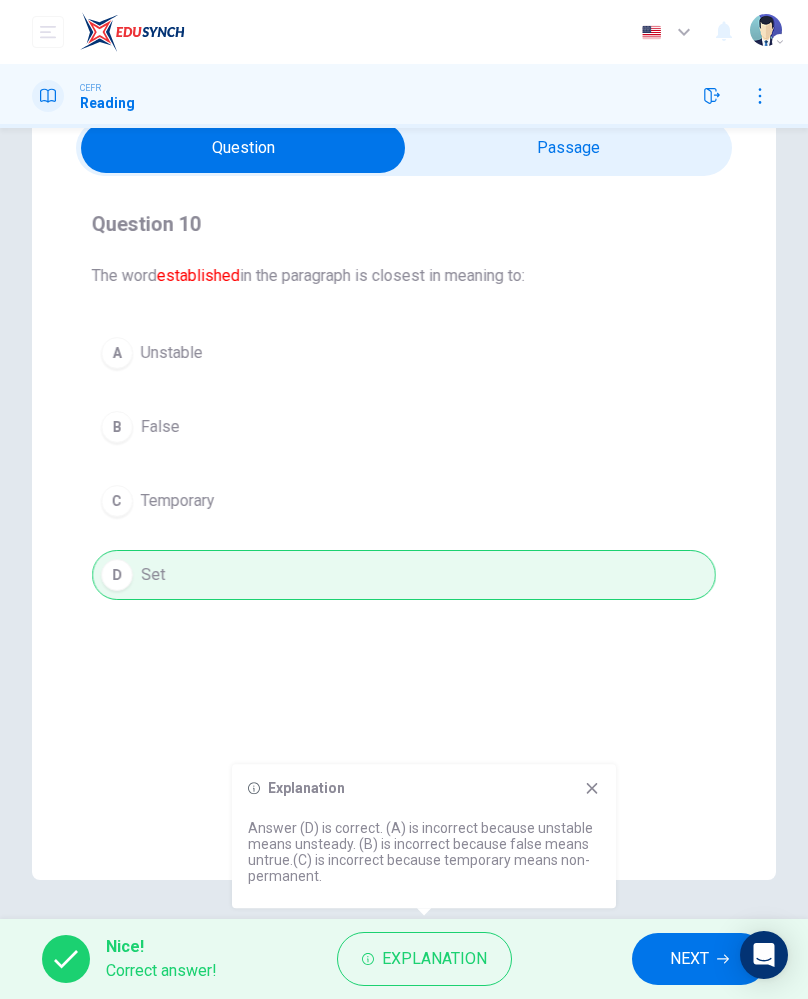 click on "NEXT" at bounding box center (689, 959) 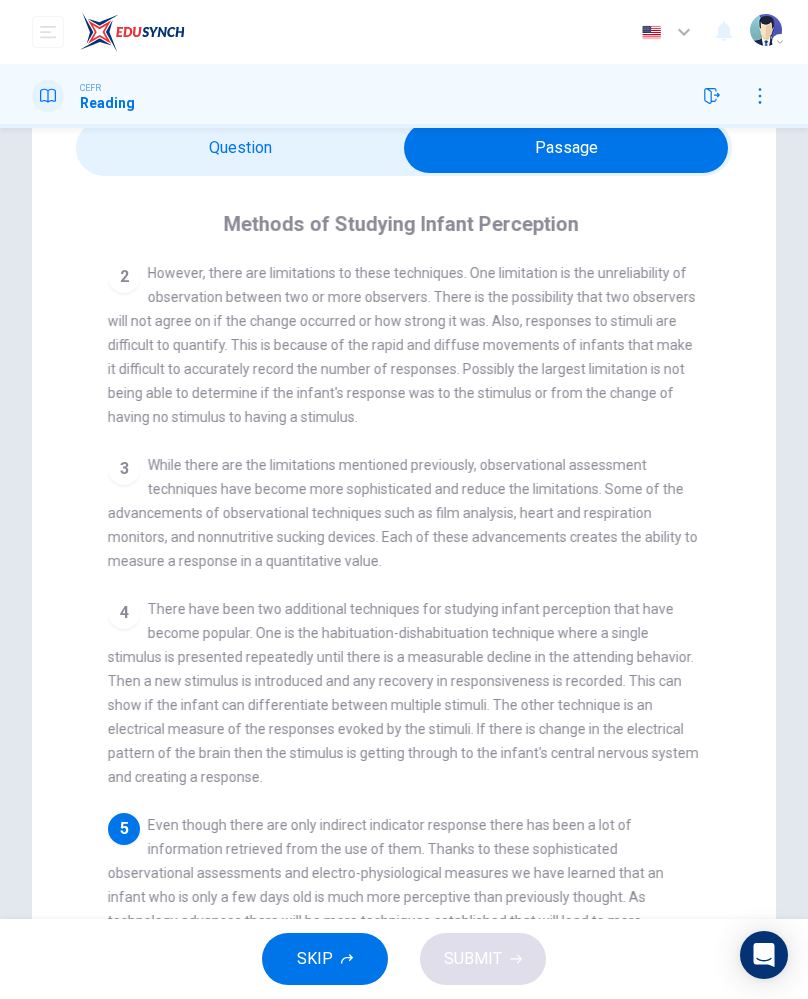scroll, scrollTop: 236, scrollLeft: 0, axis: vertical 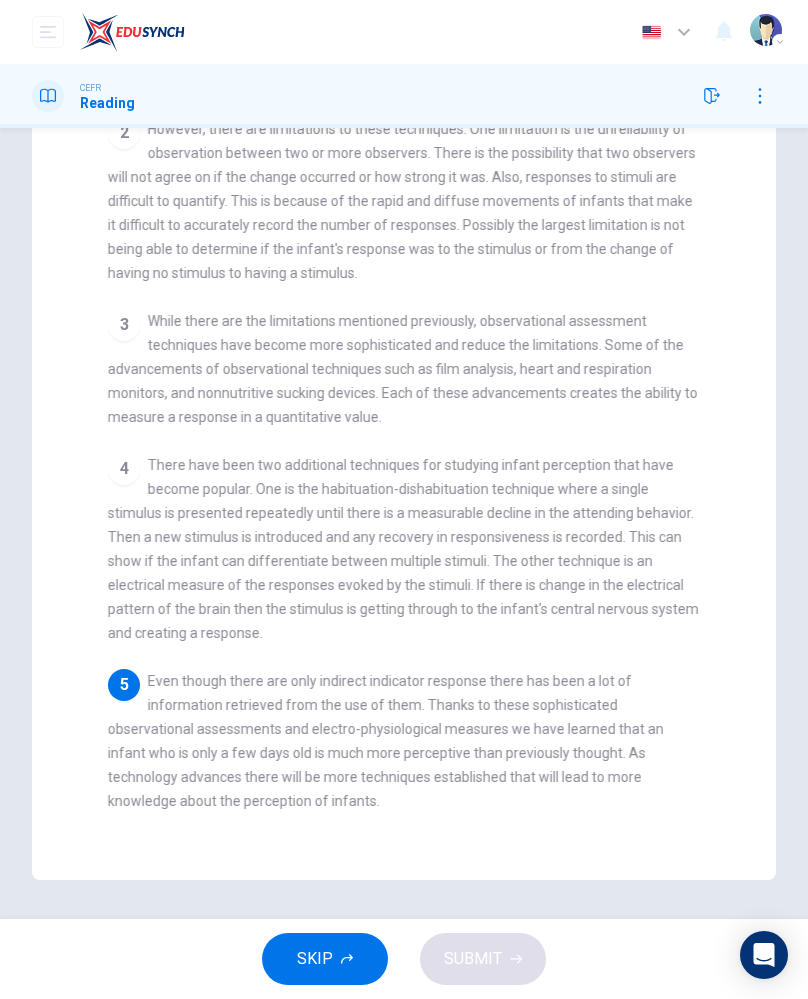 checkbox on "false" 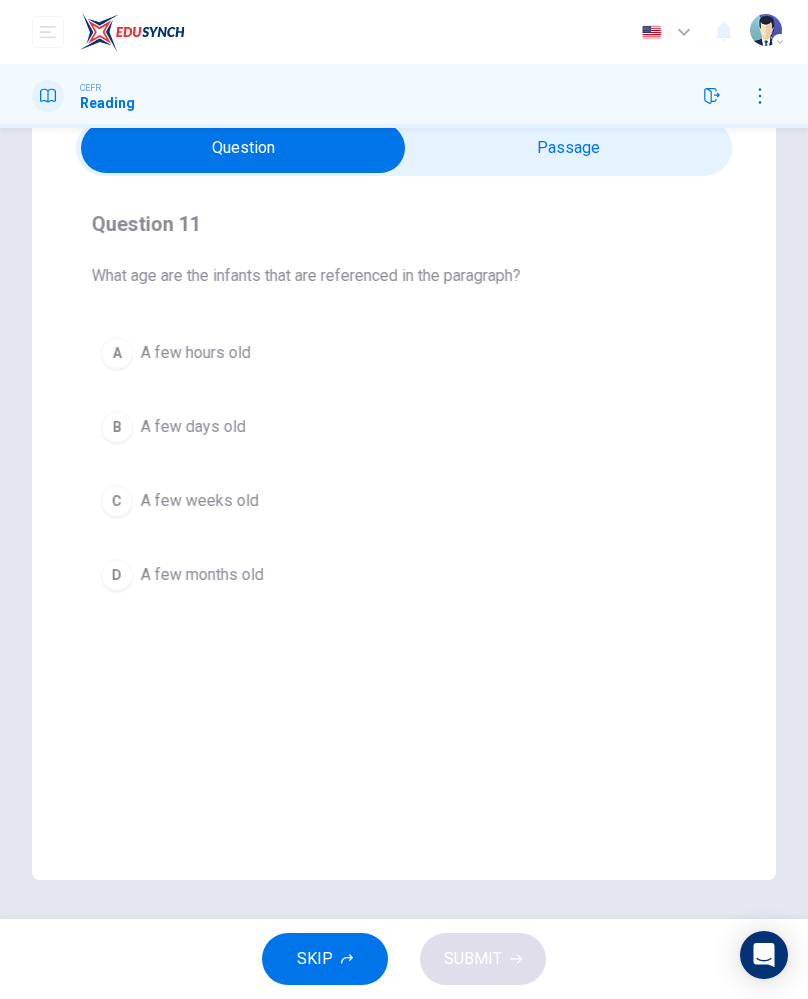 click on "B A few days old" at bounding box center [404, 427] 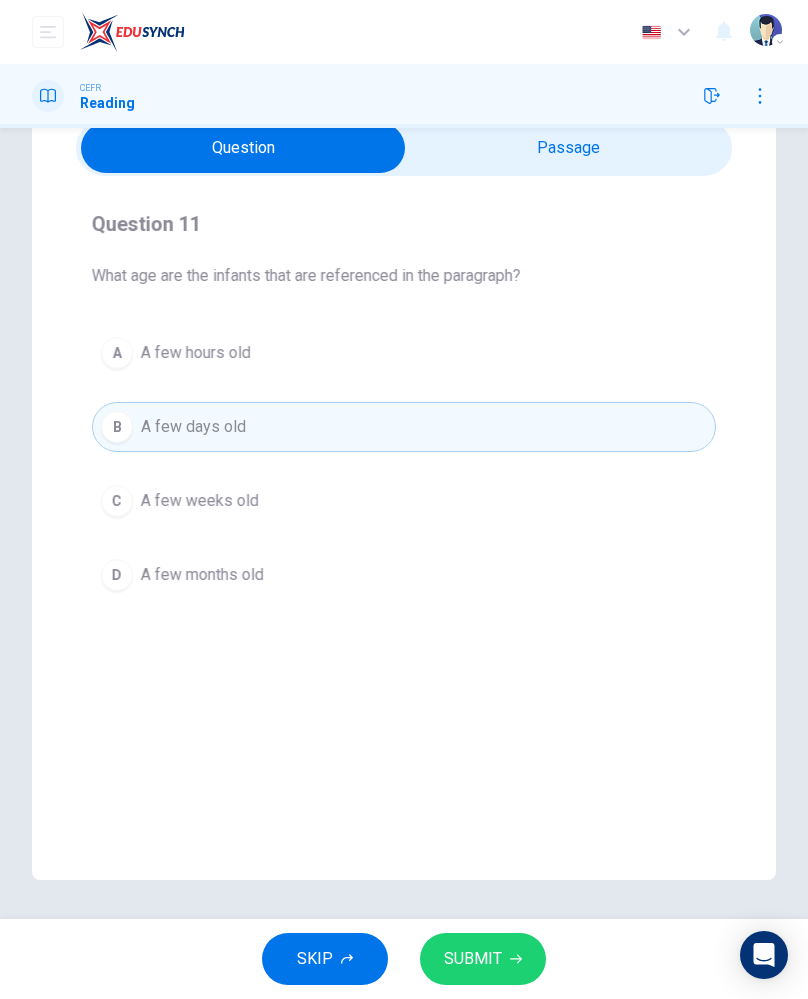click on "SUBMIT" at bounding box center [483, 959] 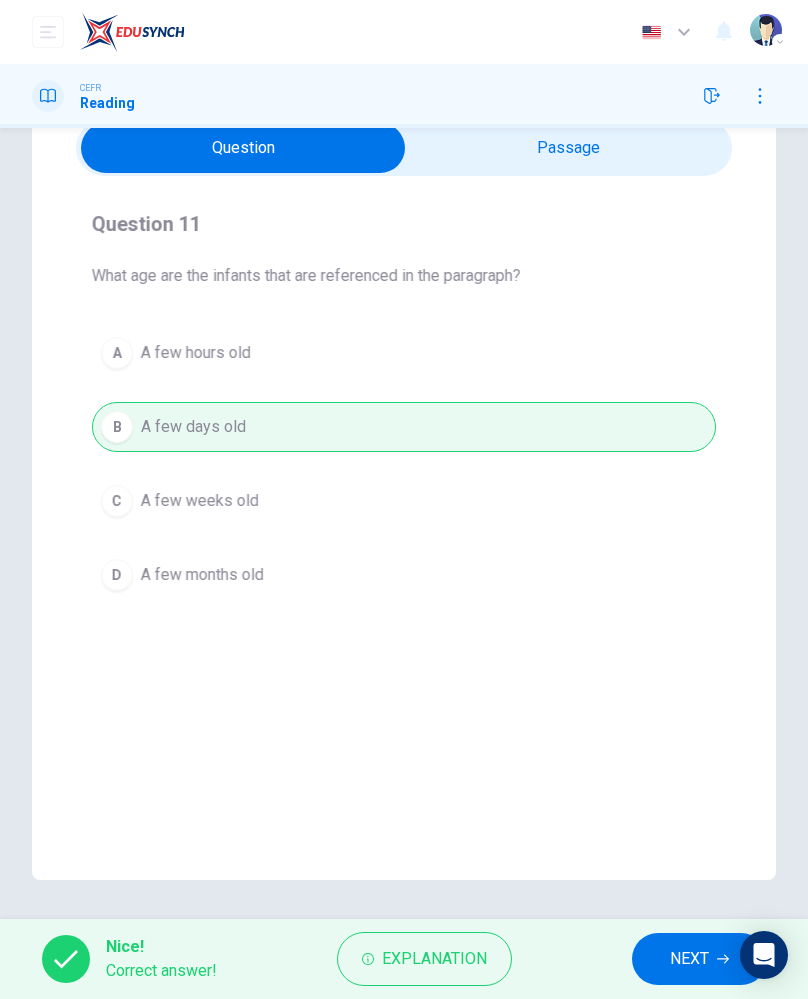 click on "NEXT" at bounding box center [699, 959] 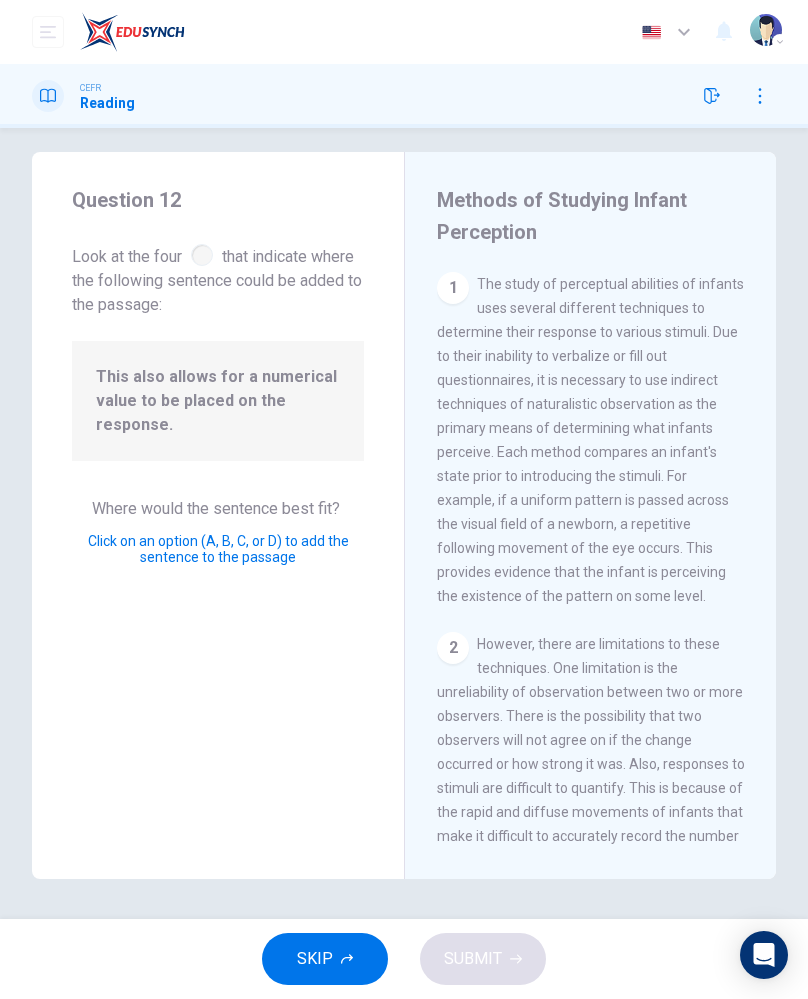 scroll, scrollTop: 0, scrollLeft: 0, axis: both 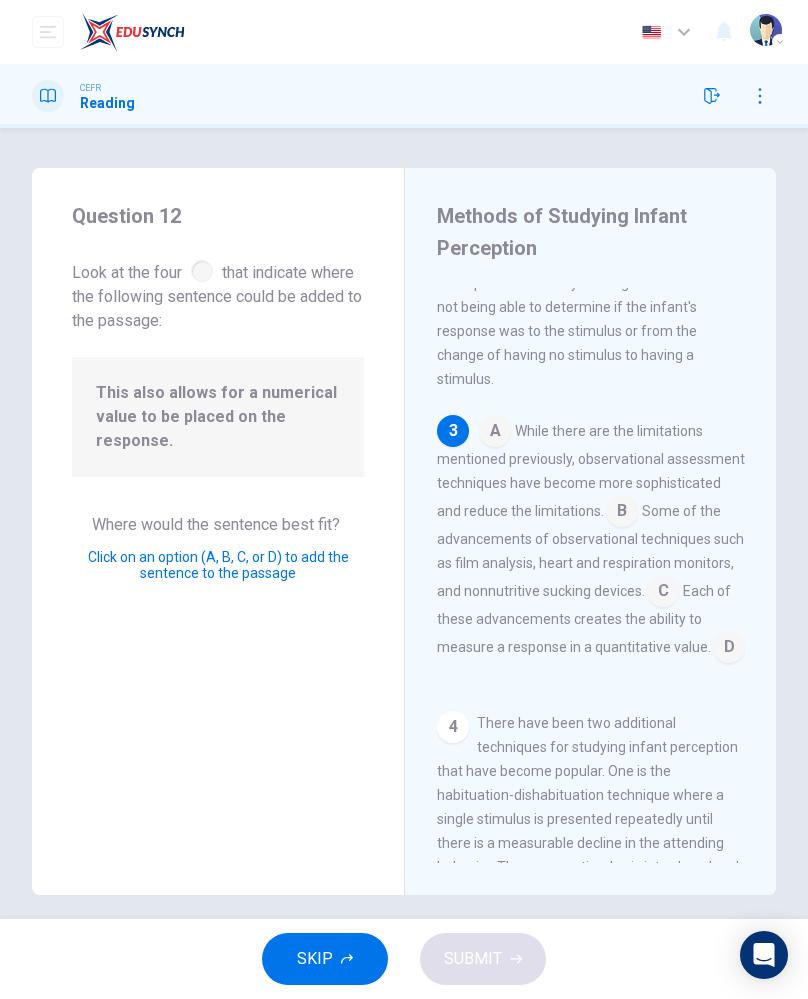 click at bounding box center [495, 433] 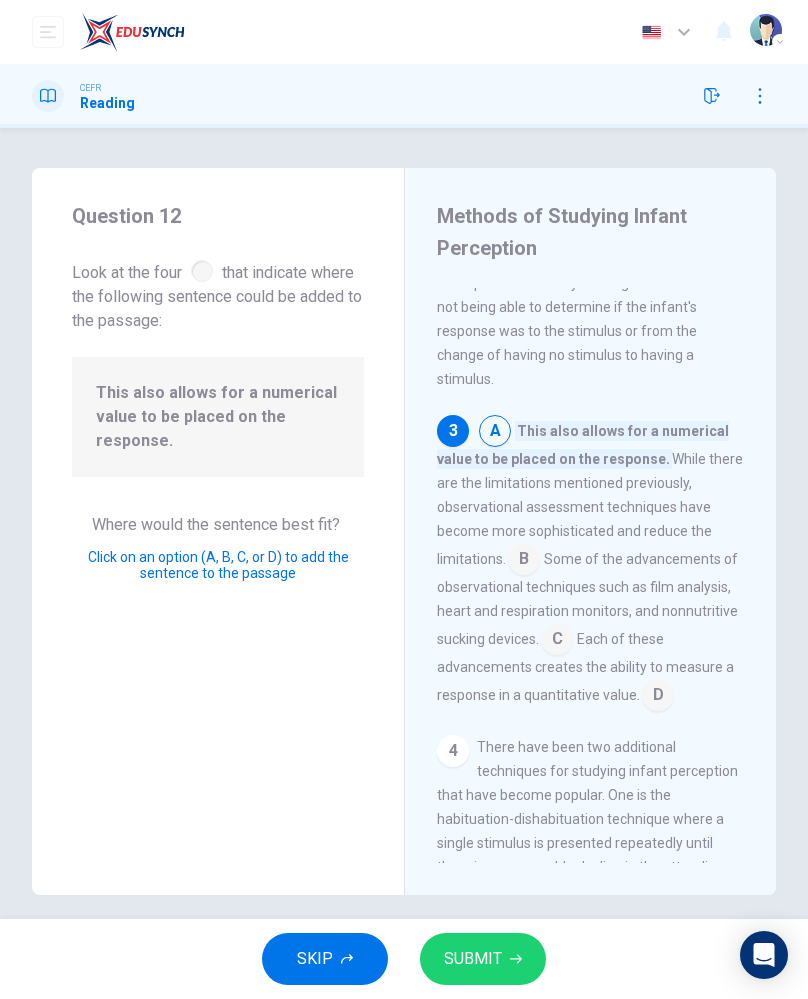 click at bounding box center (524, 561) 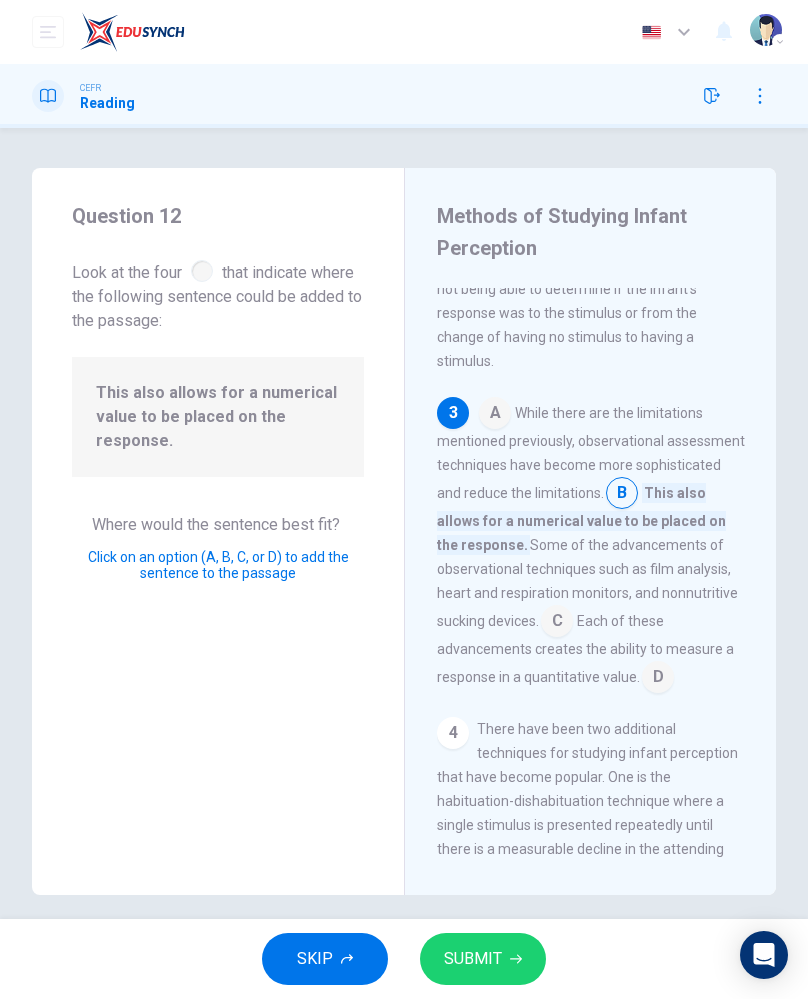 scroll, scrollTop: 612, scrollLeft: 0, axis: vertical 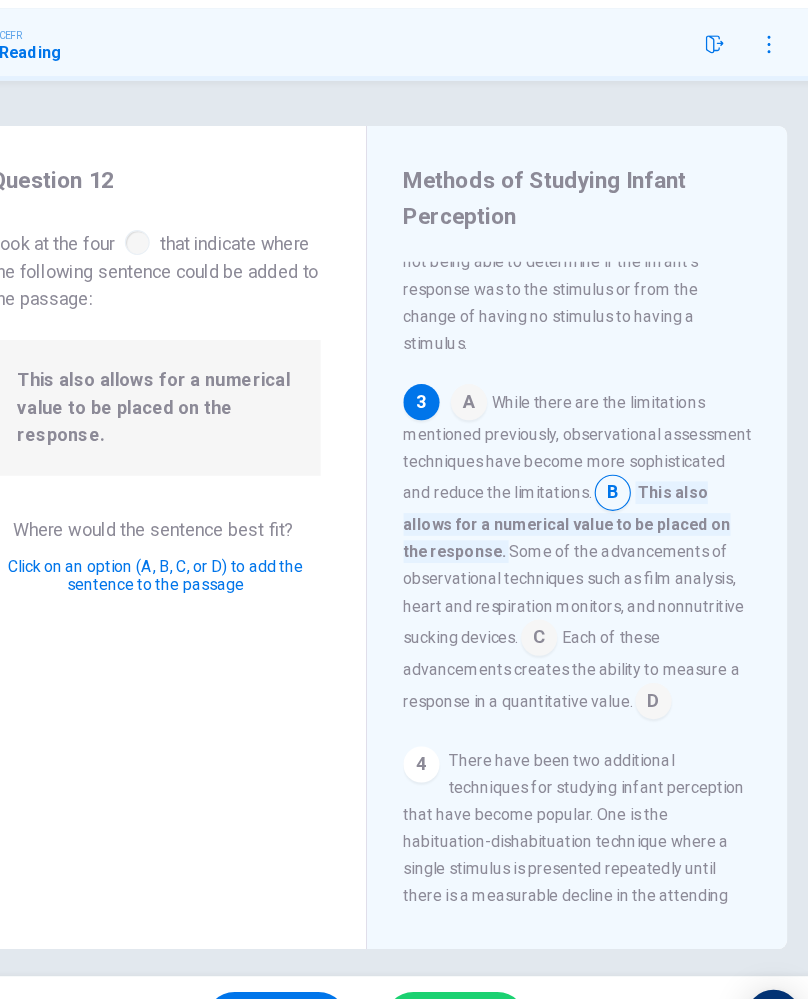 click at bounding box center (557, 622) 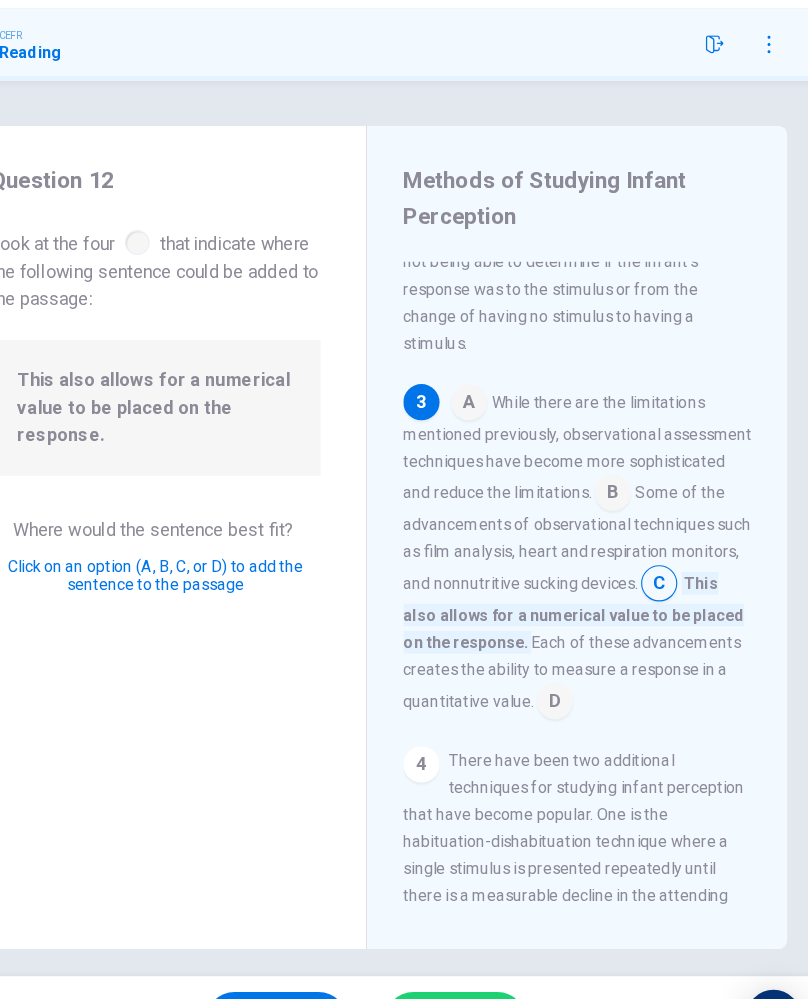 click at bounding box center (622, 494) 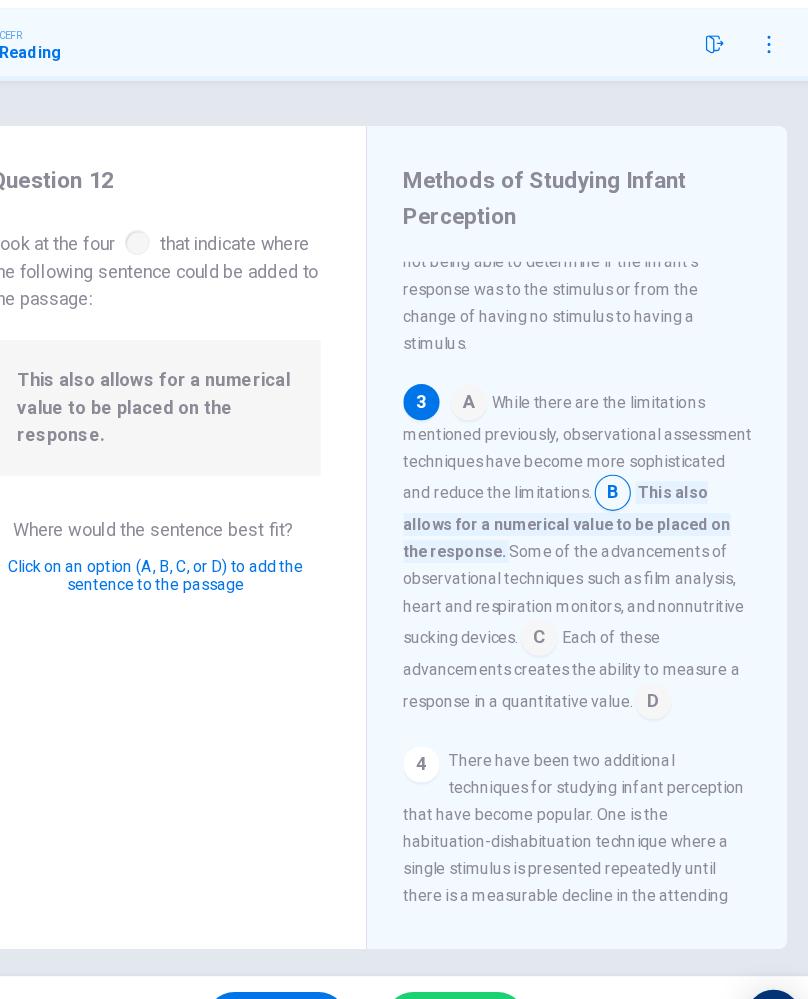 click on "Each of these advancements creates the ability to measure a response in a quantitative value." at bounding box center [585, 648] 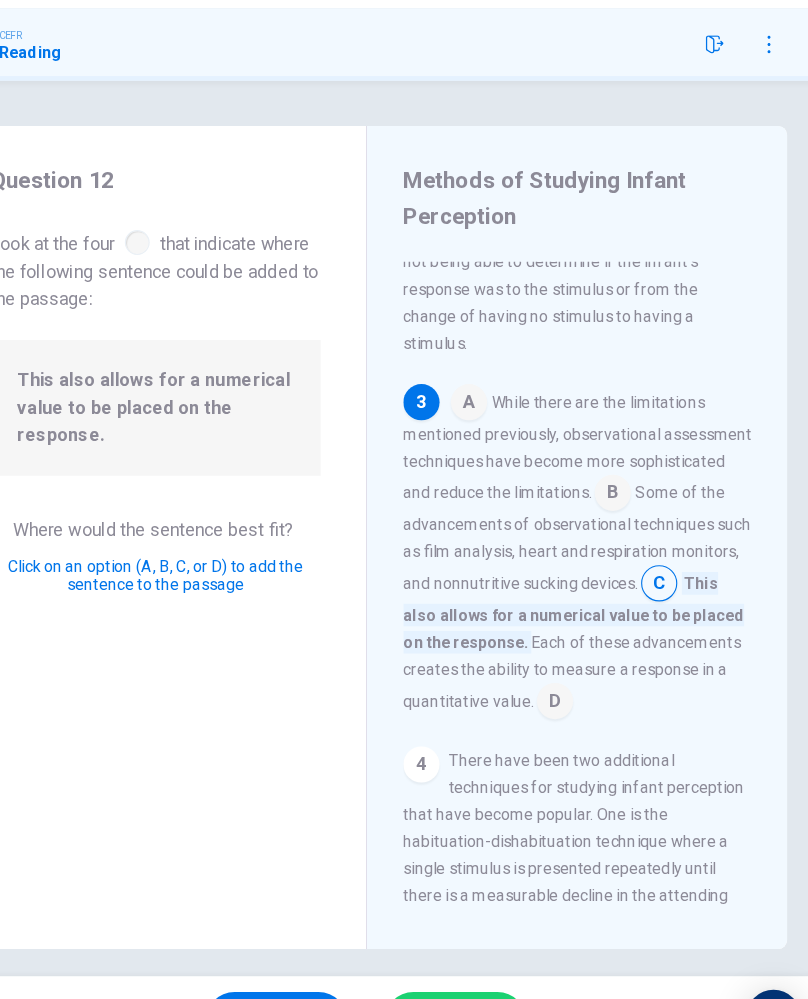 click at bounding box center [571, 678] 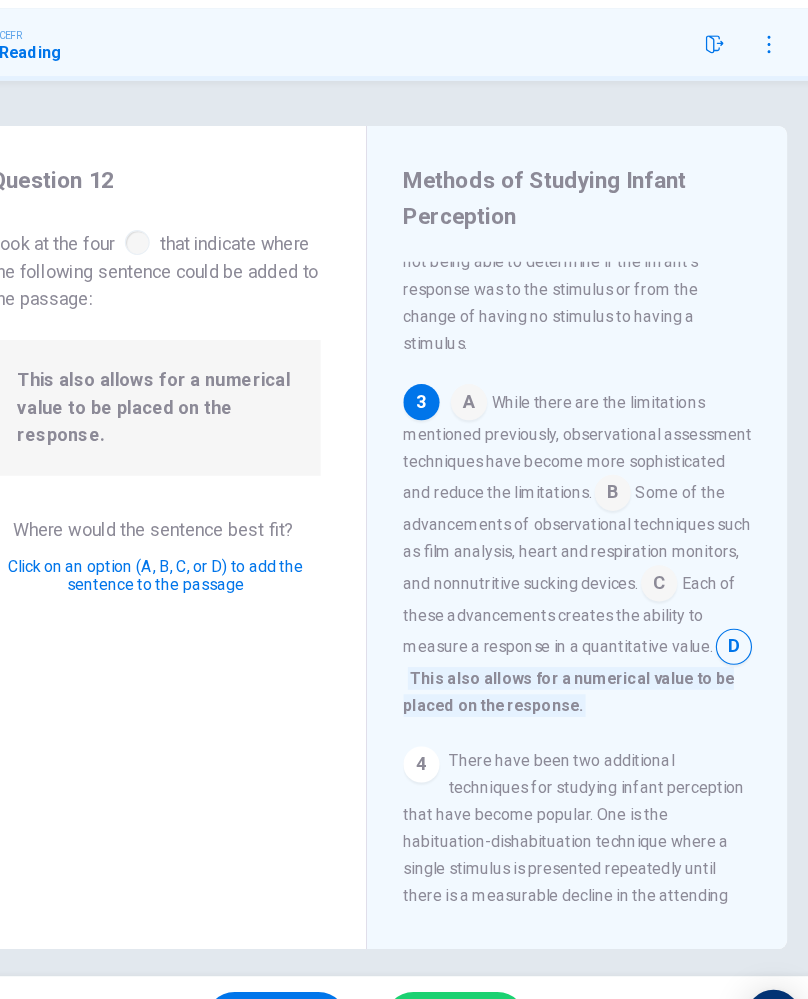 scroll, scrollTop: 617, scrollLeft: 0, axis: vertical 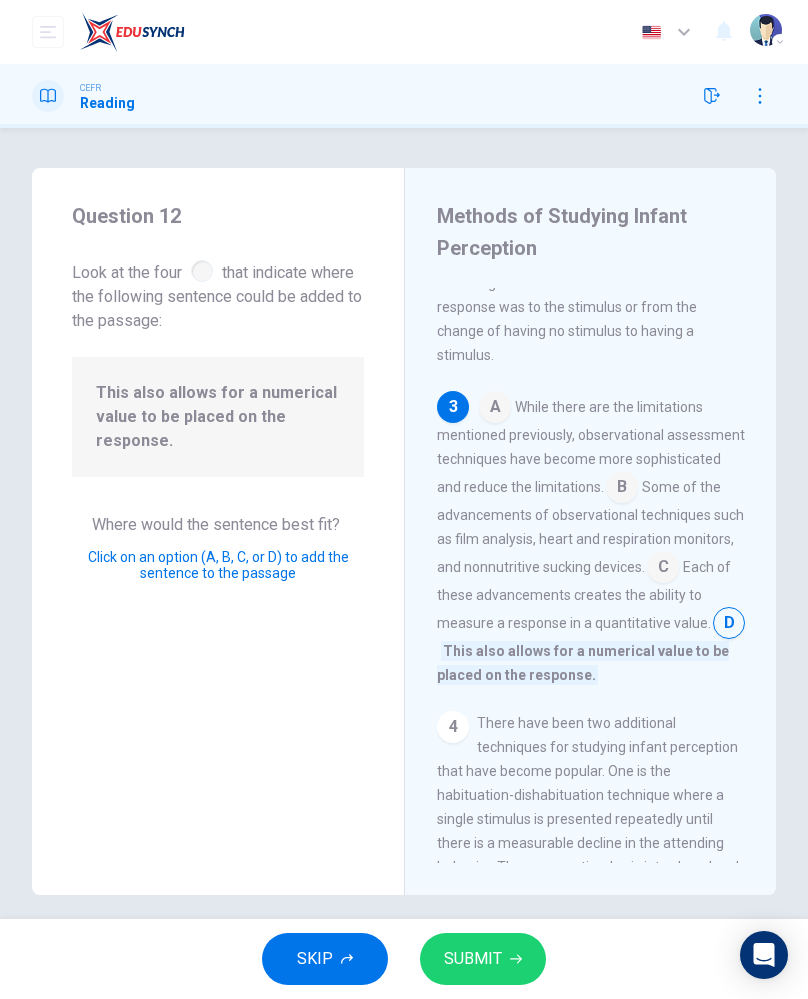 click on "SUBMIT" at bounding box center [483, 959] 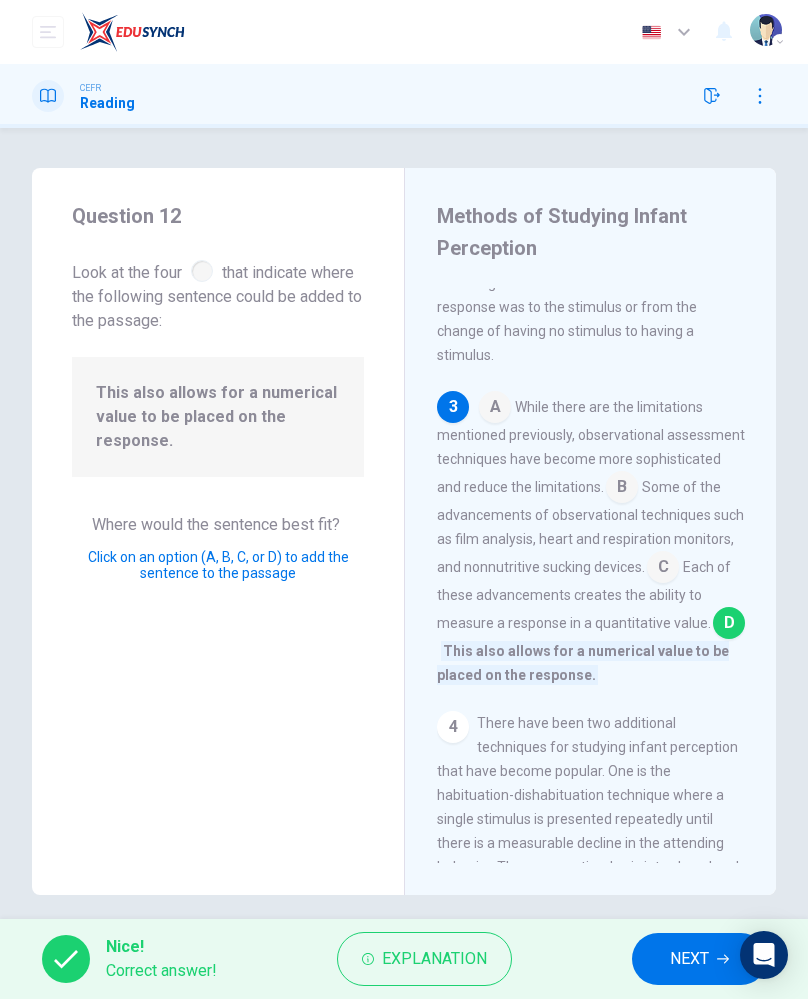click on "NEXT" at bounding box center (689, 959) 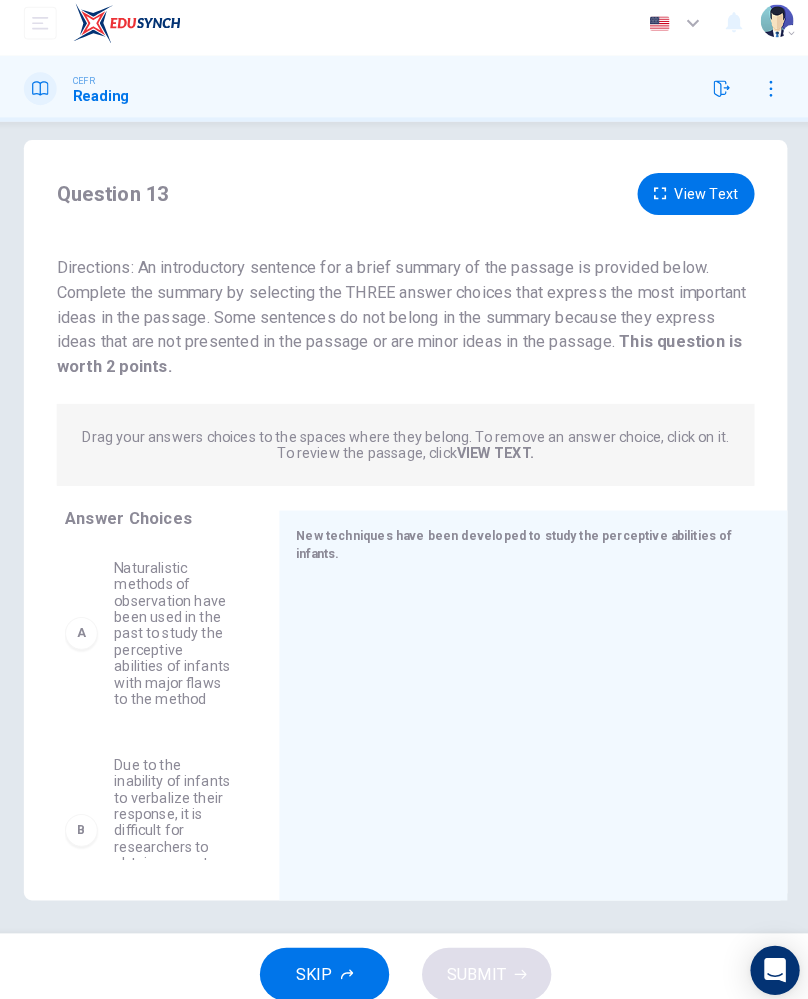 scroll, scrollTop: 29, scrollLeft: 0, axis: vertical 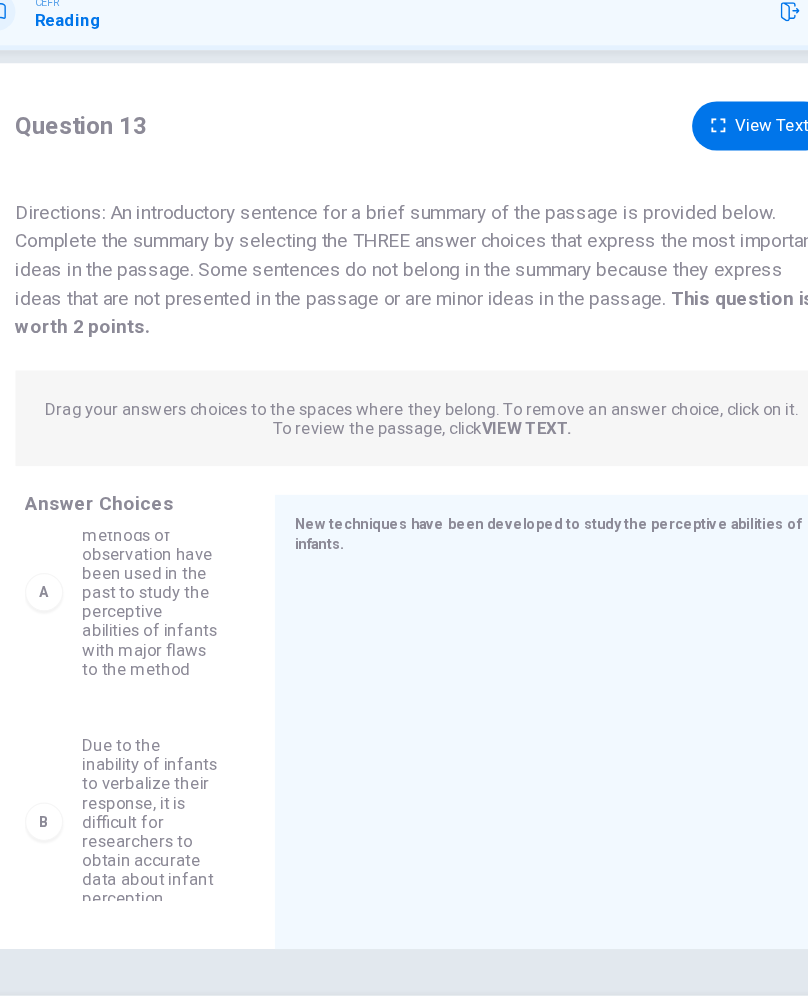 click on "Naturalistic methods of observation have been used in the past to study the perceptive abilities of infants with major flaws to the method" at bounding box center [176, 582] 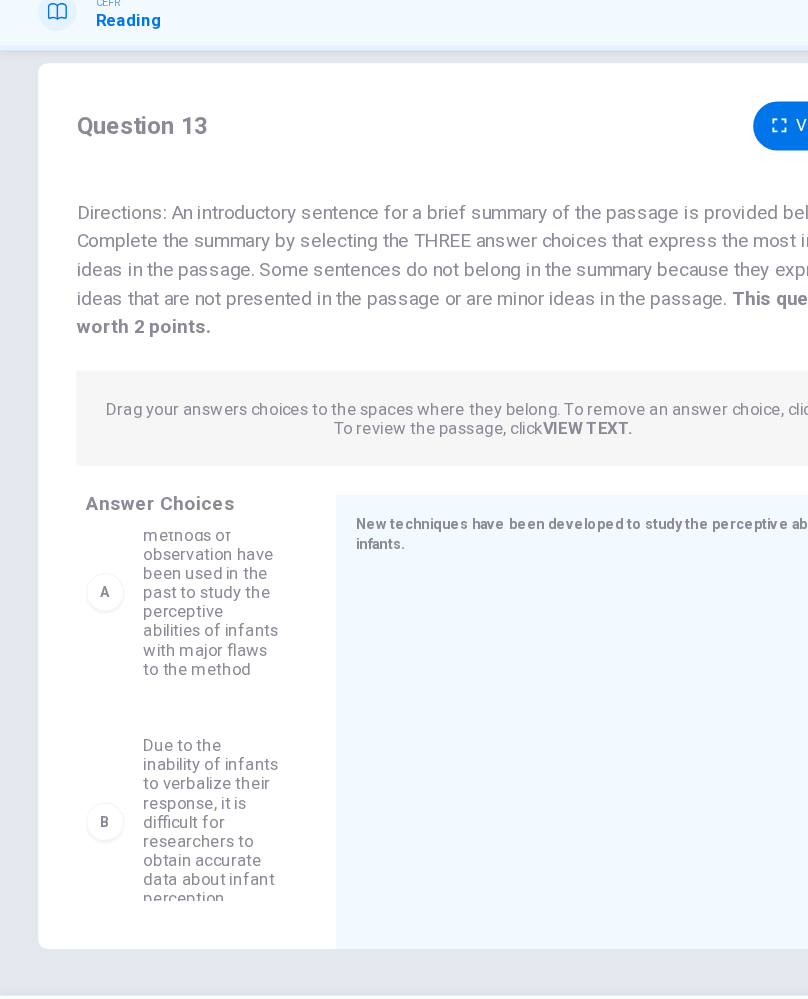 click on "Naturalistic methods of observation have been used in the past to study the perceptive abilities of infants with major flaws to the method" at bounding box center (176, 582) 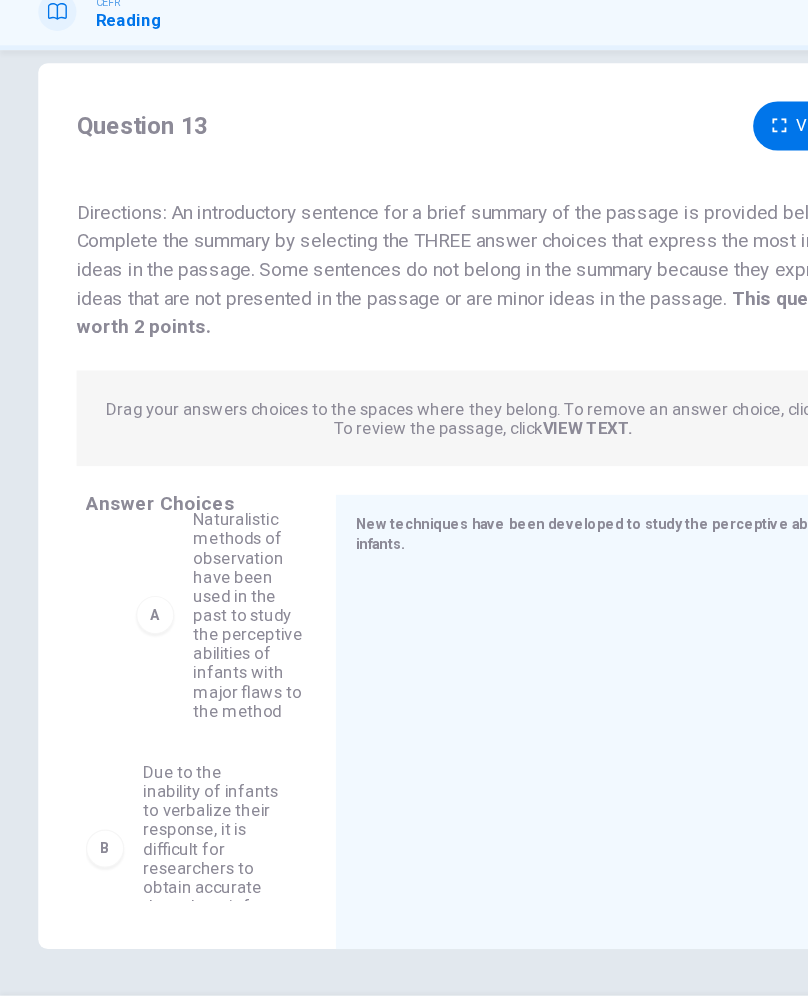 scroll, scrollTop: 0, scrollLeft: 0, axis: both 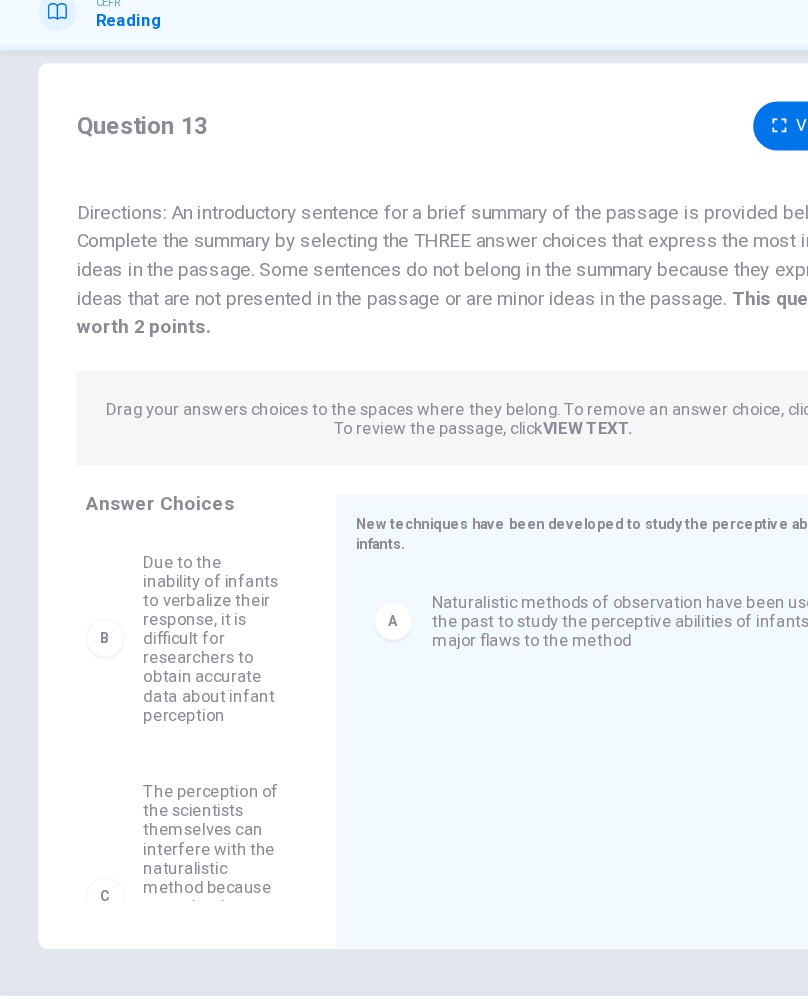click on "Due to the inability of infants to verbalize their response, it is difficult for researchers to obtain accurate data about infant perception" at bounding box center [176, 620] 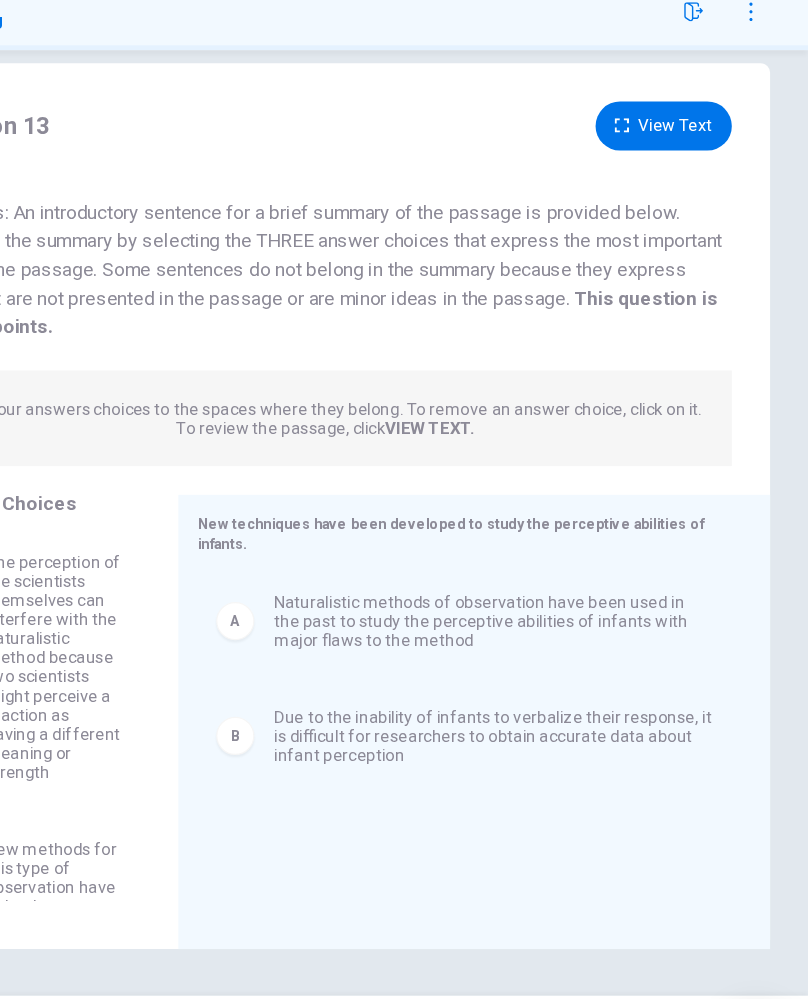 click on "View Text" at bounding box center (687, 191) 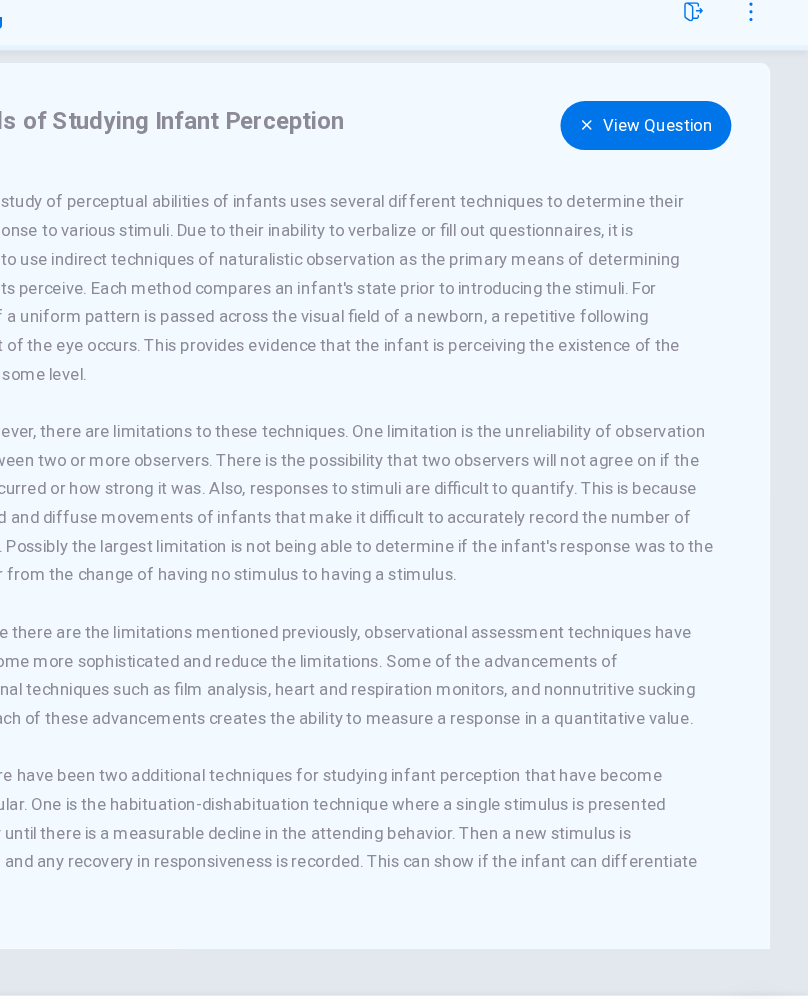 scroll, scrollTop: 1, scrollLeft: 0, axis: vertical 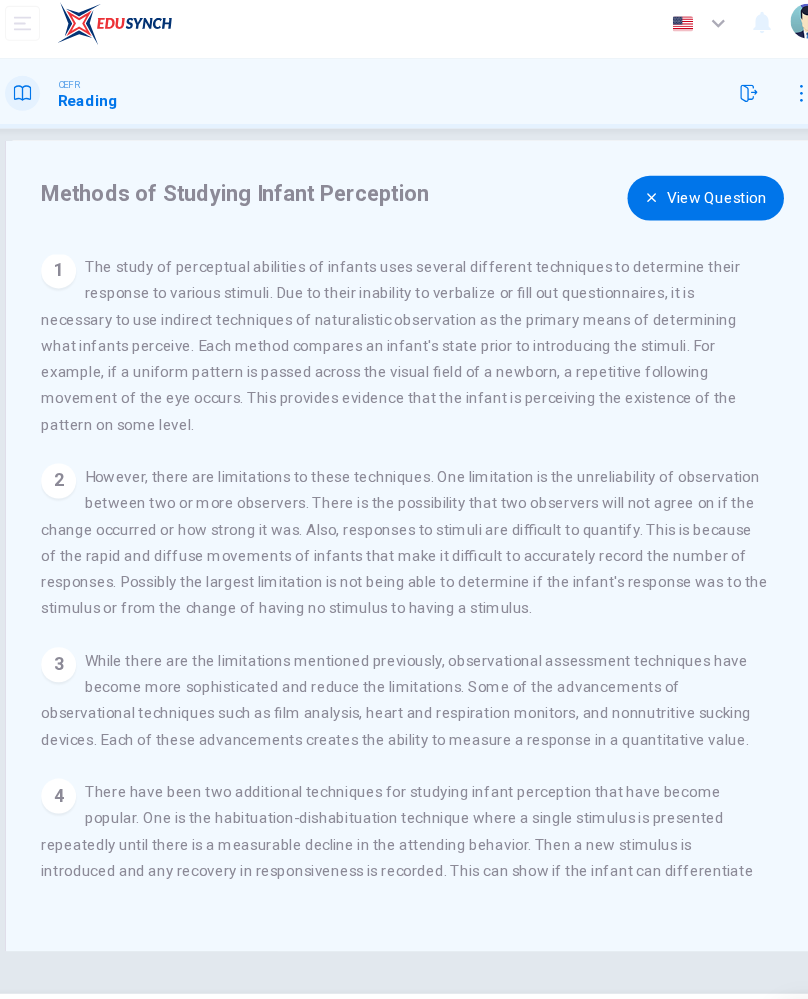 click on "View Question" at bounding box center (672, 191) 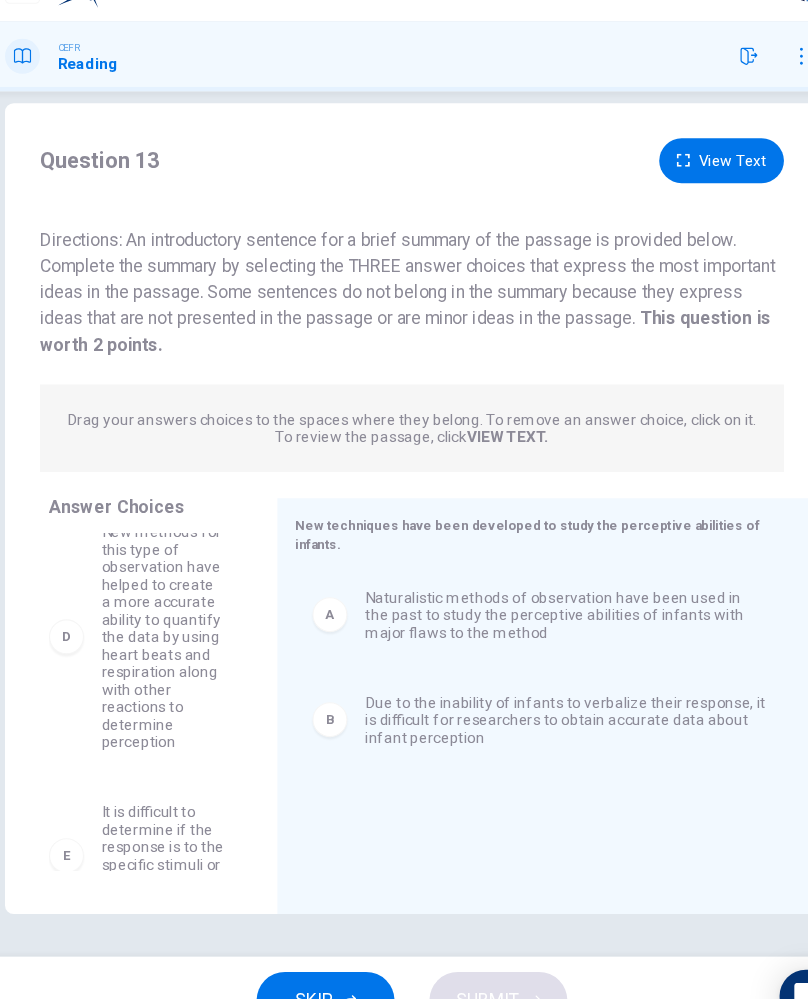 scroll, scrollTop: 268, scrollLeft: 0, axis: vertical 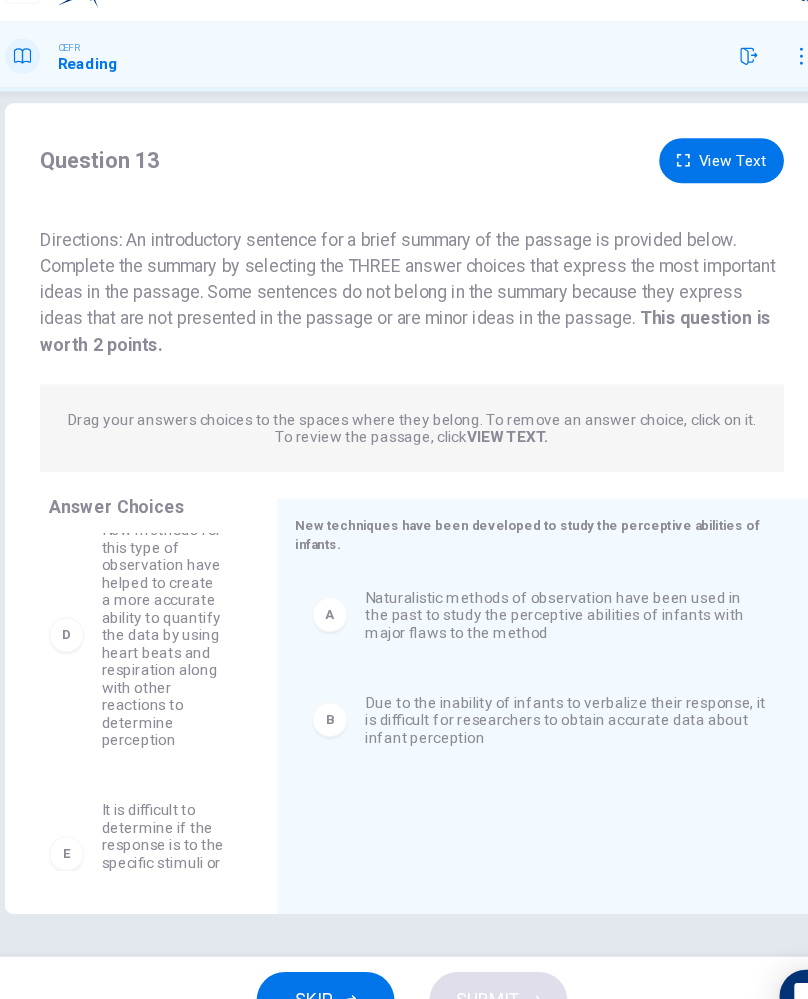 click on "Due to the inability of infants to verbalize their response, it is difficult for researchers to obtain accurate data about infant perception" at bounding box center [544, 702] 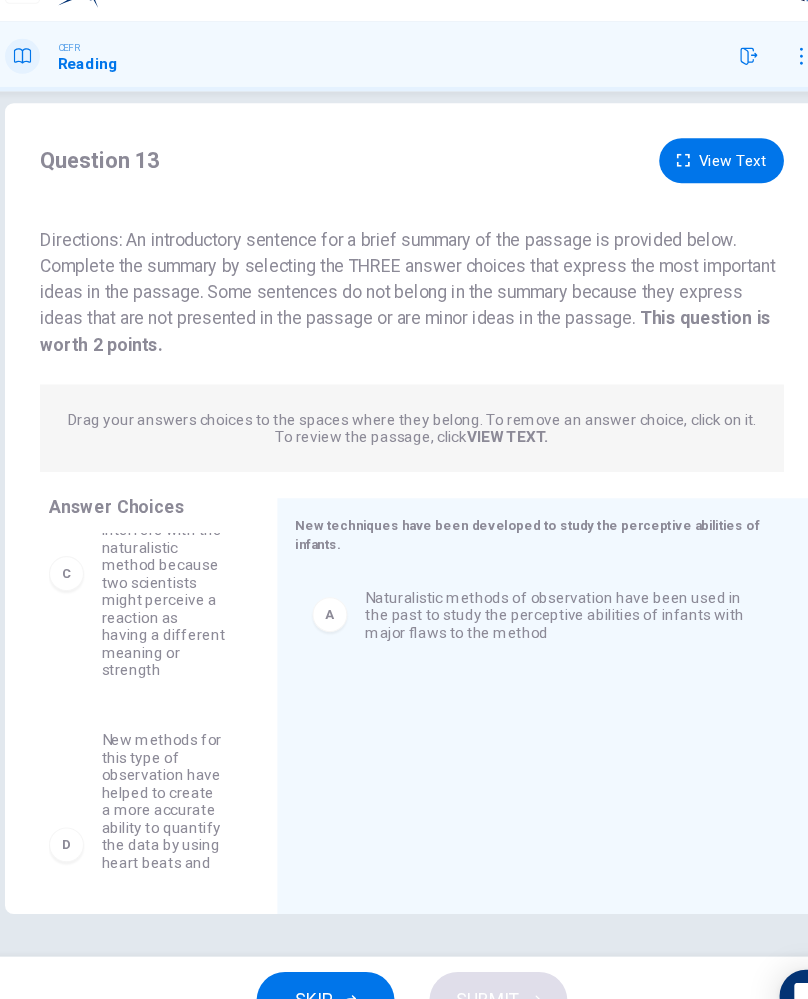 click on "Naturalistic methods of observation have been used in the past to study the perceptive abilities of infants with major flaws to the method" at bounding box center [544, 606] 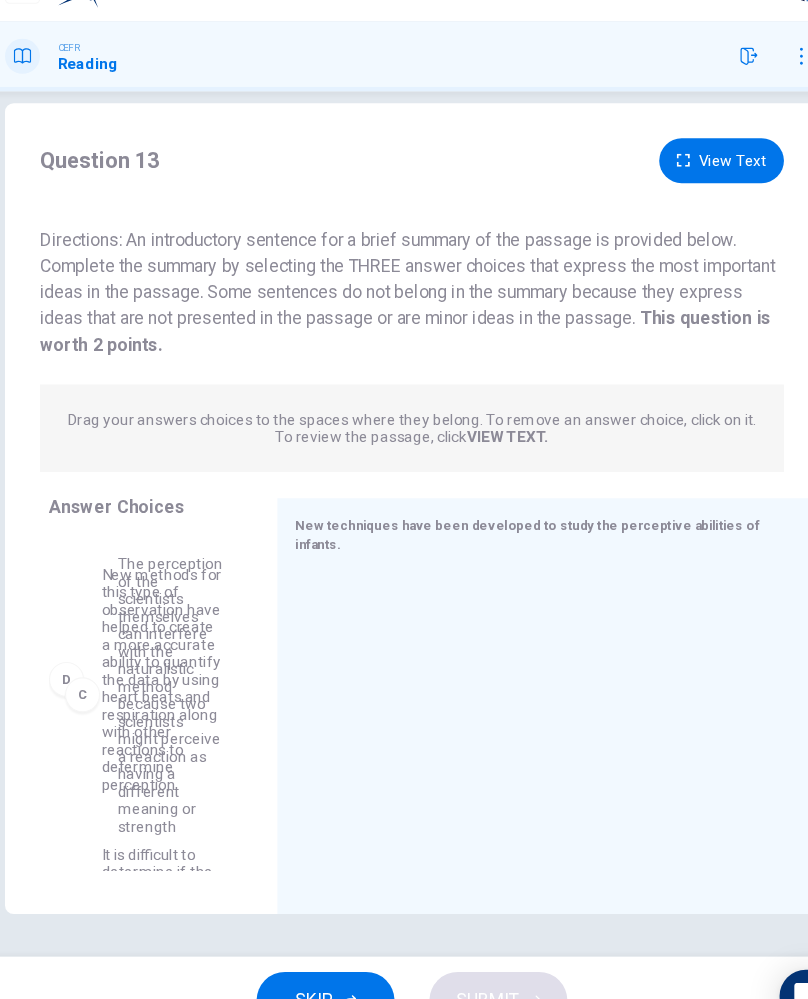 scroll, scrollTop: 369, scrollLeft: 0, axis: vertical 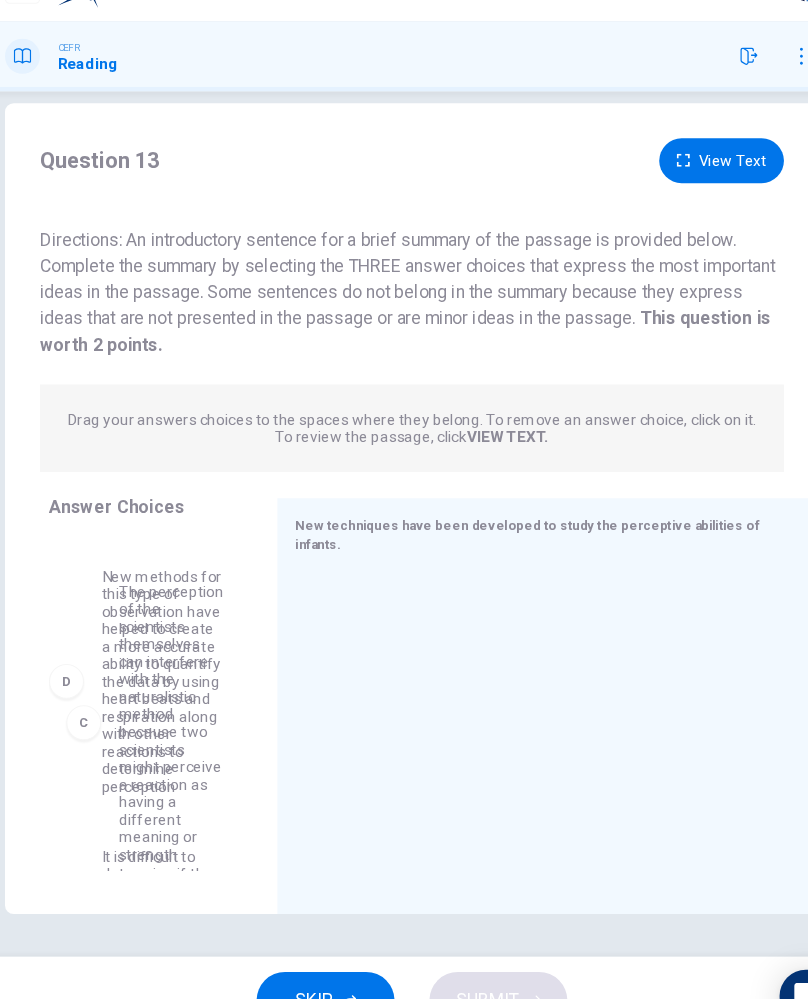 click at bounding box center [520, 700] 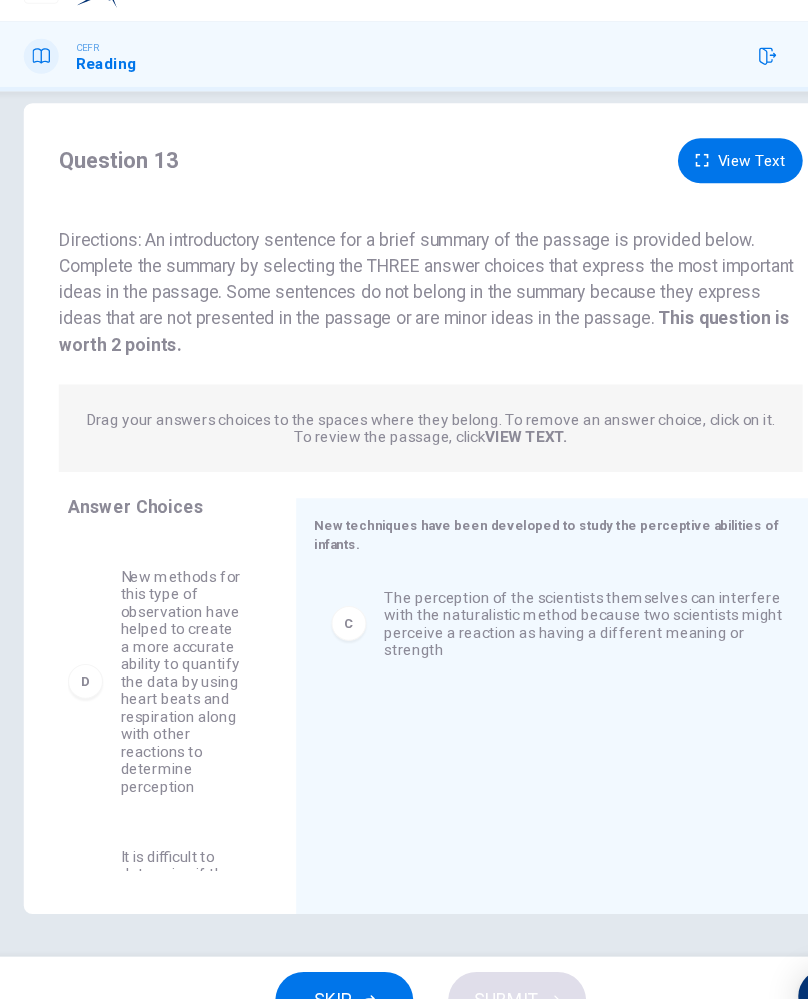 click on "C The perception of the scientists themselves can interfere with the naturalistic method because two scientists might perceive a reaction as having a different meaning or strength" at bounding box center (520, 700) 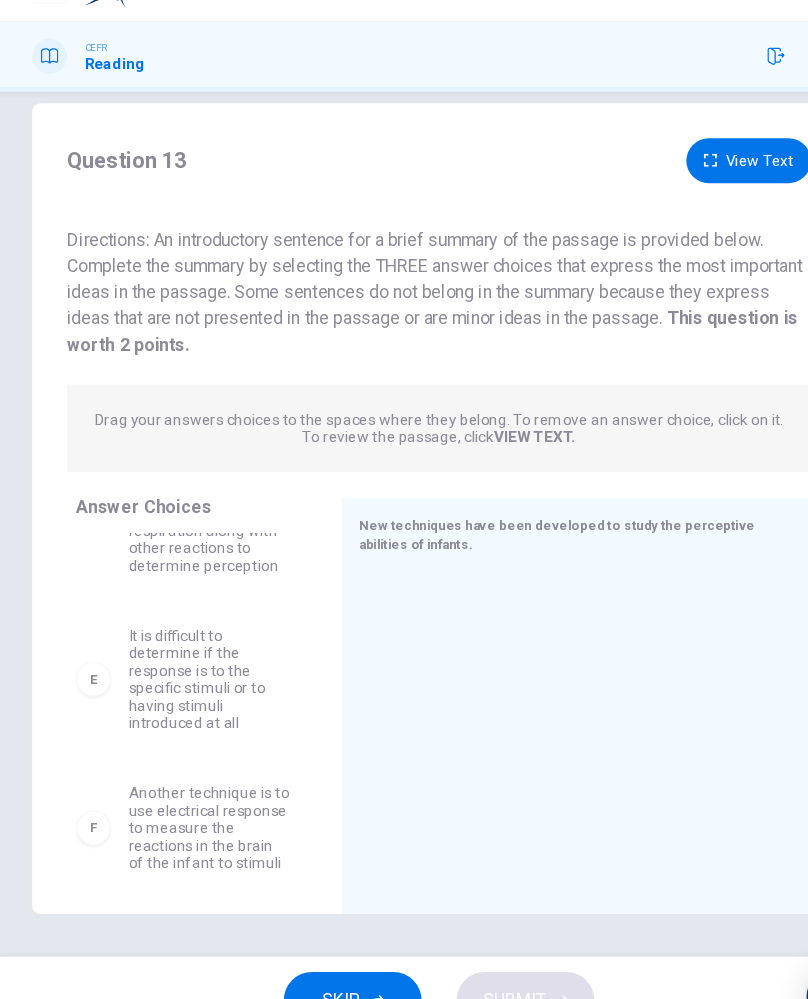 scroll, scrollTop: 571, scrollLeft: 0, axis: vertical 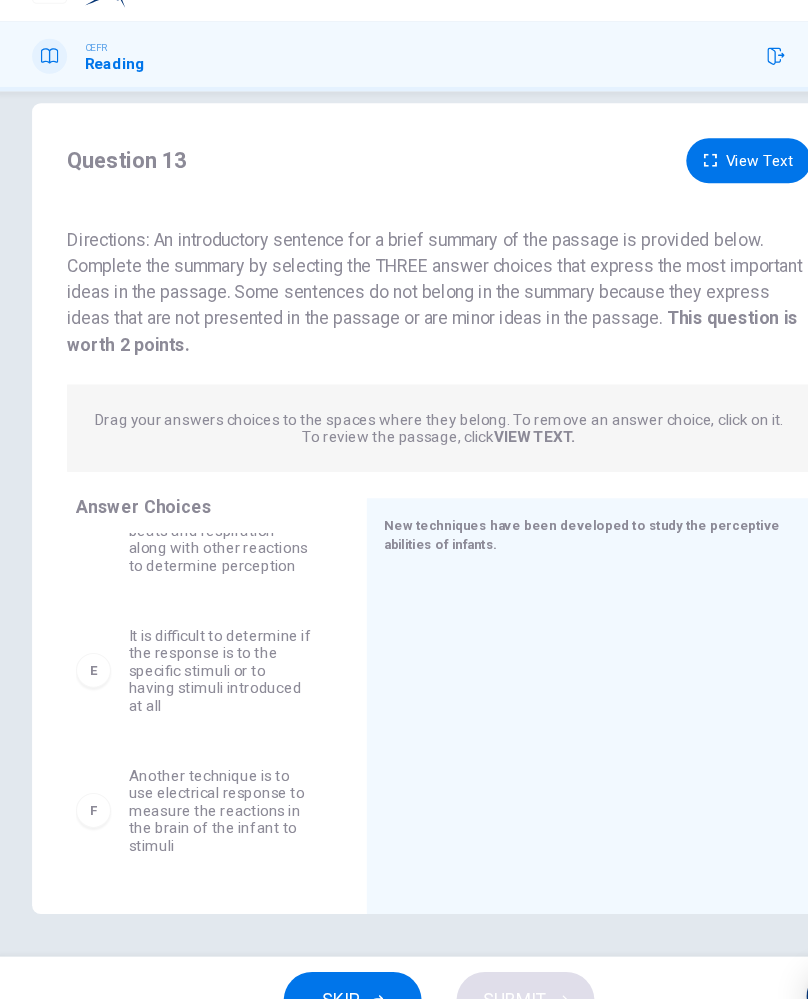 click on "It is difficult to determine if the response is to the specific stimuli or to having stimuli introduced at all" at bounding box center (205, 657) 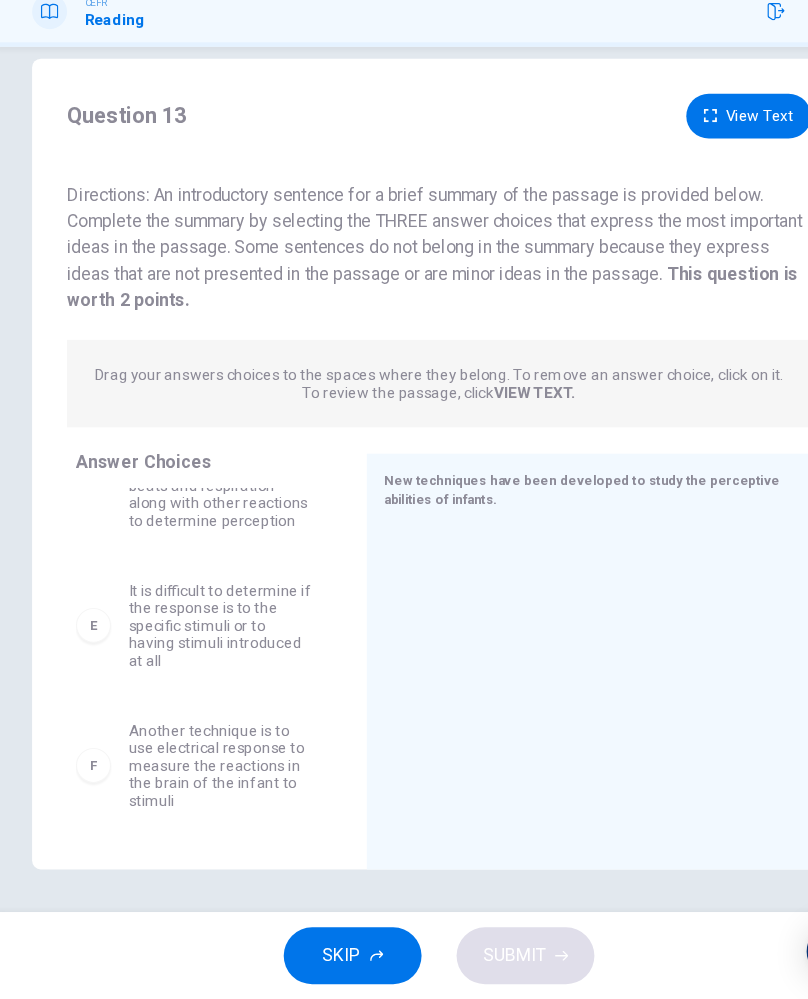 click on "Another technique is to use electrical response to measure the reactions in the brain of the infant to stimuli" at bounding box center (205, 785) 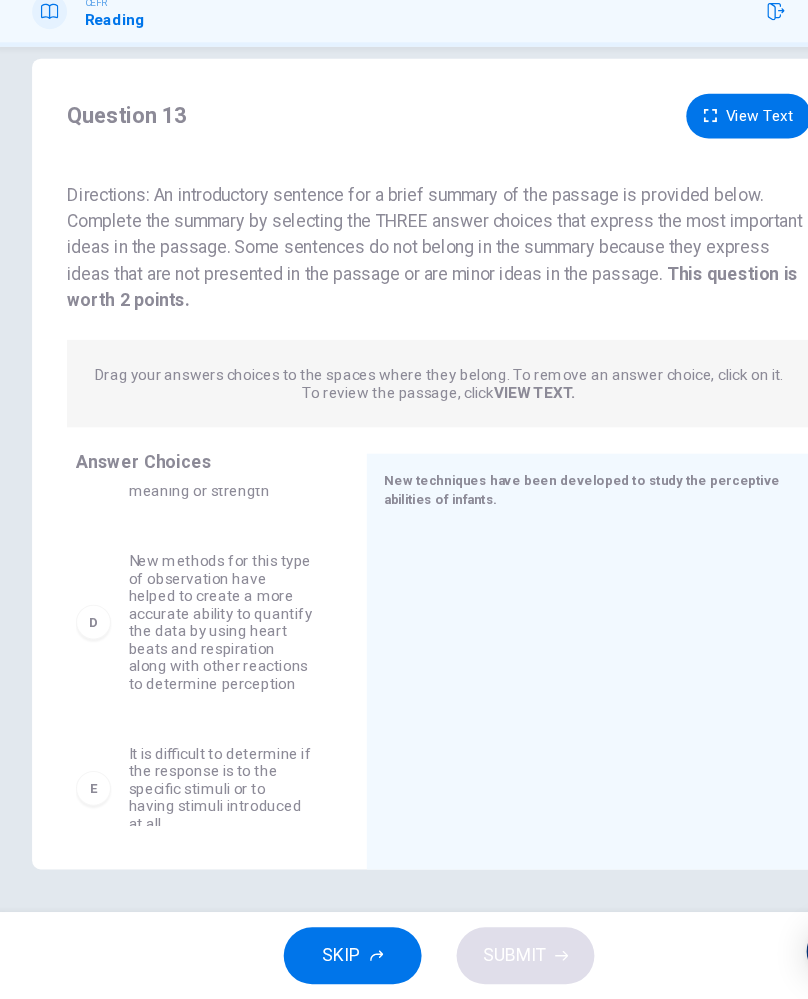 scroll, scrollTop: 571, scrollLeft: 0, axis: vertical 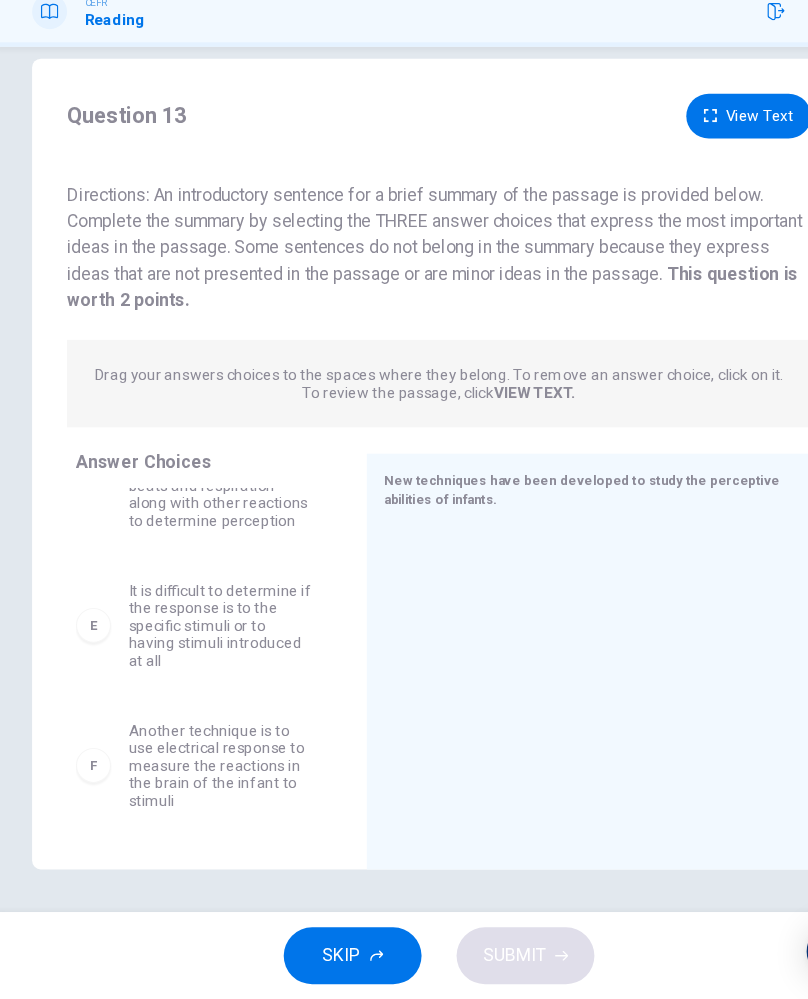 click on "View Text" at bounding box center [687, 191] 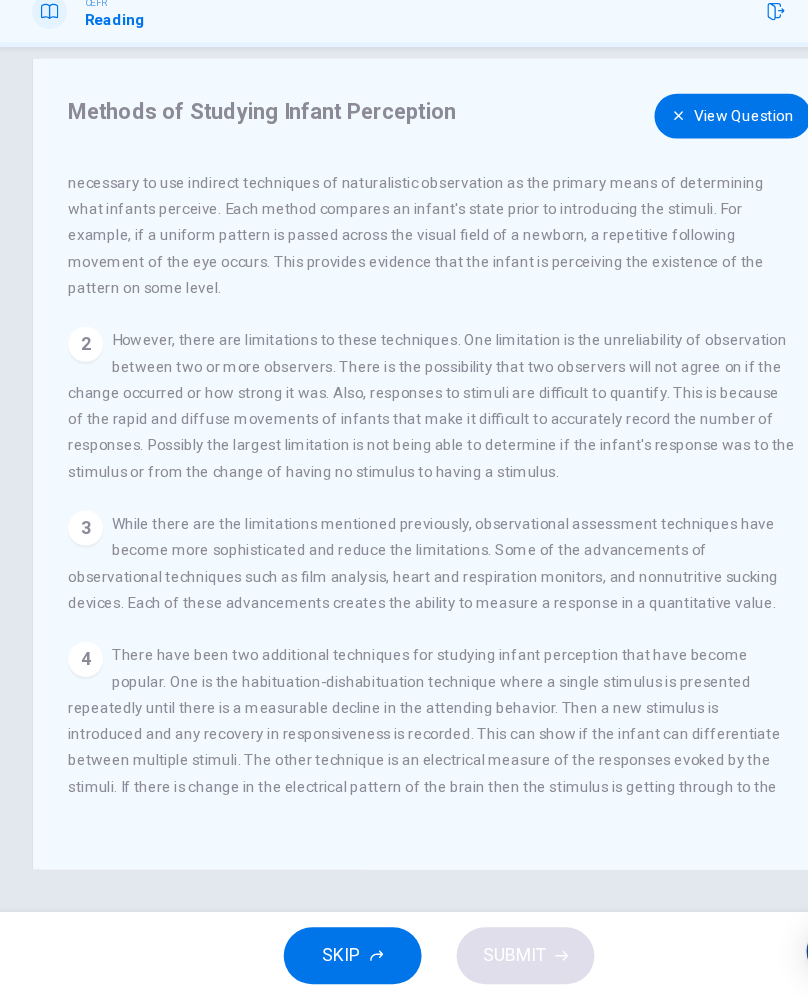 scroll, scrollTop: 53, scrollLeft: 0, axis: vertical 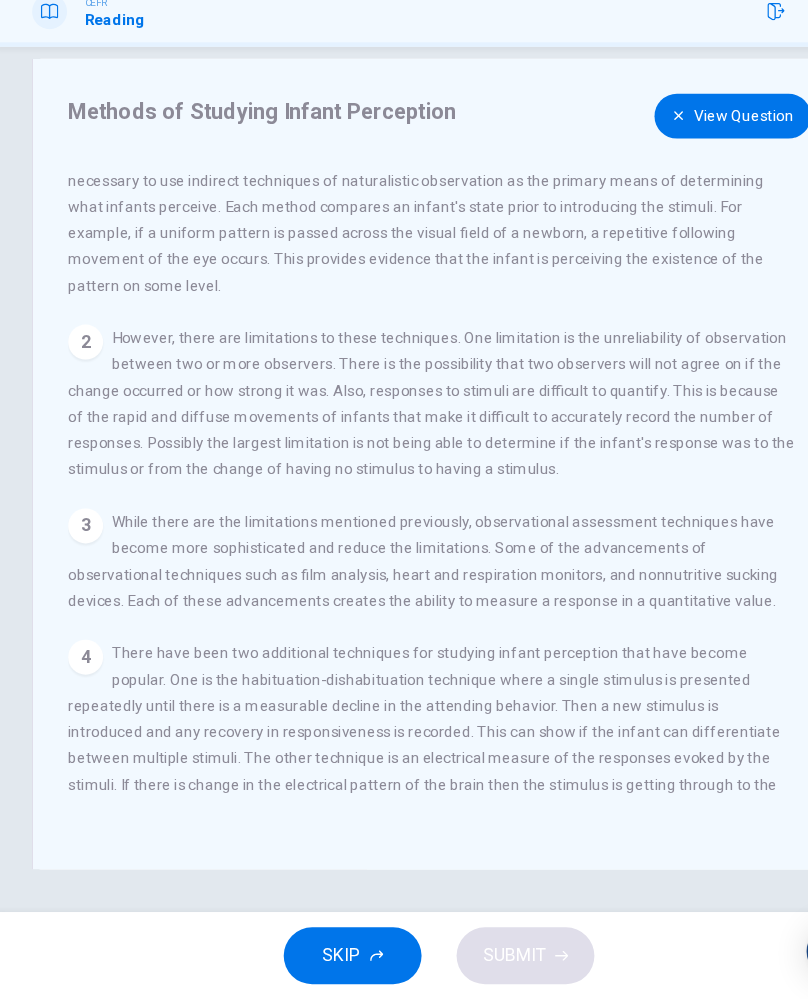 click on "Methods of Studying Infant Perception View Question 1 The study of perceptual abilities of infants uses several different techniques to determine their response to various stimuli. Due to their inability to verbalize or fill out questionnaires, it is necessary to use indirect techniques of naturalistic observation as the primary means of determining what infants perceive. Each method compares an infant's state prior to introducing the stimuli. For example, if a uniform pattern is passed across the visual field of a newborn, a repetitive following movement of the eye occurs. This provides evidence that the infant is perceiving the existence of the pattern on some level.  2 3 4 5" at bounding box center (404, 509) 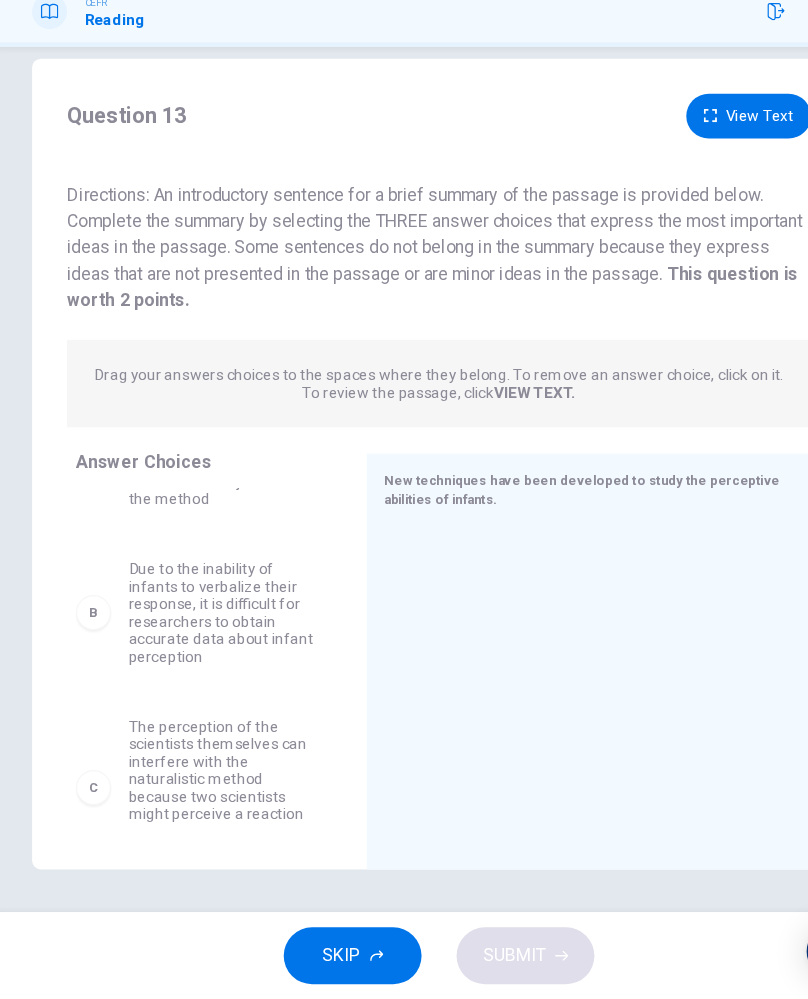 scroll, scrollTop: 61, scrollLeft: 0, axis: vertical 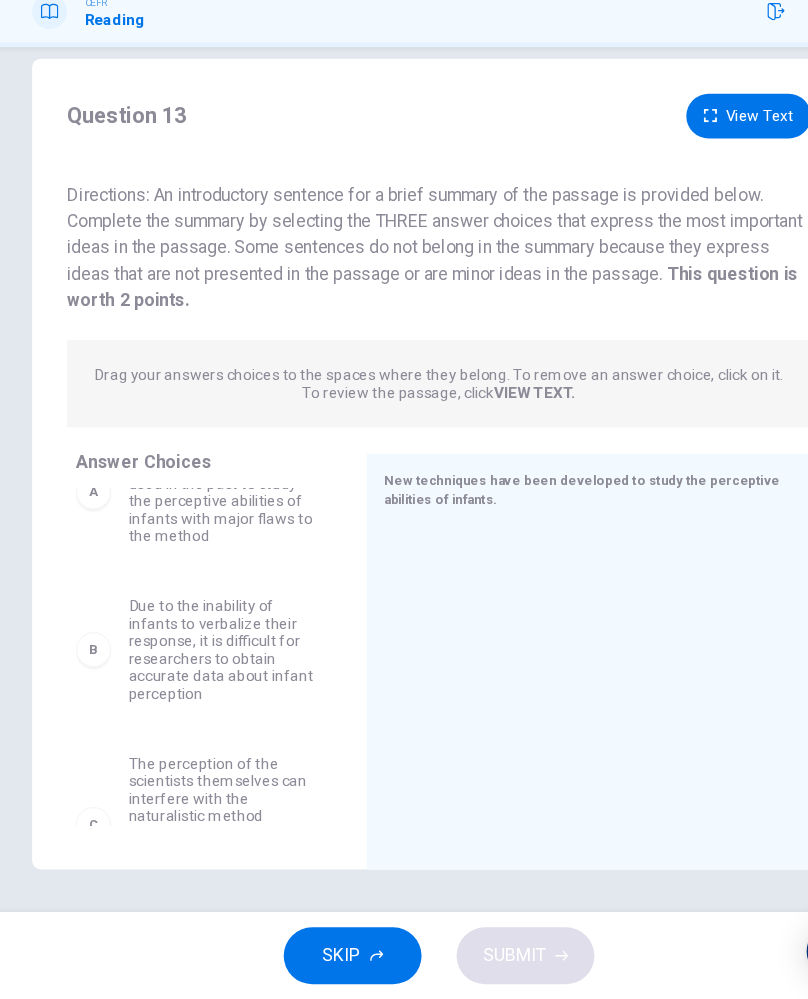 click on "Due to the inability of infants to verbalize their response, it is difficult for researchers to obtain accurate data about infant perception" at bounding box center [205, 679] 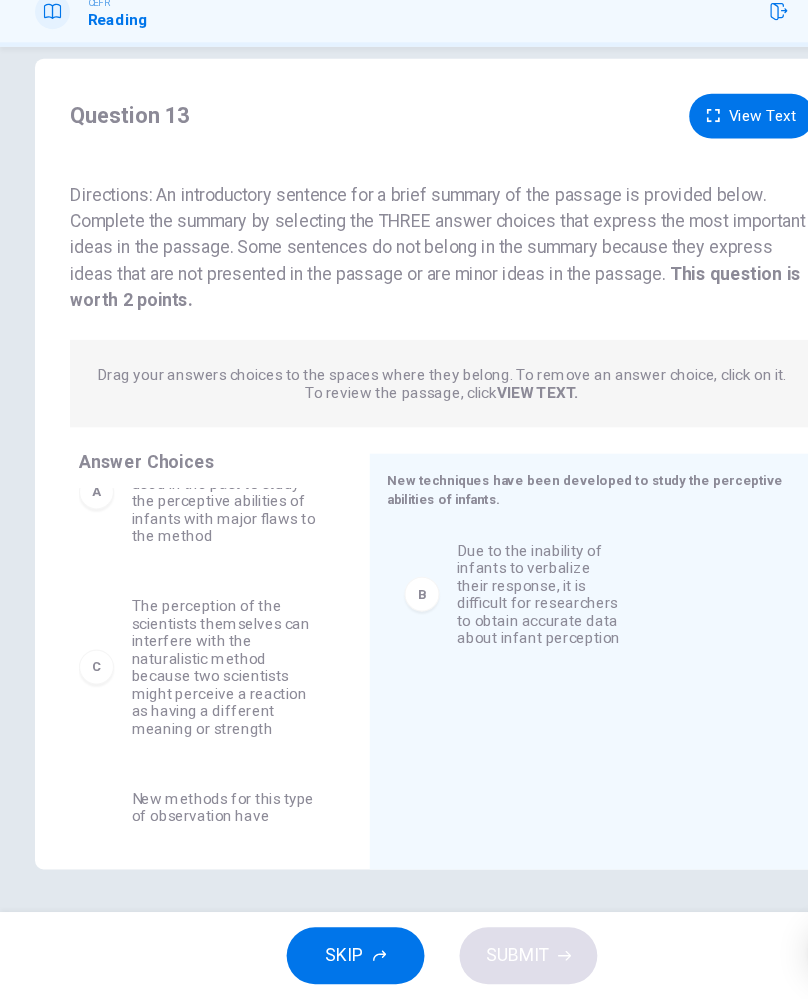 scroll, scrollTop: 0, scrollLeft: 0, axis: both 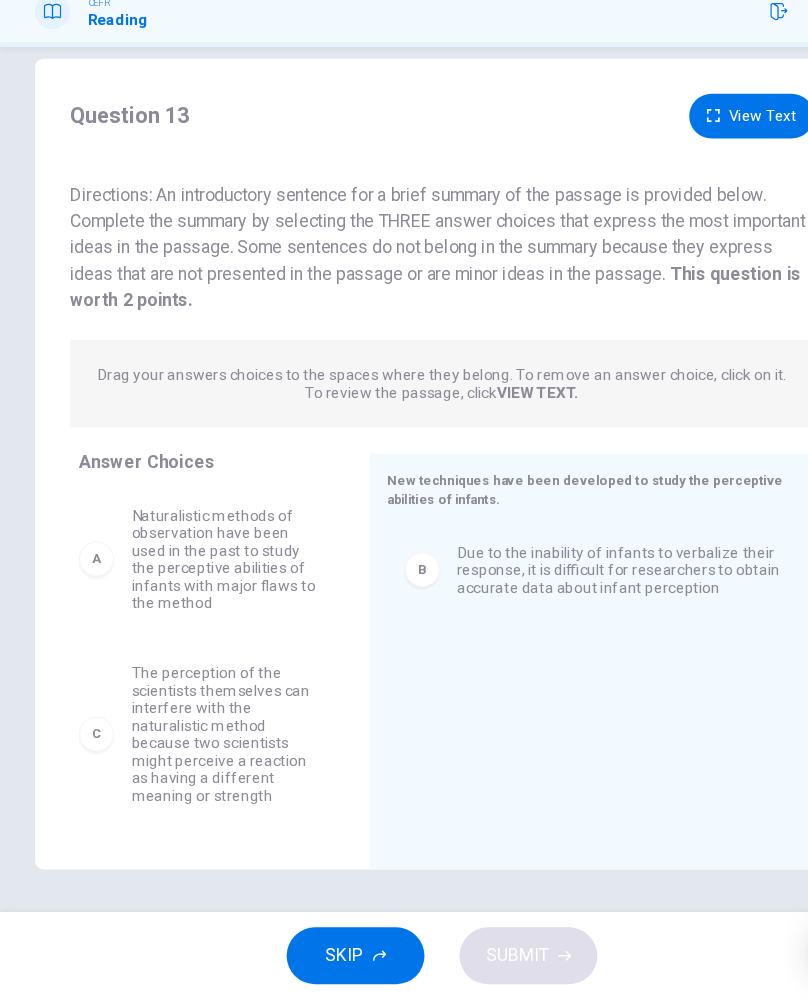 click on "Naturalistic methods of observation have been used in the past to study the perceptive abilities of infants with major flaws to the method" at bounding box center (205, 596) 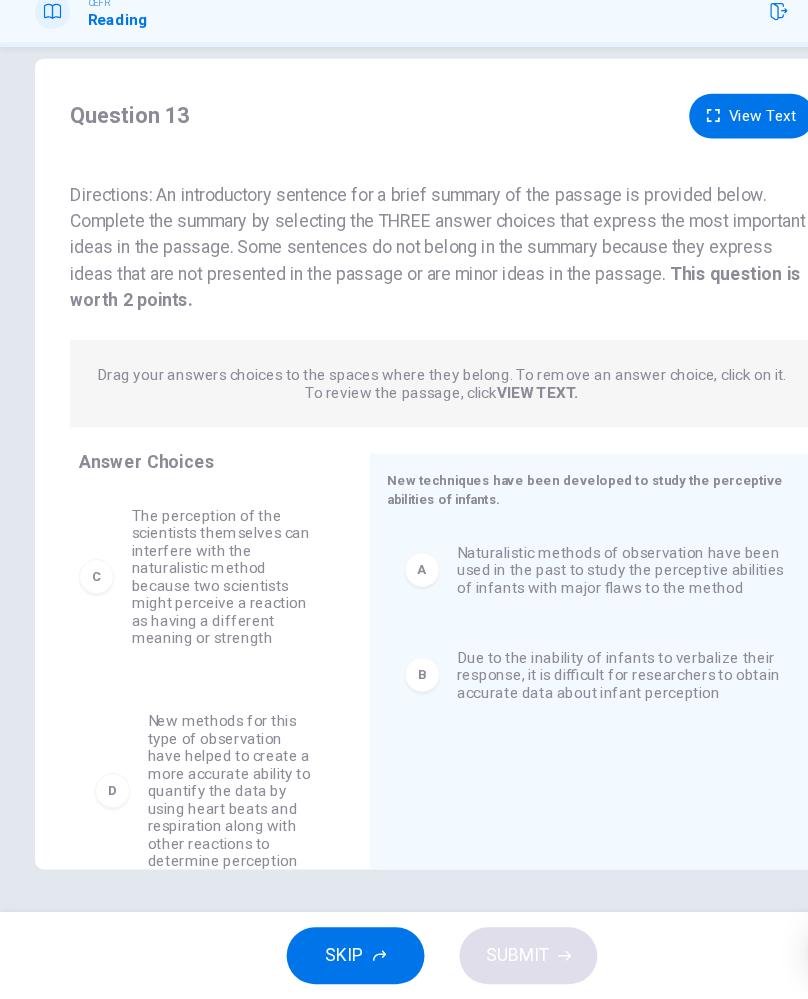 scroll, scrollTop: 32, scrollLeft: 0, axis: vertical 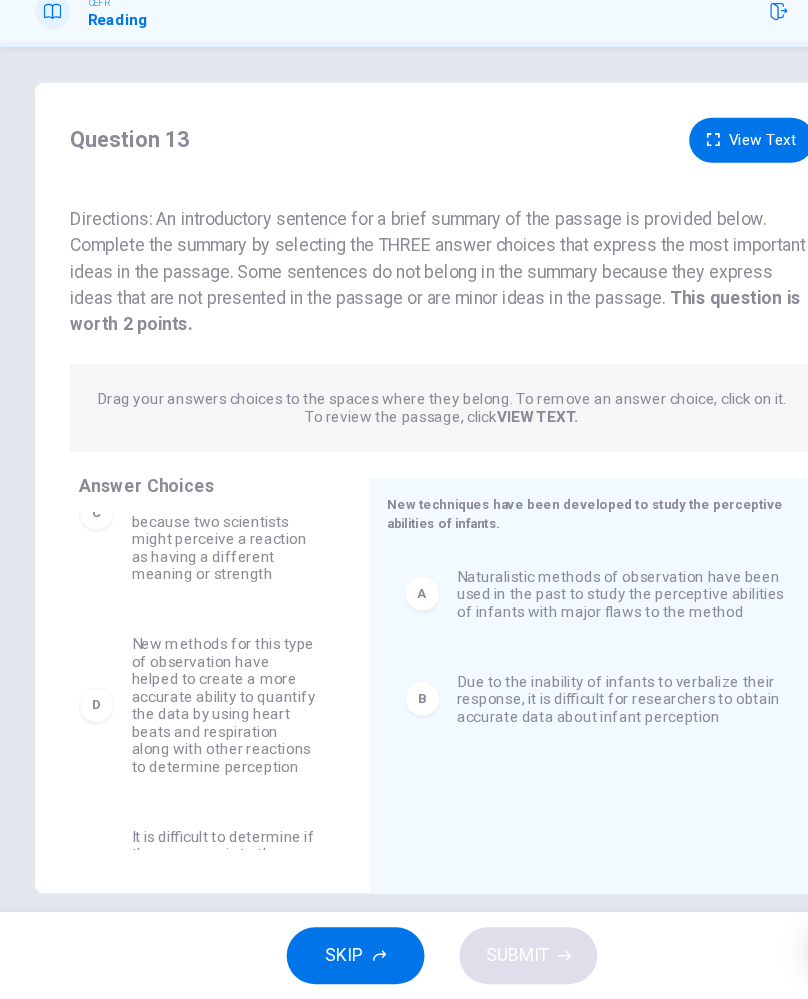 click on "New methods for this type of observation have helped to create a more accurate ability to quantify the data by using heart beats and respiration along with other reactions to determine perception" at bounding box center [205, 730] 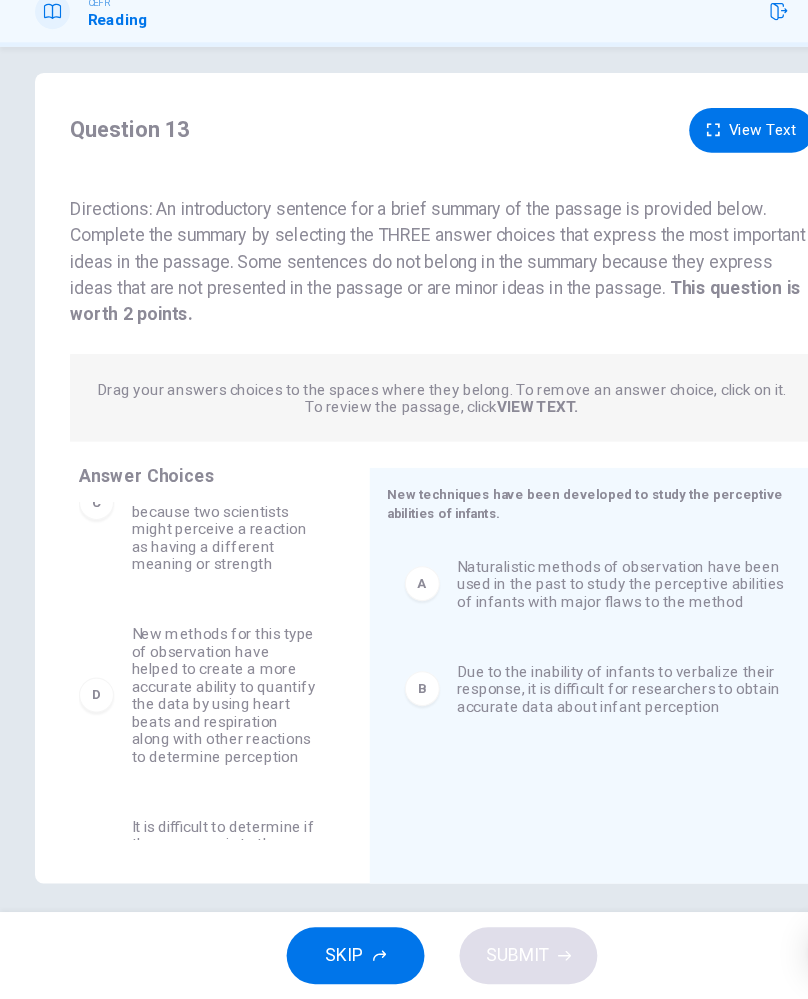 scroll, scrollTop: 20, scrollLeft: 0, axis: vertical 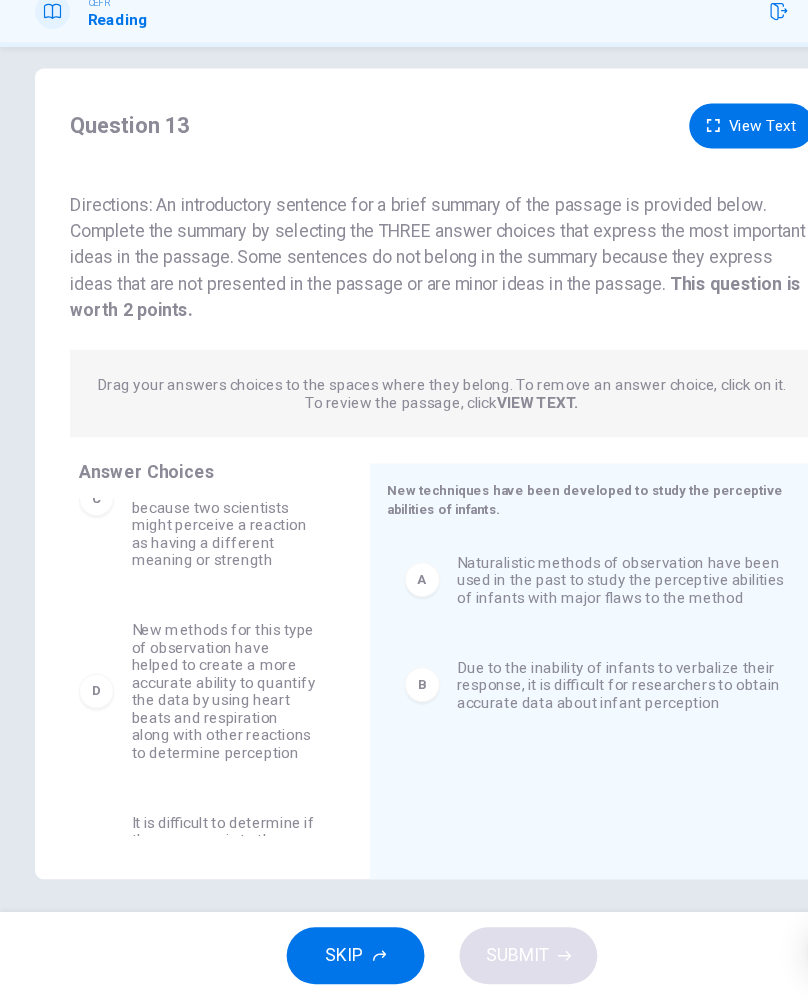 click on "View Text" at bounding box center [687, 200] 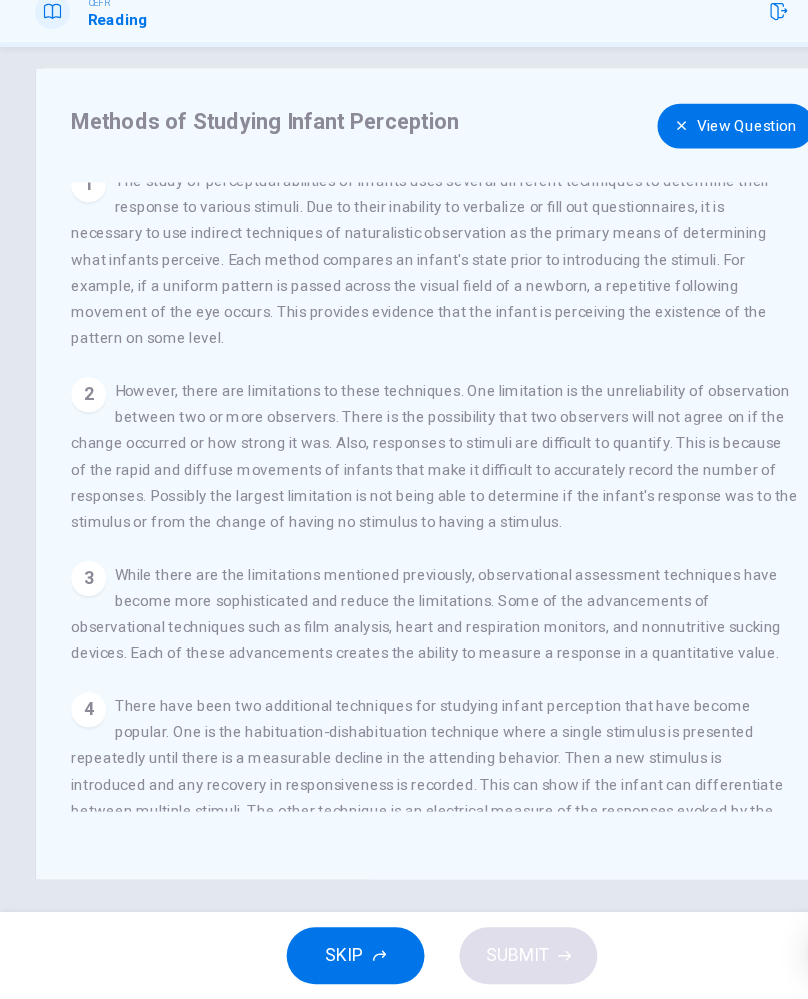 scroll, scrollTop: 16, scrollLeft: 0, axis: vertical 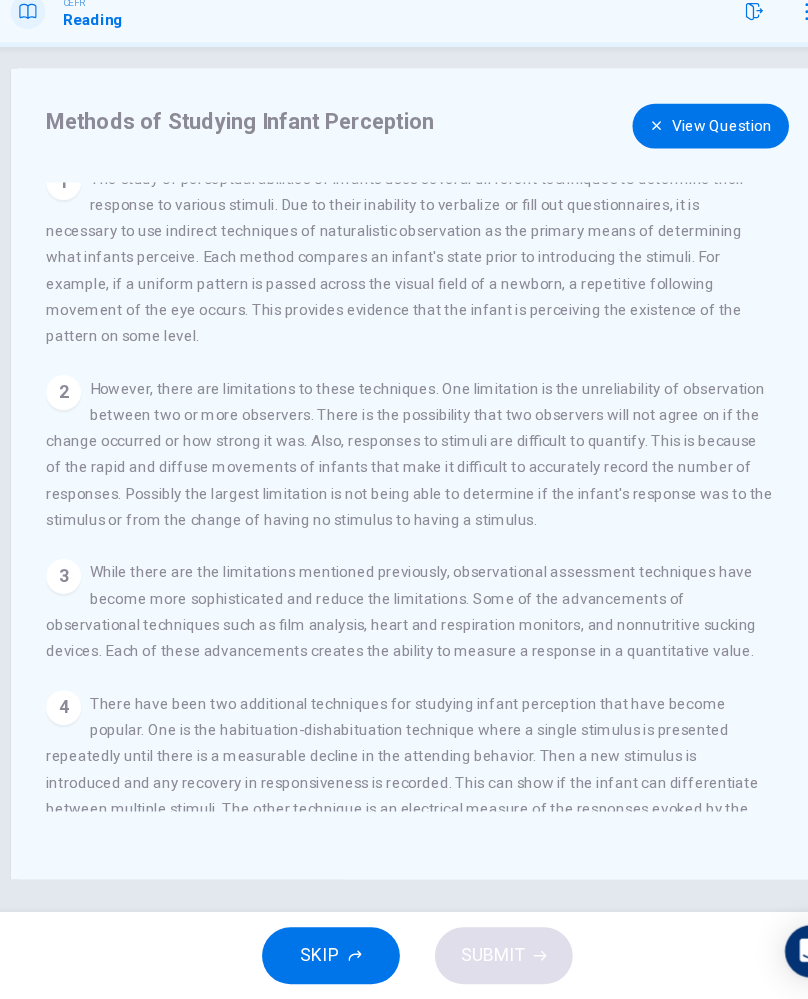 click on "View Question" at bounding box center [672, 200] 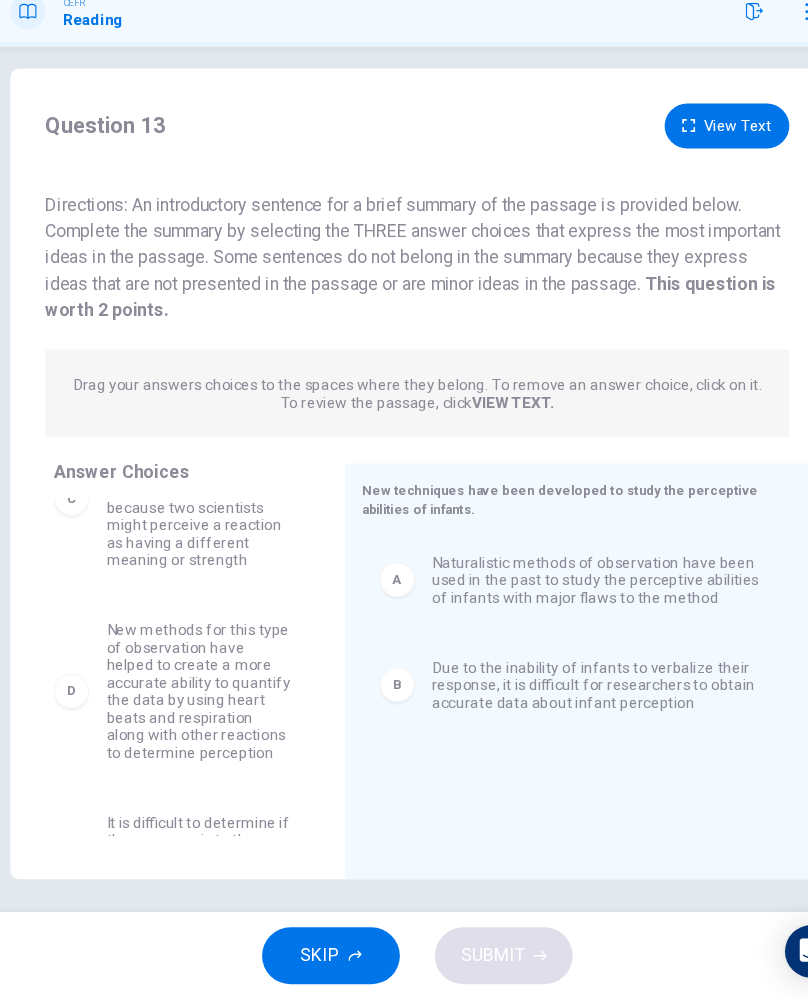 click on "New methods for this type of observation have helped to create a more accurate ability to quantify the data by using heart beats and respiration along with other reactions to determine perception" at bounding box center (205, 717) 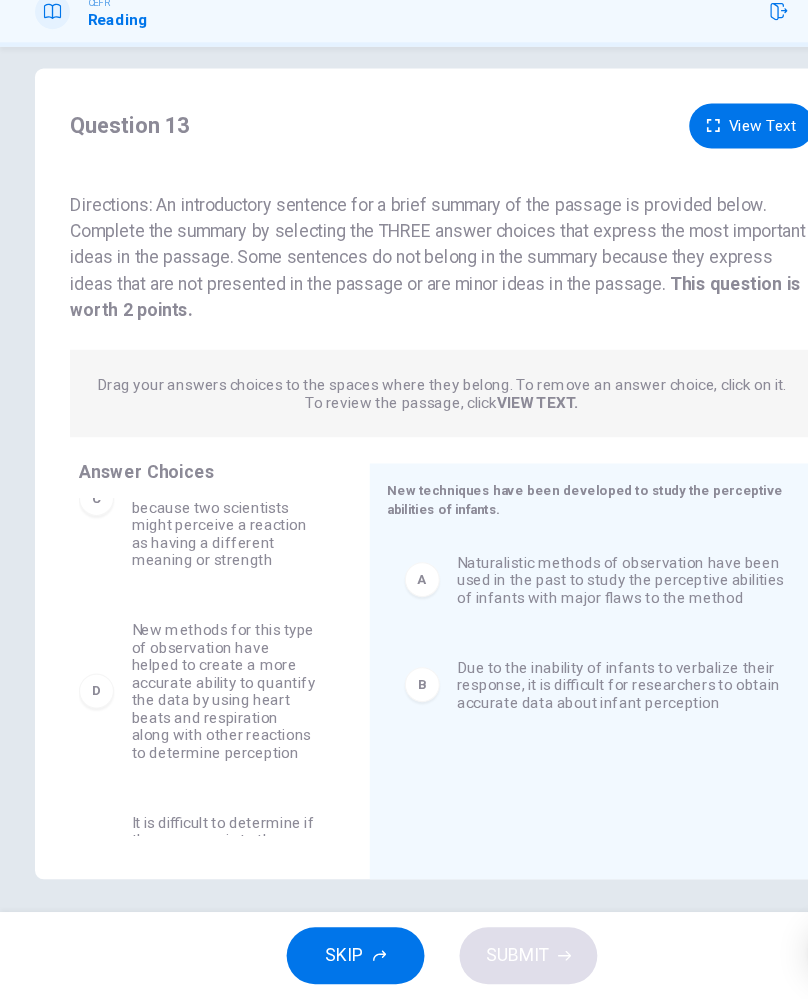 click on "New methods for this type of observation have helped to create a more accurate ability to quantify the data by using heart beats and respiration along with other reactions to determine perception" at bounding box center [205, 717] 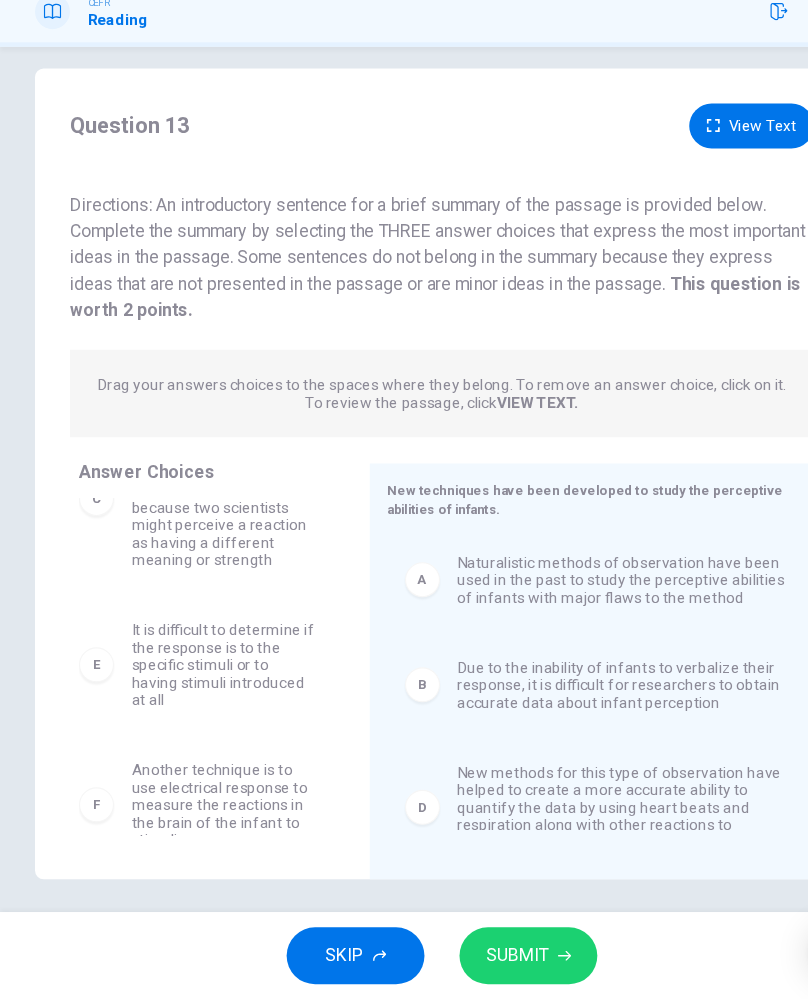 click 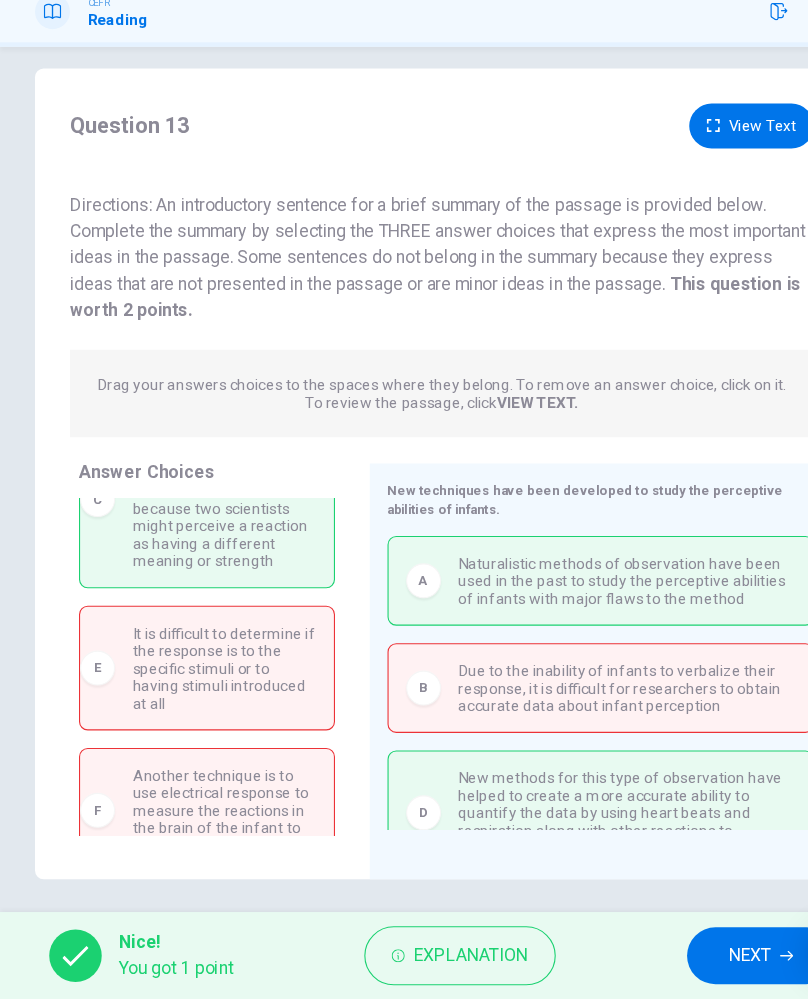scroll, scrollTop: 40, scrollLeft: 0, axis: vertical 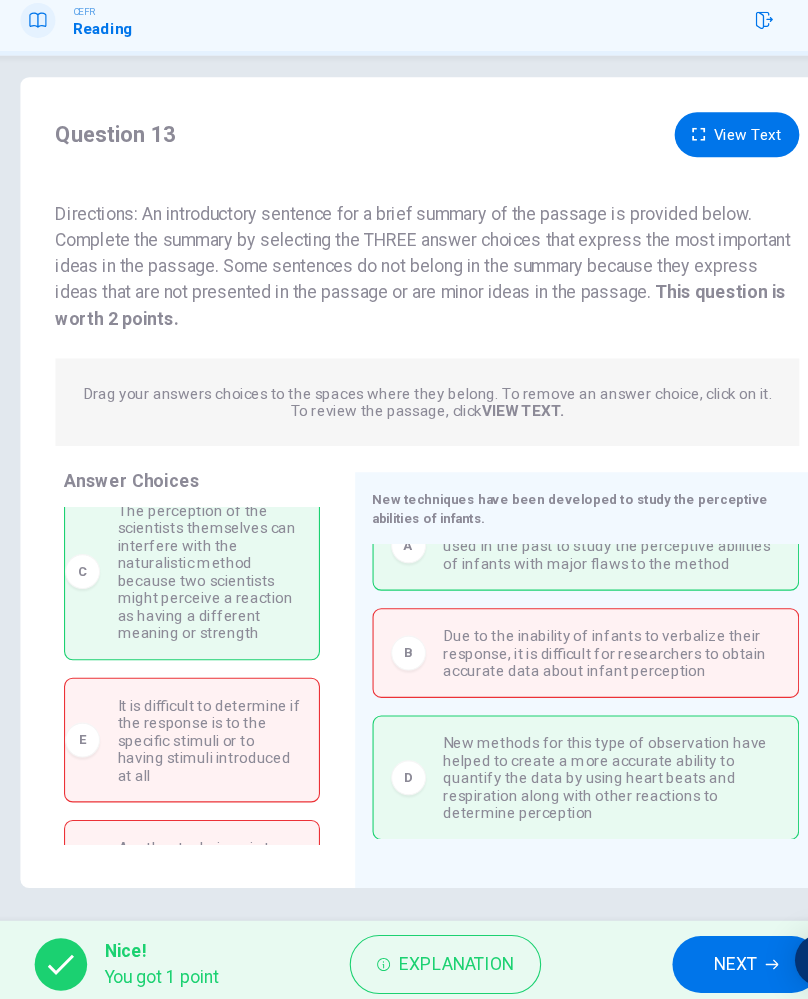 click on "Explanation" at bounding box center (420, 959) 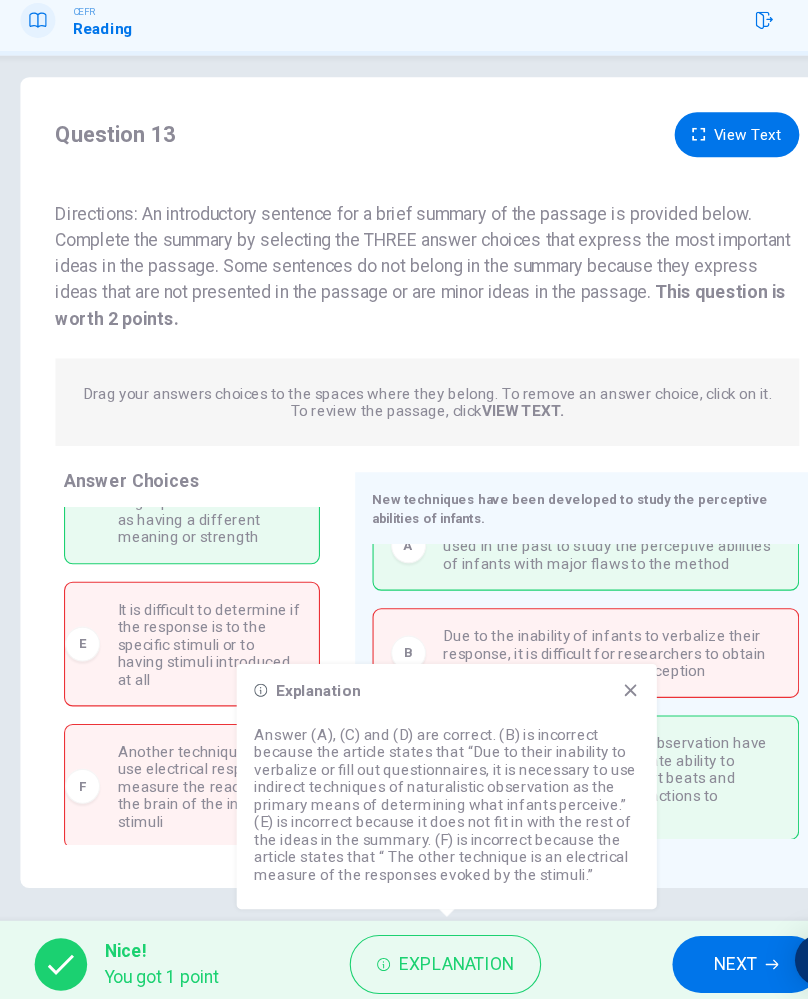 scroll, scrollTop: 110, scrollLeft: 0, axis: vertical 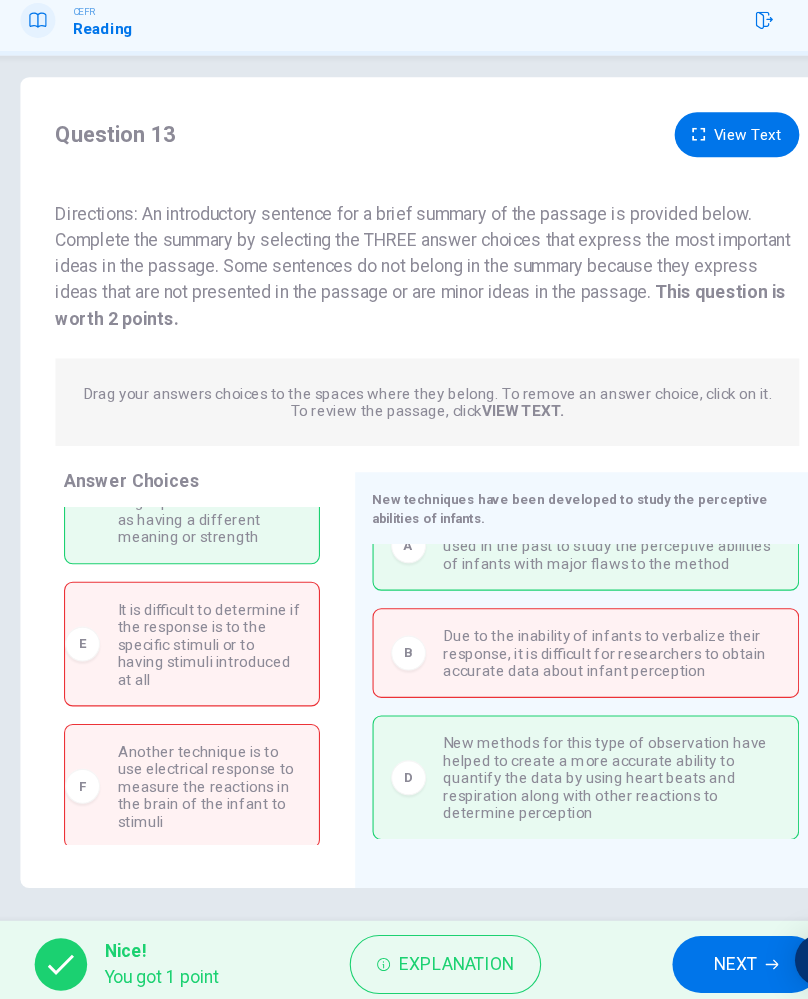 click on "Explanation" at bounding box center (430, 959) 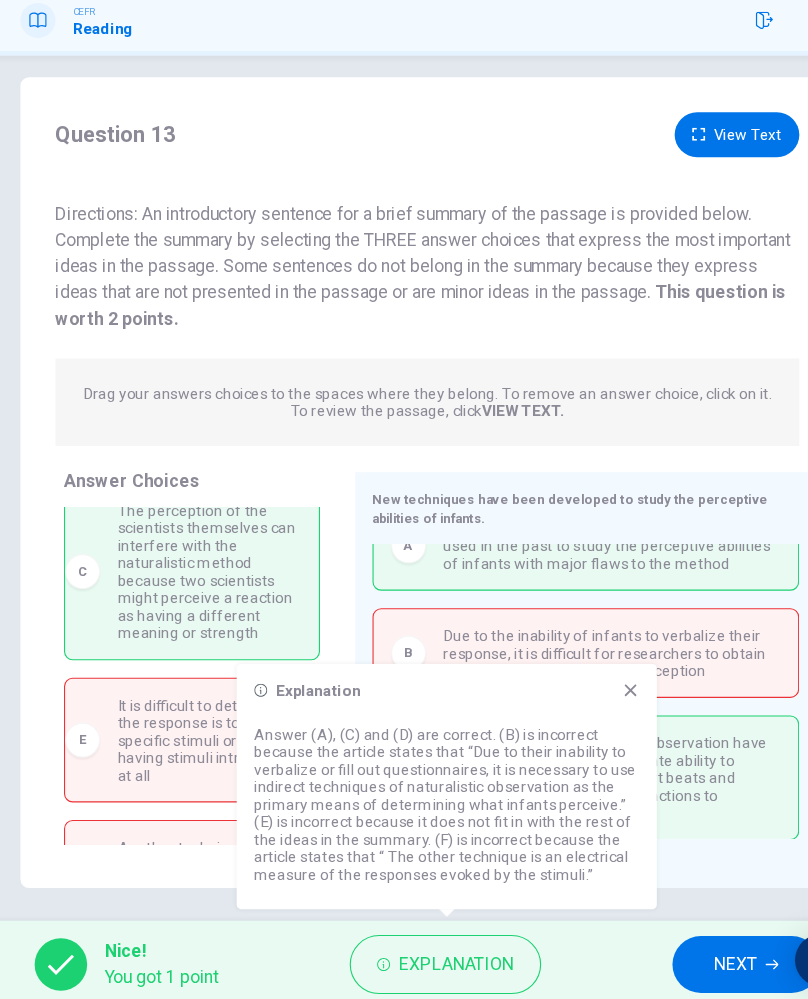 scroll, scrollTop: 0, scrollLeft: 0, axis: both 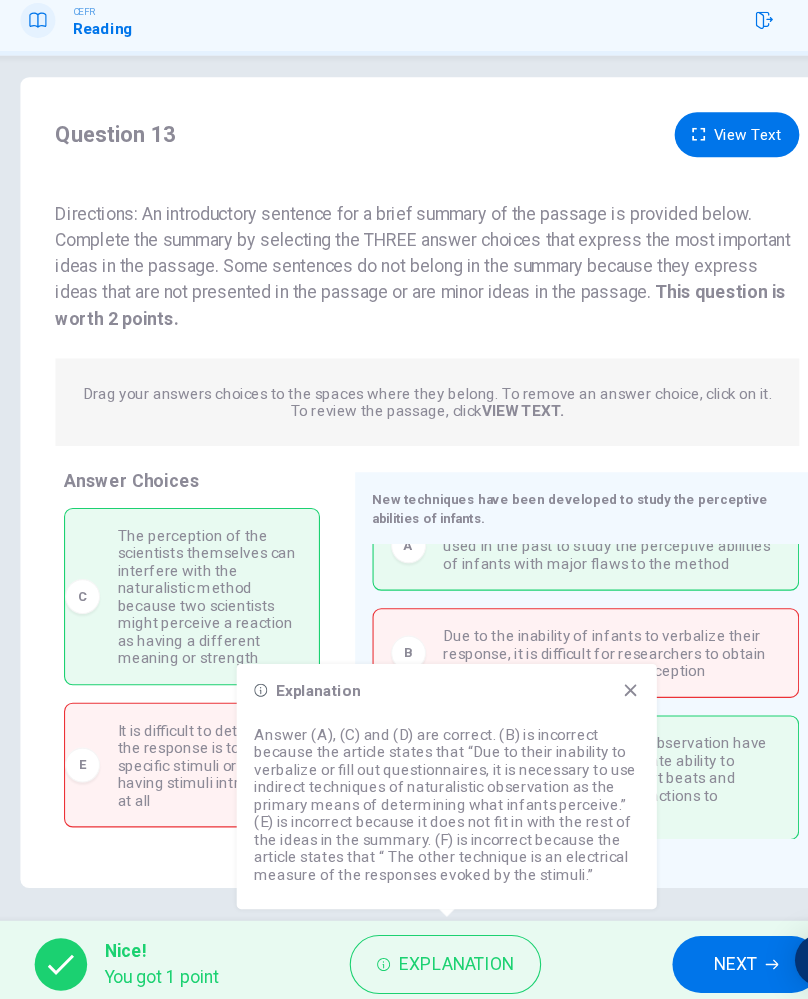 click on "Explanation Answer (A), (C) and (D) are correct. (B) is incorrect because the article states that “Due to their inability to verbalize or fill out questionnaires, it is necessary to use indirect techniques of naturalistic observation as the primary means of determining what infants perceive.” (E) is incorrect because it does not fit in with the rest of the ideas in the summary. (F) is incorrect because the article states that “ The other technique is an electrical measure of the responses evoked by the stimuli.”" at bounding box center [422, 796] 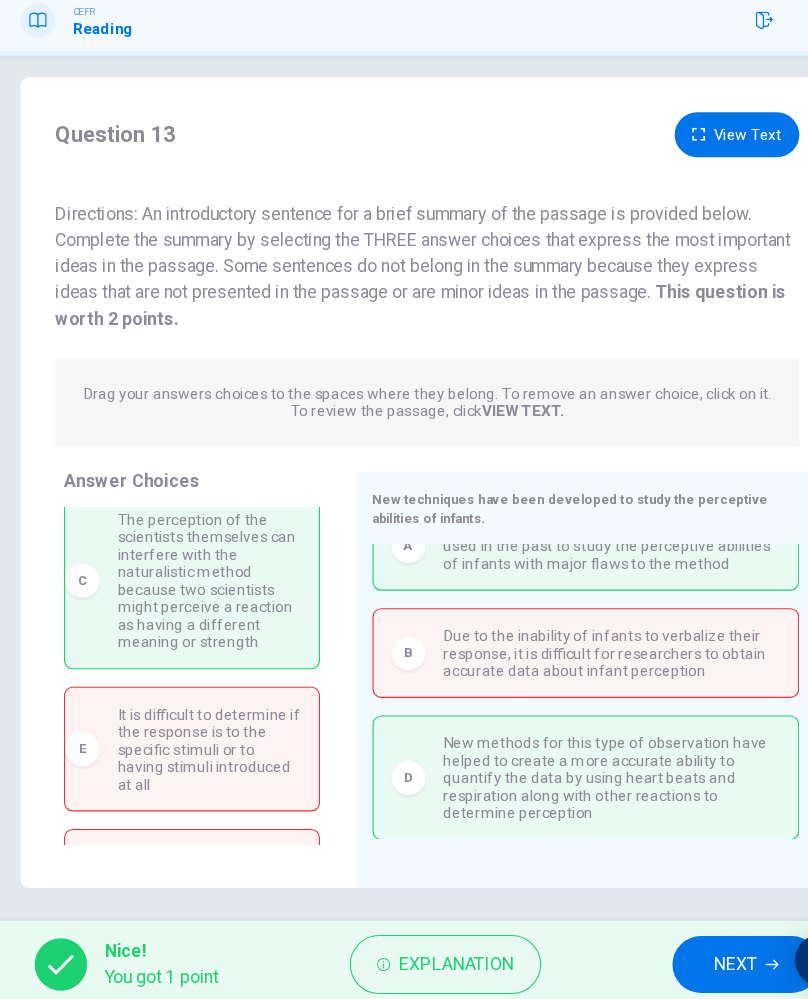scroll, scrollTop: 16, scrollLeft: 0, axis: vertical 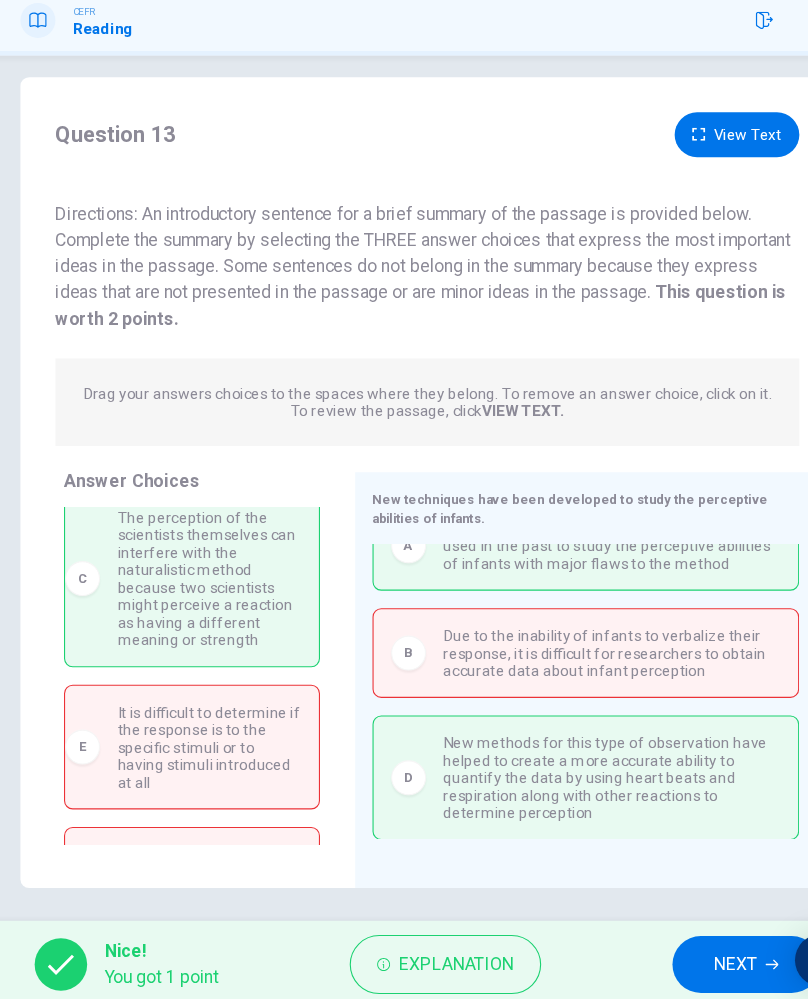 click on "NEXT" at bounding box center [685, 959] 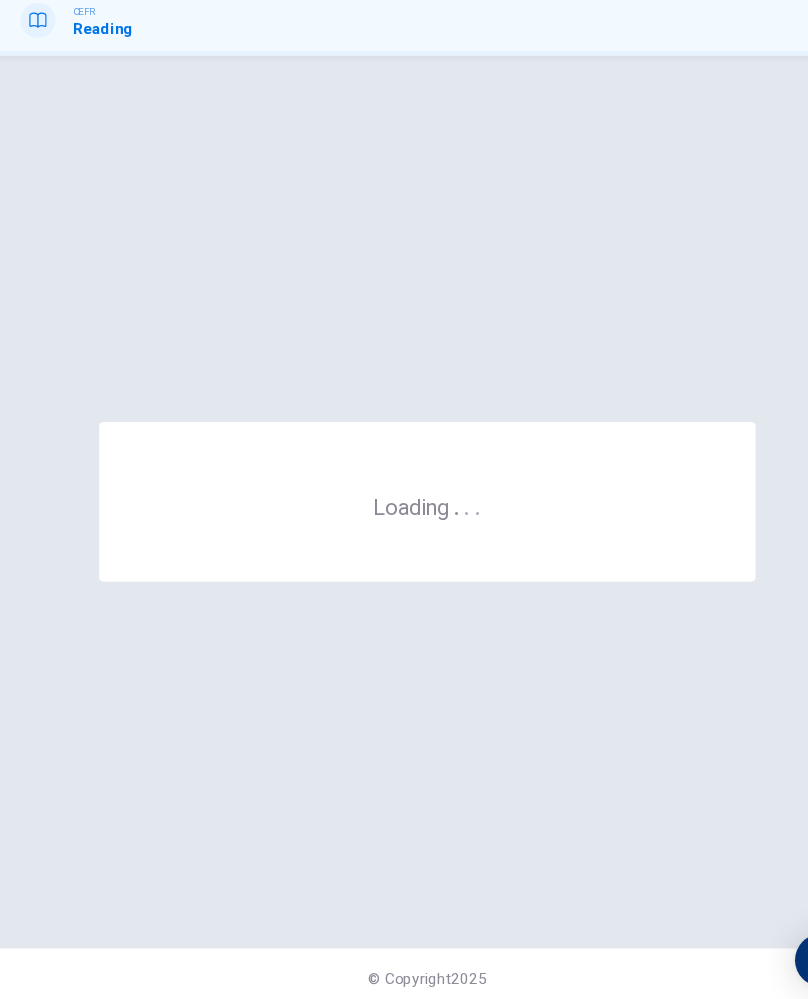scroll, scrollTop: 0, scrollLeft: 0, axis: both 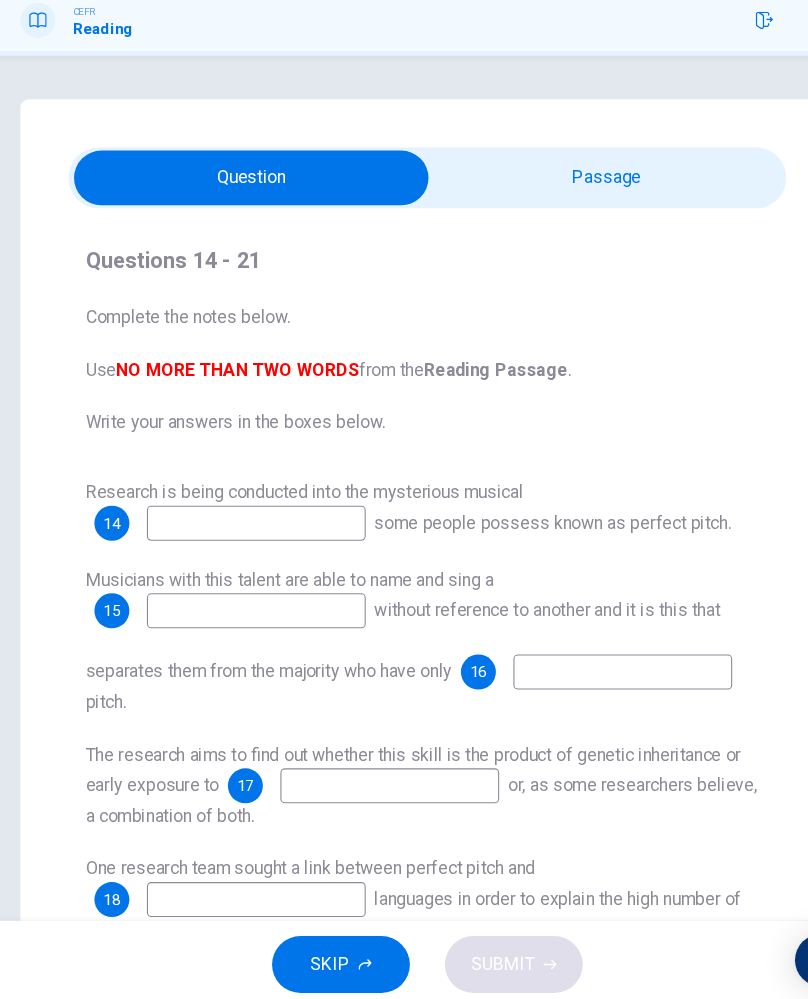 checkbox on "false" 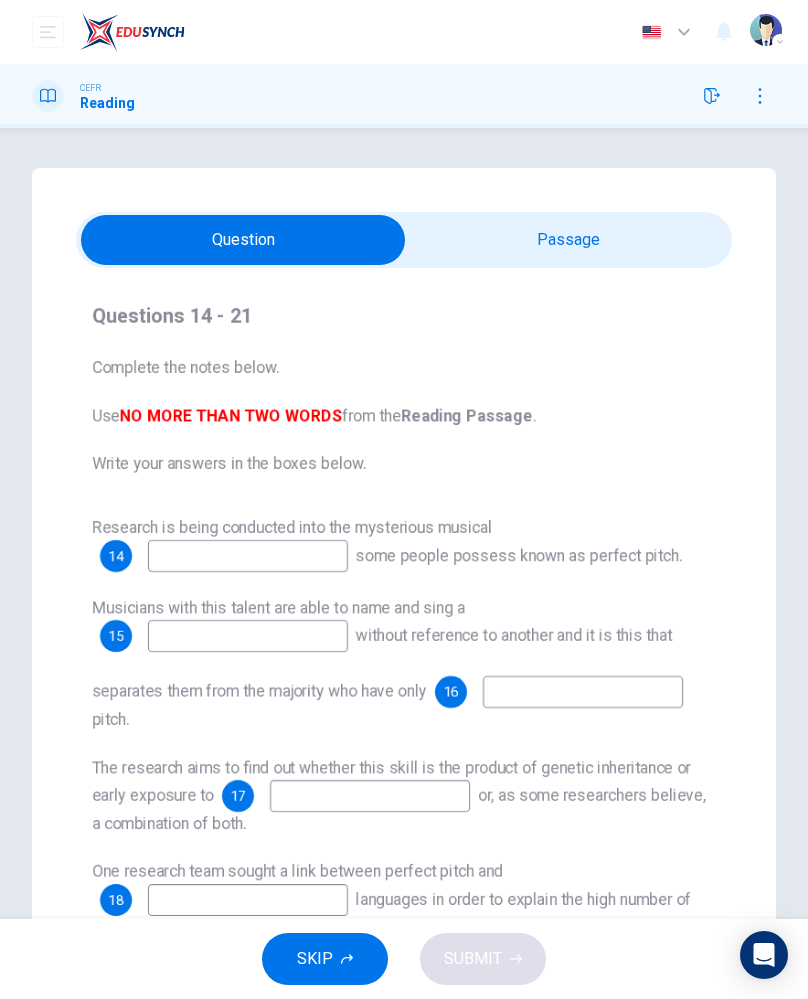 click at bounding box center (712, 96) 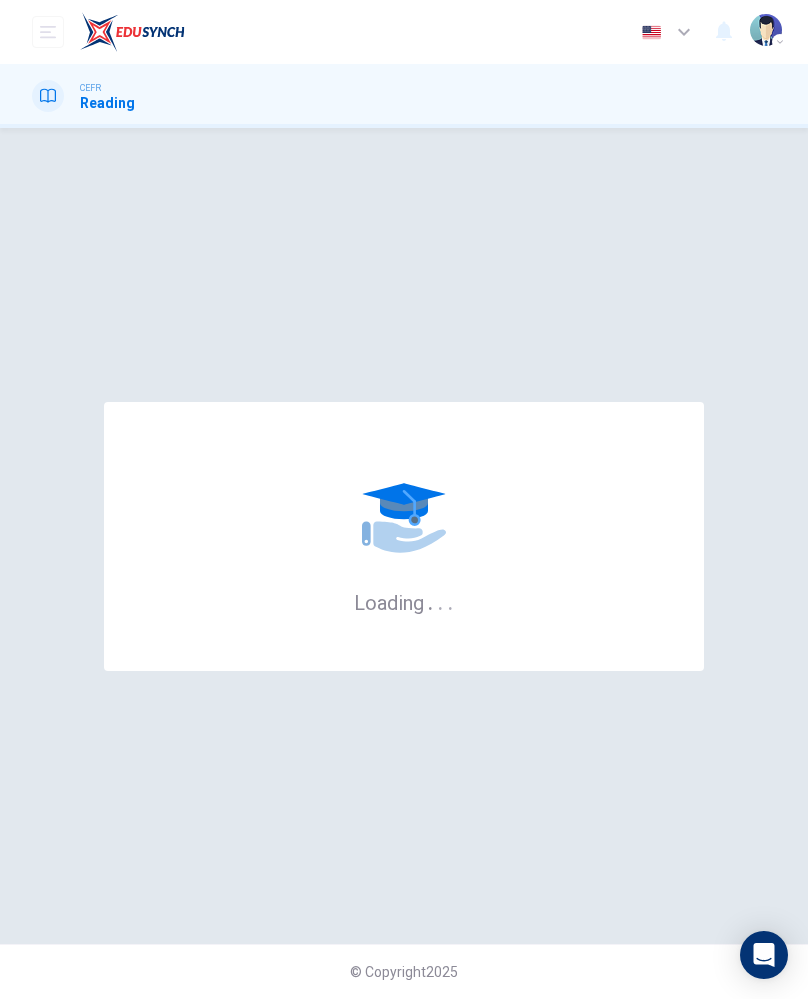 scroll, scrollTop: 0, scrollLeft: 0, axis: both 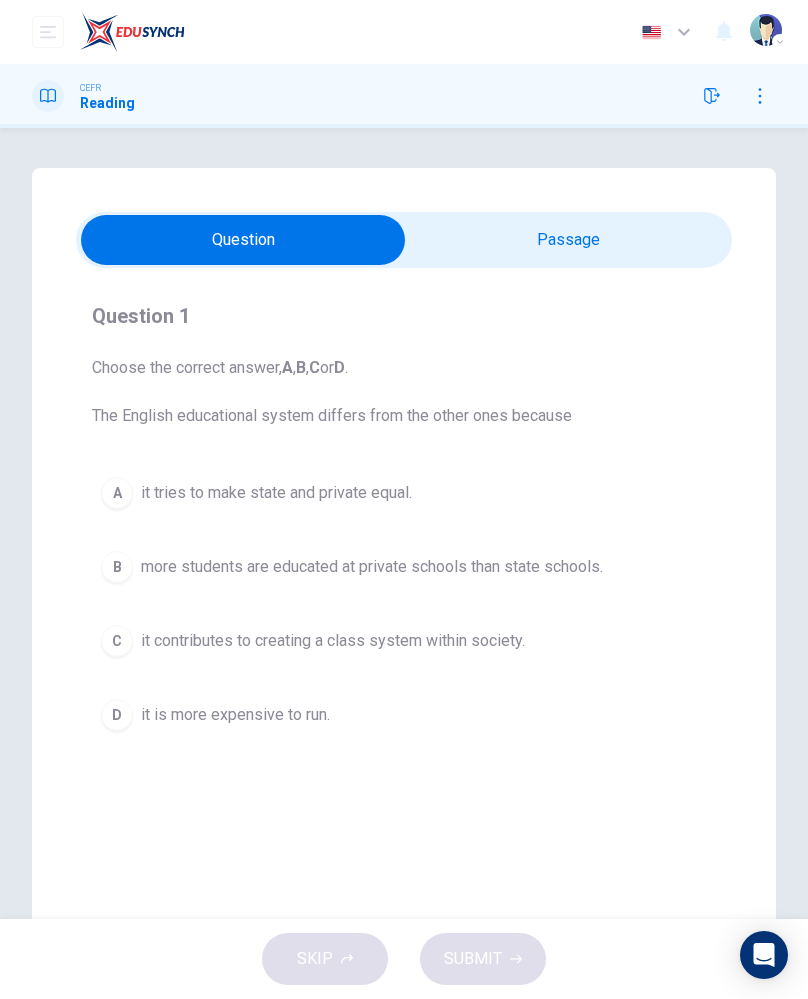 click on "A it tries to make state and private equal." at bounding box center [404, 493] 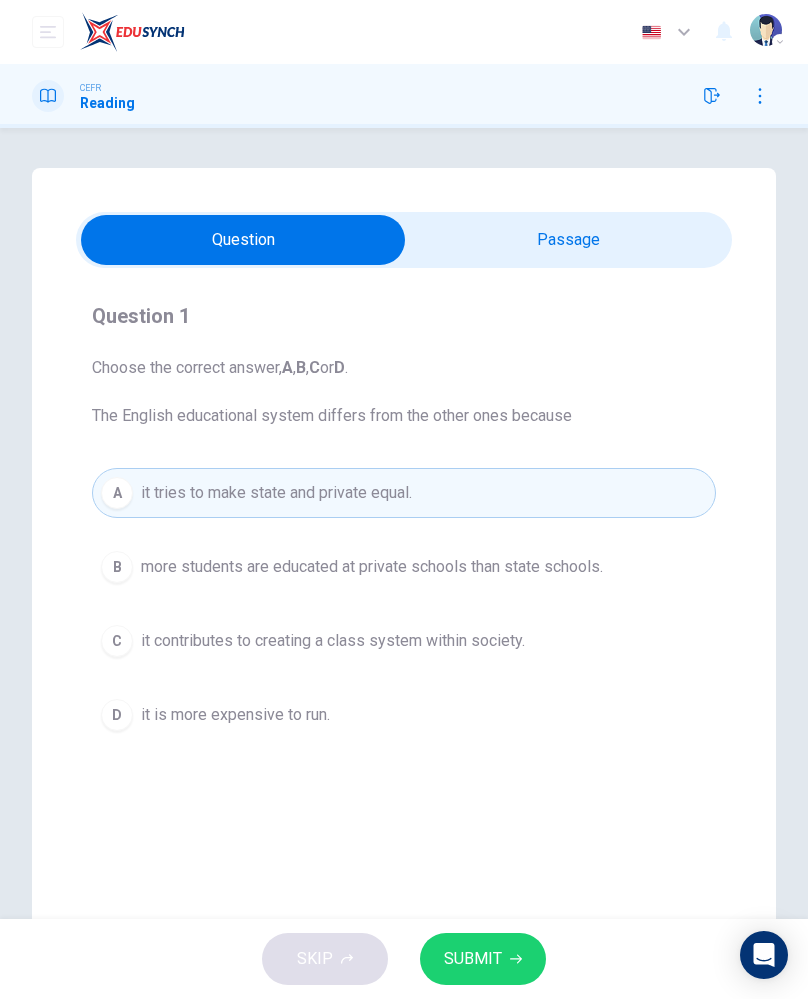 click on "more students are educated at private schools than state schools." at bounding box center (372, 567) 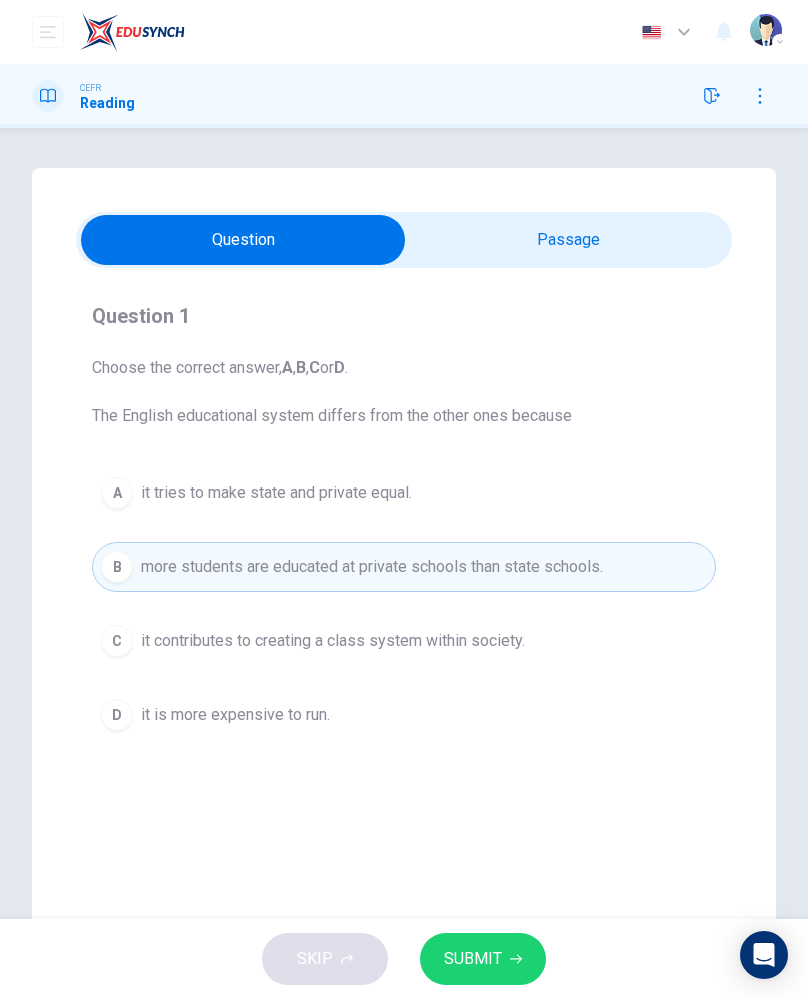click on "it contributes to creating a class system within society." at bounding box center (333, 641) 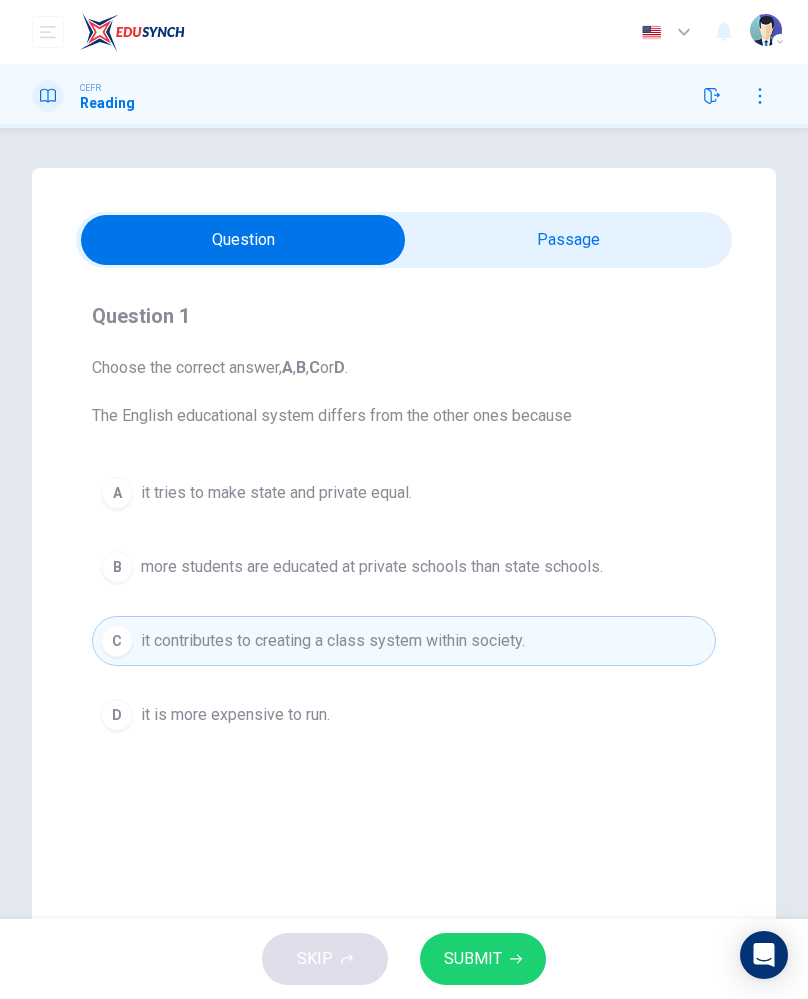 click on "SKIP SUBMIT" at bounding box center [404, 959] 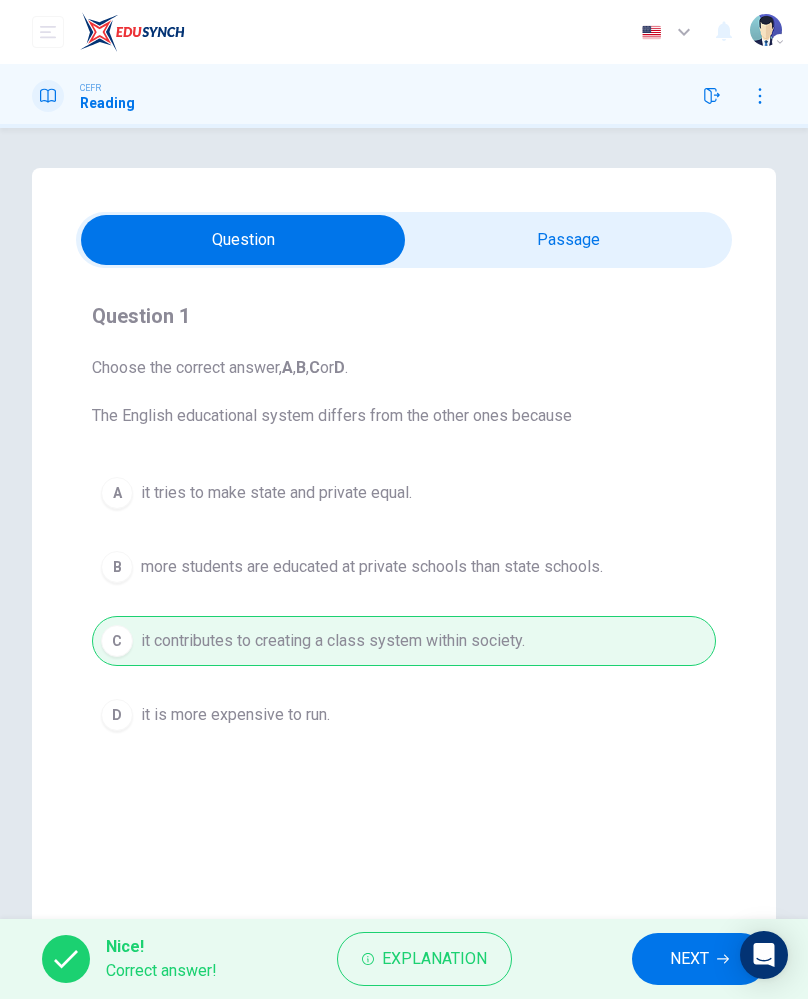 click on "Explanation" at bounding box center [434, 959] 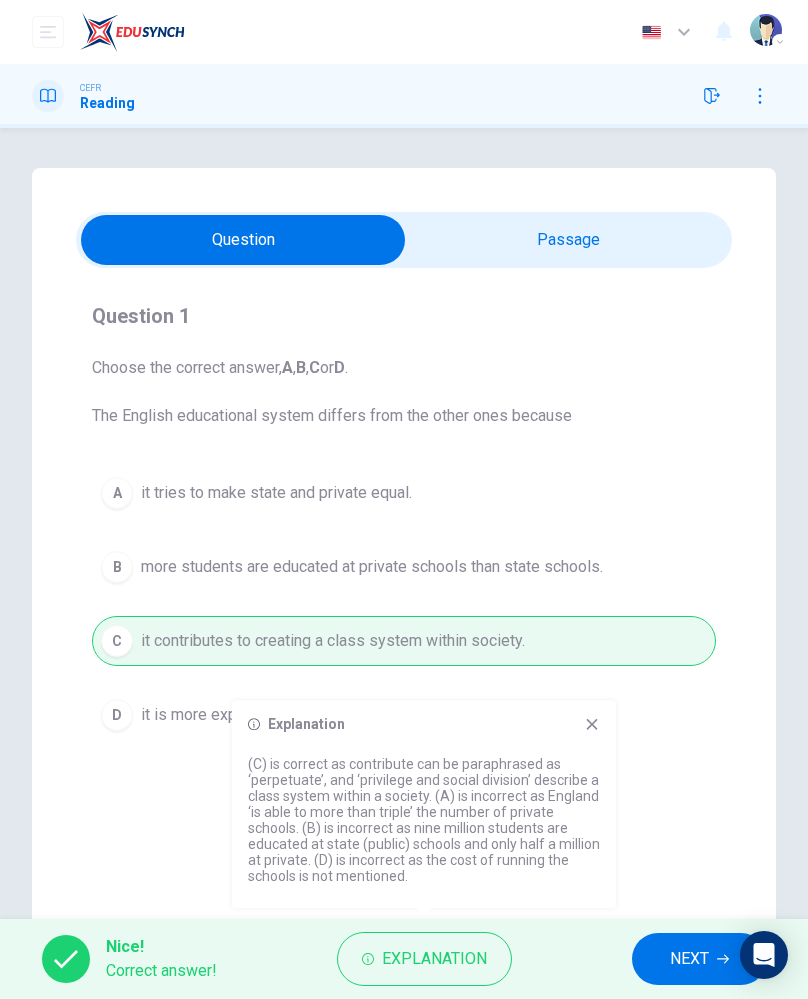 click on "NEXT" at bounding box center [689, 959] 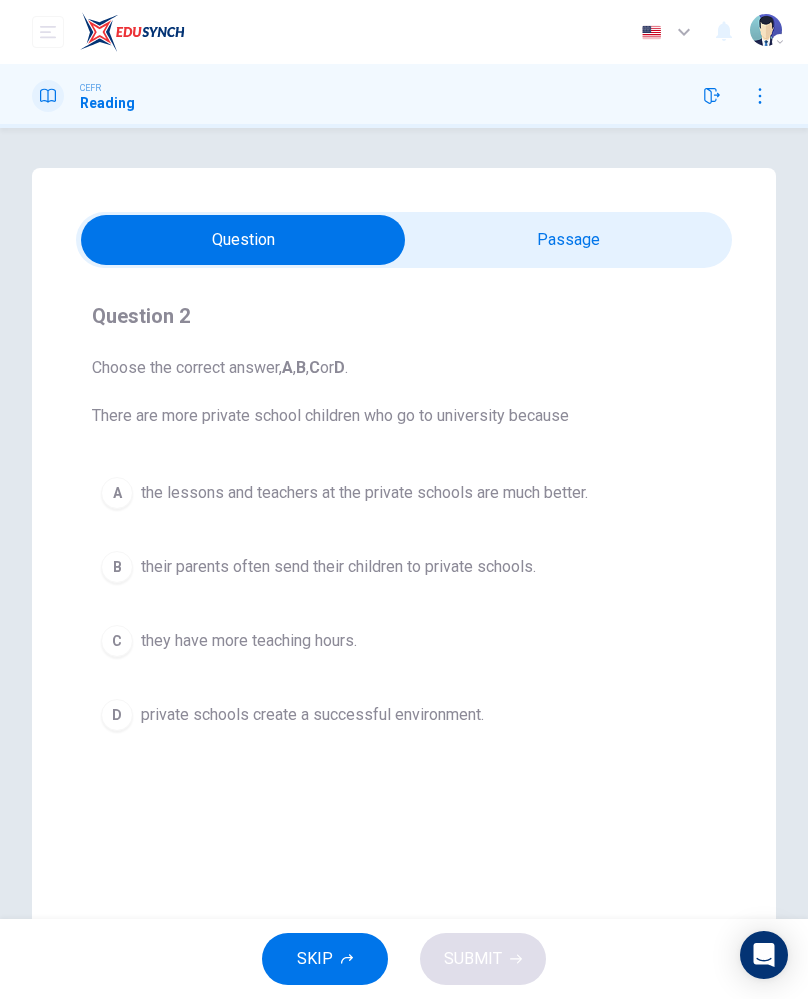 click on "D private schools create a successful environment." at bounding box center [404, 715] 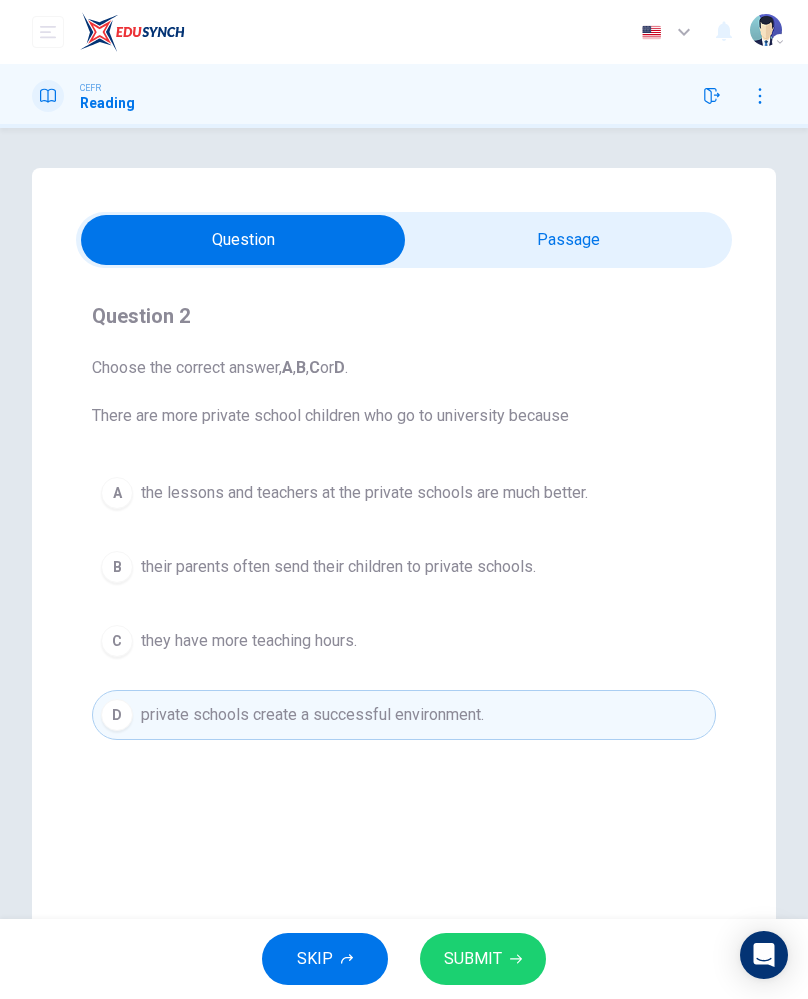 click on "B their parents often send their children to private schools." at bounding box center [404, 567] 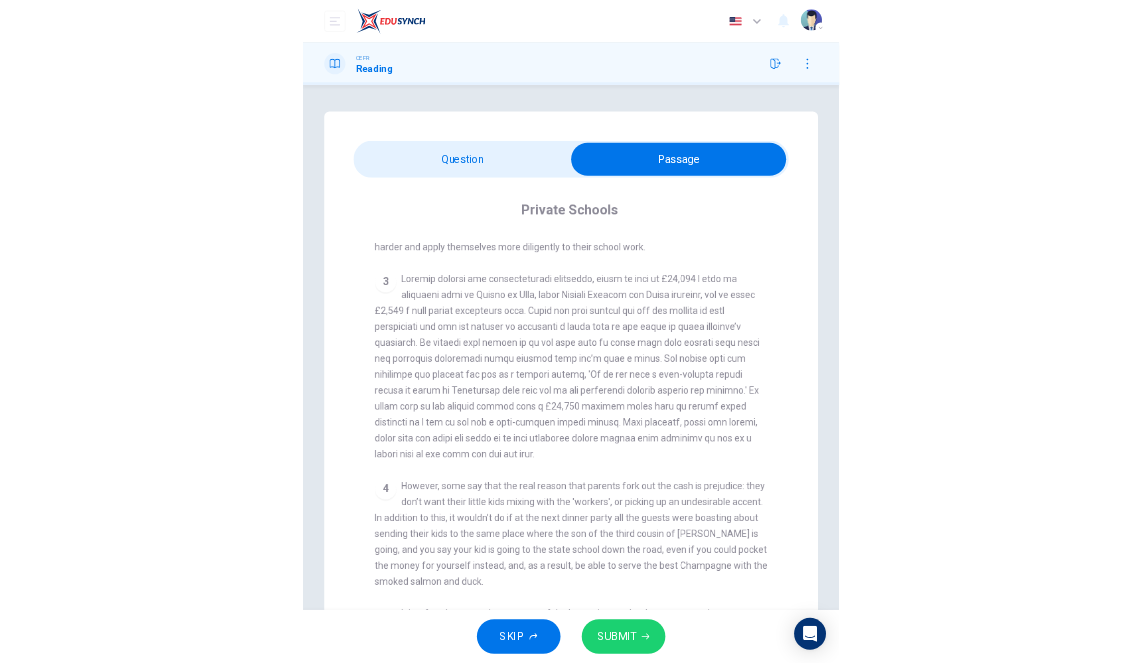 scroll, scrollTop: 793, scrollLeft: 0, axis: vertical 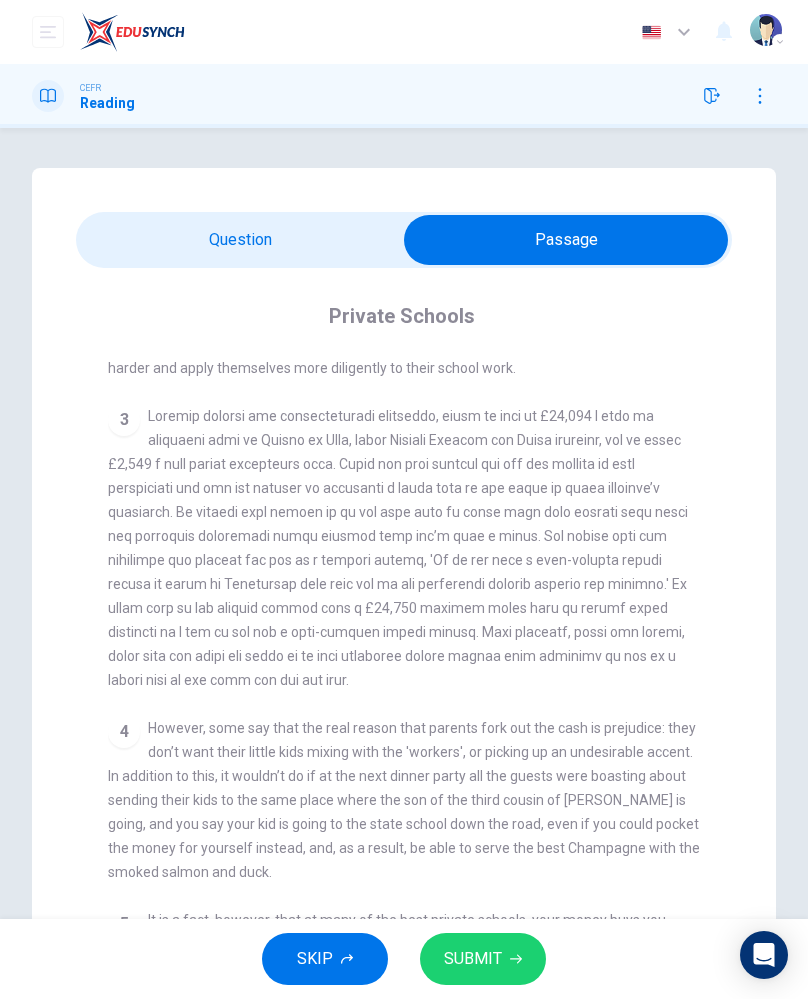 checkbox on "false" 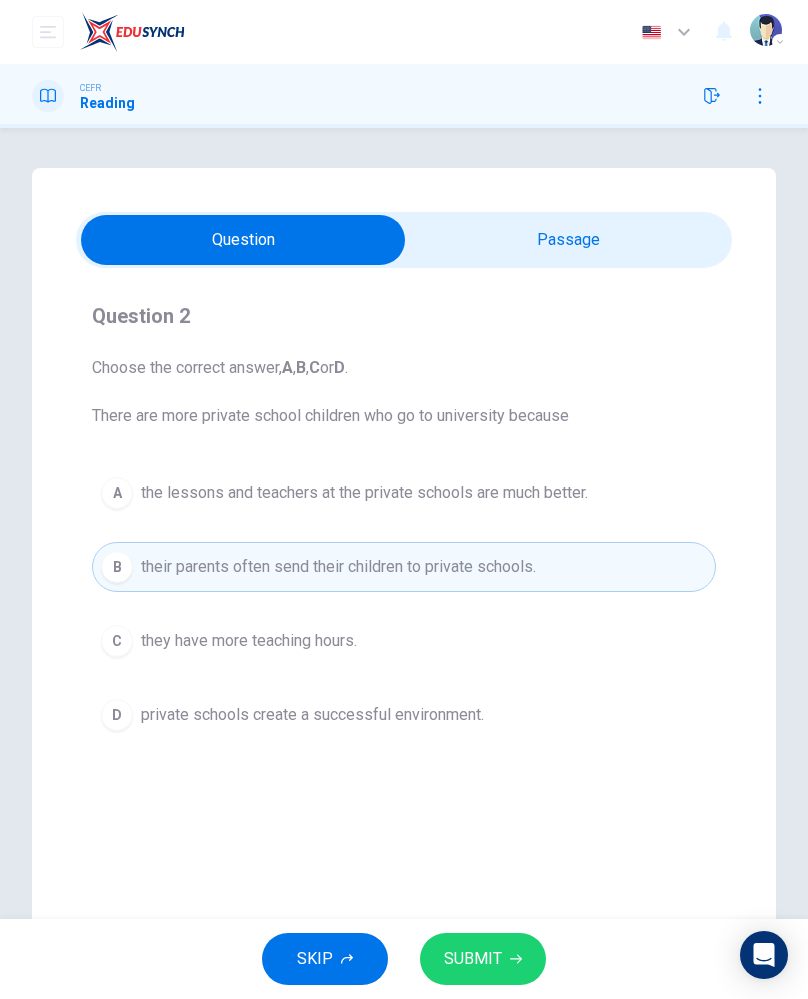 click on "A the lessons and teachers at the private schools are much better." at bounding box center [404, 493] 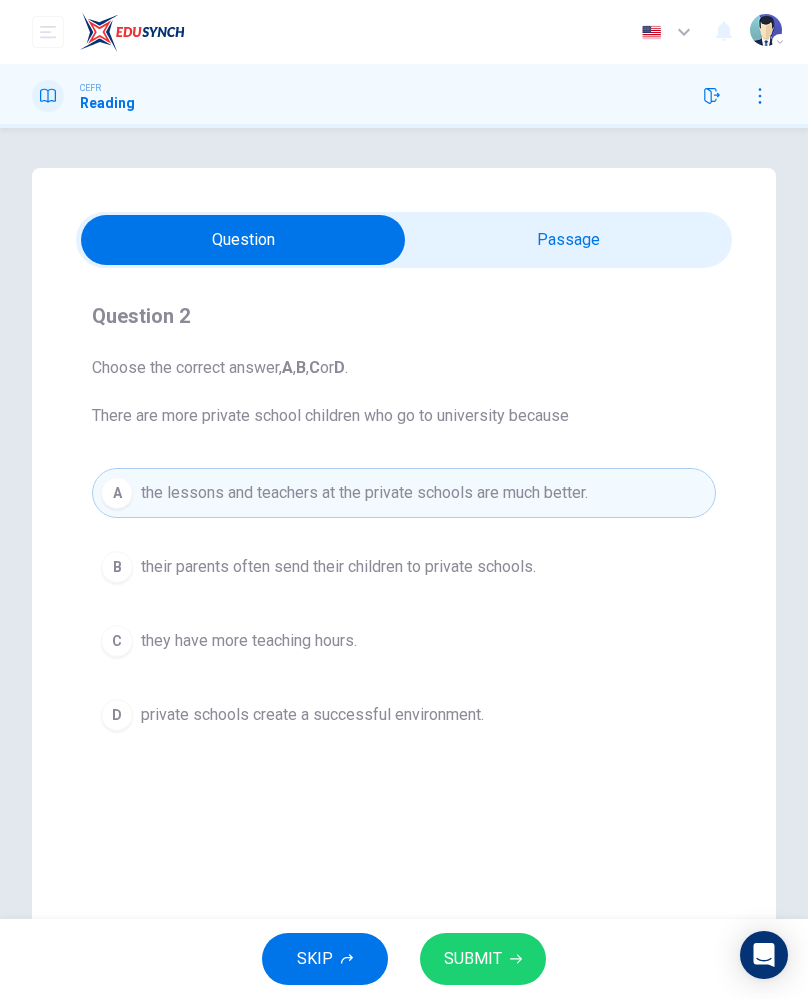 click on "B their parents often send their children to private schools." at bounding box center [404, 567] 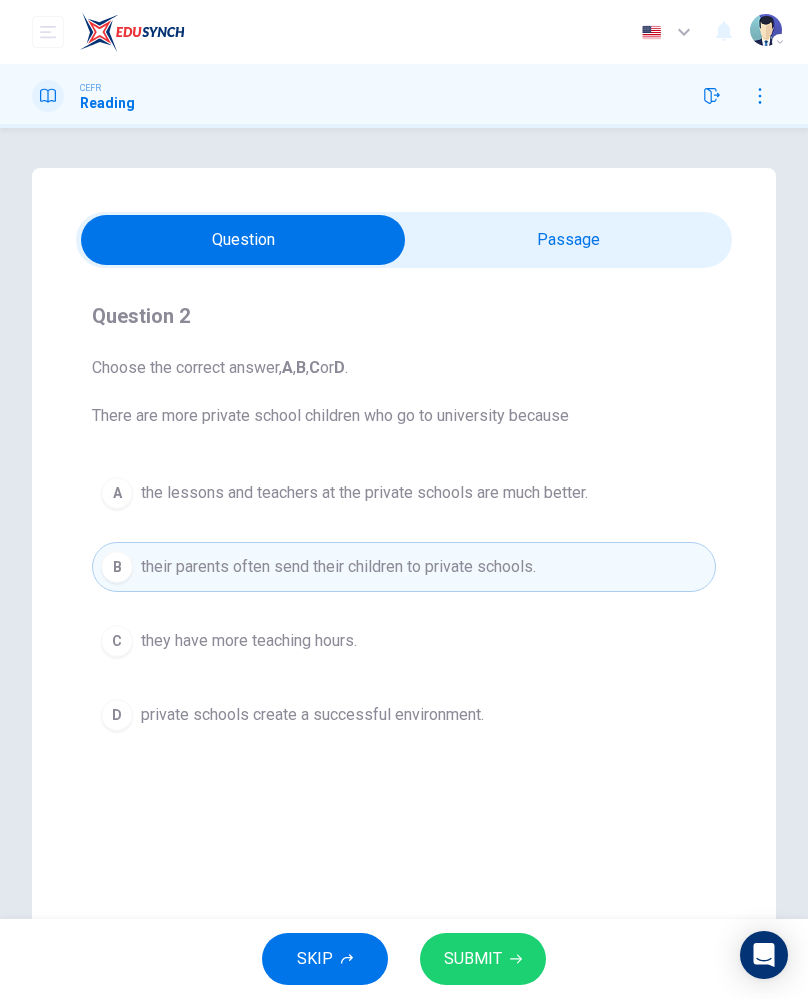 click on "C they have more teaching hours." at bounding box center [404, 641] 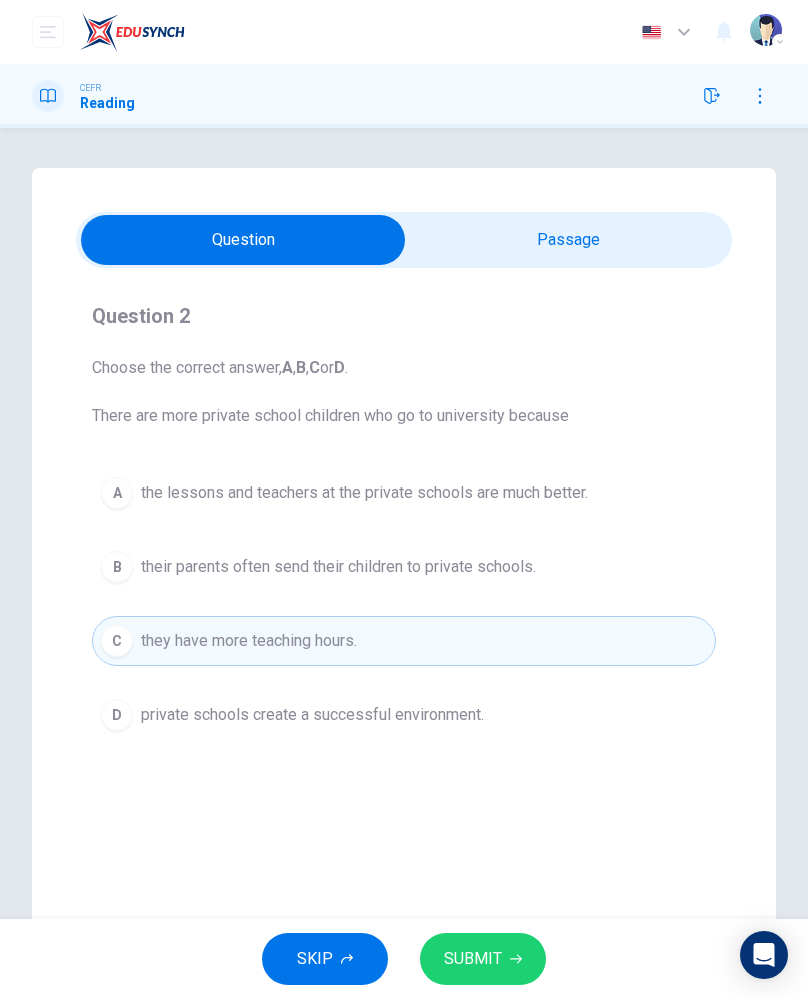 click on "B their parents often send their children to private schools." at bounding box center [404, 567] 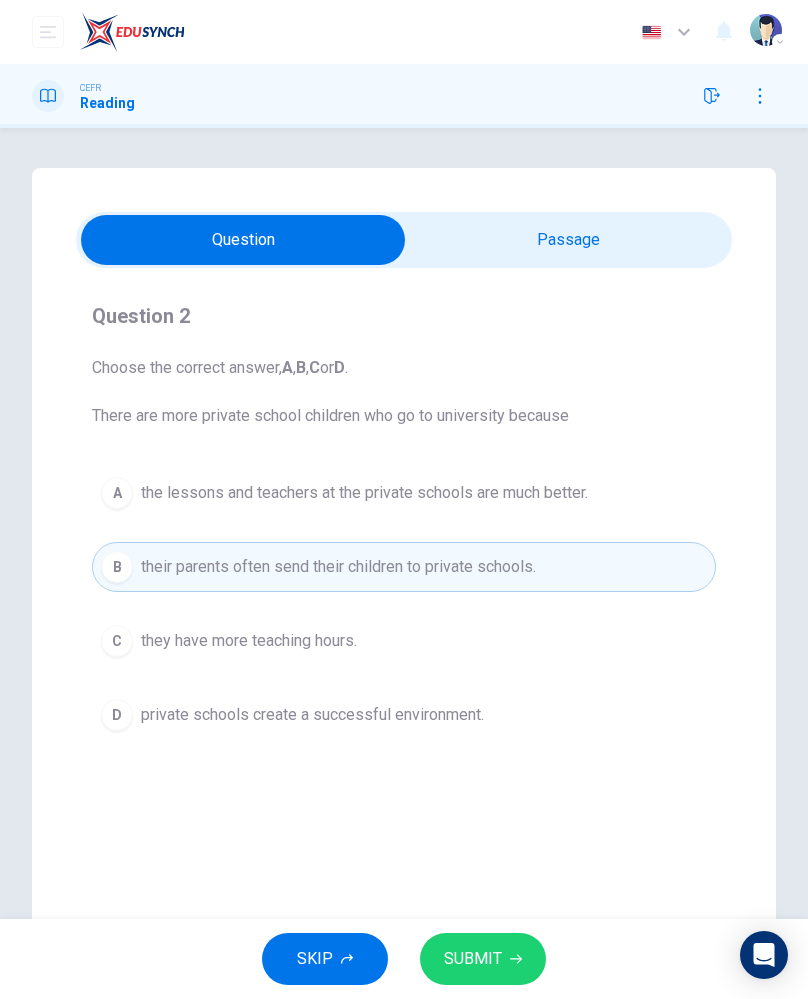 click on "C they have more teaching hours." at bounding box center (404, 641) 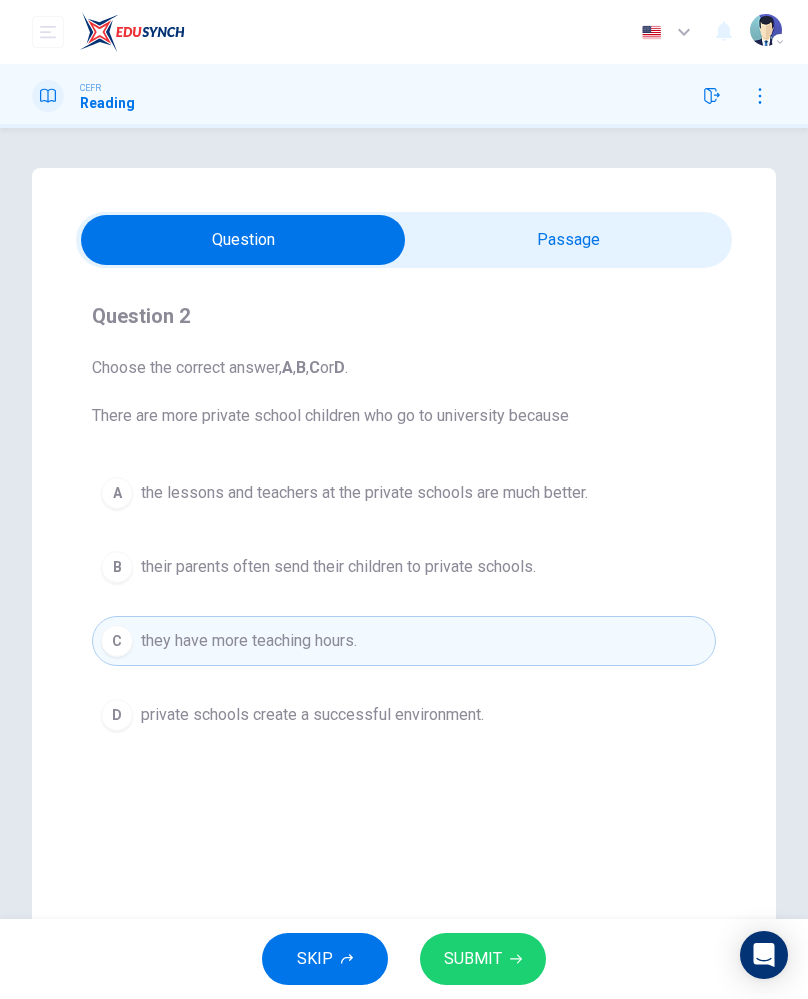 click on "B their parents often send their children to private schools." at bounding box center [404, 567] 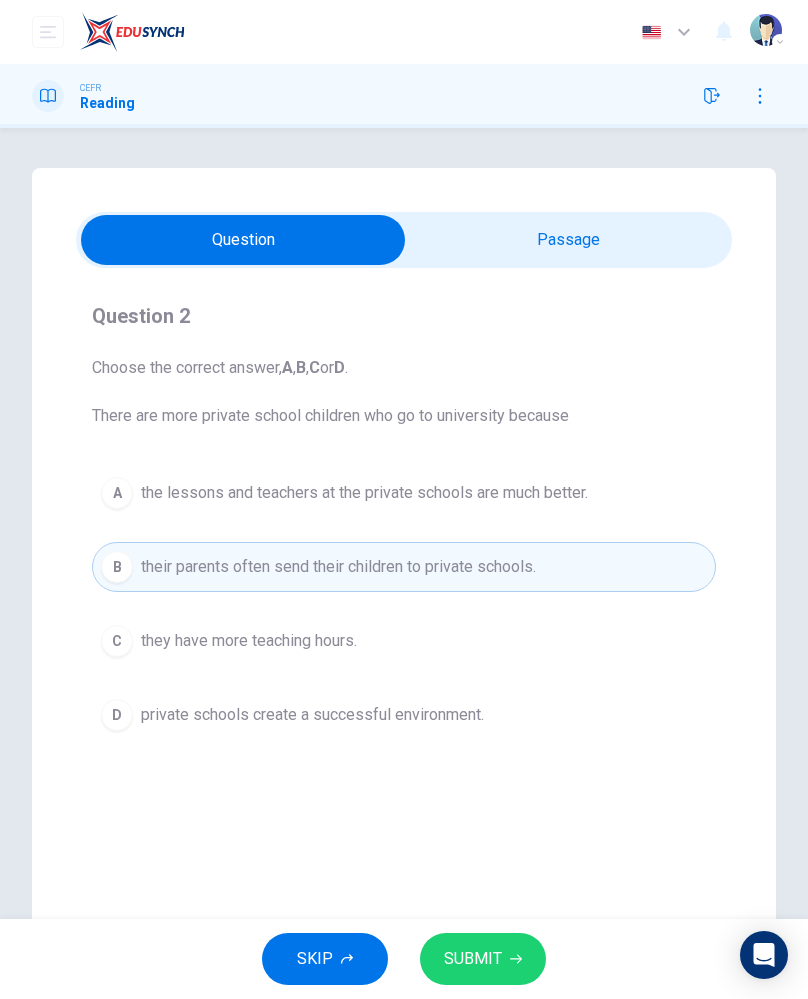 click on "C they have more teaching hours." at bounding box center [404, 641] 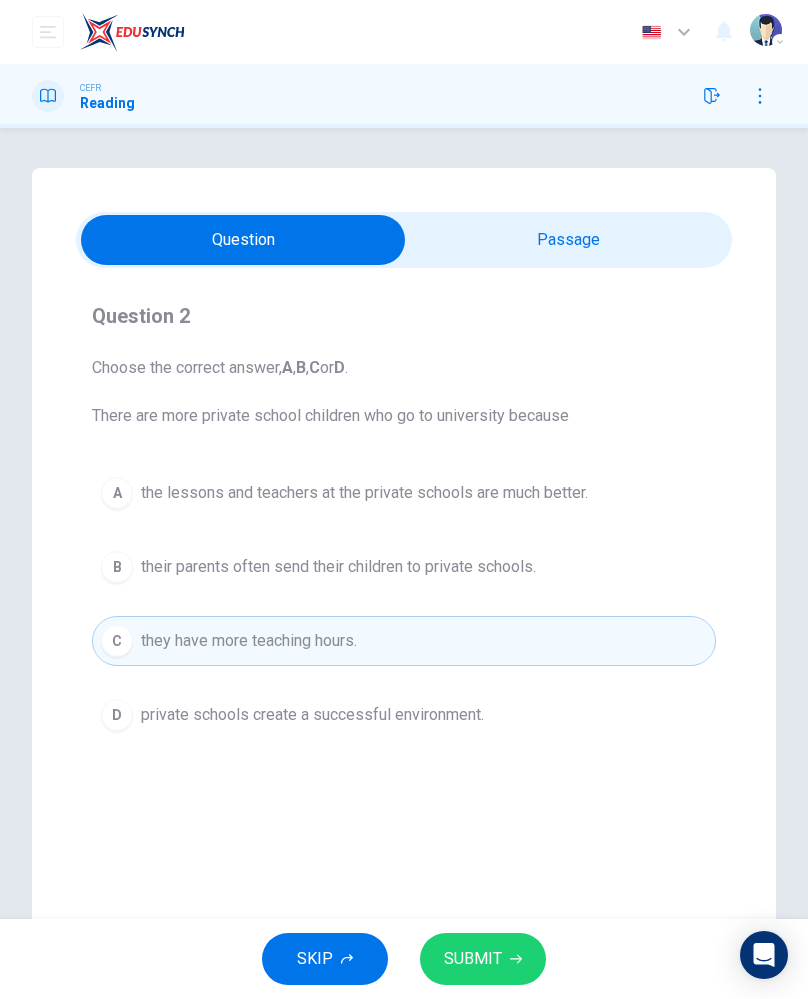 click on "D private schools create a successful environment." at bounding box center [404, 715] 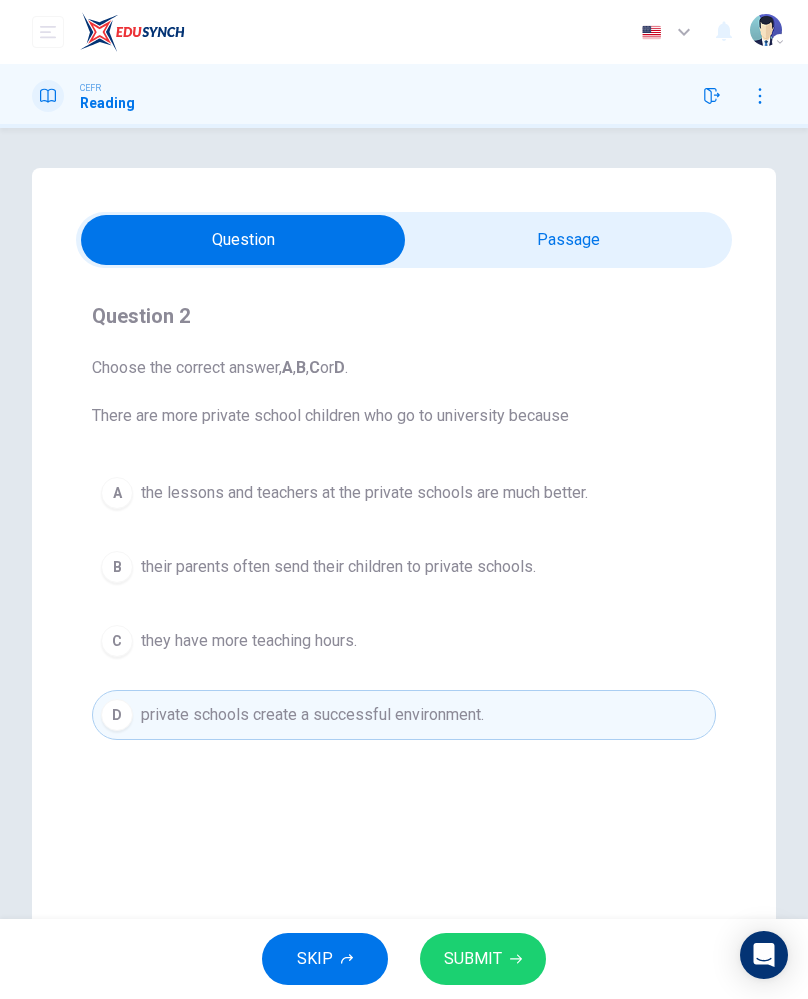 click 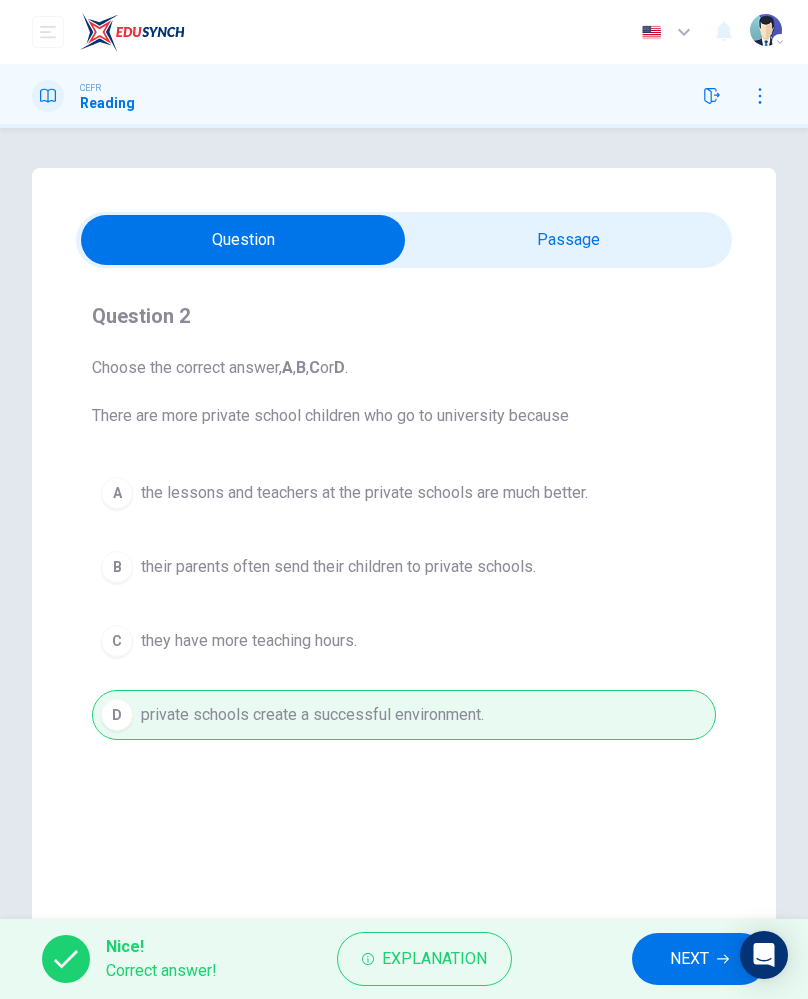 click on "Explanation" at bounding box center [434, 959] 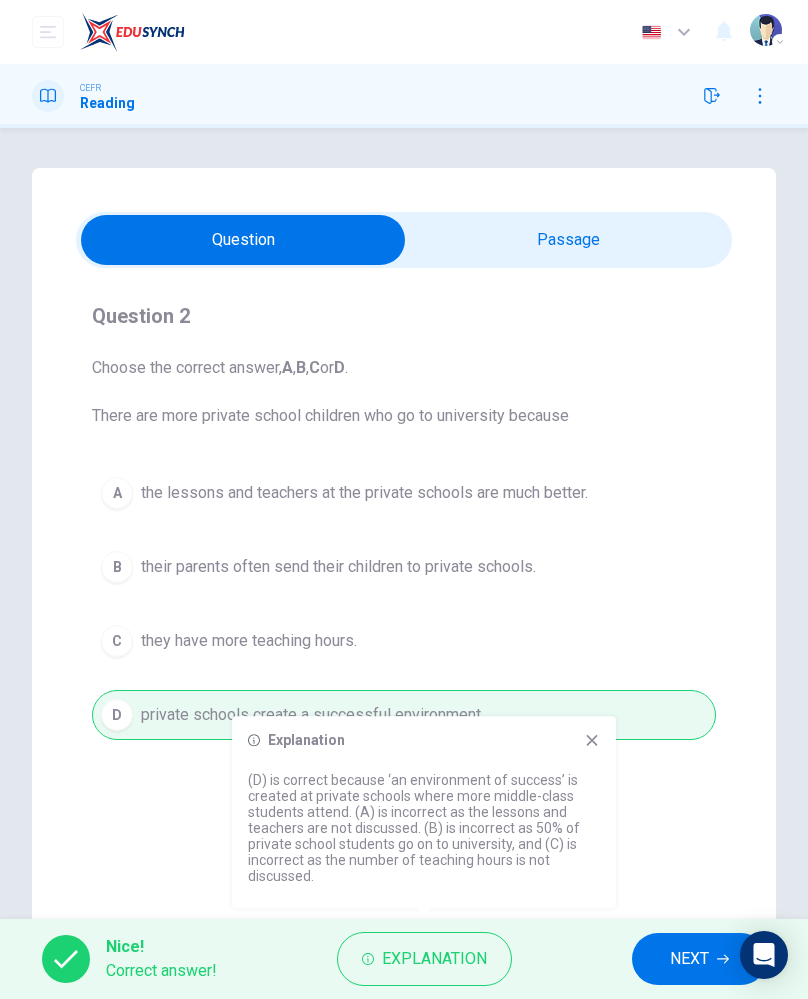 click on "NEXT" at bounding box center [689, 959] 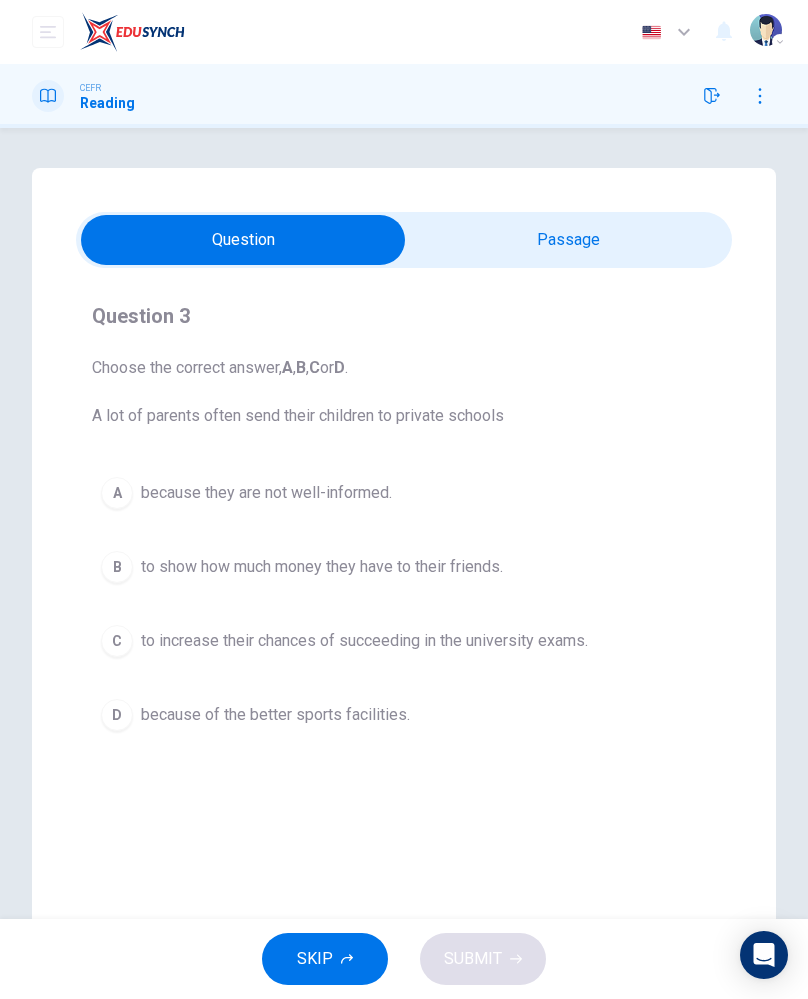 click on "to increase their chances of succeeding in the university exams." at bounding box center (364, 641) 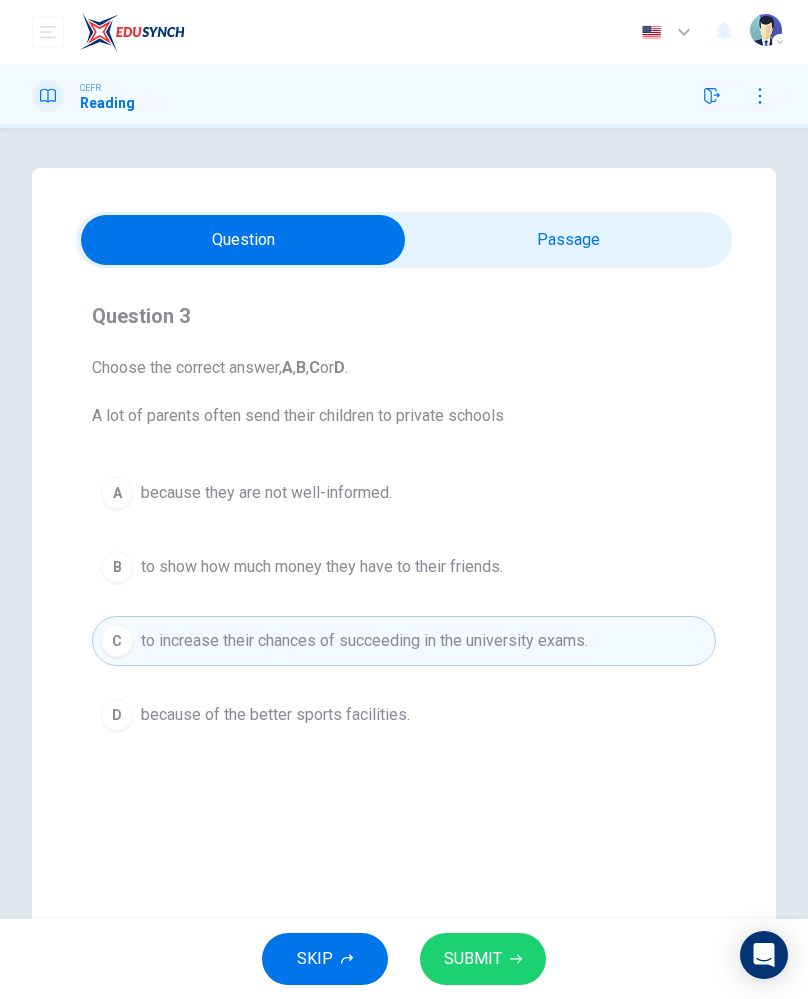 click on "B to show how much money they have to their friends." at bounding box center (404, 567) 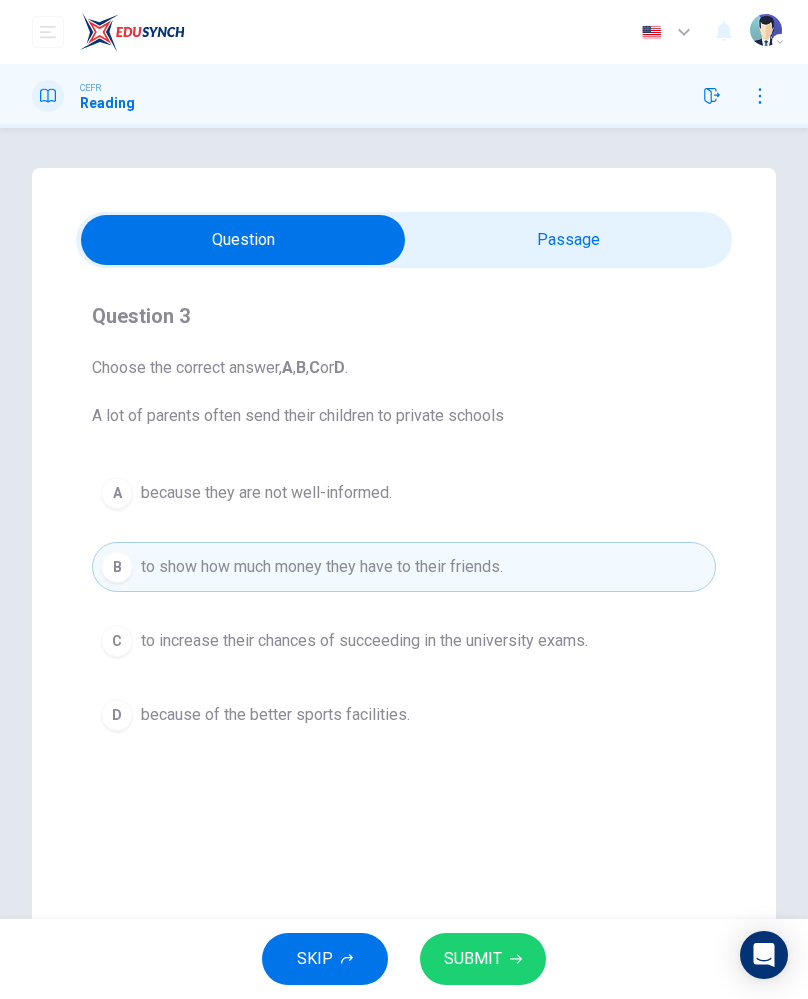 click on "D because of the better sports facilities." at bounding box center (404, 715) 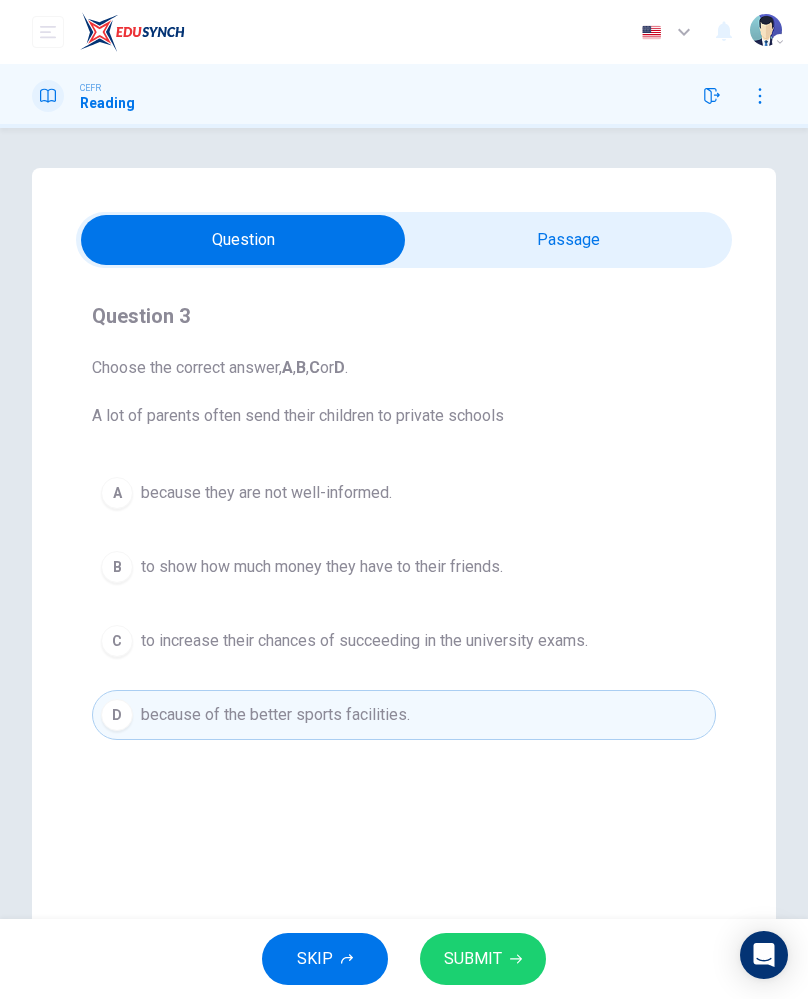 click on "C to increase their chances of succeeding in the university exams." at bounding box center (404, 641) 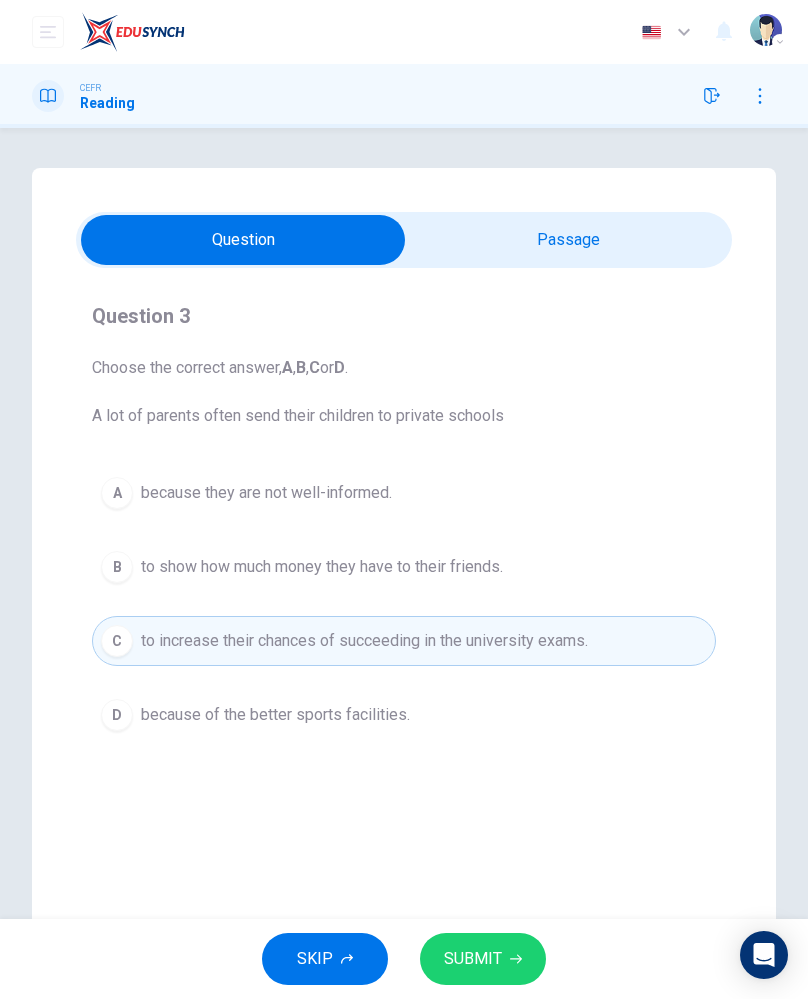 click on "B to show how much money they have to their friends." at bounding box center [404, 567] 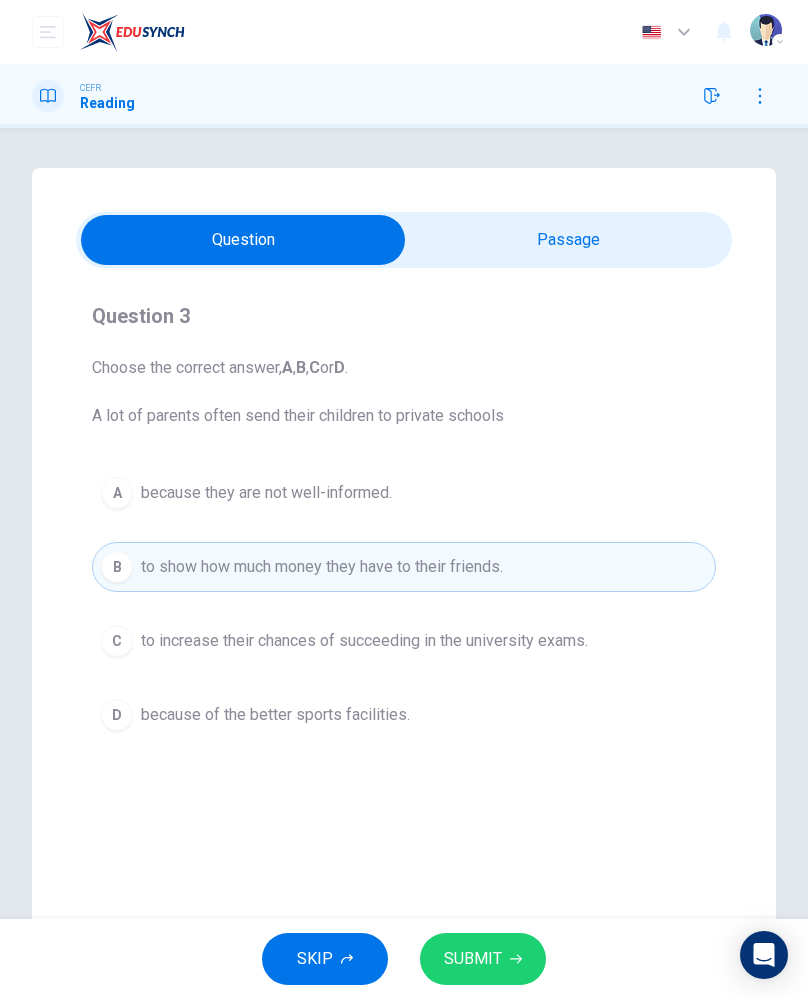 click on "to increase their chances of succeeding in the university exams." at bounding box center (364, 641) 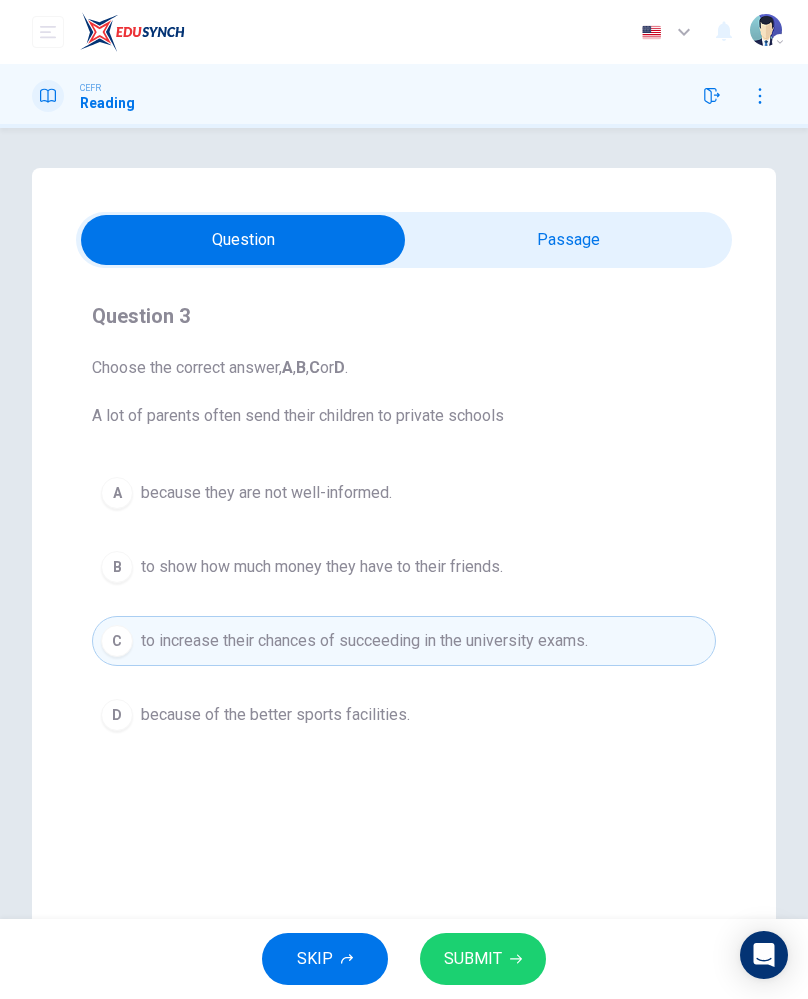 click on "B to show how much money they have to their friends." at bounding box center [404, 567] 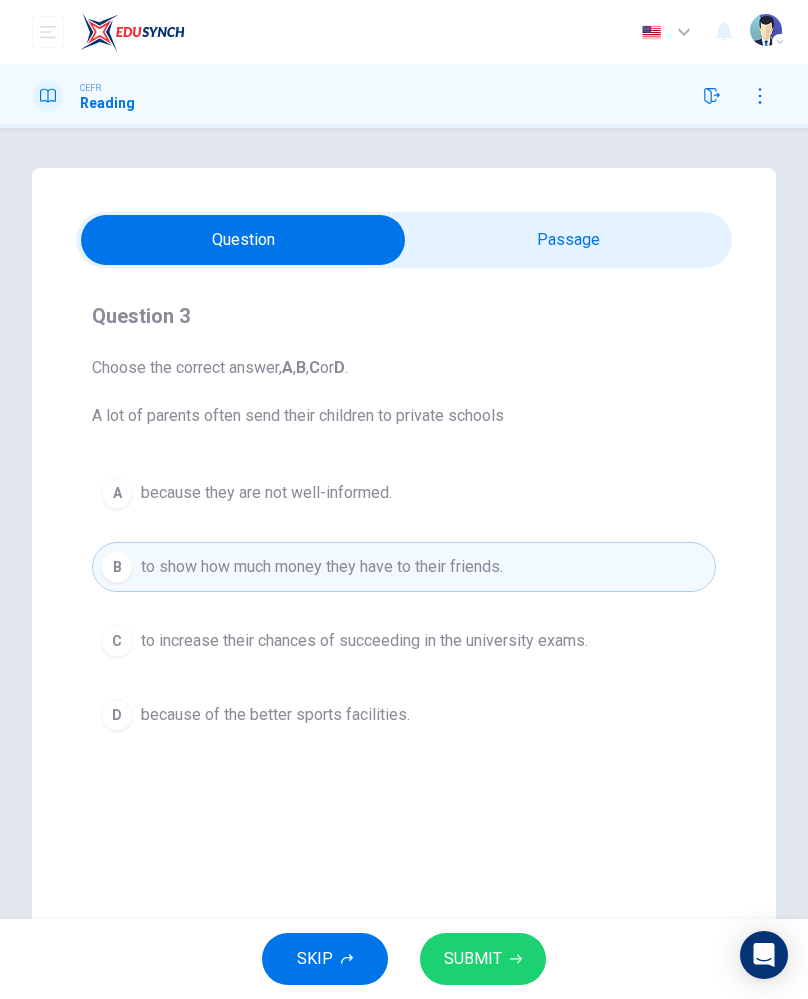 click 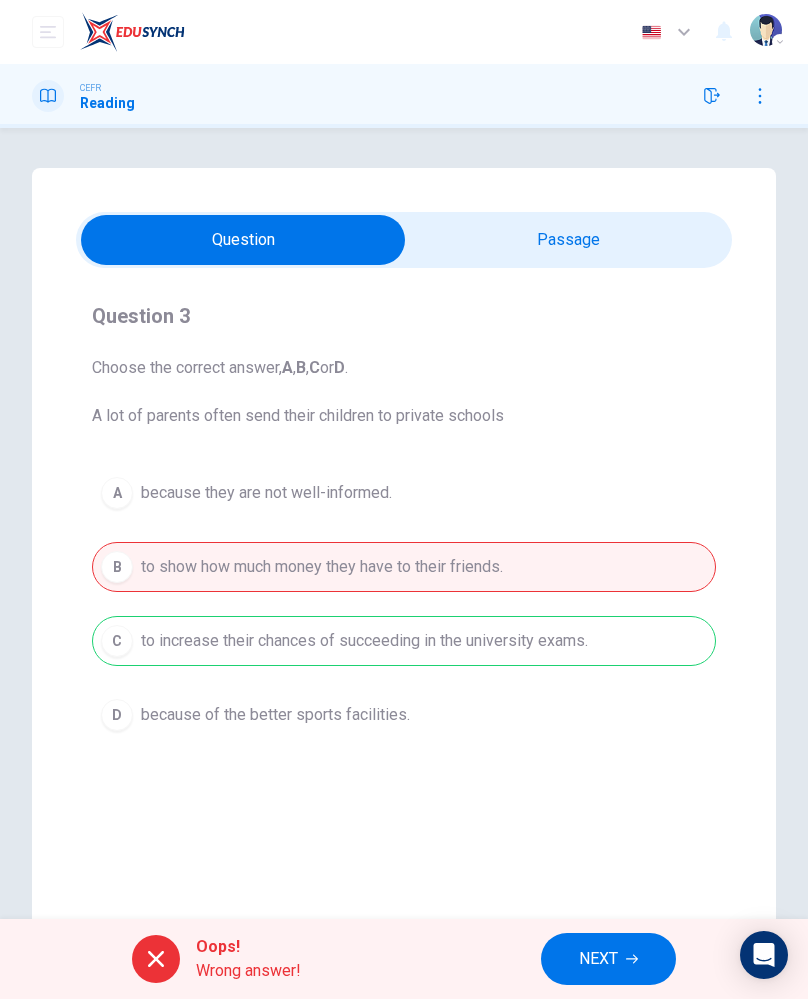 click on "Question Passage Question 3 Choose the correct answer,  A ,  B ,  C  or  D .
A lot of parents often send their children to private schools A because they are not well-informed. B to show how much money they have to their friends. C to increase their chances of succeeding in the university exams. D because of the better sports facilities. Private Schools CLICK TO ZOOM Click to Zoom 1 2 3 4 However, some say that the real reason that parents fork out the cash is prejudice: they don’t want their little kids mixing with the 'workers', or picking up an undesirable accent. In addition to this, it wouldn’t do if at the next dinner party all the guests were boasting about sending their kids to the same place where the son of the third cousin of [PERSON_NAME] is going, and you say your kid is going to the state school down the road, even if you could pocket the money for yourself instead, and, as a result, be able to serve the best Champagne with the smoked salmon and duck. 5 6" at bounding box center (404, 570) 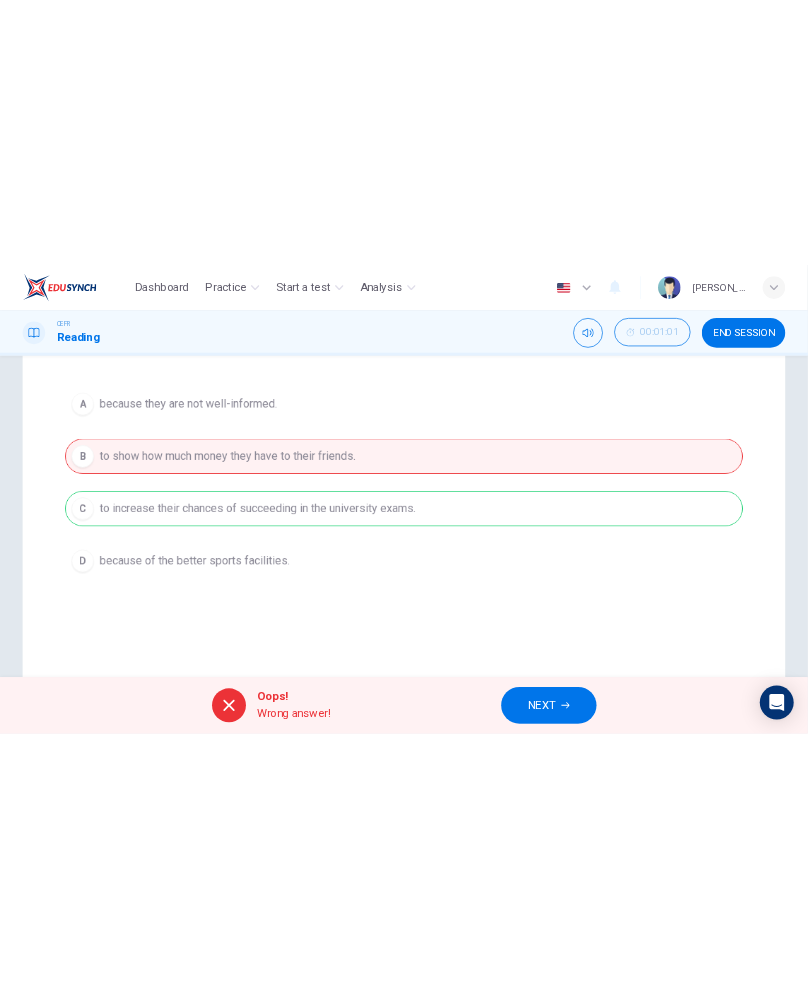 scroll, scrollTop: 293, scrollLeft: 0, axis: vertical 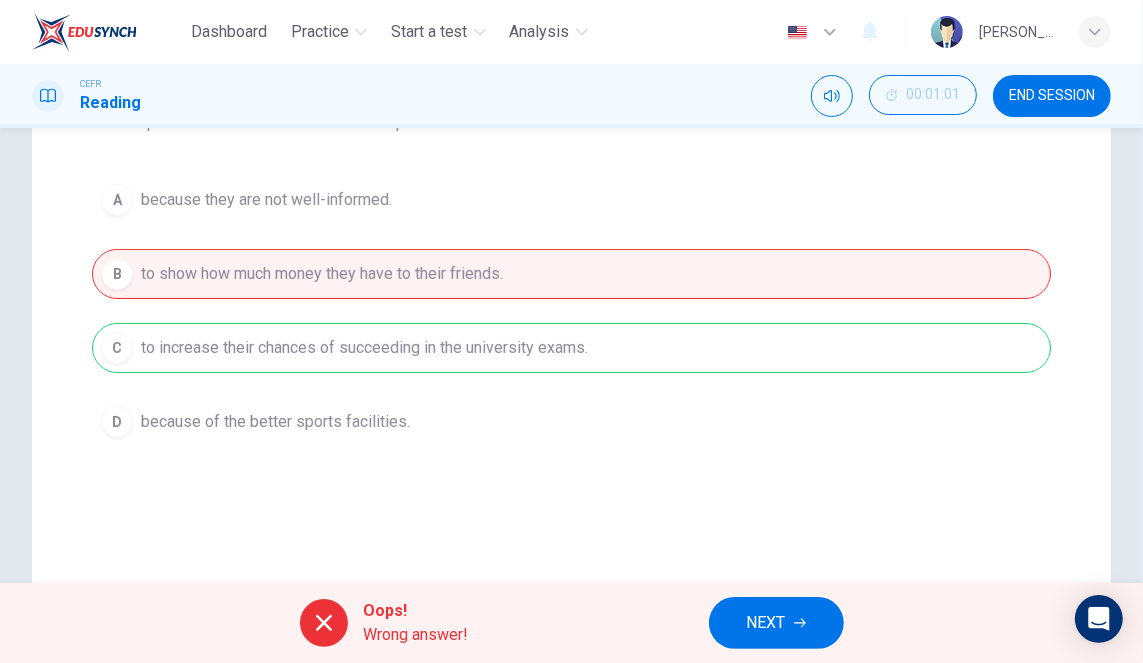 click on "A because they are not well-informed. B to show how much money they have to their friends. C to increase their chances of succeeding in the university exams. D because of the better sports facilities." at bounding box center (571, 311) 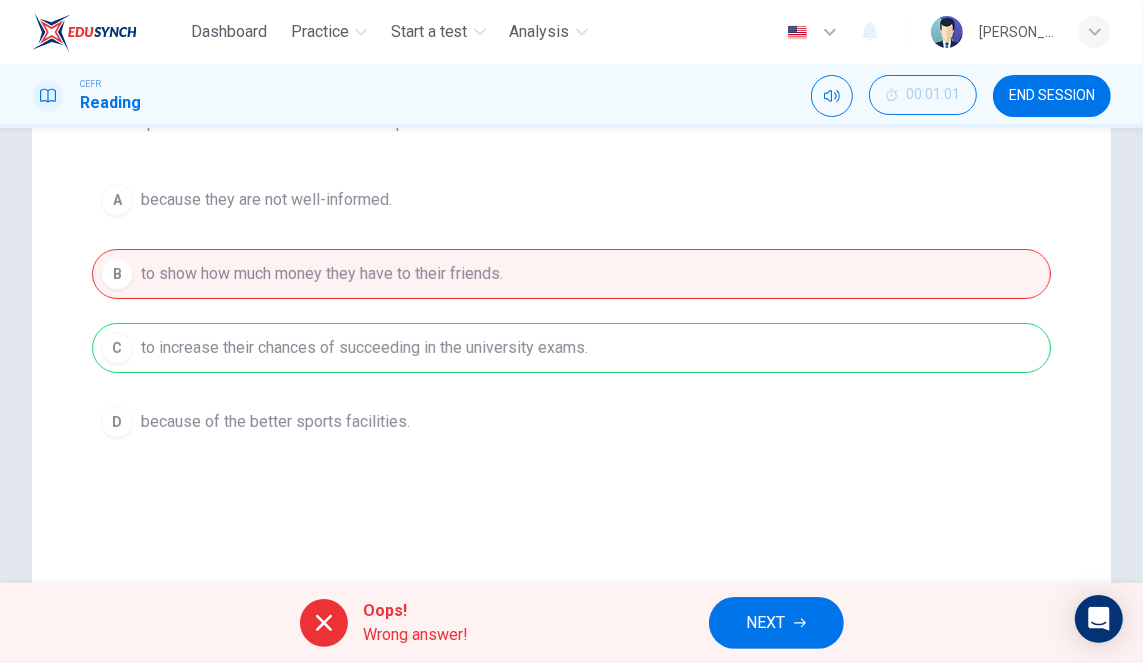 click 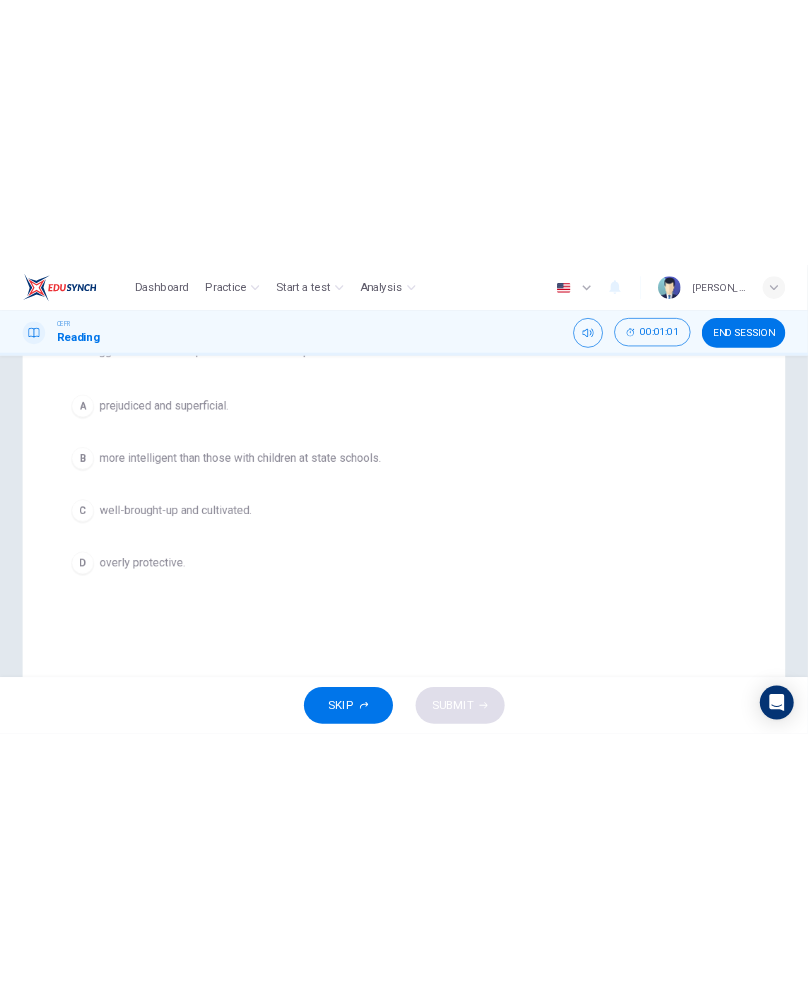 scroll, scrollTop: 92, scrollLeft: 0, axis: vertical 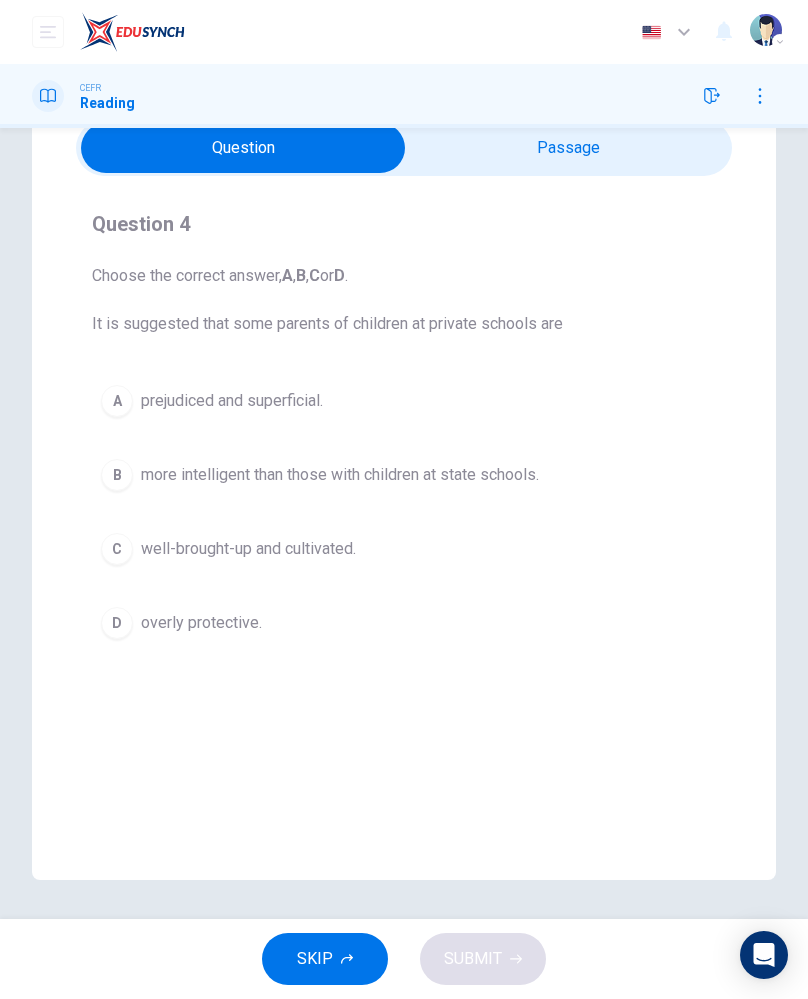 click on "prejudiced and superficial." at bounding box center (232, 401) 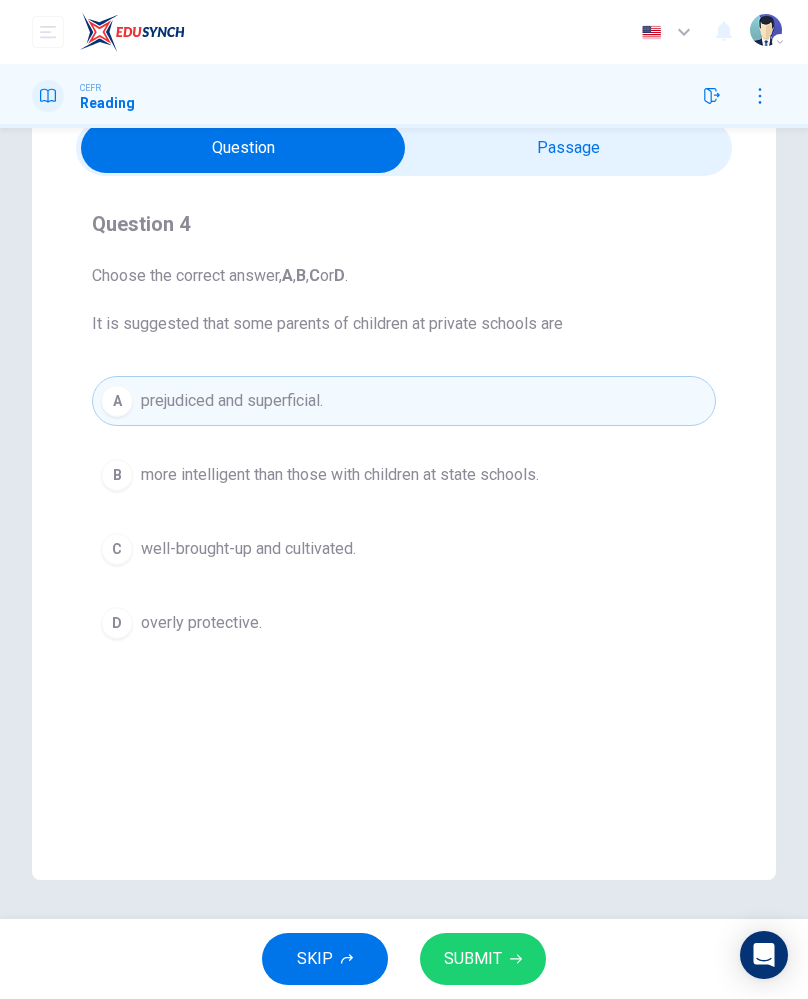 click on "more intelligent than those with children at state schools." at bounding box center [340, 475] 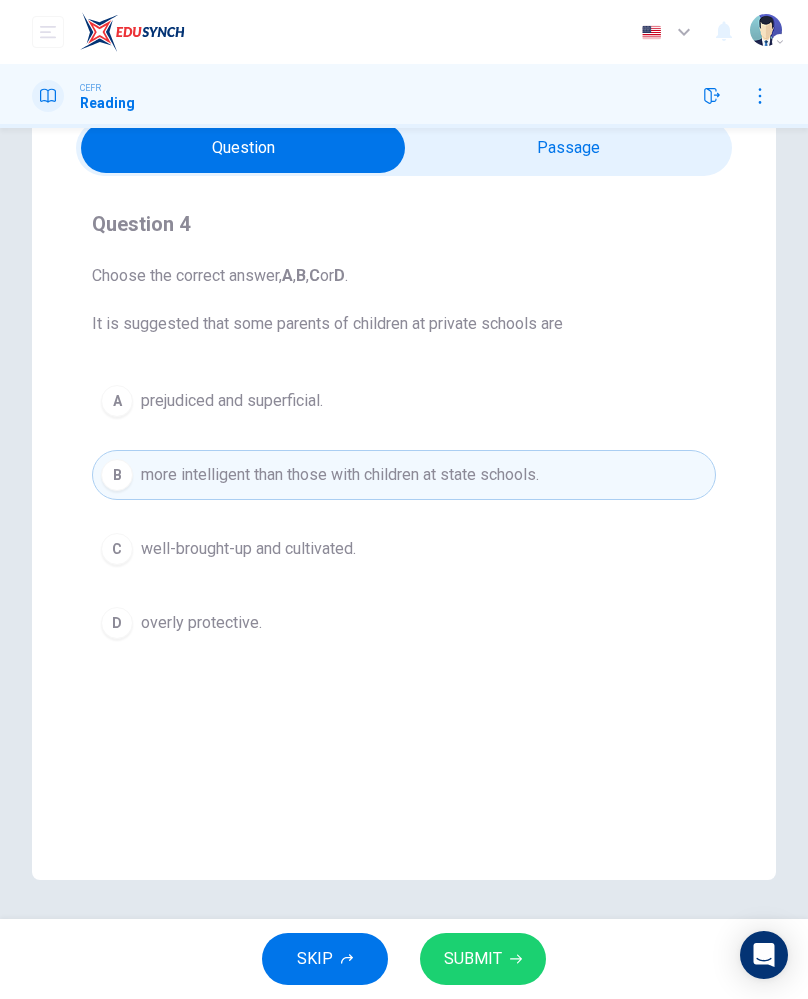 click on "prejudiced and superficial." at bounding box center (232, 401) 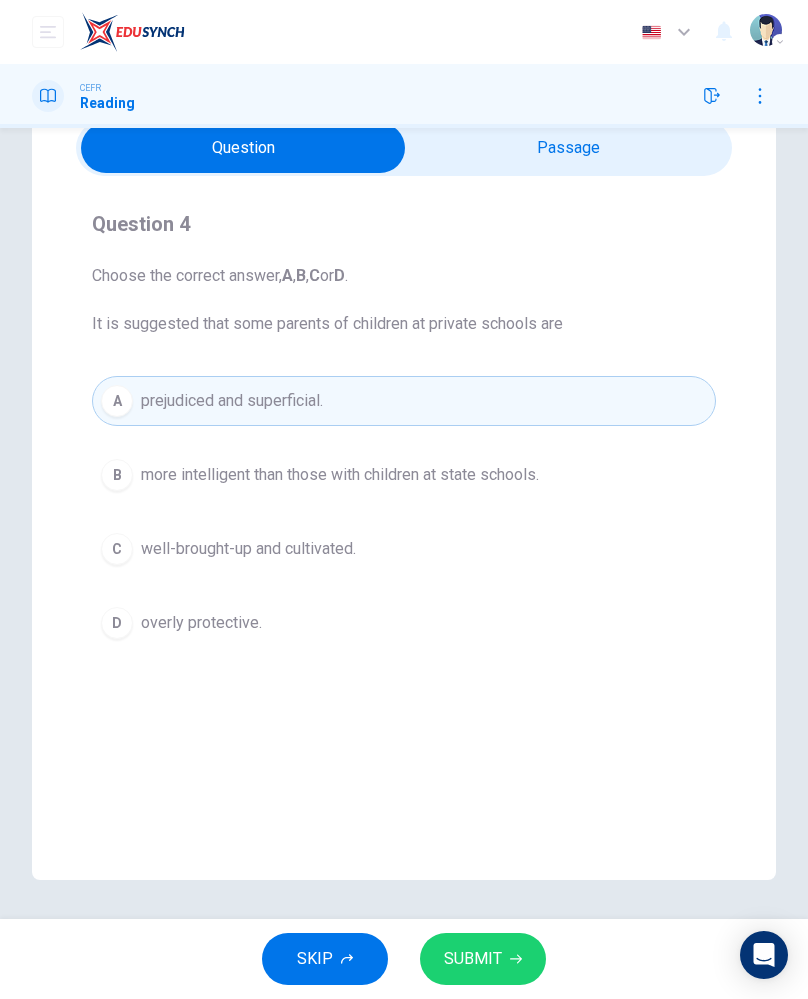 click on "more intelligent than those with children at state schools." at bounding box center (340, 475) 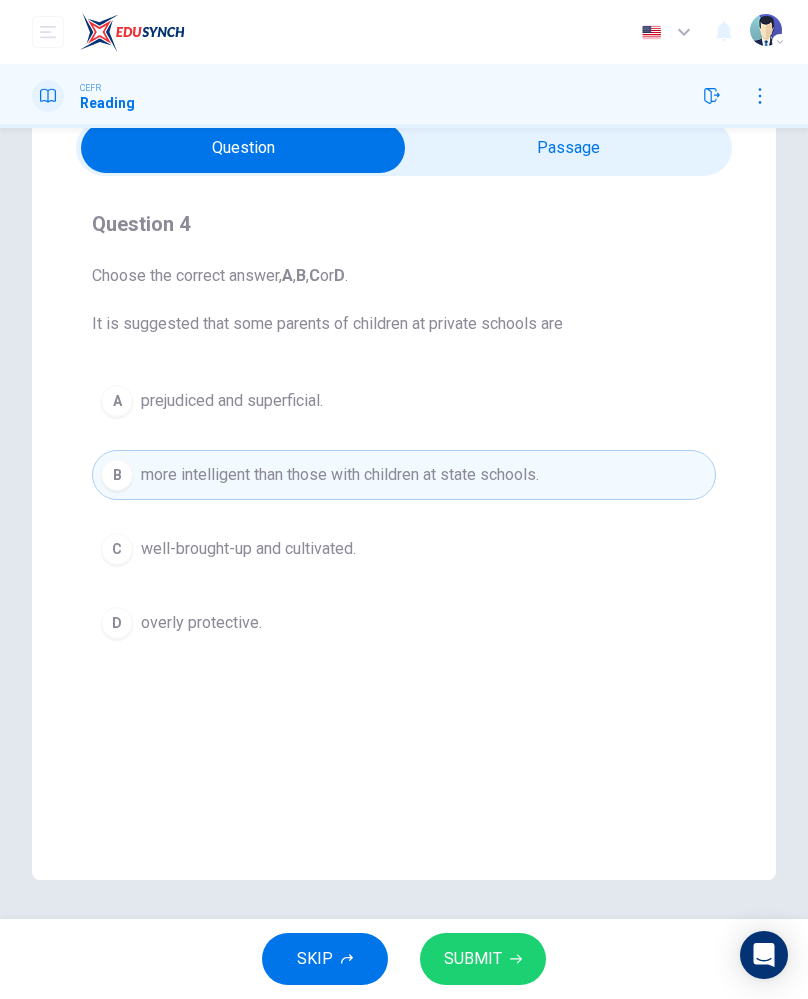 click on "prejudiced and superficial." at bounding box center [232, 401] 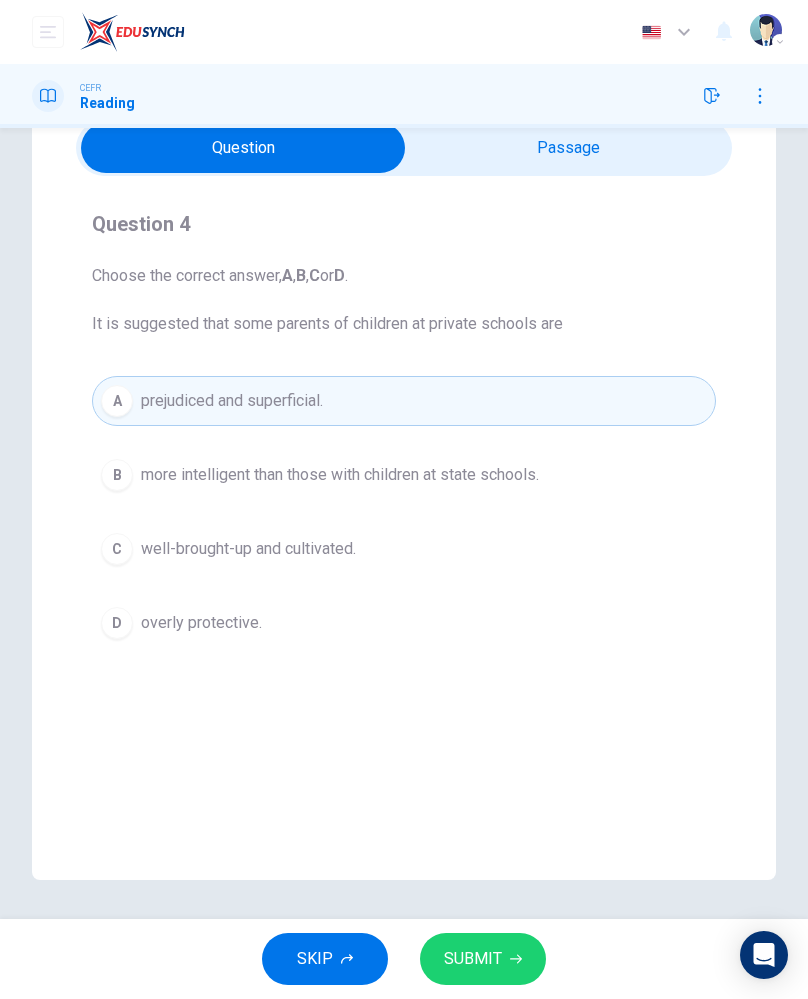click 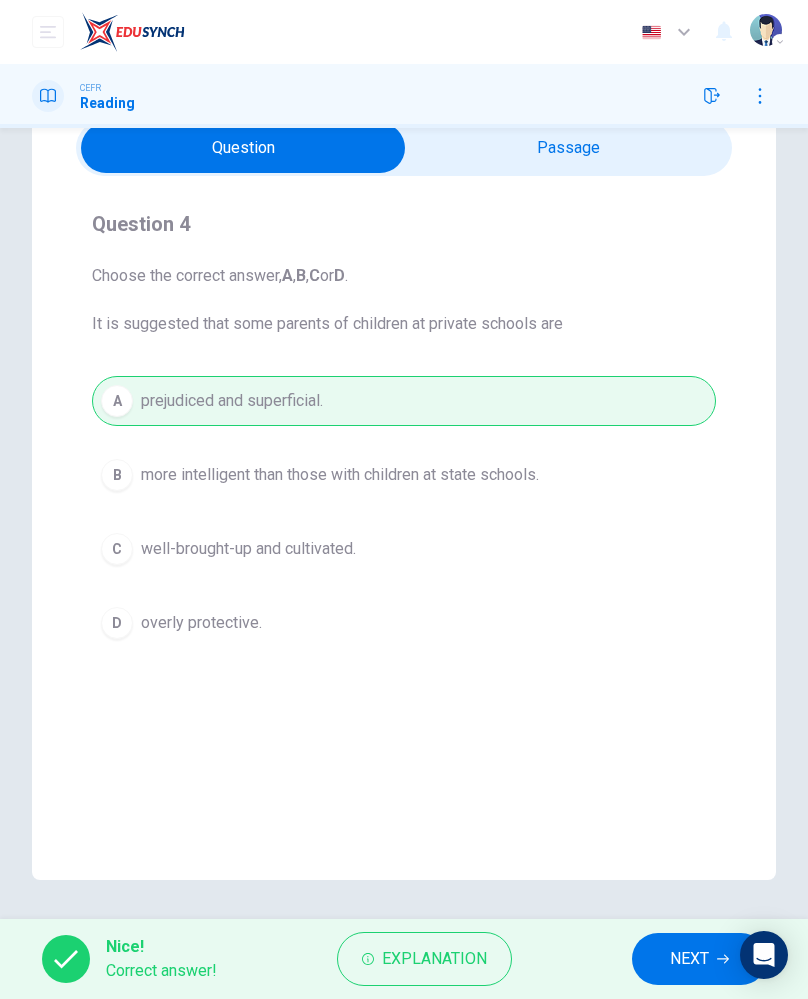 click on "NEXT" at bounding box center (689, 959) 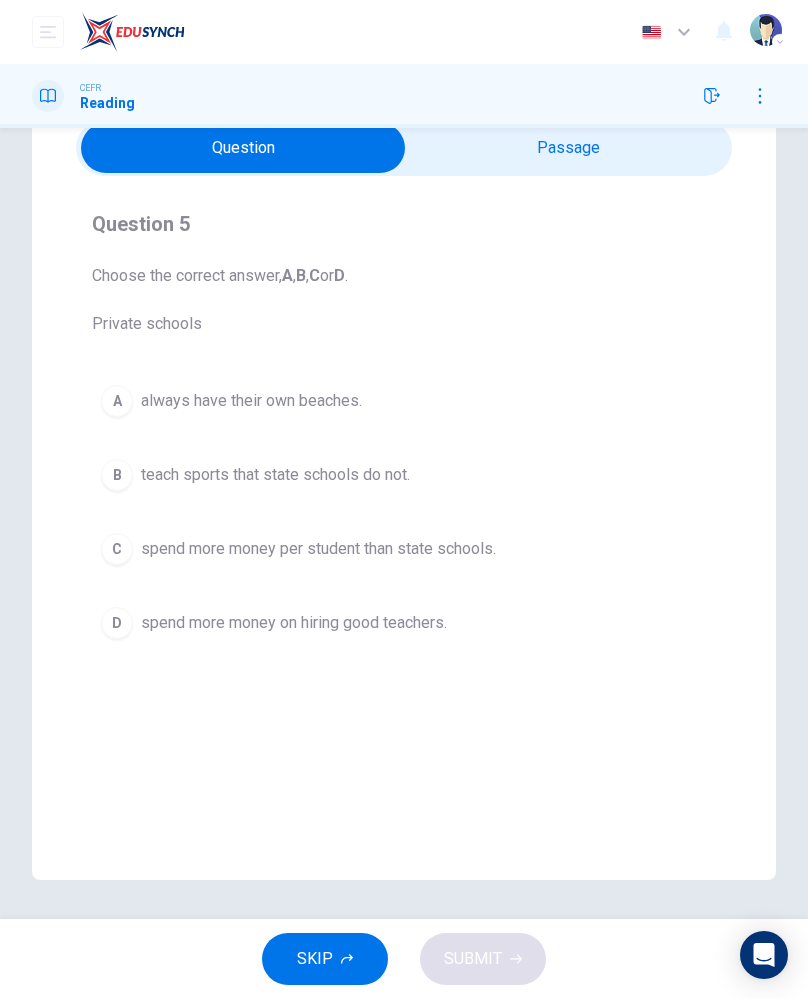 click on "A" at bounding box center [117, 401] 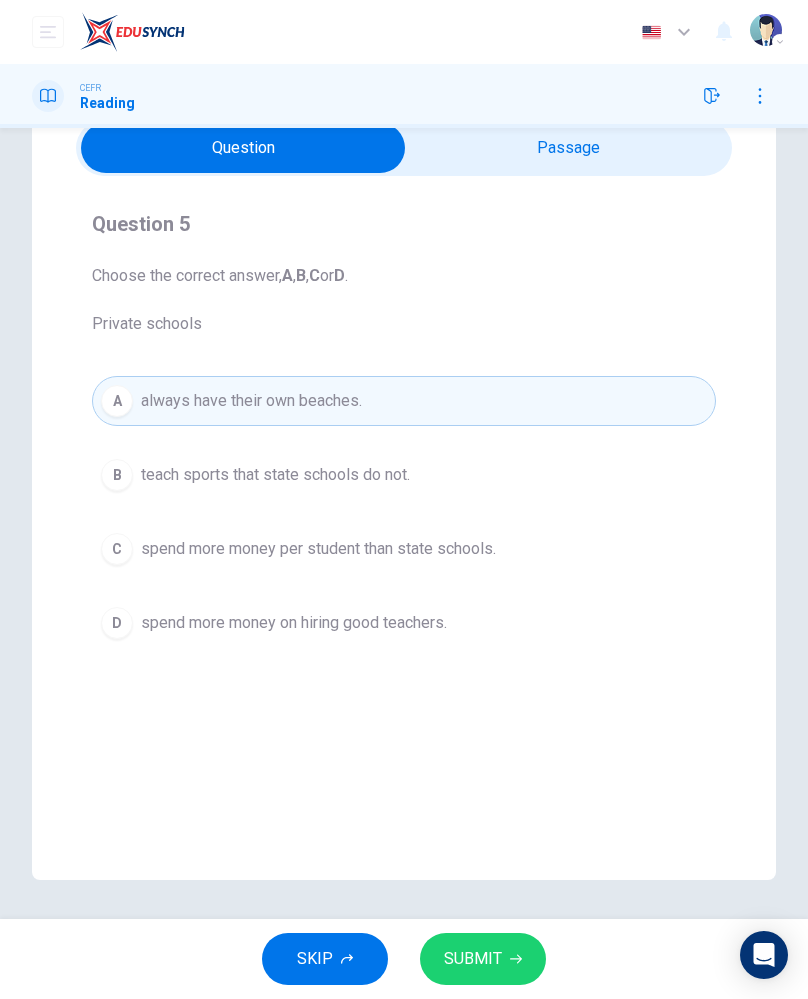 click on "B" at bounding box center [117, 475] 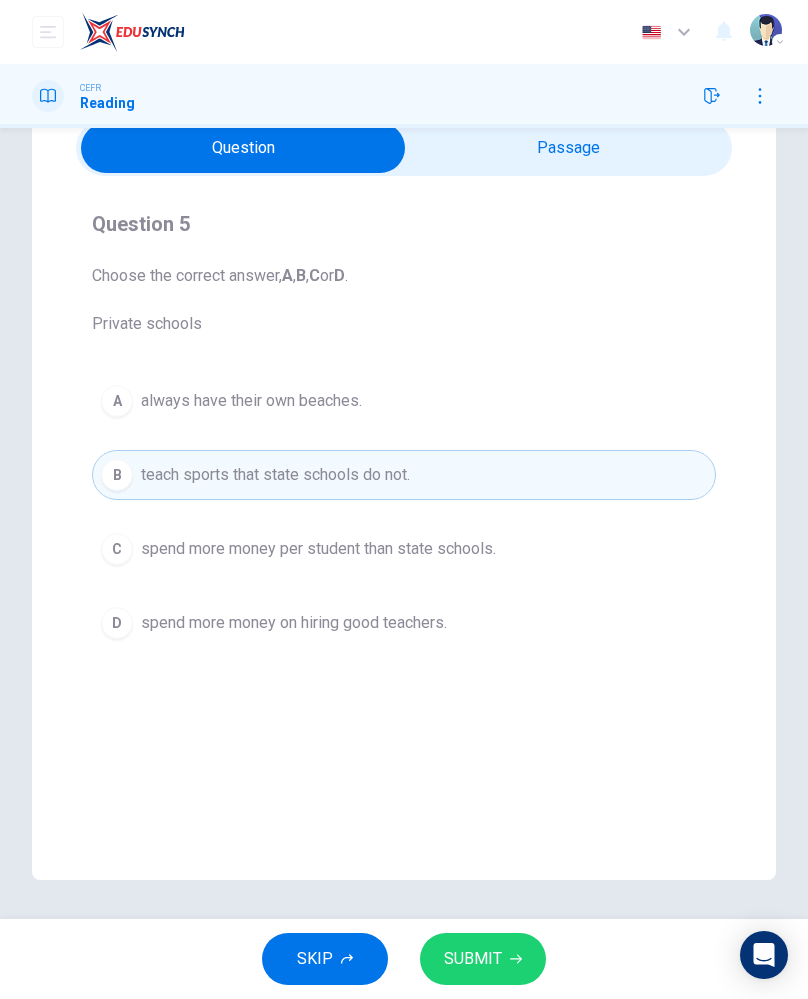 click on "A" at bounding box center [117, 401] 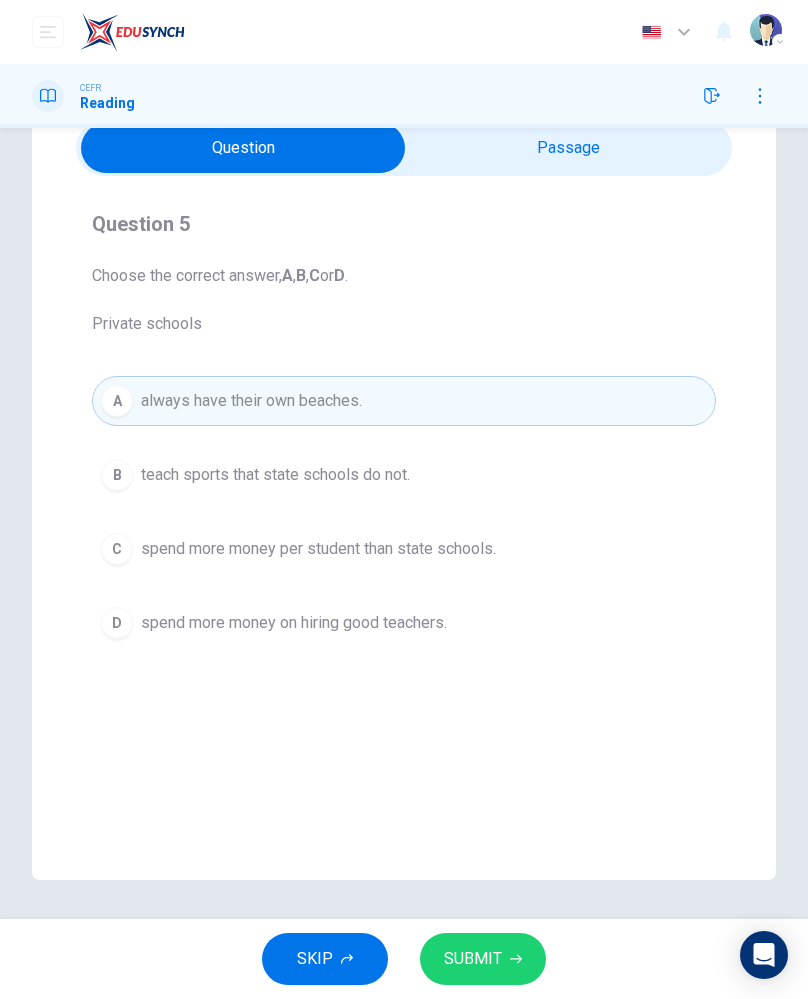 click on "teach sports that state schools do not." at bounding box center (275, 475) 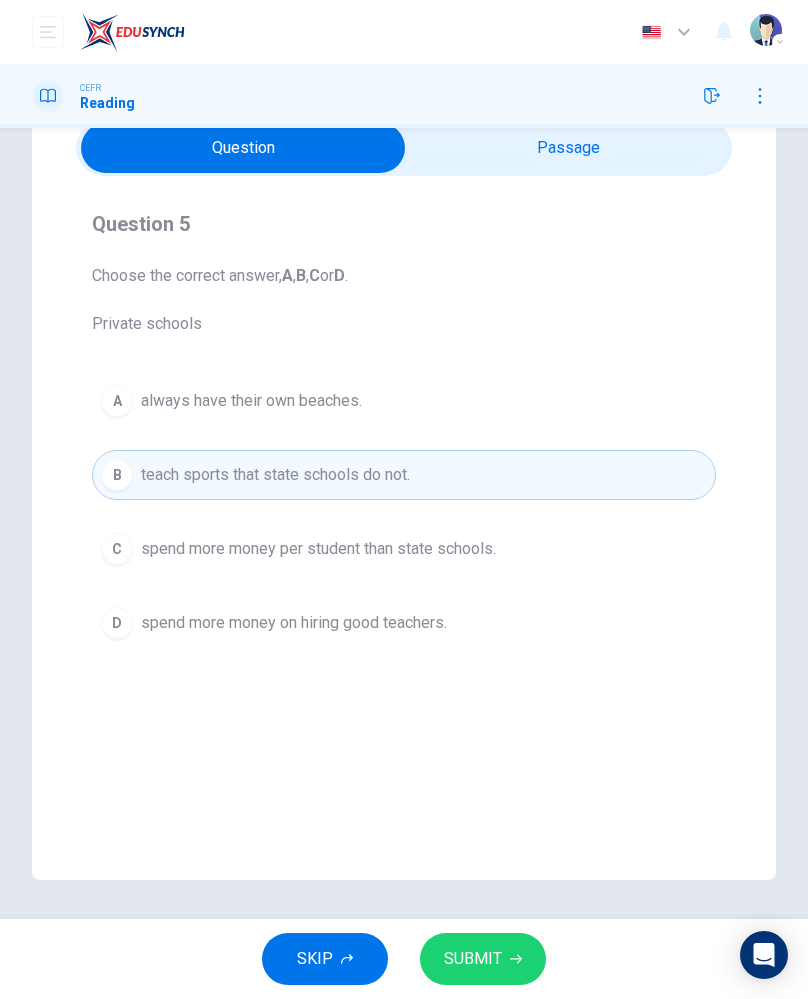 click on "spend more money per student than state schools." at bounding box center [318, 549] 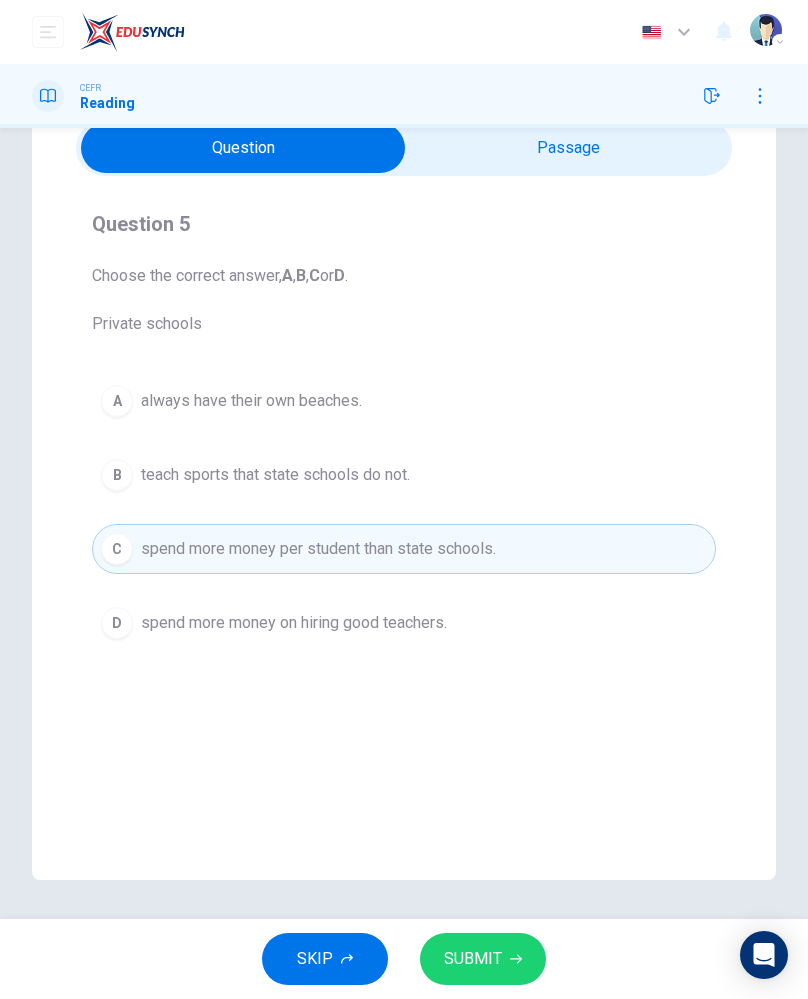 click on "spend more money on hiring good teachers." at bounding box center (294, 623) 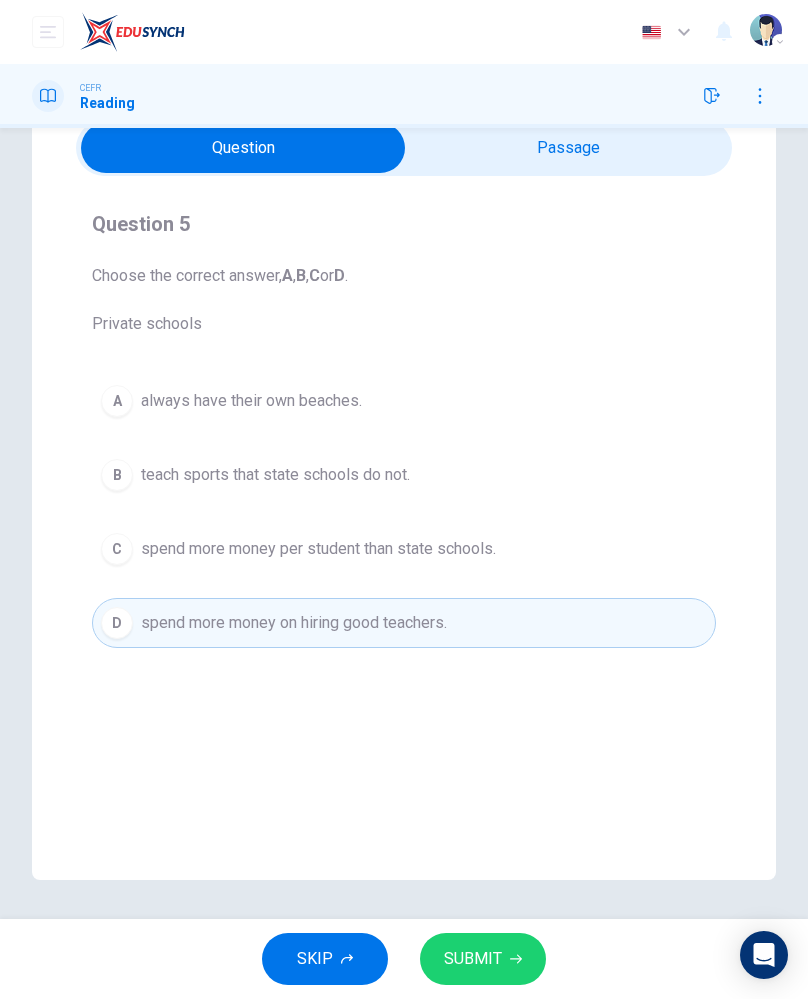 click on "B teach sports that state schools do not." at bounding box center [404, 475] 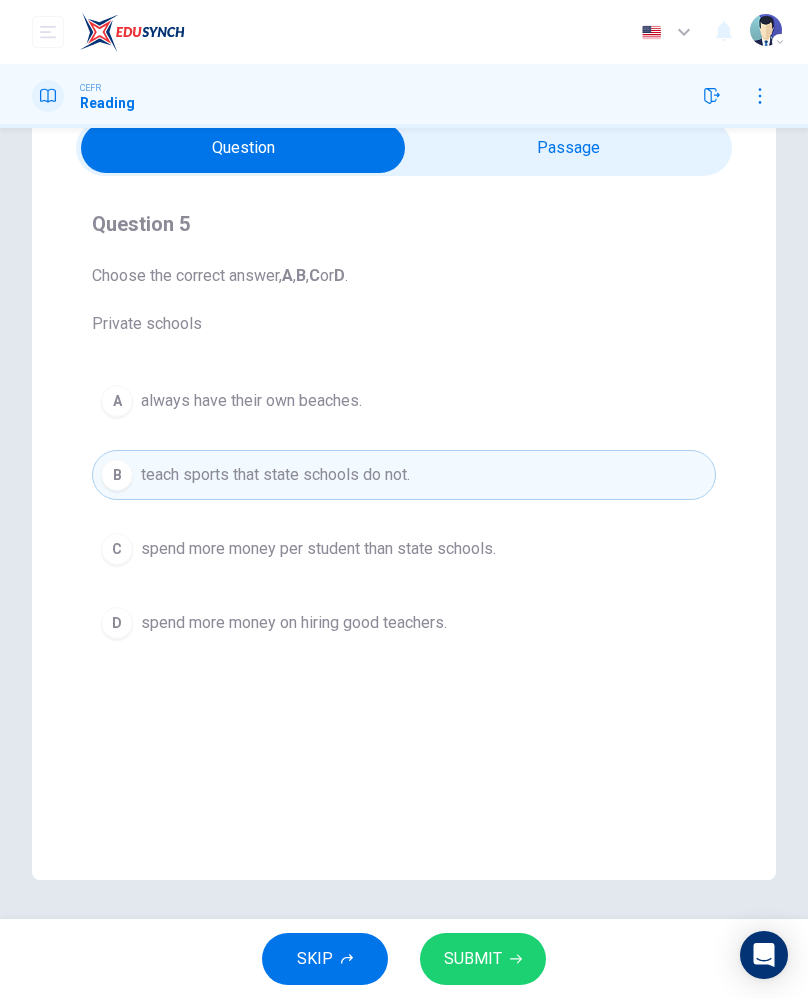 click on "spend more money per student than state schools." at bounding box center [318, 549] 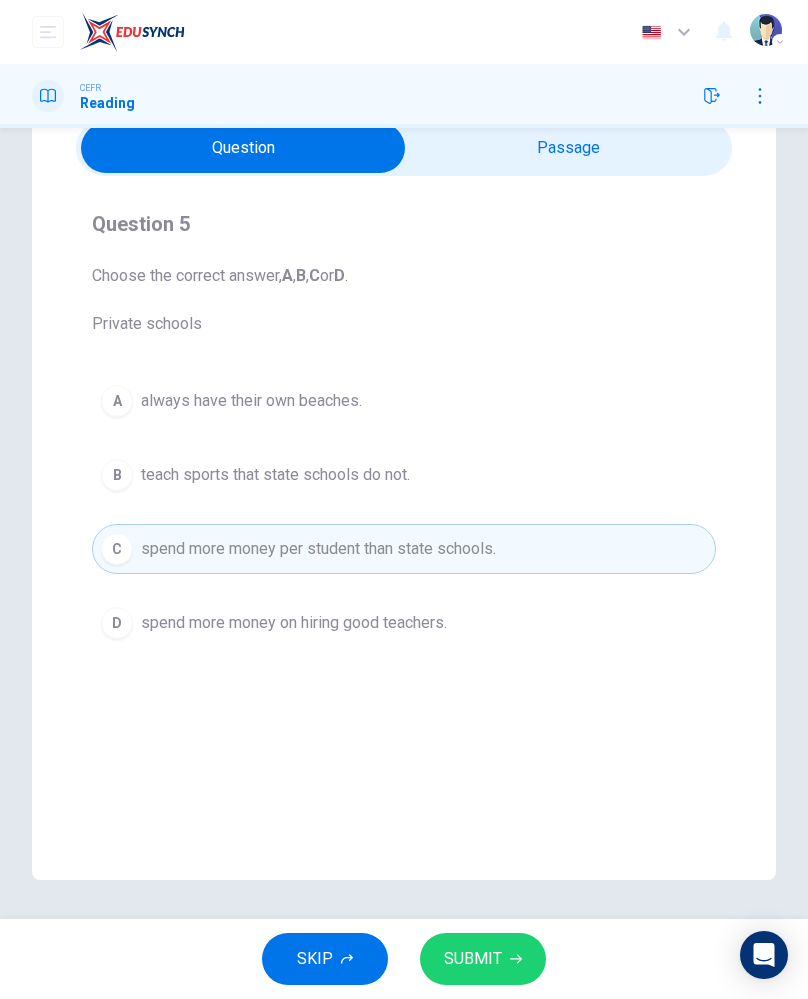 click on "SUBMIT" at bounding box center (483, 959) 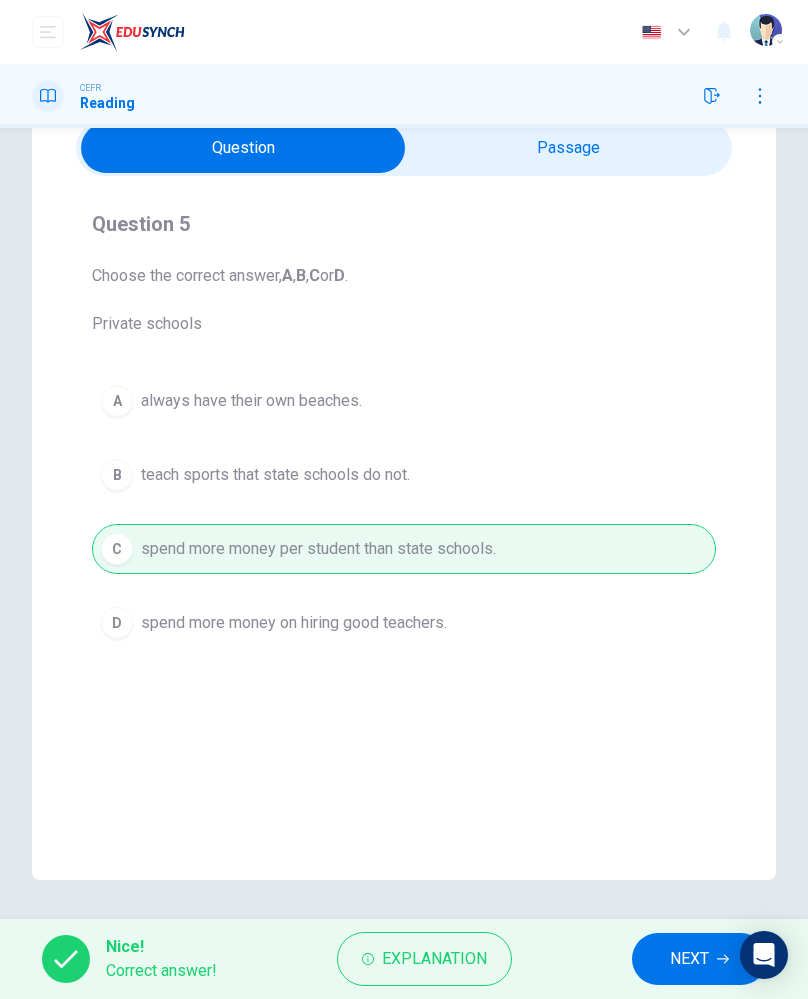 click on "NEXT" at bounding box center [689, 959] 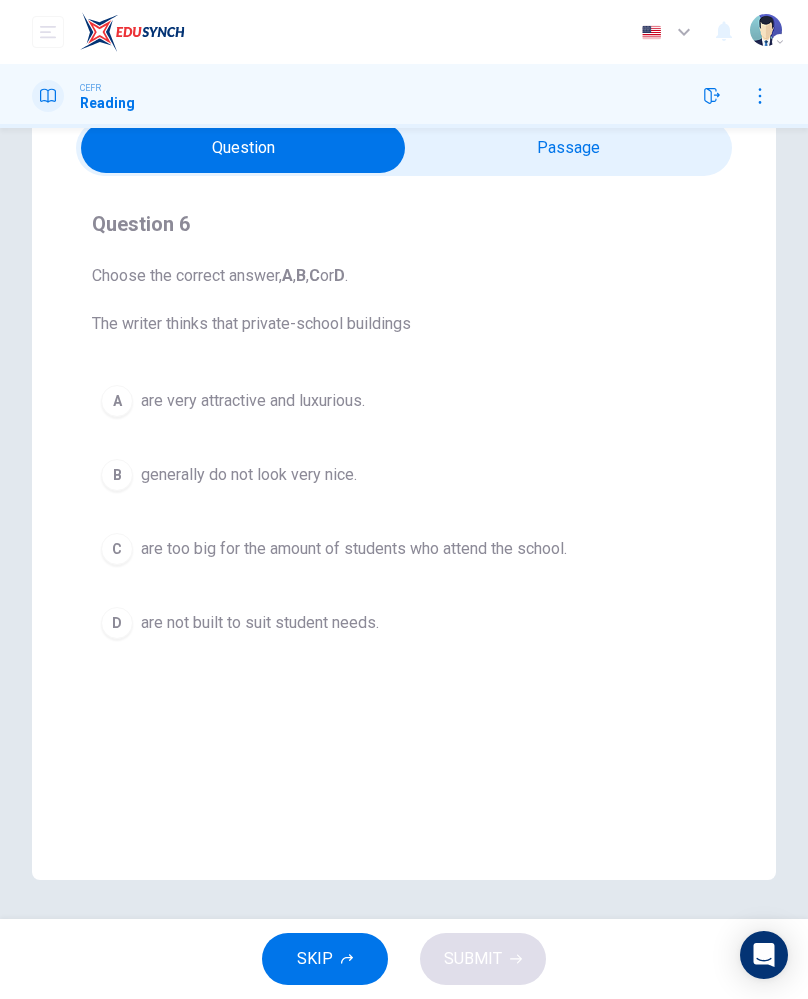 click on "A" at bounding box center [117, 401] 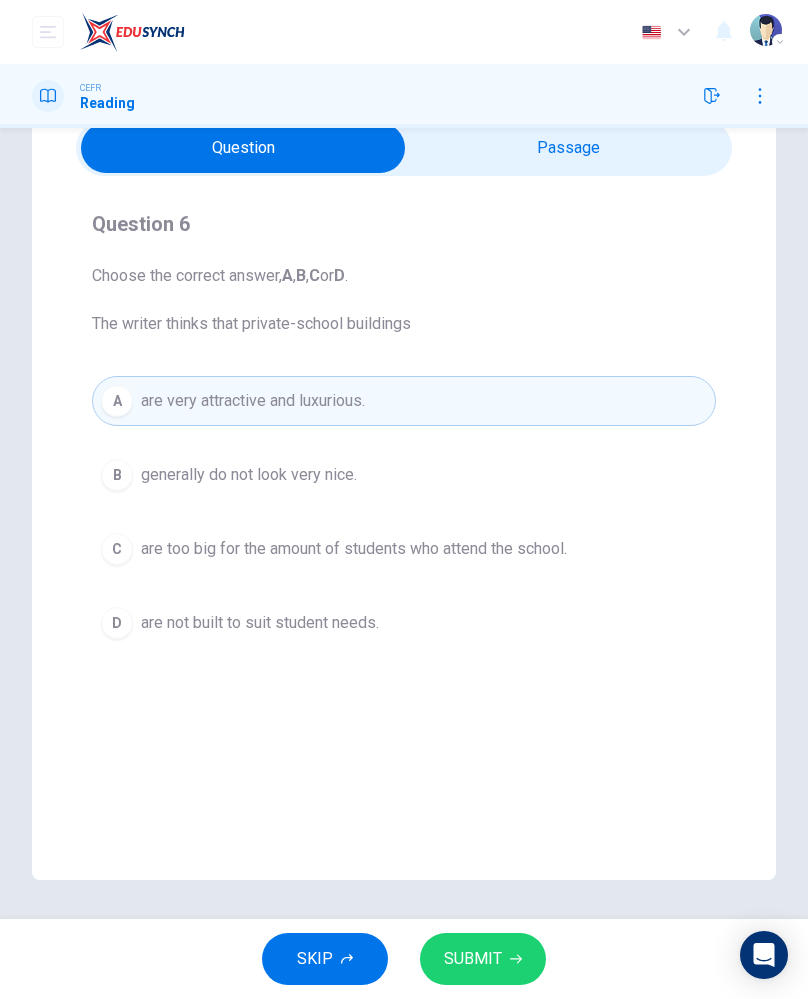 click on "generally do not look very nice." at bounding box center [249, 475] 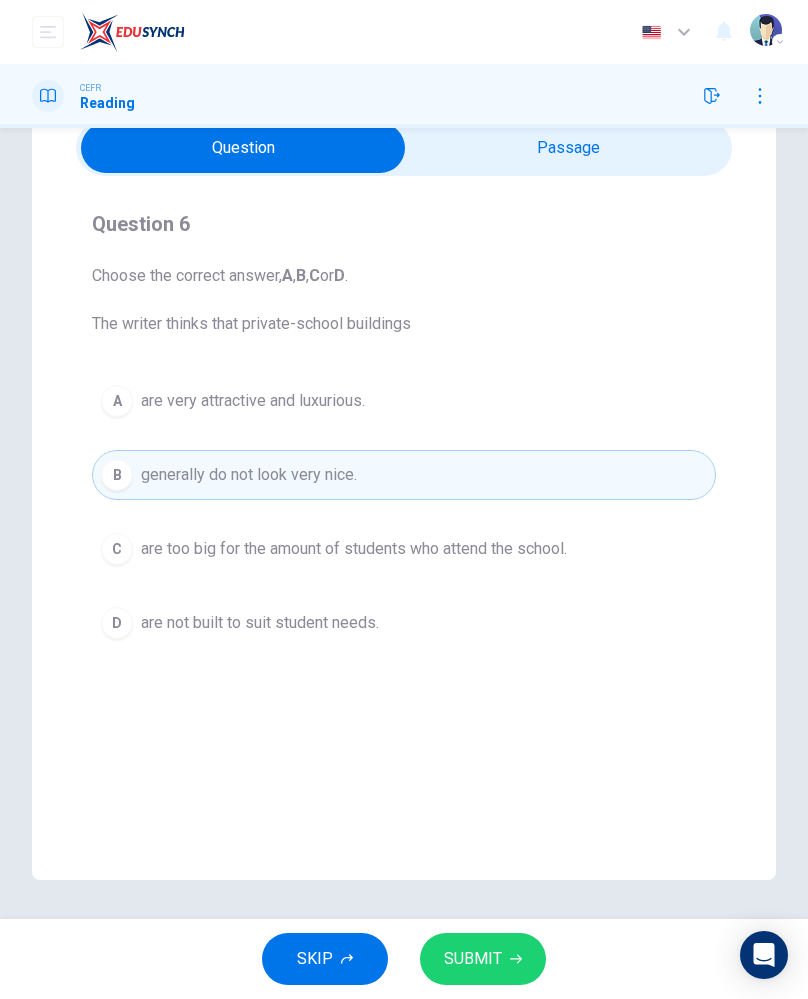 click on "are very attractive and luxurious." at bounding box center (253, 401) 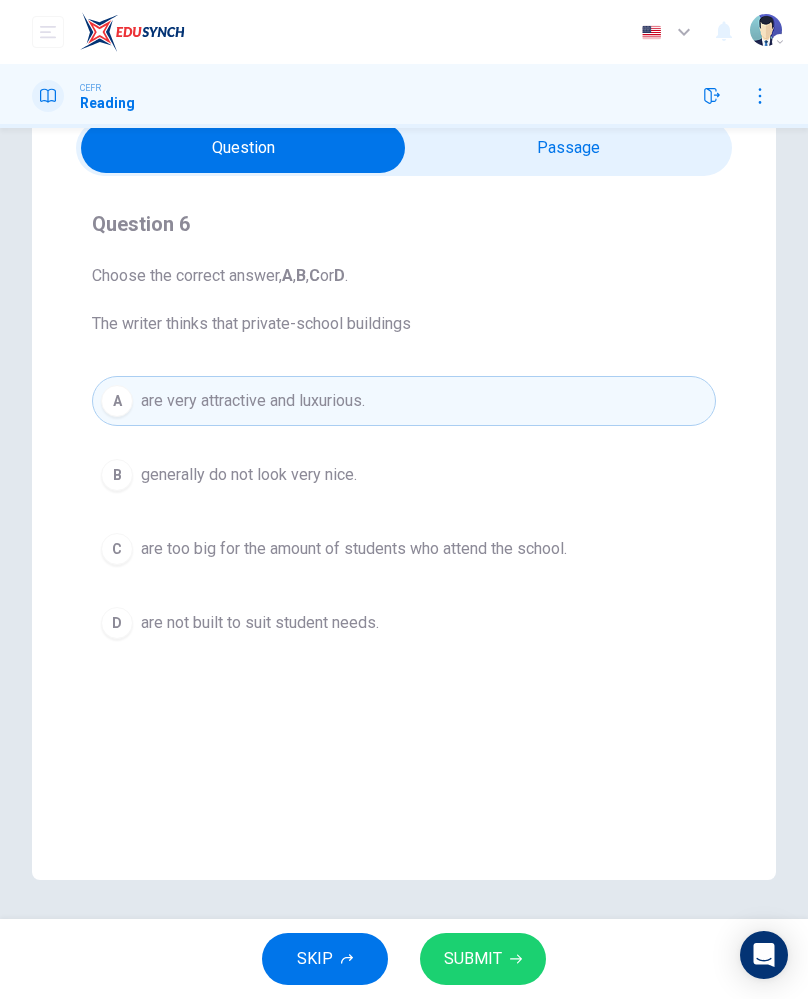 click 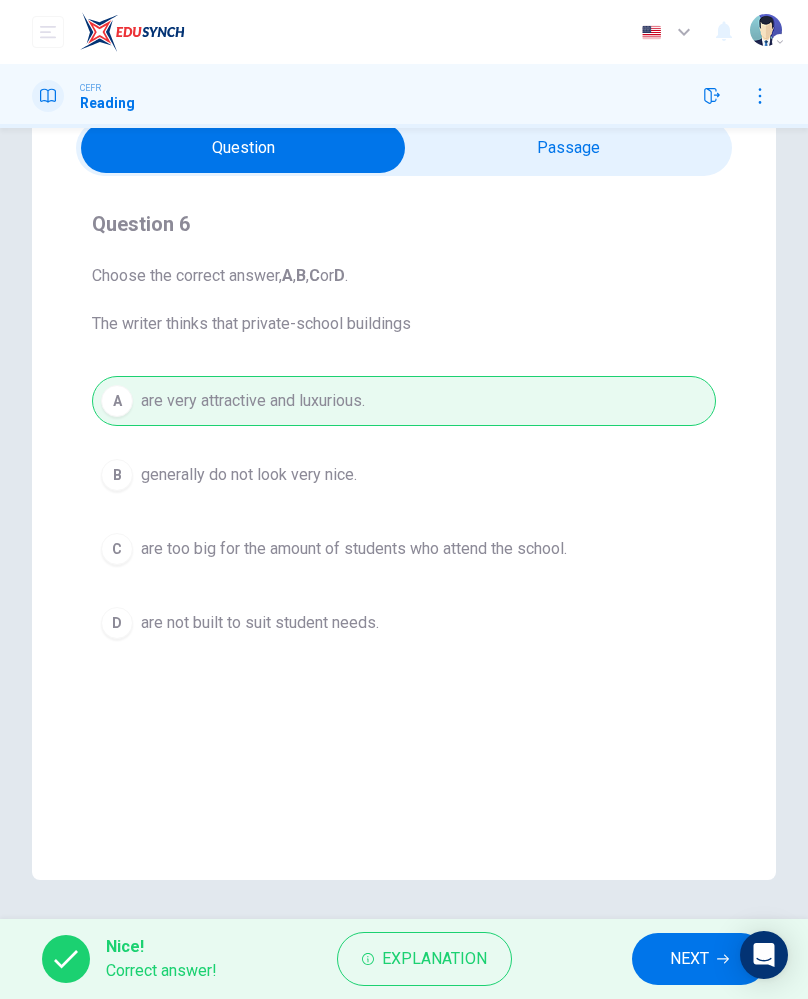 click on "NEXT" at bounding box center (699, 959) 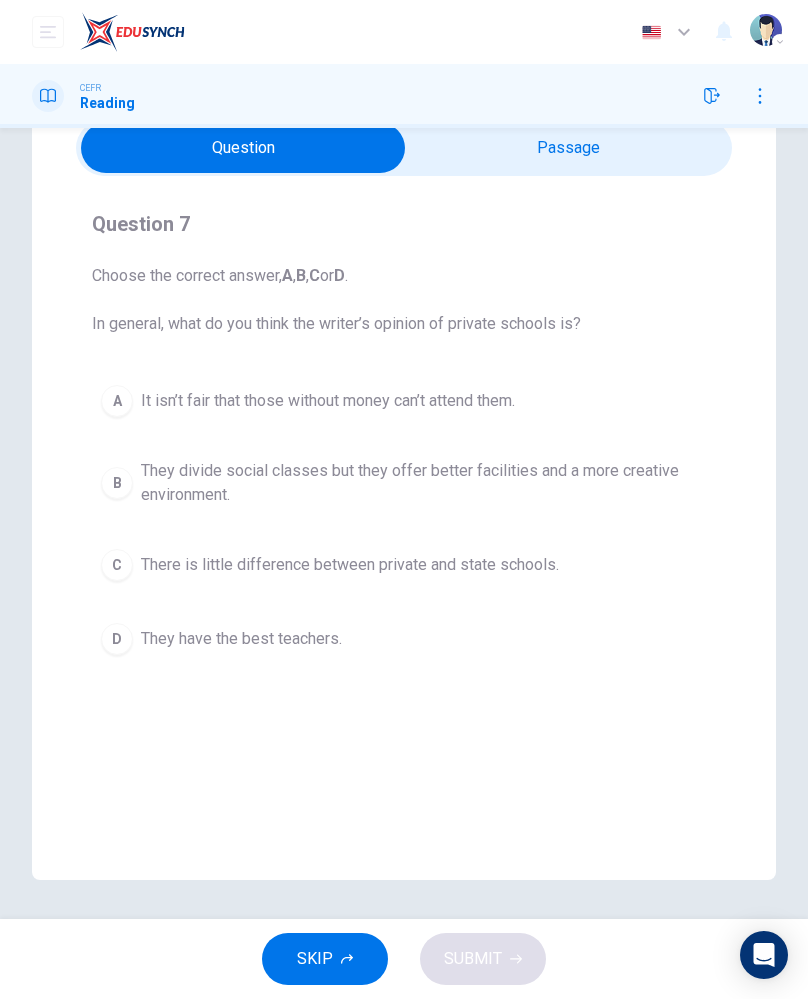click on "A" at bounding box center [117, 401] 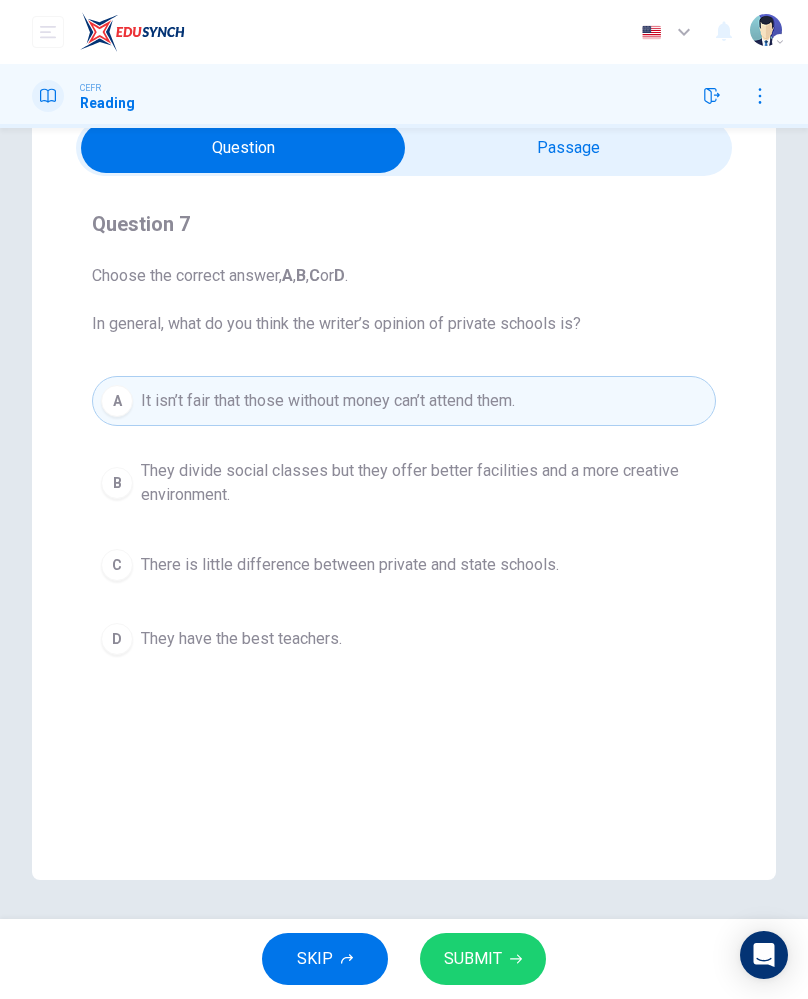 click on "They divide social classes but they offer better facilities and a more
creative environment." at bounding box center (424, 483) 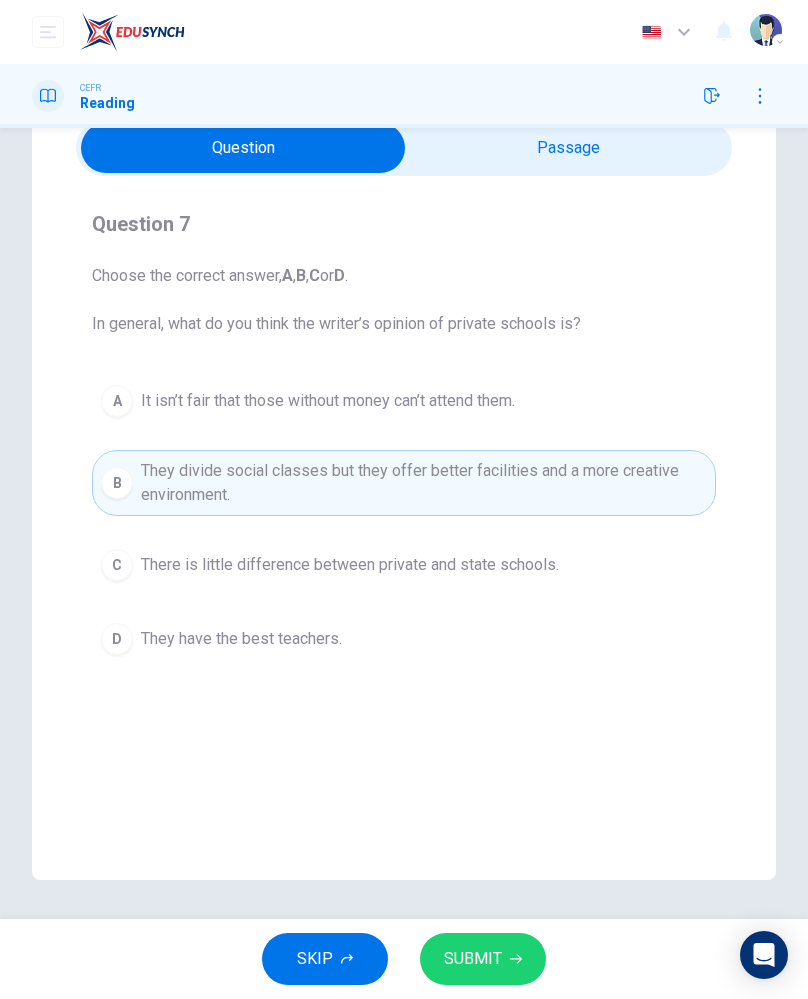 click on "It isn’t fair that those without money can’t attend them." at bounding box center [328, 401] 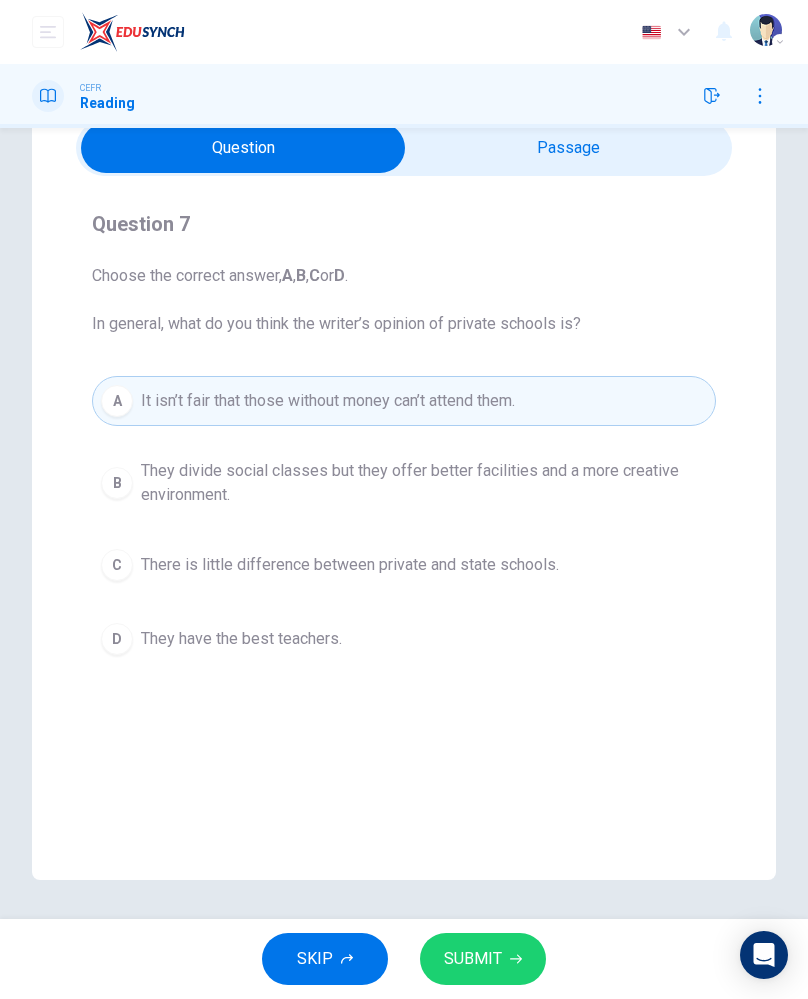 click on "B They divide social classes but they offer better facilities and a more
creative environment." at bounding box center [404, 483] 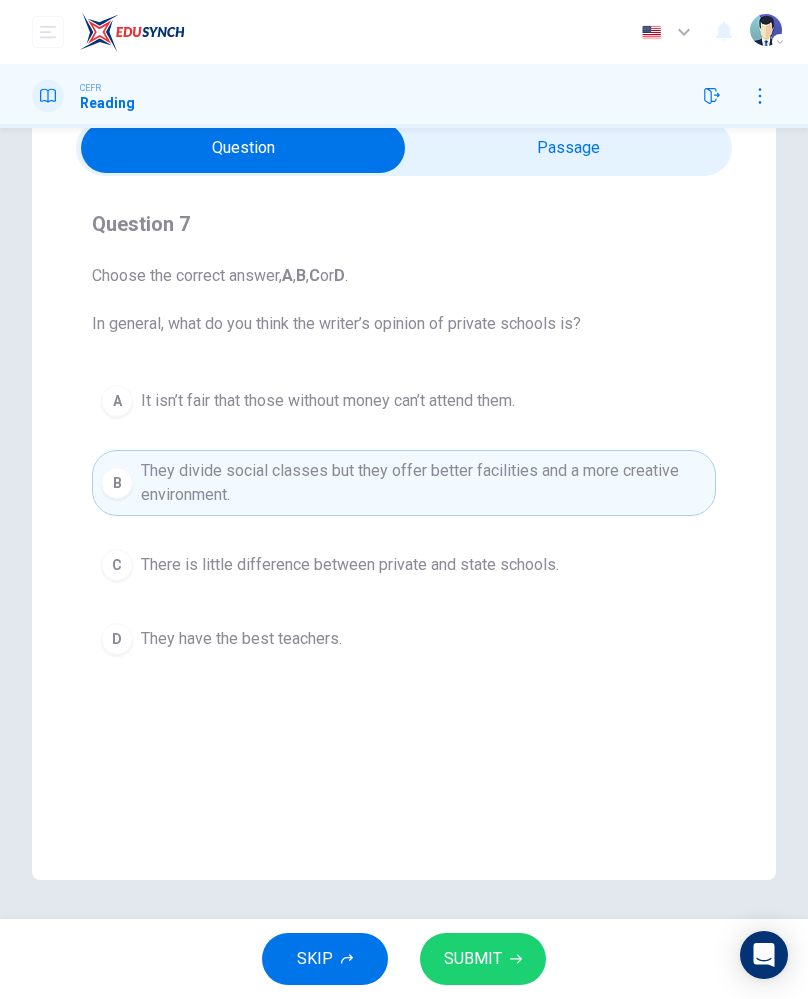 click on "C There is little difference between private and state schools." at bounding box center (404, 565) 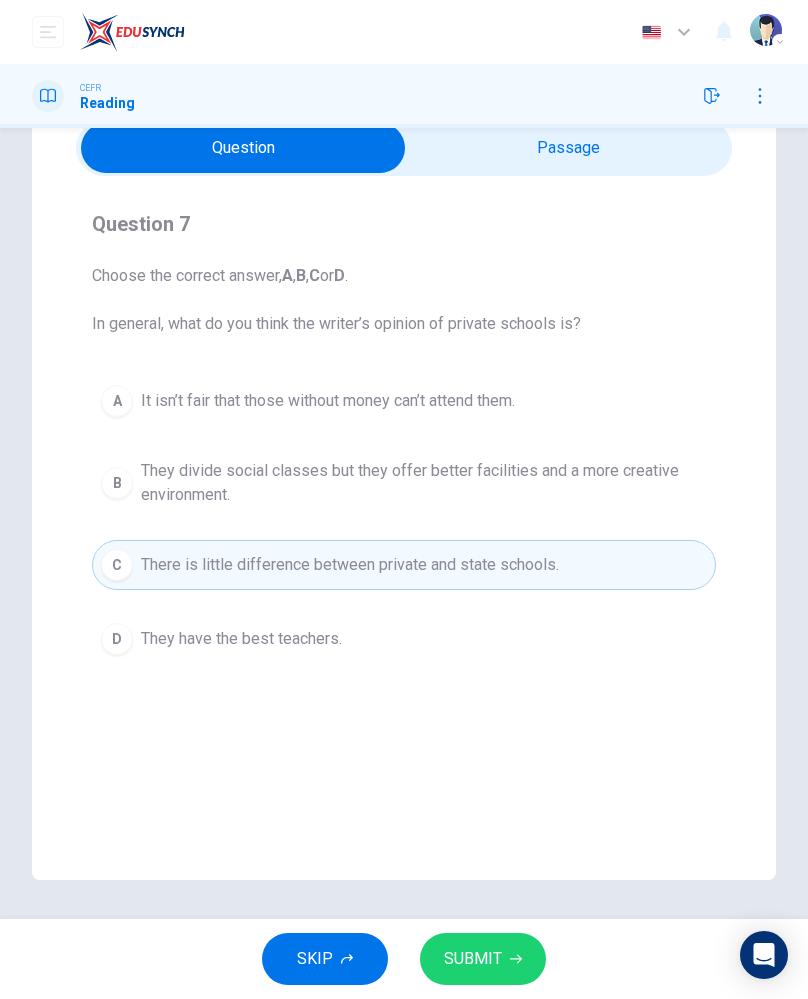 click on "They divide social classes but they offer better facilities and a more
creative environment." at bounding box center [424, 483] 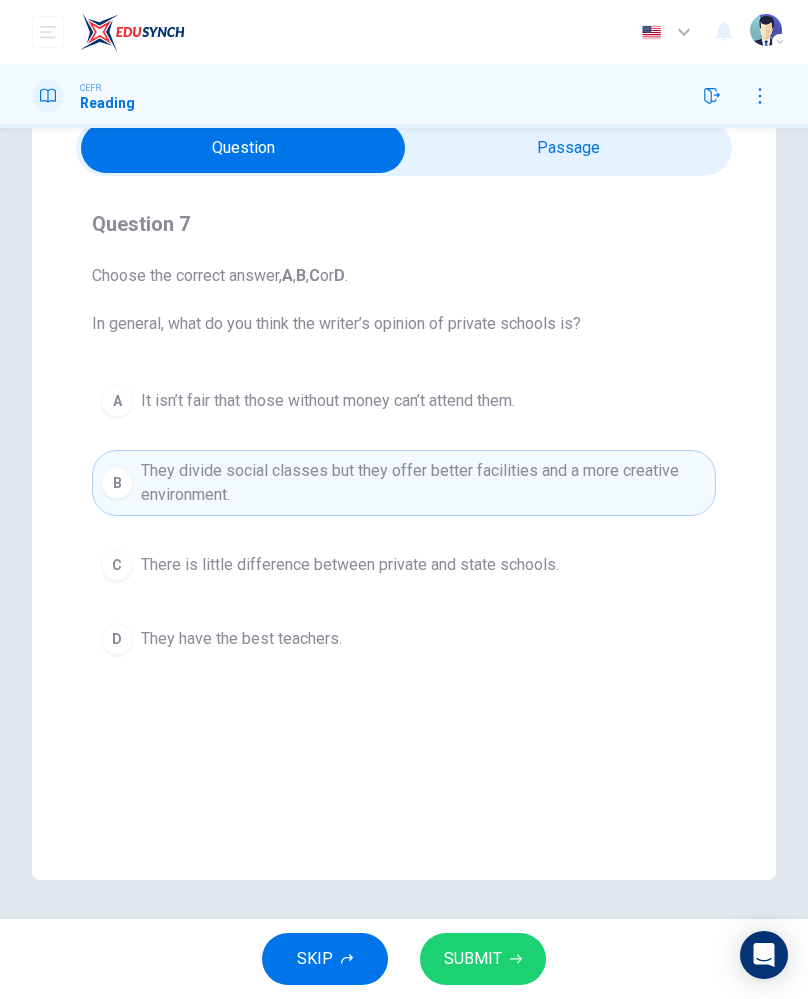 click on "SKIP SUBMIT" at bounding box center (404, 959) 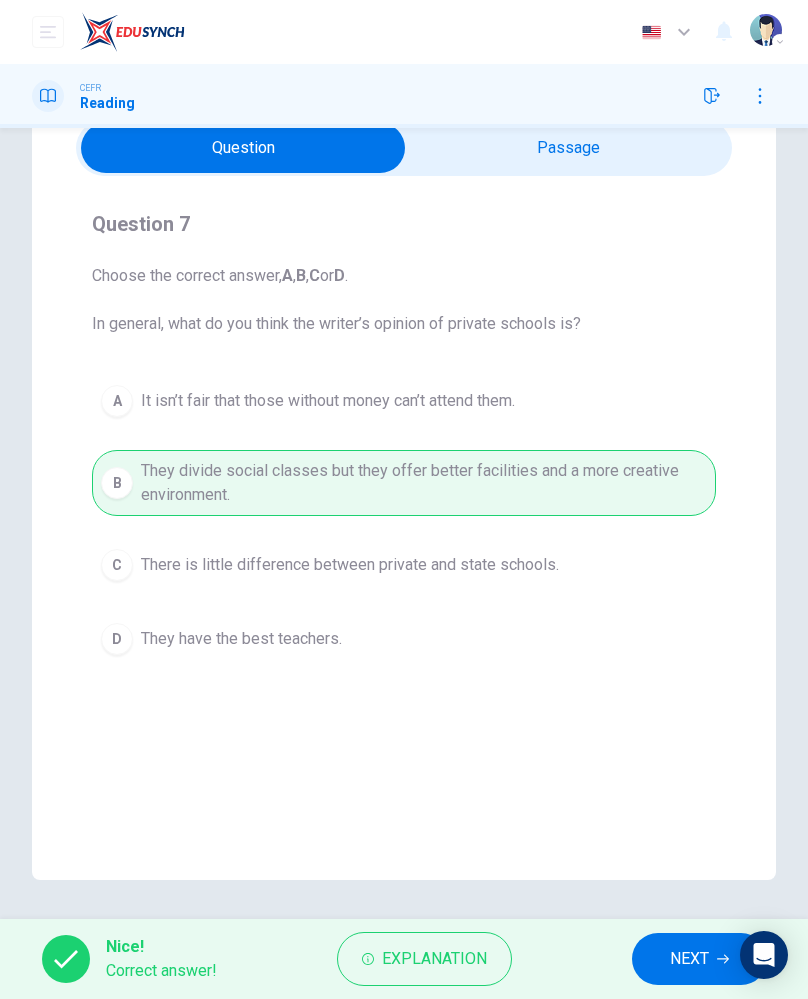 click on "NEXT" at bounding box center (699, 959) 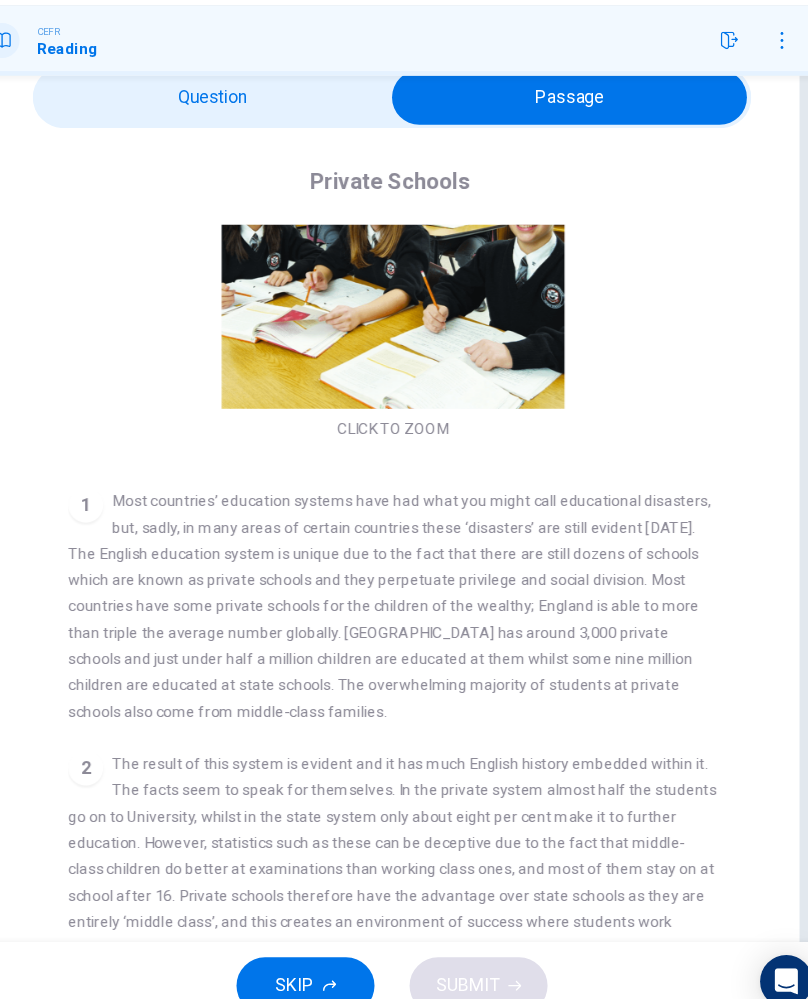 scroll, scrollTop: 148, scrollLeft: 0, axis: vertical 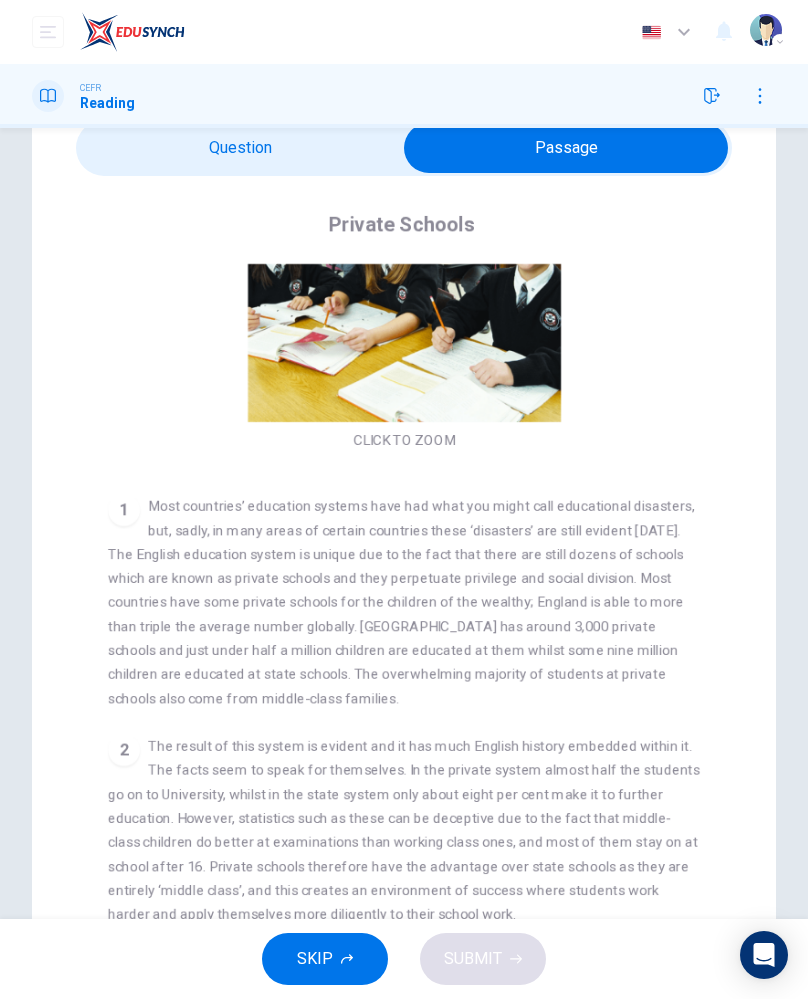 checkbox on "false" 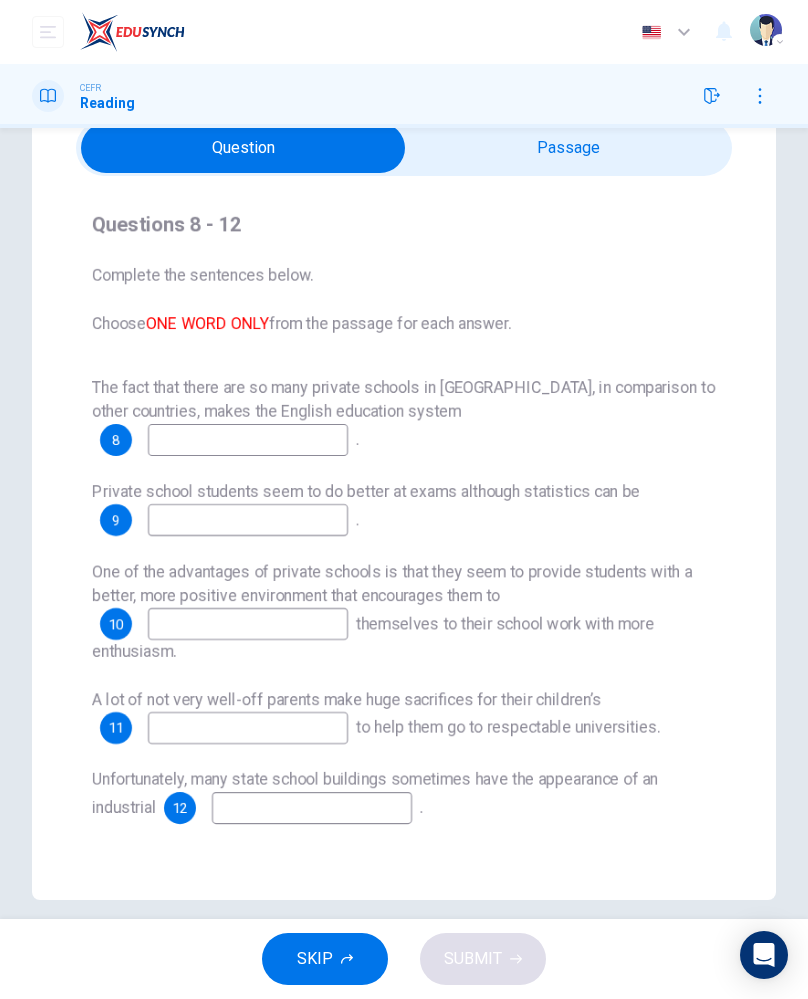 click at bounding box center [248, 440] 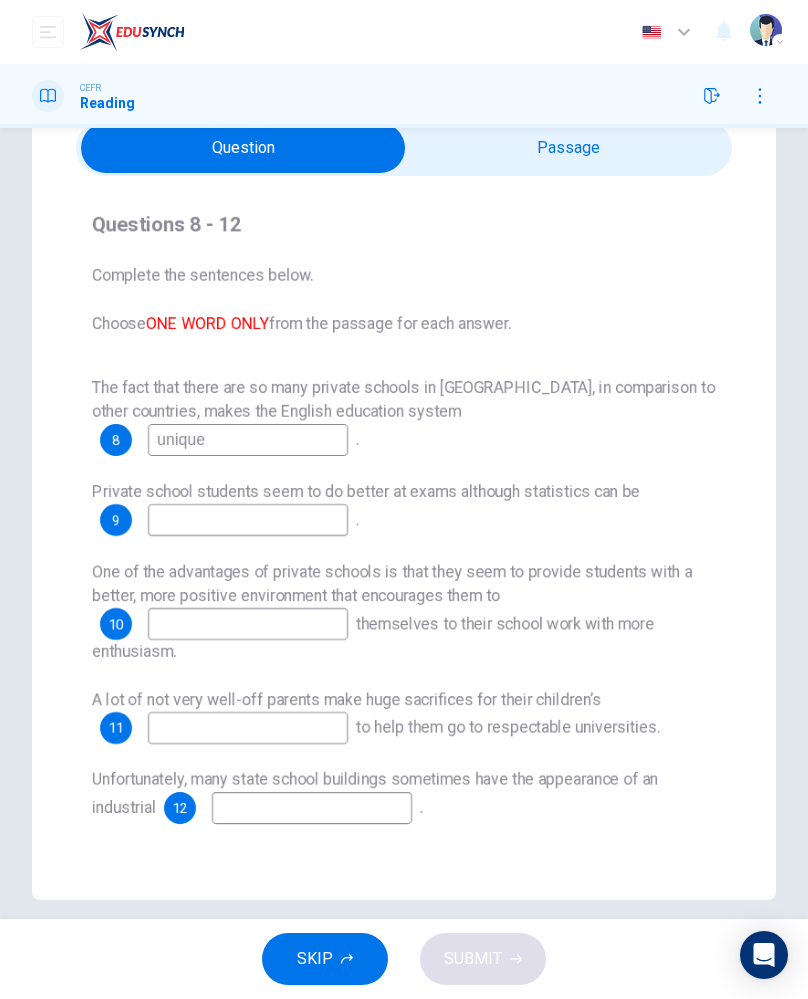 type on "unique" 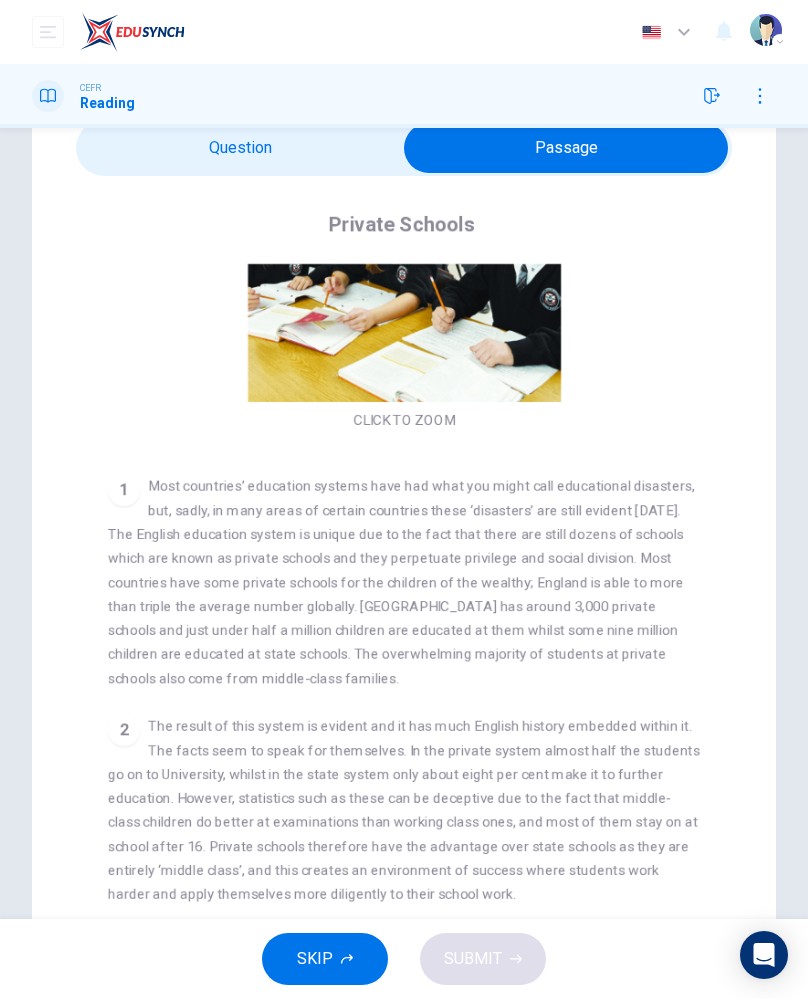 scroll, scrollTop: 175, scrollLeft: 0, axis: vertical 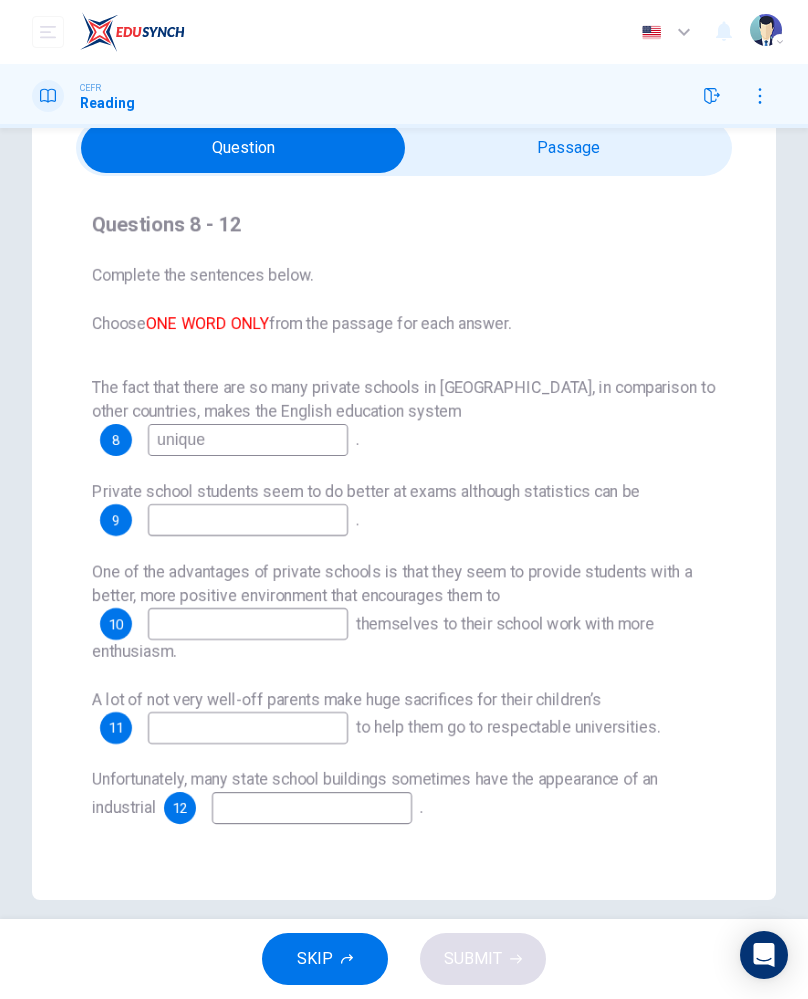 click at bounding box center [248, 520] 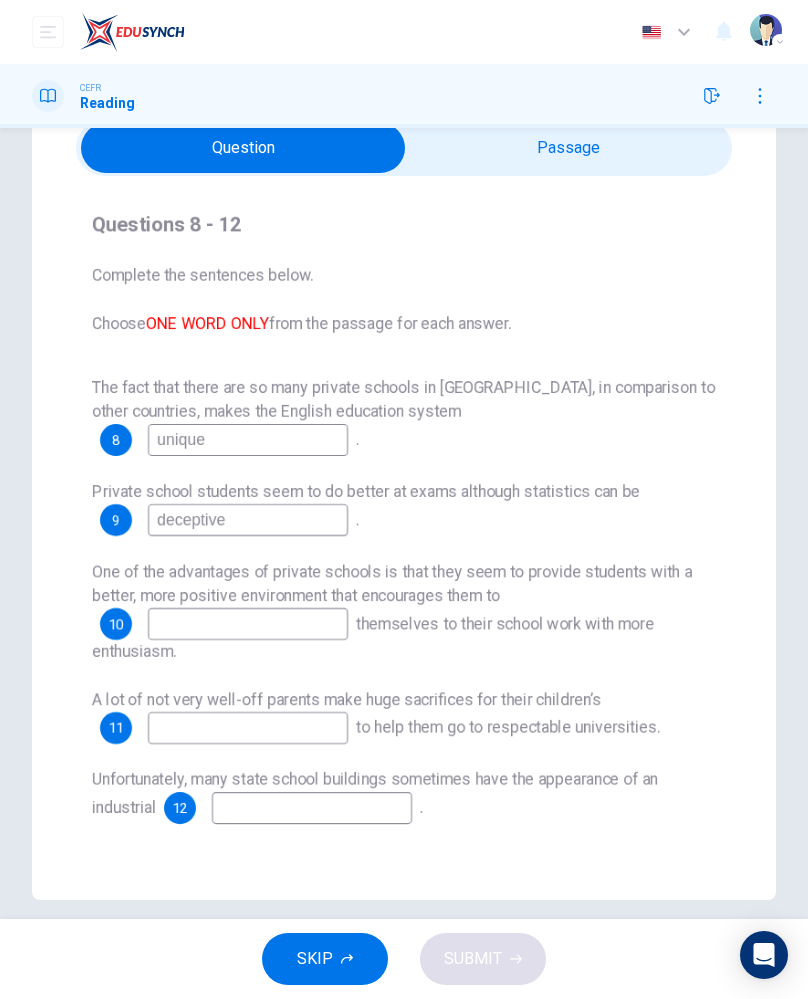 type on "deceptive" 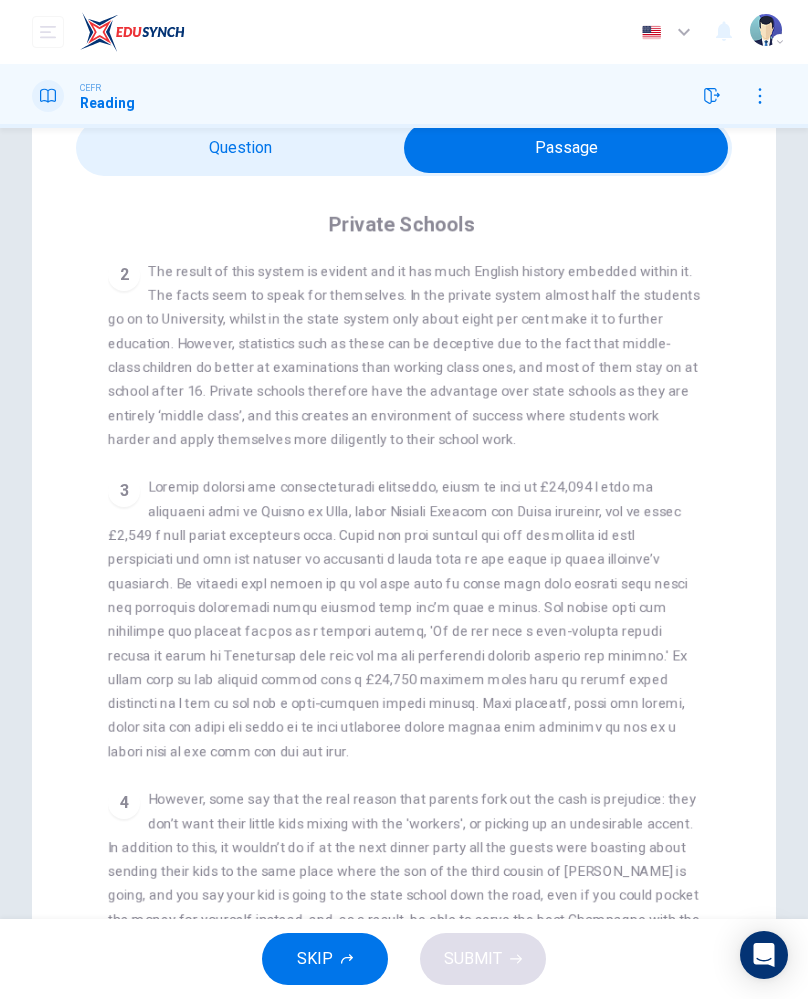 scroll, scrollTop: 630, scrollLeft: 0, axis: vertical 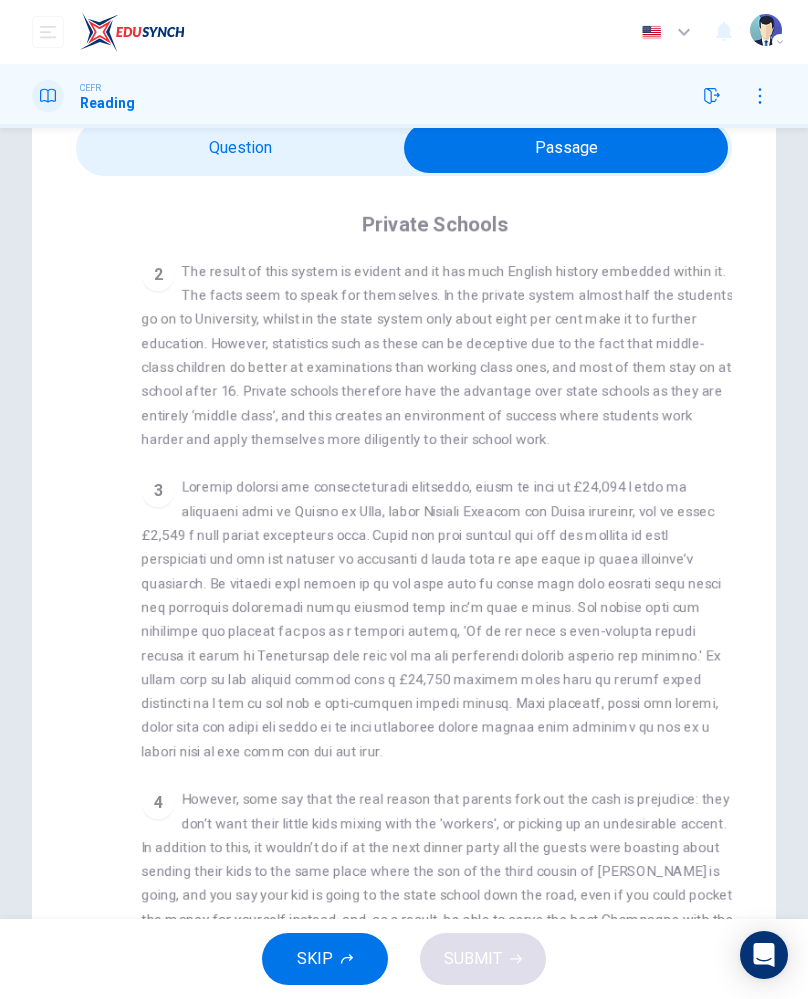 checkbox on "false" 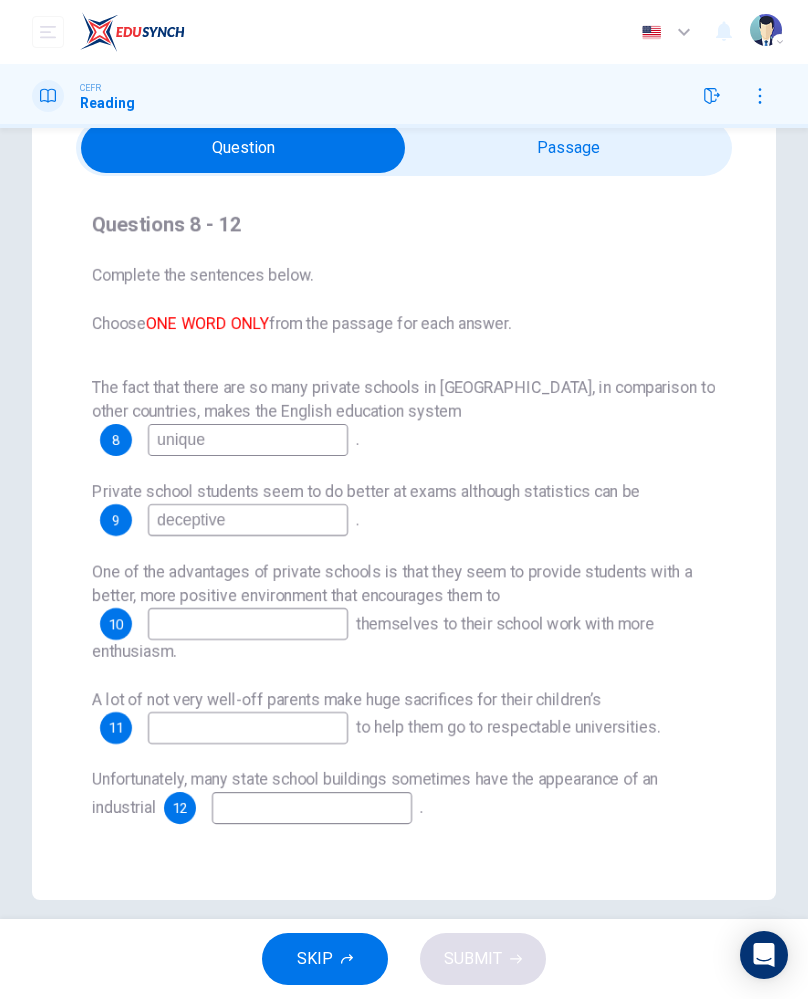 click at bounding box center [248, 624] 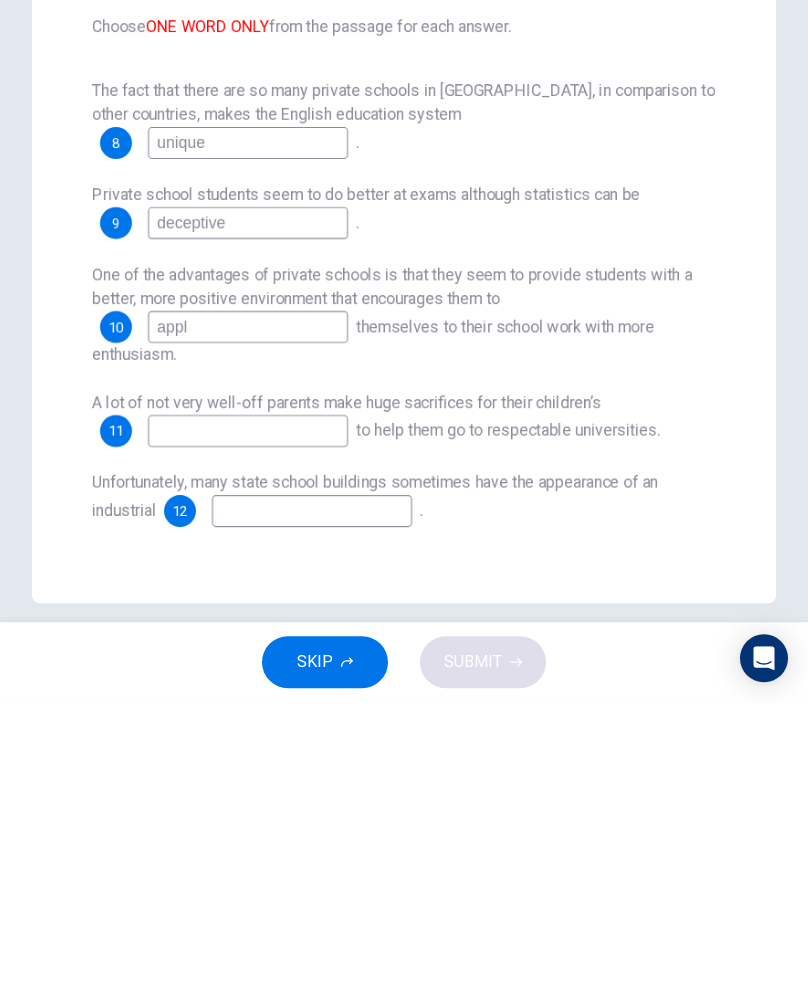 type on "applu" 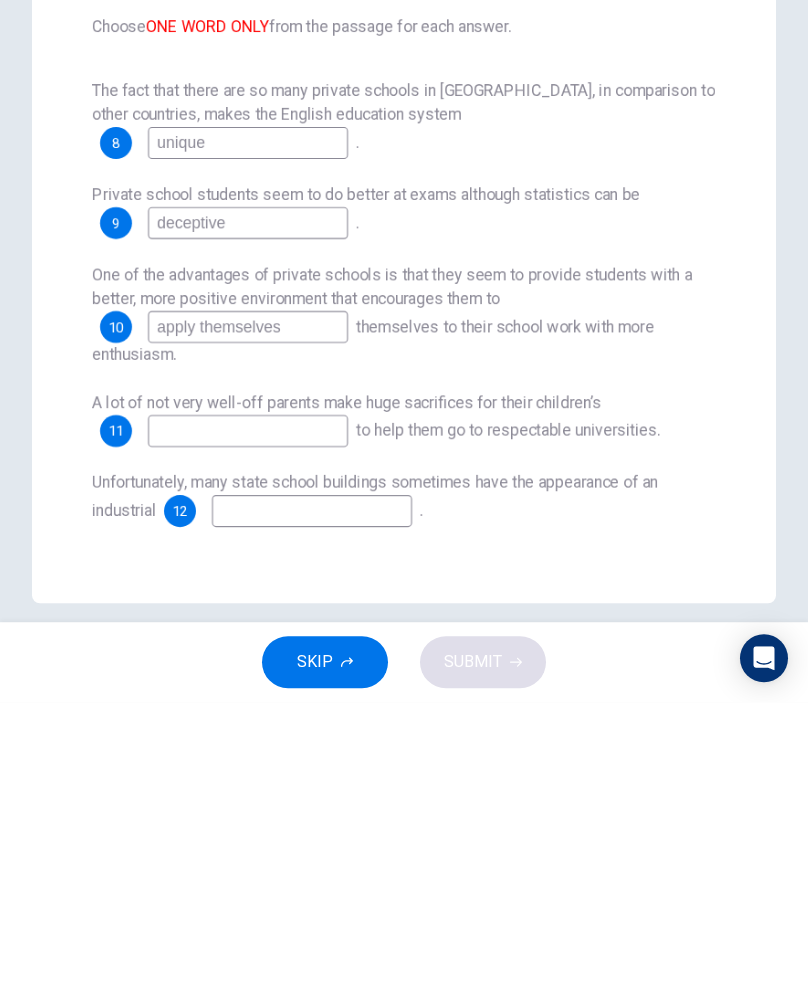 click on "Questions 8 - 12 Complete the sentences below.
Choose  ONE WORD ONLY  from the passage for each answer. The fact that there are so many private schools in [GEOGRAPHIC_DATA], in comparison to other countries, makes the English education system  8 unique . Private school students seem to do better at exams although statistics can
be  9 deceptive . One of the advantages of private schools is that they seem to provide students with a better, more positive environment that encourages them to  10 apply themselves  themselves to their school work with more enthusiasm. A lot of not very well-off parents make huge sacrifices for their children’s  11  to help them go to respectable universities. Unfortunately, many state school buildings sometimes have the appearance of an industrial  12 ." at bounding box center (404, 516) 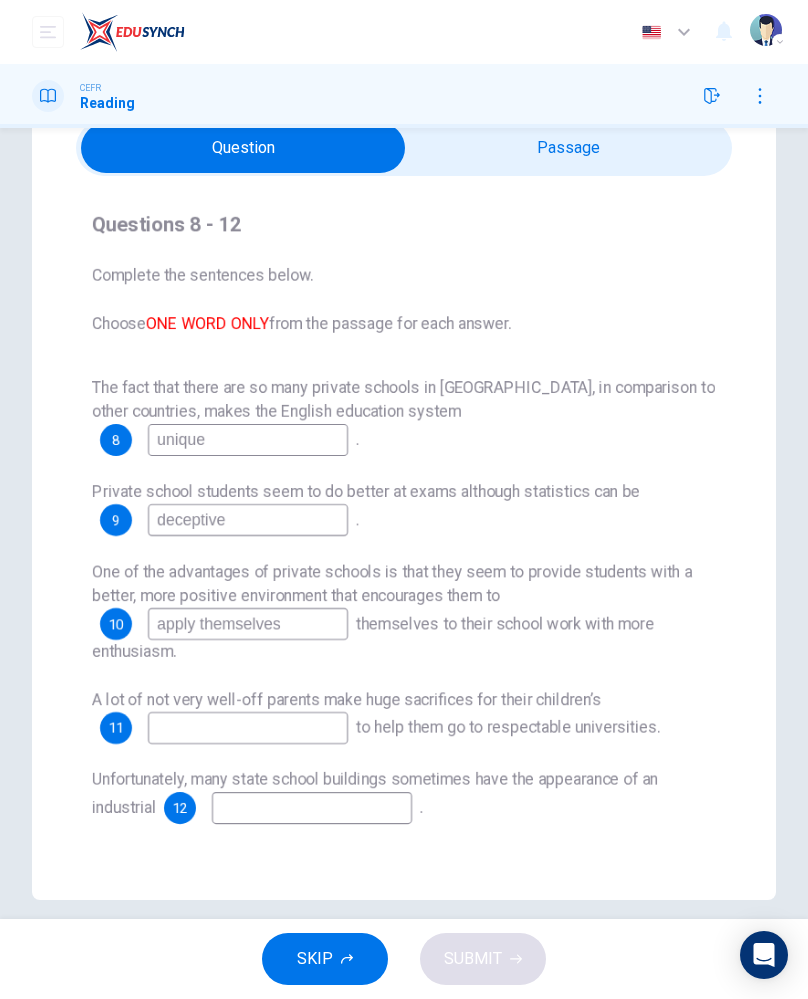 click on "apply themselves" at bounding box center (248, 624) 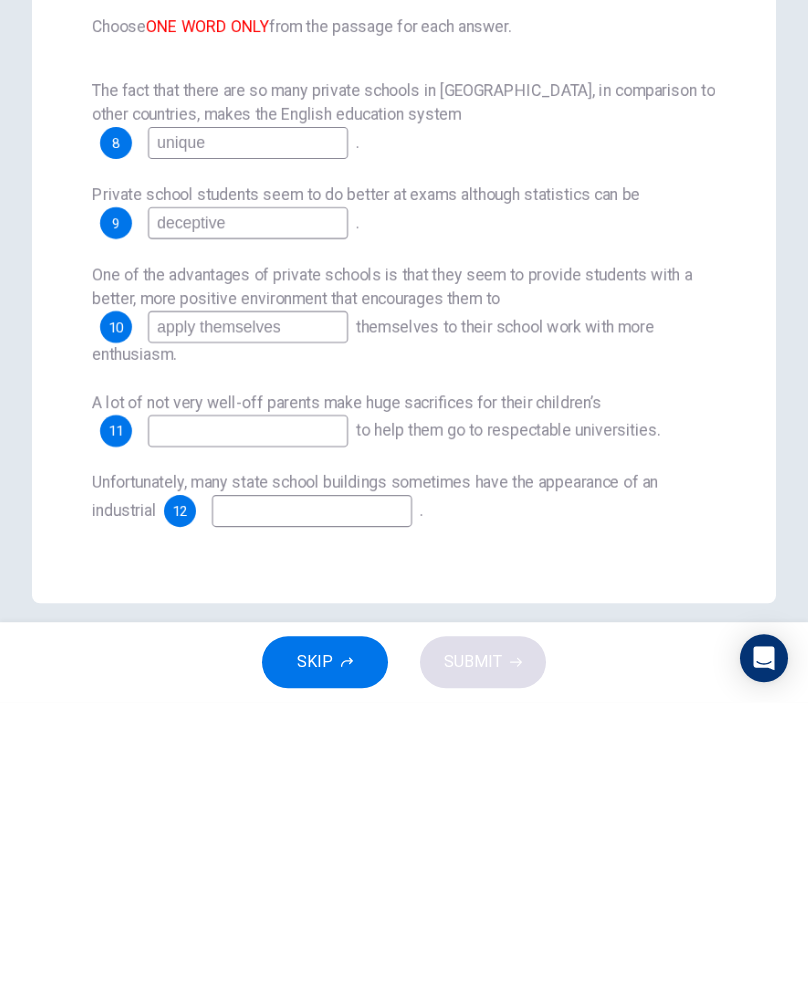 click on "apply themselves" at bounding box center (248, 624) 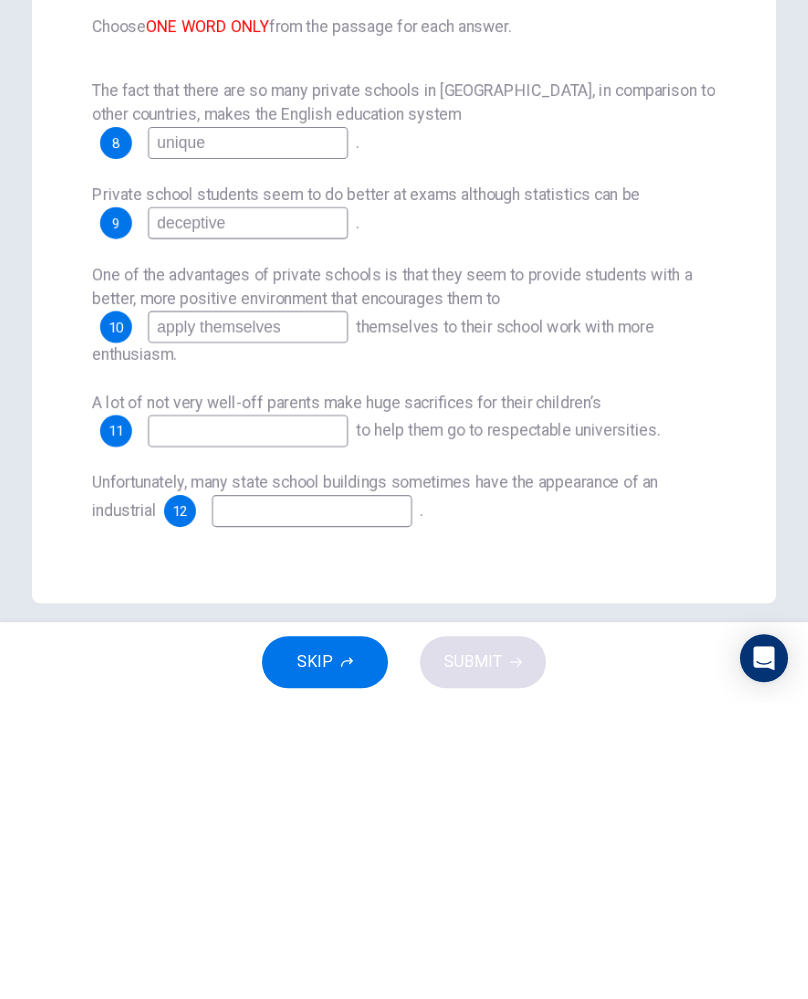 click on "apply themselves" at bounding box center (248, 624) 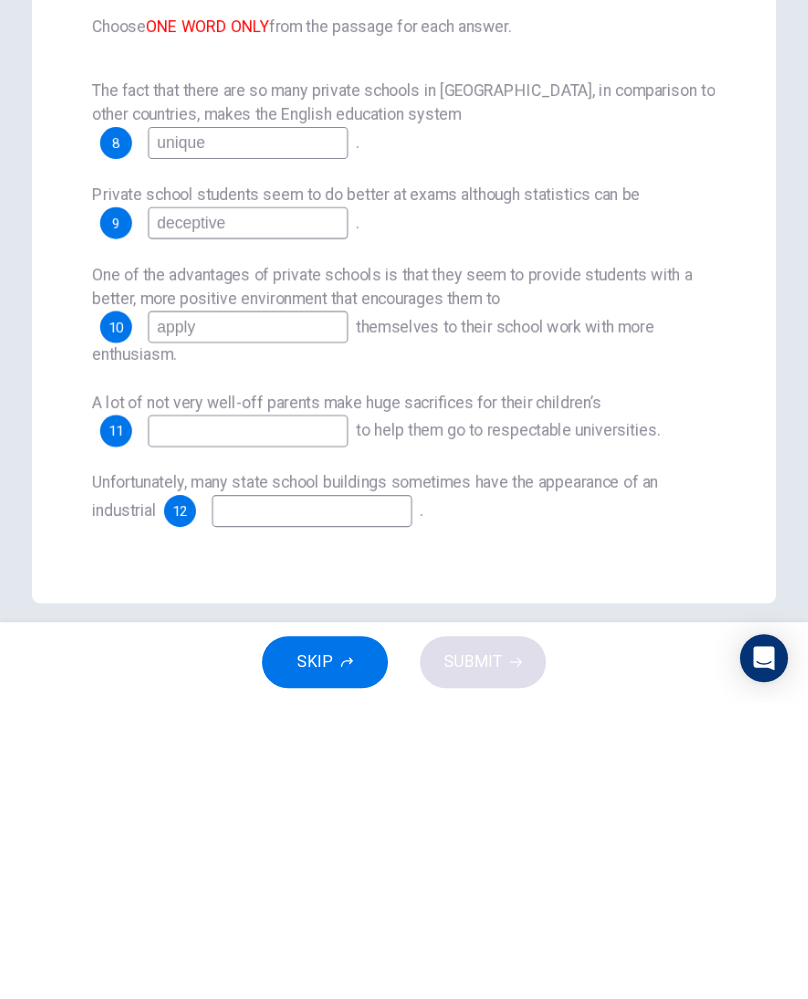 type on "apply" 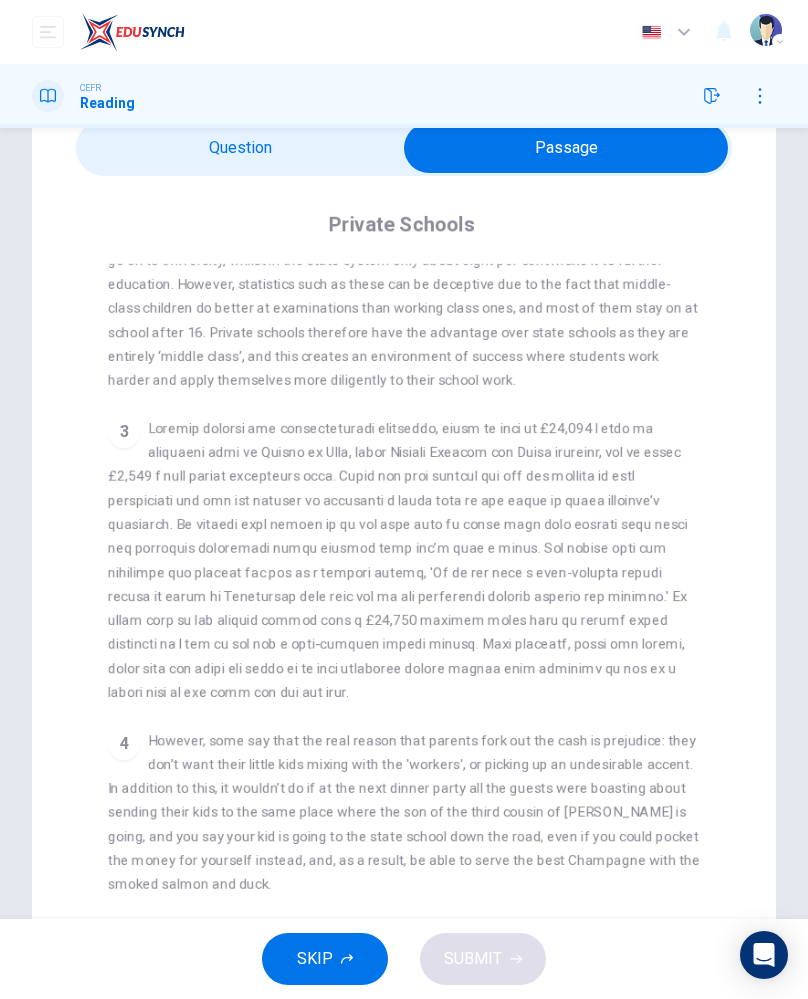 scroll, scrollTop: 691, scrollLeft: 0, axis: vertical 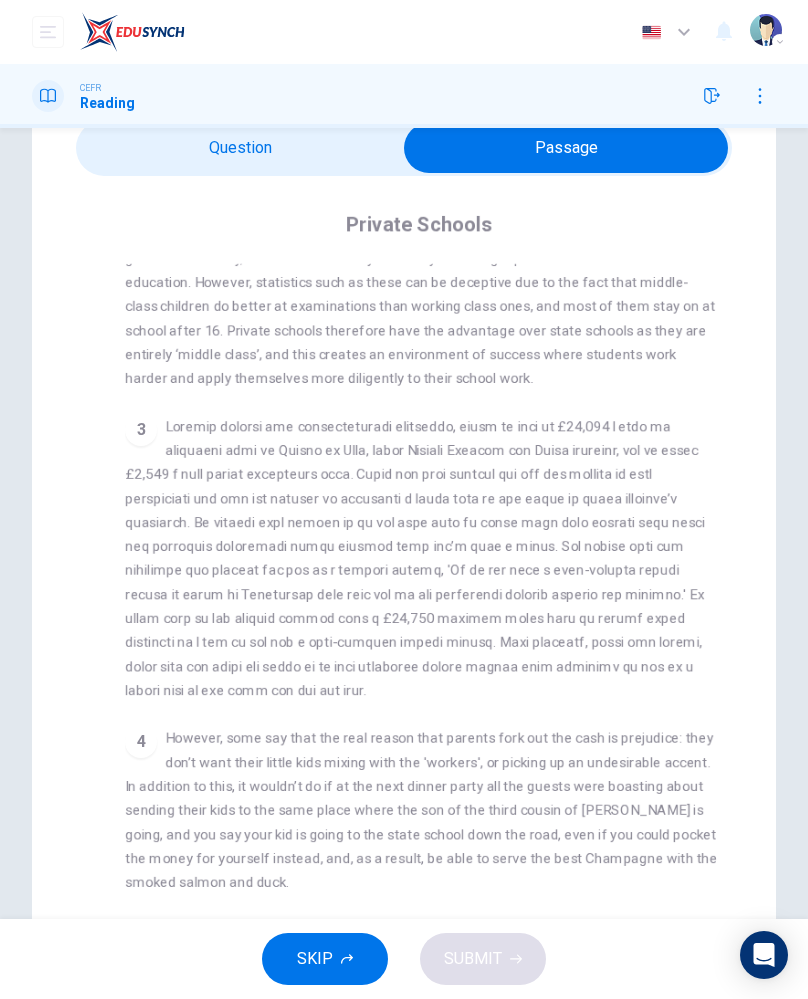 checkbox on "false" 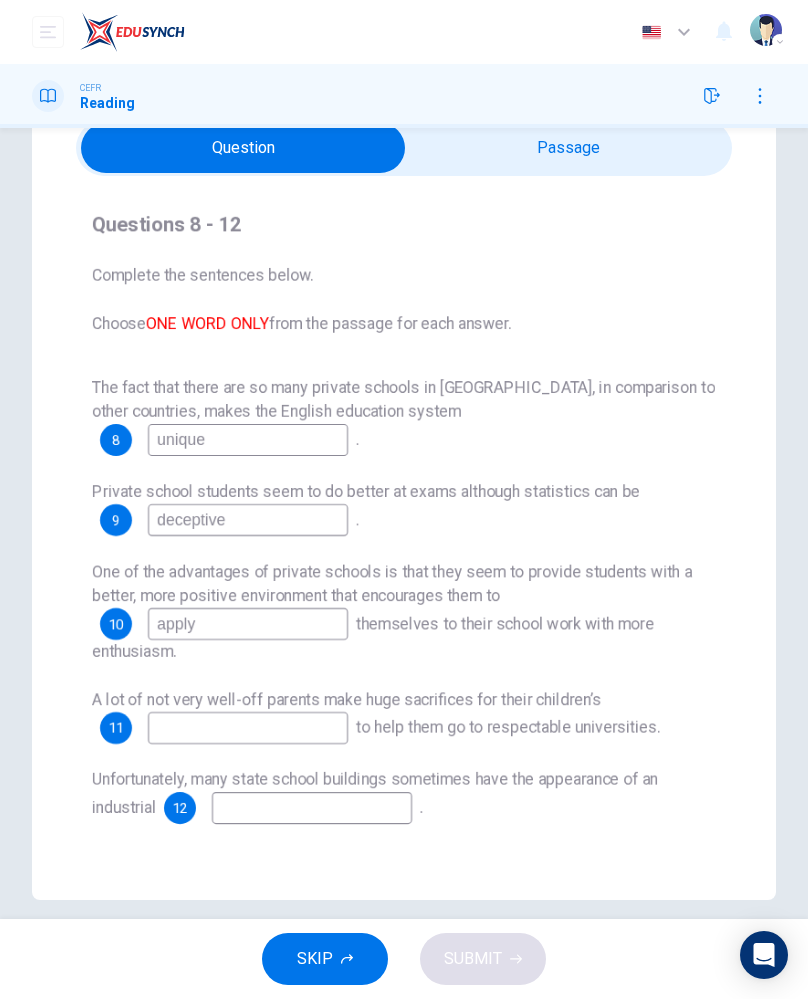 click at bounding box center [248, 728] 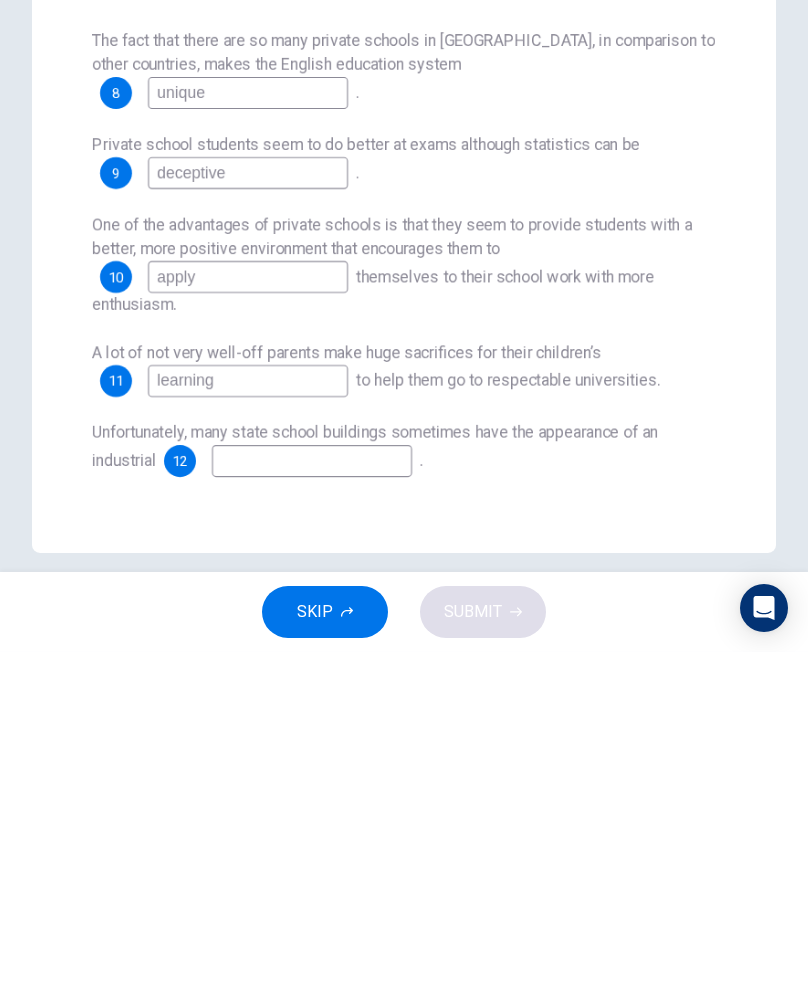 type on "learning" 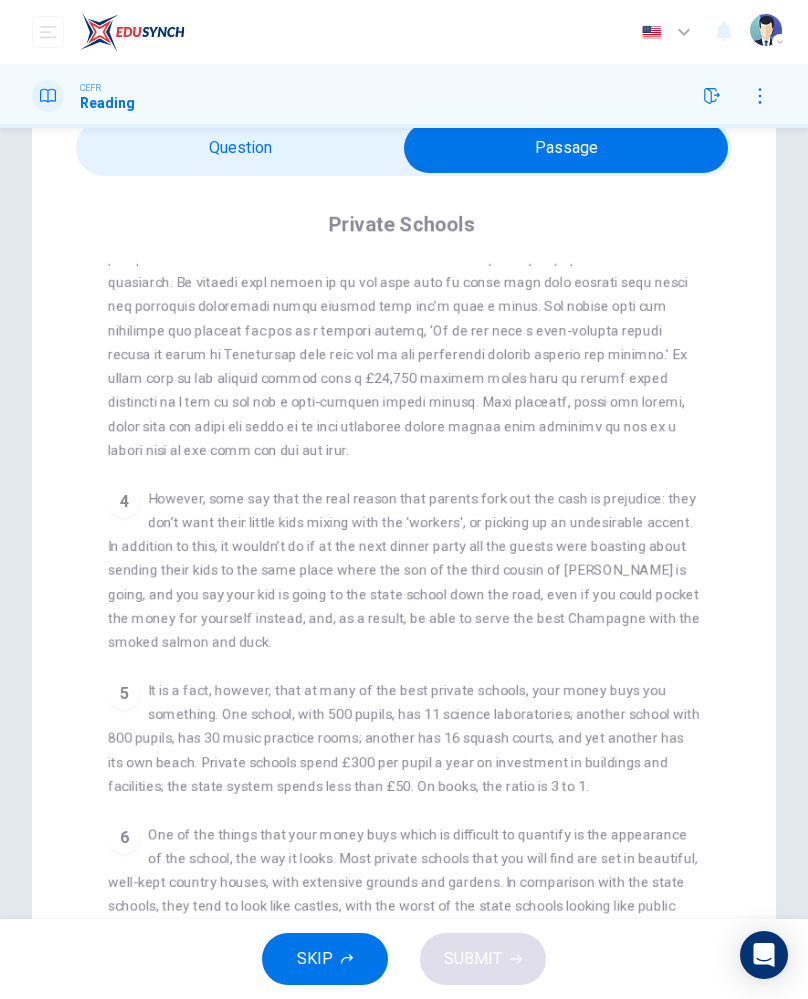 scroll, scrollTop: 940, scrollLeft: 0, axis: vertical 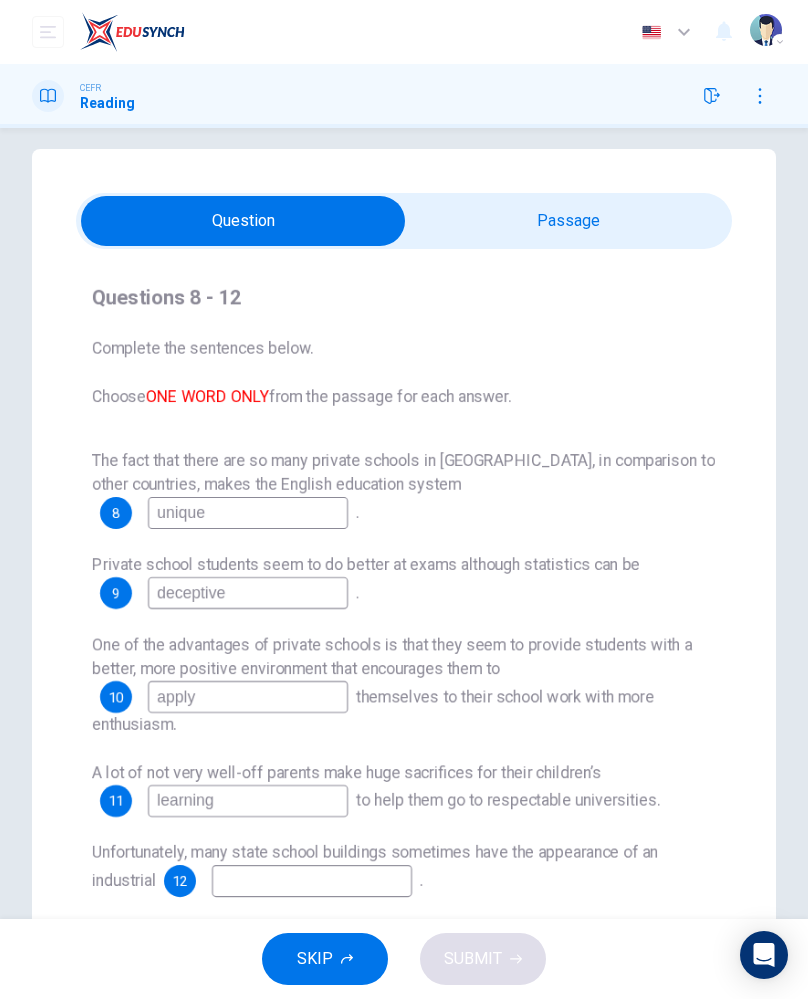 click on "learning" at bounding box center (248, 801) 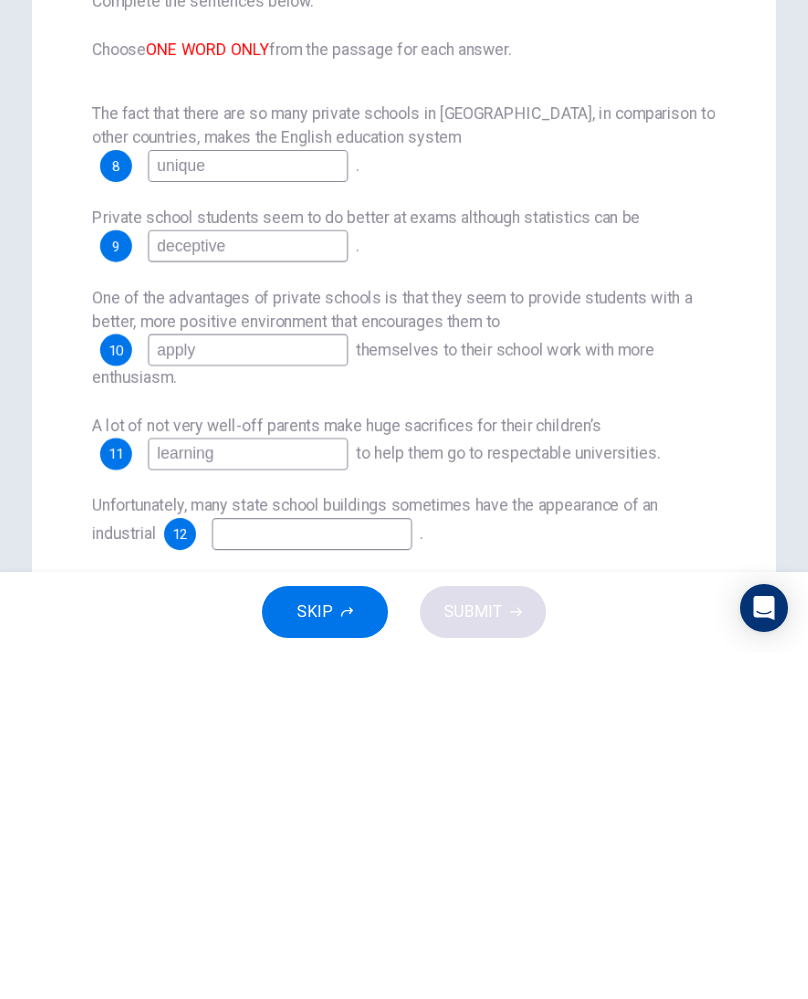 click on "Question Passage Questions 8 - 12 Complete the sentences below.
Choose  ONE WORD ONLY  from the passage for each answer. The fact that there are so many private schools in [GEOGRAPHIC_DATA], in comparison to other countries, makes the English education system  8 unique . Private school students seem to do better at exams although statistics can
be  9 deceptive . One of the advantages of private schools is that they seem to provide students with a better, more positive environment that encourages them to  10 apply  themselves to their school work with more enthusiasm. A lot of not very well-off parents make huge sacrifices for their children’s  11 learning  to help them go to respectable universities. Unfortunately, many state school buildings sometimes have the appearance of an industrial  12 . Private Schools CLICK TO ZOOM Click to Zoom 1 2 3 4 5 6" at bounding box center [404, 561] 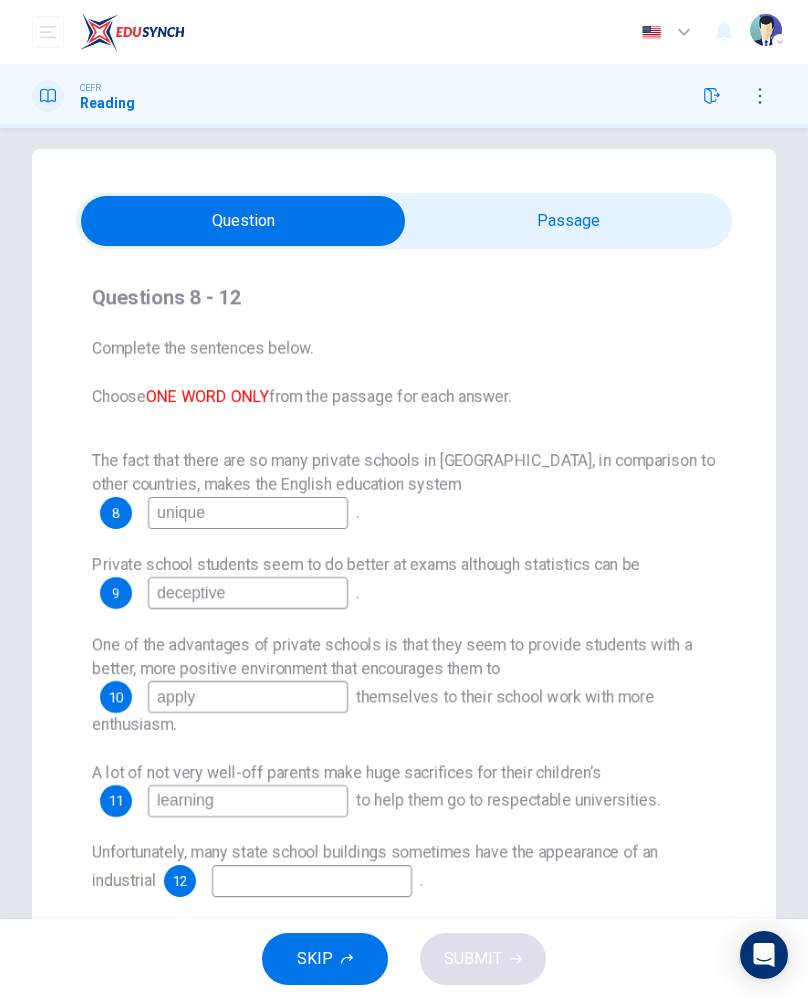 click on "learning" at bounding box center (248, 801) 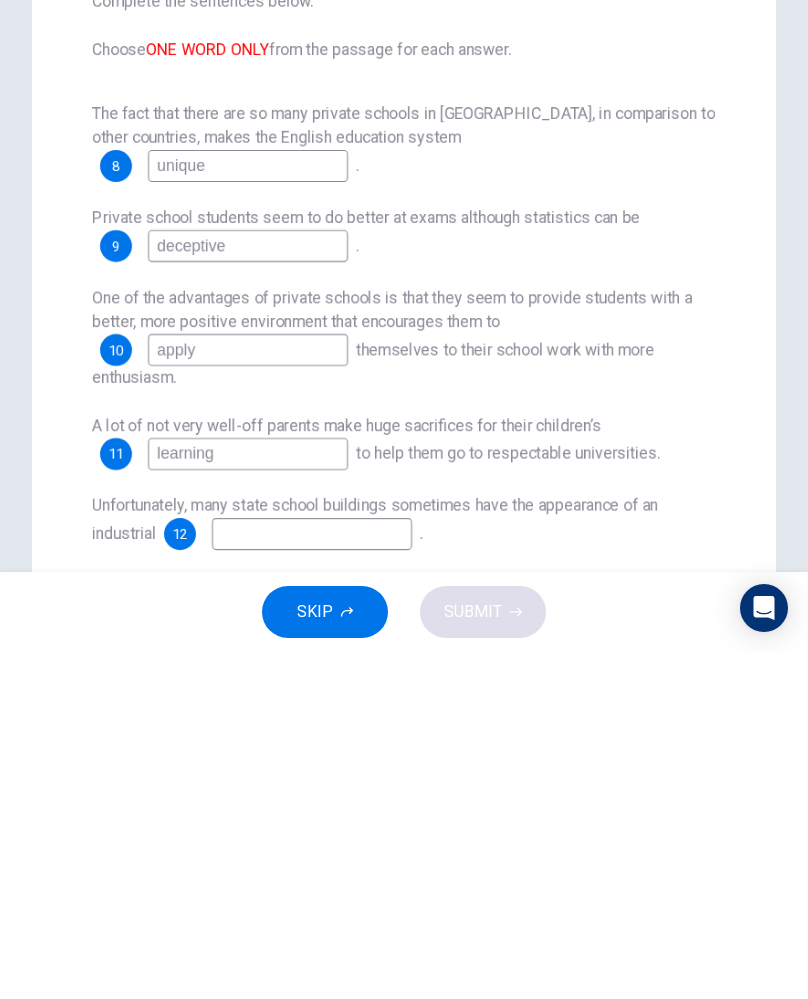 click on "Question Passage Questions 8 - 12 Complete the sentences below.
Choose  ONE WORD ONLY  from the passage for each answer. The fact that there are so many private schools in [GEOGRAPHIC_DATA], in comparison to other countries, makes the English education system  8 unique . Private school students seem to do better at exams although statistics can
be  9 deceptive . One of the advantages of private schools is that they seem to provide students with a better, more positive environment that encourages them to  10 apply  themselves to their school work with more enthusiasm. A lot of not very well-off parents make huge sacrifices for their children’s  11 learning  to help them go to respectable universities. Unfortunately, many state school buildings sometimes have the appearance of an industrial  12 . Private Schools CLICK TO ZOOM Click to Zoom 1 2 3 4 5 6" at bounding box center (404, 561) 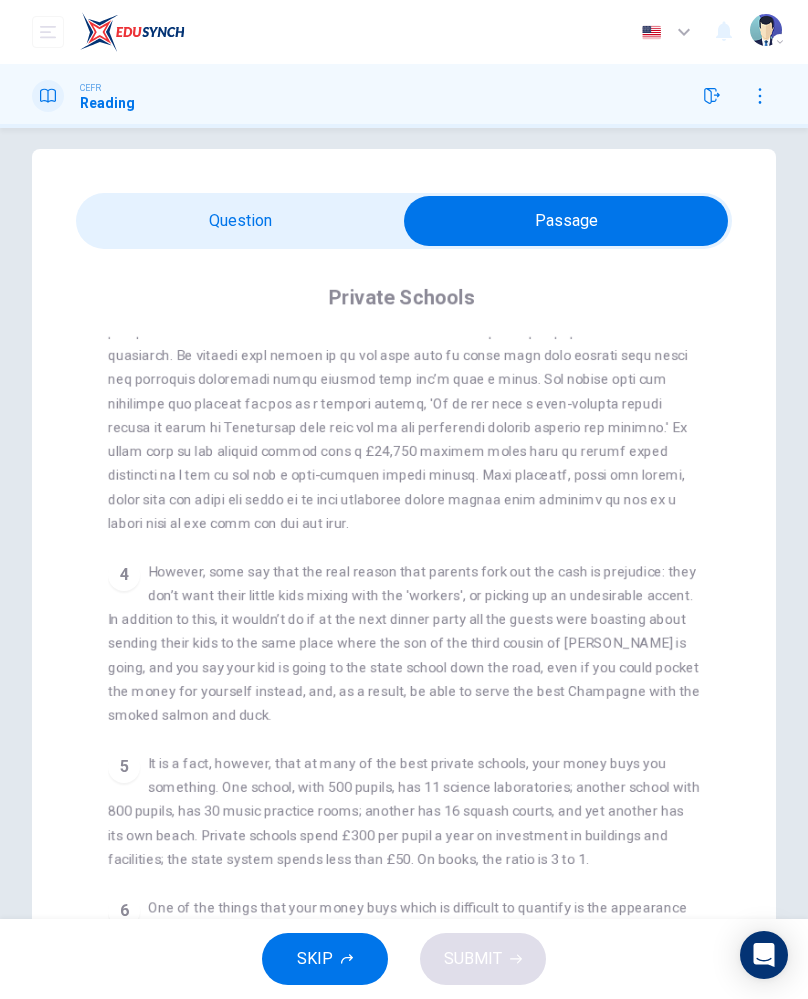 scroll, scrollTop: 940, scrollLeft: 0, axis: vertical 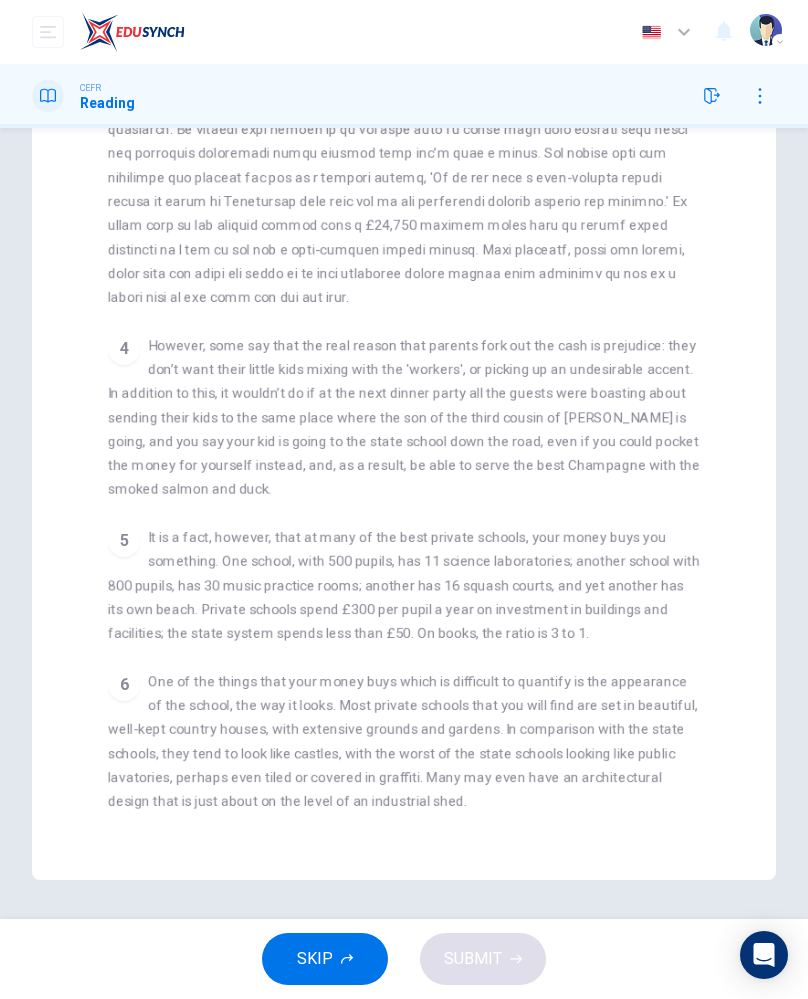 checkbox on "false" 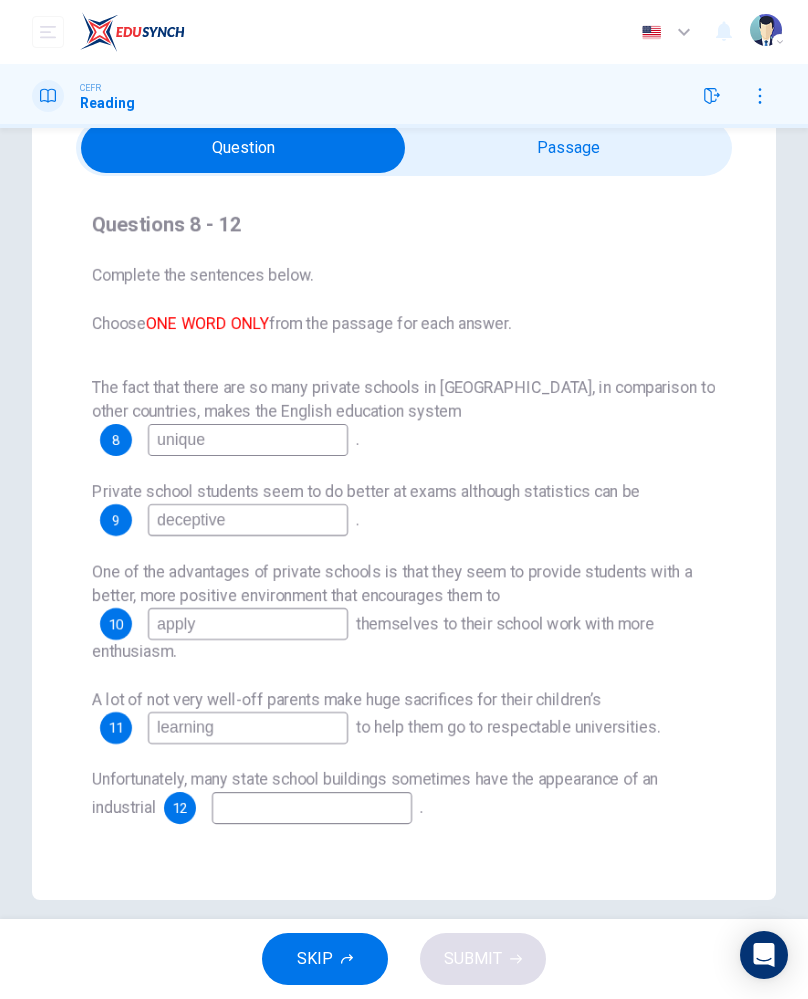 click on "learning" at bounding box center [248, 728] 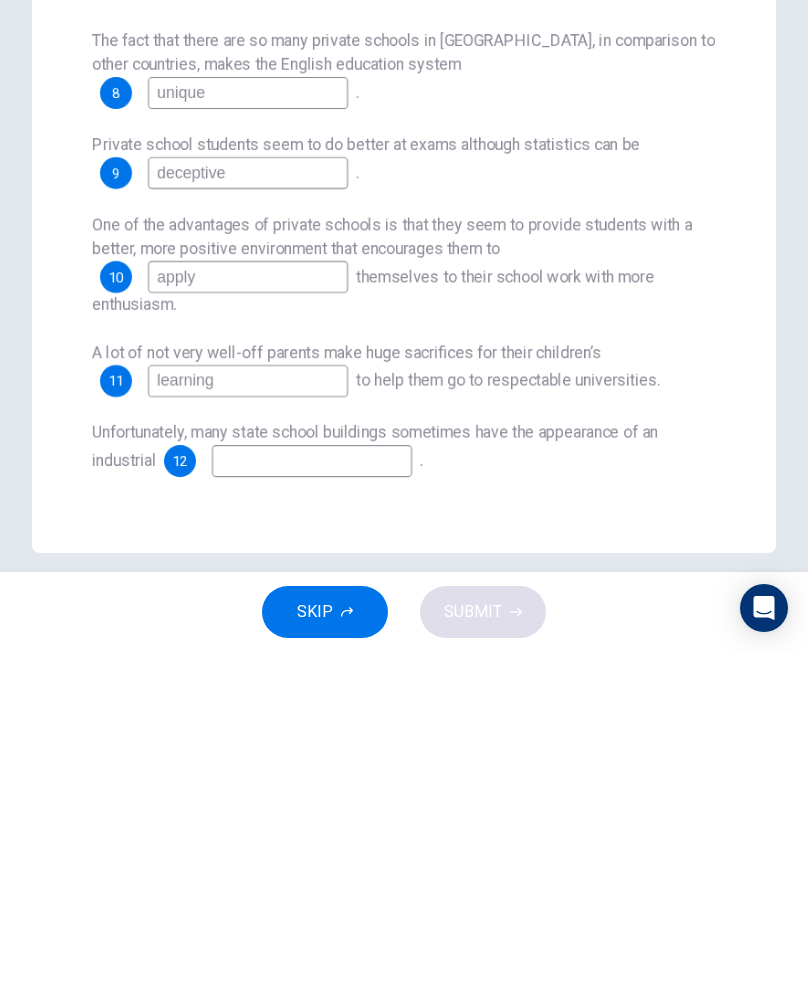 click on "learning" at bounding box center [248, 728] 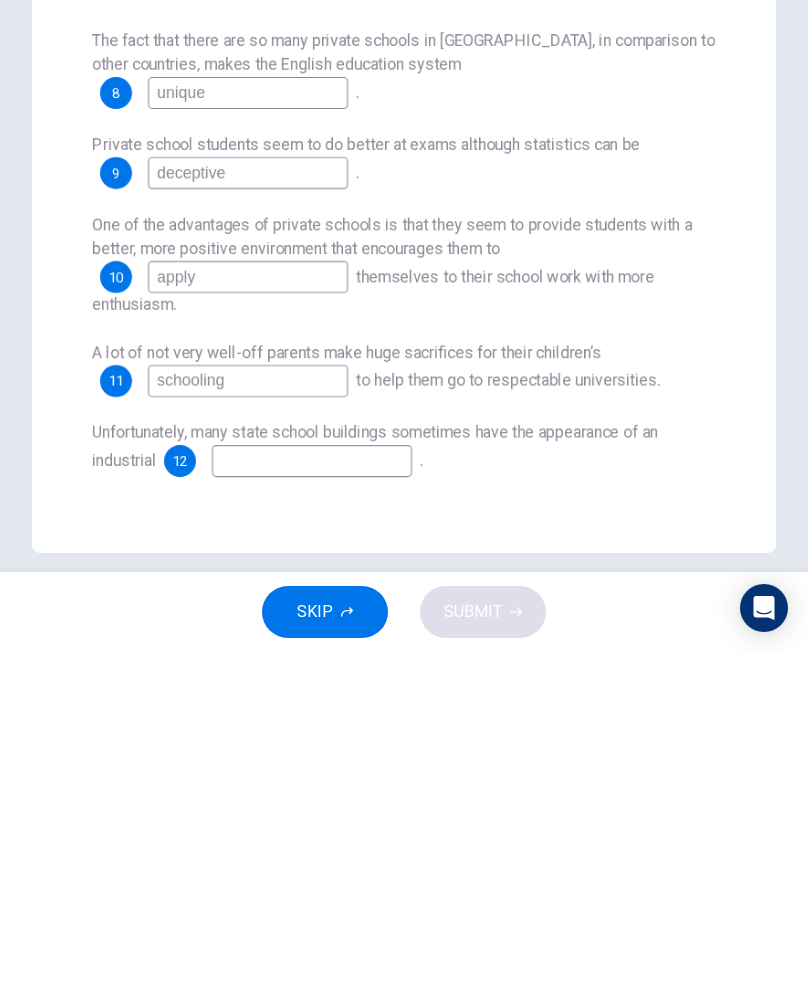 type on "schooling" 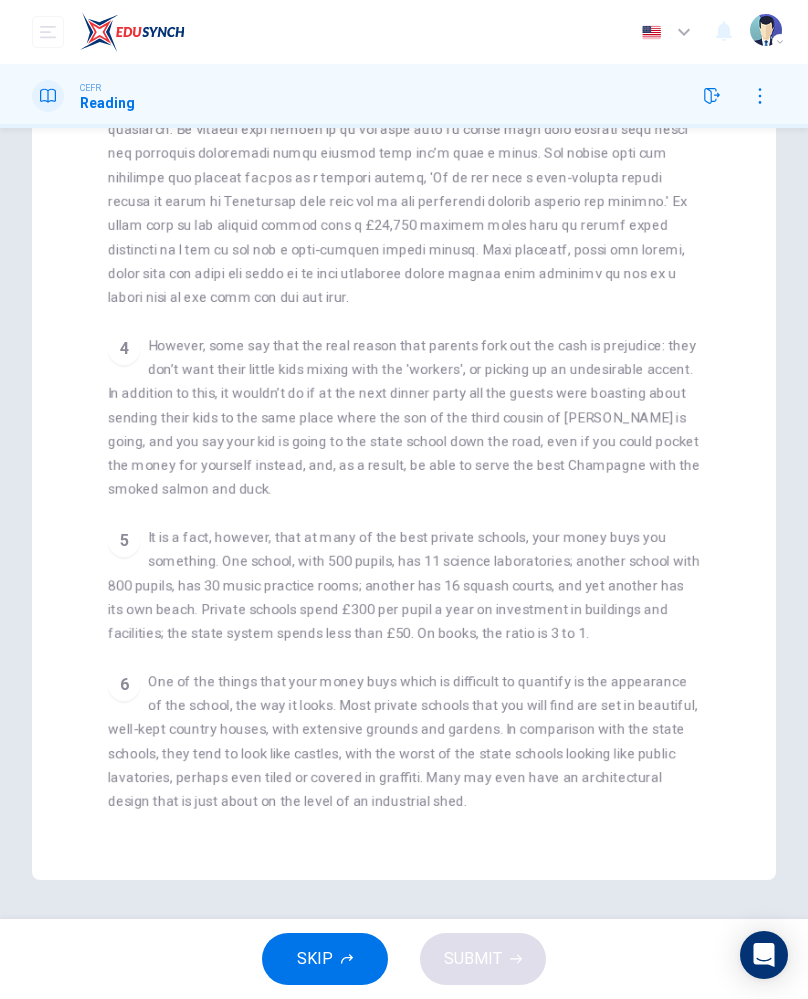 checkbox on "false" 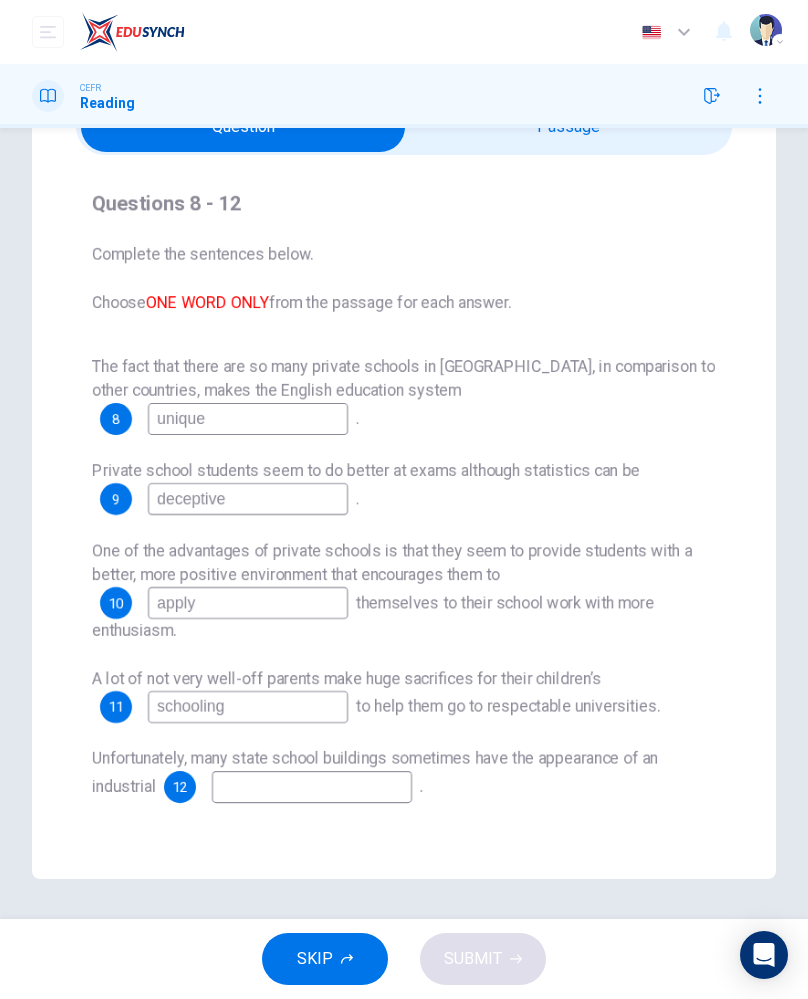 scroll, scrollTop: 92, scrollLeft: 0, axis: vertical 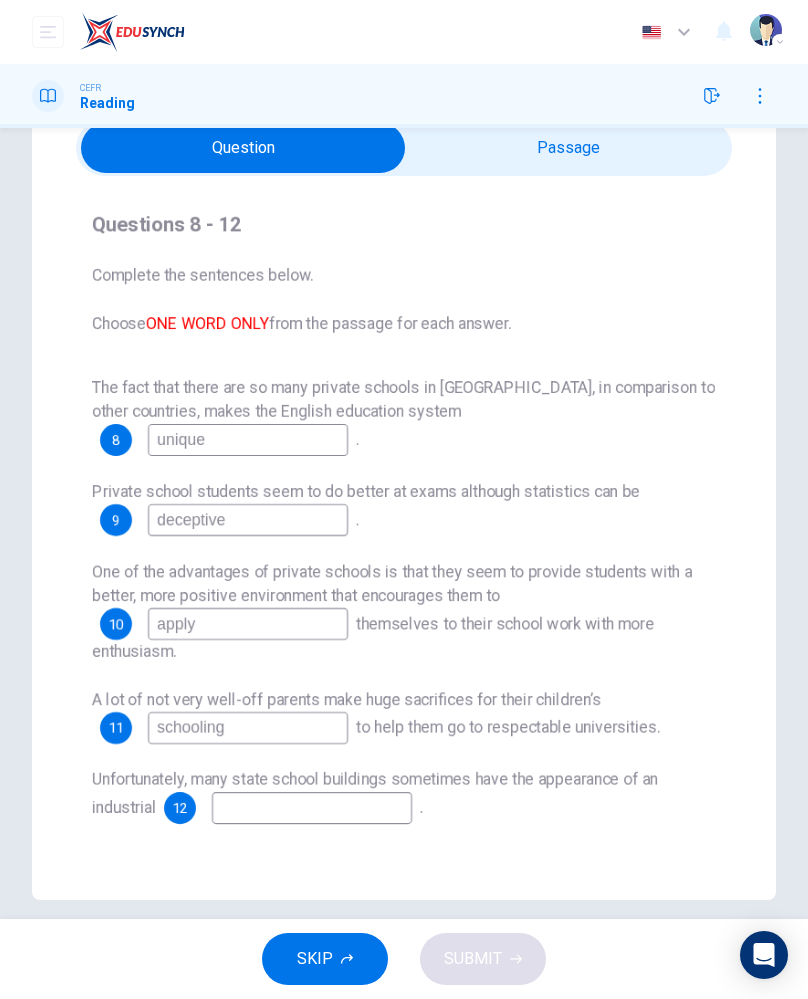 click at bounding box center (312, 808) 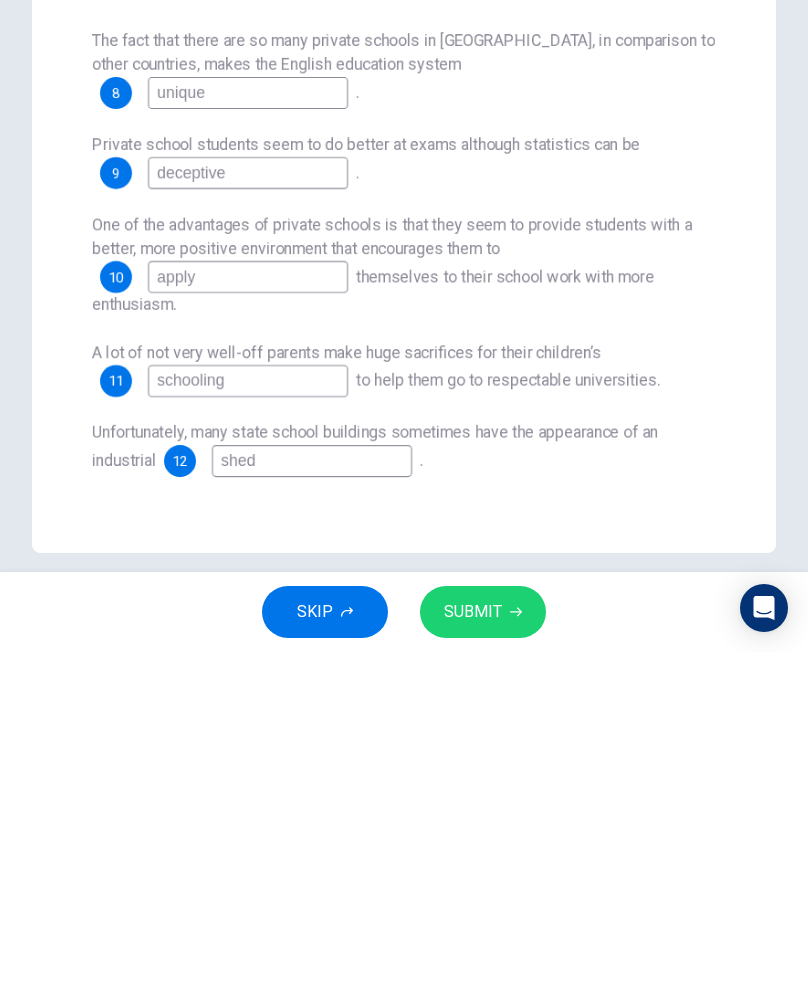 type on "shed" 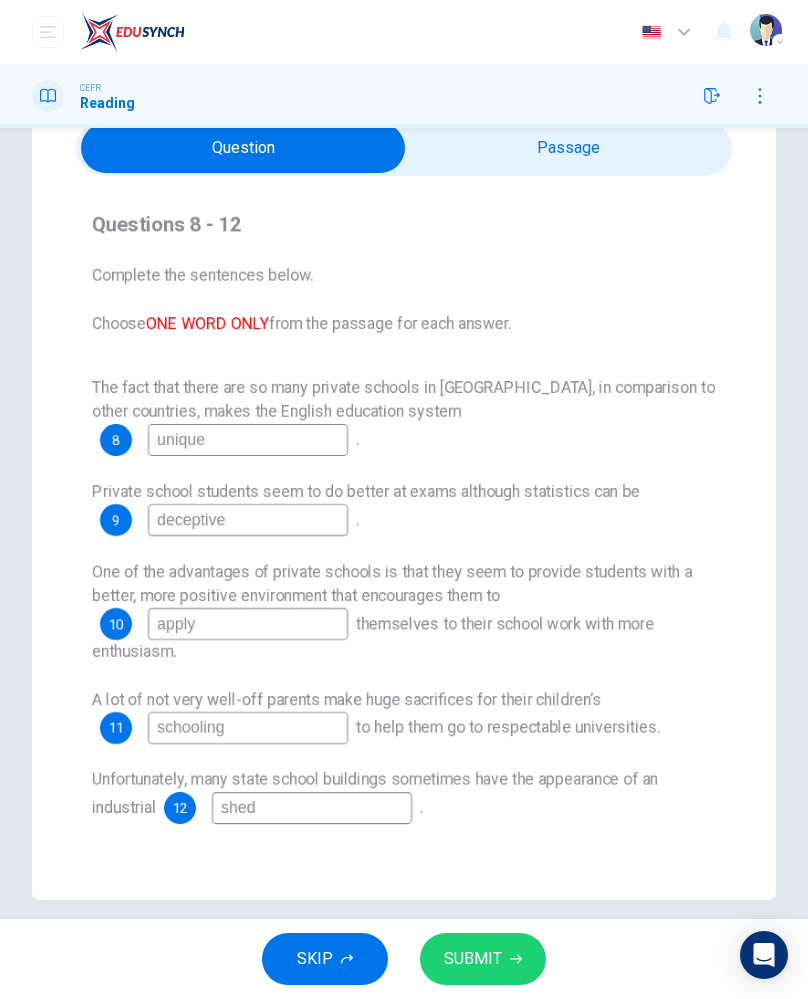 click on "SUBMIT" at bounding box center [473, 959] 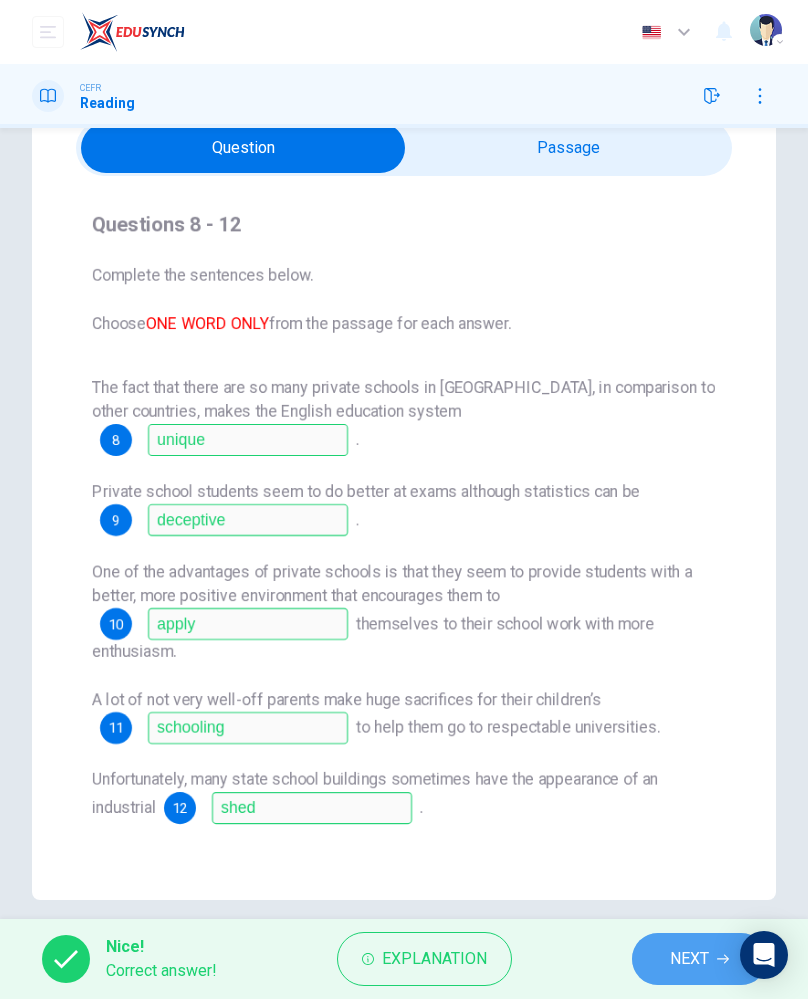 click on "NEXT" at bounding box center [689, 959] 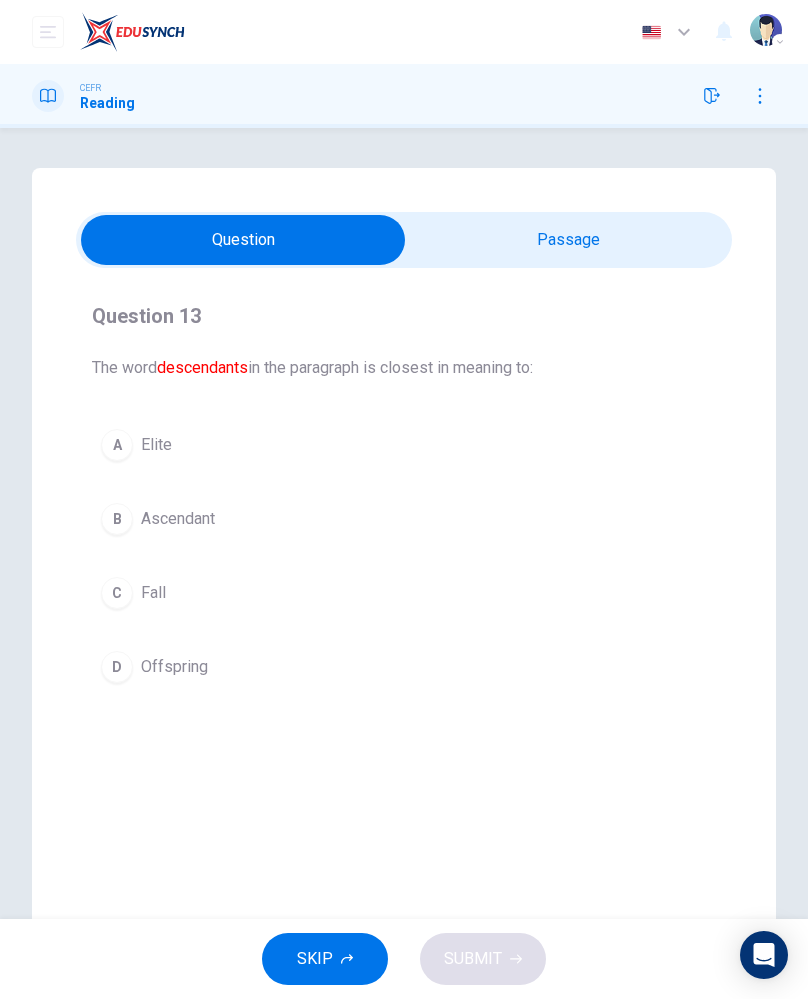click on "Offspring" at bounding box center [174, 667] 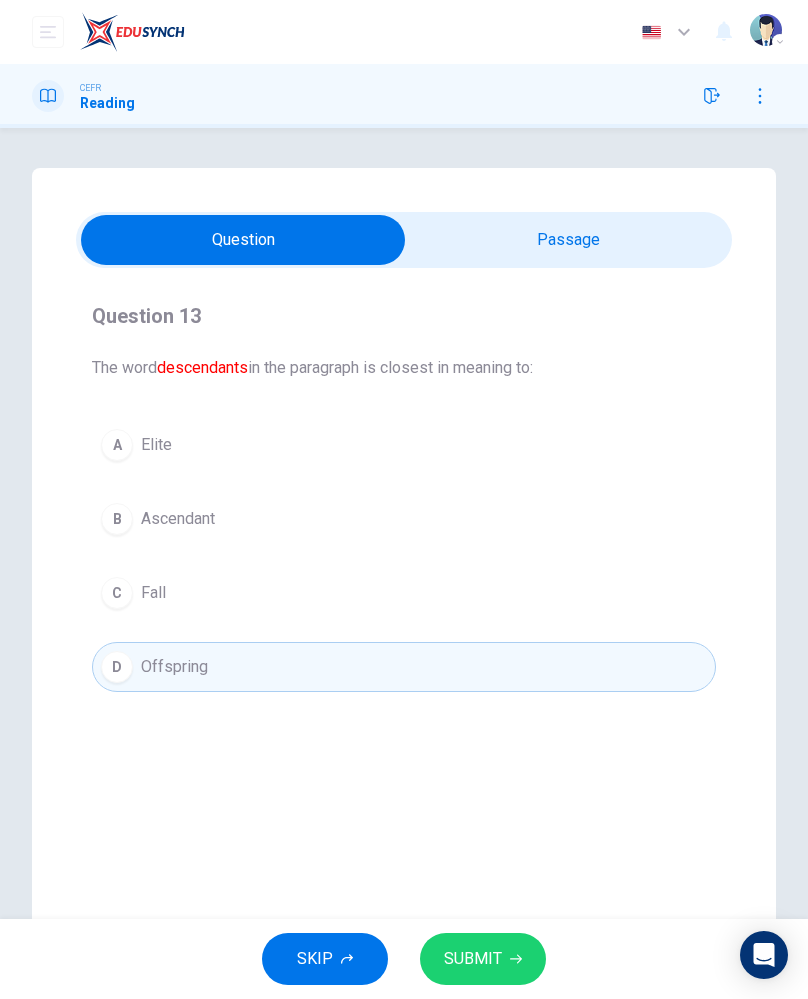 click on "SUBMIT" at bounding box center [483, 959] 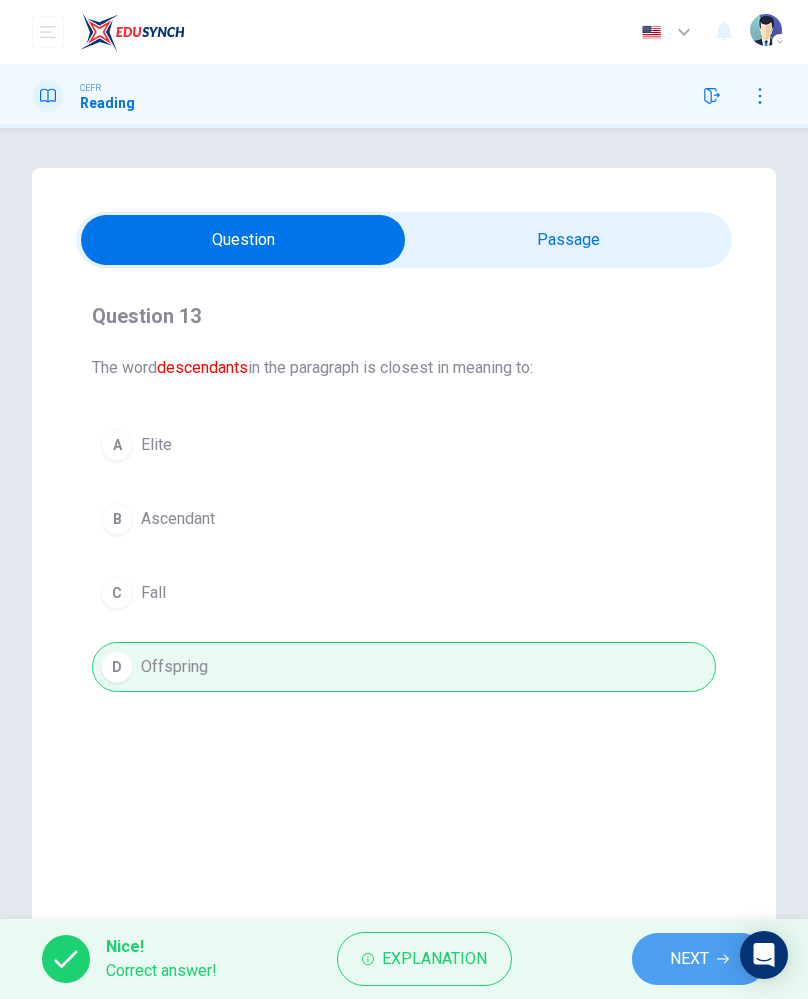 click on "NEXT" at bounding box center (689, 959) 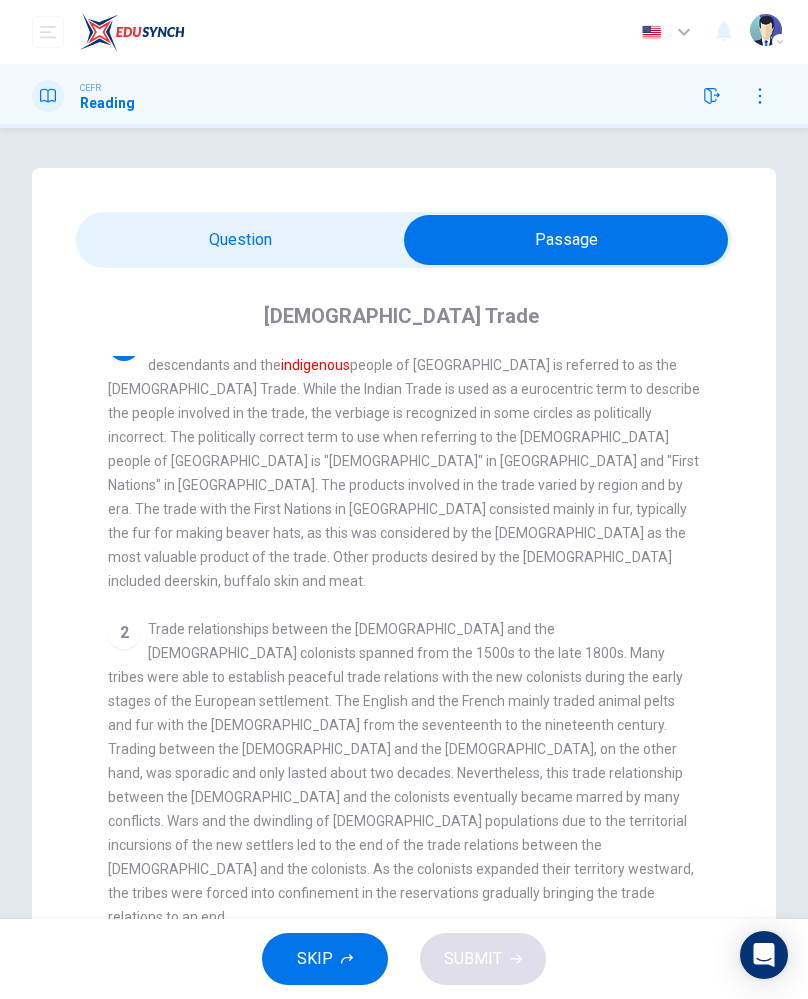 scroll, scrollTop: 0, scrollLeft: 0, axis: both 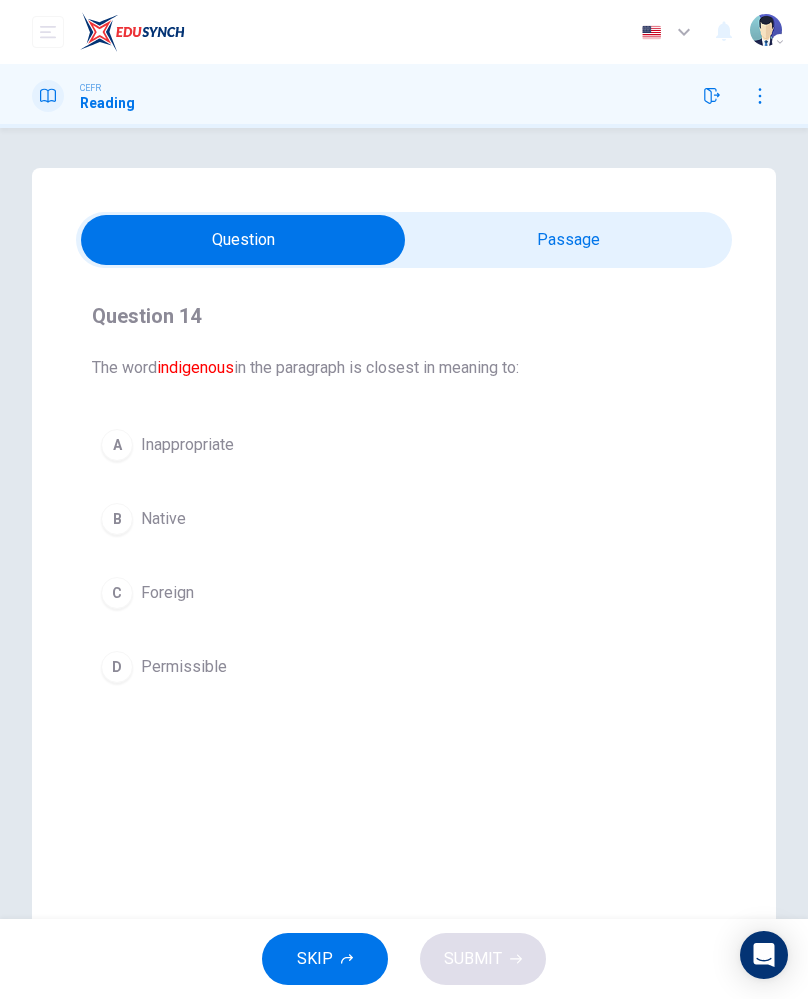 click on "B" at bounding box center [117, 519] 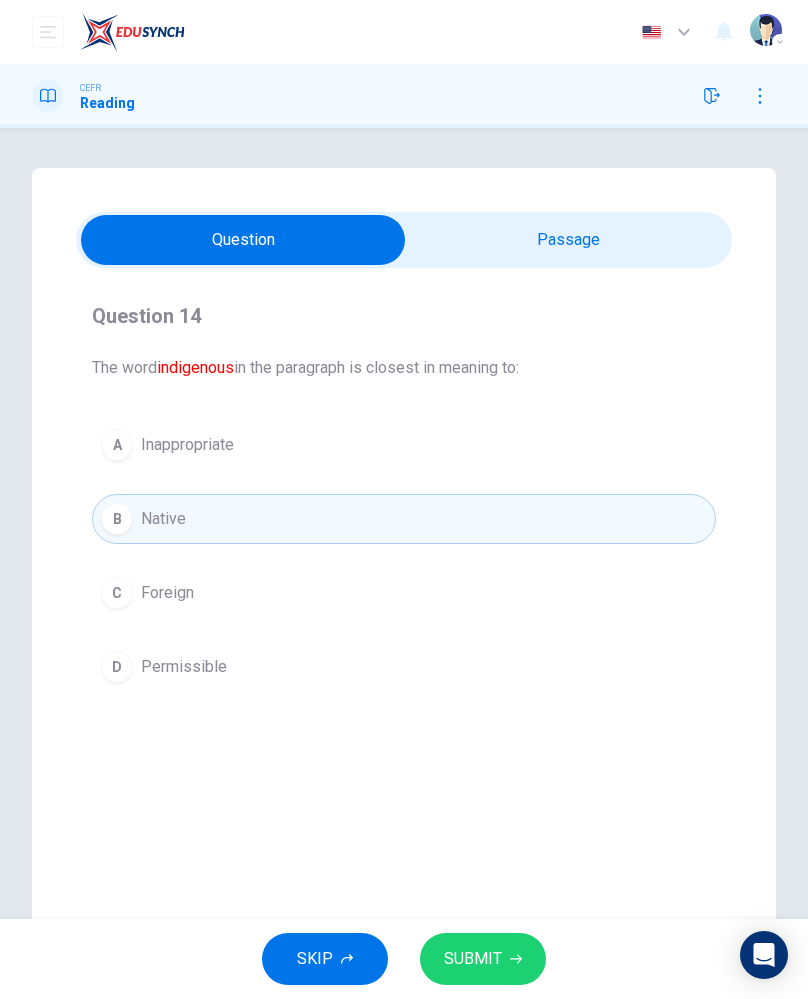 click on "Foreign" at bounding box center [167, 593] 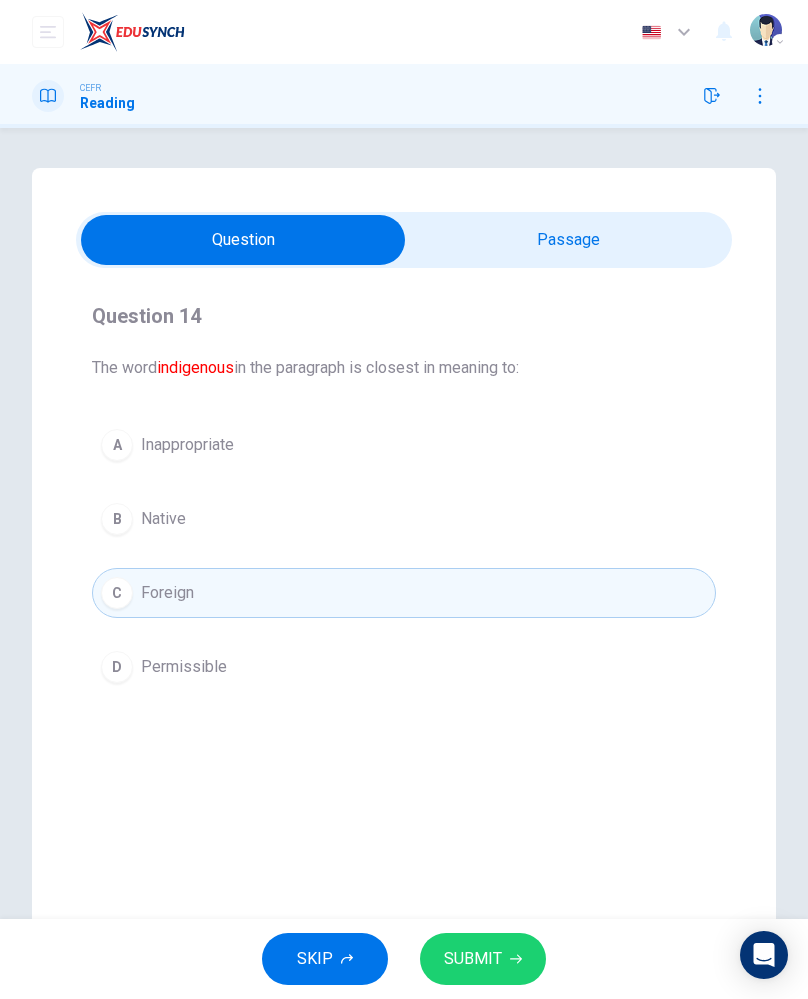click on "B" at bounding box center (117, 519) 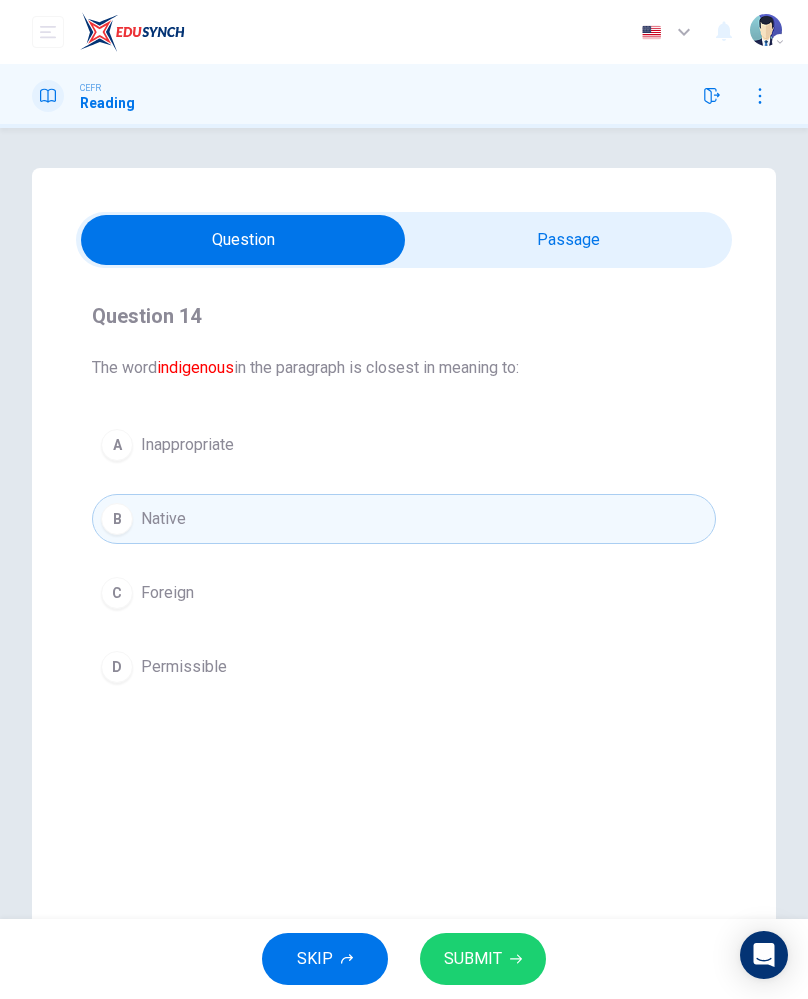 click 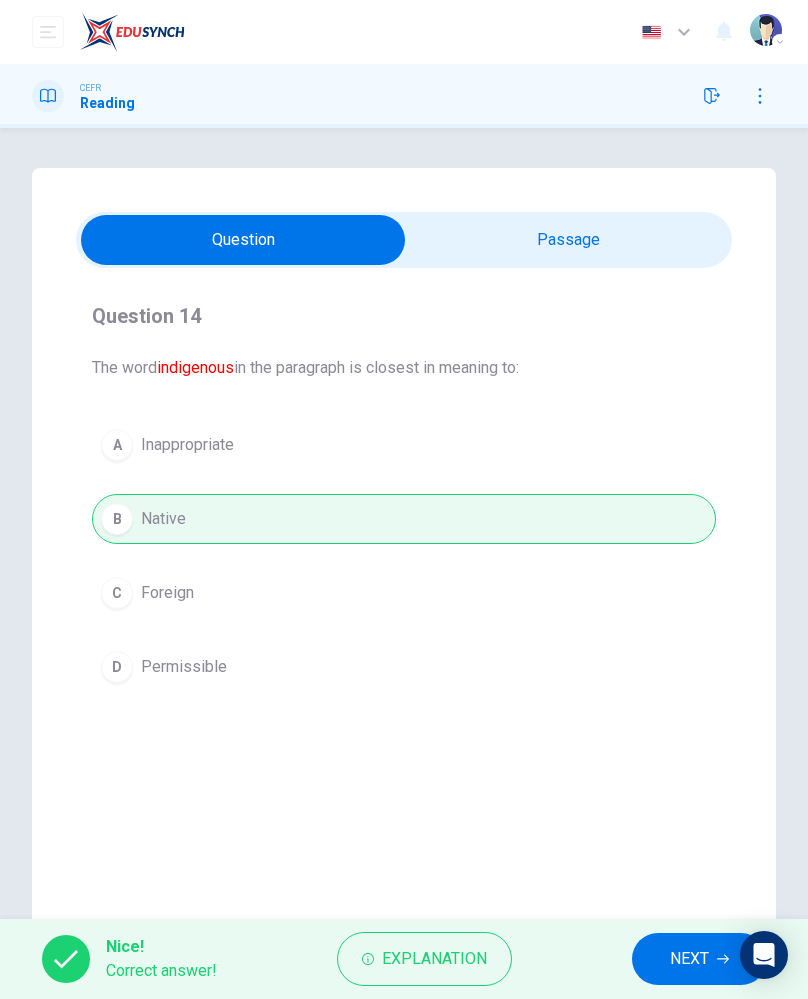 click on "NEXT" at bounding box center (699, 959) 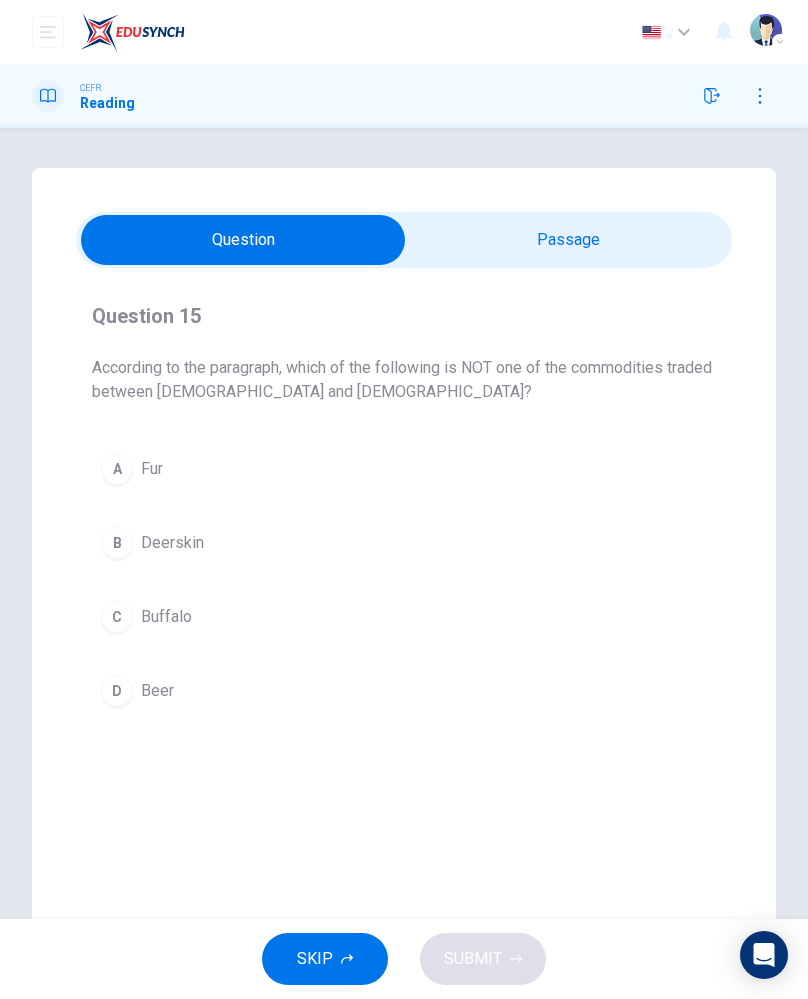 click on "Deerskin" at bounding box center (172, 543) 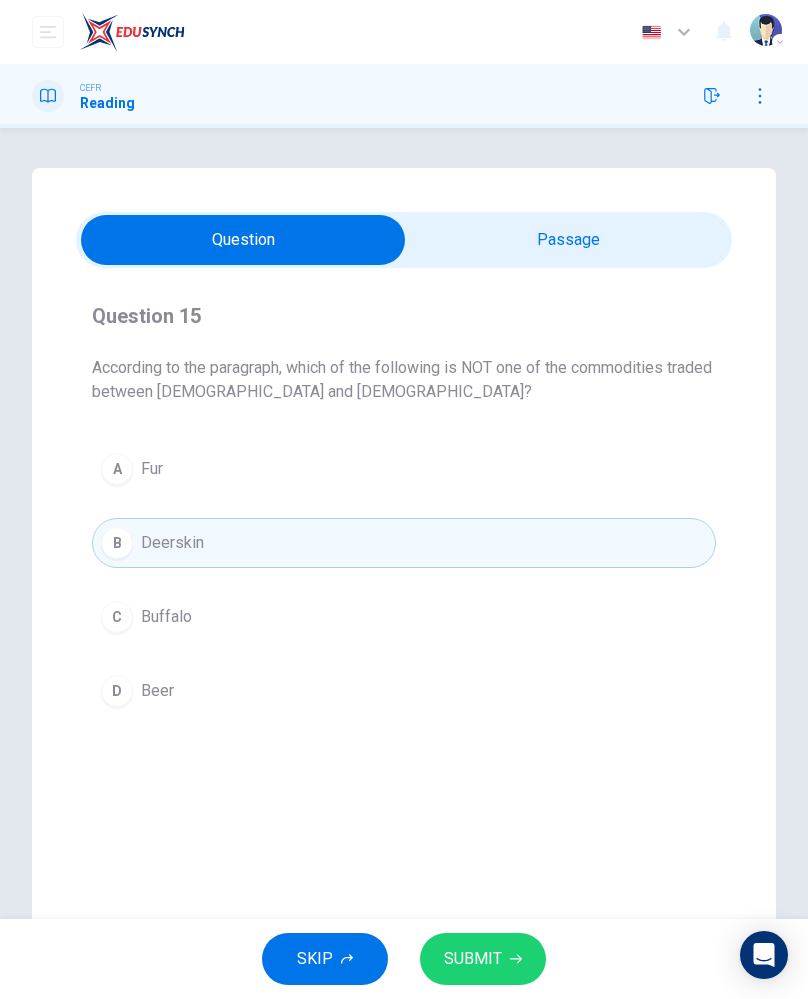 click on "Buffalo" at bounding box center [166, 617] 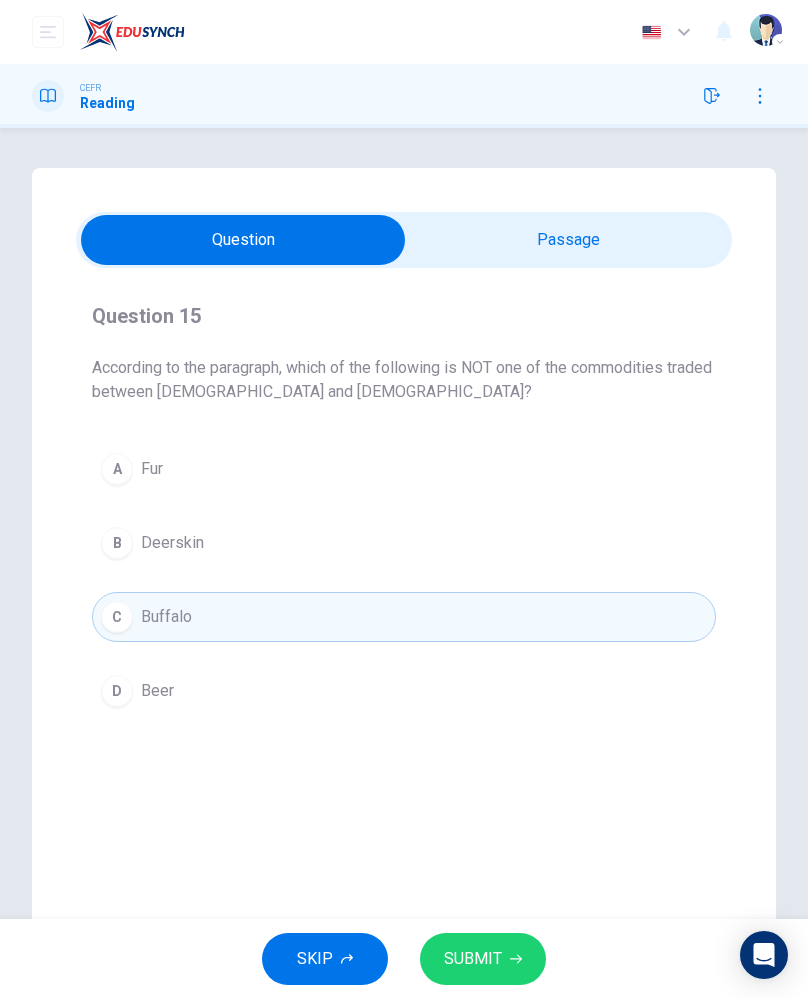 click on "A" at bounding box center (117, 469) 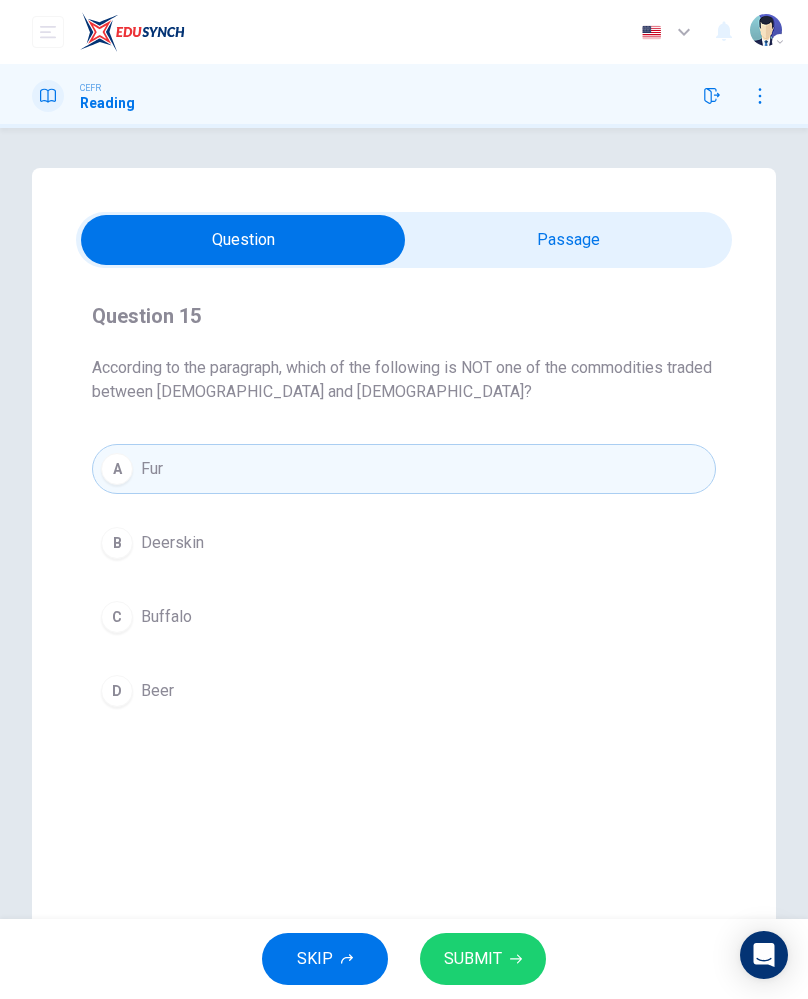 click on "Beer" at bounding box center [157, 691] 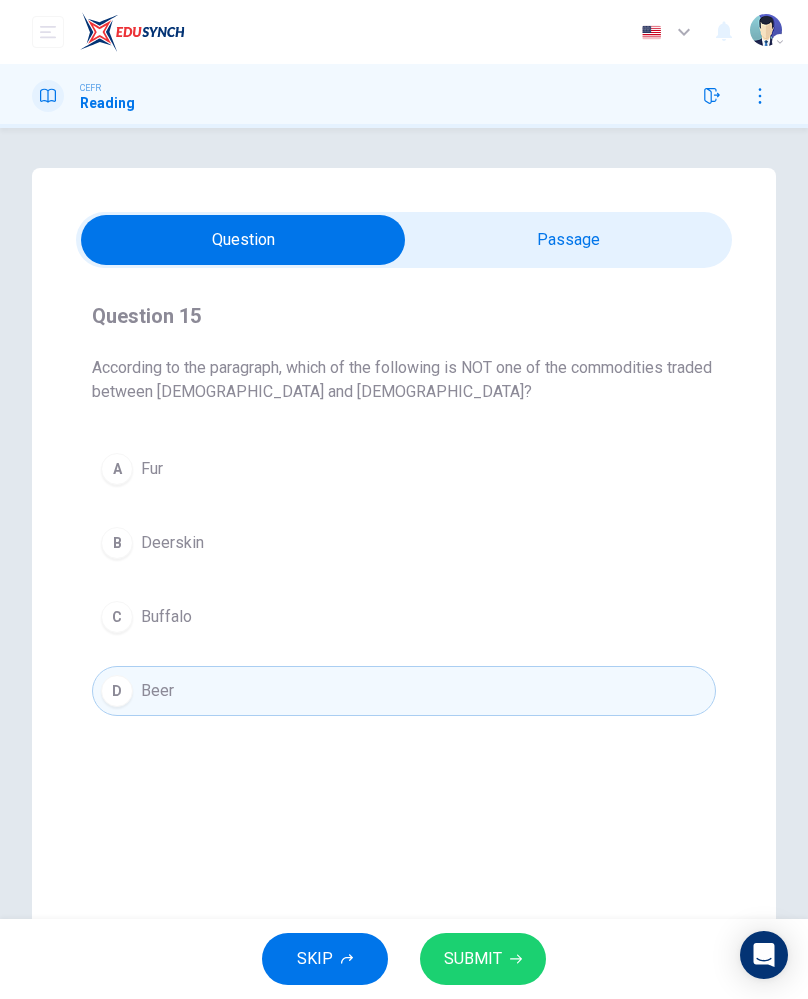 click on "B Deerskin" at bounding box center [404, 543] 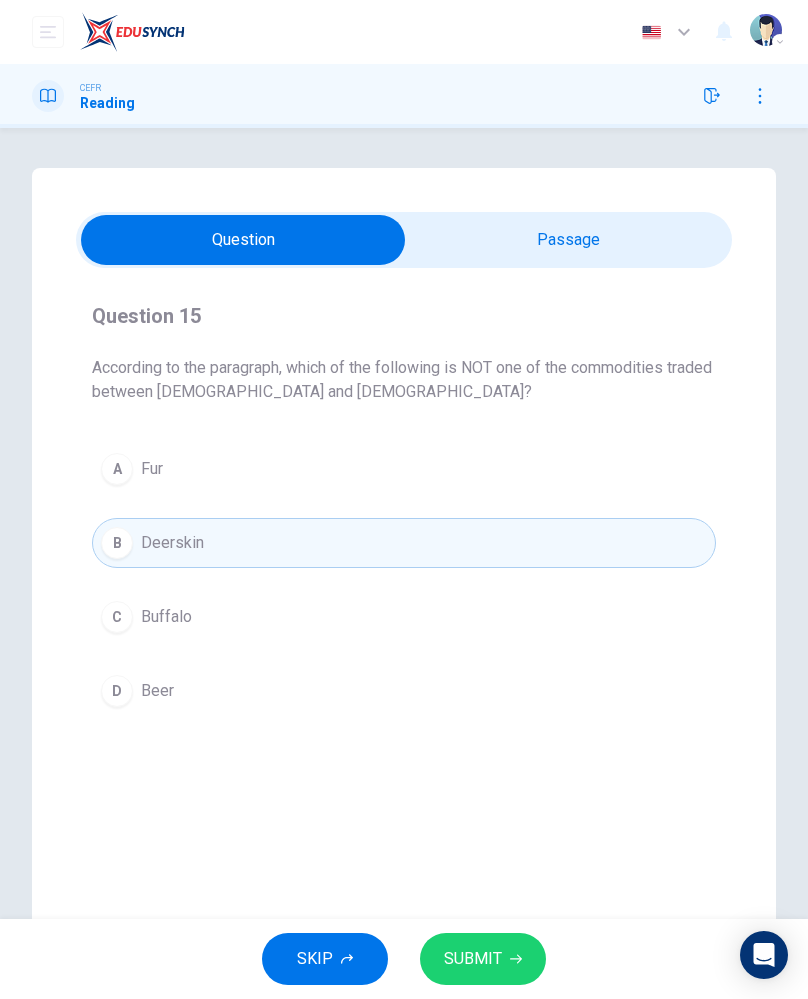 click on "Buffalo" at bounding box center (166, 617) 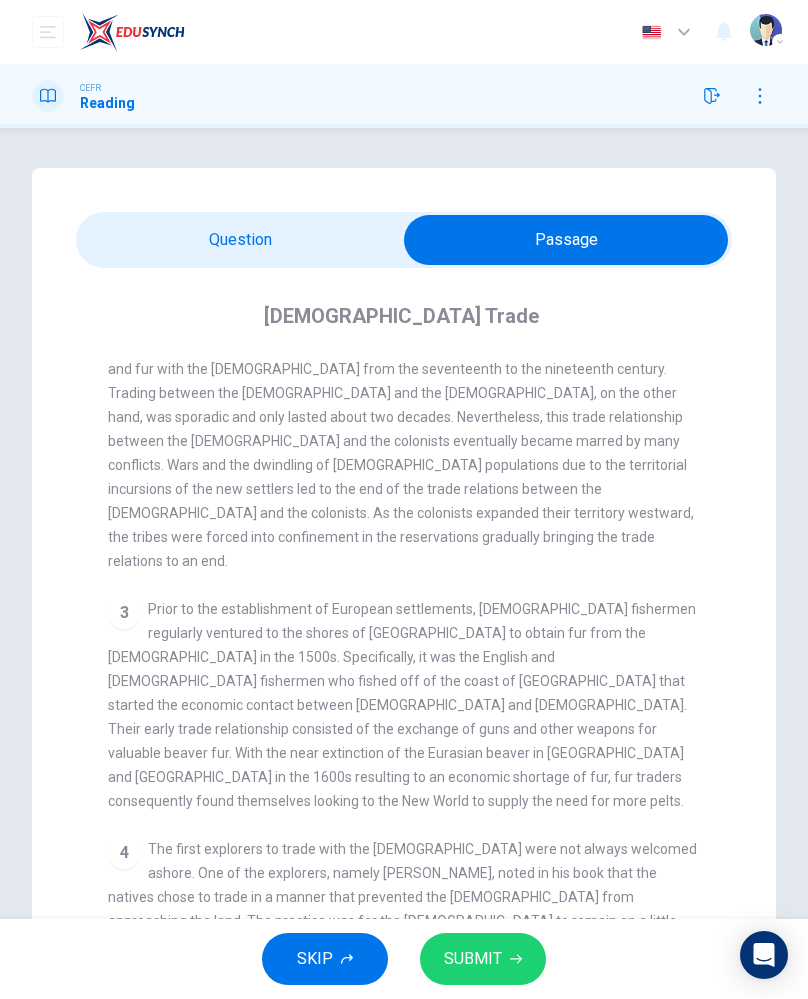 scroll, scrollTop: 0, scrollLeft: 0, axis: both 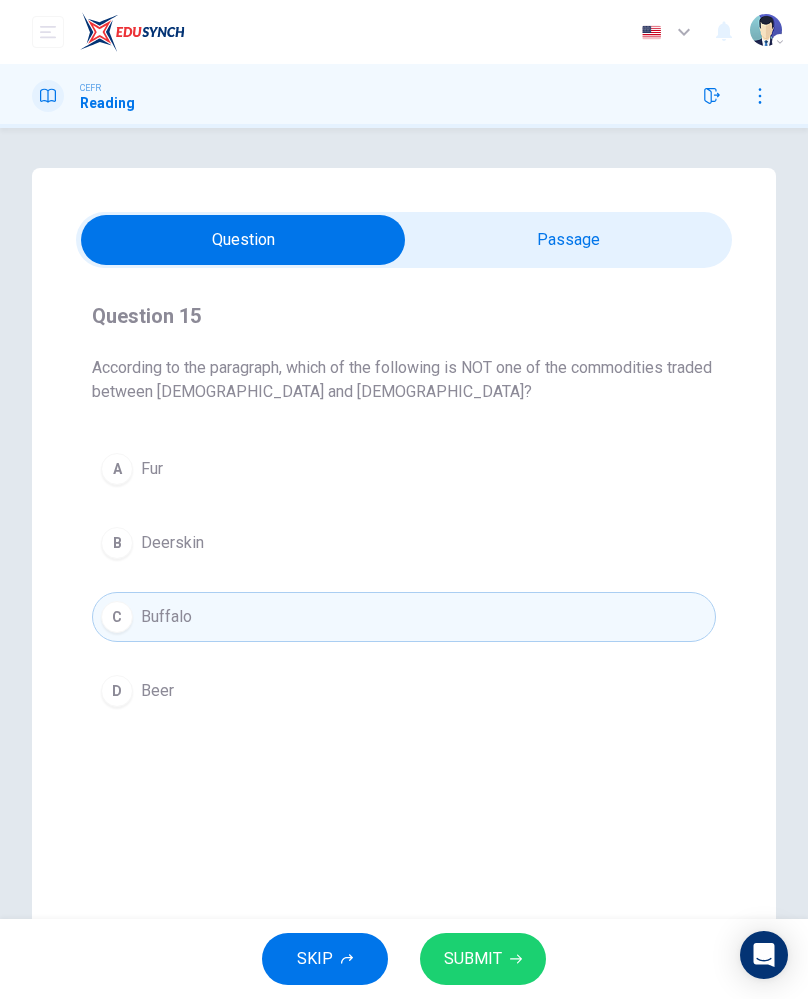click on "A Fur" at bounding box center [404, 469] 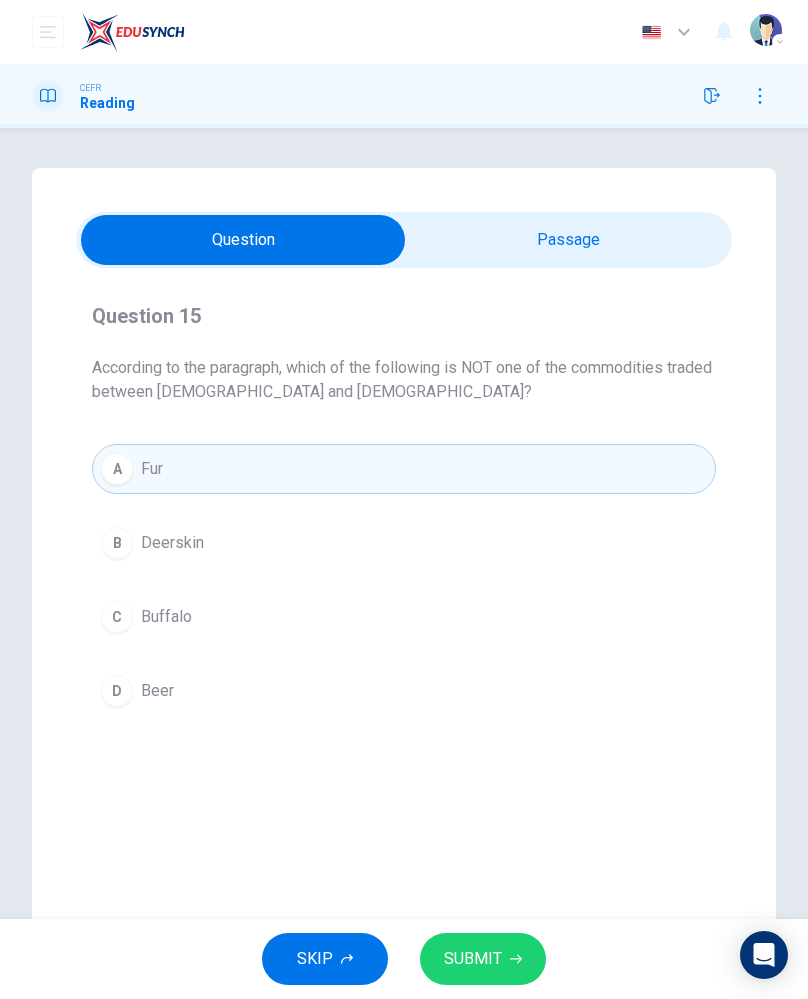 click on "B Deerskin" at bounding box center [404, 543] 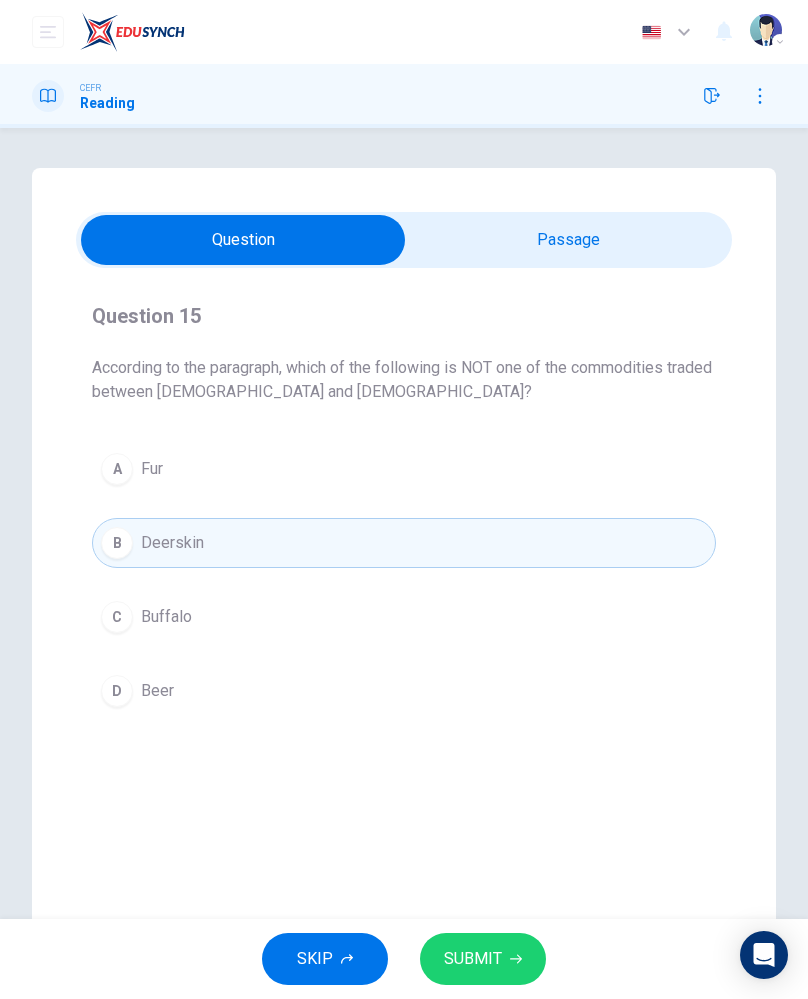 click on "A" at bounding box center (117, 469) 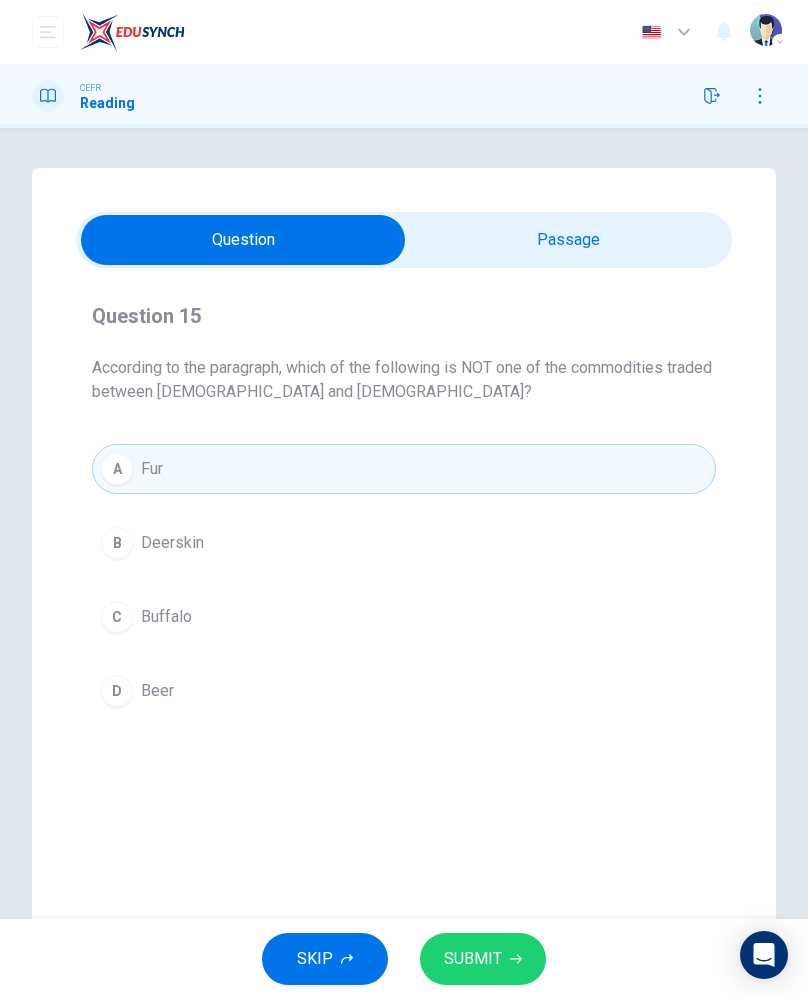 click on "D Beer" at bounding box center (404, 691) 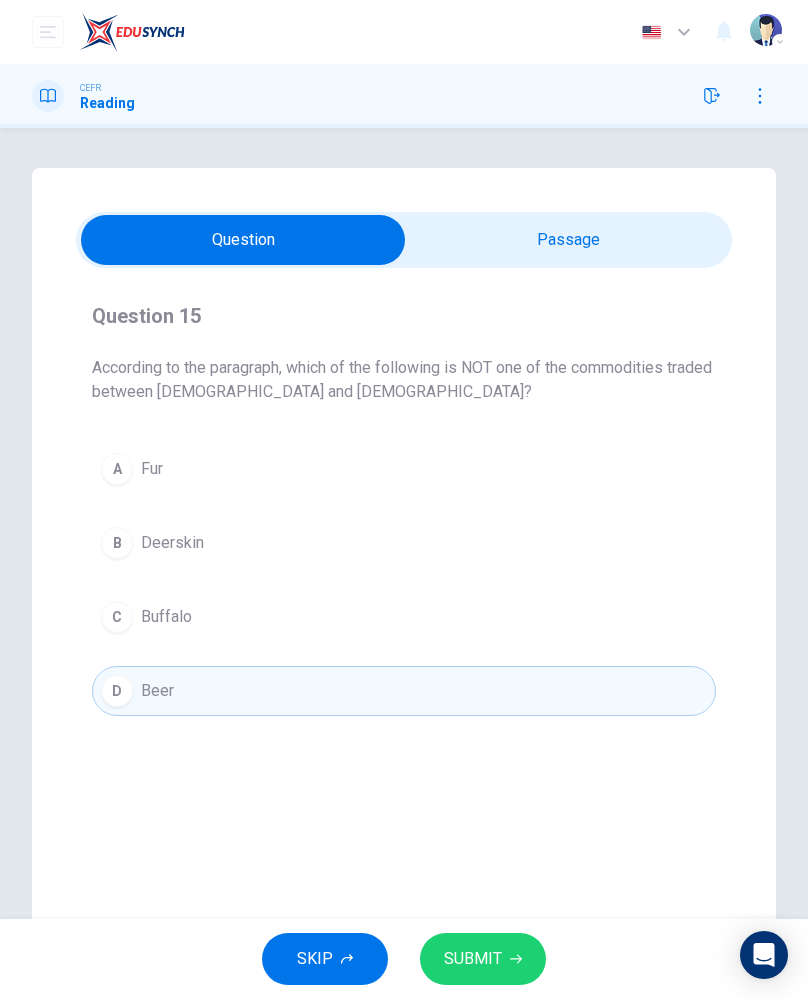 click 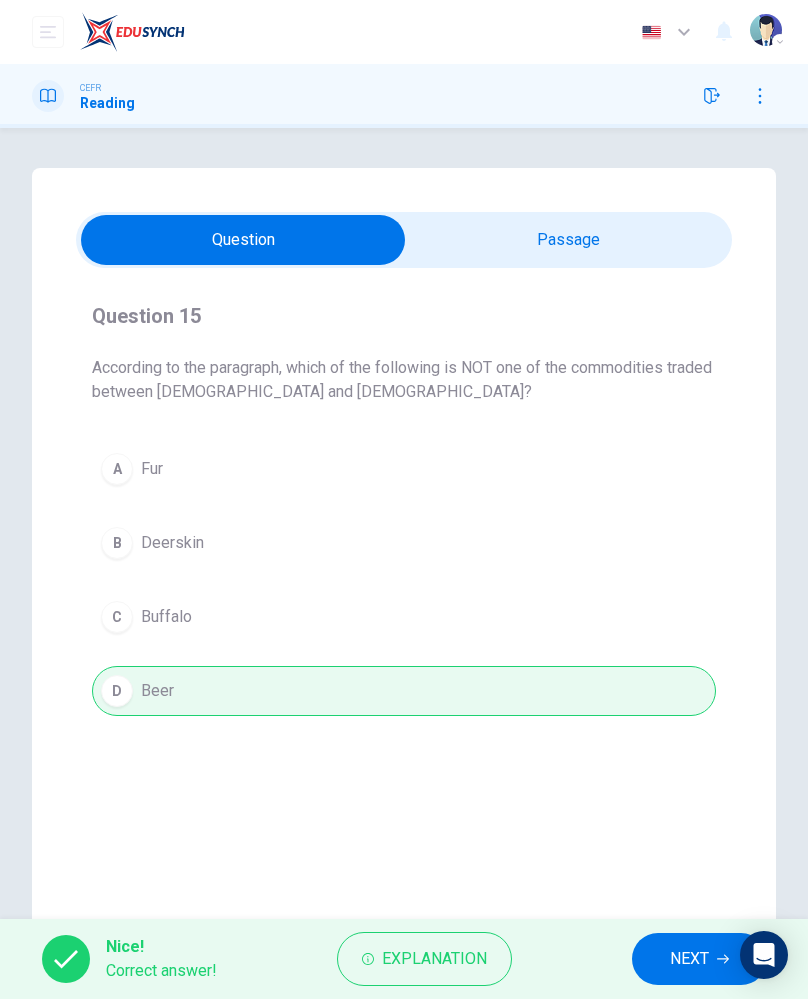 click on "NEXT" at bounding box center (699, 959) 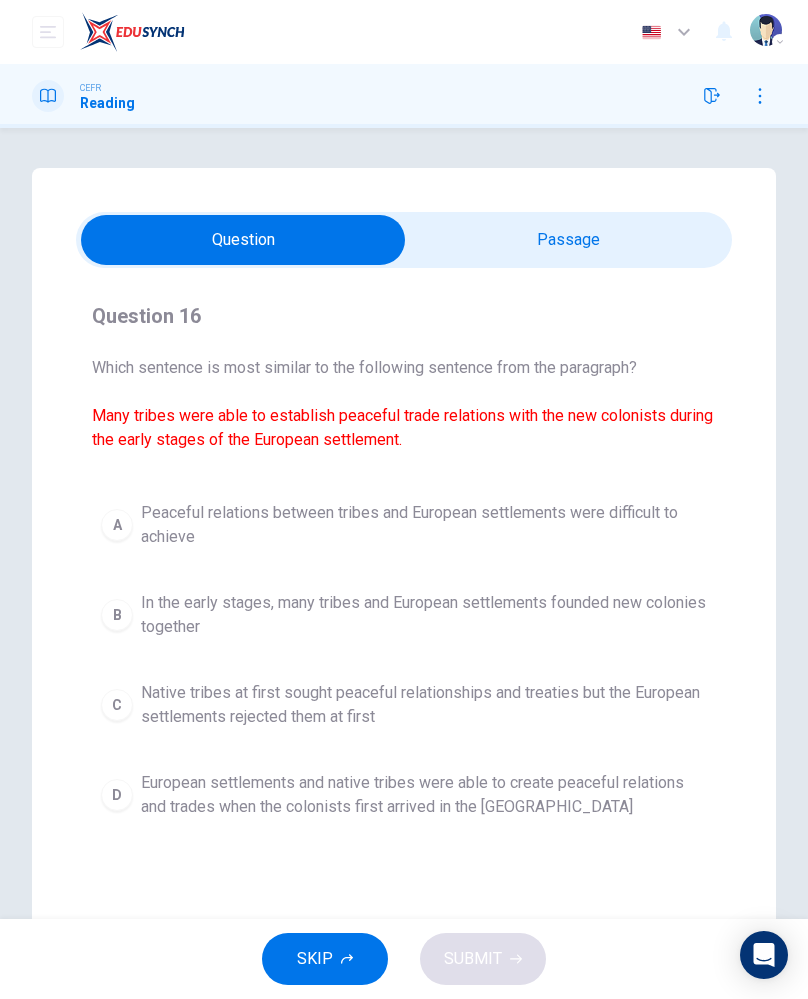 click on "A Peaceful relations between tribes and European settlements were difficult to achieve" at bounding box center (404, 525) 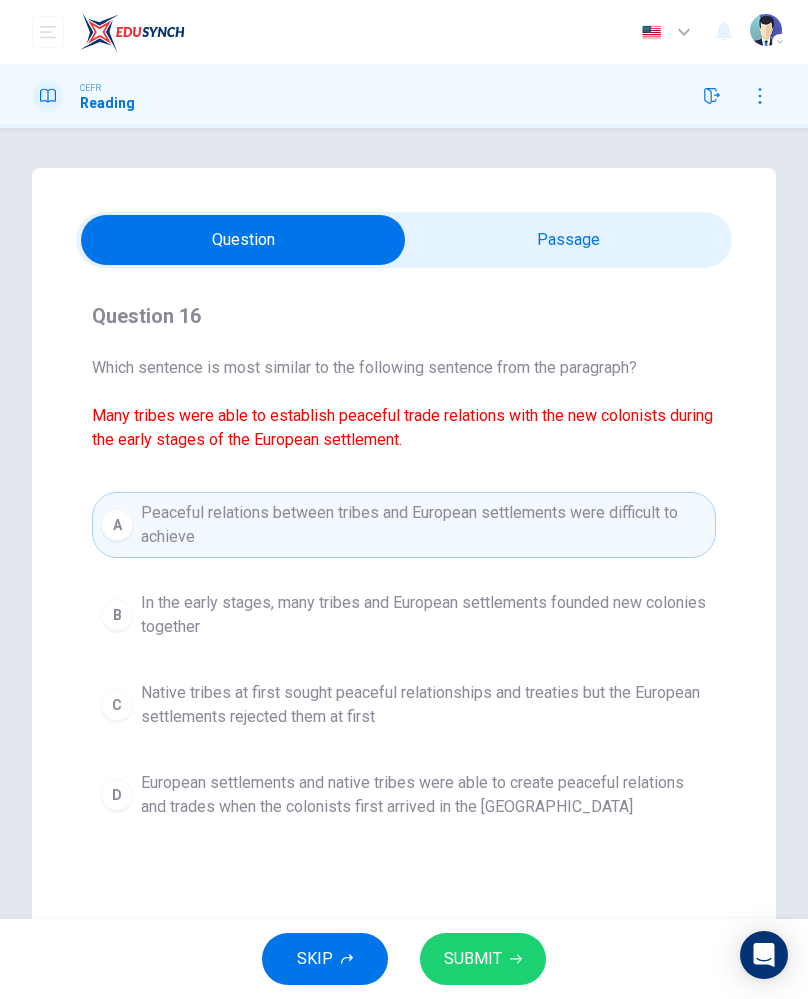 click on "In the early stages, many tribes and European settlements founded new colonies together" at bounding box center (424, 615) 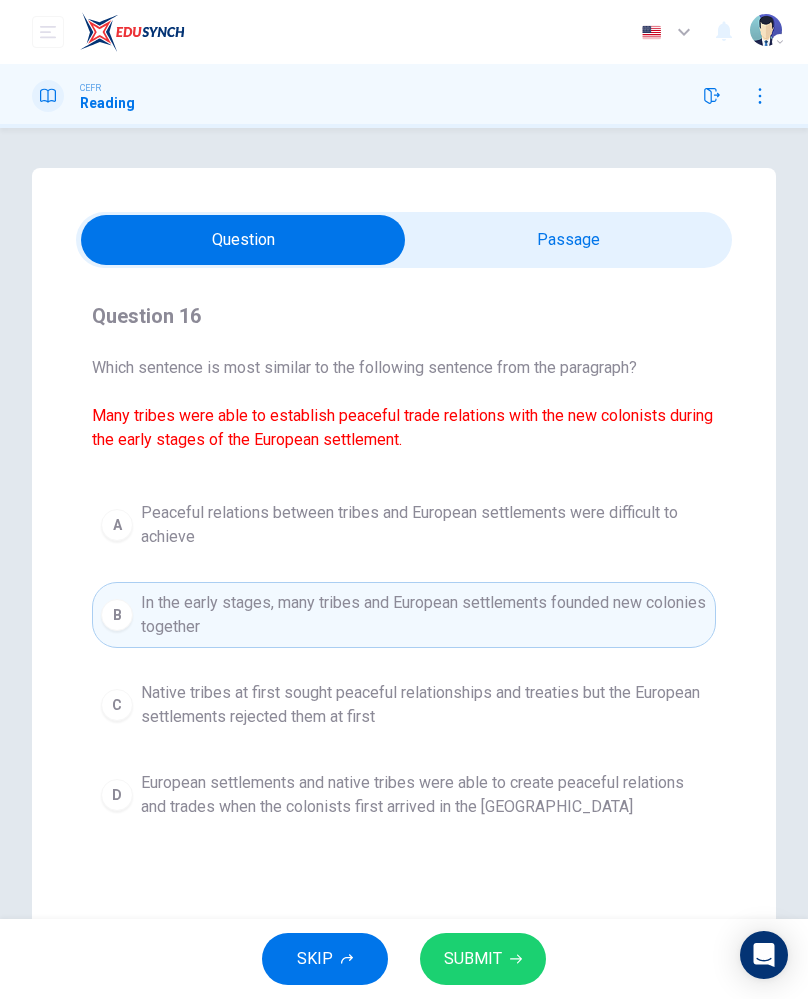 click on "Peaceful relations between tribes and European settlements were difficult to achieve" at bounding box center (424, 525) 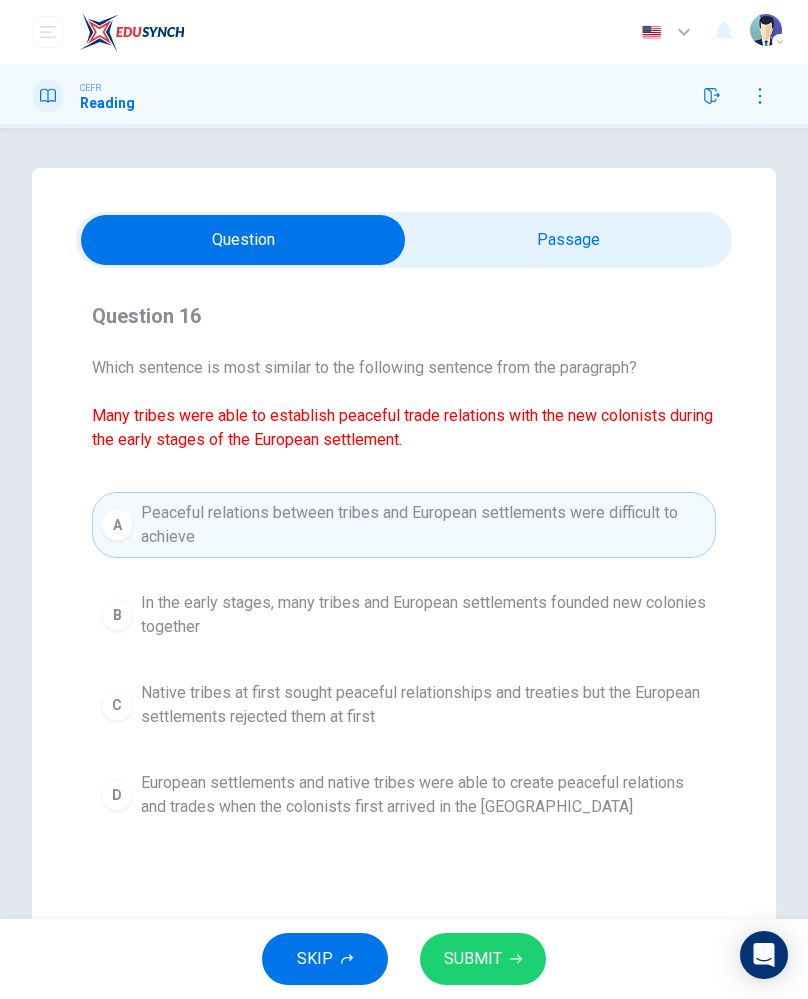 click on "In the early stages, many tribes and European settlements founded new colonies together" at bounding box center (424, 615) 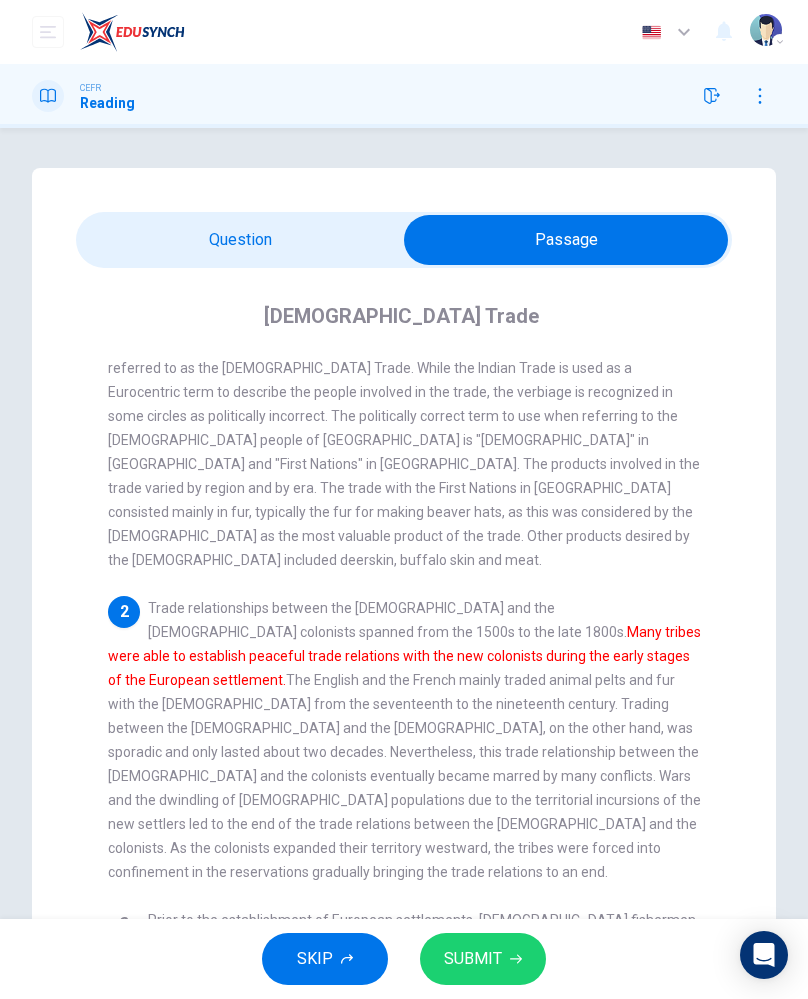 scroll, scrollTop: 49, scrollLeft: 0, axis: vertical 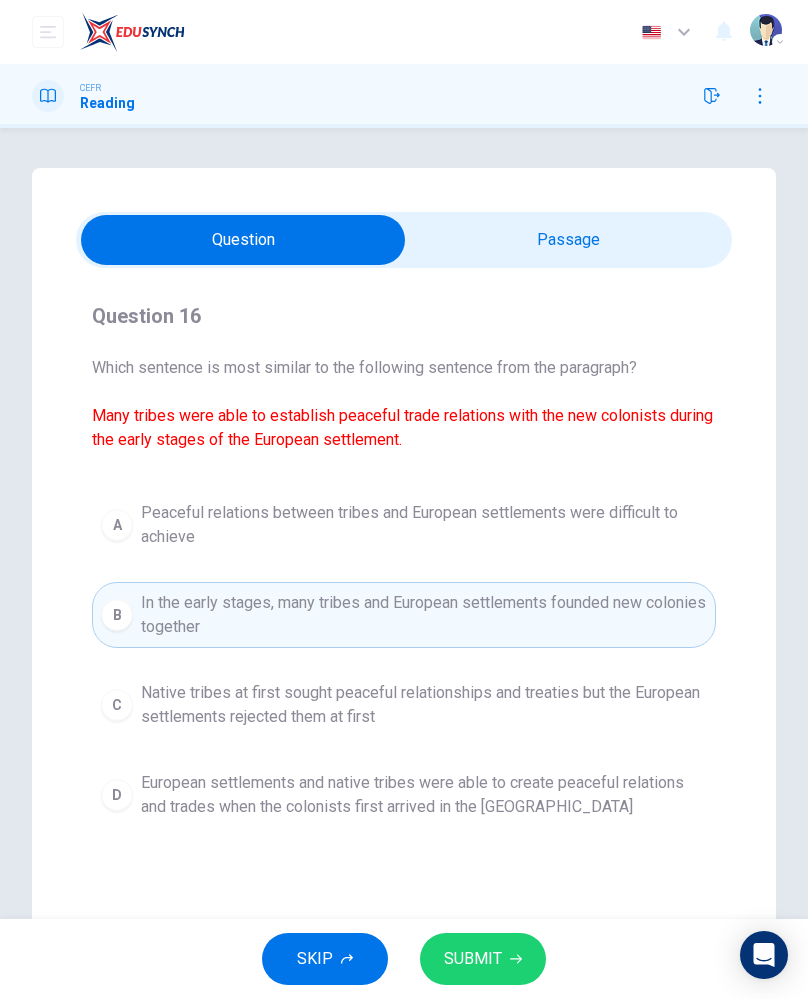 click on "Native tribes at first sought peaceful relationships and treaties but the European settlements rejected them at first" at bounding box center [424, 705] 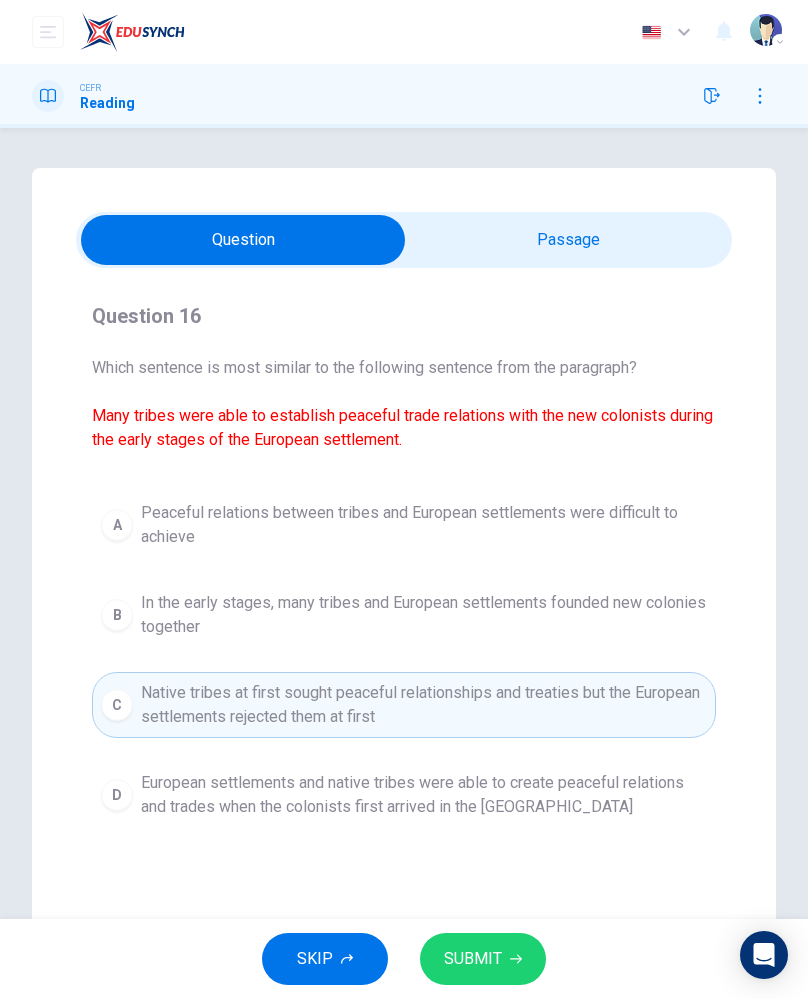 click on "In the early stages, many tribes and European settlements founded new colonies together" at bounding box center [424, 615] 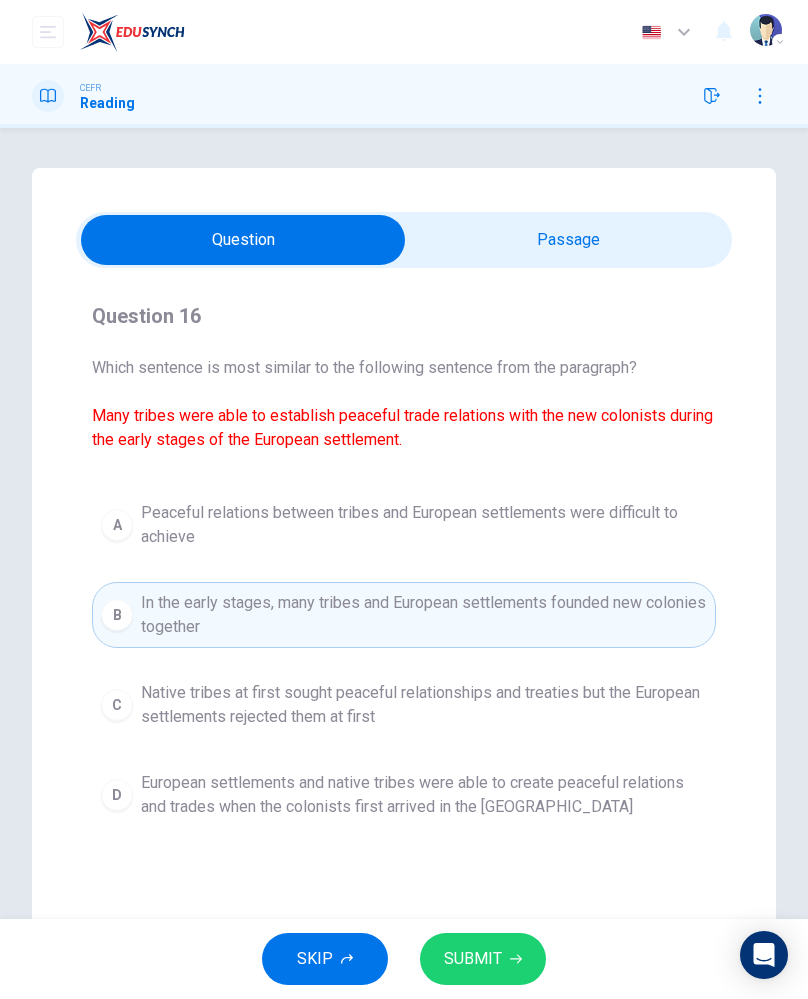 click on "Native tribes at first sought peaceful relationships and treaties but the European settlements rejected them at first" at bounding box center [424, 705] 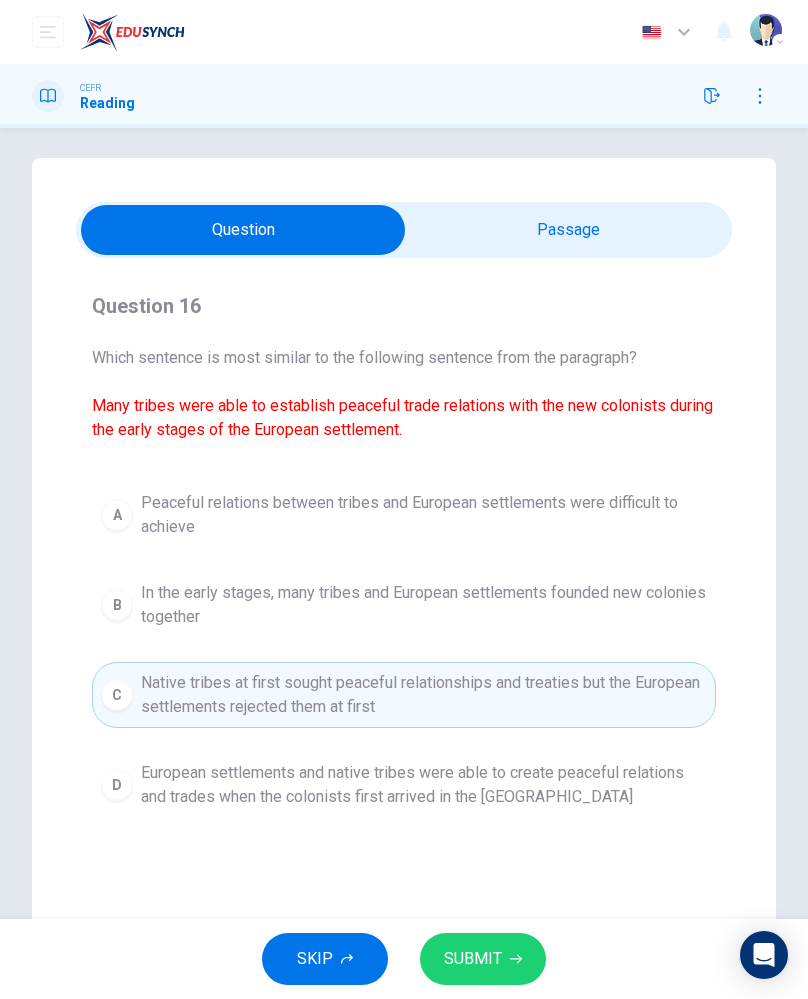 scroll, scrollTop: 13, scrollLeft: 0, axis: vertical 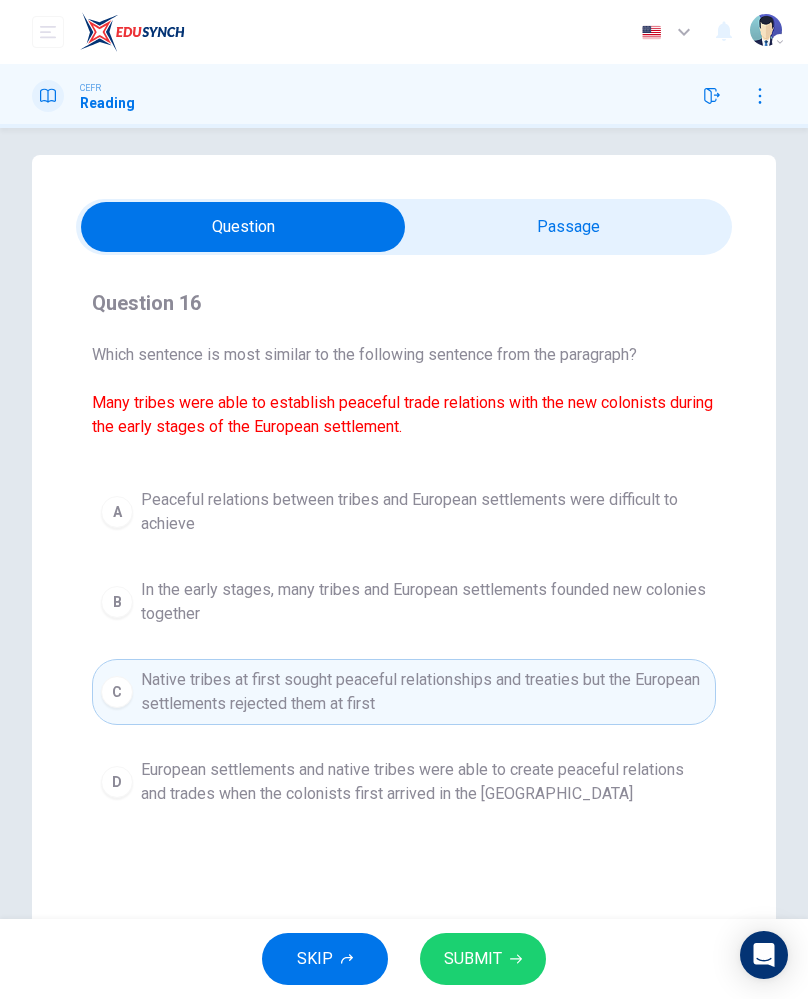 click on "European settlements and native tribes were able to create peaceful relations and trades when the colonists first arrived in the [GEOGRAPHIC_DATA]" at bounding box center [424, 782] 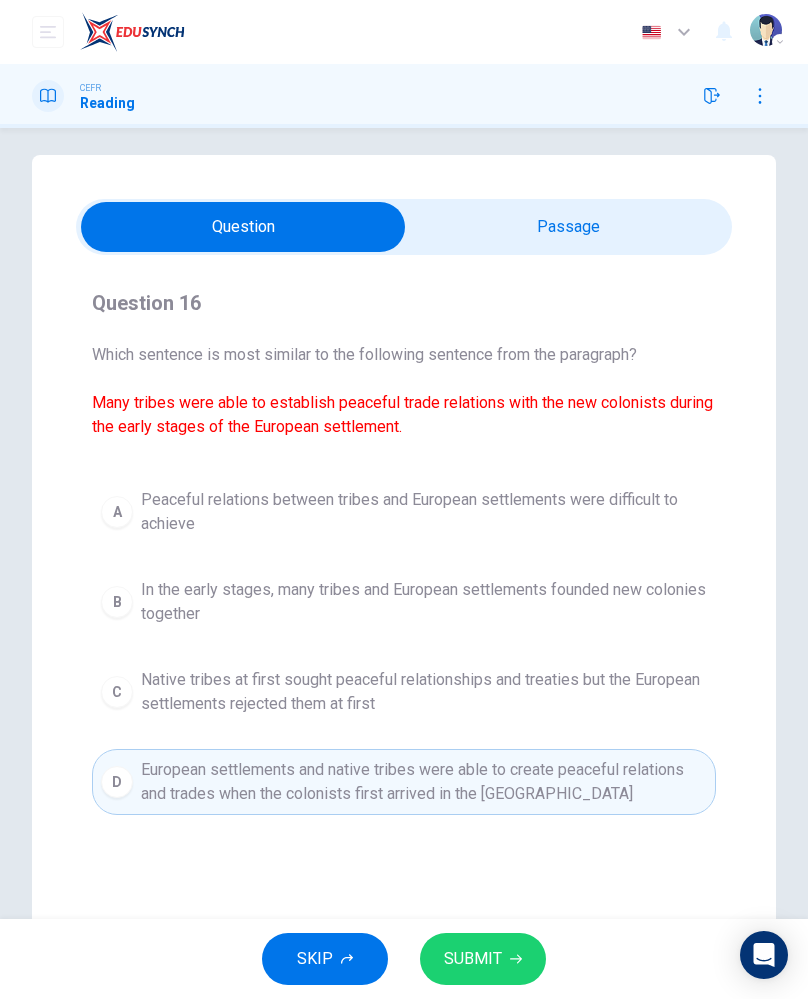 click on "Peaceful relations between tribes and European settlements were difficult to achieve" at bounding box center (424, 512) 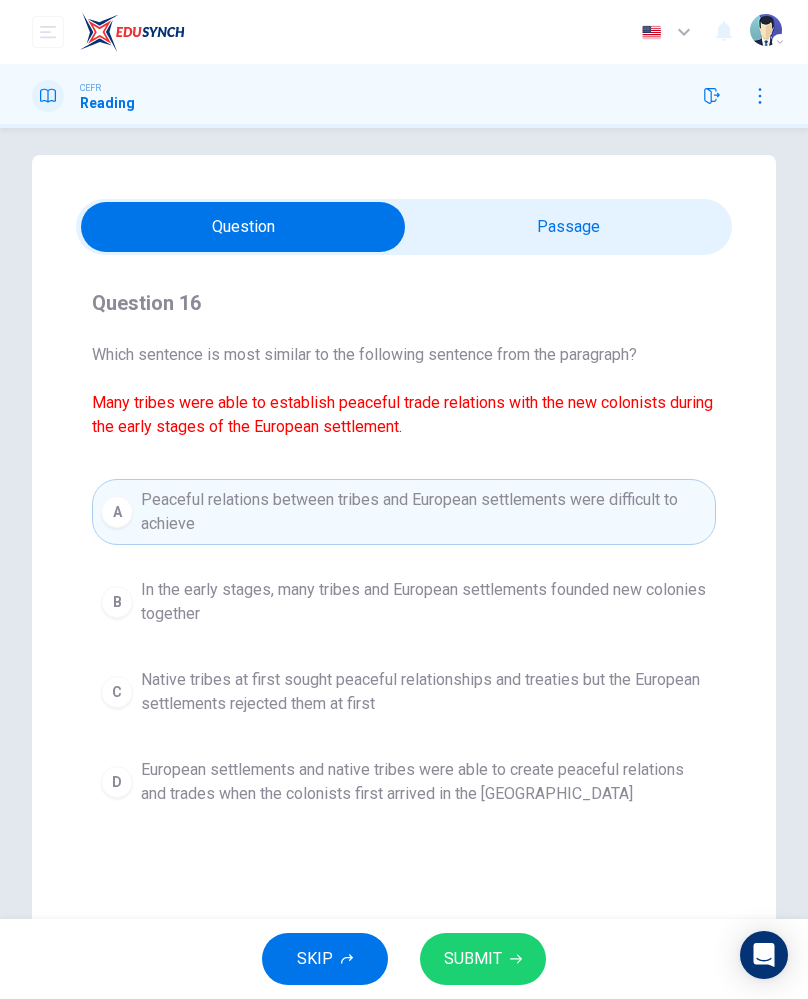 click on "In the early stages, many tribes and European settlements founded new colonies together" at bounding box center [424, 602] 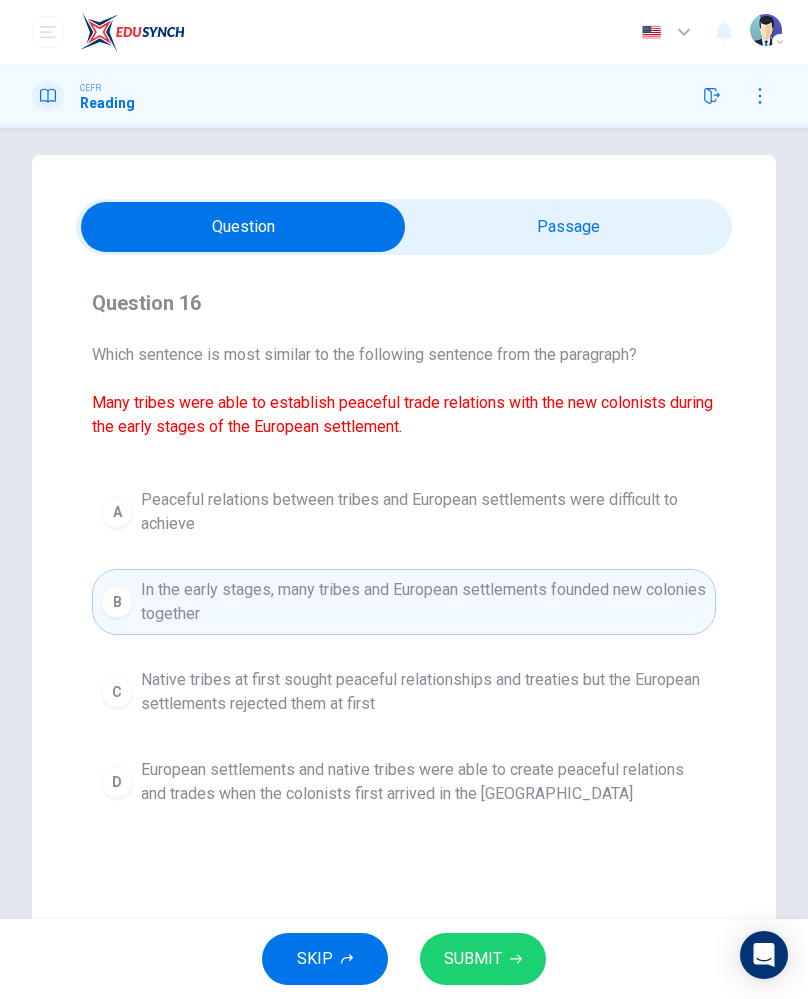 click on "European settlements and native tribes were able to create peaceful relations and trades when the colonists first arrived in the [GEOGRAPHIC_DATA]" at bounding box center (424, 782) 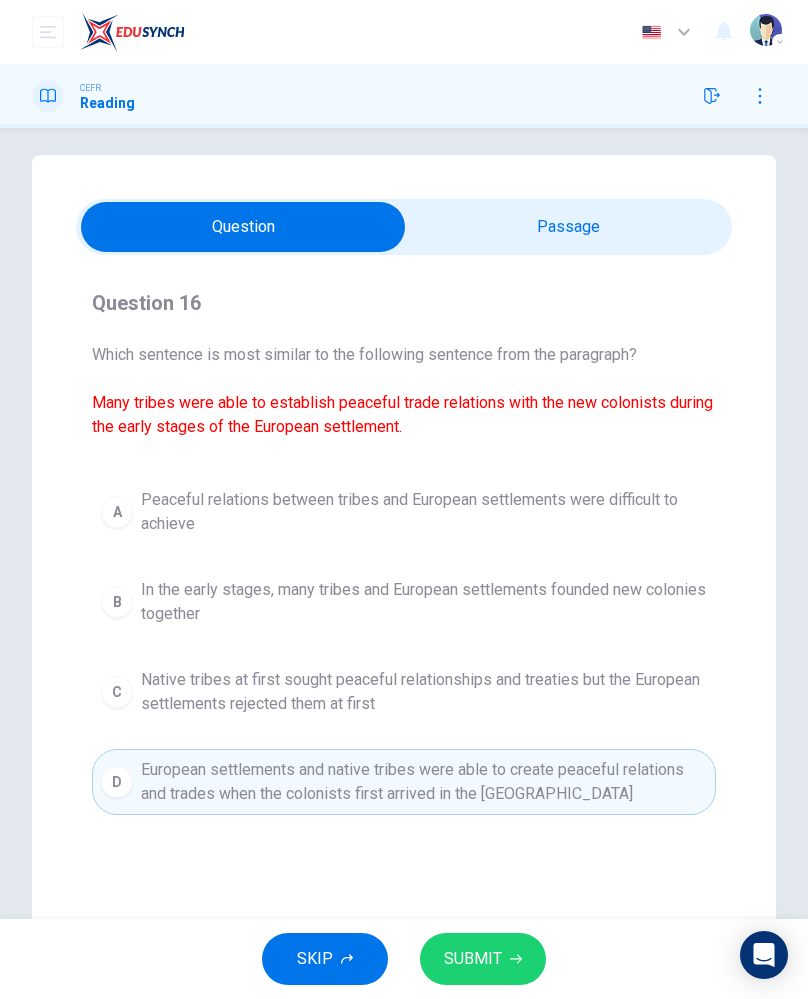 click on "In the early stages, many tribes and European settlements founded new colonies together" at bounding box center (424, 602) 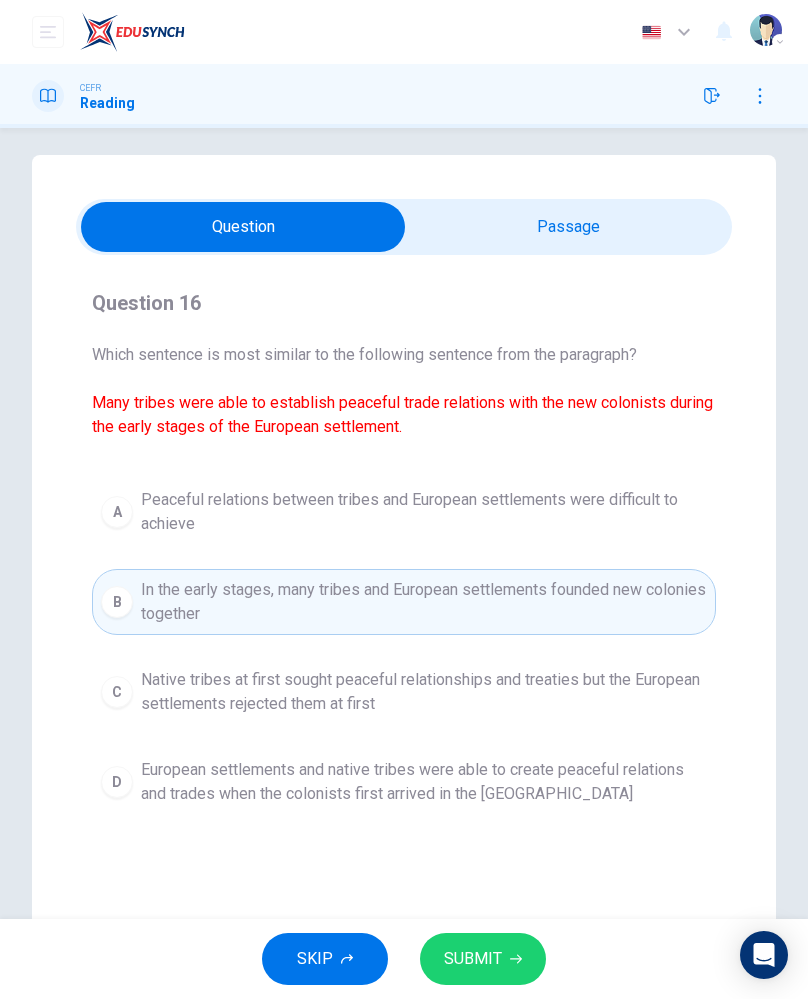 click on "SUBMIT" at bounding box center [473, 959] 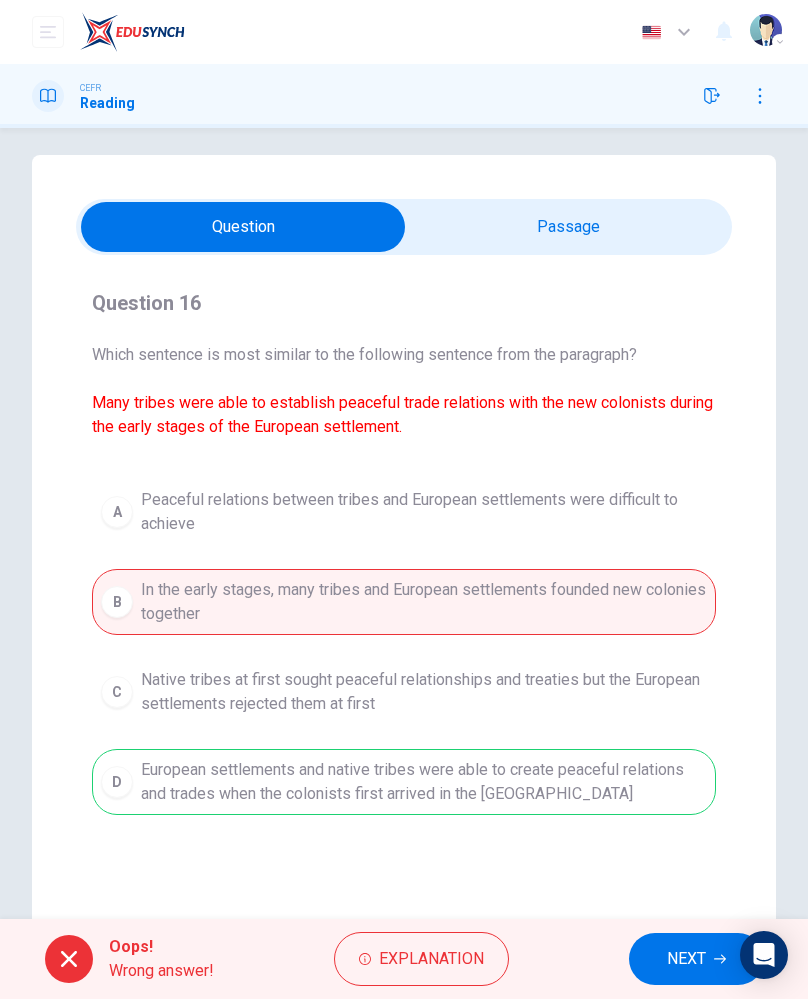 click on "Explanation" at bounding box center [431, 959] 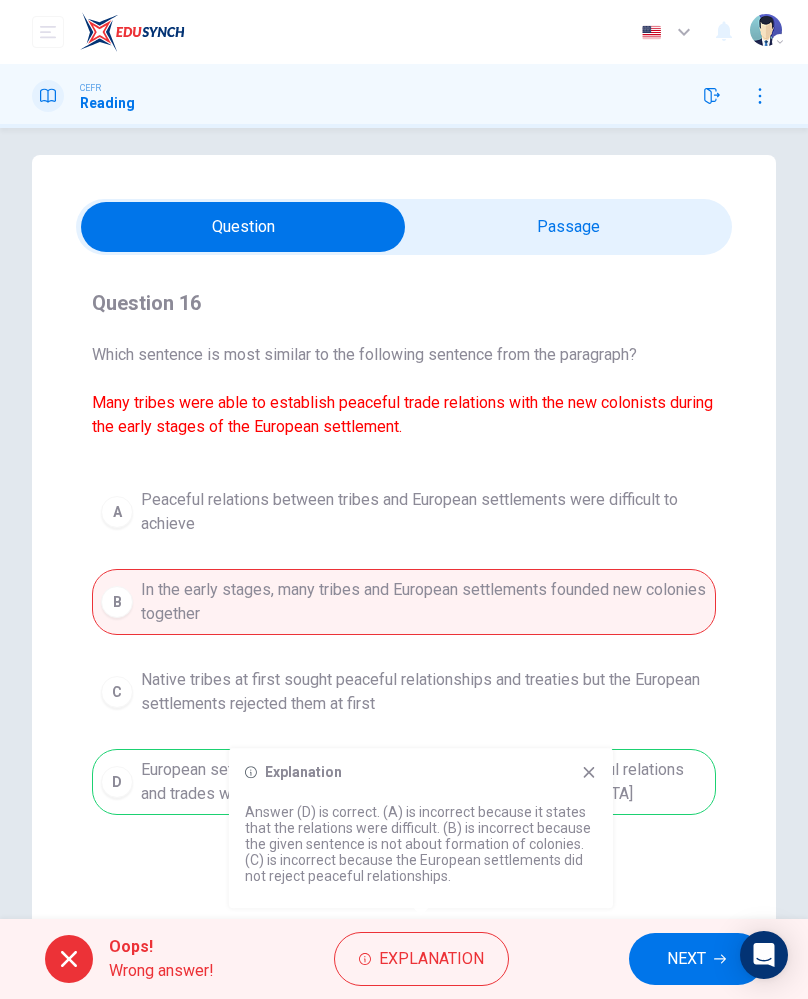 click on "NEXT" at bounding box center [686, 959] 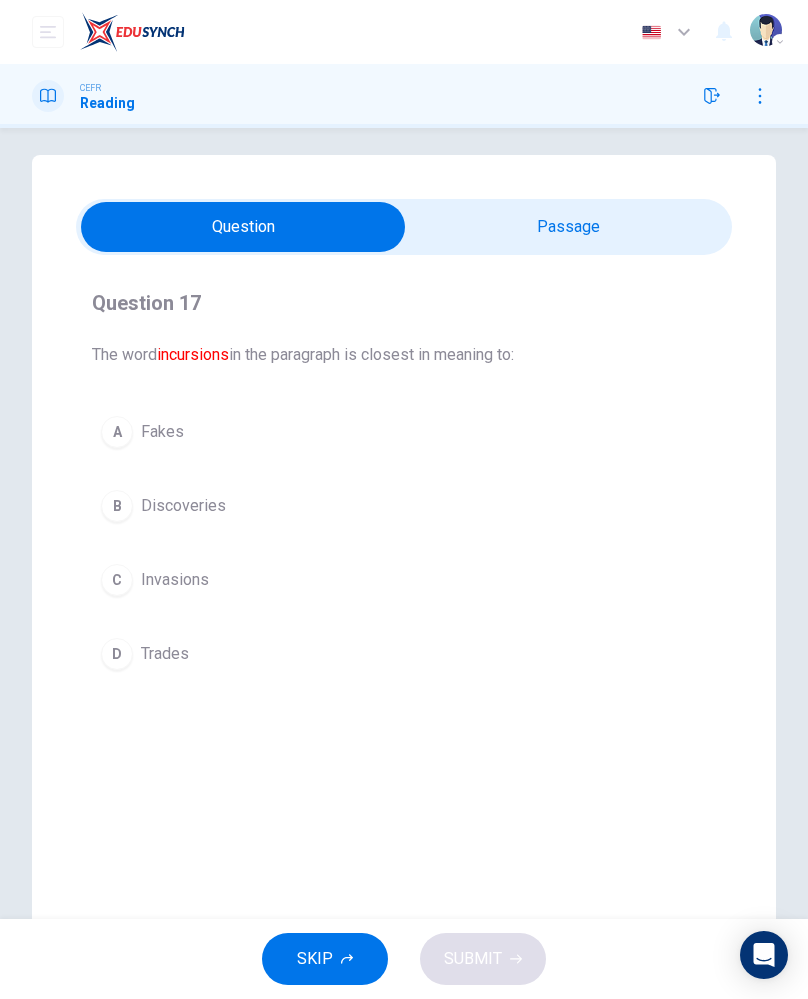 click on "A" at bounding box center (117, 432) 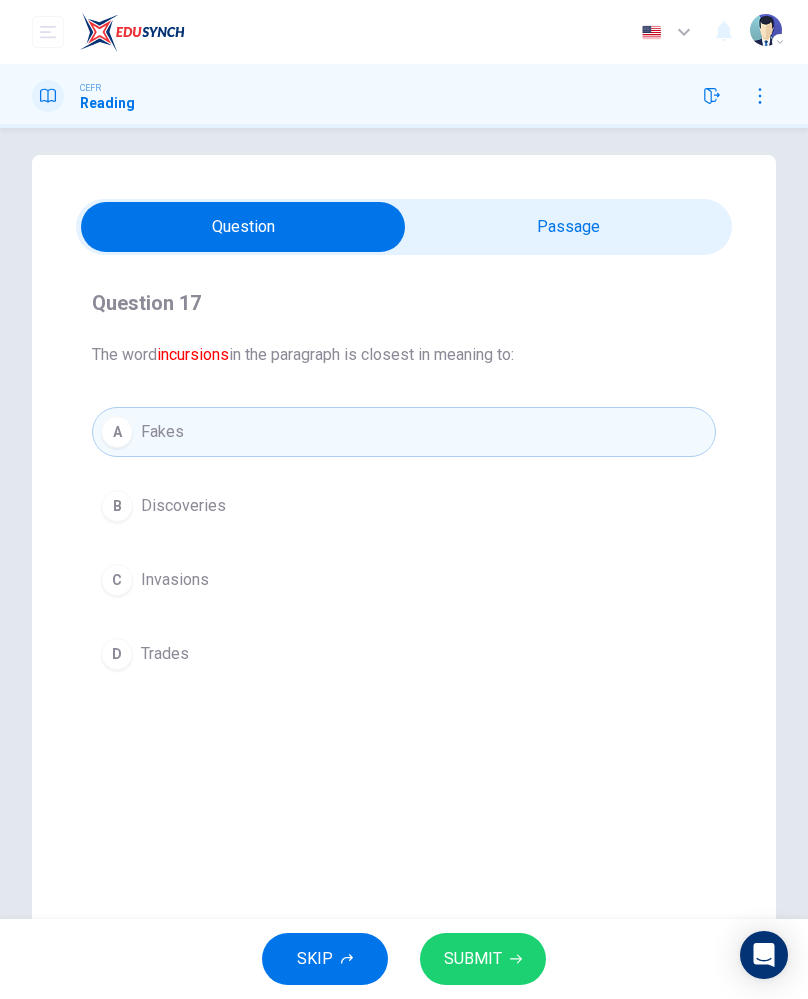 click on "Discoveries" at bounding box center [183, 506] 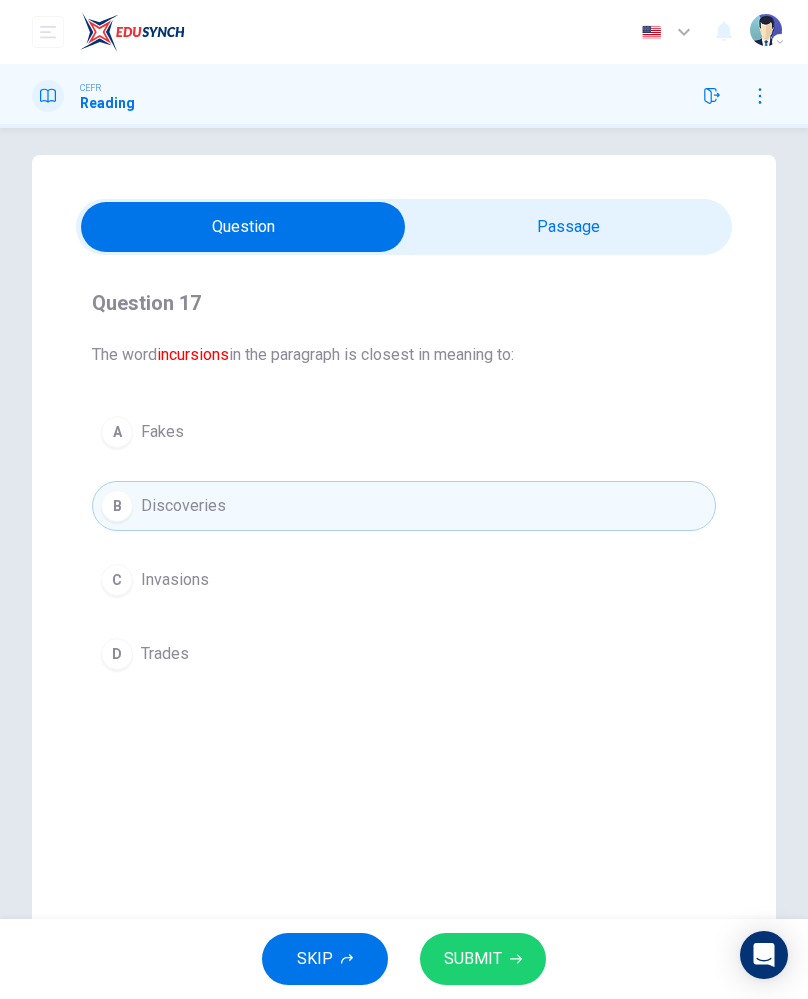 click on "A" at bounding box center (117, 432) 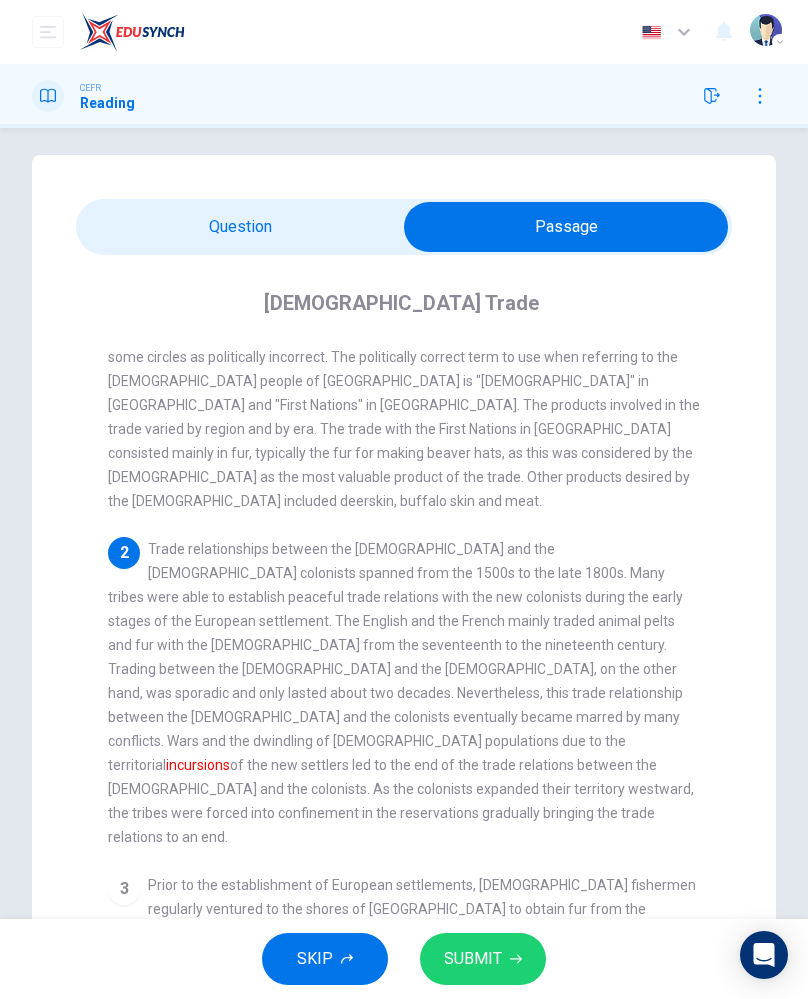 scroll, scrollTop: 95, scrollLeft: 0, axis: vertical 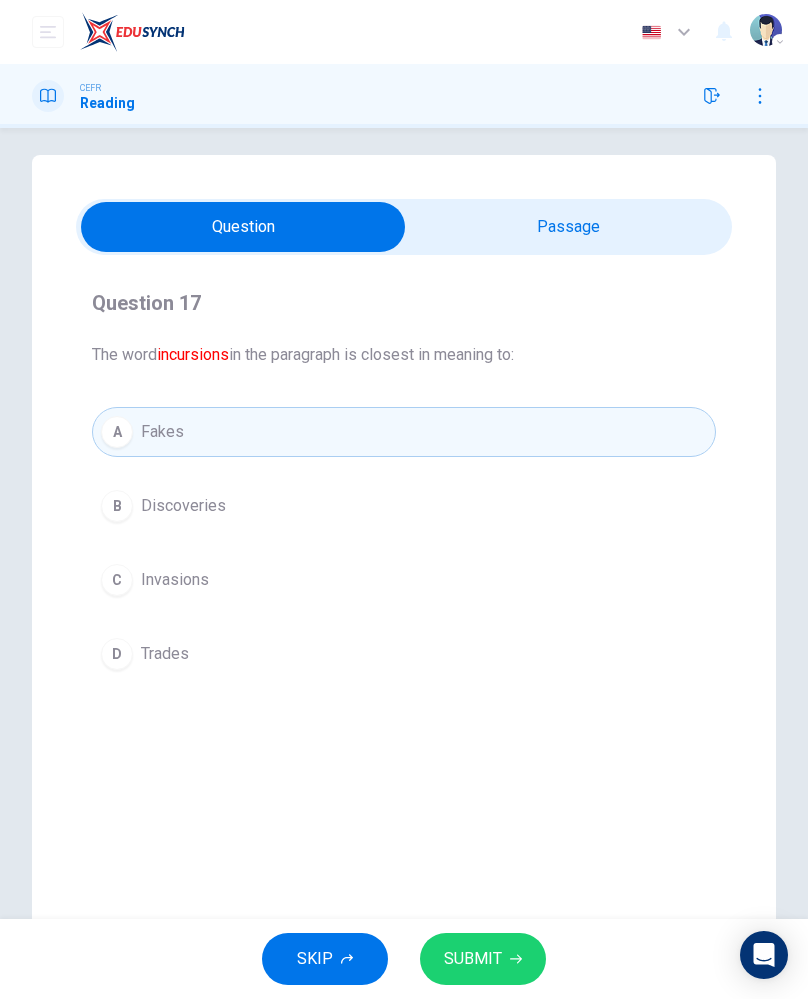 click on "C Invasions" at bounding box center [404, 580] 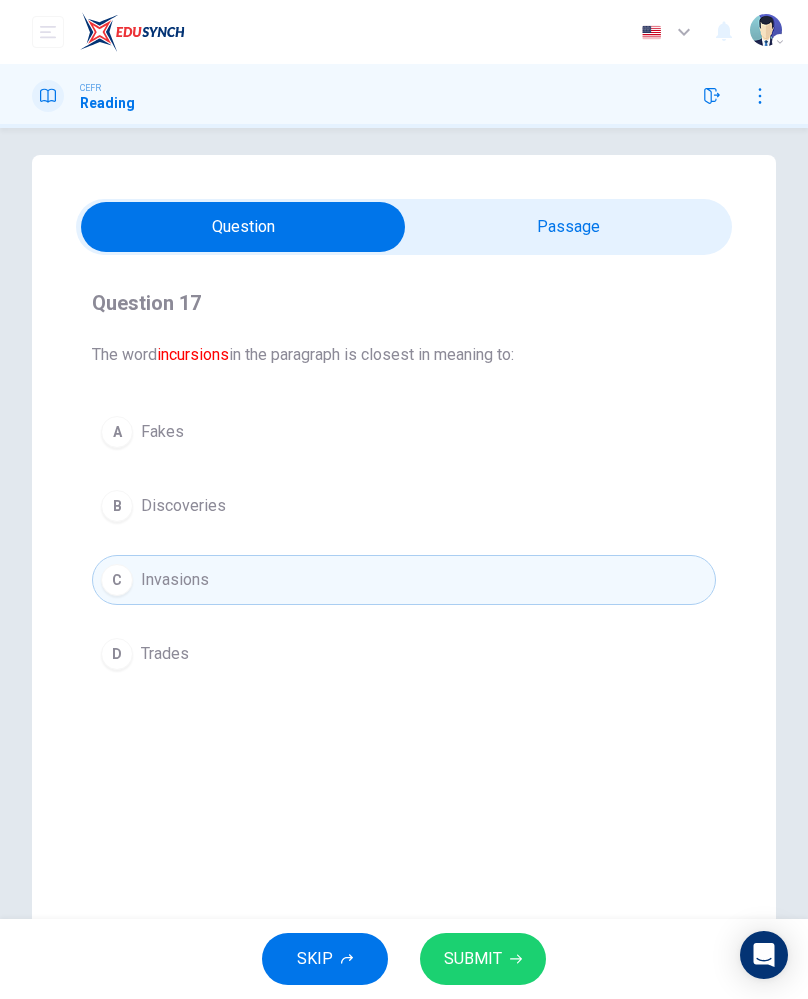 click 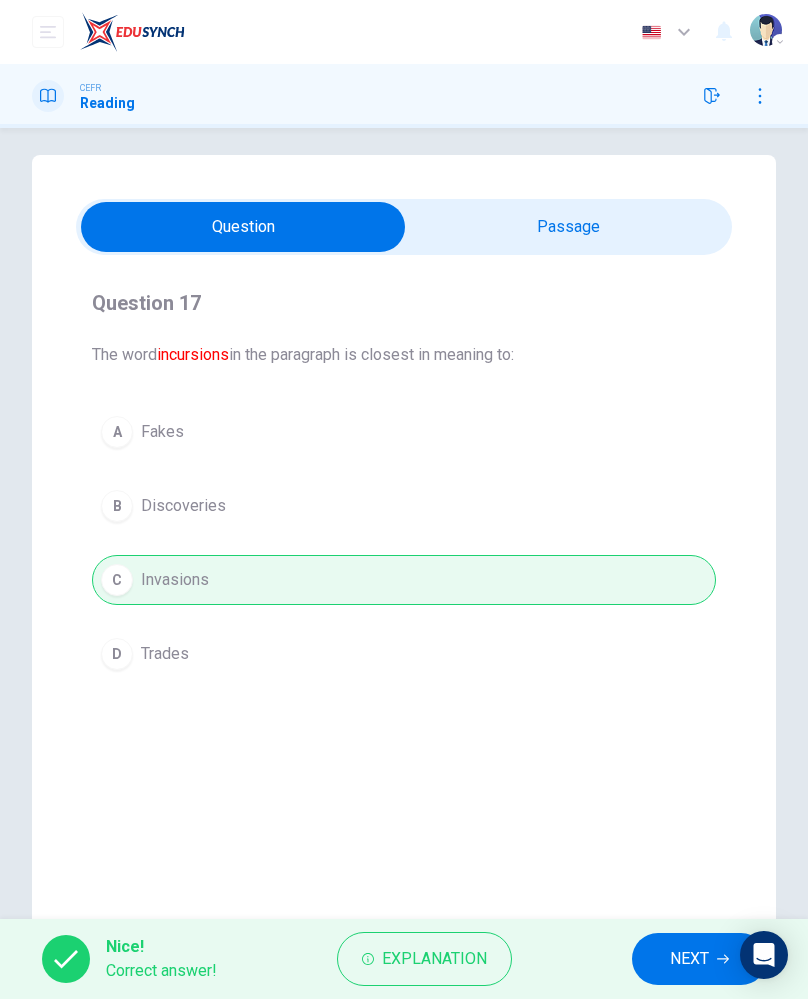 click on "Explanation" at bounding box center [434, 959] 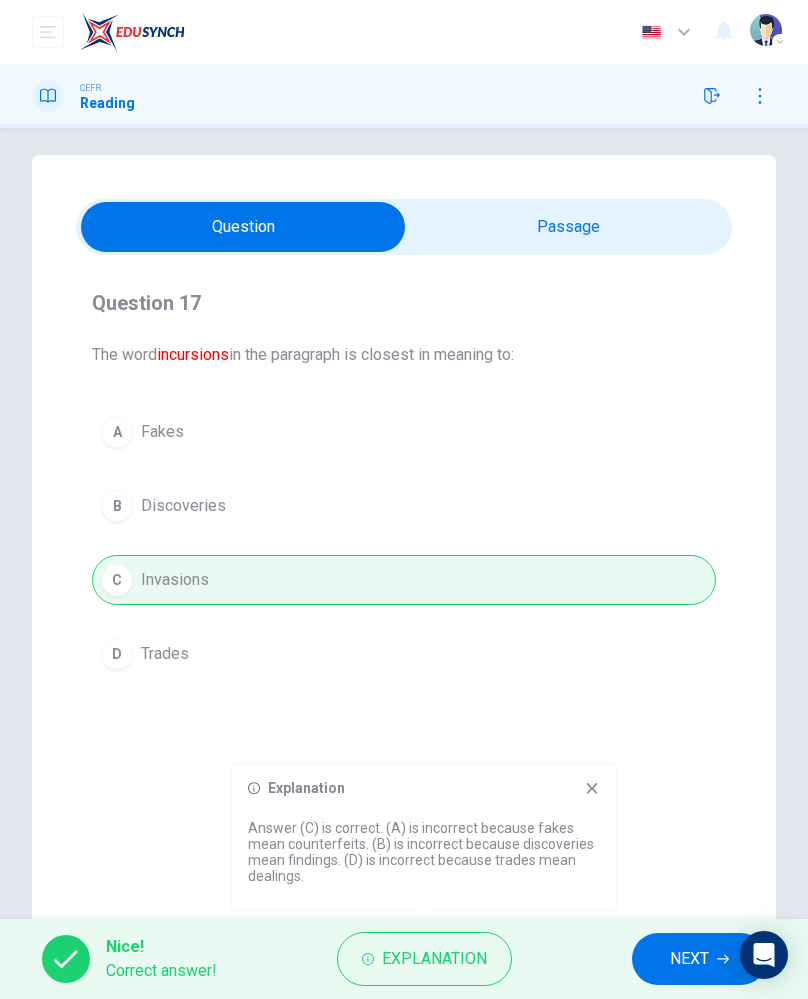 click on "NEXT" at bounding box center [689, 959] 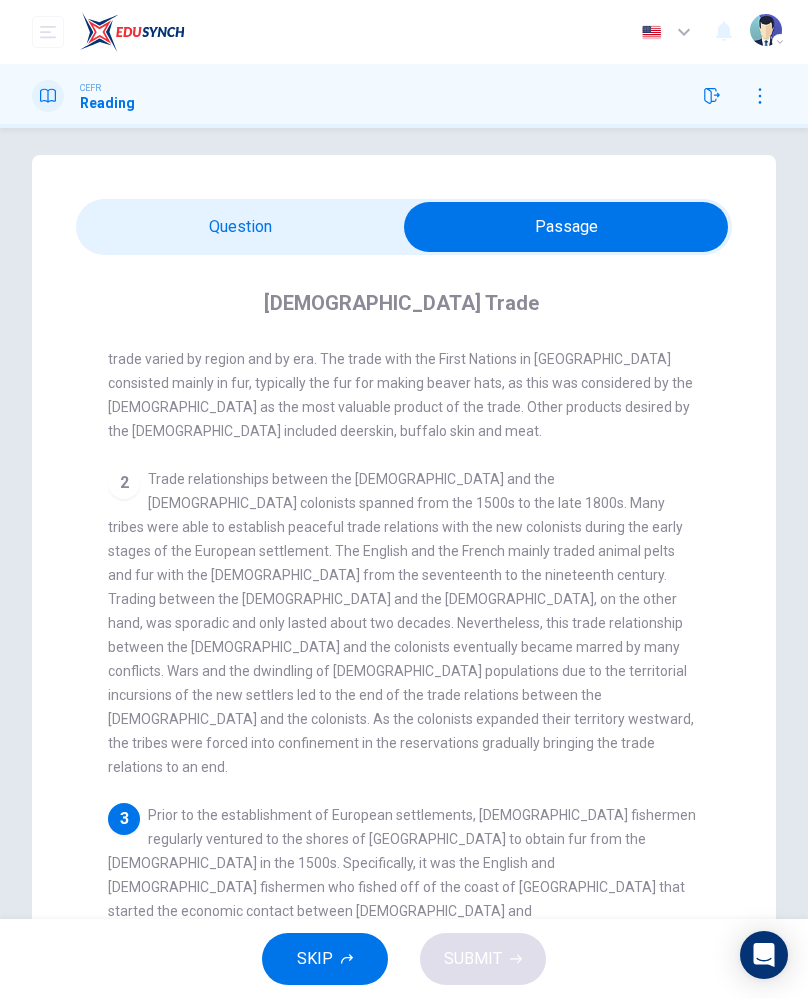 scroll, scrollTop: 165, scrollLeft: 0, axis: vertical 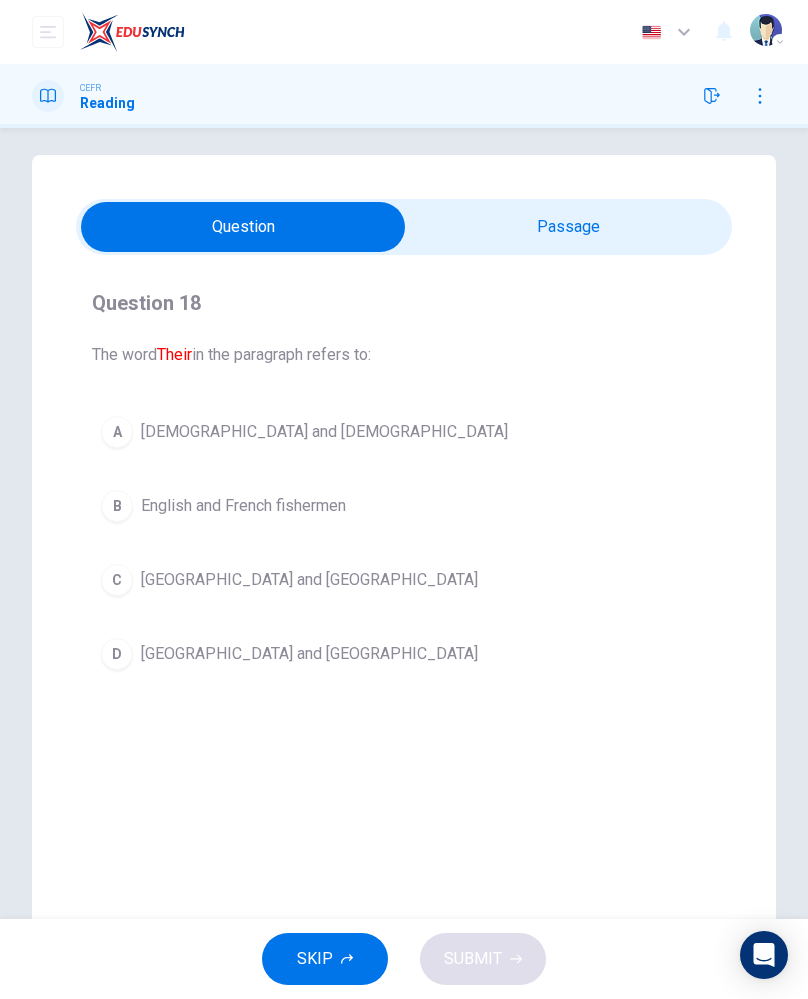 click on "A [DEMOGRAPHIC_DATA] and [DEMOGRAPHIC_DATA]" at bounding box center [404, 432] 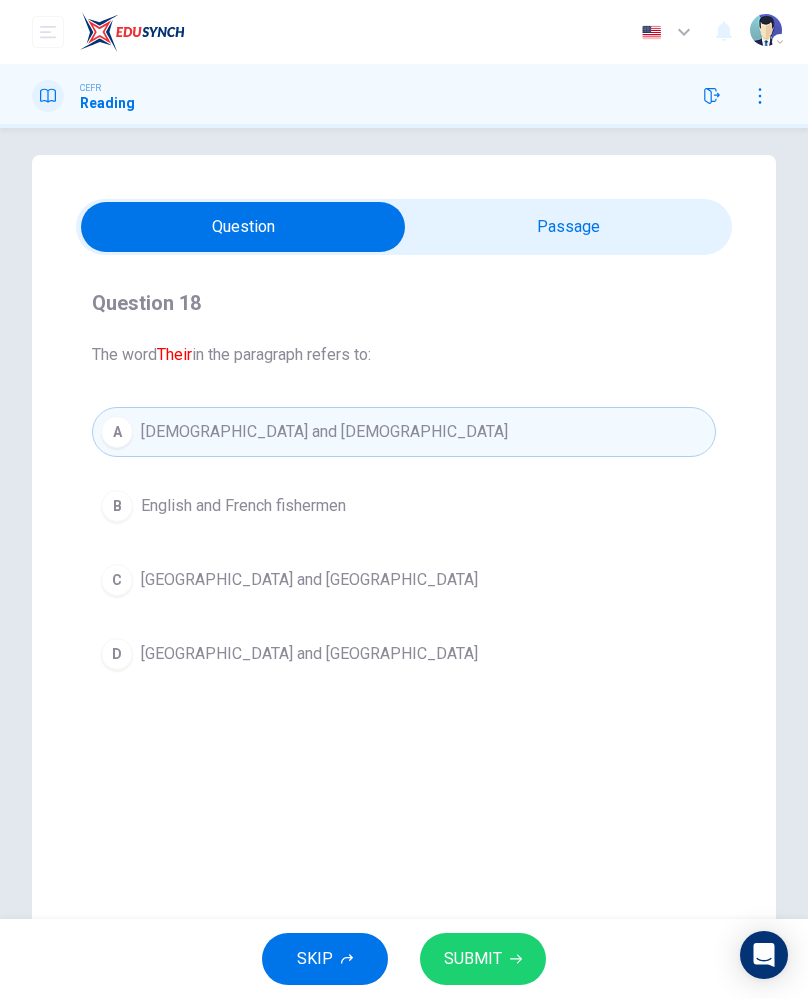 click on "SKIP SUBMIT" at bounding box center [404, 959] 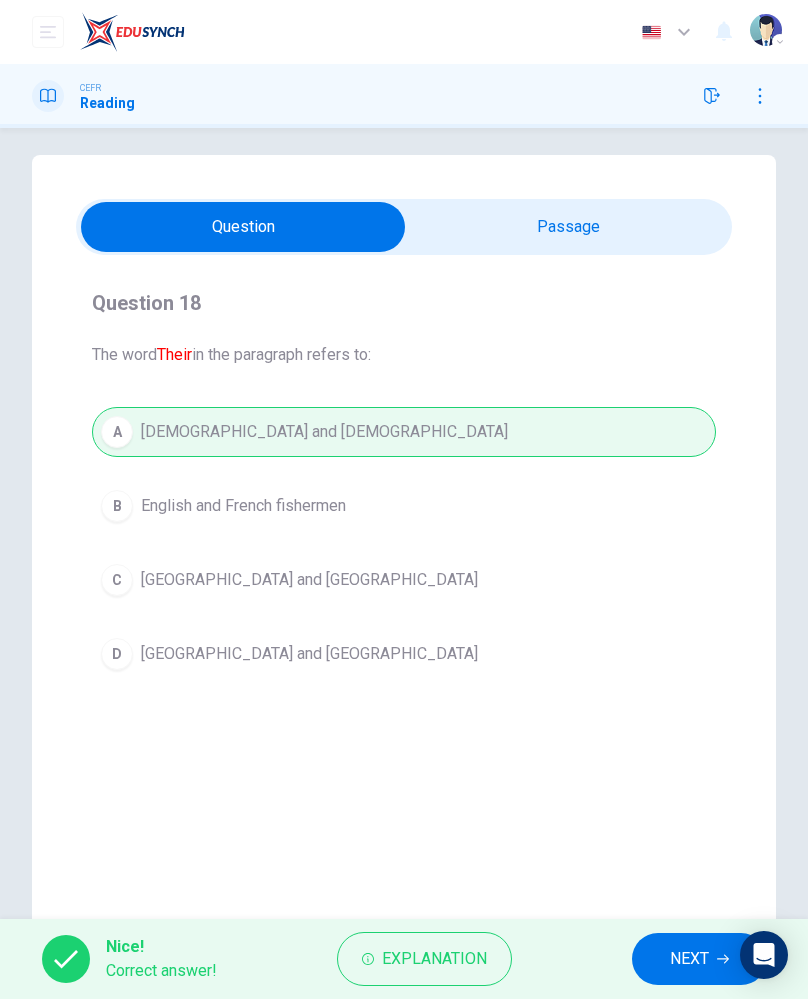 click on "NEXT" at bounding box center [699, 959] 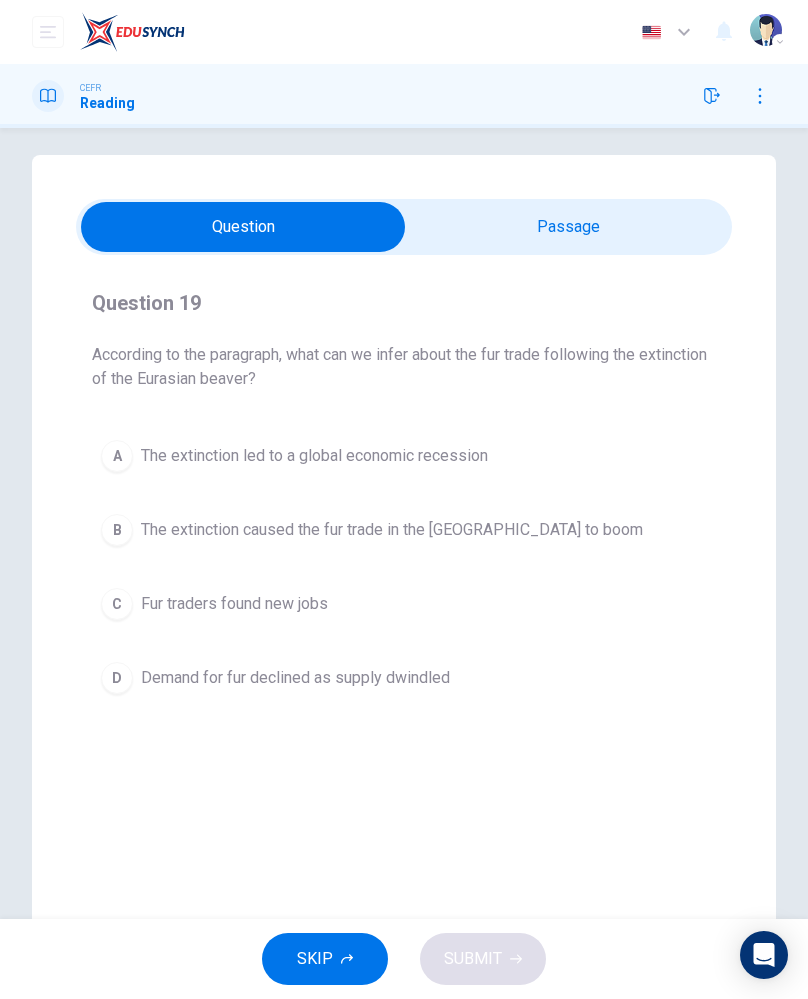 click on "The extinction led to a global economic recession" at bounding box center (314, 456) 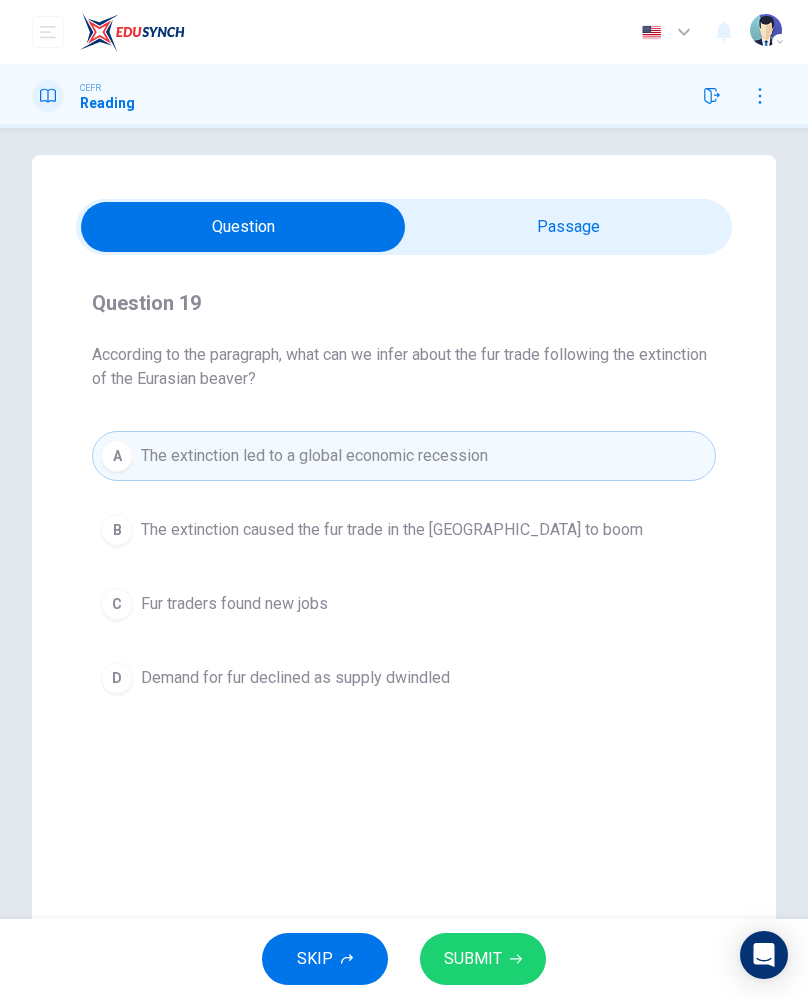 click on "The extinction caused the fur trade in the [GEOGRAPHIC_DATA] to boom" at bounding box center (392, 530) 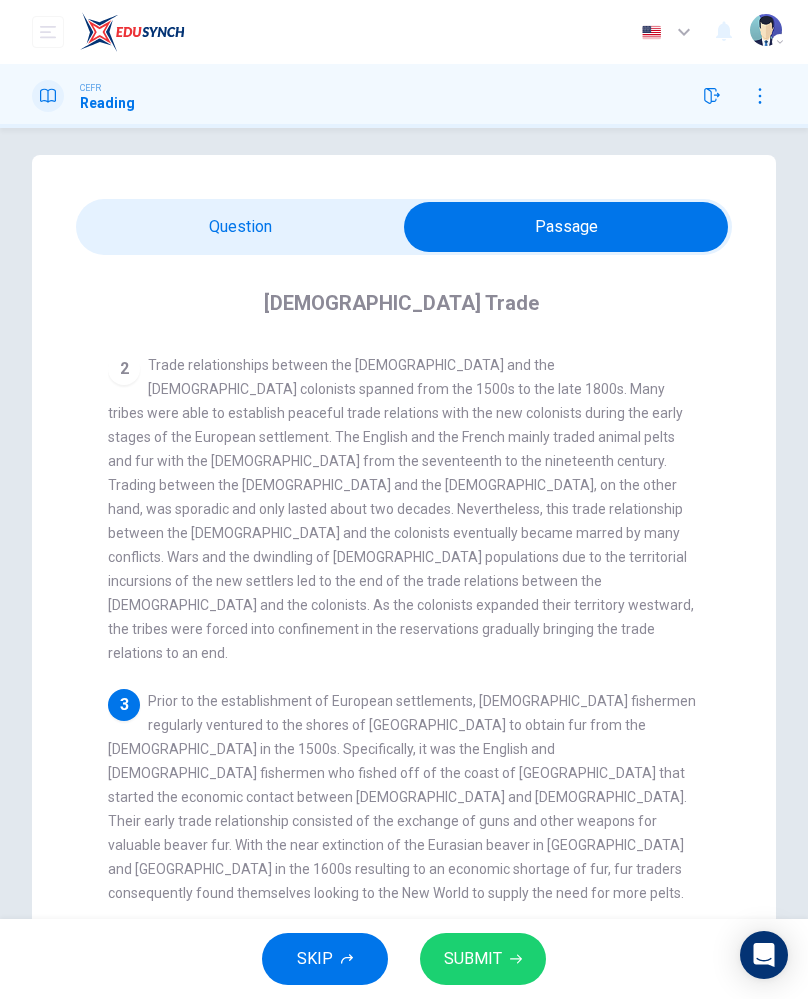 scroll, scrollTop: 279, scrollLeft: 0, axis: vertical 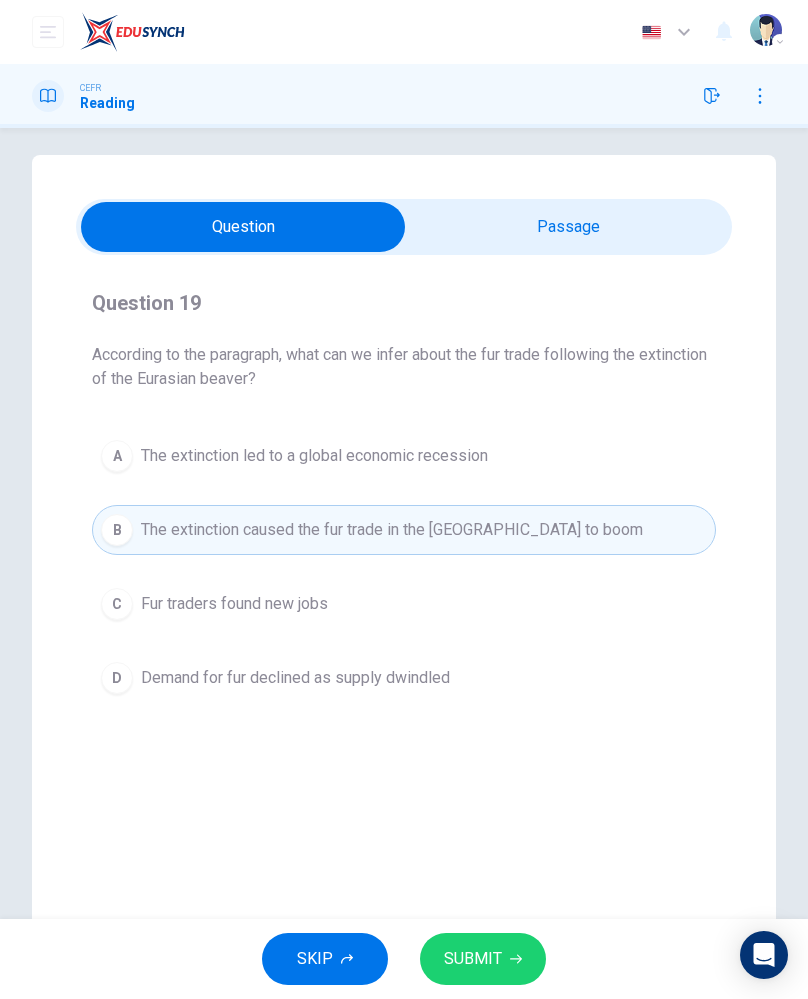 click on "Fur traders found new jobs" at bounding box center (234, 604) 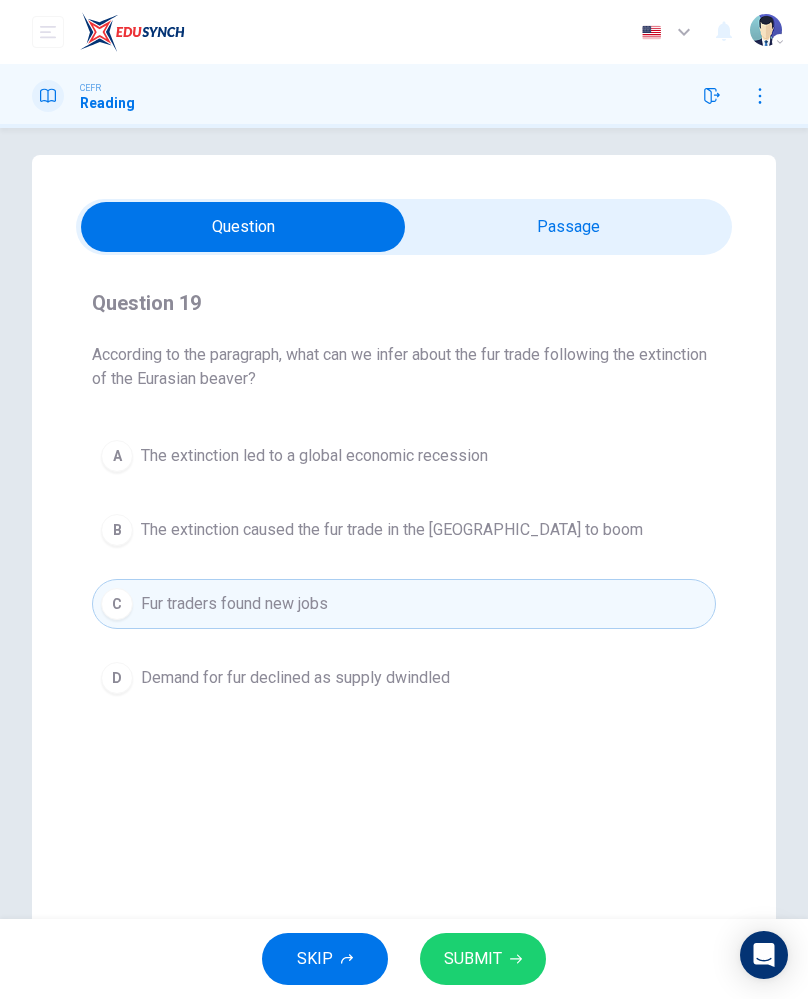 click on "Demand for fur declined as supply dwindled" at bounding box center [295, 678] 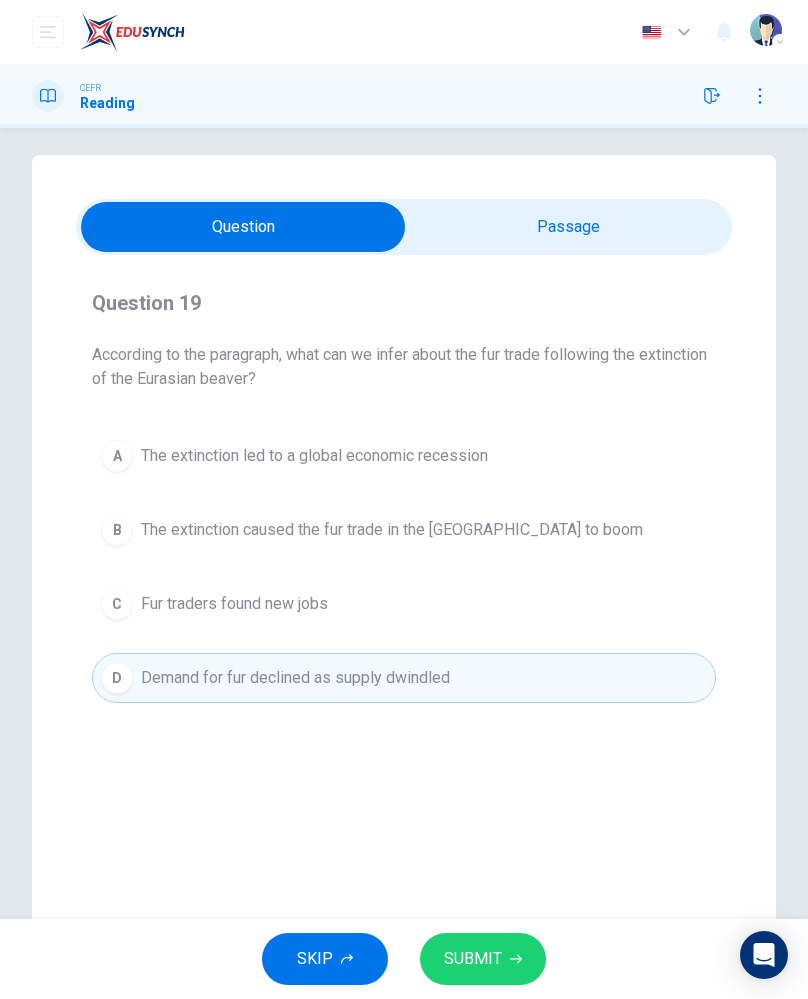 click on "A The extinction led to a global economic recession" at bounding box center [404, 456] 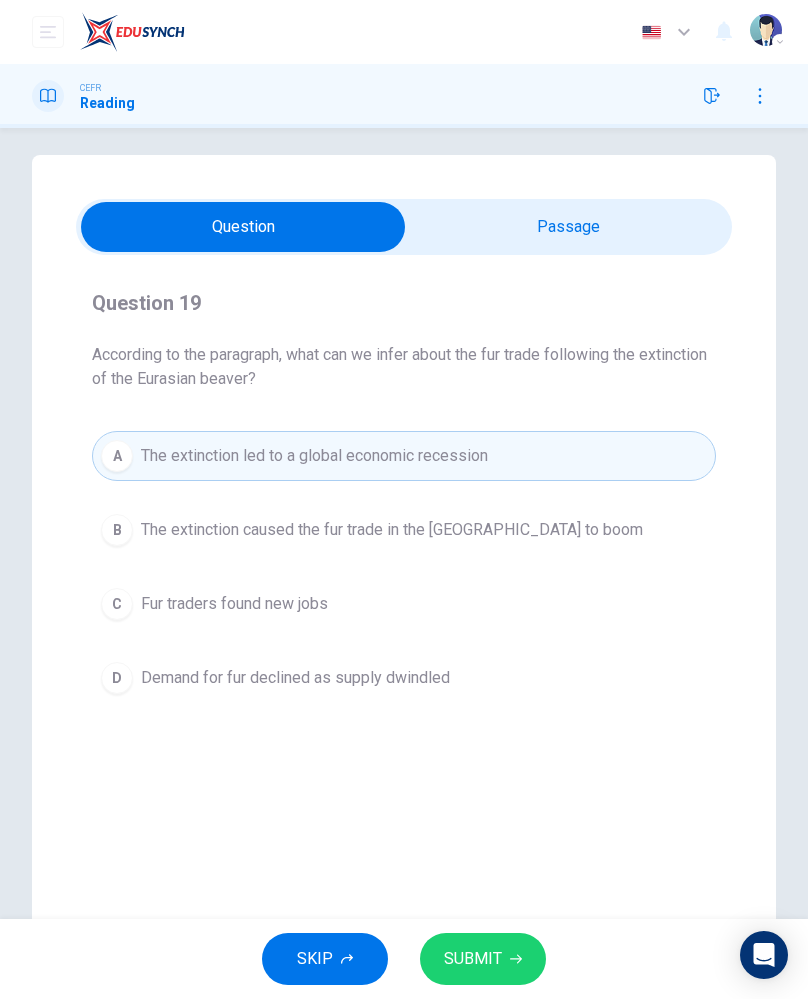 click 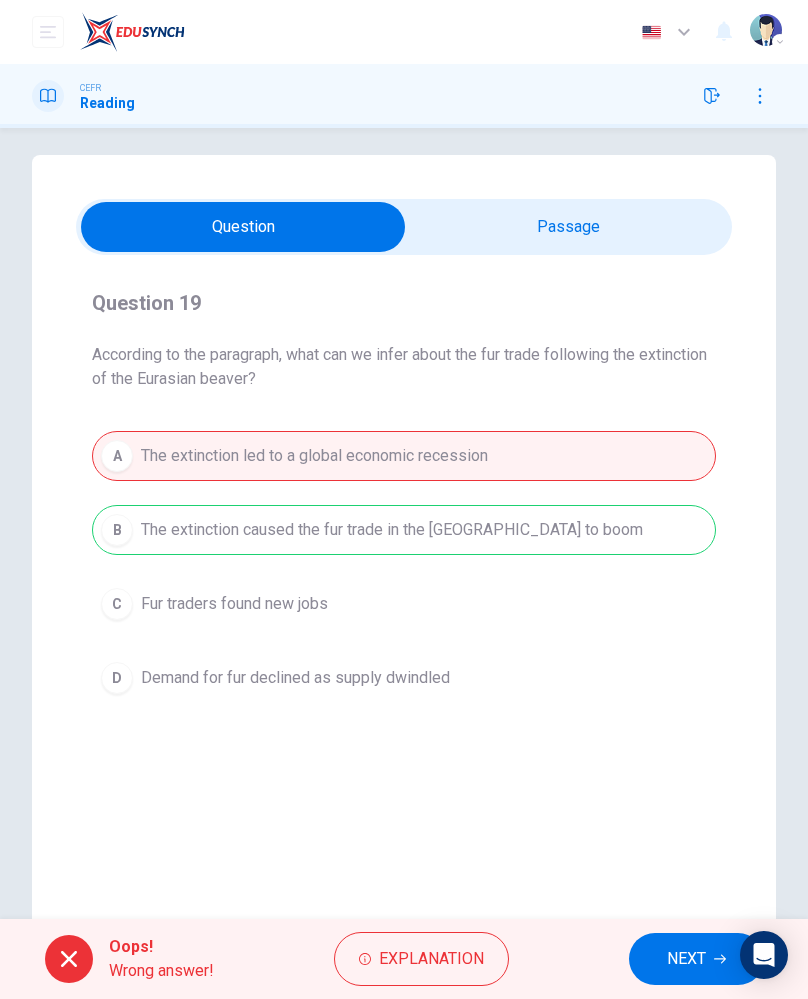 click on "Explanation" at bounding box center (431, 959) 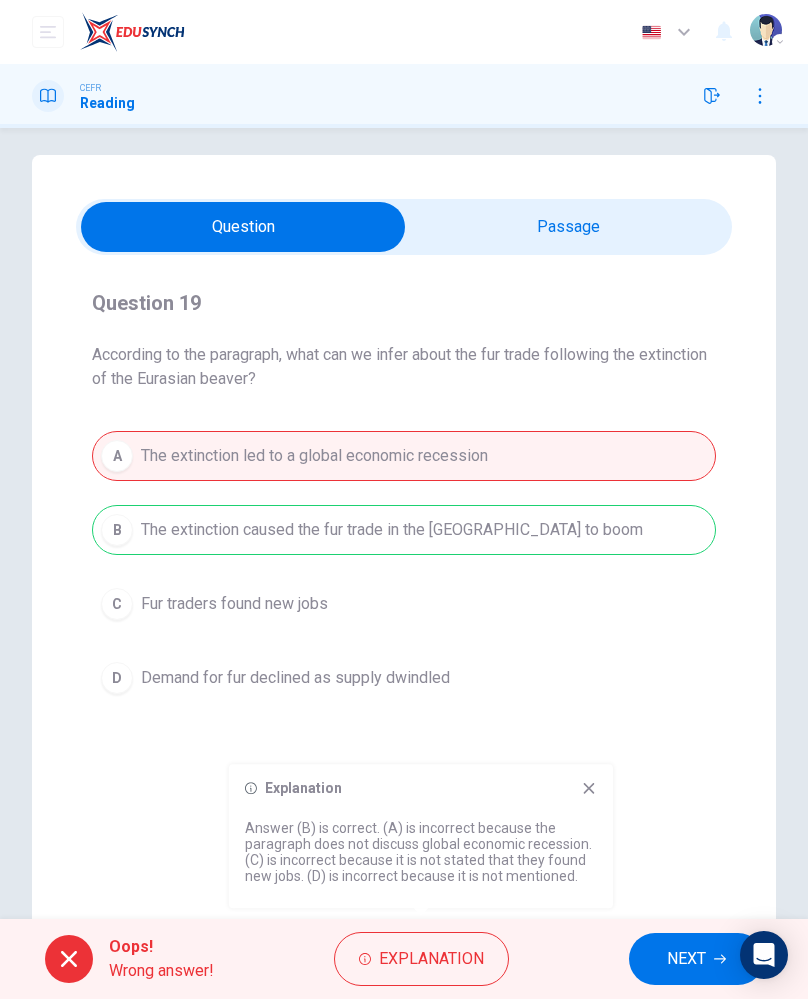 click on "Question Passage Question 19 According to the paragraph, what can we infer about the fur trade following the extinction of the Eurasian beaver? A The extinction led to a global economic recession B The extinction caused the fur trade in the New World to boom C Fur traders found new jobs D Demand for fur declined as supply dwindled [DEMOGRAPHIC_DATA] Trade 1 2 3 4 5" at bounding box center [404, 557] 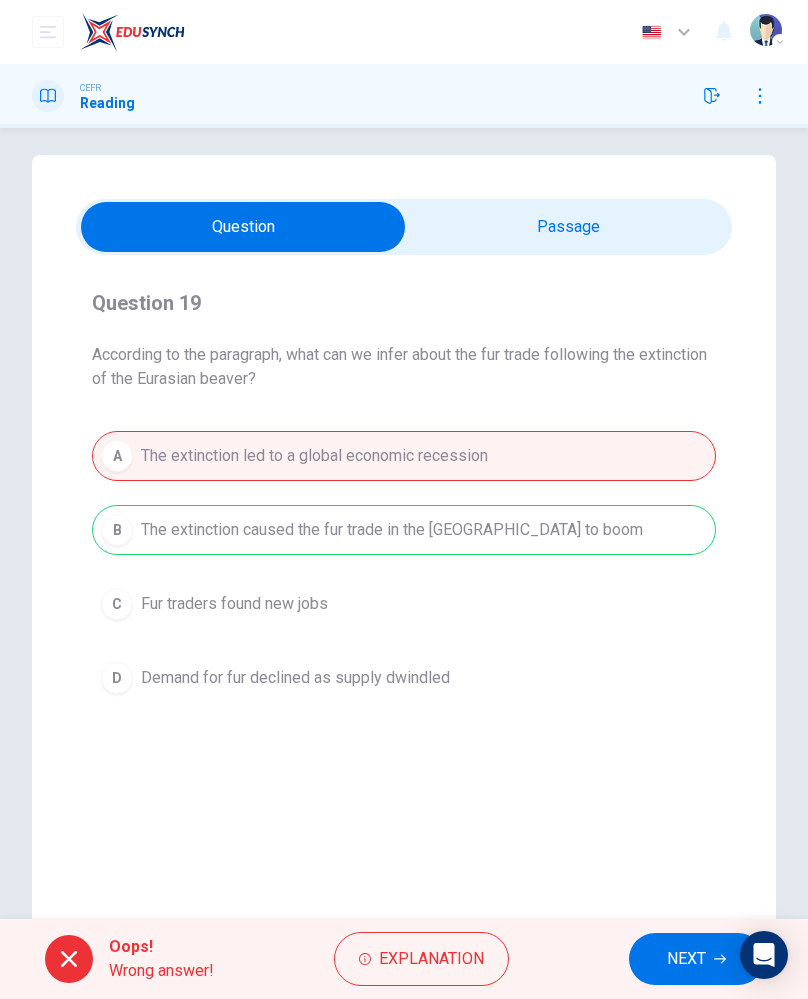 click on "NEXT" at bounding box center (686, 959) 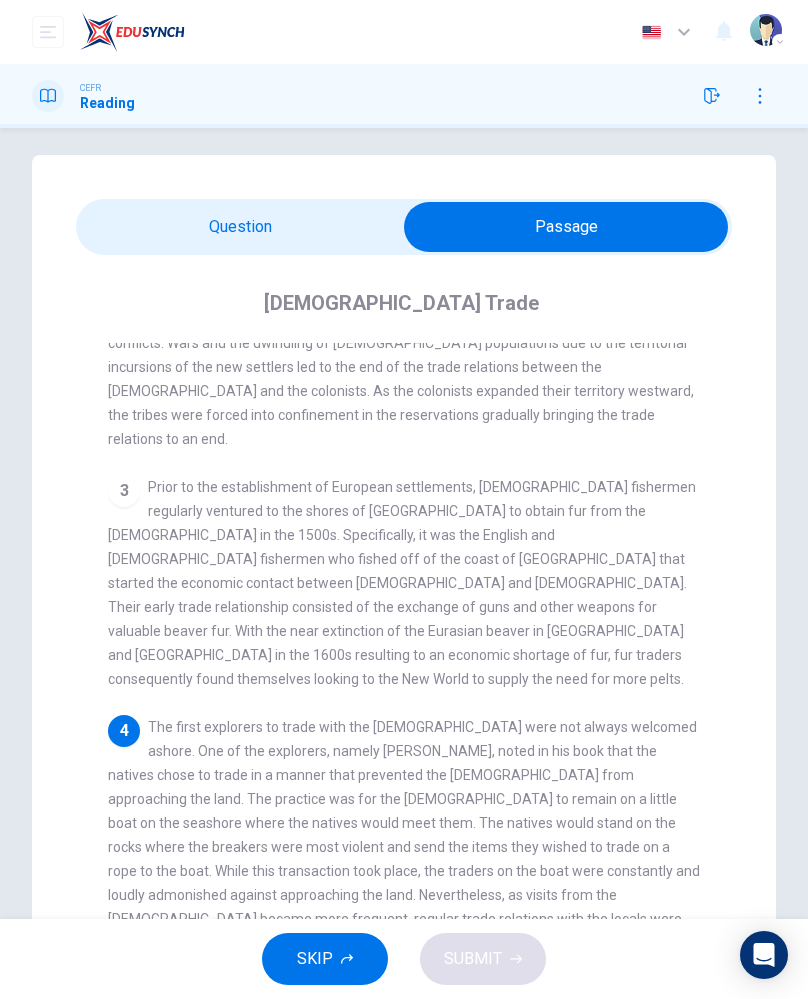 scroll, scrollTop: 494, scrollLeft: 0, axis: vertical 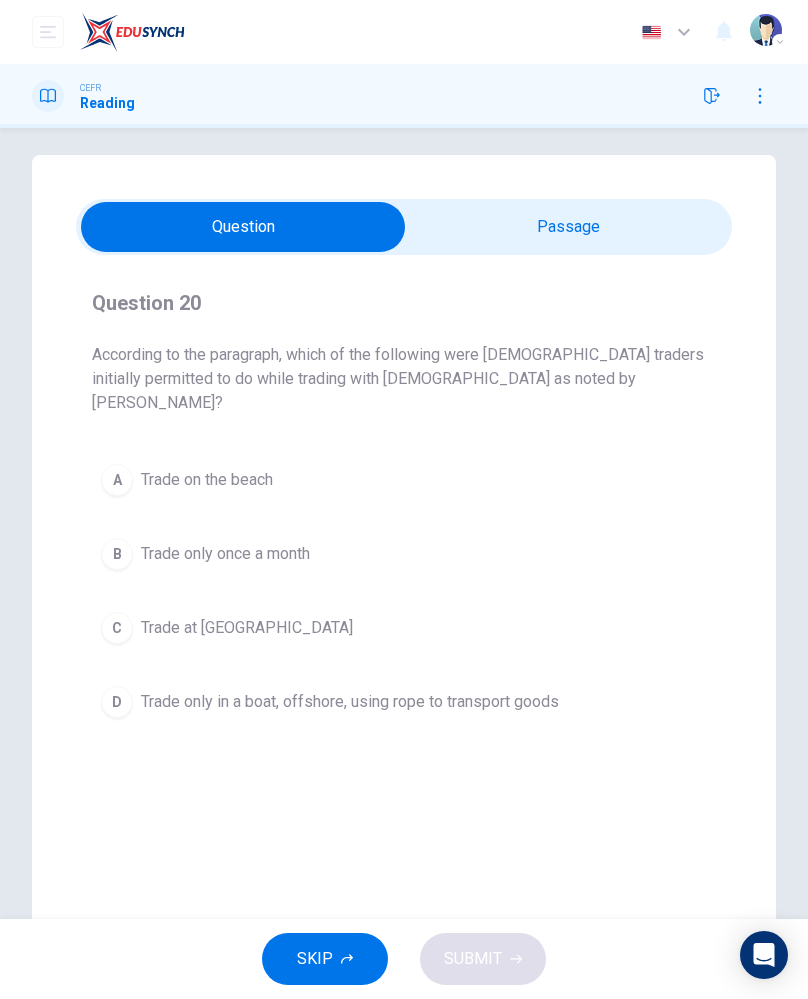 click on "D Trade only in a boat, offshore, using rope to transport goods" at bounding box center [404, 702] 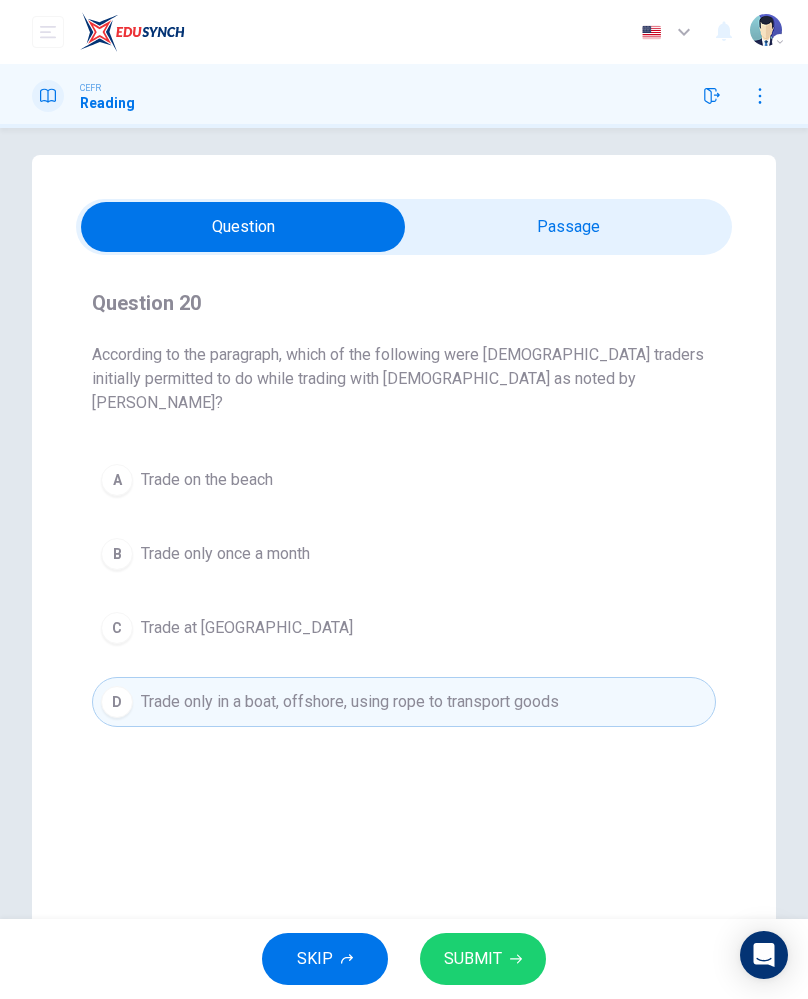 click on "D Trade only in a boat, offshore, using rope to transport goods" at bounding box center (404, 702) 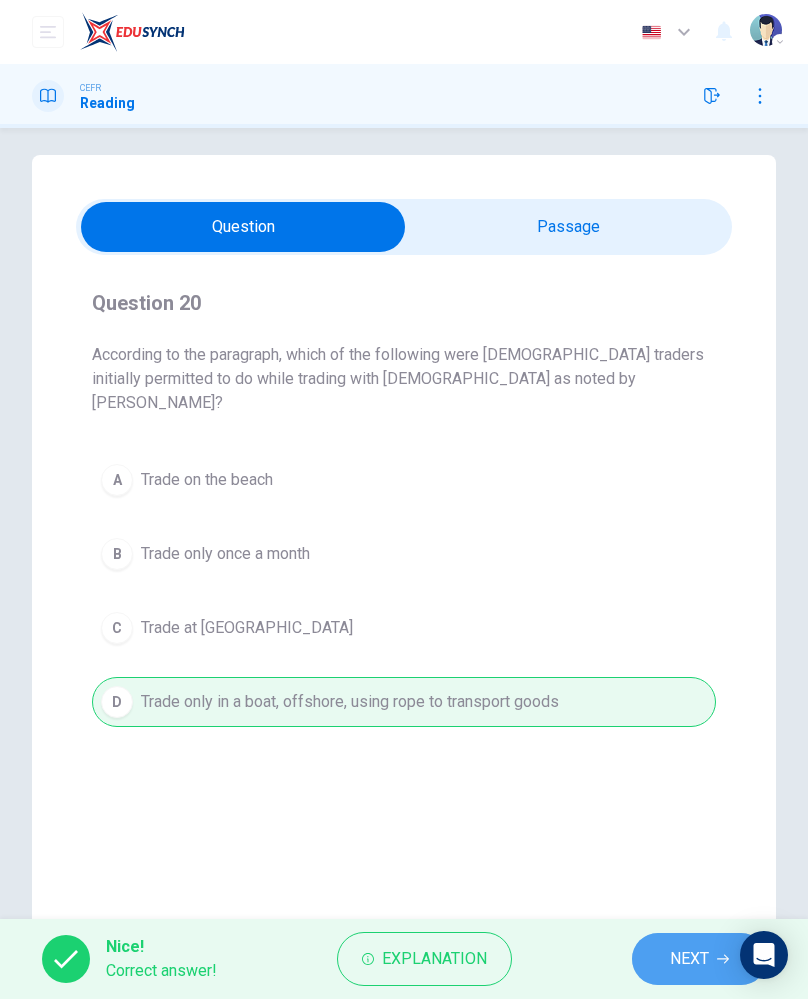 click on "NEXT" at bounding box center [689, 959] 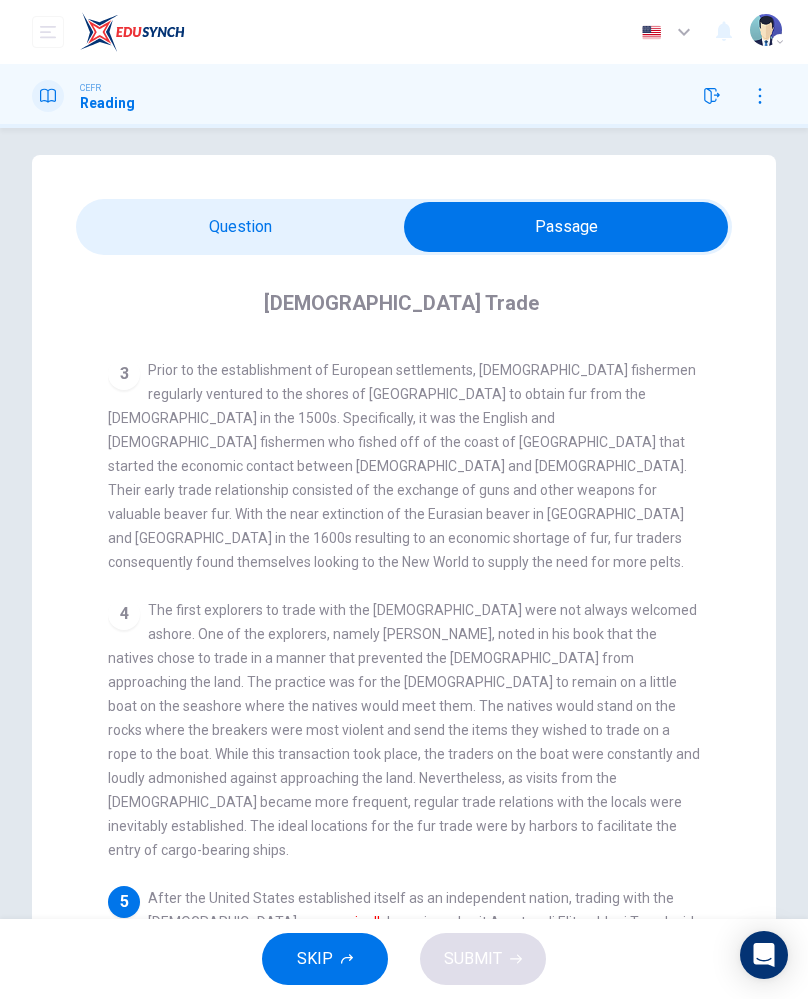 scroll, scrollTop: 616, scrollLeft: 0, axis: vertical 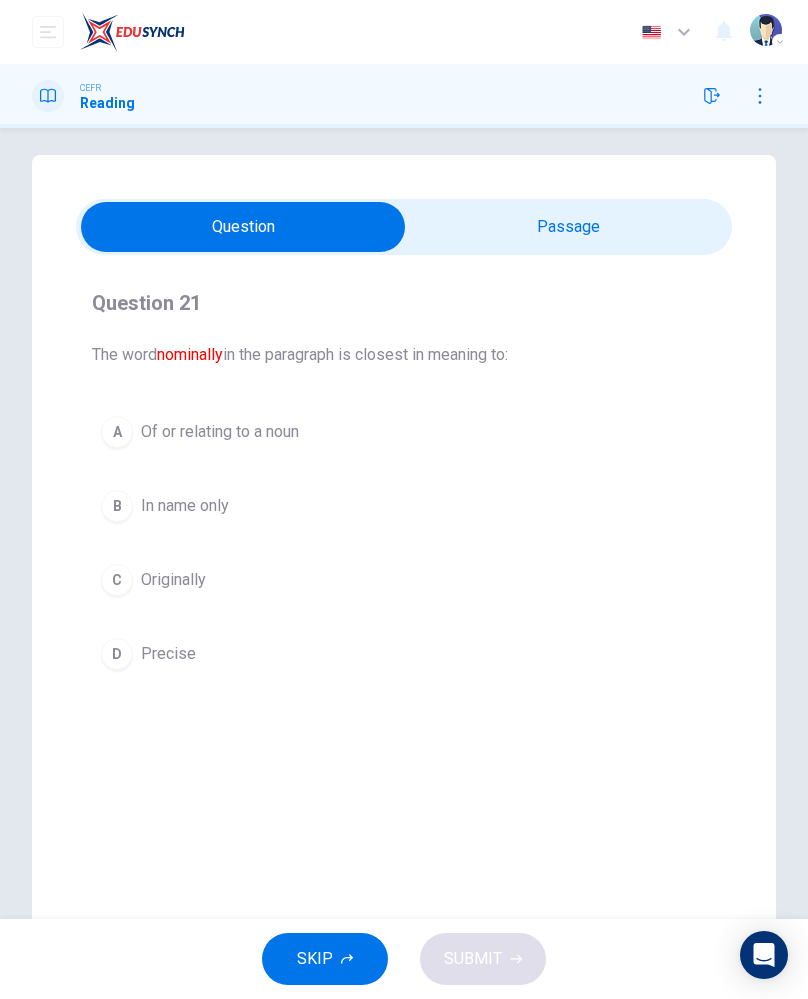 click on "A" at bounding box center [117, 432] 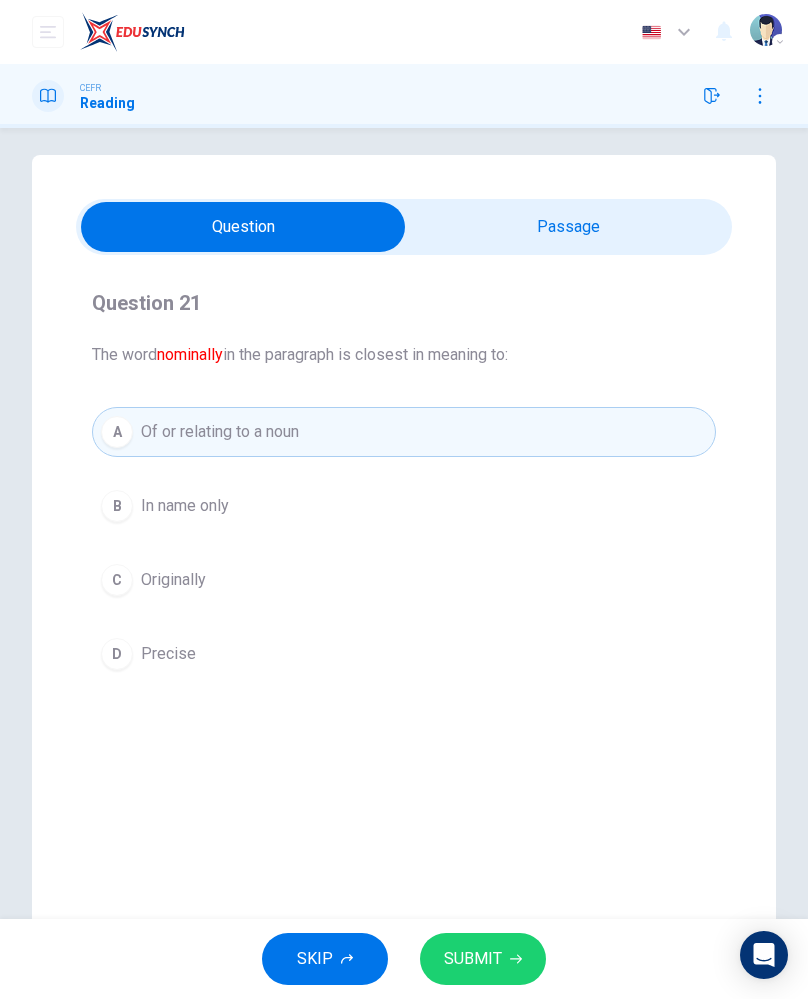 click on "In name only" at bounding box center (185, 506) 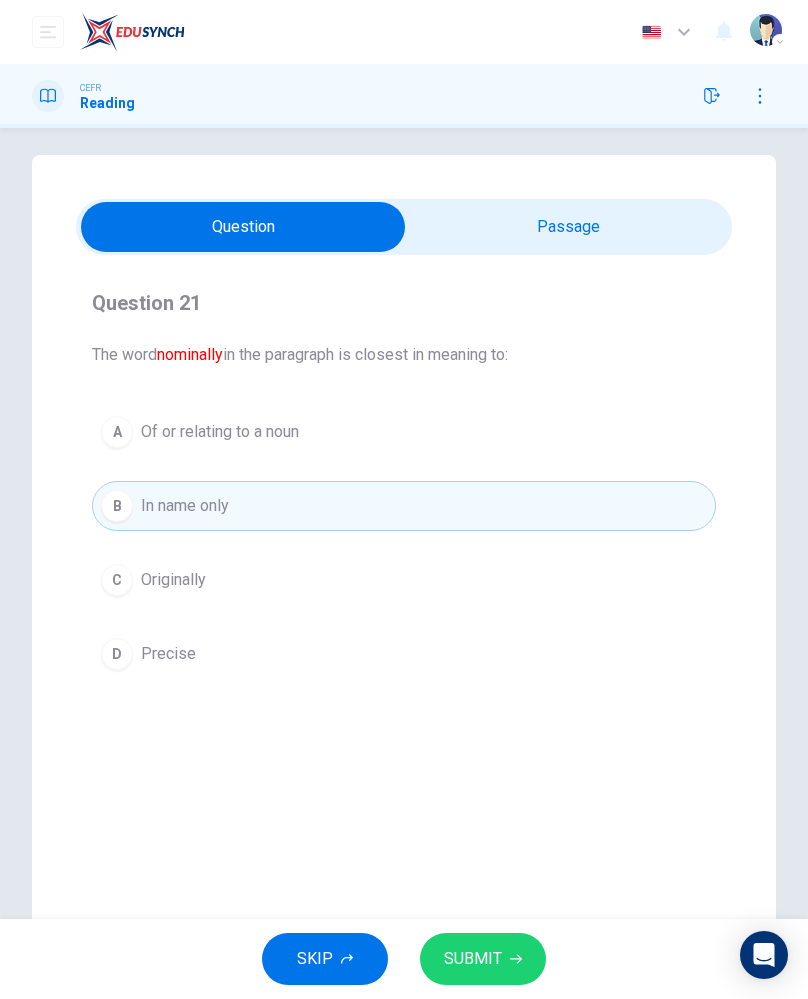 click on "In name only" at bounding box center [185, 506] 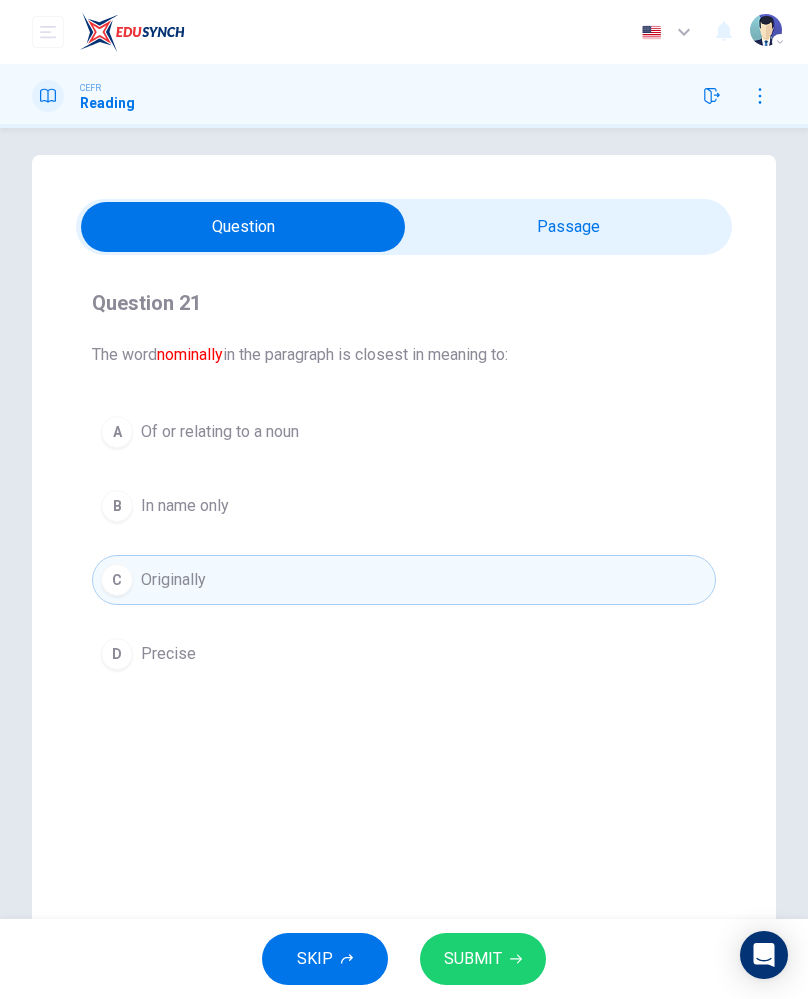 click on "Precise" at bounding box center (168, 654) 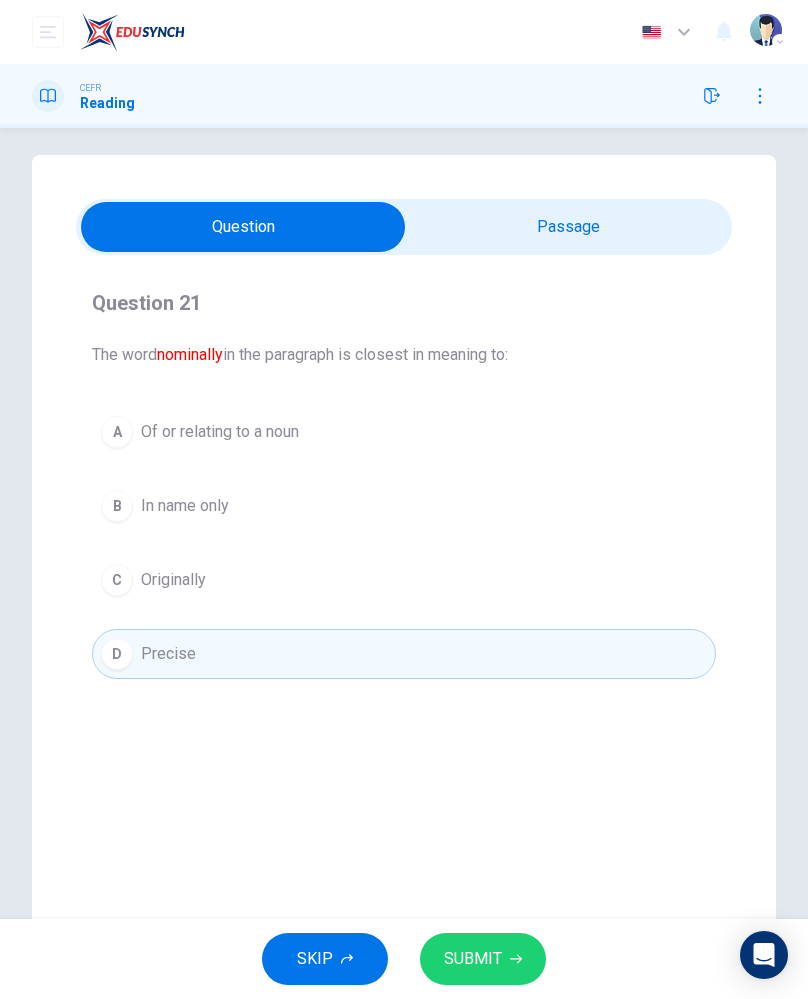 click on "B" at bounding box center [117, 506] 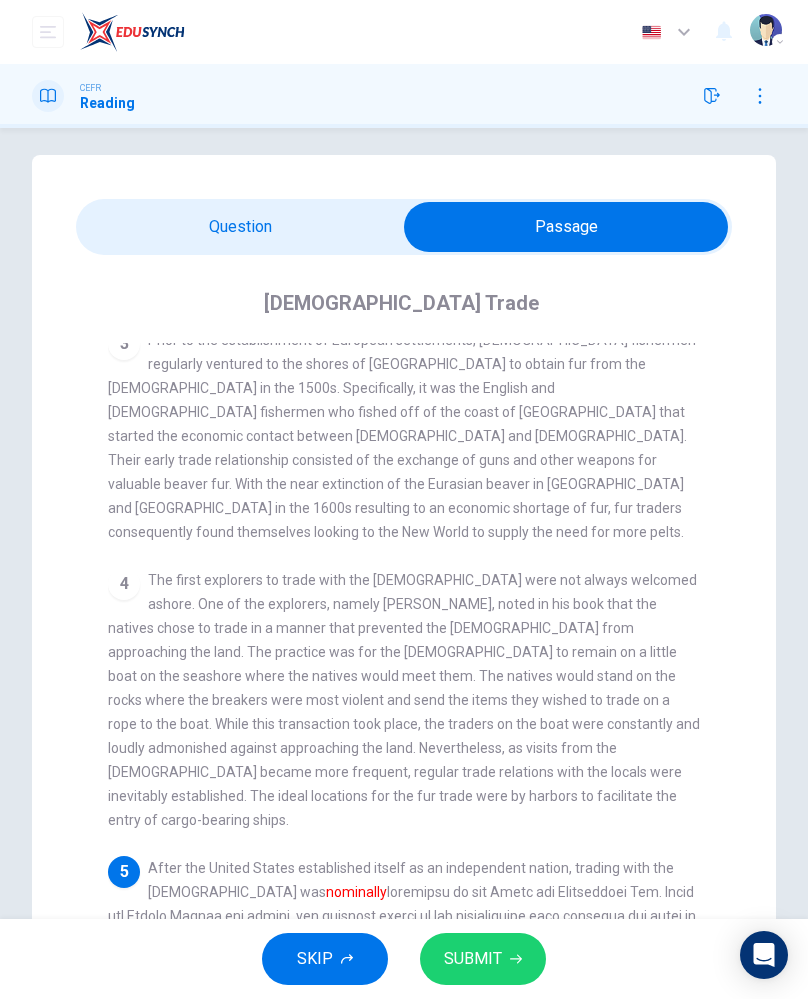 scroll, scrollTop: 640, scrollLeft: 0, axis: vertical 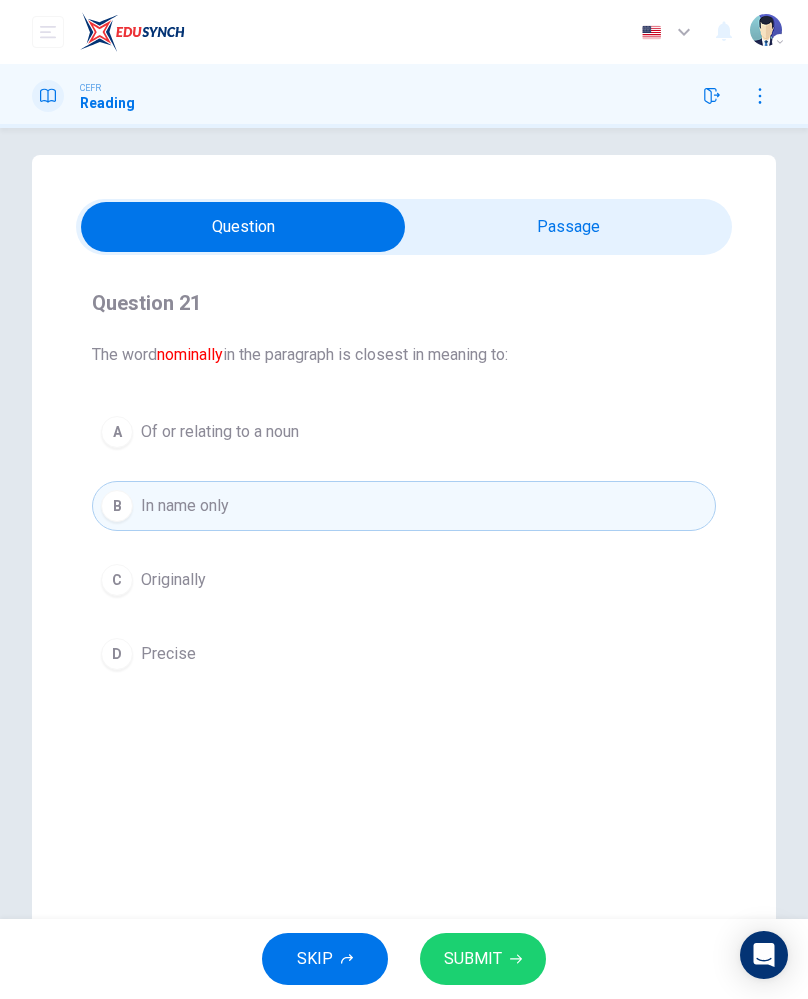 click on "SUBMIT" at bounding box center [483, 959] 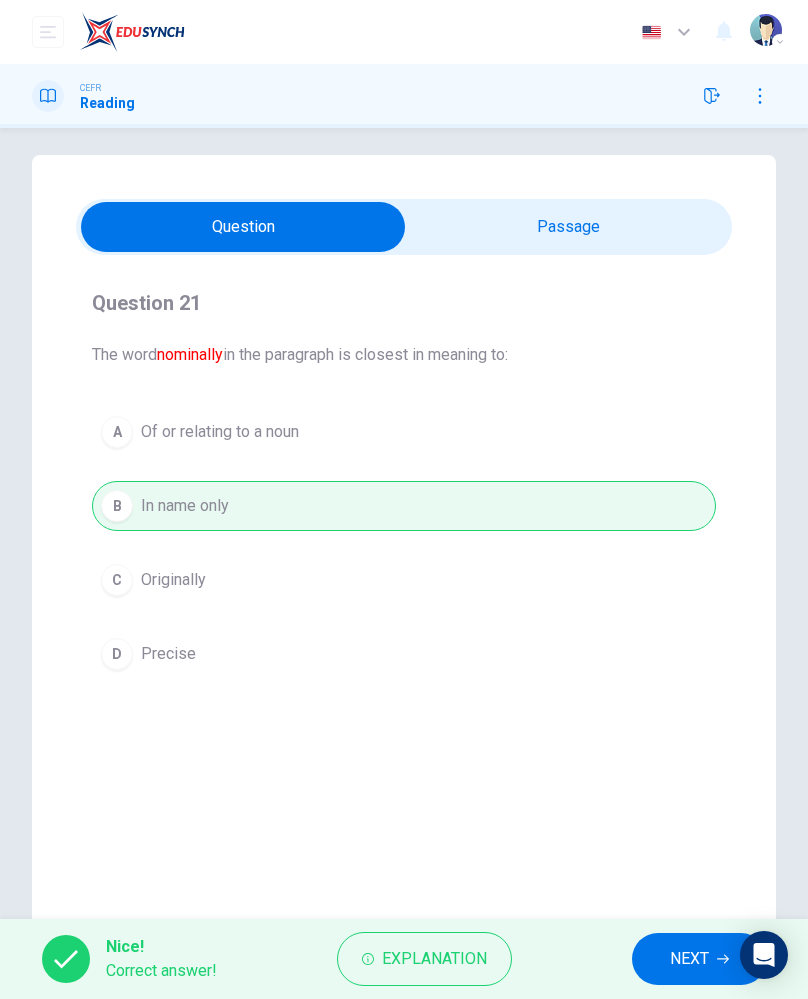 click on "Explanation" at bounding box center [434, 959] 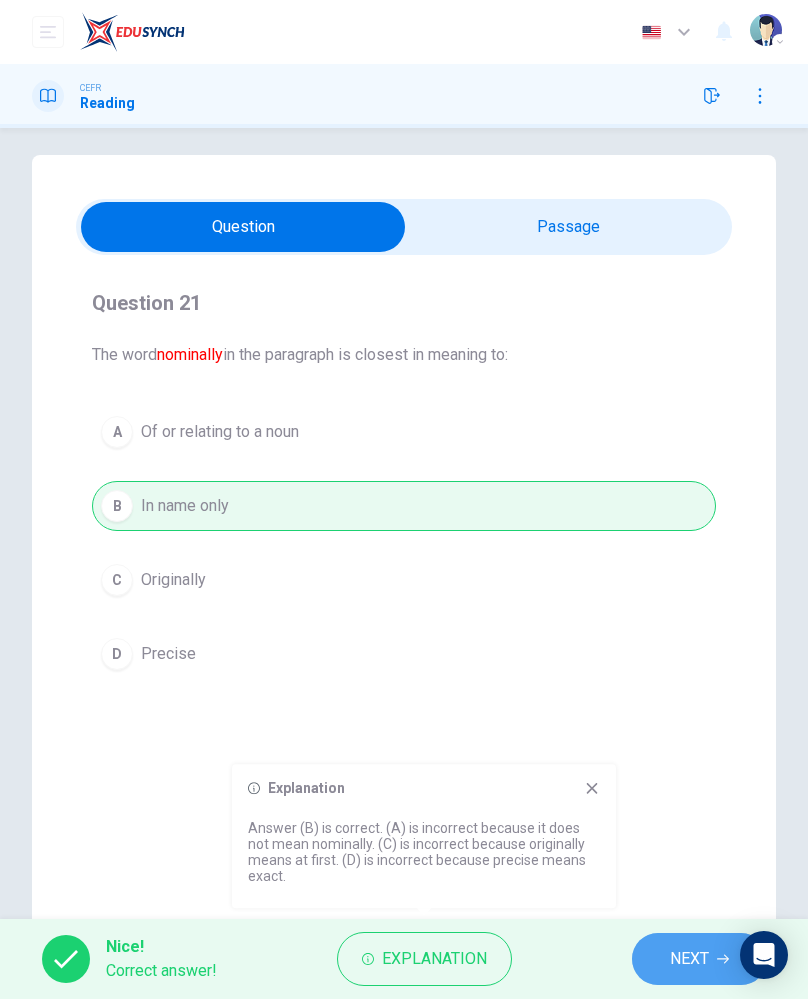 click on "NEXT" at bounding box center [689, 959] 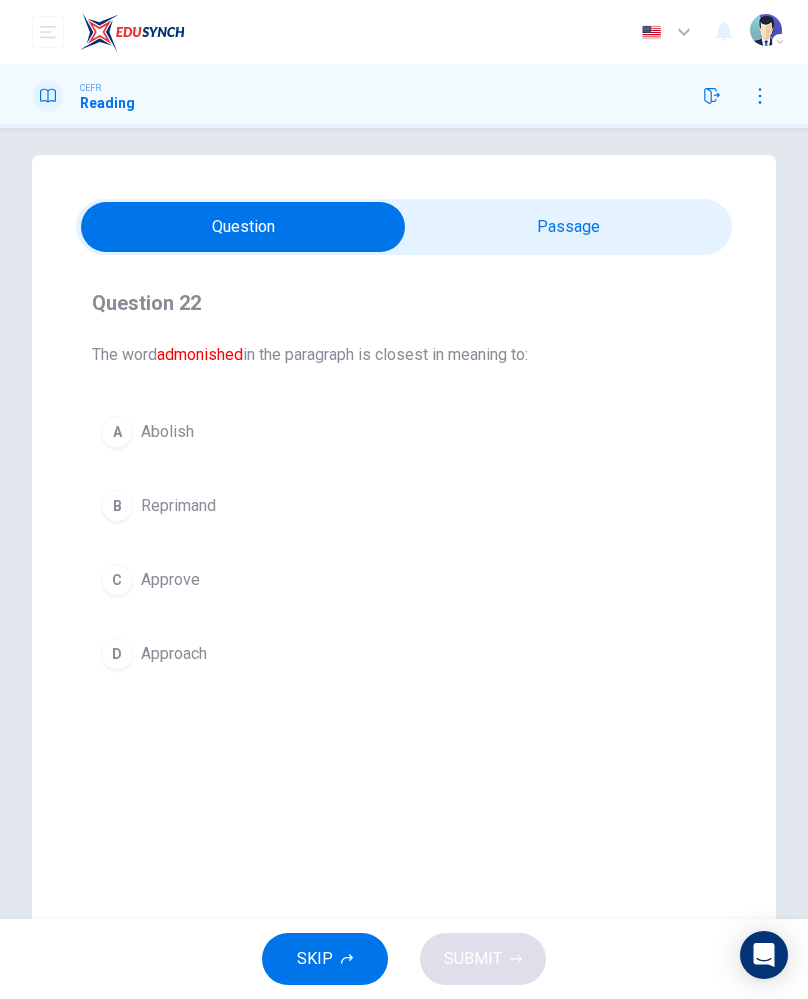 click on "Abolish" at bounding box center [167, 432] 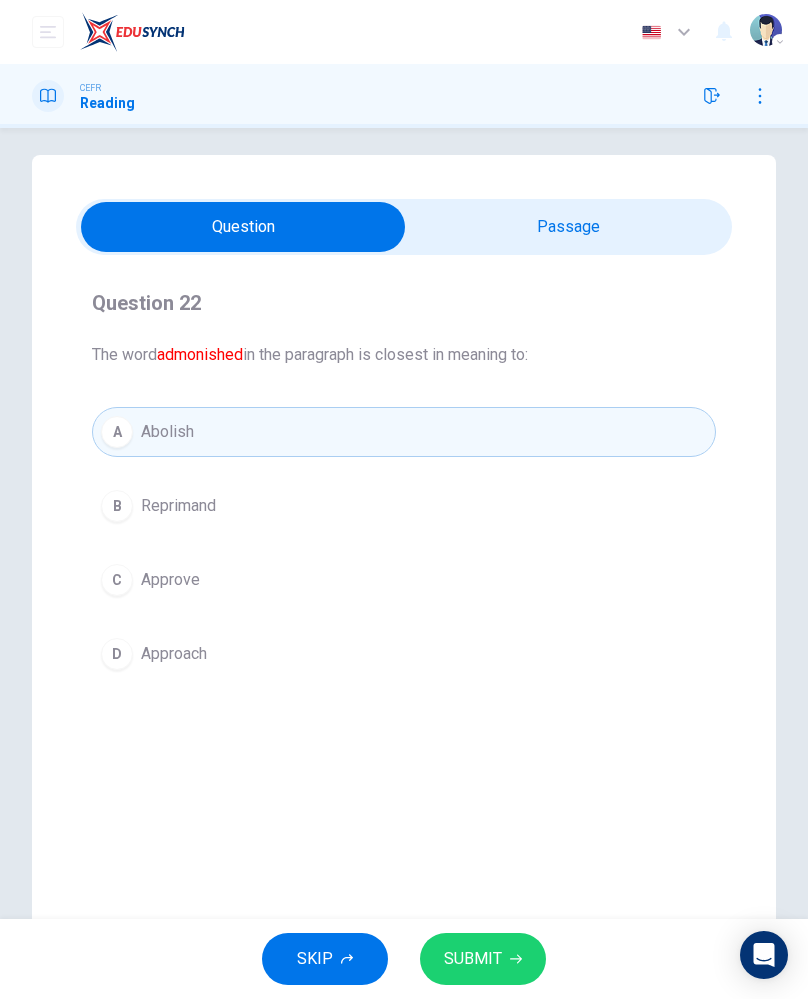 click 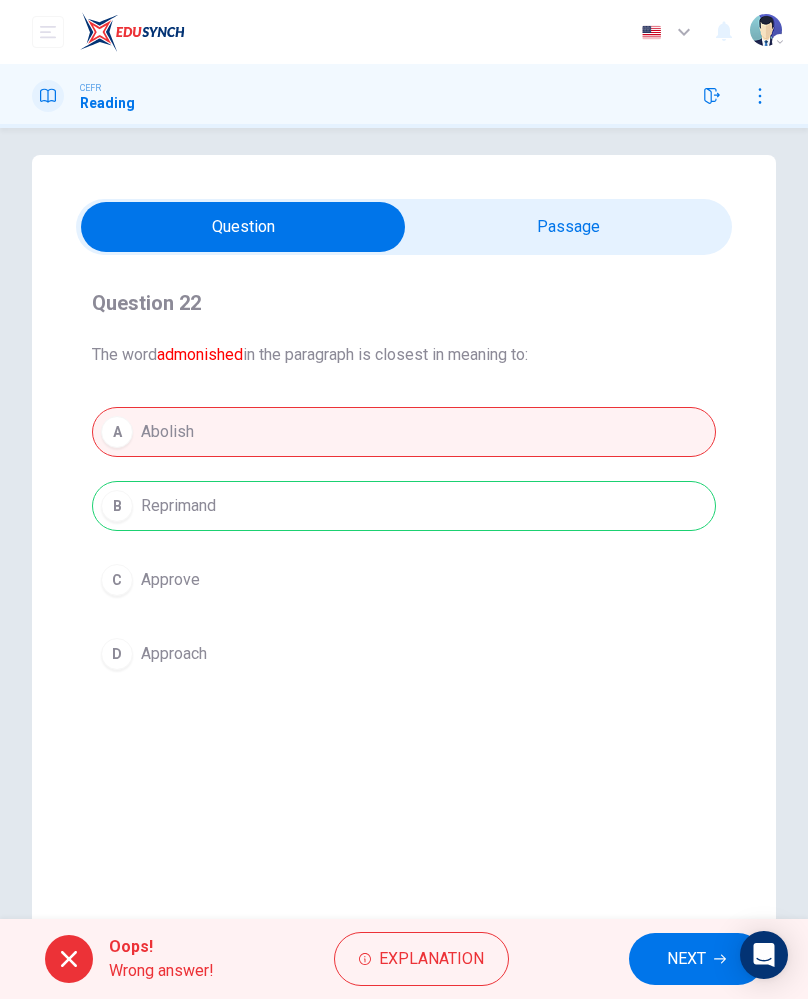 click on "Oops! Wrong answer! Explanation NEXT" at bounding box center (404, 959) 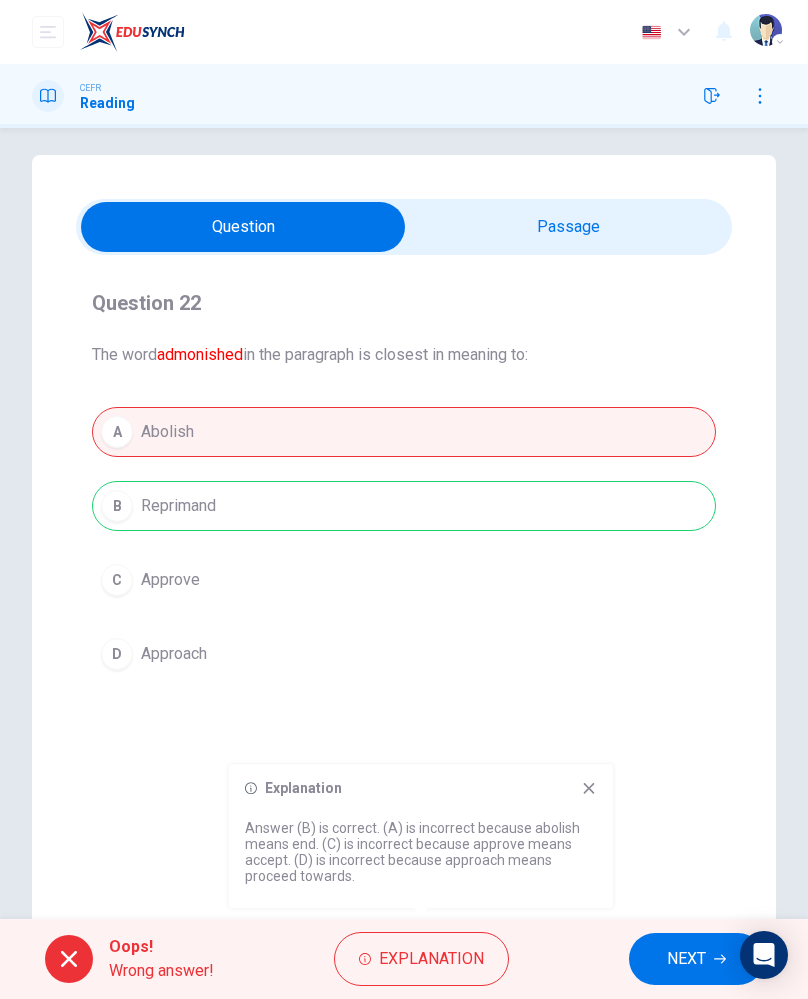 click on "Question Passage Question 22 The word  admonished  in the paragraph is closest in meaning to: A Abolish B Reprimand C Approve D Approach [DEMOGRAPHIC_DATA] Trade 1 Trade between the [DEMOGRAPHIC_DATA] and their [DEMOGRAPHIC_DATA] descendants and the [DEMOGRAPHIC_DATA] people of [GEOGRAPHIC_DATA] is referred to as the [DEMOGRAPHIC_DATA] Trade. While the Indian Trade is used as a Eurocentric term to describe the people involved in the trade, the verbiage is recognized in some circles as politically incorrect. The politically correct term to use when referring to the [DEMOGRAPHIC_DATA] people of [GEOGRAPHIC_DATA] is "[DEMOGRAPHIC_DATA]" in [GEOGRAPHIC_DATA] and "First Nations" in [GEOGRAPHIC_DATA]. The products involved in the trade varied by region and by era. The trade with the First Nations in [GEOGRAPHIC_DATA] consisted mainly in fur, typically the fur for making beaver hats, as this was considered by the [DEMOGRAPHIC_DATA] as the most valuable product of the trade. Other products desired by the [DEMOGRAPHIC_DATA] included deerskin, buffalo skin and meat. 2 3 4 admonished 5" at bounding box center (404, 557) 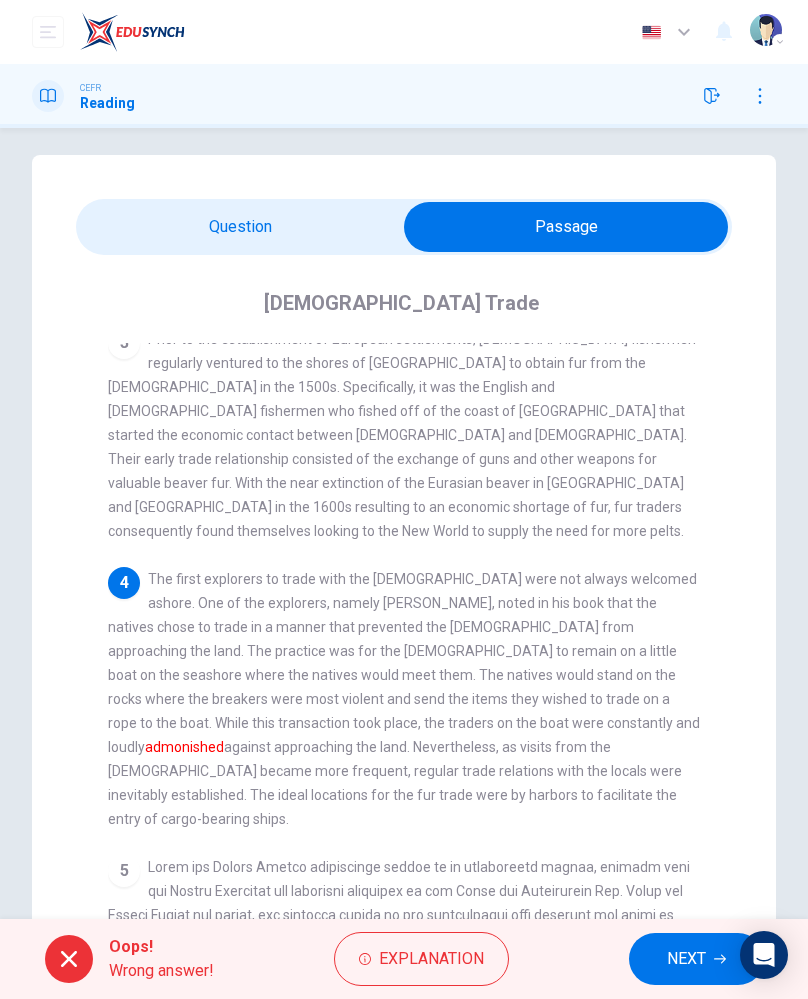click on "The first explorers to trade with the [DEMOGRAPHIC_DATA] were not always welcomed ashore. One of the explorers, namely [PERSON_NAME], noted in his book that the natives chose to trade in a manner that prevented the [DEMOGRAPHIC_DATA] from approaching the land. The practice was for the [DEMOGRAPHIC_DATA] to remain on a little boat on the seashore where the natives would meet them. The natives would stand on the rocks where the breakers were most violent and send the items they wished to trade on a rope to the boat. While this transaction took place, the traders on the boat were constantly and loudly  admonished  against approaching the land. Nevertheless, as visits from the [DEMOGRAPHIC_DATA] became more frequent, regular trade relations with the locals were inevitably established. The ideal locations for the fur trade were by harbors to facilitate the entry of cargo-bearing ships." at bounding box center [404, 699] 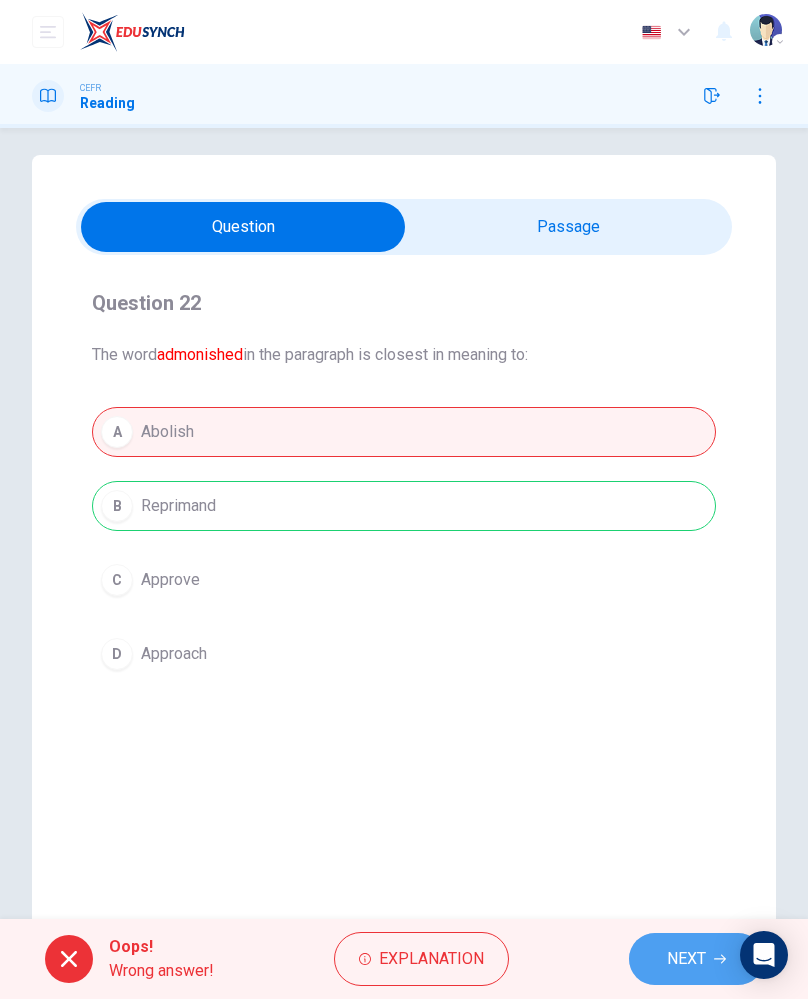 click on "NEXT" at bounding box center [686, 959] 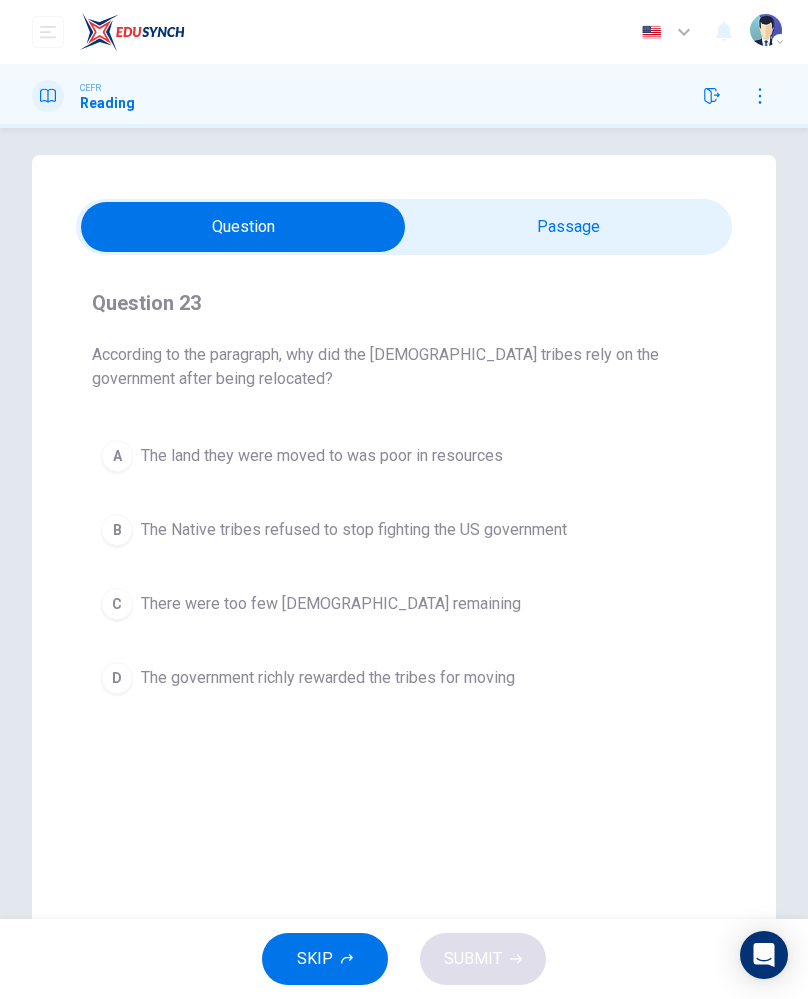 click on "A" at bounding box center [117, 456] 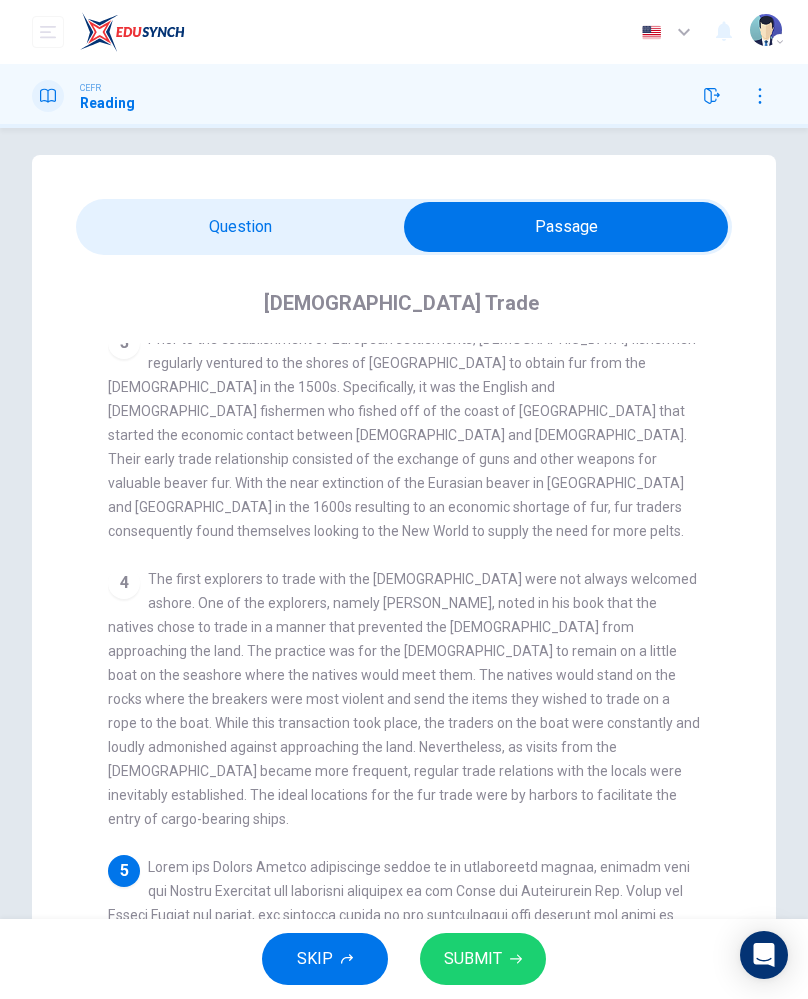 scroll, scrollTop: 675, scrollLeft: 0, axis: vertical 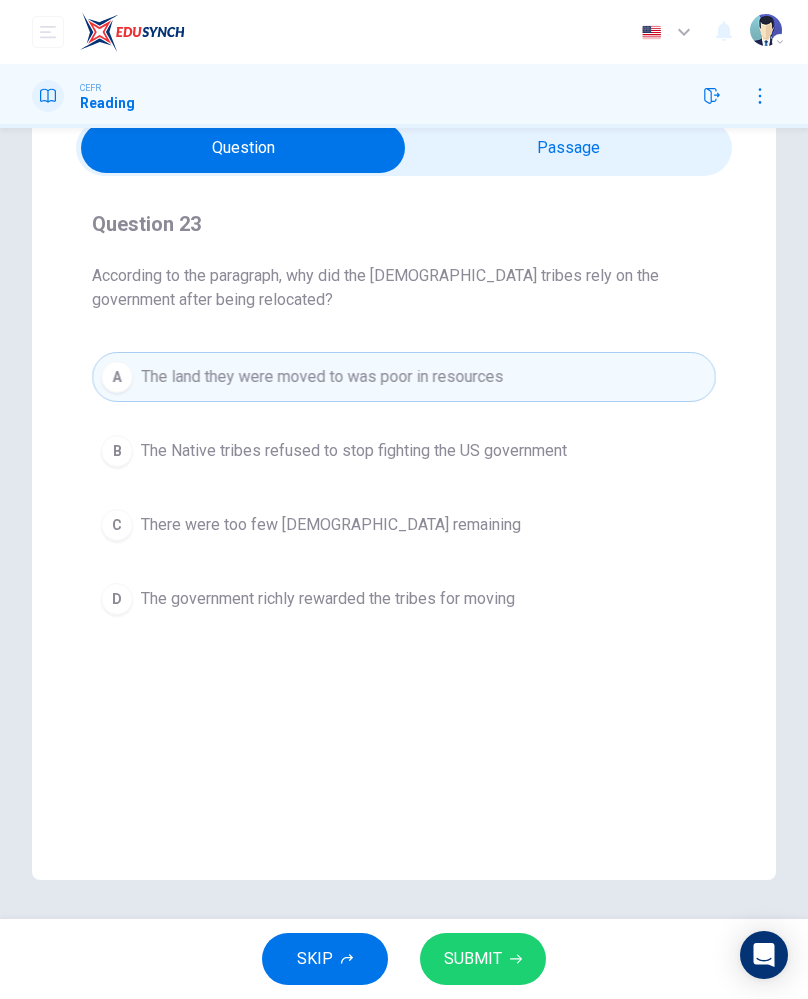 click on "The Native tribes refused to stop fighting the US government" at bounding box center (354, 451) 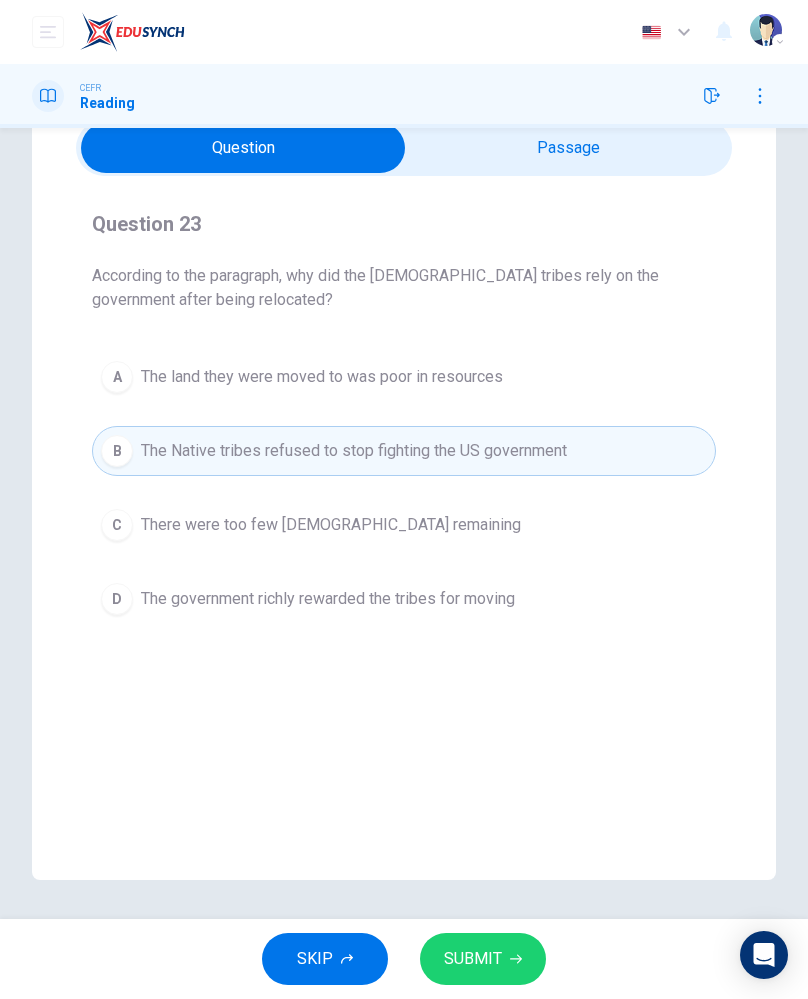 click on "There were too few [DEMOGRAPHIC_DATA] remaining" at bounding box center [331, 525] 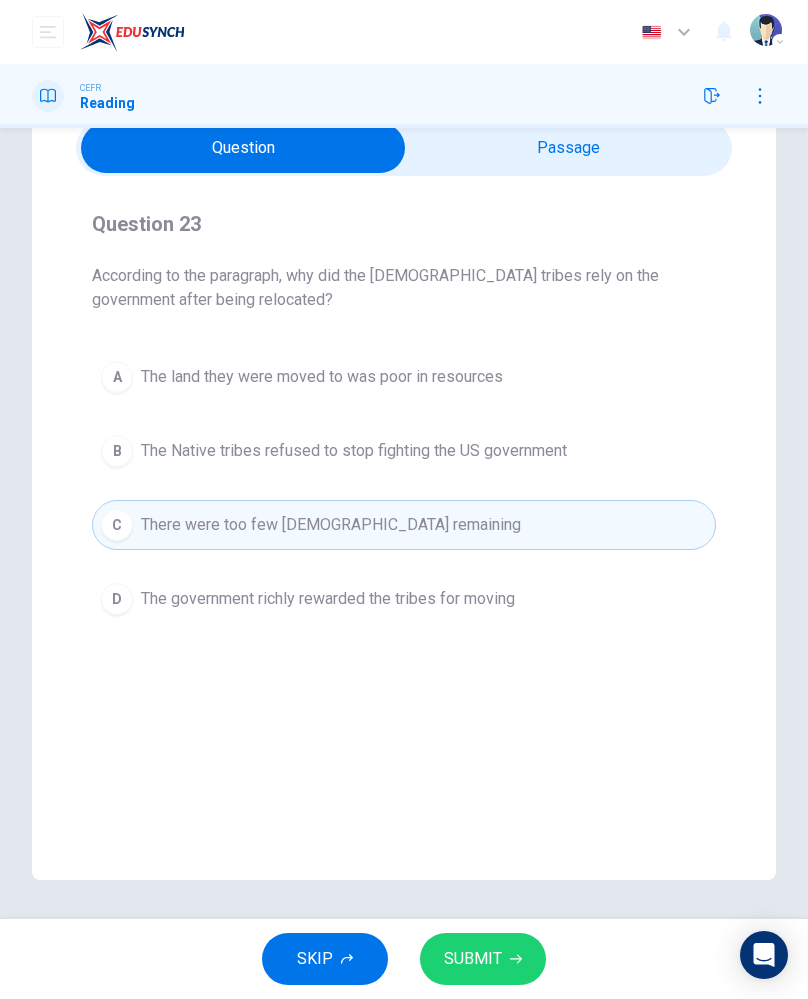click on "The Native tribes refused to stop fighting the US government" at bounding box center [354, 451] 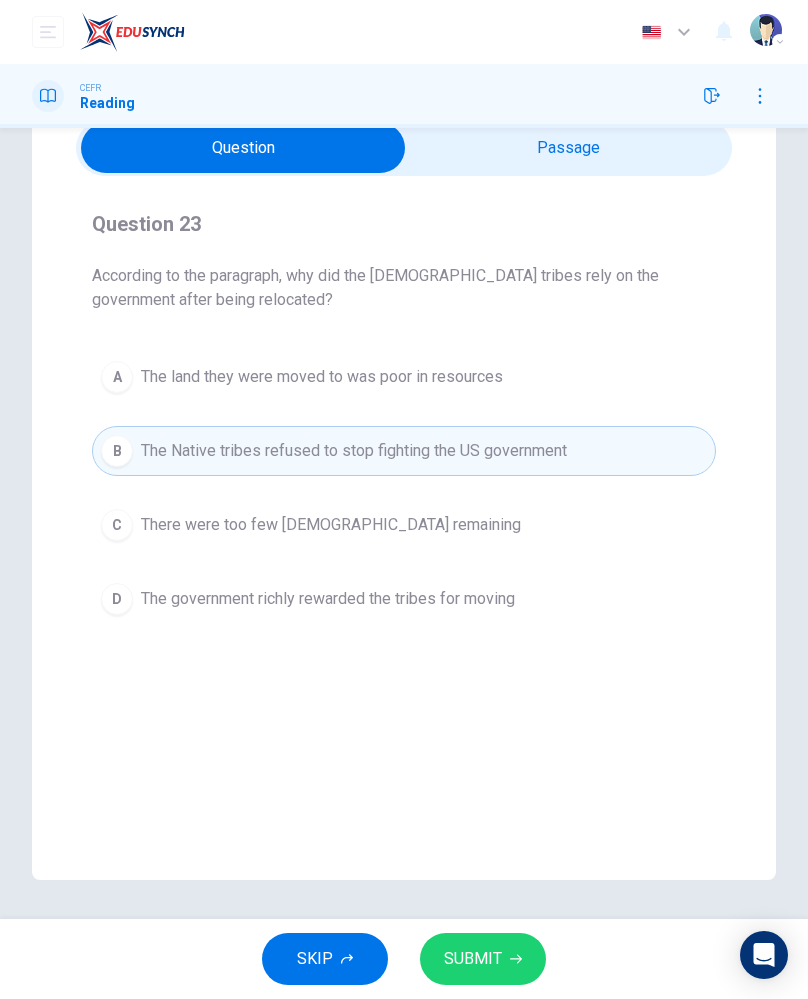 click on "The government richly rewarded the tribes for moving" at bounding box center [328, 599] 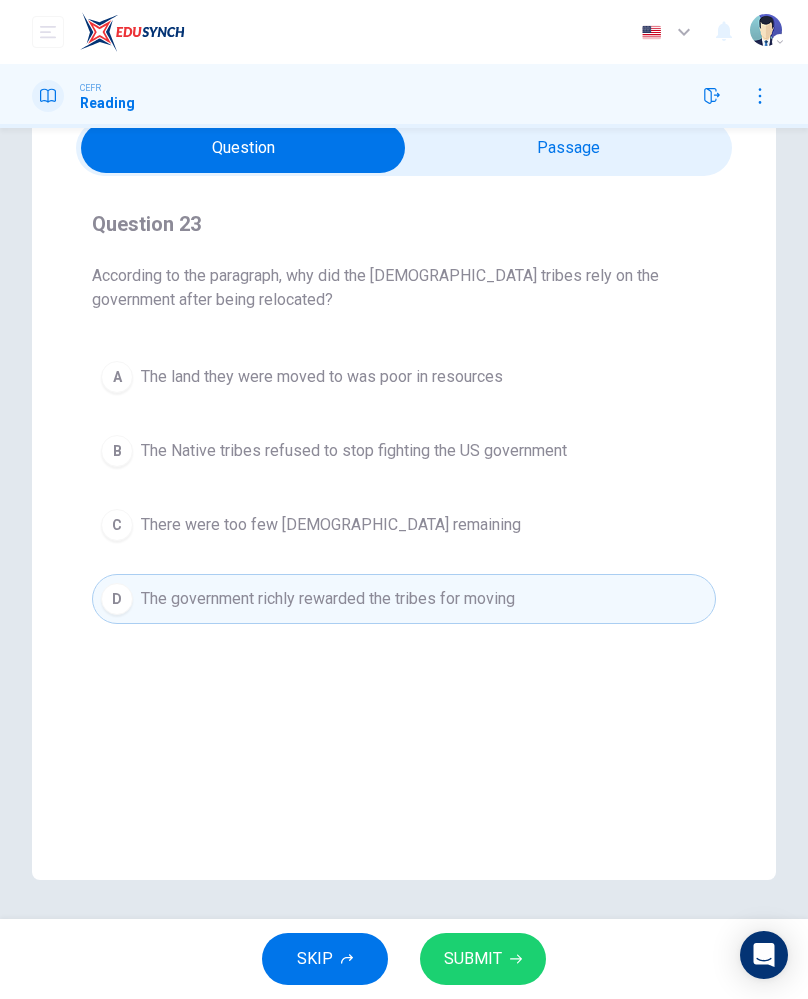 click on "There were too few [DEMOGRAPHIC_DATA] remaining" at bounding box center [331, 525] 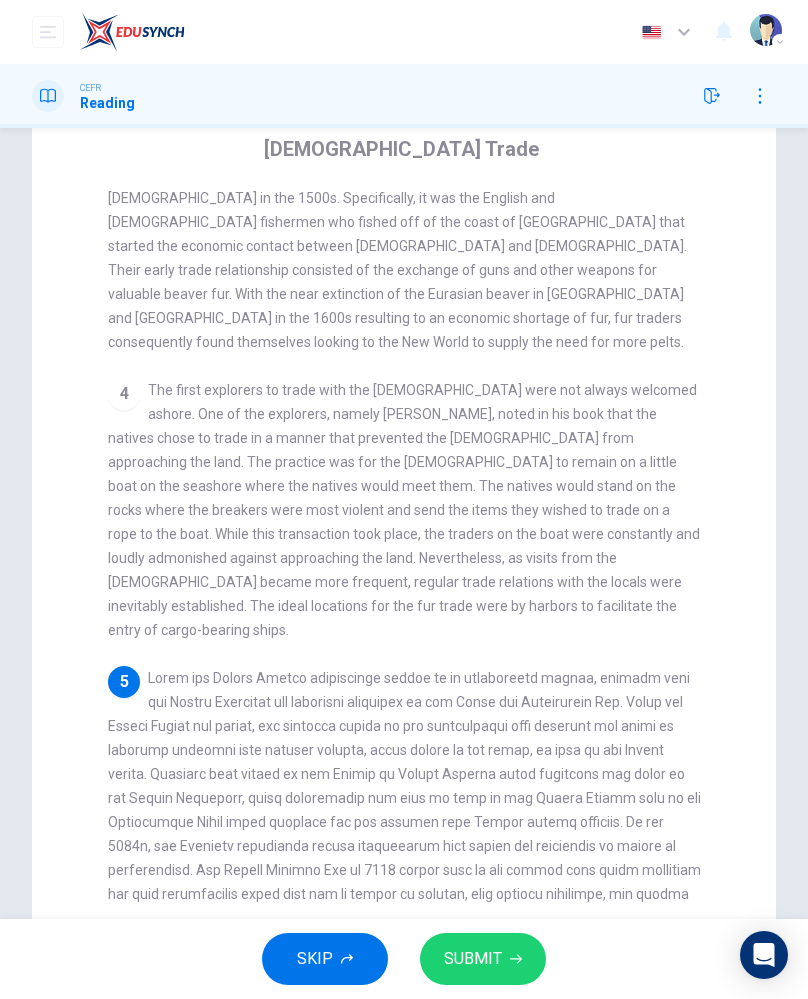 scroll, scrollTop: 168, scrollLeft: 0, axis: vertical 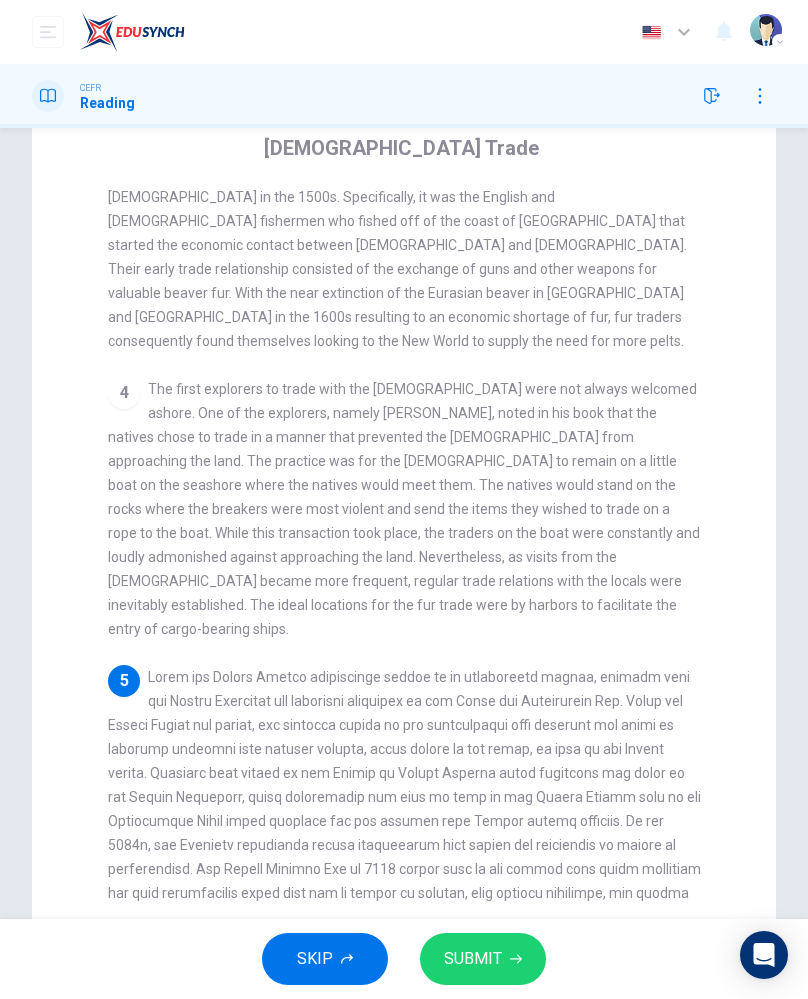 checkbox on "false" 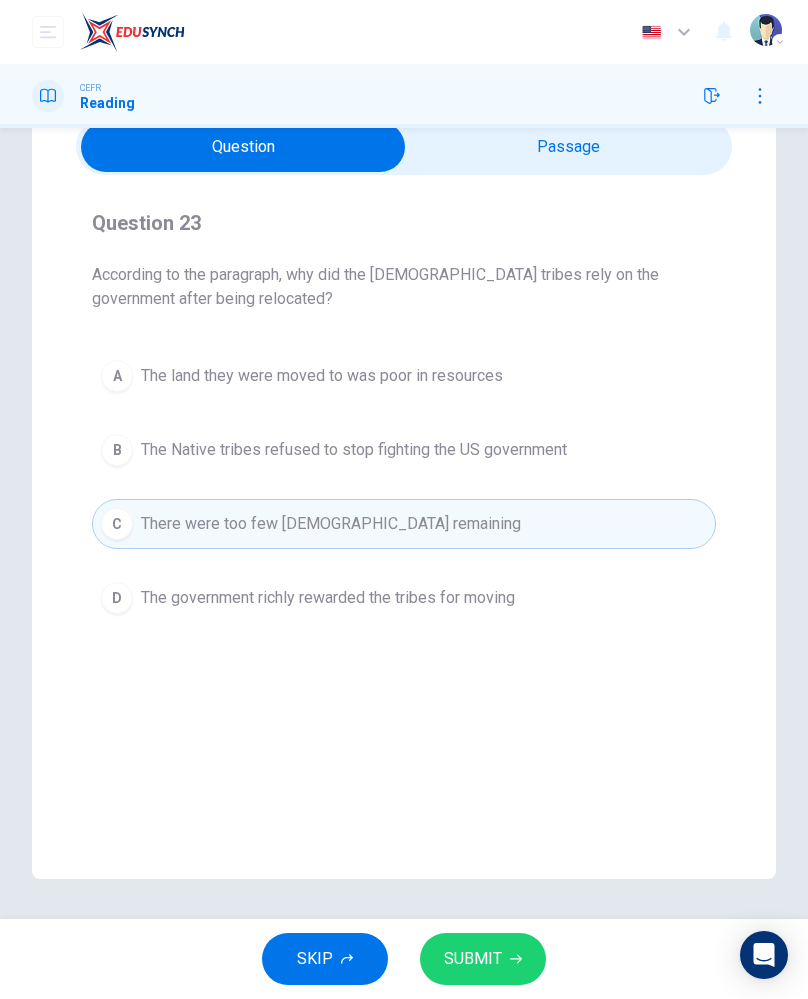 scroll, scrollTop: 92, scrollLeft: 0, axis: vertical 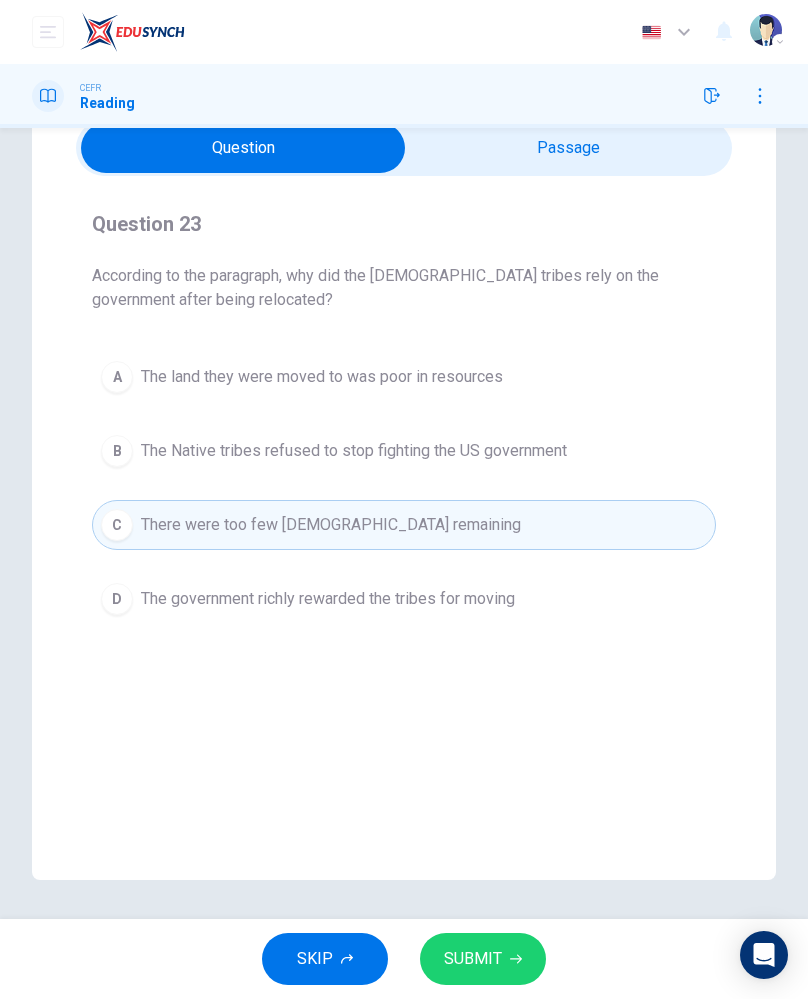 click on "The land they were moved to was poor in resources" at bounding box center [322, 377] 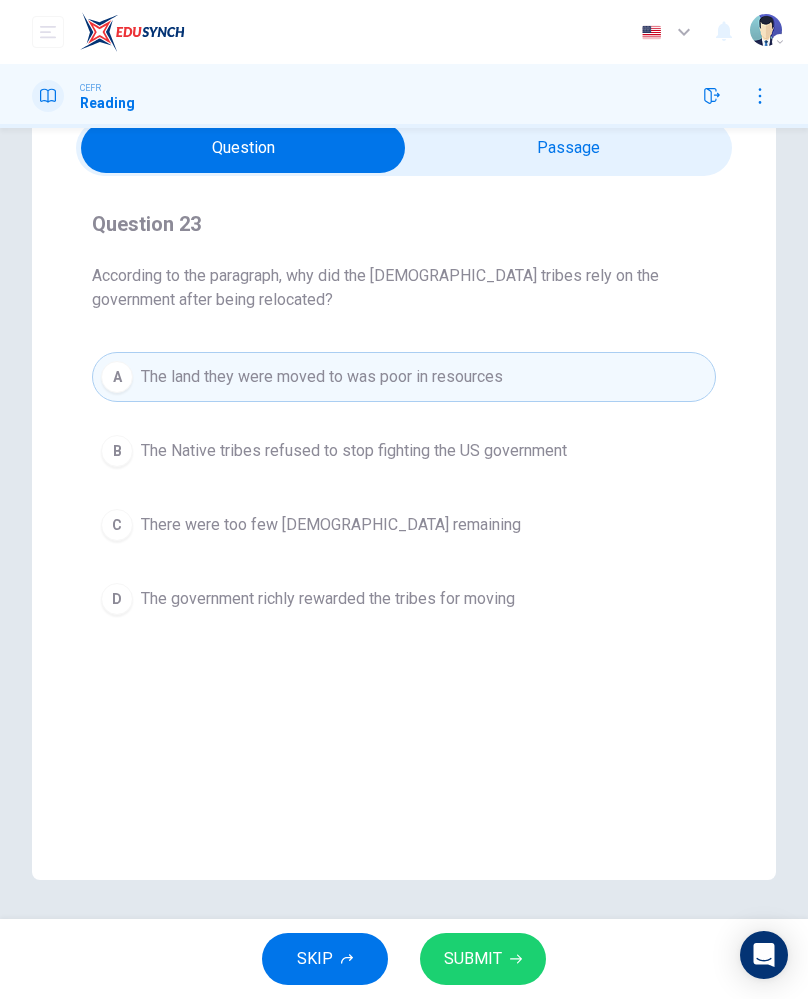 click on "SUBMIT" at bounding box center [483, 959] 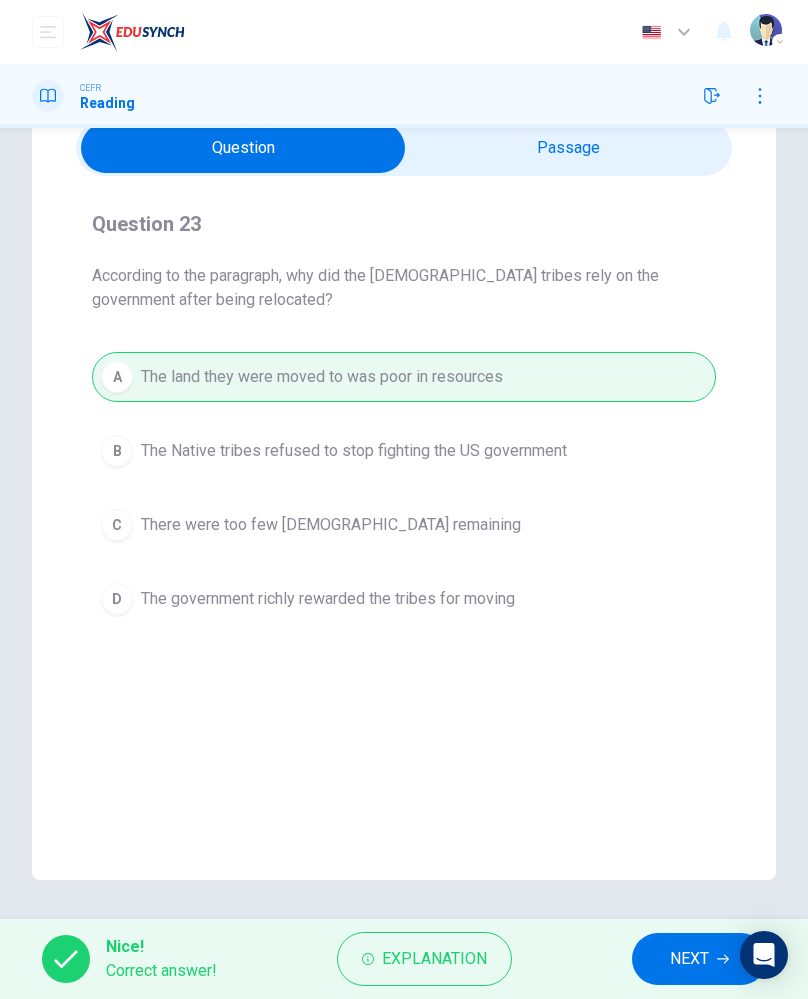 click on "NEXT" at bounding box center (689, 959) 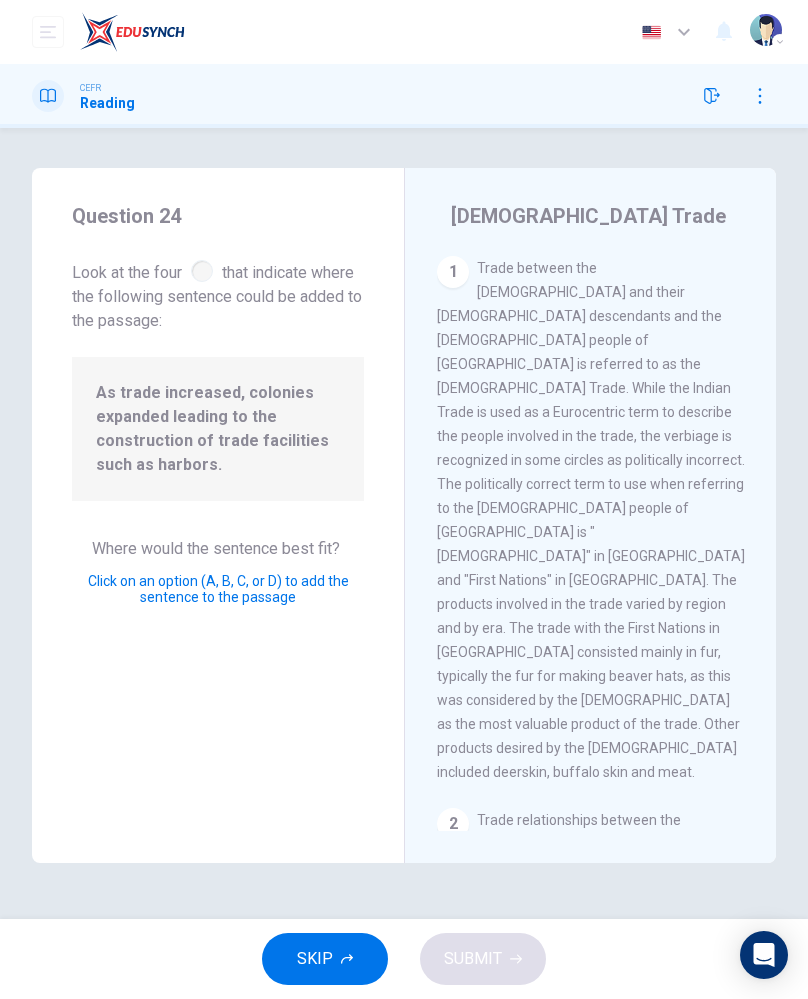 scroll, scrollTop: 0, scrollLeft: 0, axis: both 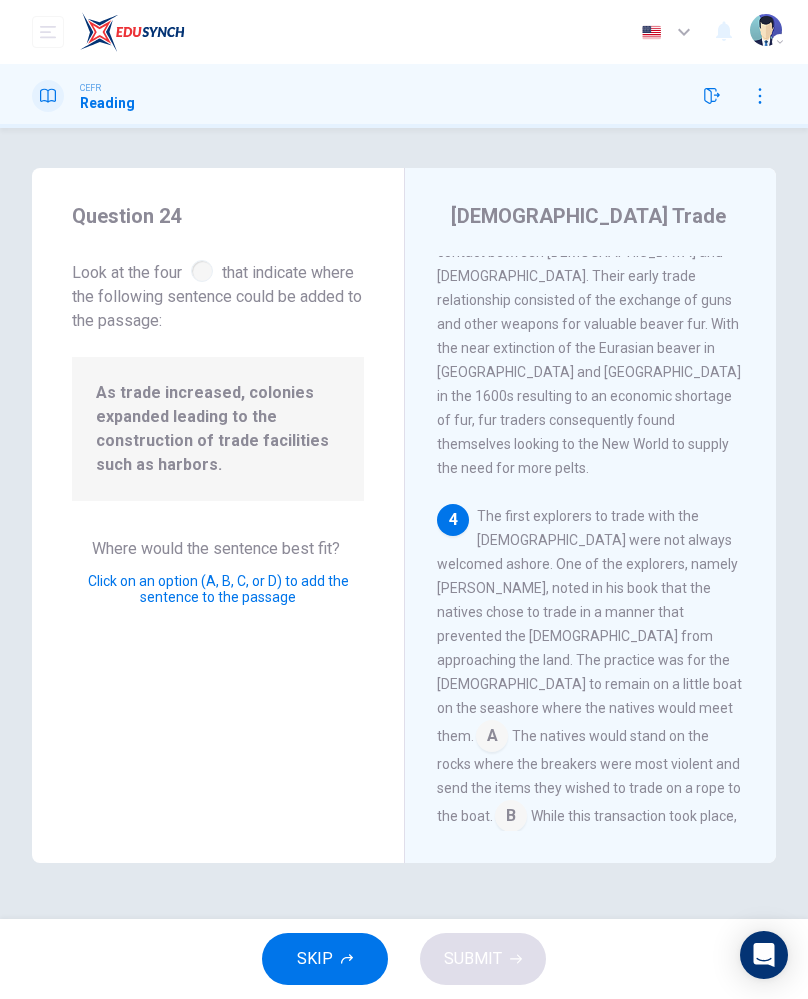 click at bounding box center (492, 738) 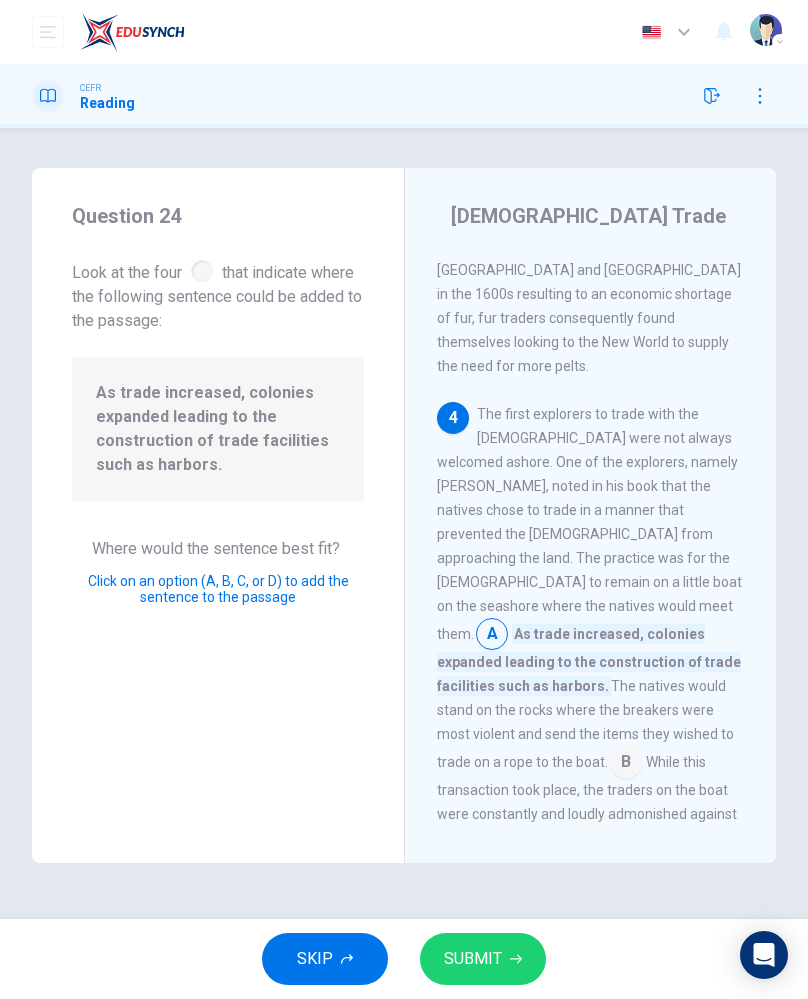 scroll, scrollTop: 1487, scrollLeft: 0, axis: vertical 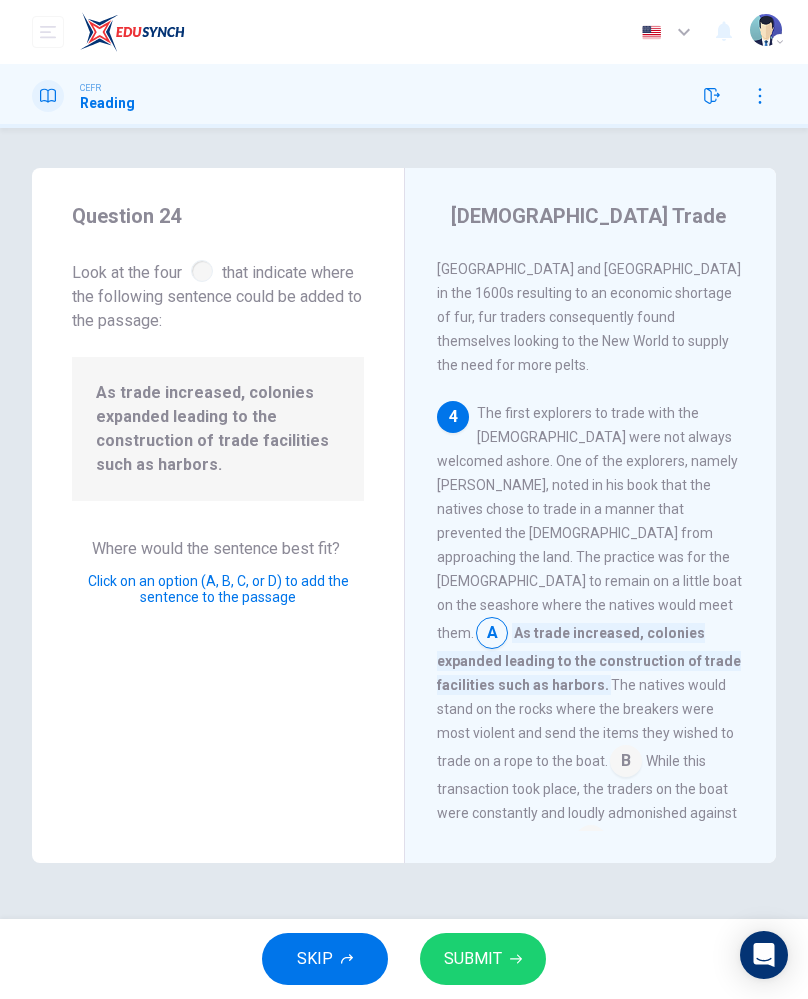 click at bounding box center [626, 763] 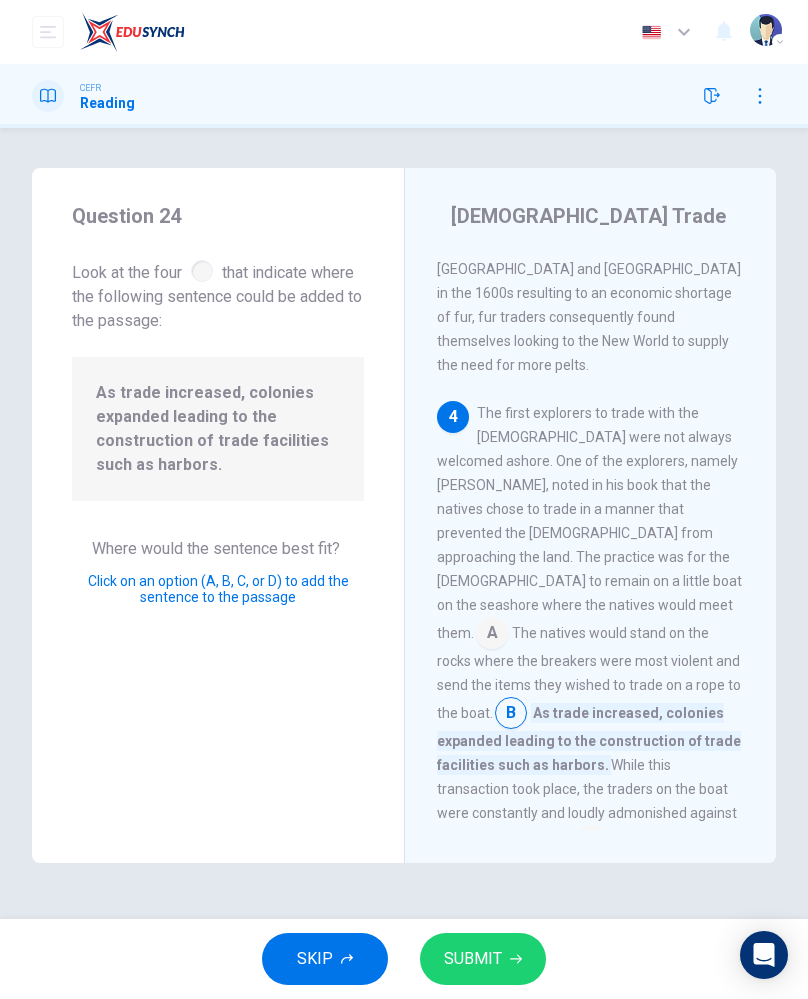 click at bounding box center [591, 843] 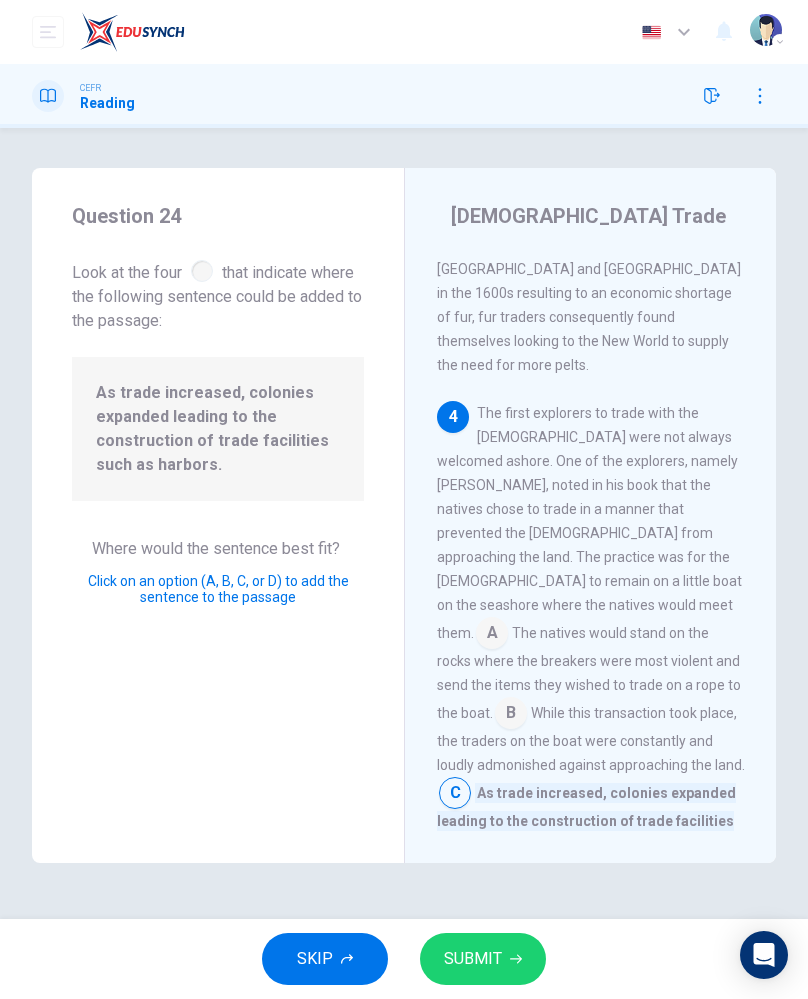 click at bounding box center [629, 923] 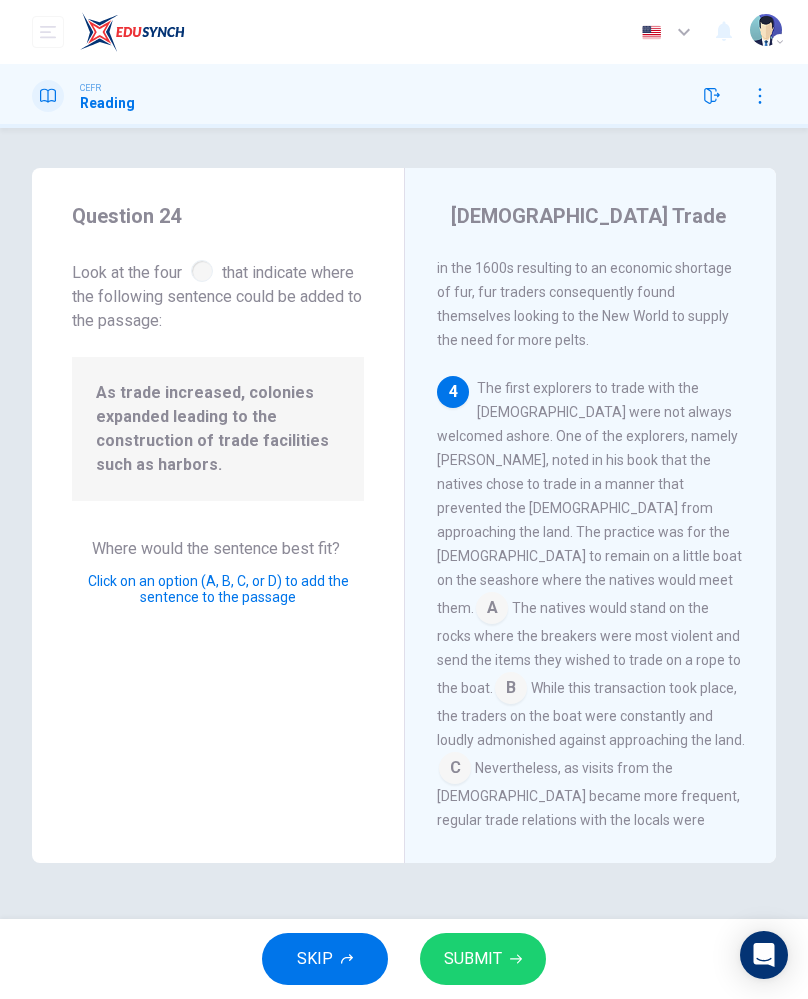 scroll, scrollTop: 1513, scrollLeft: 0, axis: vertical 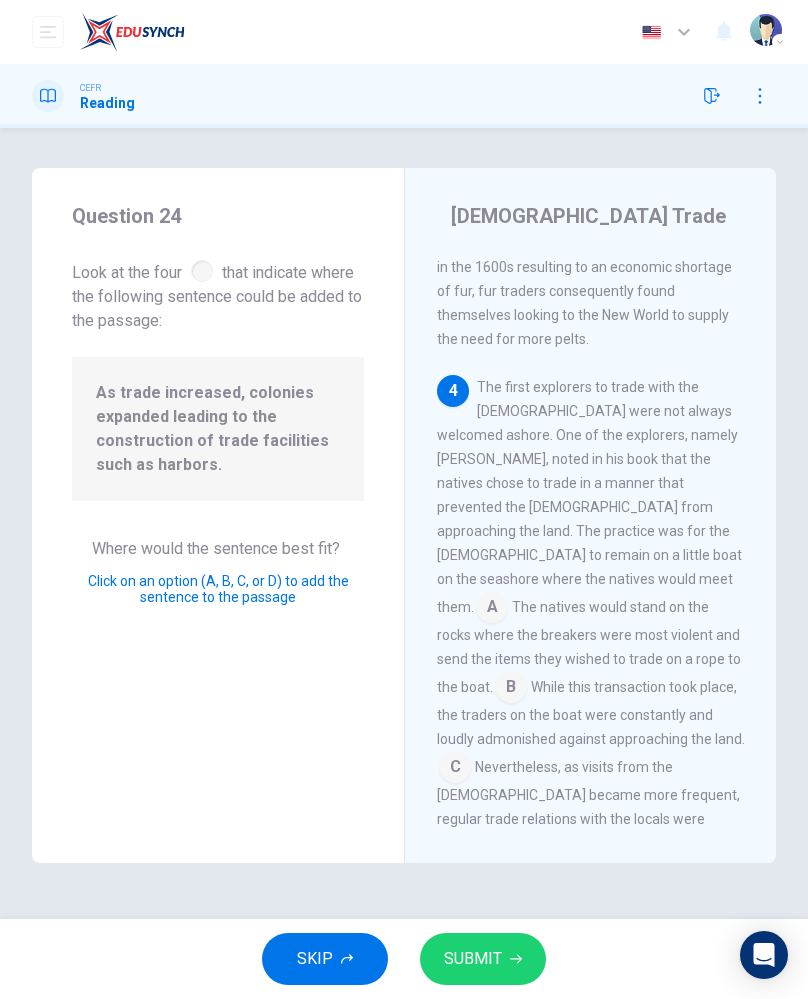 click 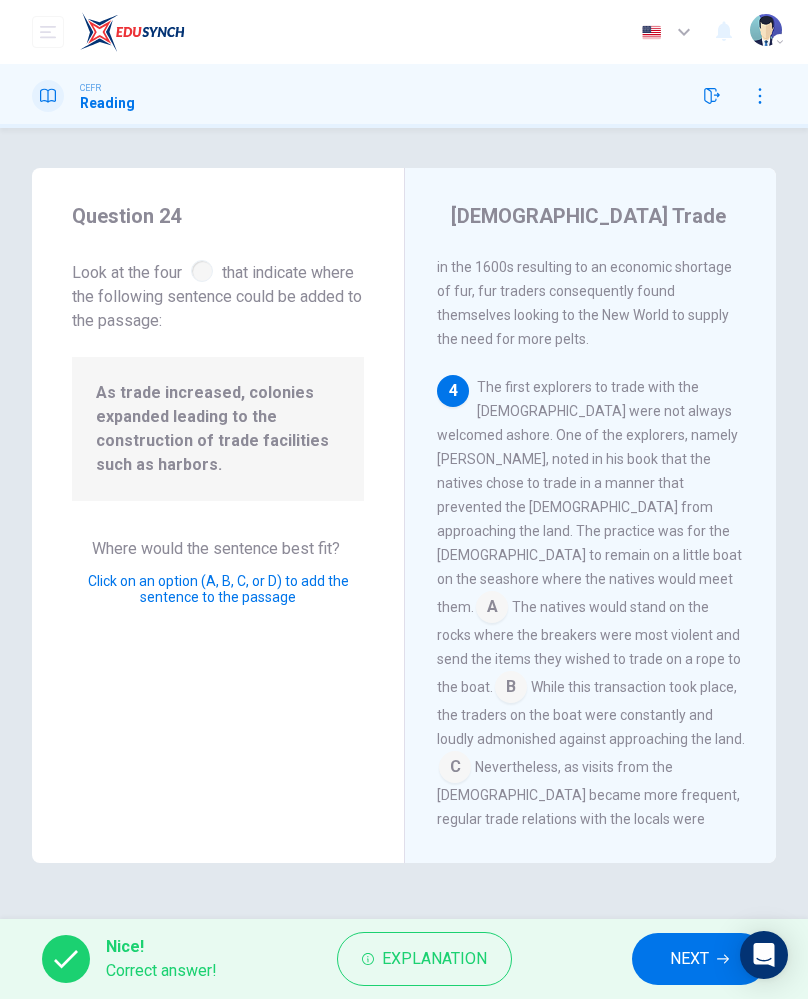 click on "NEXT" at bounding box center [689, 959] 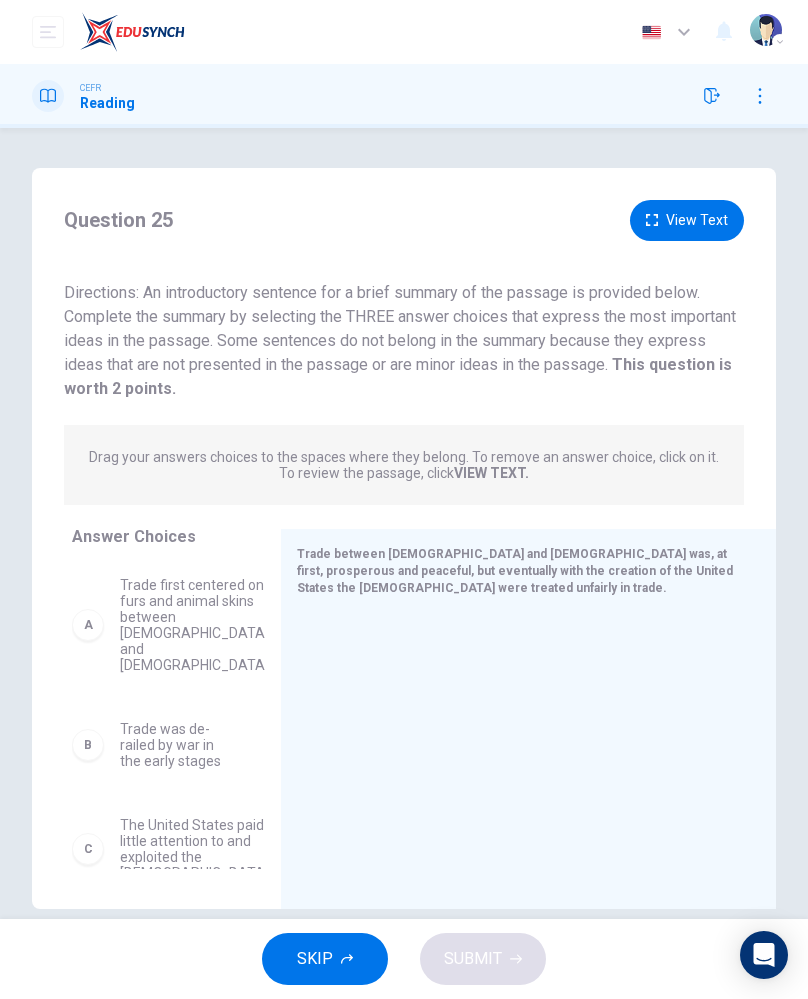 scroll, scrollTop: 29, scrollLeft: 0, axis: vertical 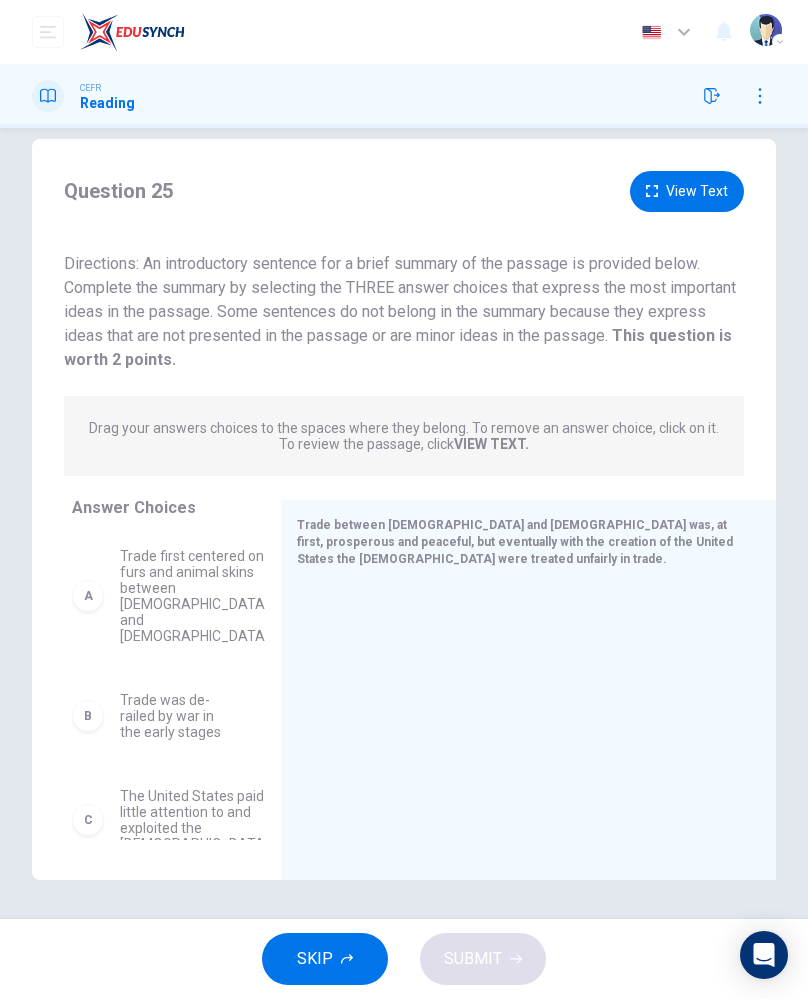click on "Trade first centered on furs and animal skins between [DEMOGRAPHIC_DATA] and [DEMOGRAPHIC_DATA]" at bounding box center (194, 596) 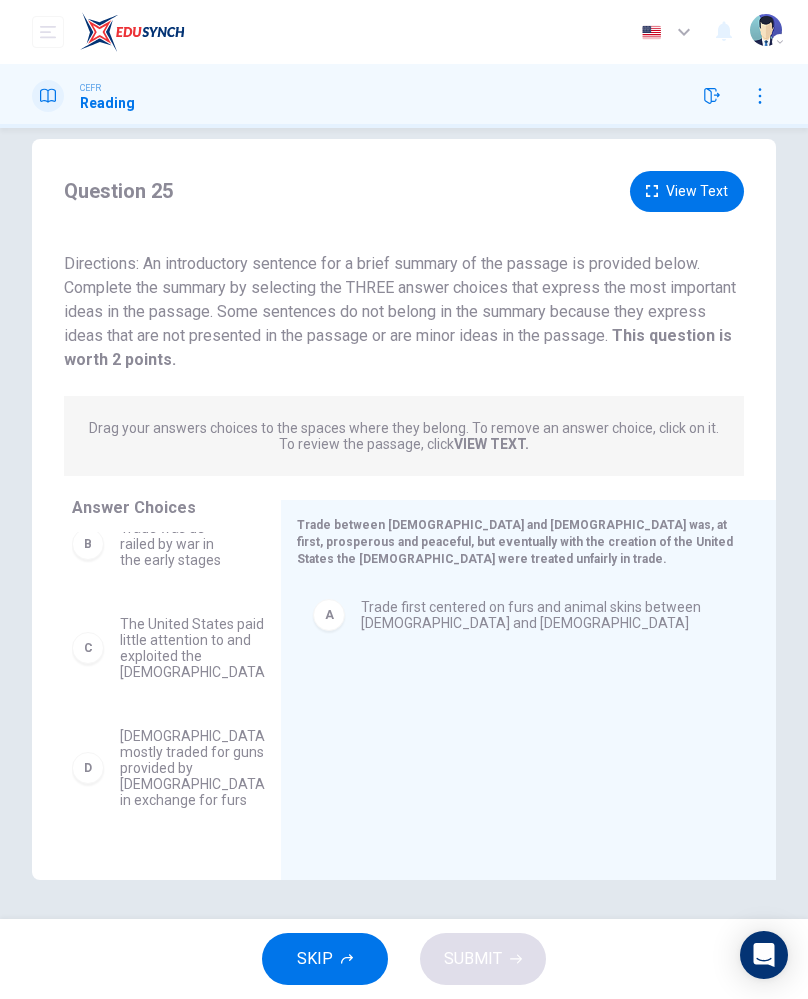 scroll, scrollTop: 31, scrollLeft: 0, axis: vertical 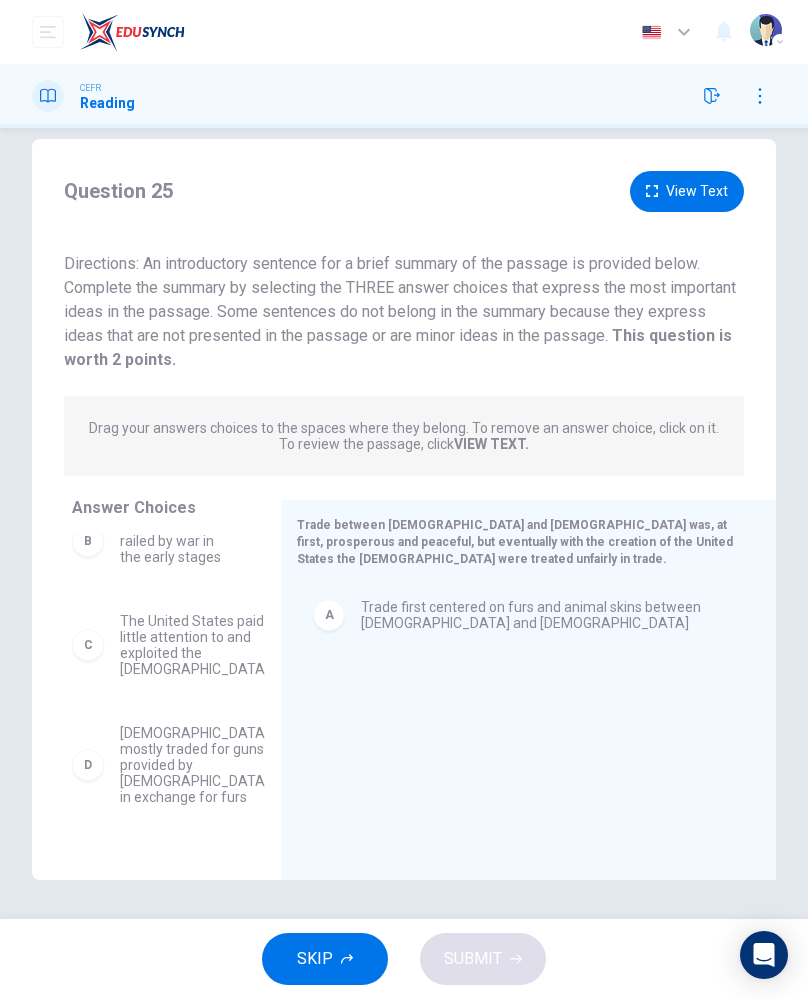 click on "The United States paid little attention to and exploited the [DEMOGRAPHIC_DATA]" at bounding box center [194, 645] 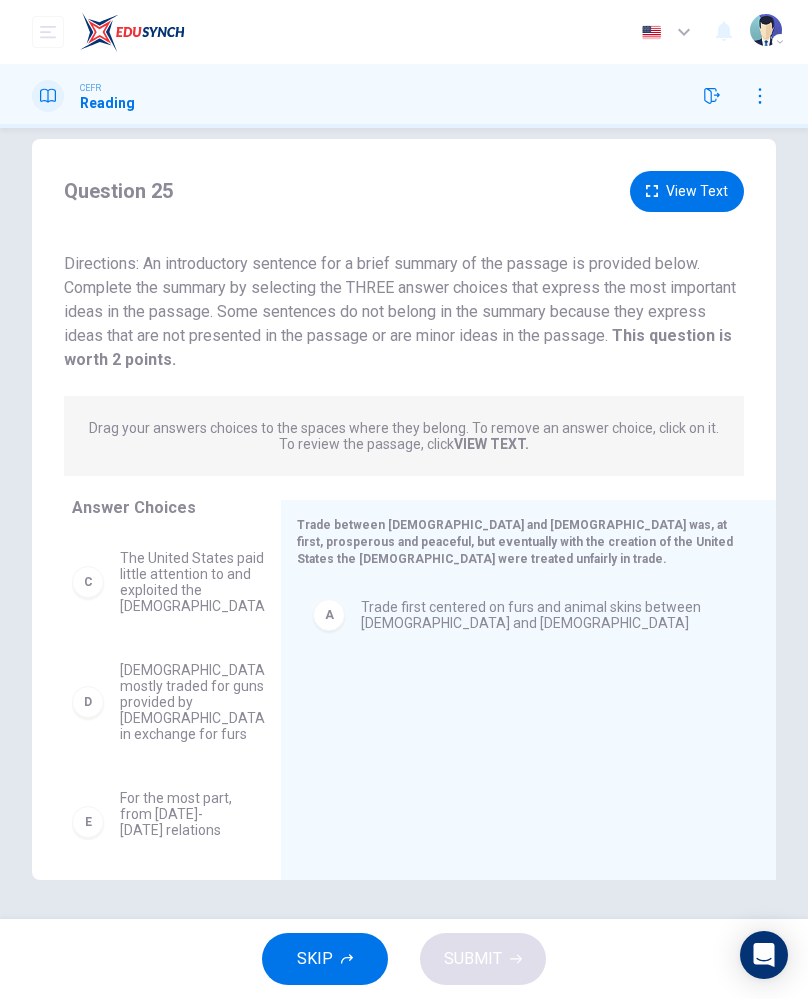 scroll, scrollTop: 94, scrollLeft: 0, axis: vertical 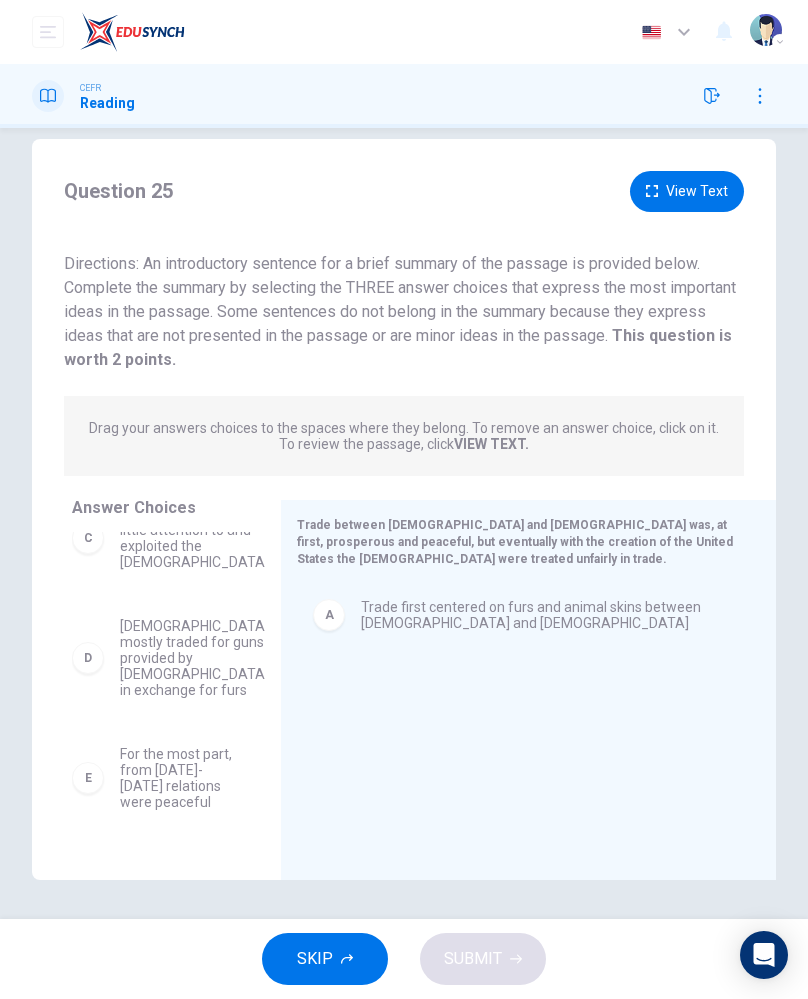 click on "[DEMOGRAPHIC_DATA] mostly traded for guns provided by [DEMOGRAPHIC_DATA] in exchange for furs" at bounding box center [194, 658] 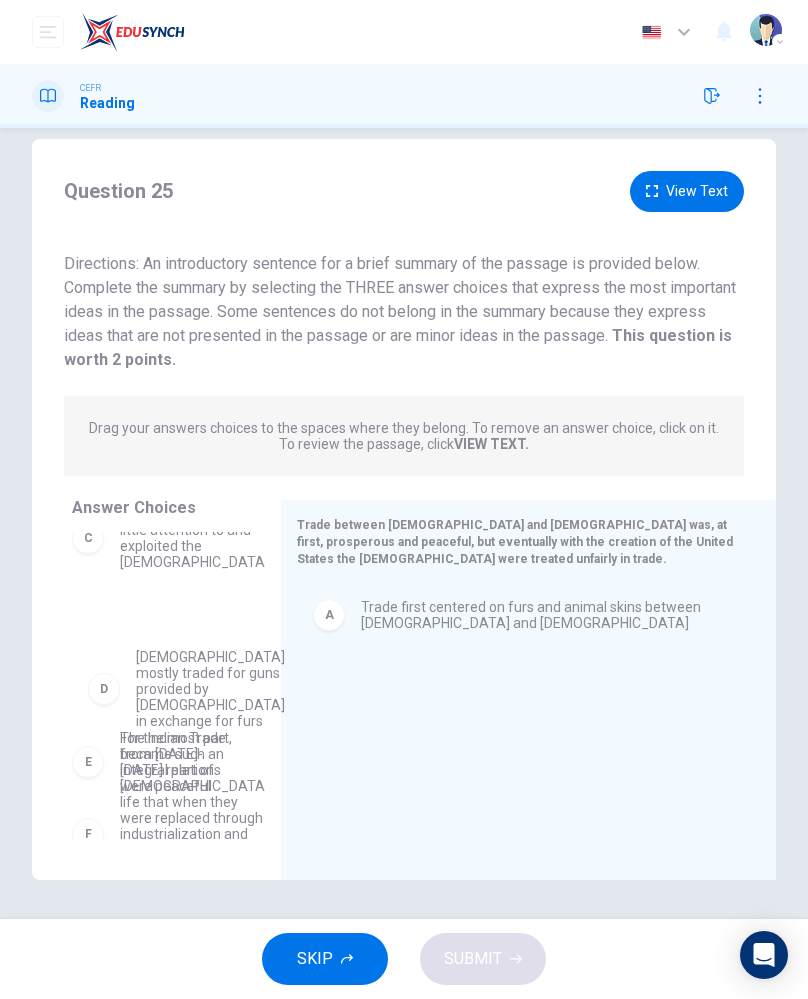 click on "A Trade first centered on furs and animal skins between [DEMOGRAPHIC_DATA] and [DEMOGRAPHIC_DATA]" at bounding box center [520, 717] 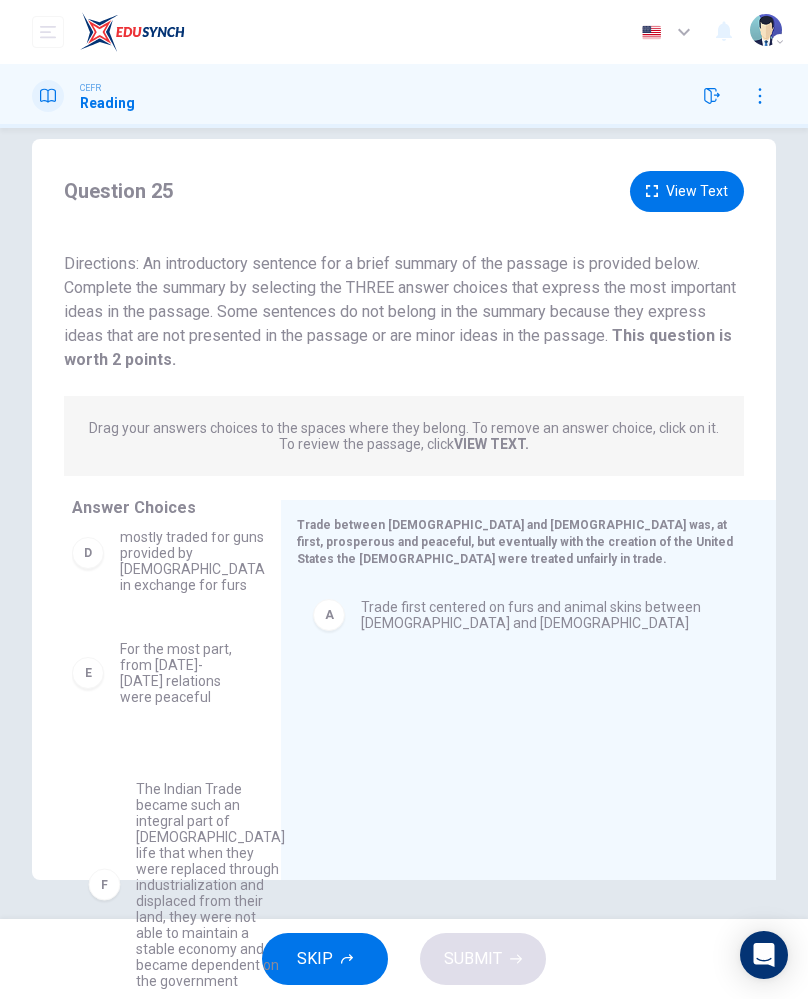 scroll, scrollTop: 226, scrollLeft: 0, axis: vertical 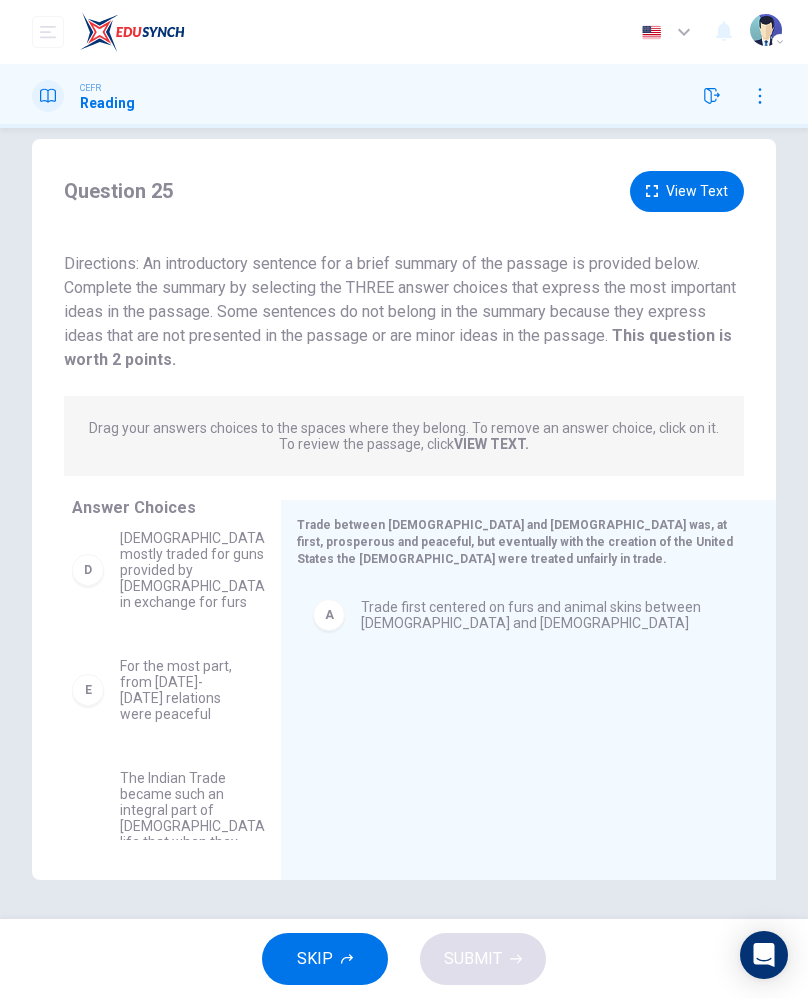 click on "A Trade first centered on furs and animal skins between [DEMOGRAPHIC_DATA] and [DEMOGRAPHIC_DATA]" at bounding box center [520, 717] 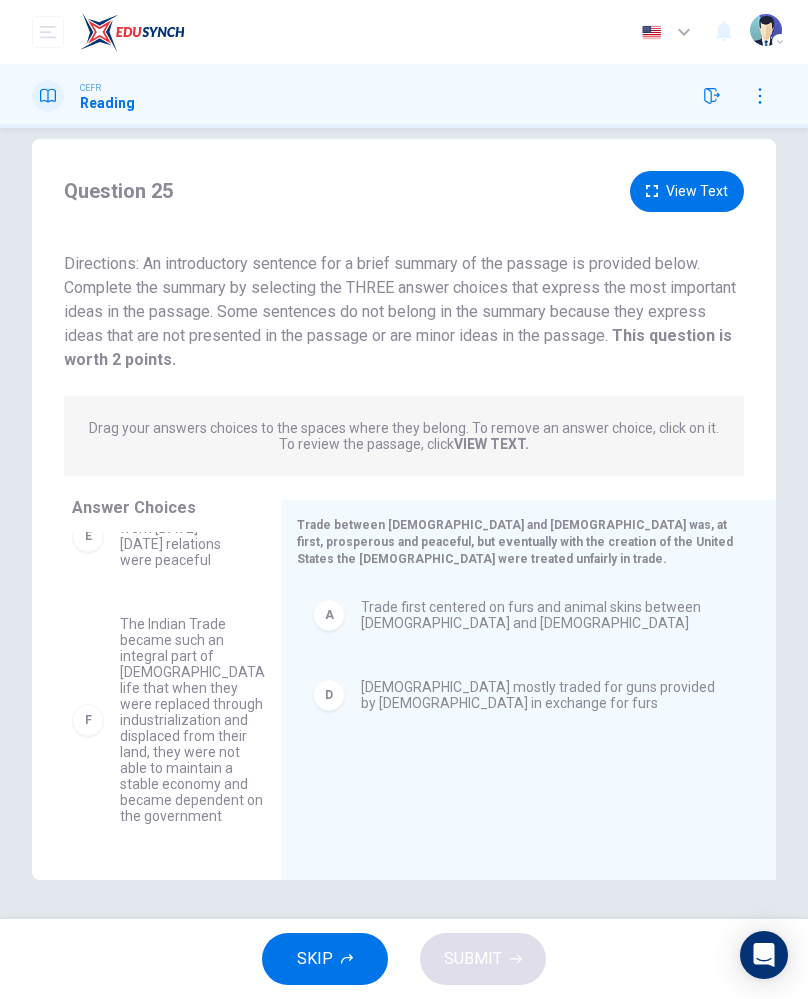 scroll, scrollTop: 315, scrollLeft: 0, axis: vertical 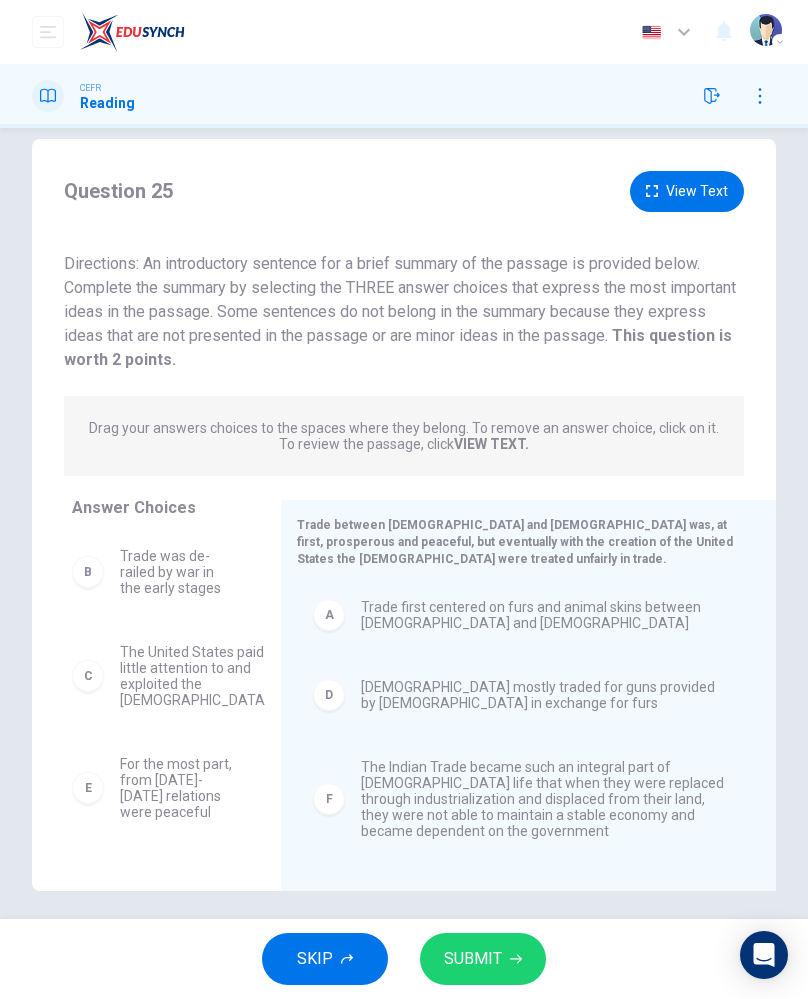 click on "SUBMIT" at bounding box center (473, 959) 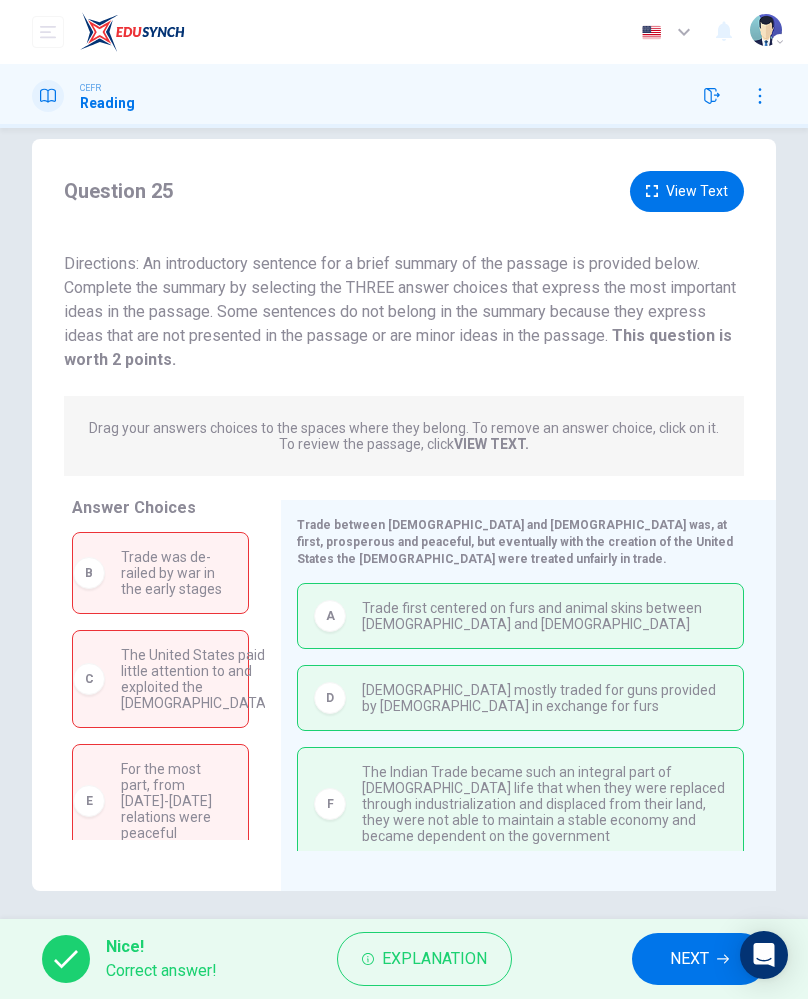click on "NEXT" at bounding box center (689, 959) 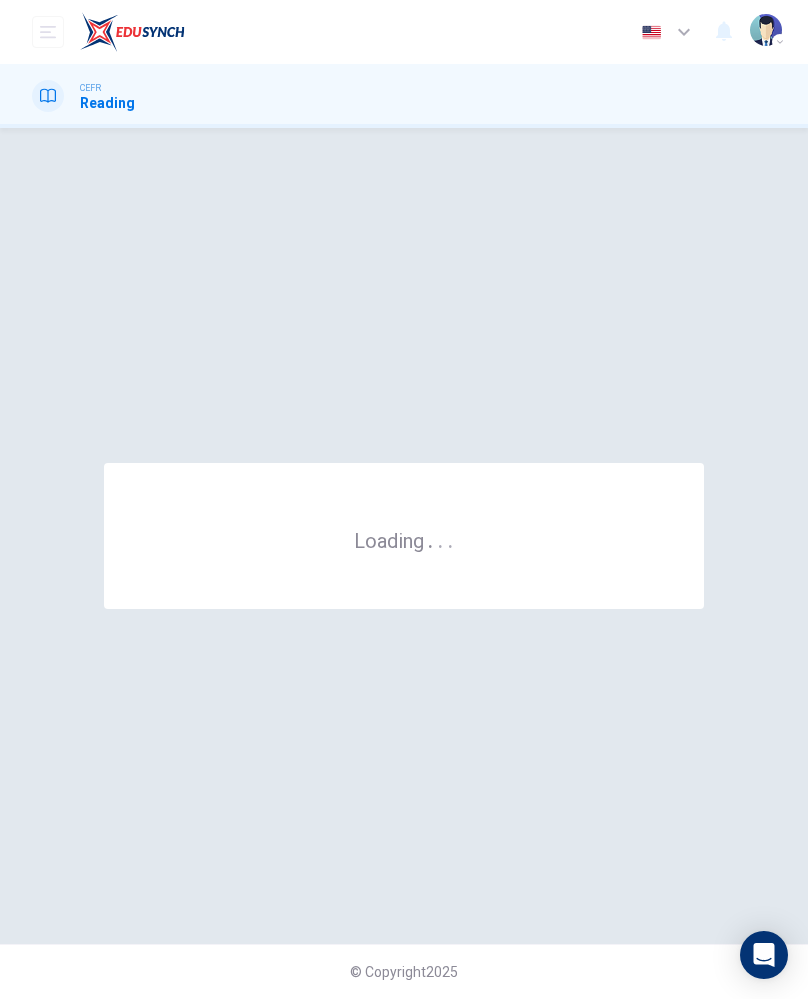 scroll, scrollTop: 0, scrollLeft: 0, axis: both 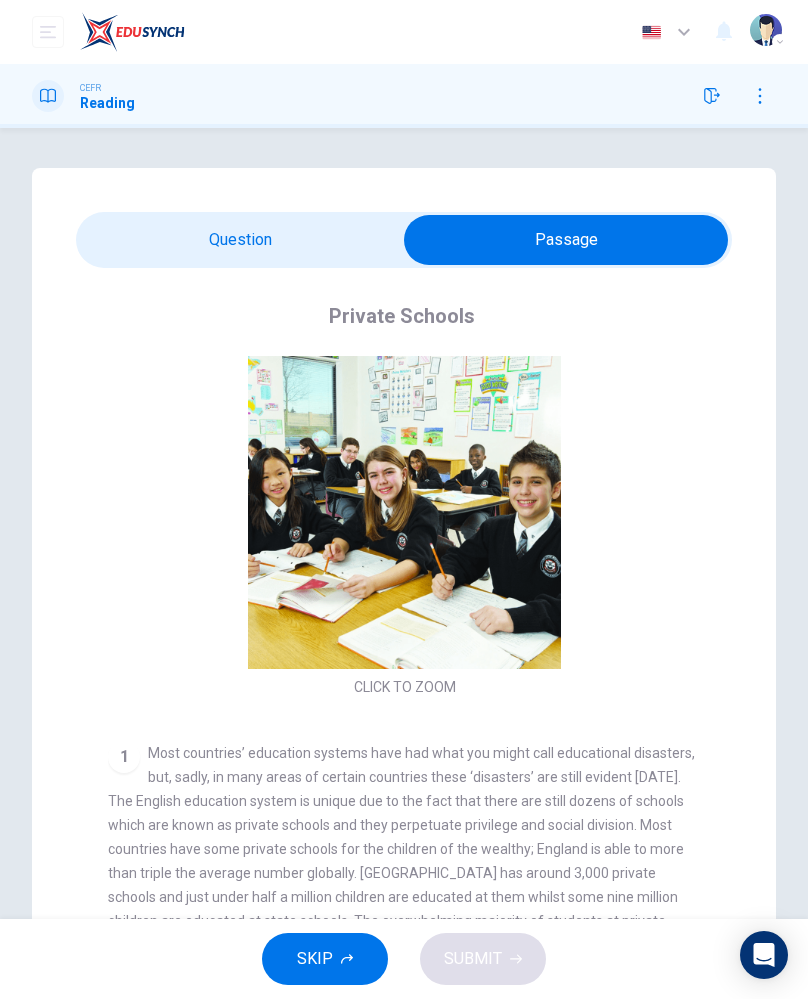 checkbox on "false" 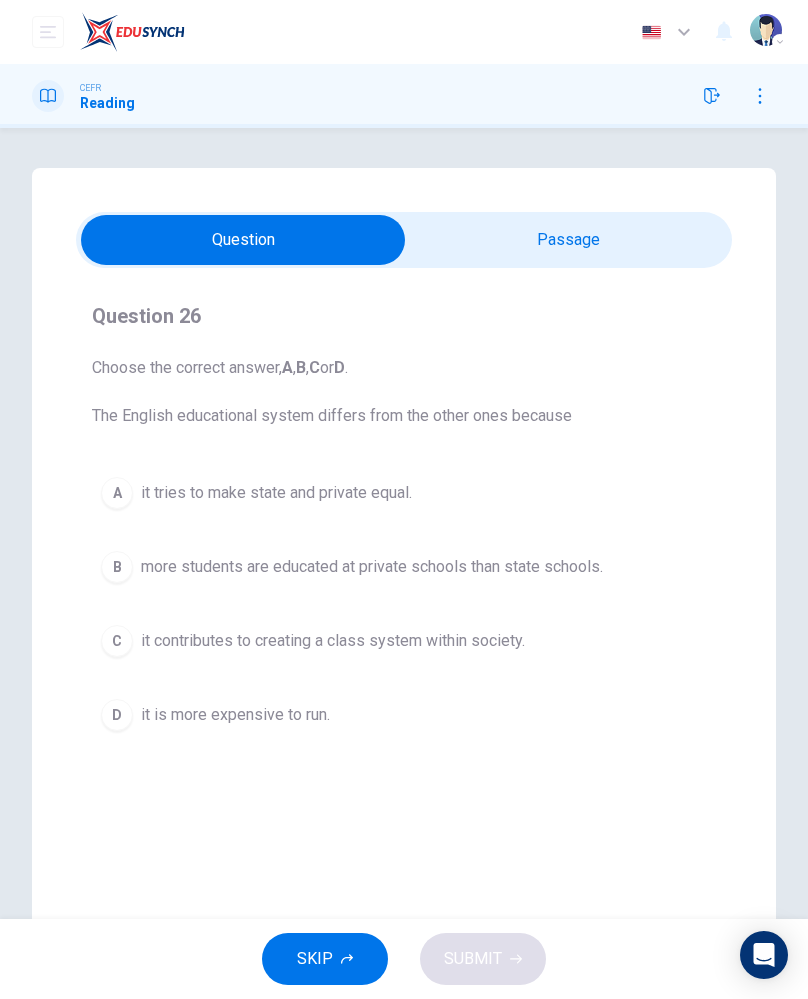 click on "it tries to make state and private equal." at bounding box center [276, 493] 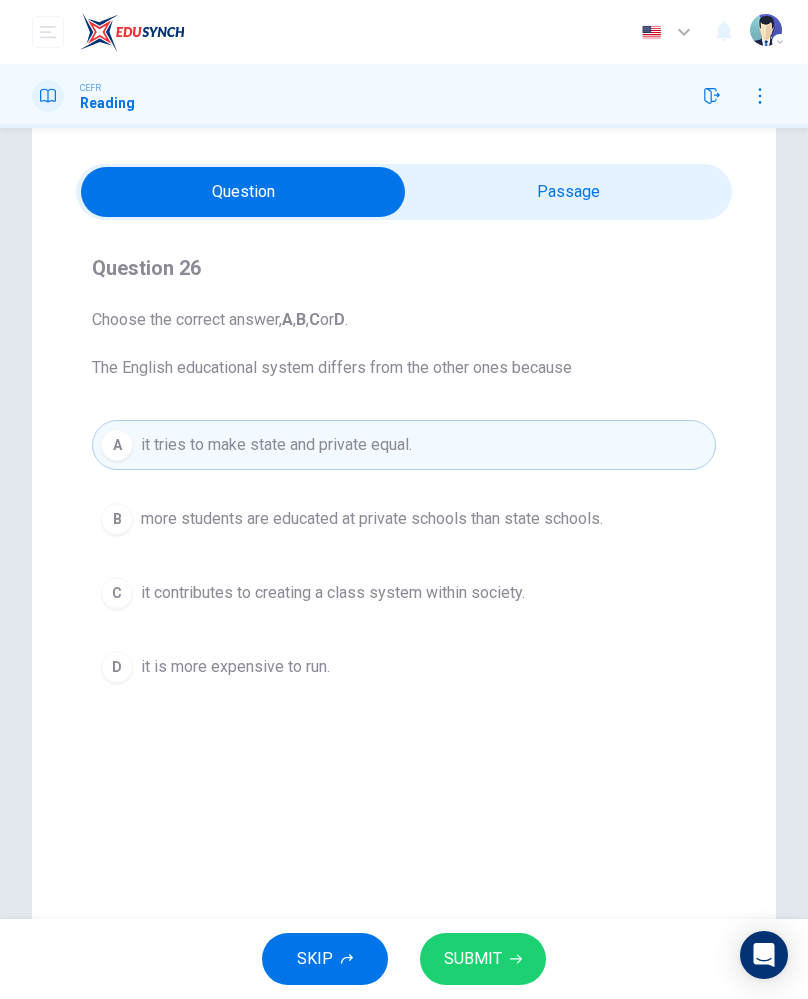 scroll, scrollTop: 56, scrollLeft: 0, axis: vertical 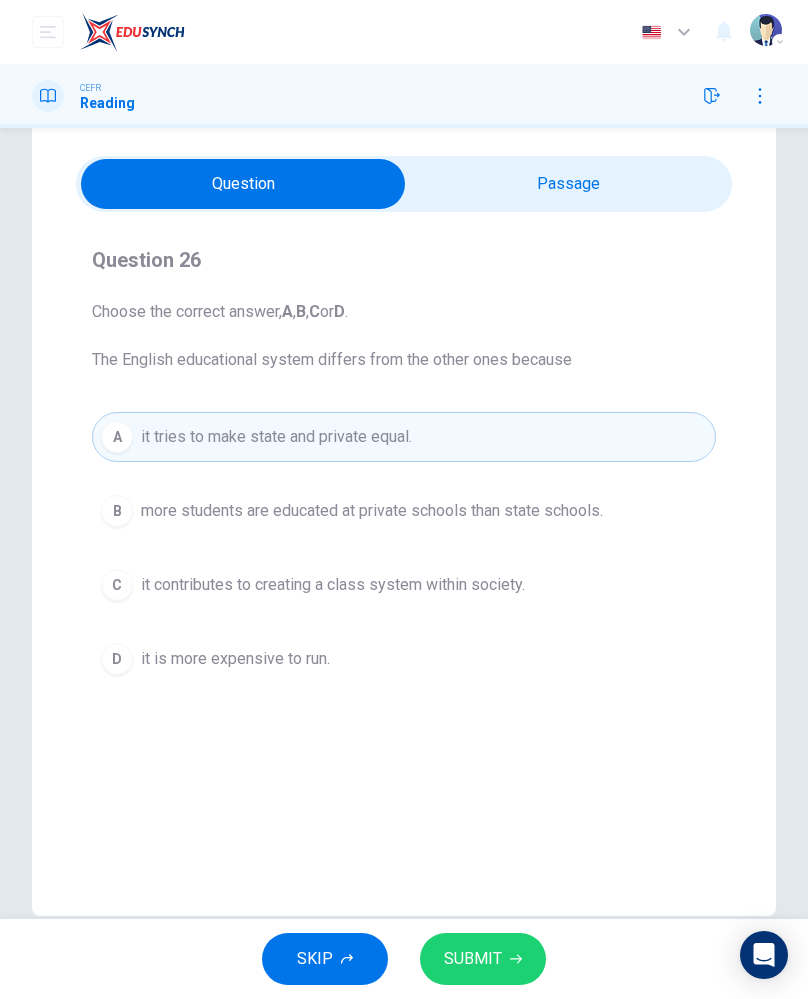 click on "more students are educated at private schools than state schools." at bounding box center [372, 511] 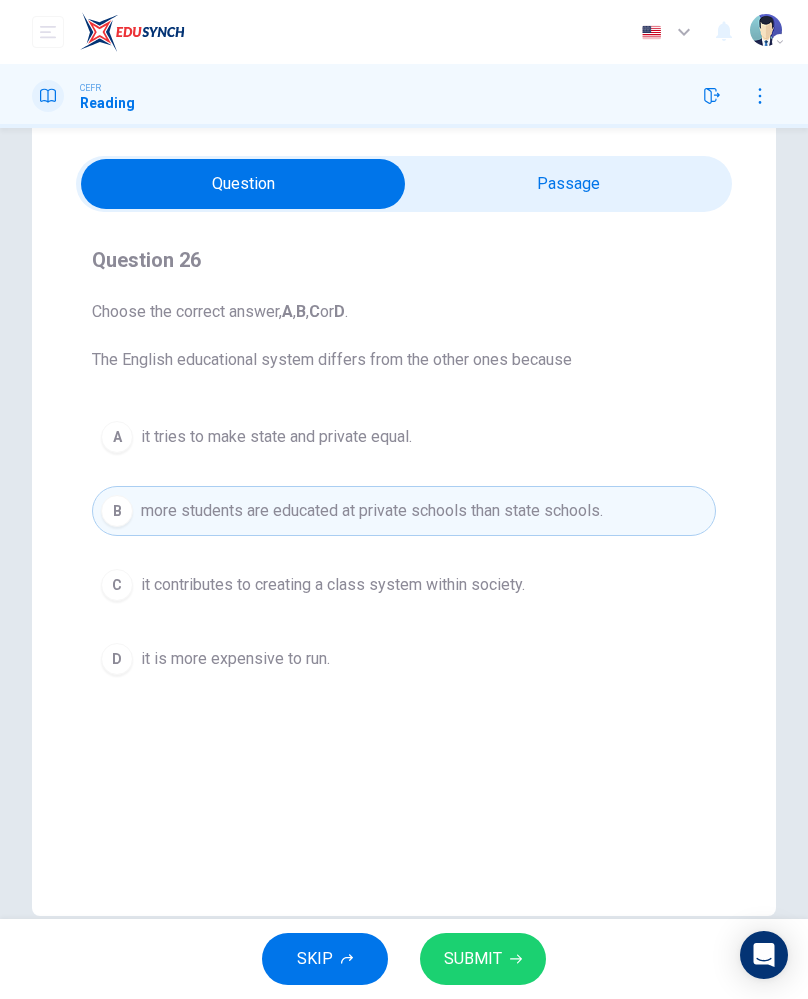 click on "C it contributes to creating a class system within society." at bounding box center (404, 585) 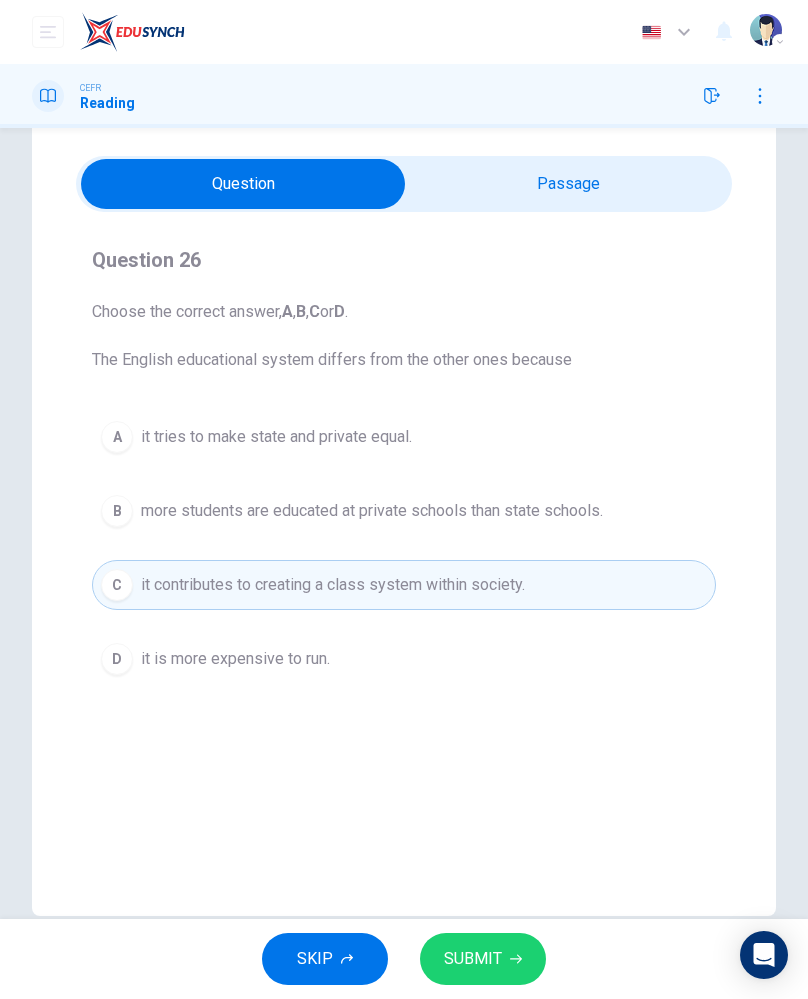 click on "it is more expensive to run." at bounding box center (235, 659) 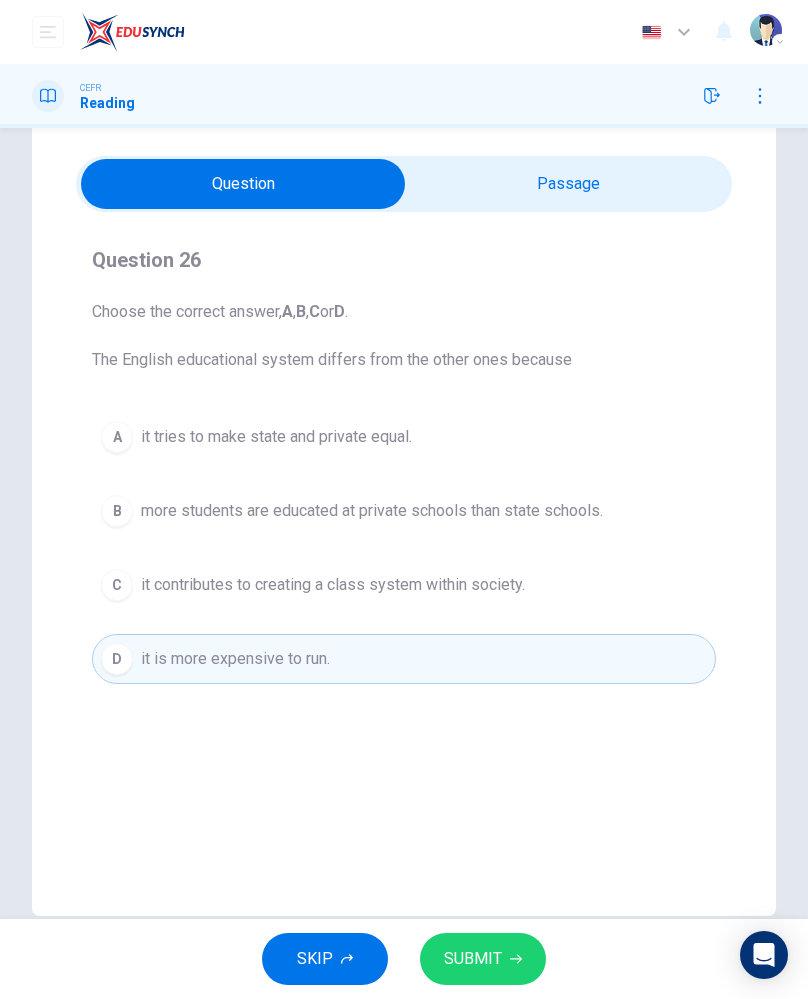 click on "it contributes to creating a class system within society." at bounding box center [333, 585] 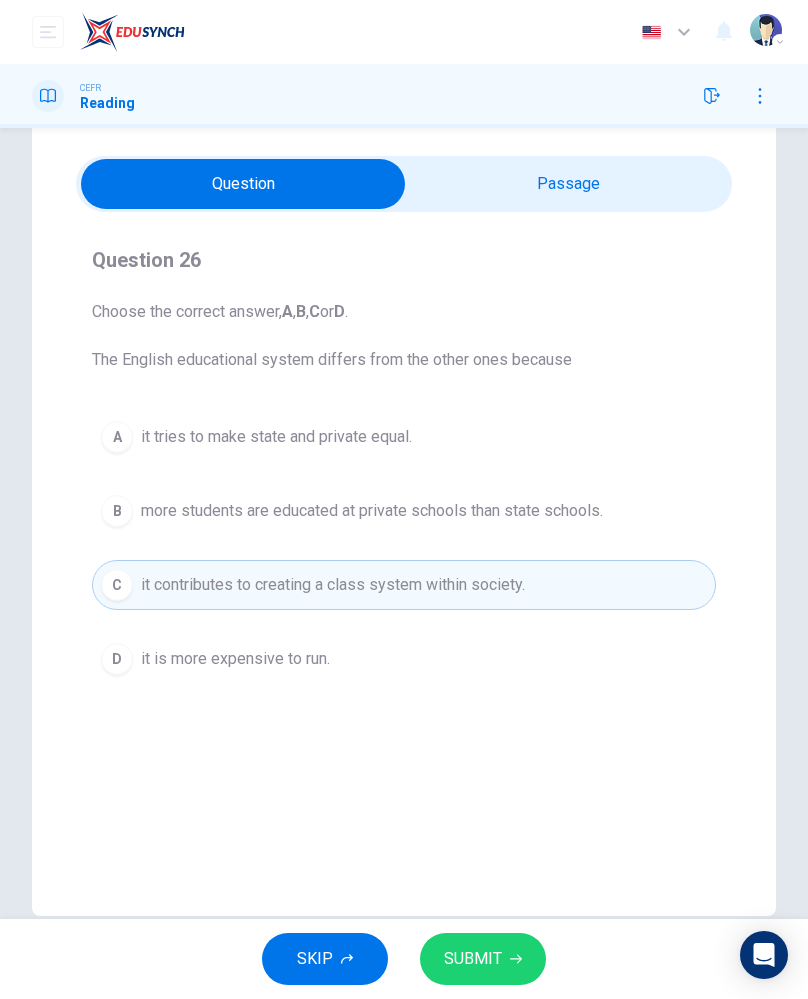 click on "SUBMIT" at bounding box center (483, 959) 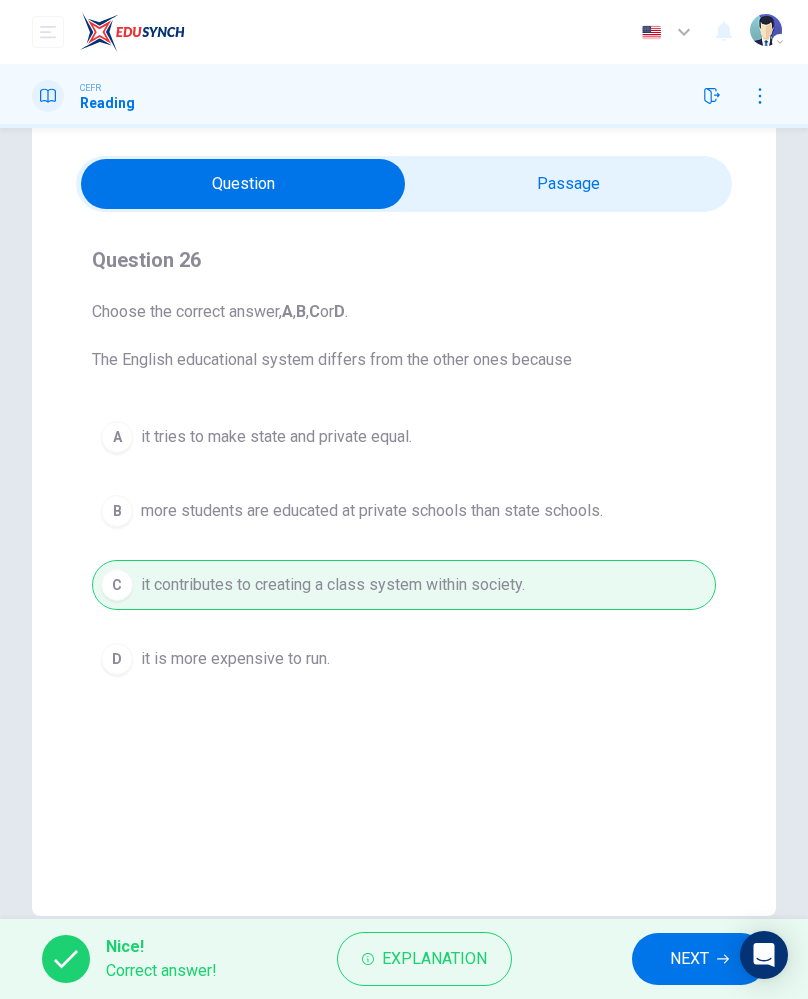 click on "NEXT" at bounding box center [699, 959] 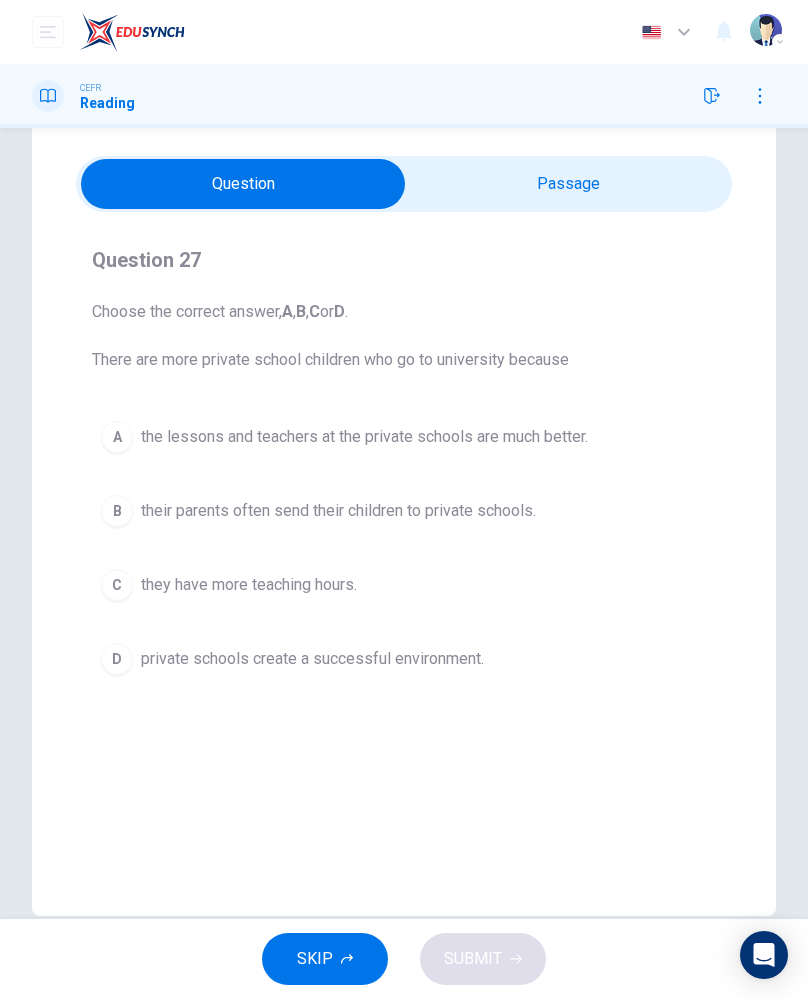 click on "their parents often send their children to private schools." at bounding box center [338, 511] 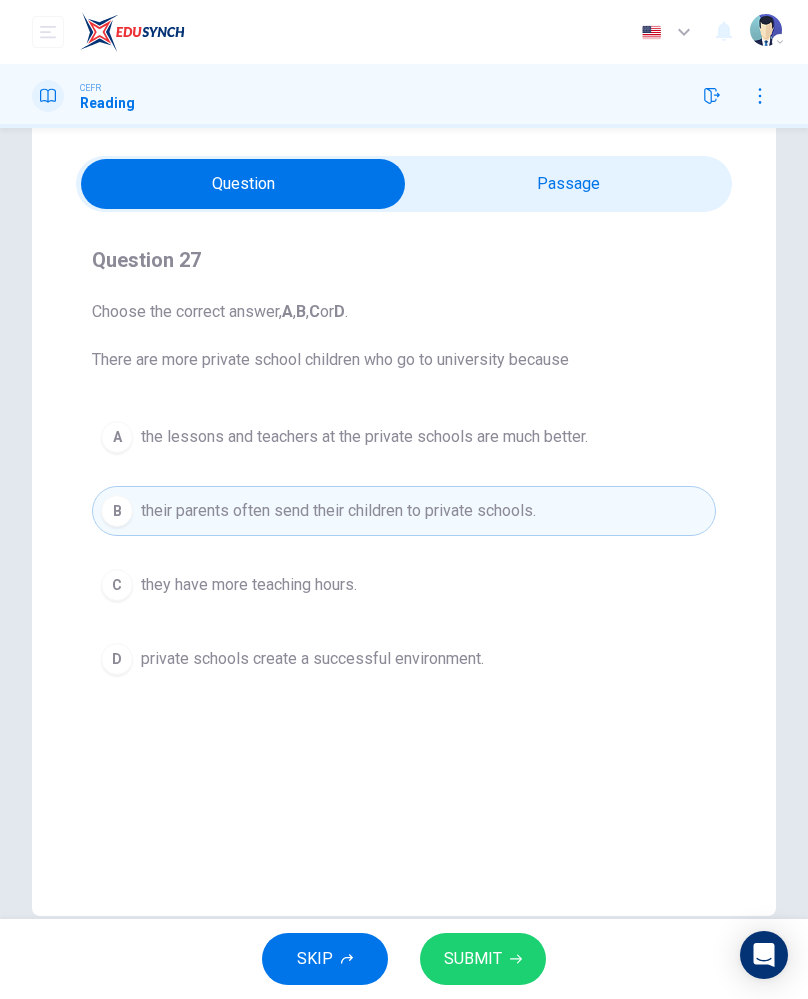 click on "they have more teaching hours." at bounding box center (249, 585) 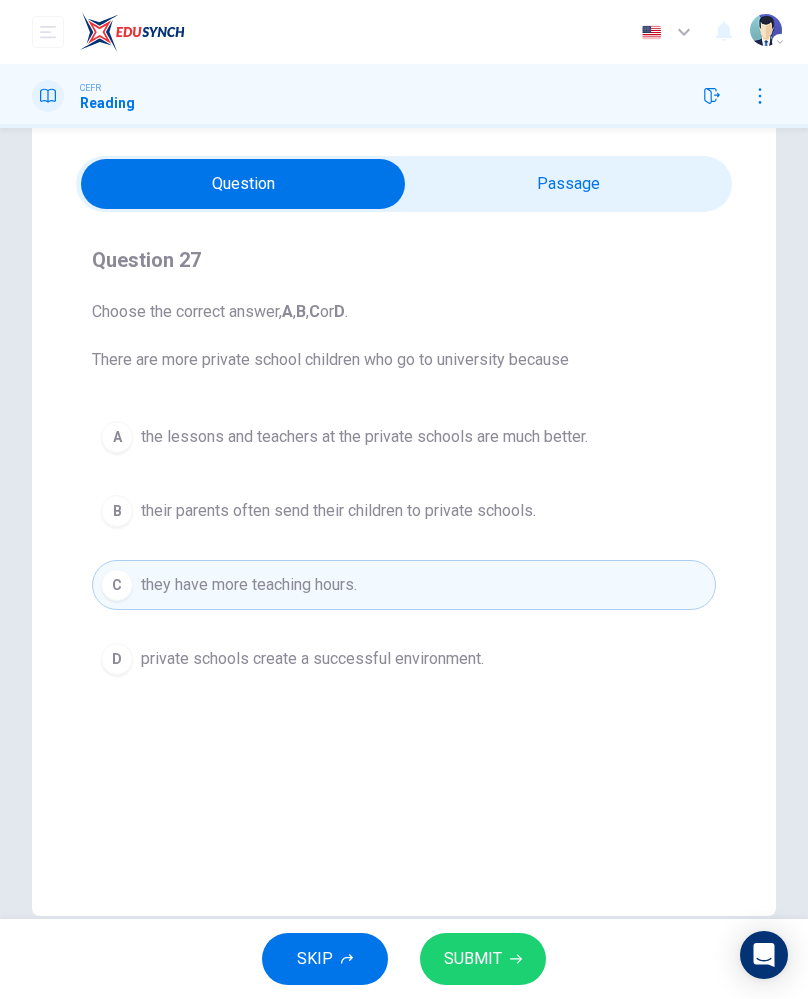 click on "their parents often send their children to private schools." at bounding box center [338, 511] 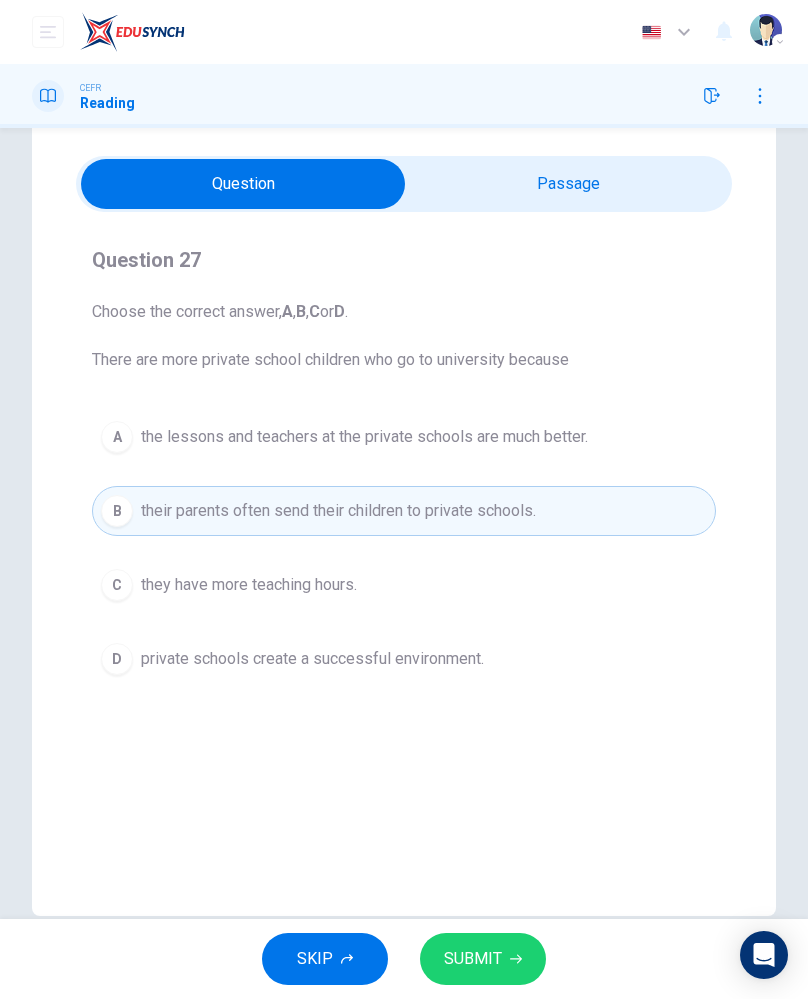 click on "the lessons and teachers at the private schools are much better." at bounding box center (364, 437) 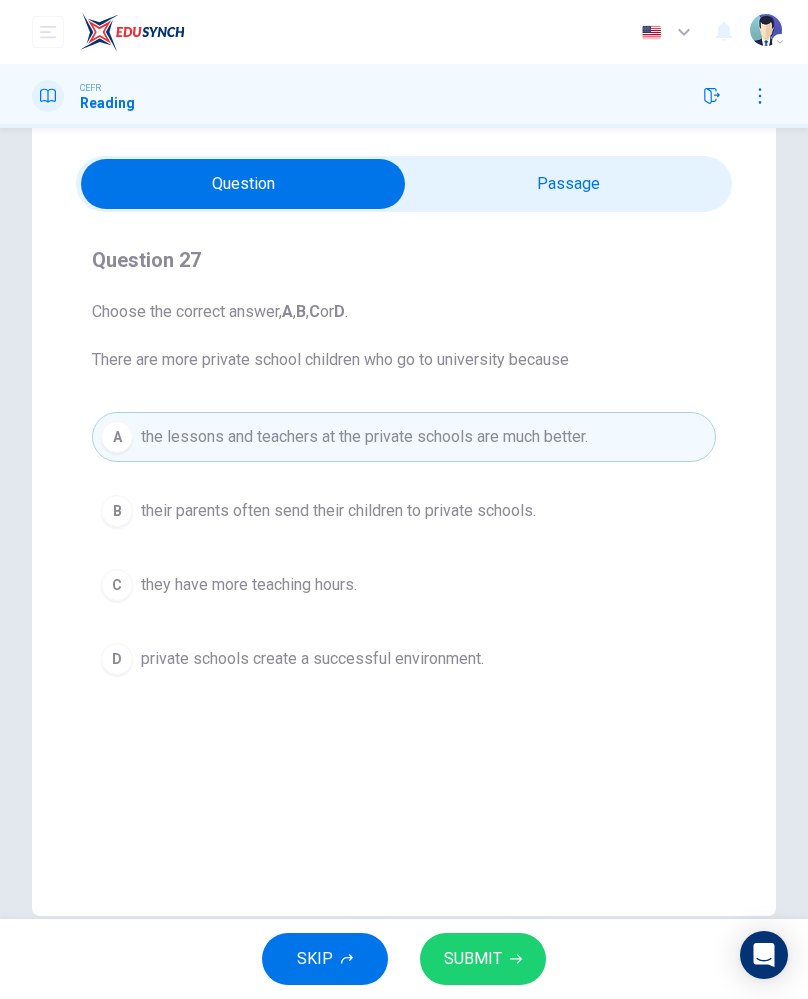 click on "private schools create a successful environment." at bounding box center [312, 659] 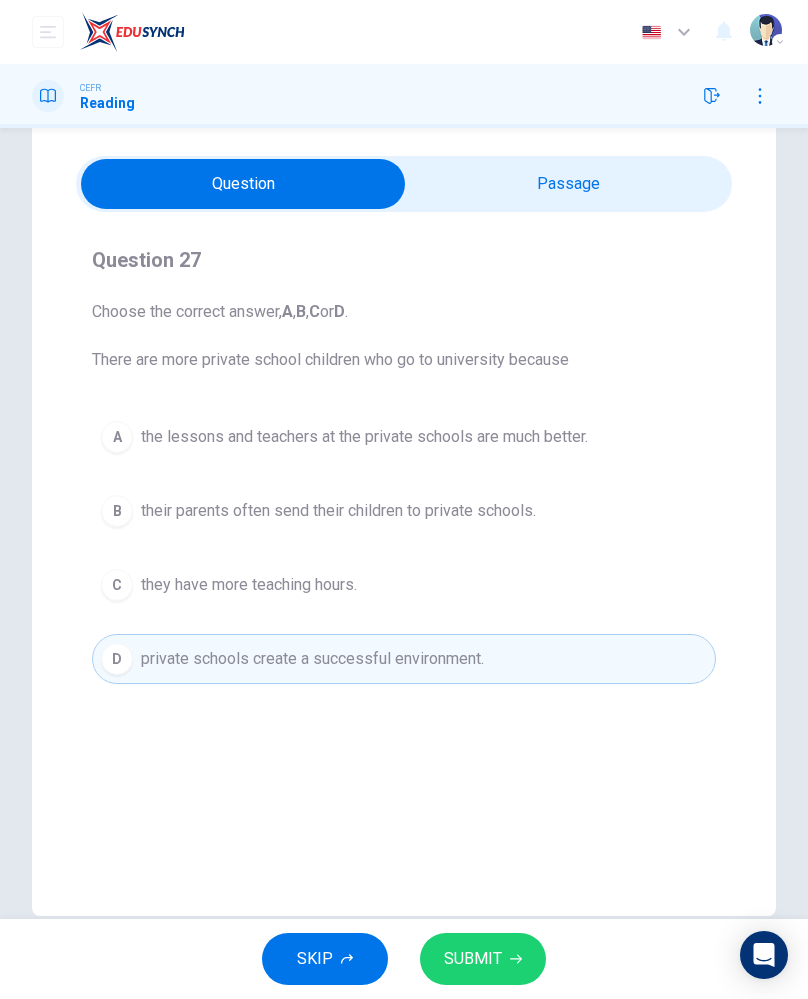 click on "A" at bounding box center [117, 437] 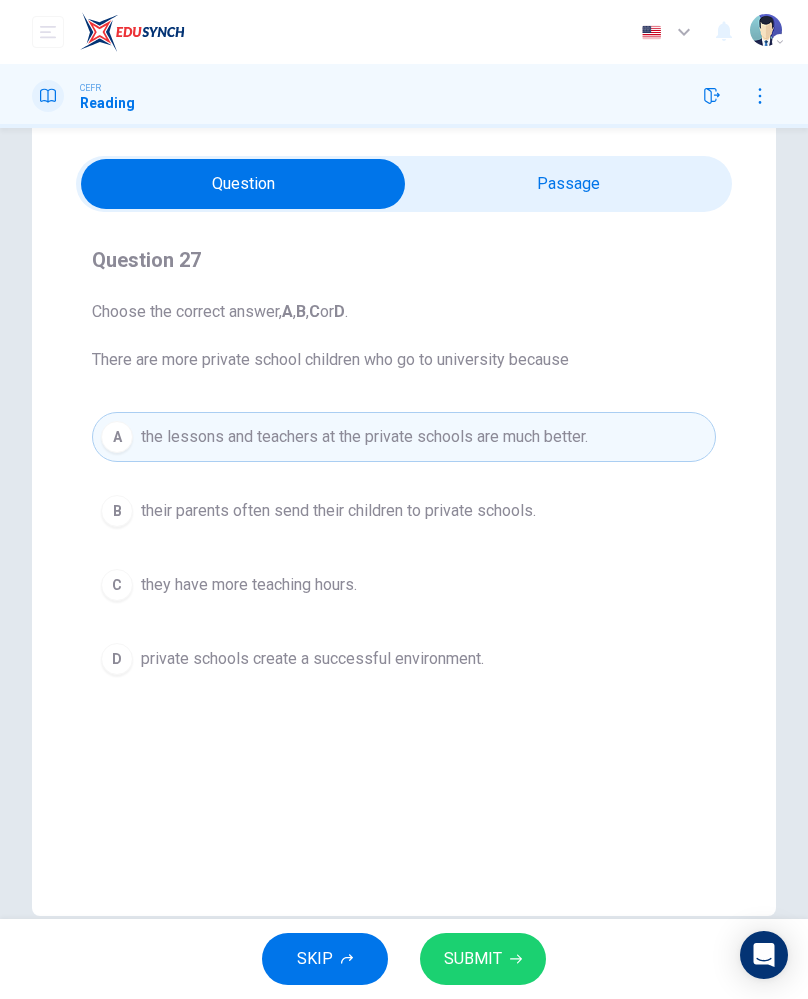click on "their parents often send their children to private schools." at bounding box center [338, 511] 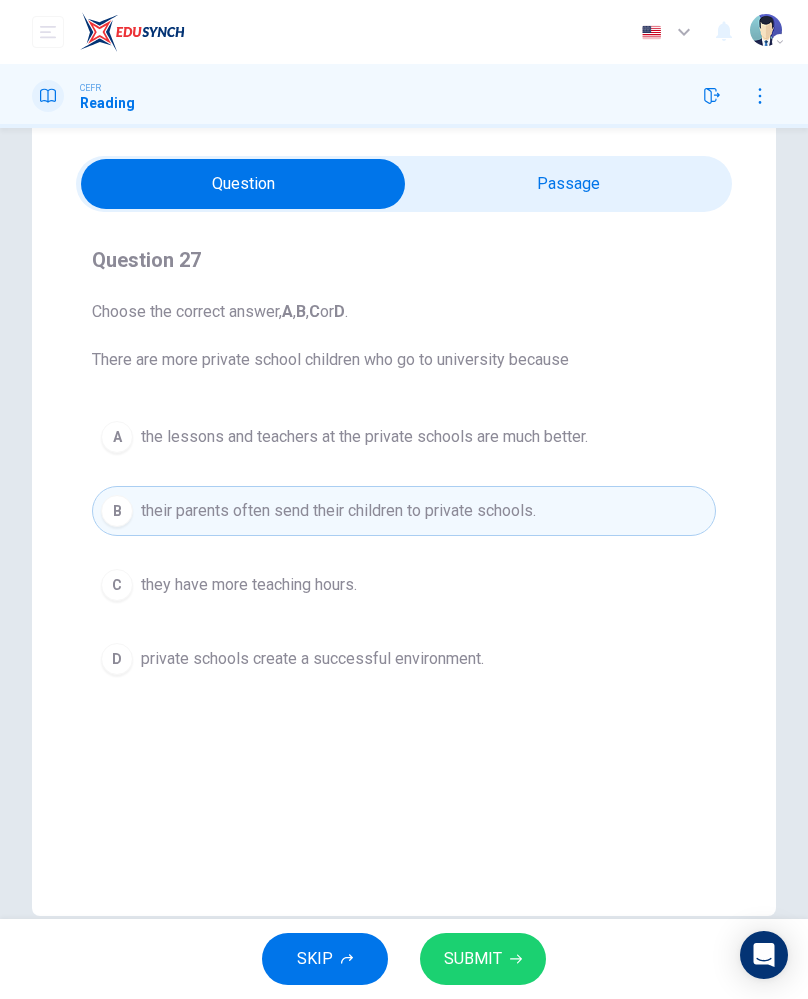 click on "the lessons and teachers at the private schools are much better." at bounding box center (364, 437) 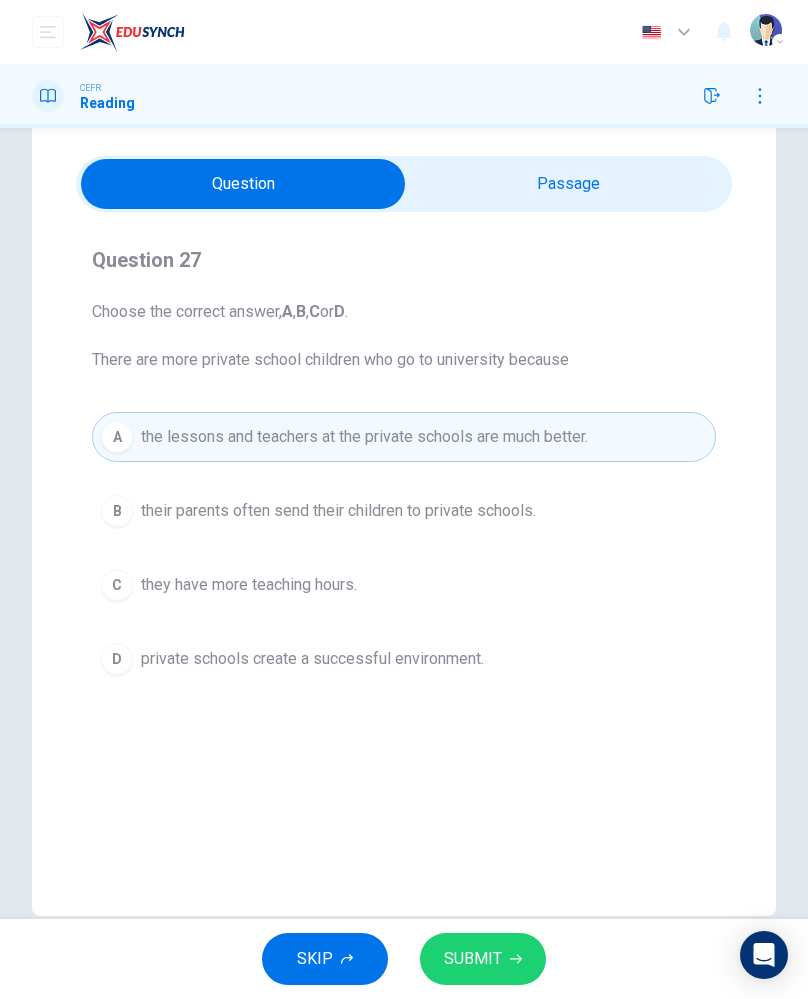 click on "C they have more teaching hours." at bounding box center (404, 585) 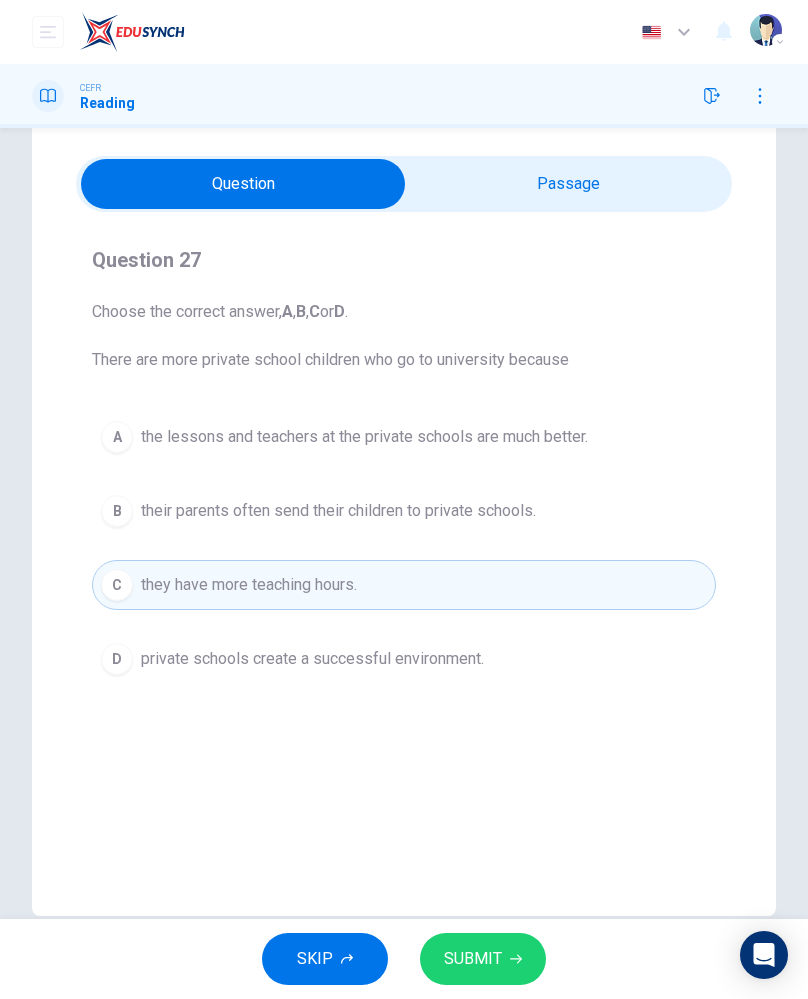 click on "they have more teaching hours." at bounding box center [249, 585] 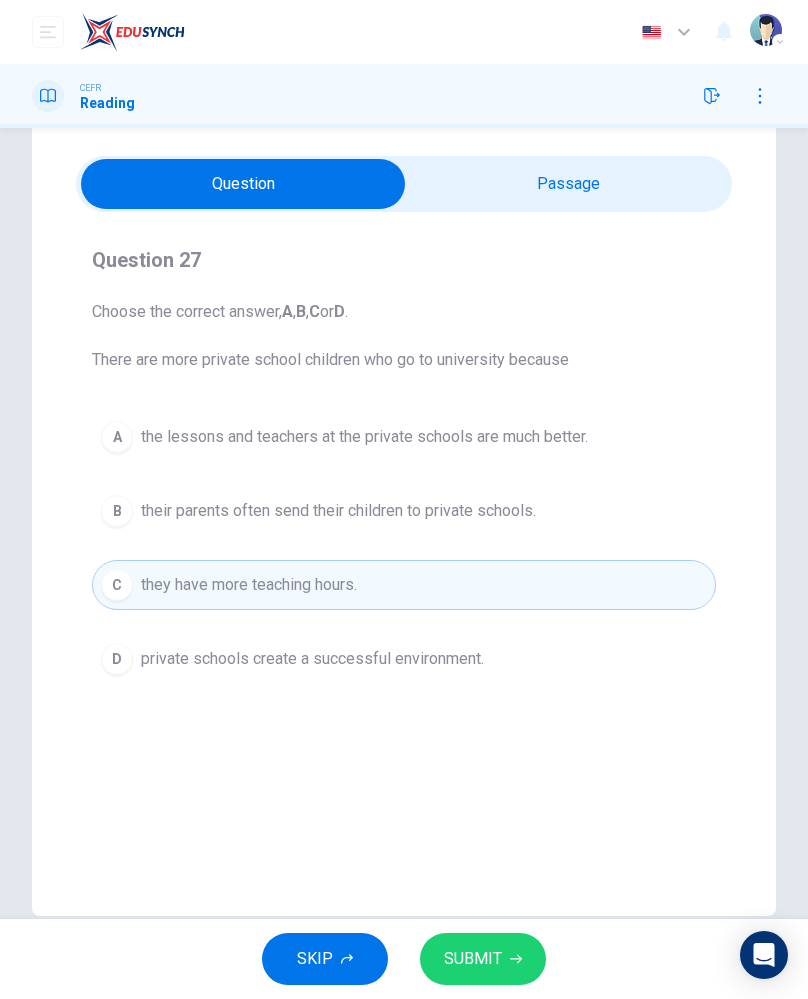 click on "their parents often send their children to private schools." at bounding box center [338, 511] 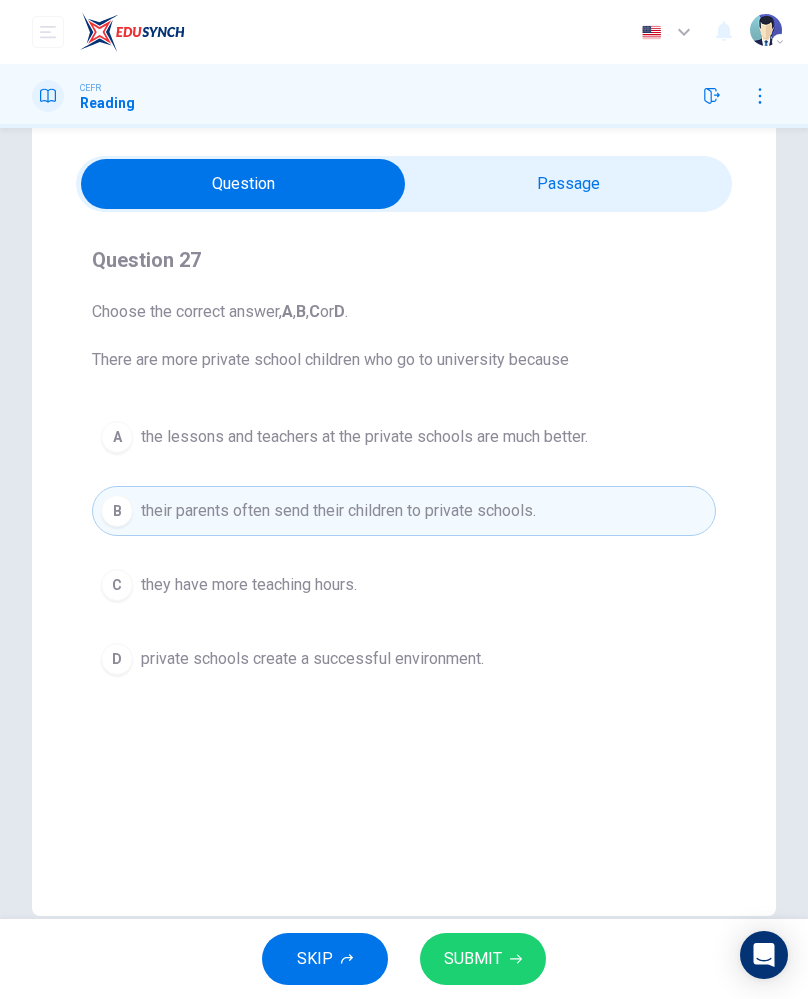 click on "D private schools create a successful environment." at bounding box center [404, 659] 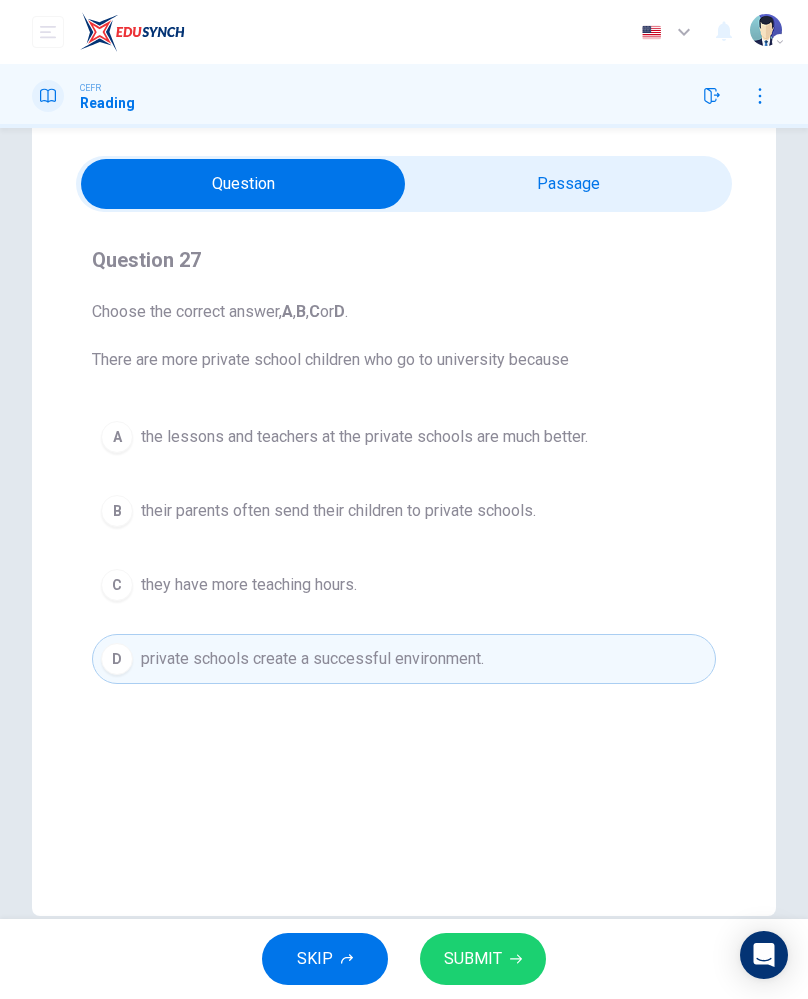 click on "A the lessons and teachers at the private schools are much better. B their parents often send their children to private schools. C they have more teaching hours. D private schools create a successful environment." at bounding box center (404, 548) 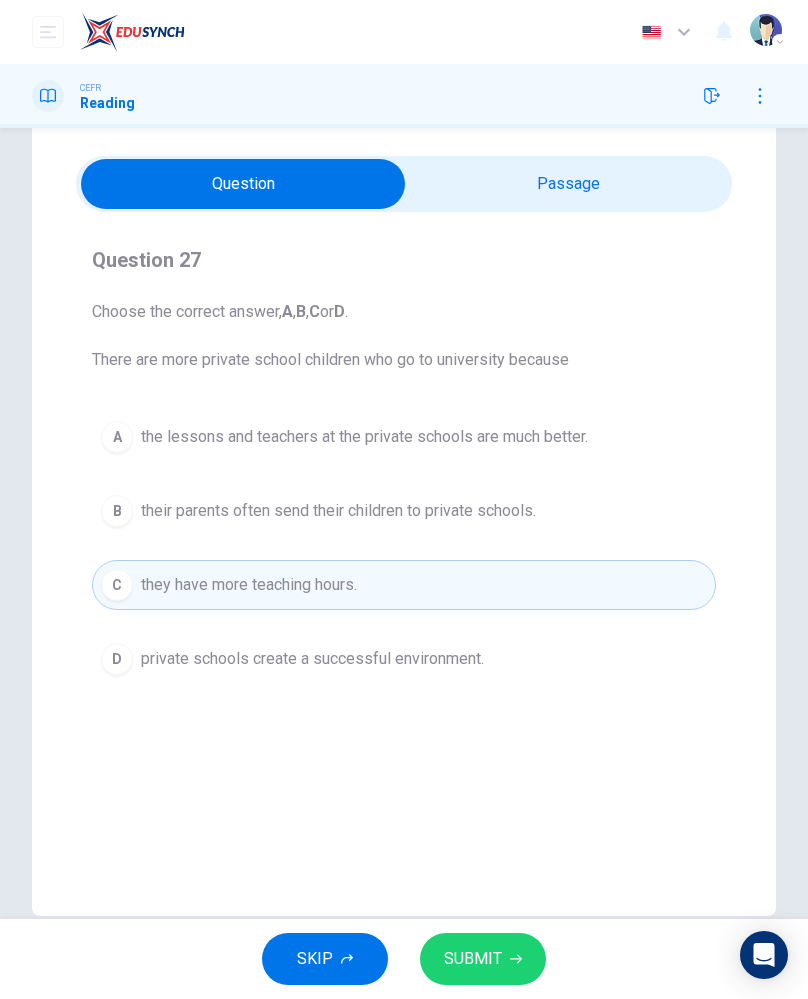 click on "their parents often send their children to private schools." at bounding box center [338, 511] 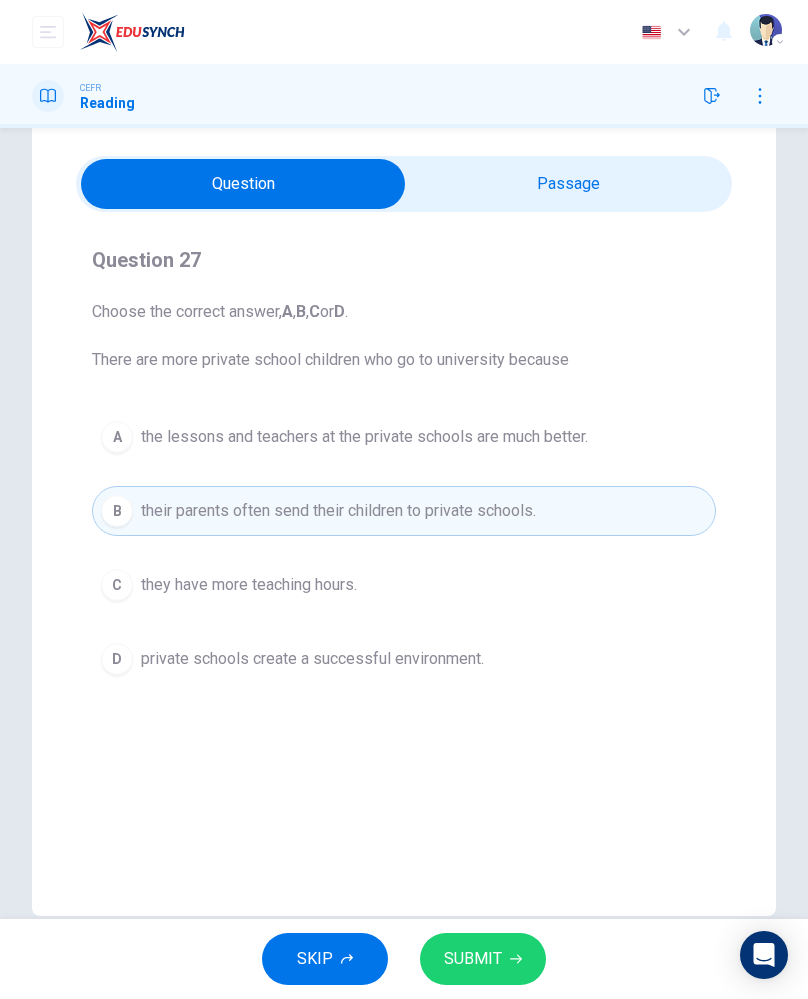 click on "the lessons and teachers at the private schools are much better." at bounding box center [364, 437] 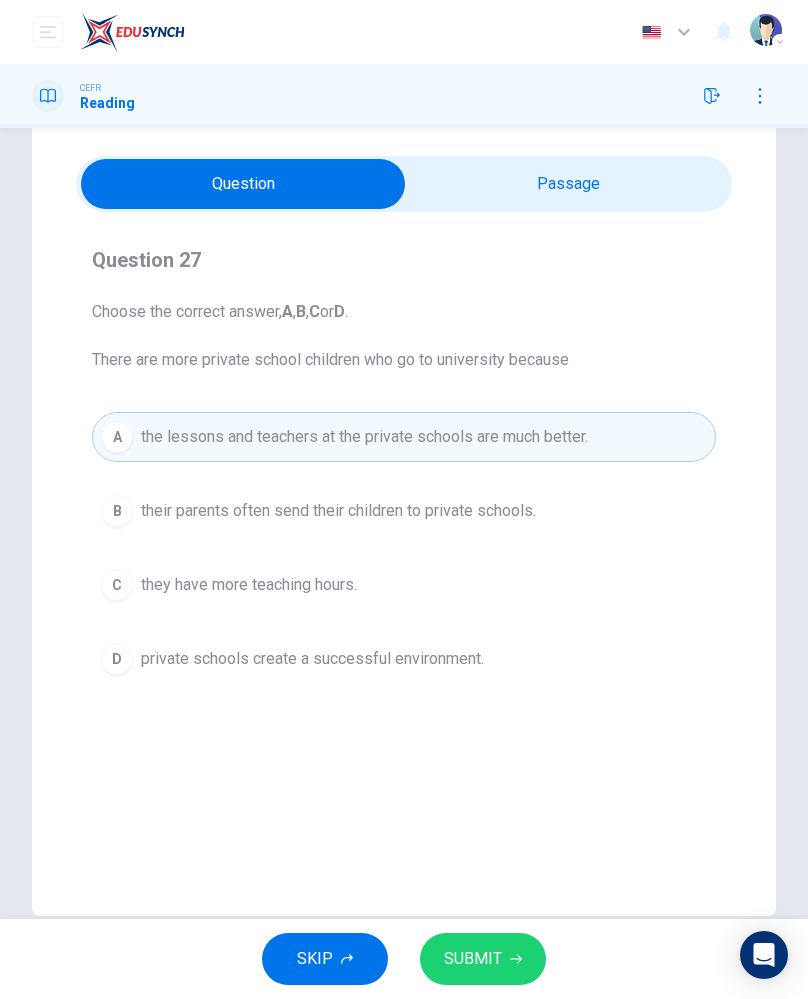 click on "their parents often send their children to private schools." at bounding box center (338, 511) 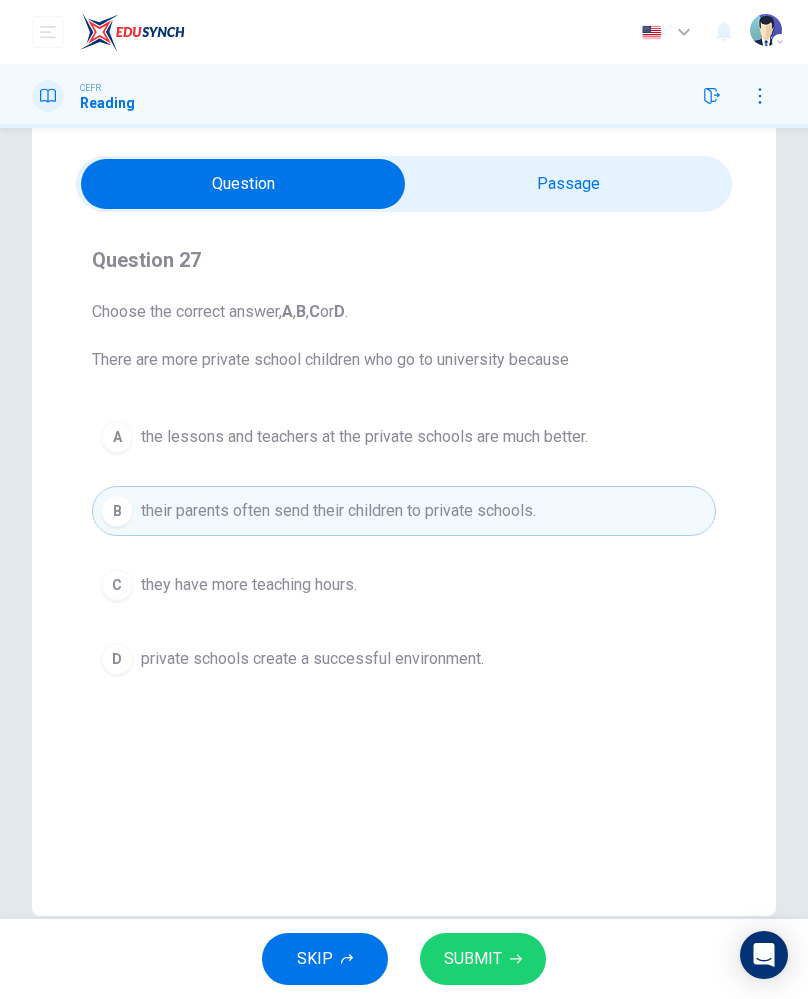 click on "the lessons and teachers at the private schools are much better." at bounding box center (364, 437) 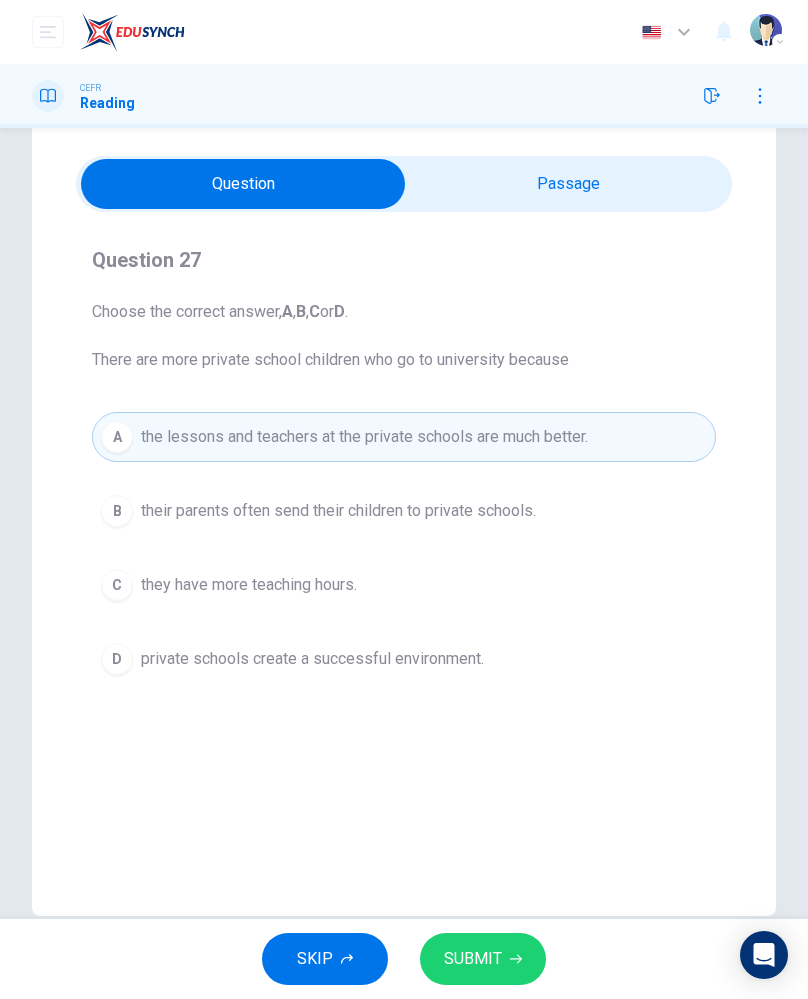 click on "their parents often send their children to private schools." at bounding box center [338, 511] 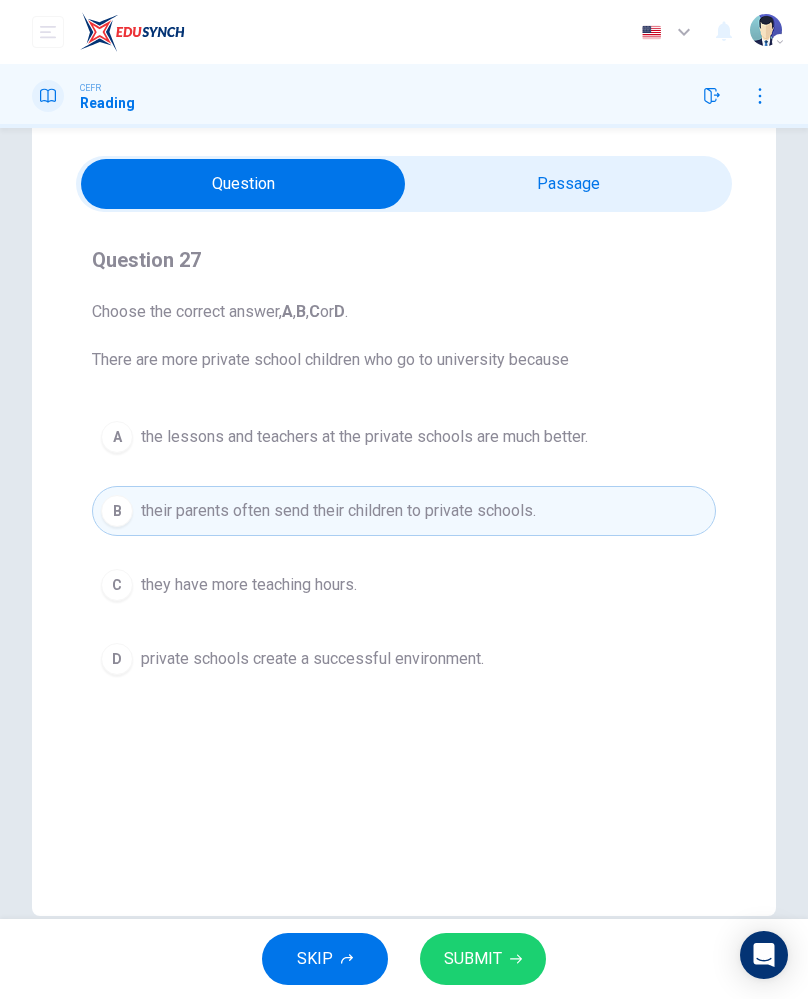 click on "they have more teaching hours." at bounding box center [249, 585] 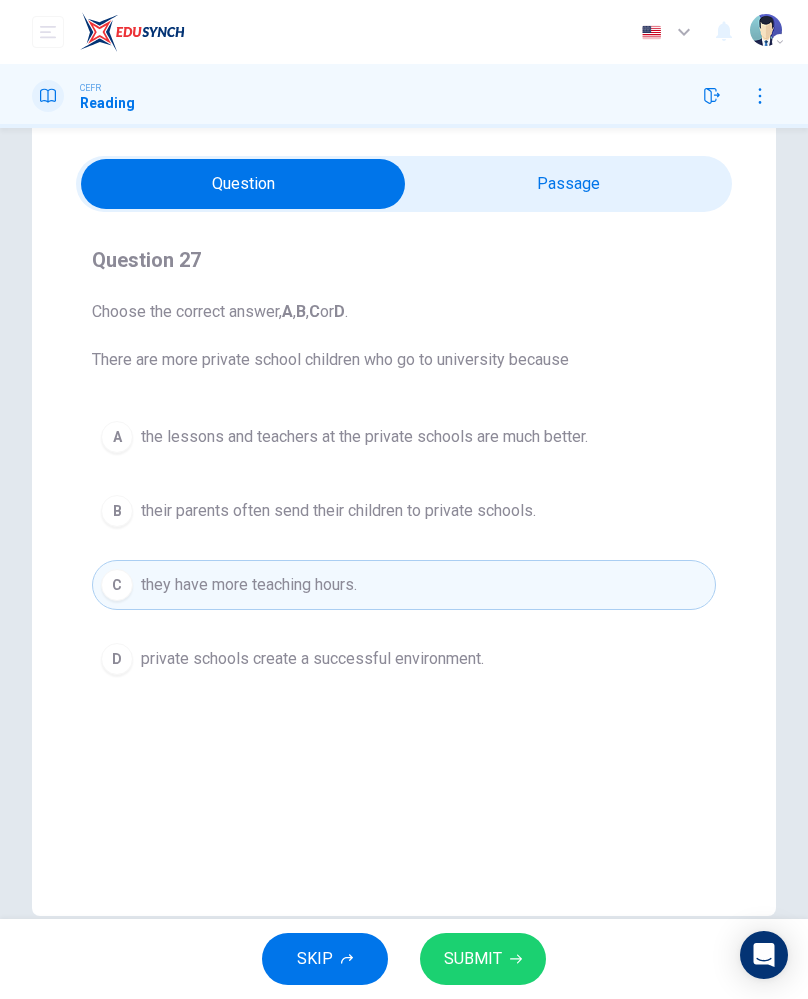 click on "private schools create a successful environment." at bounding box center (312, 659) 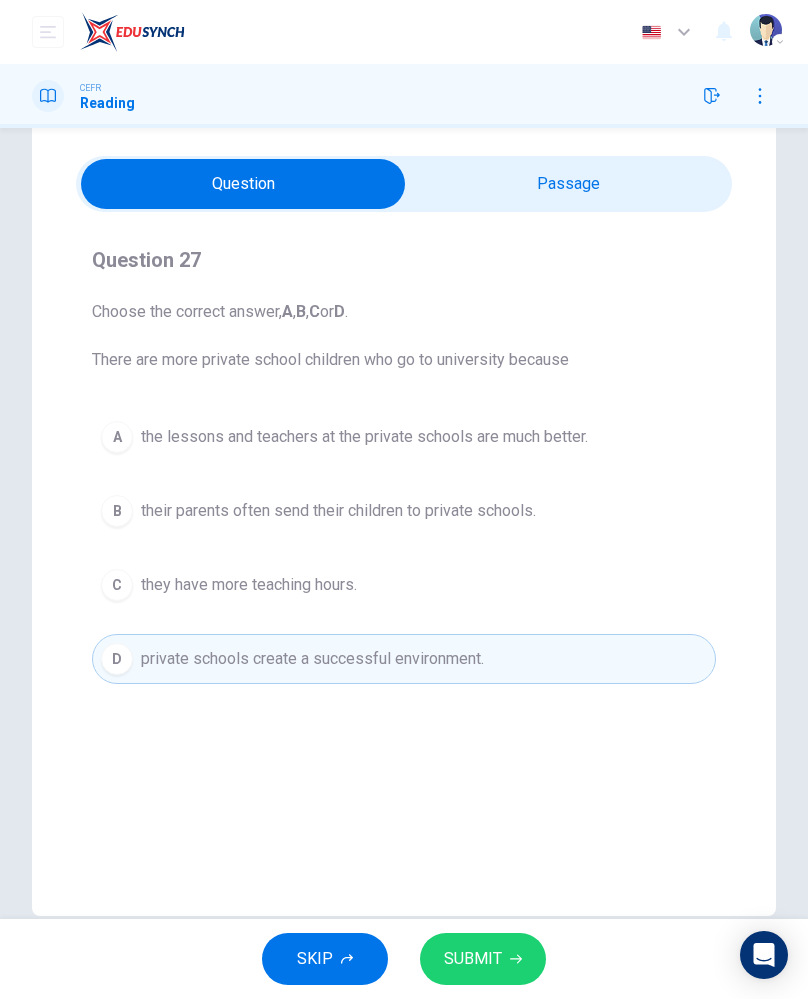 click 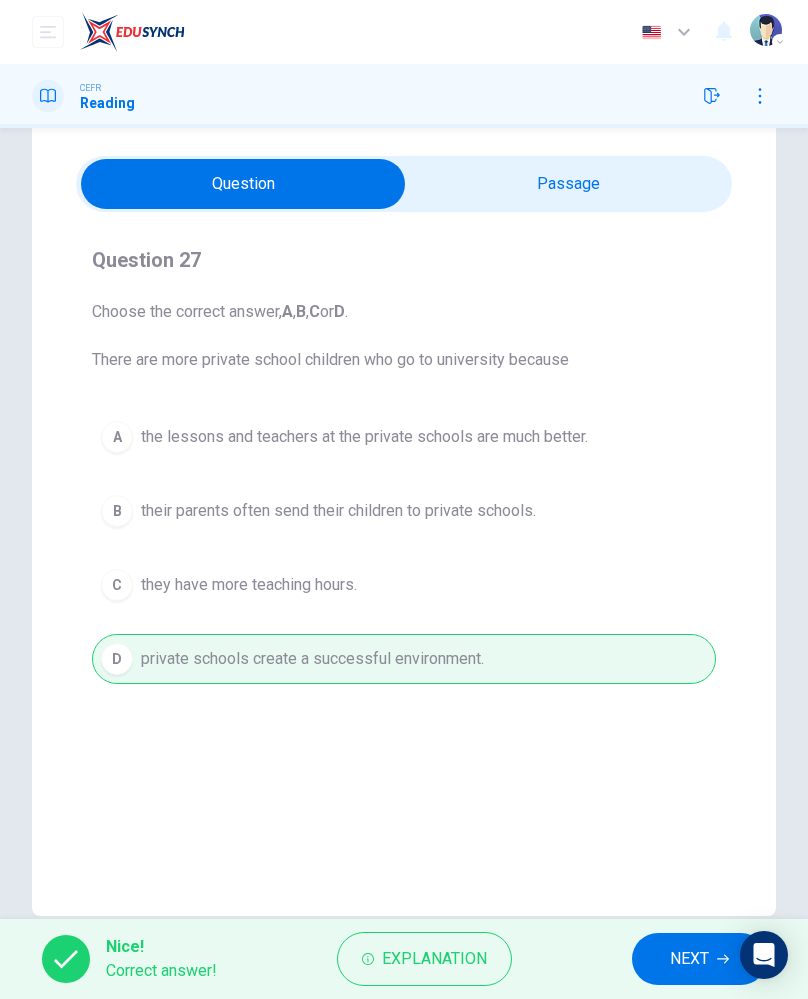 click on "Nice! Correct answer! Explanation NEXT" at bounding box center (404, 959) 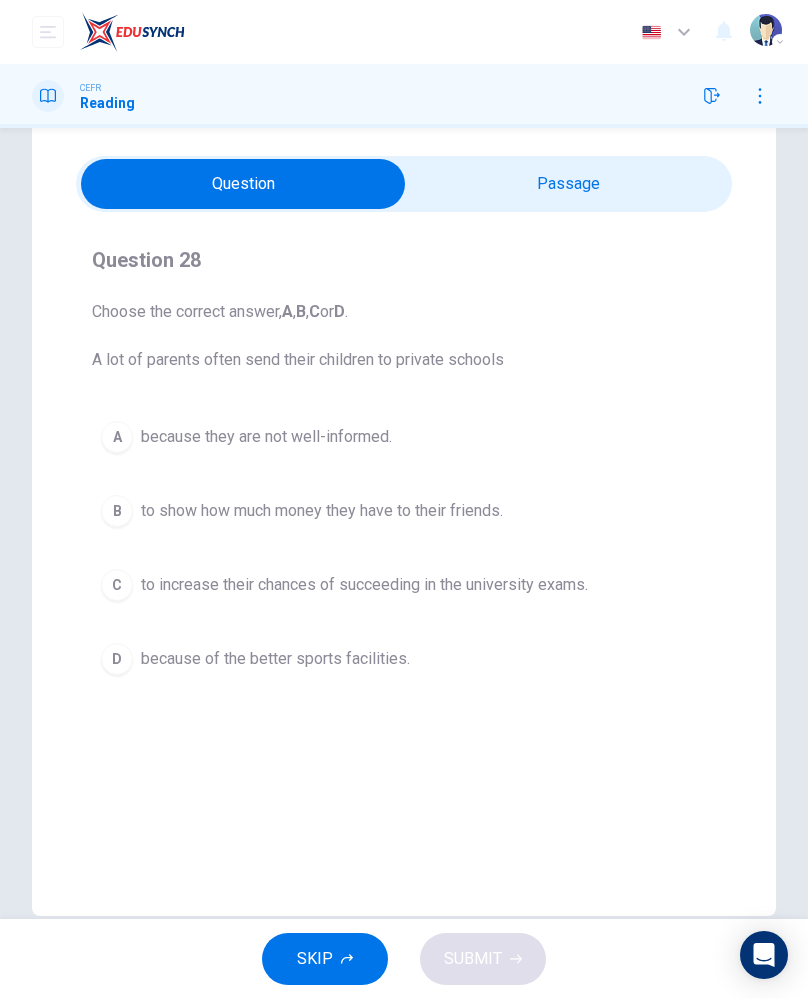 click on "A" at bounding box center (117, 437) 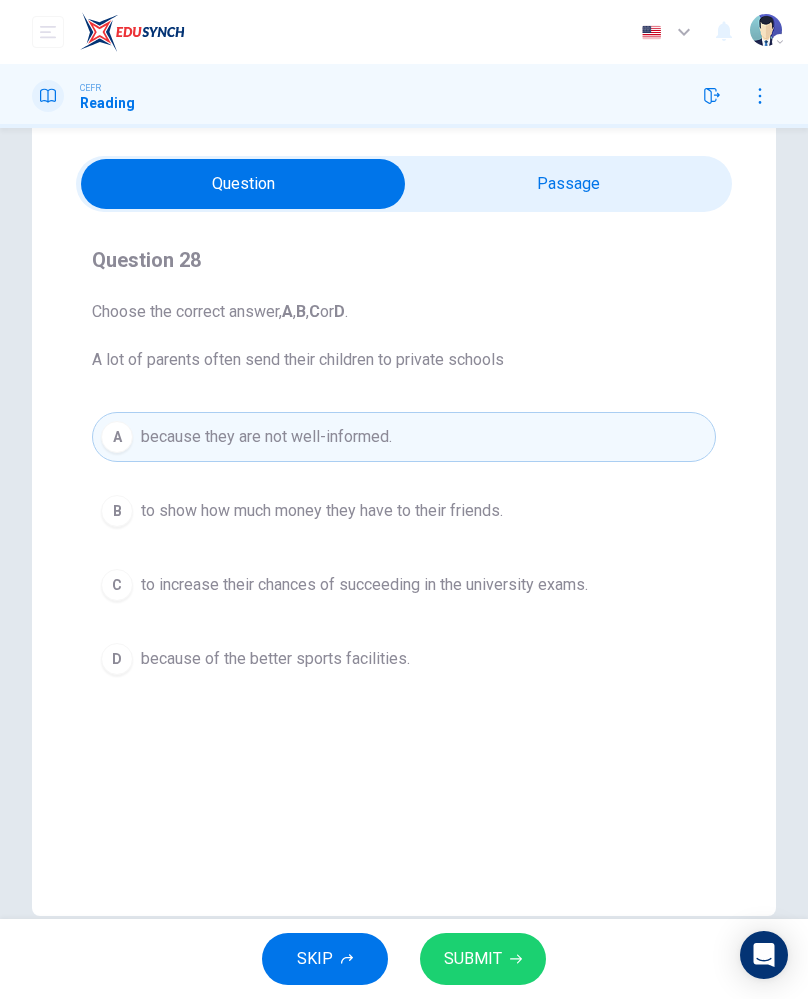 click on "to show how much money they have to their friends." at bounding box center [322, 511] 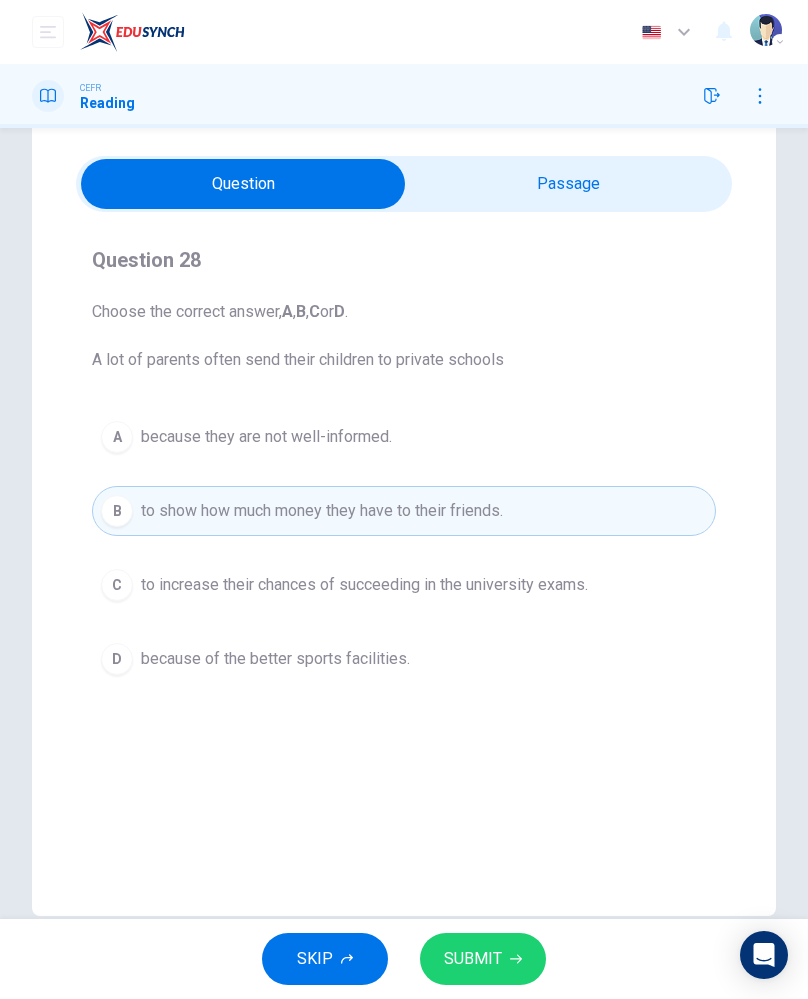 click on "to increase their chances of succeeding in the university exams." at bounding box center [364, 585] 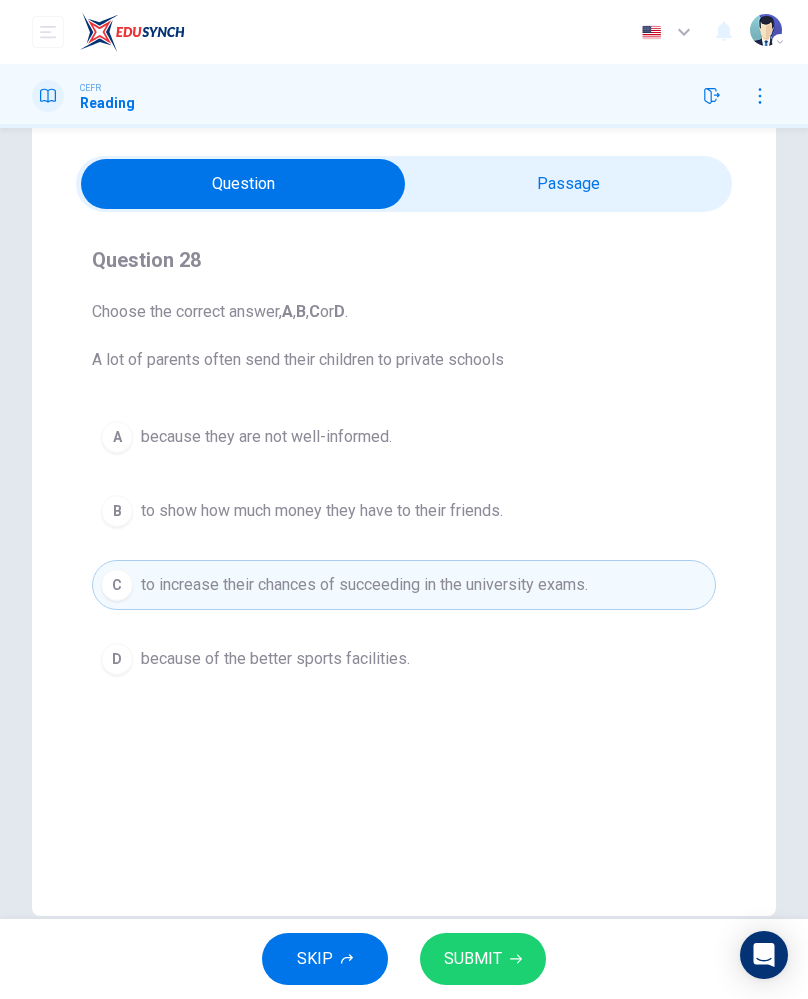 click on "because of the better sports facilities." at bounding box center (275, 659) 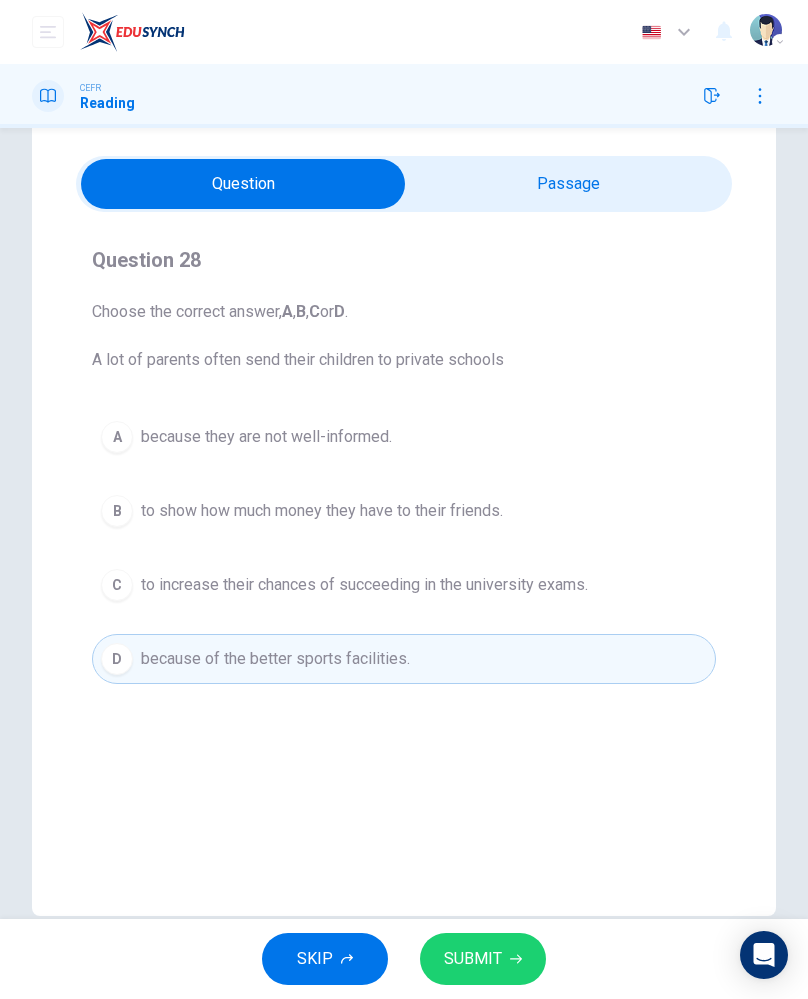 click on "to increase their chances of succeeding in the university exams." at bounding box center [364, 585] 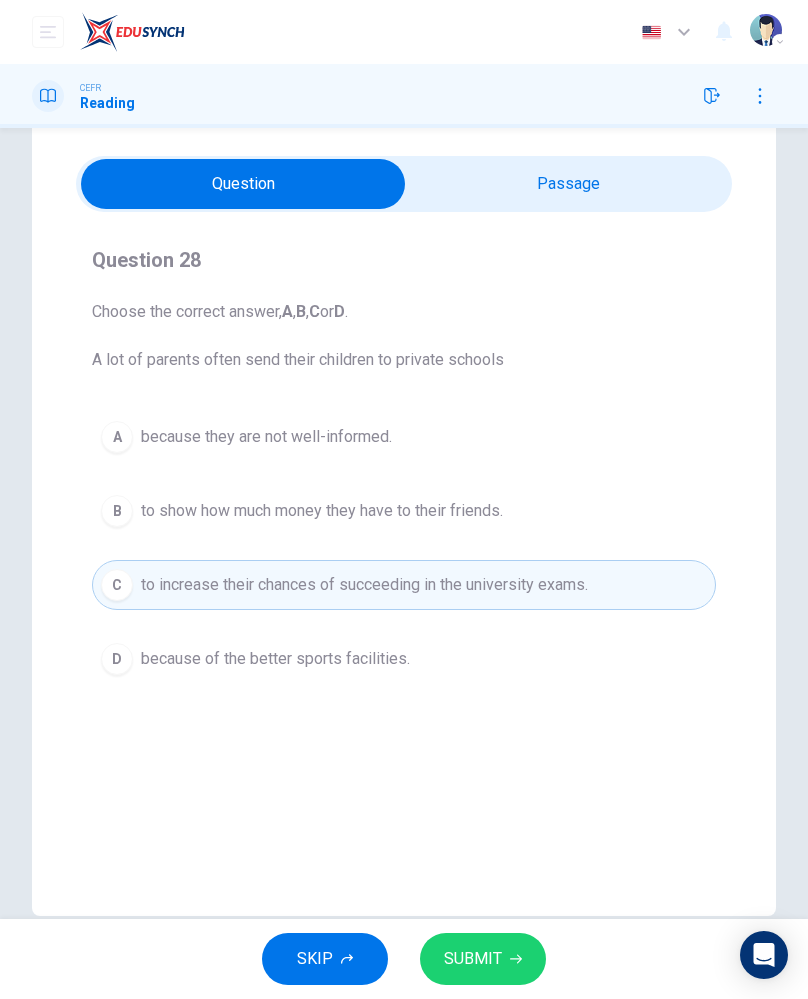 click 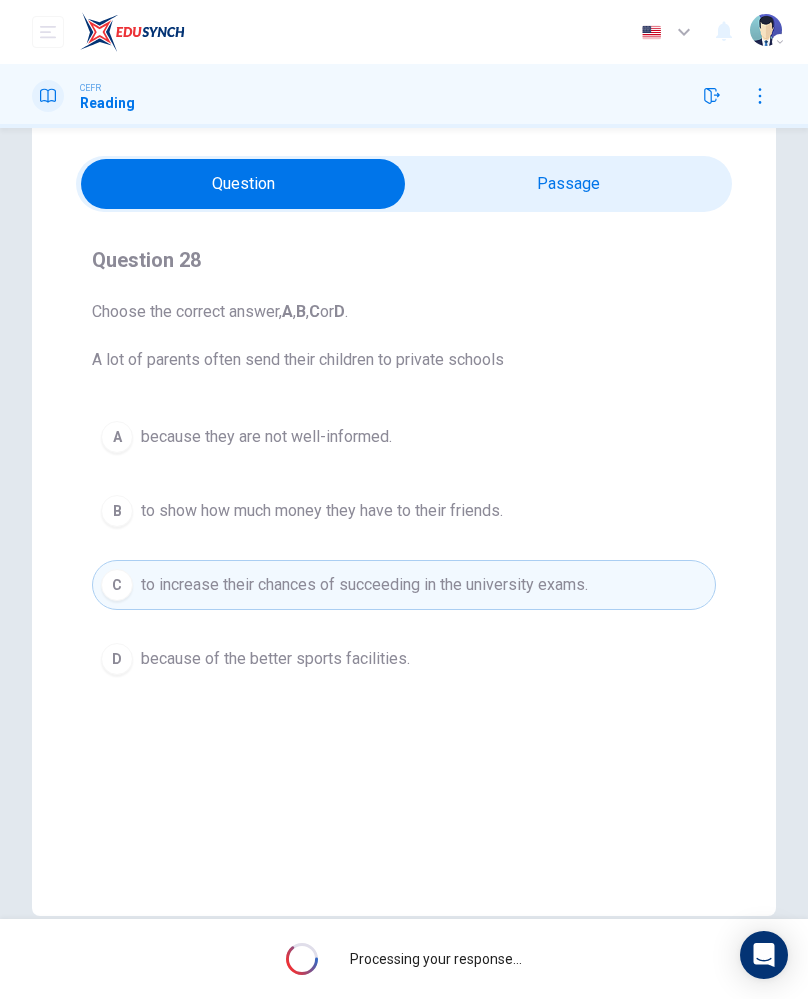 click on "Processing your response..." at bounding box center [436, 959] 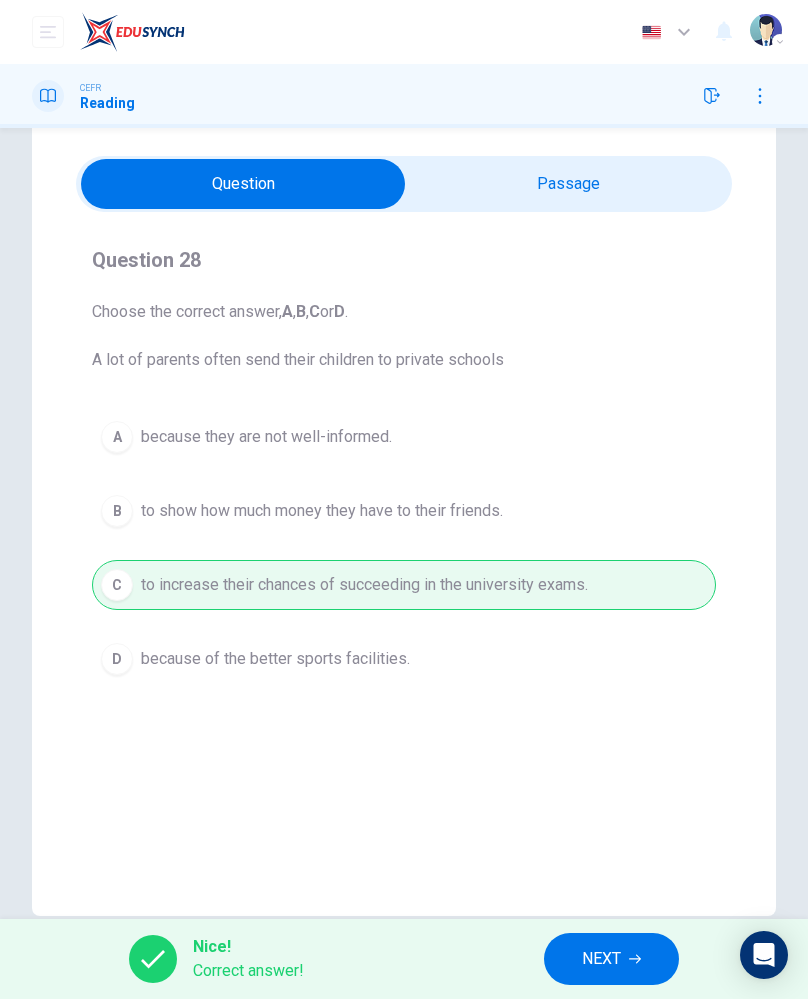 click on "NEXT" at bounding box center (611, 959) 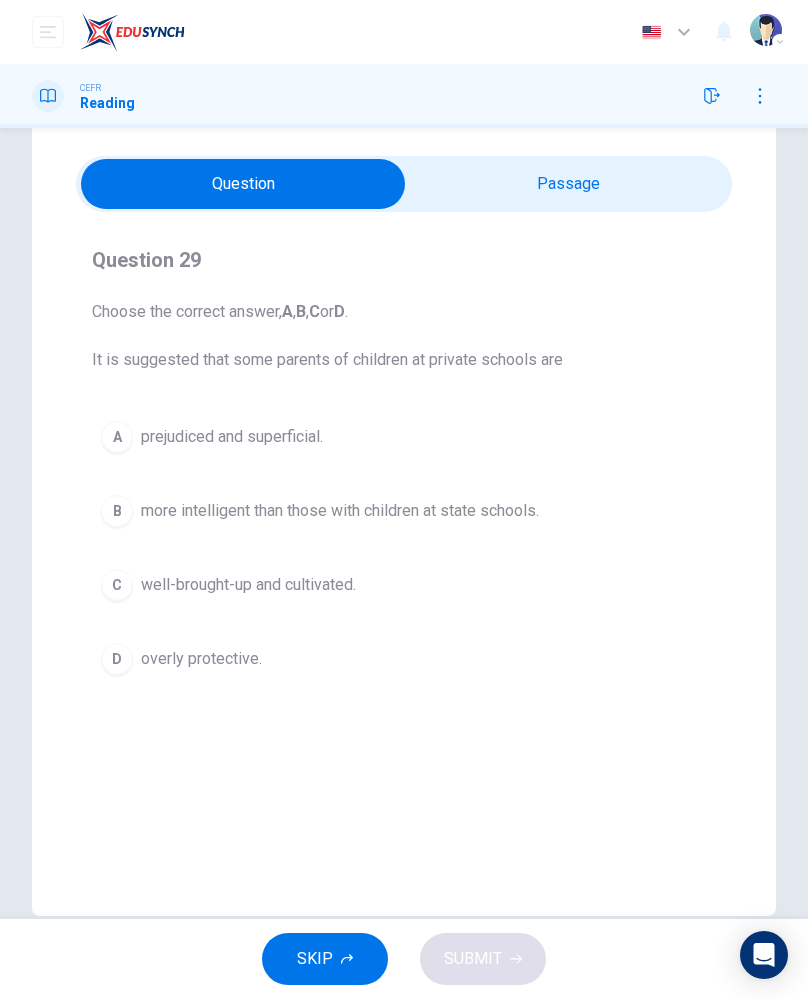 click on "A prejudiced and superficial." at bounding box center [404, 437] 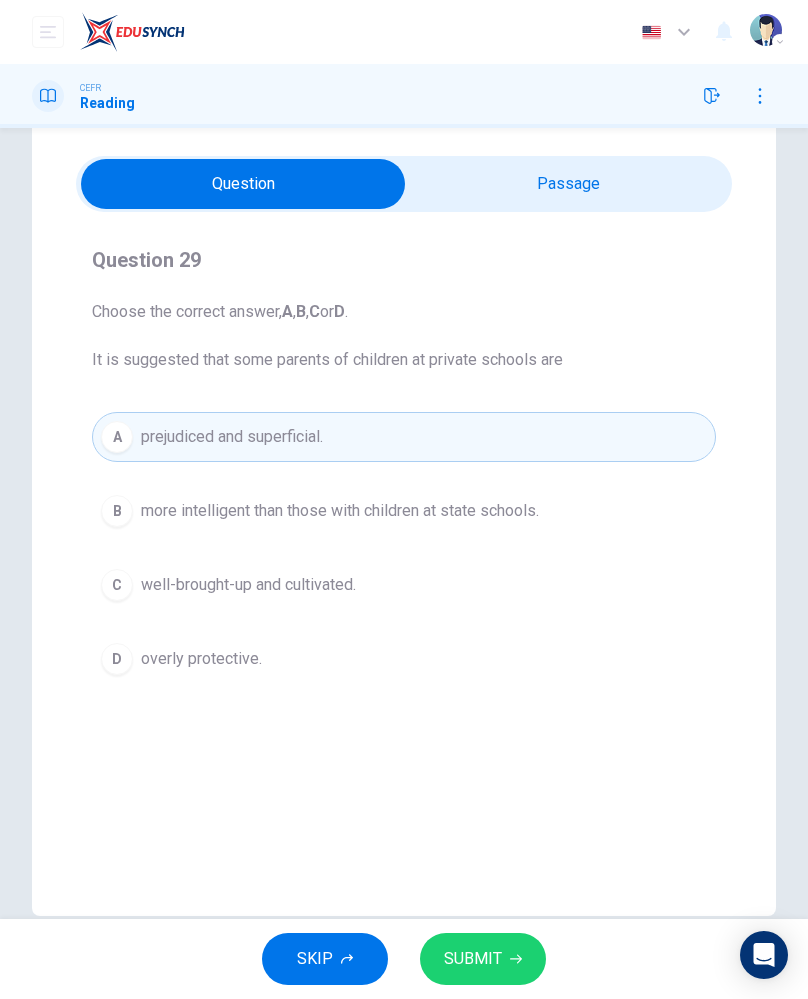 click on "more intelligent than those with children at state schools." at bounding box center (340, 511) 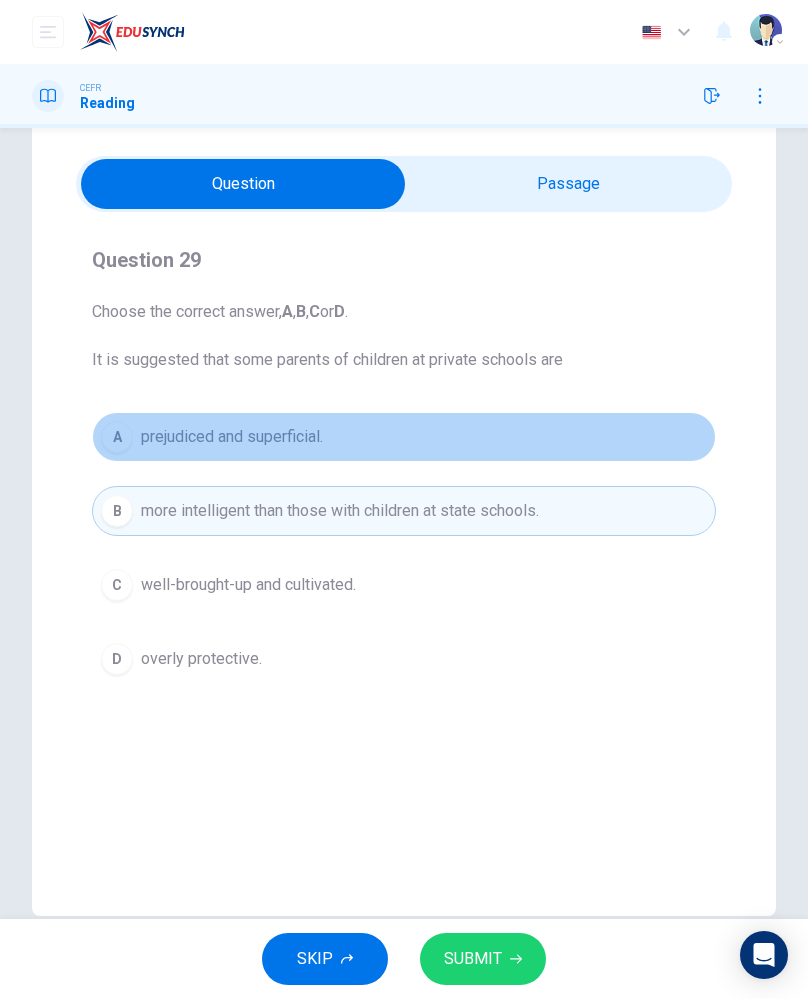 click on "A prejudiced and superficial." at bounding box center [404, 437] 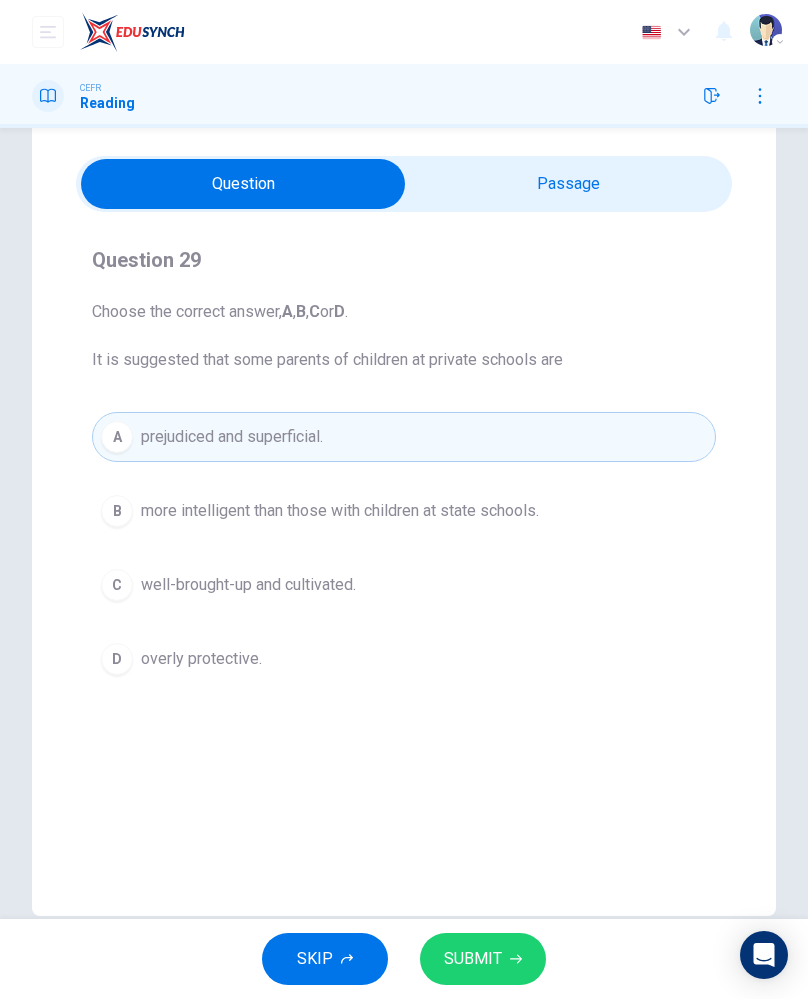 click on "SUBMIT" at bounding box center (473, 959) 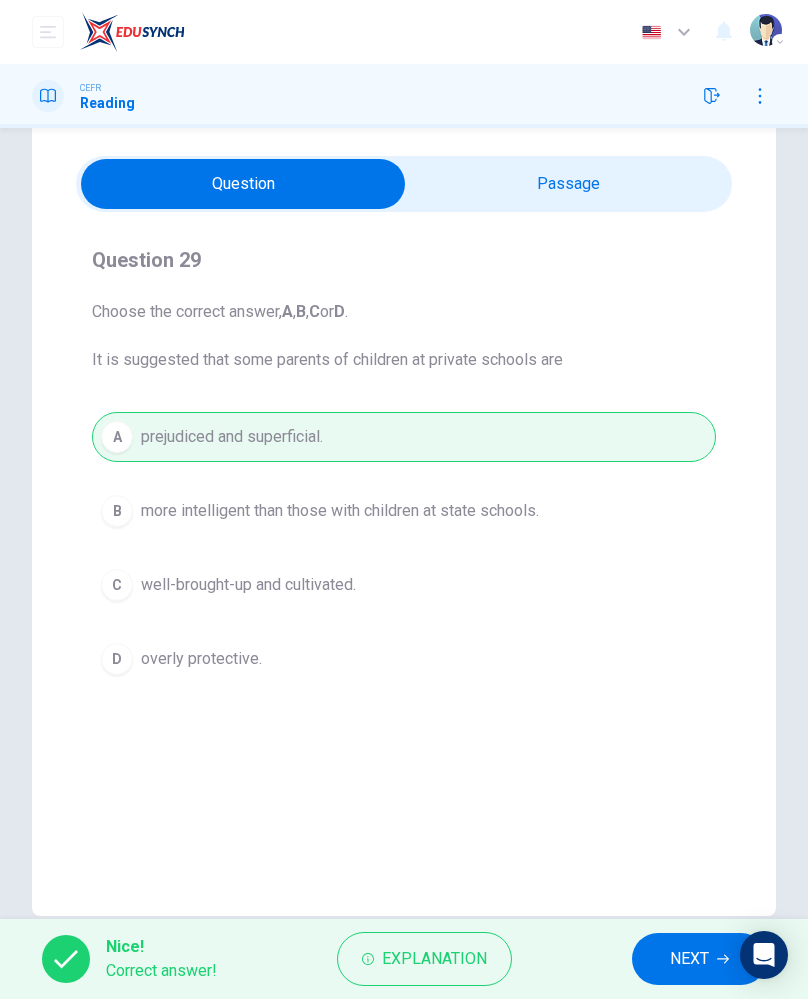 click on "NEXT" at bounding box center (699, 959) 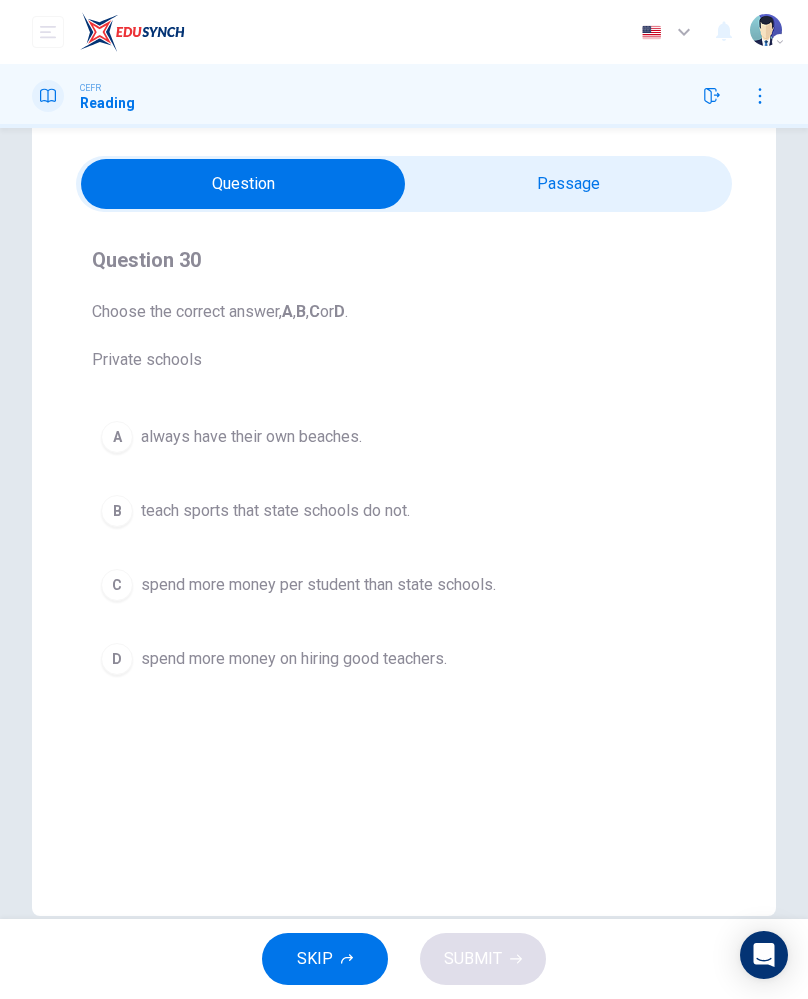 click on "spend more money per student than state schools." at bounding box center [318, 585] 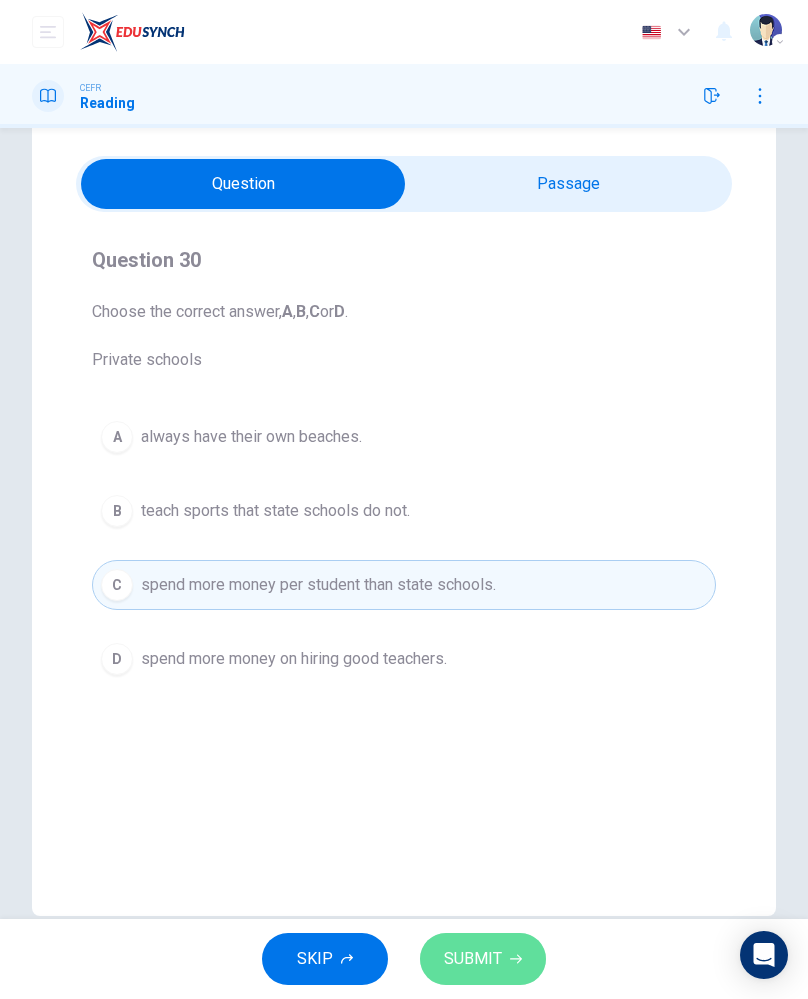 click 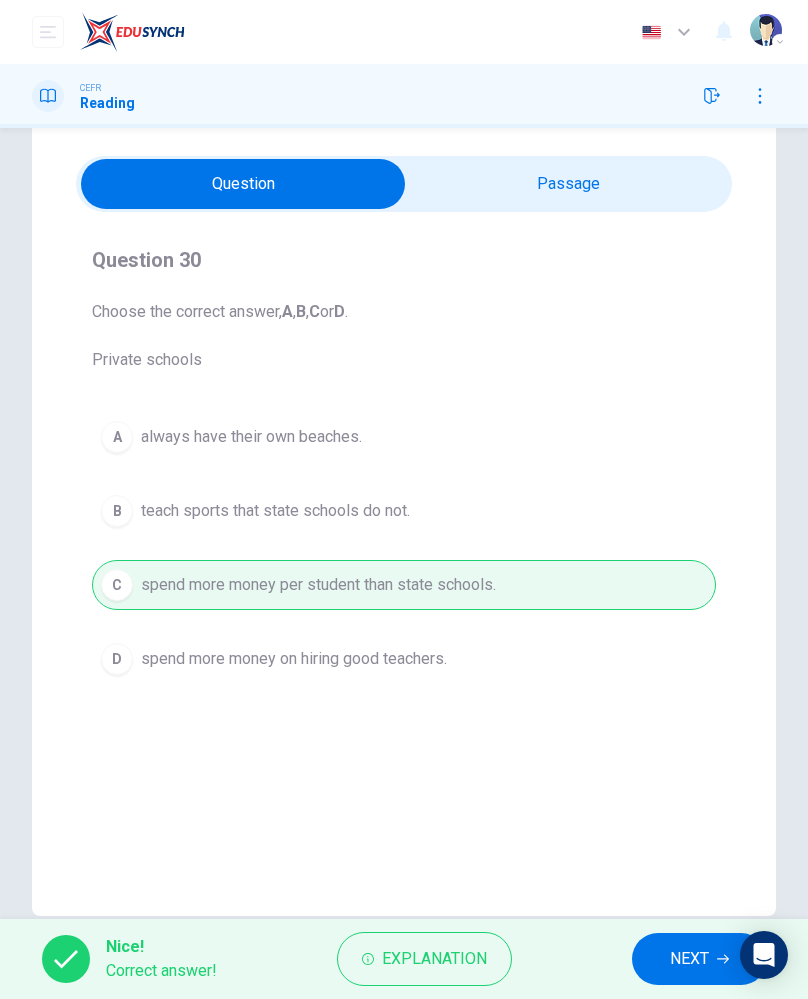 click on "NEXT" at bounding box center [699, 959] 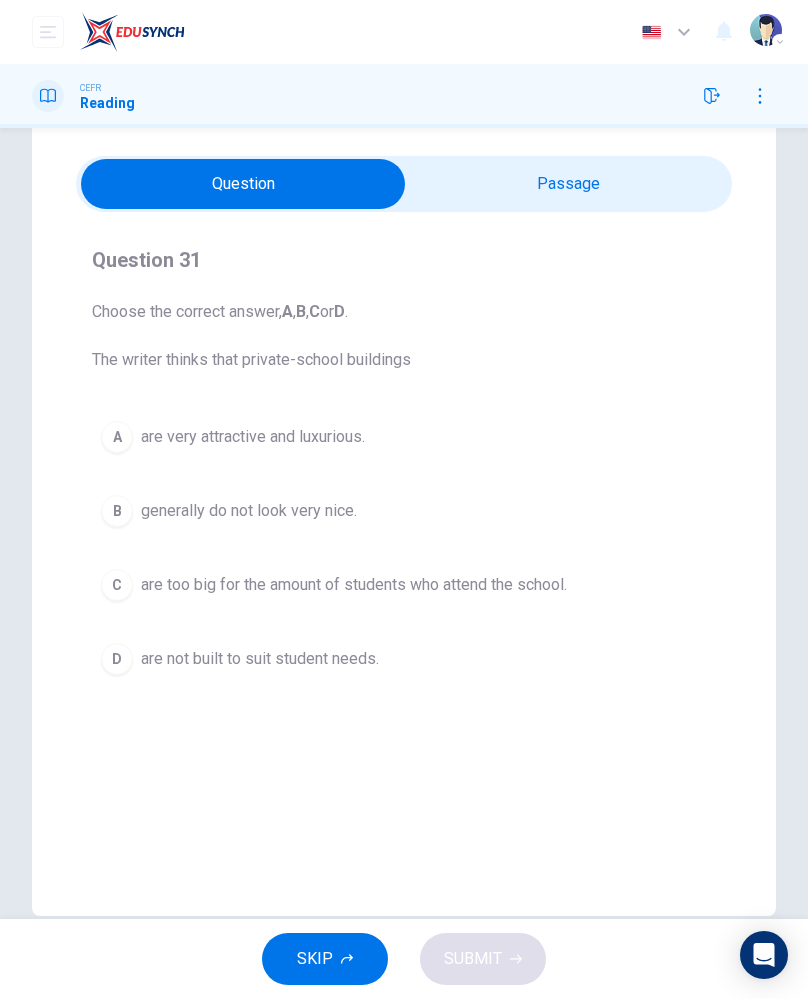 click on "are very attractive and luxurious." at bounding box center (253, 437) 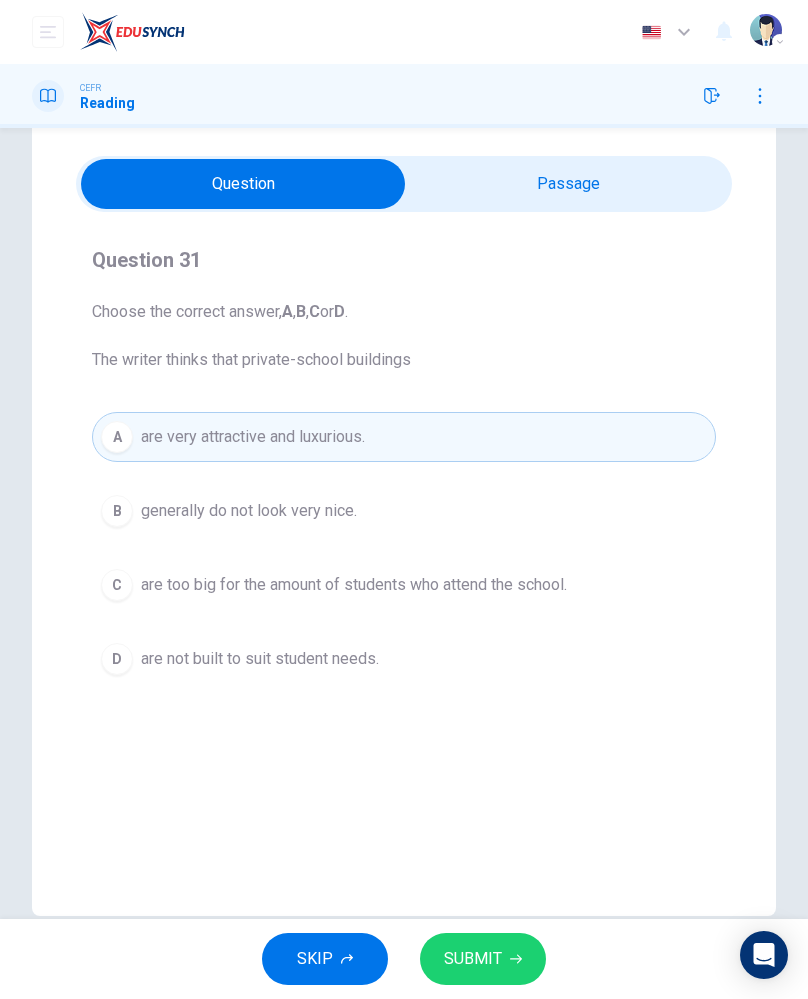 click on "SUBMIT" at bounding box center [483, 959] 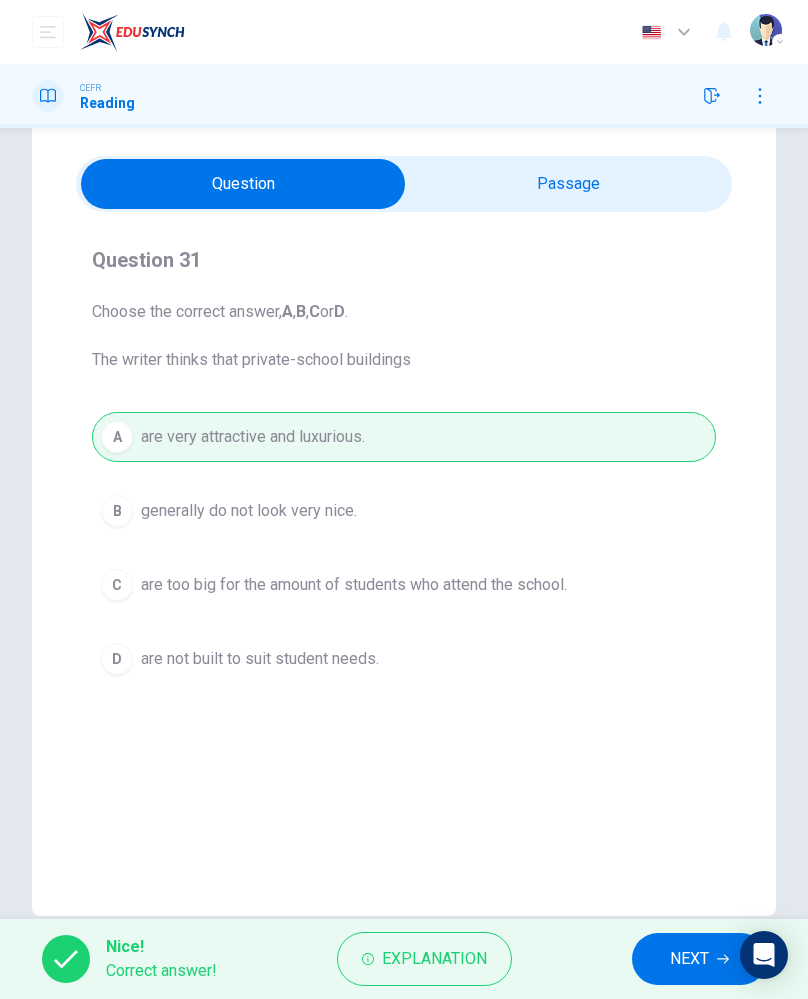 click on "NEXT" at bounding box center [689, 959] 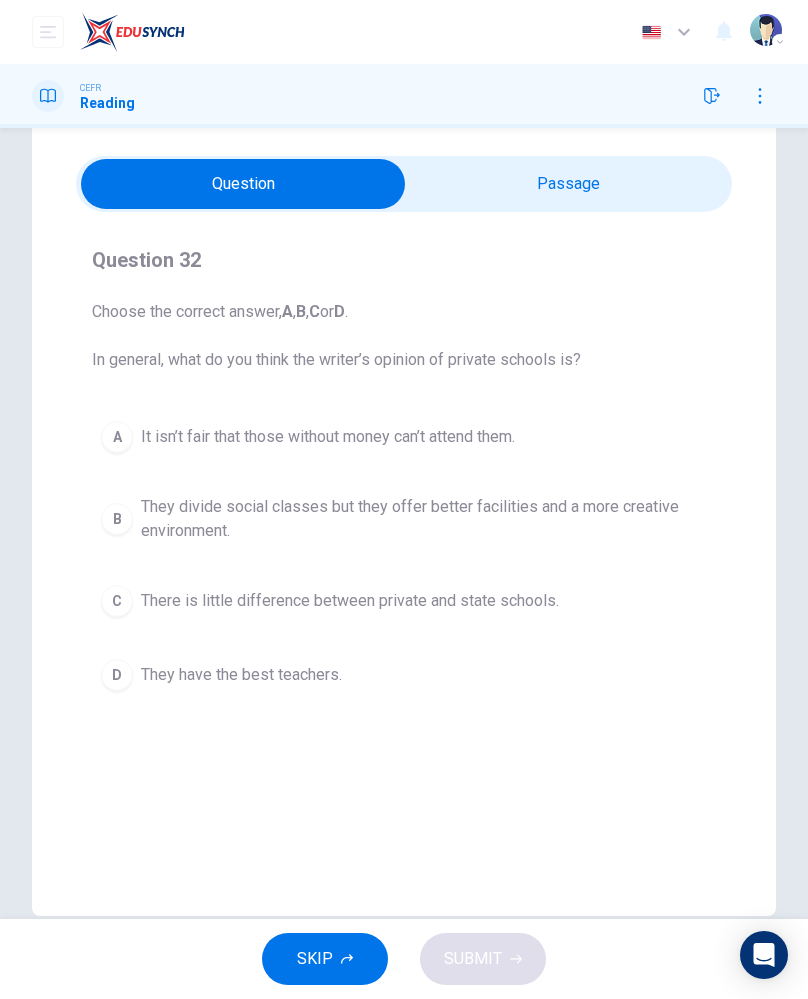 click on "They divide social classes but they offer better facilities and a more
creative environment." at bounding box center [424, 519] 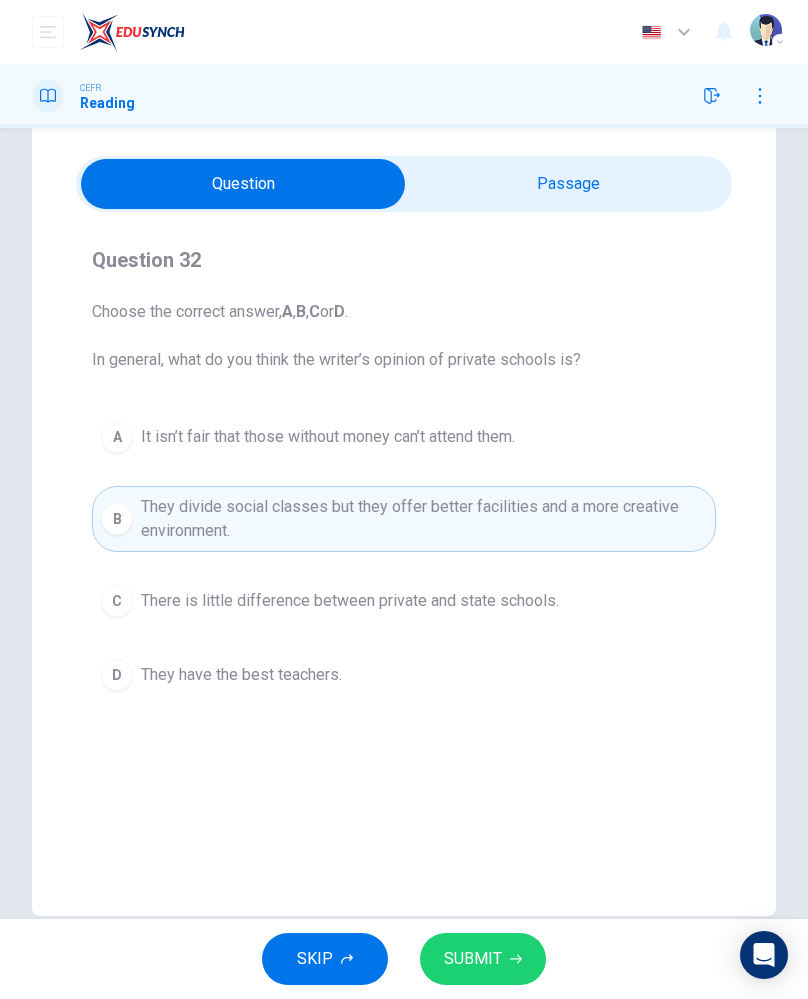 click 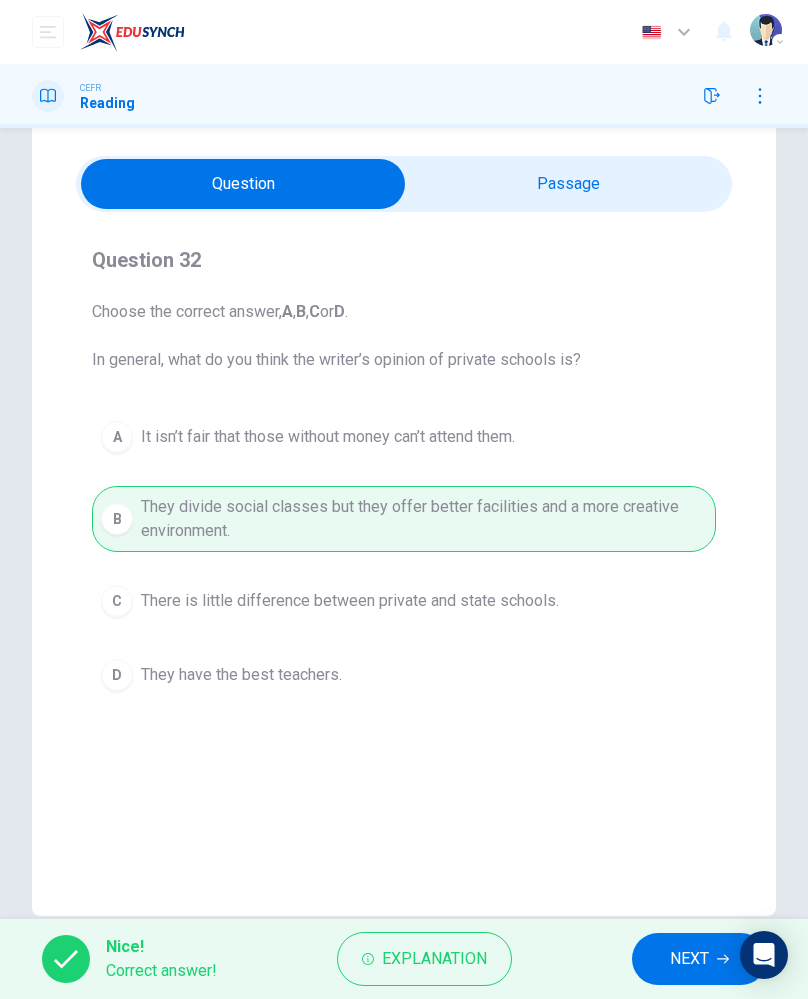 click on "NEXT" at bounding box center [689, 959] 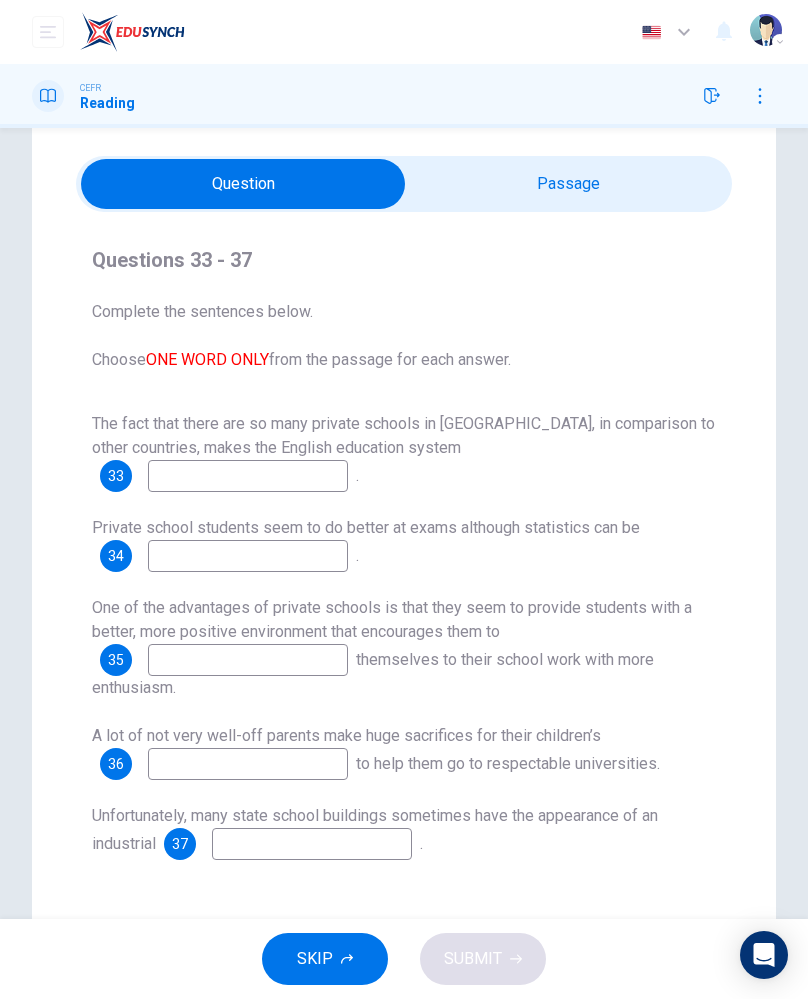 click at bounding box center [248, 476] 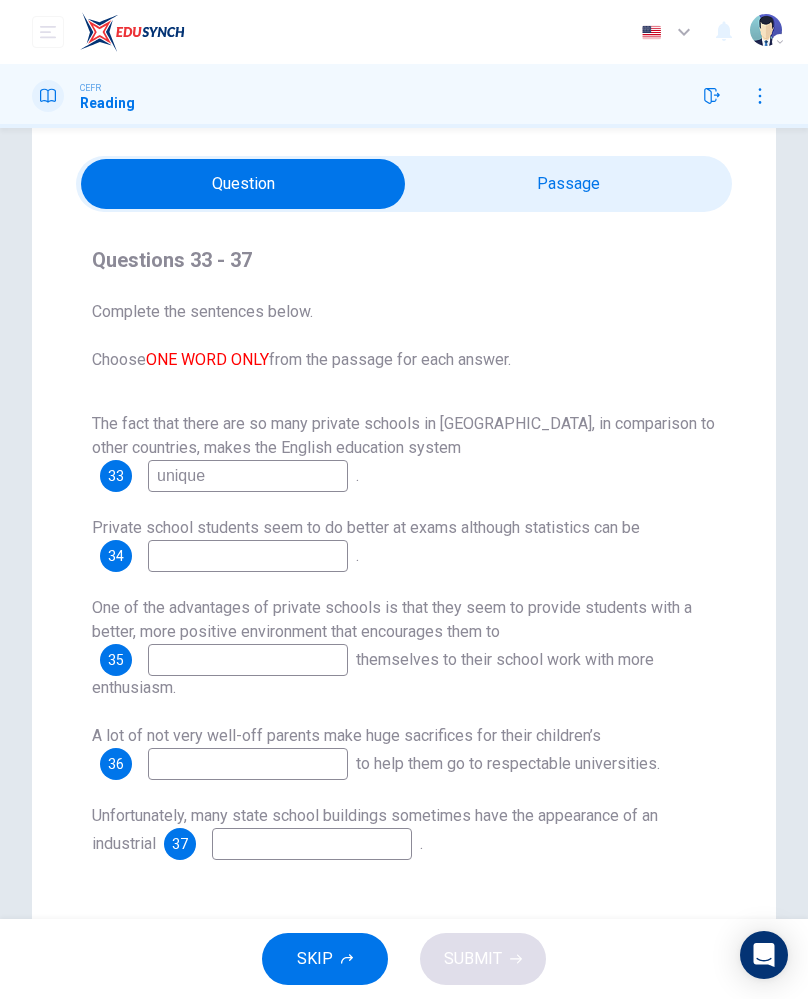 type on "unique" 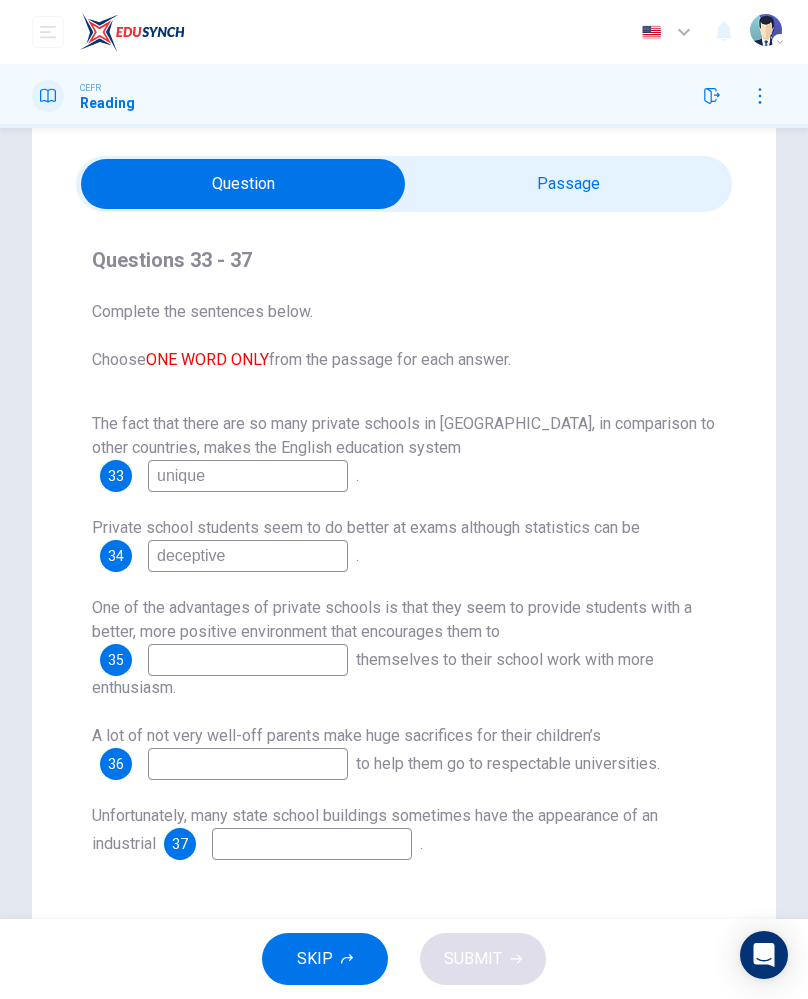 type on "deceptive" 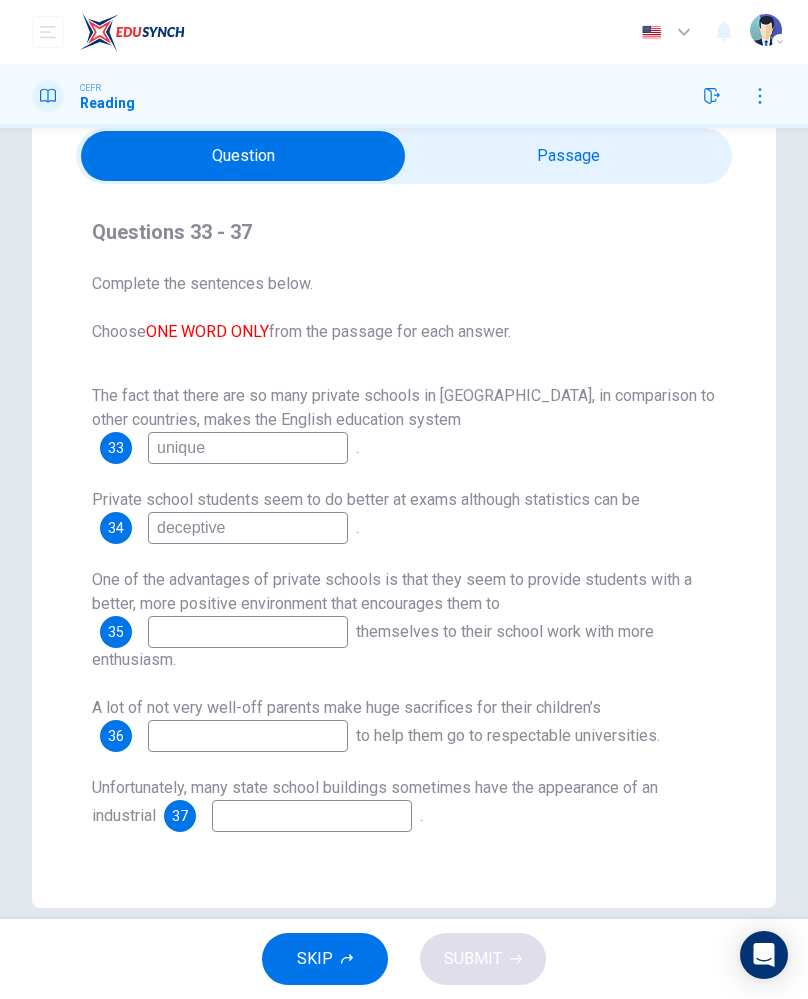 scroll, scrollTop: 87, scrollLeft: 0, axis: vertical 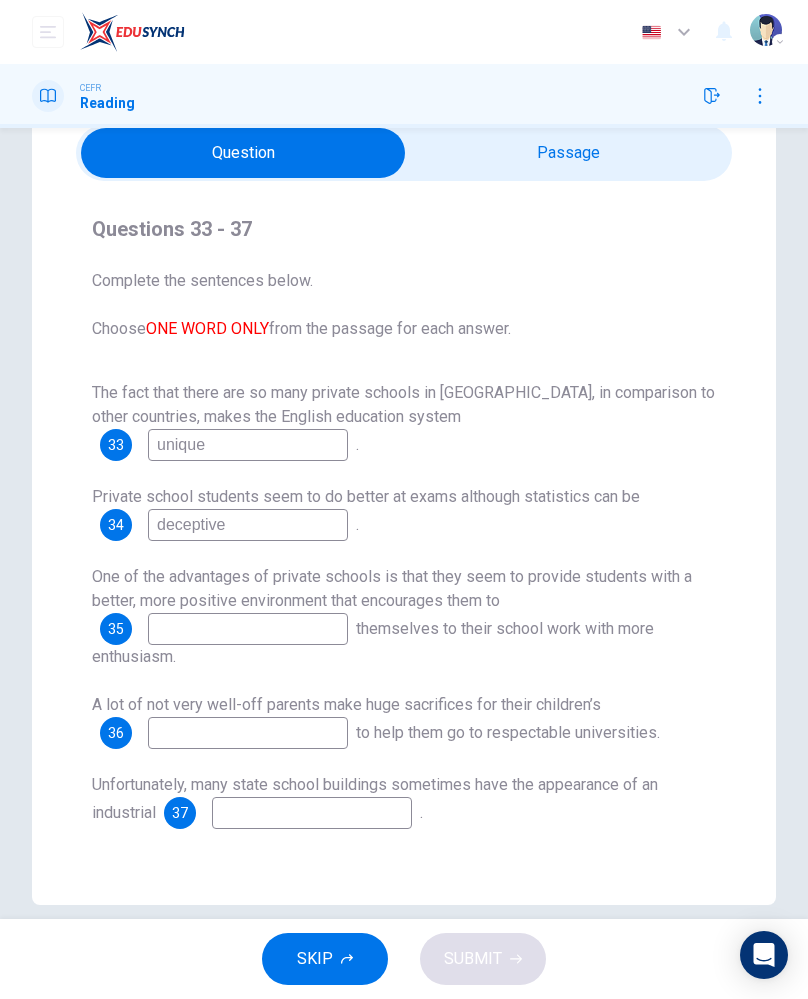 click at bounding box center (248, 629) 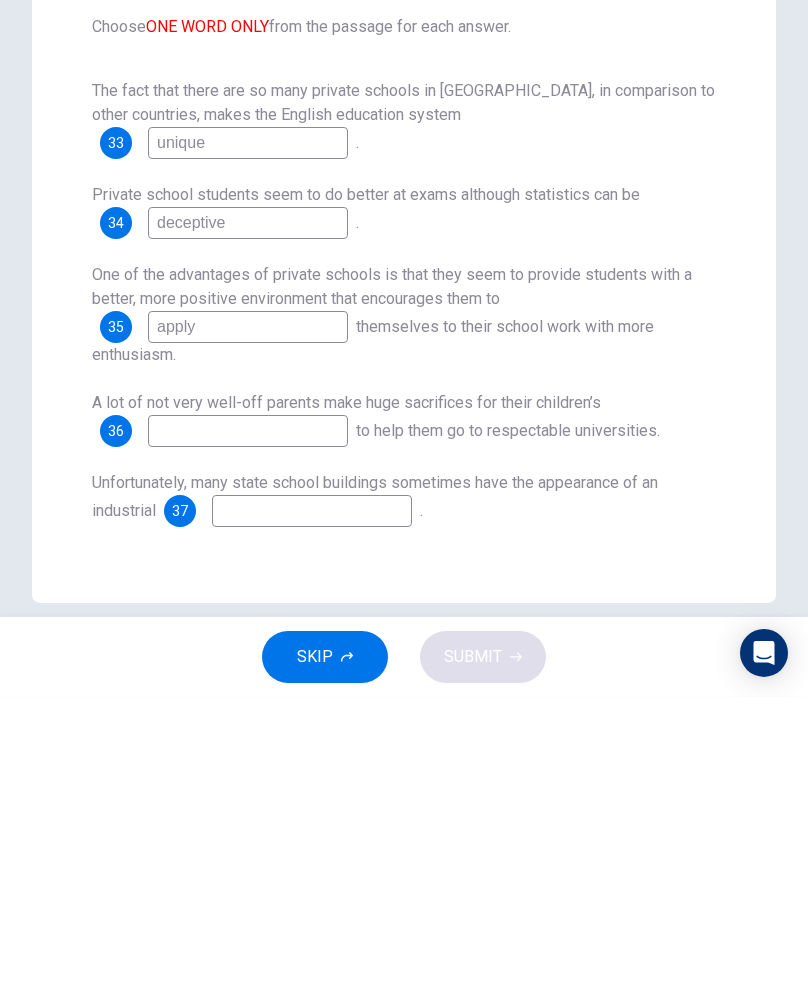 type on "apply" 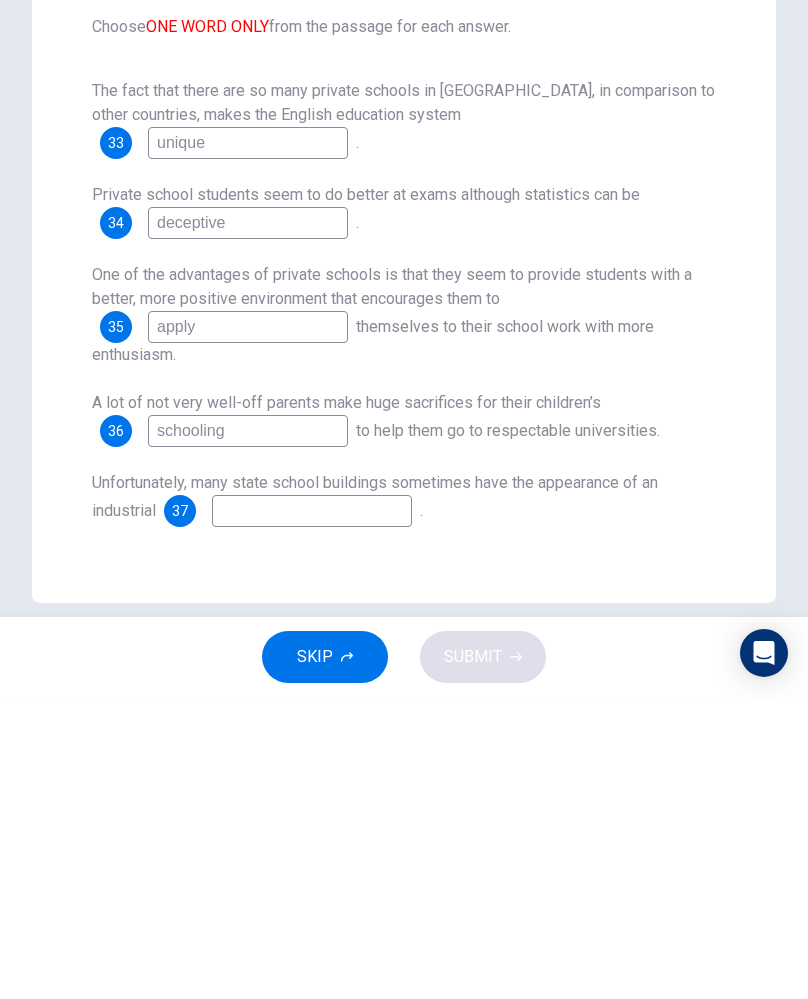 type on "schooling" 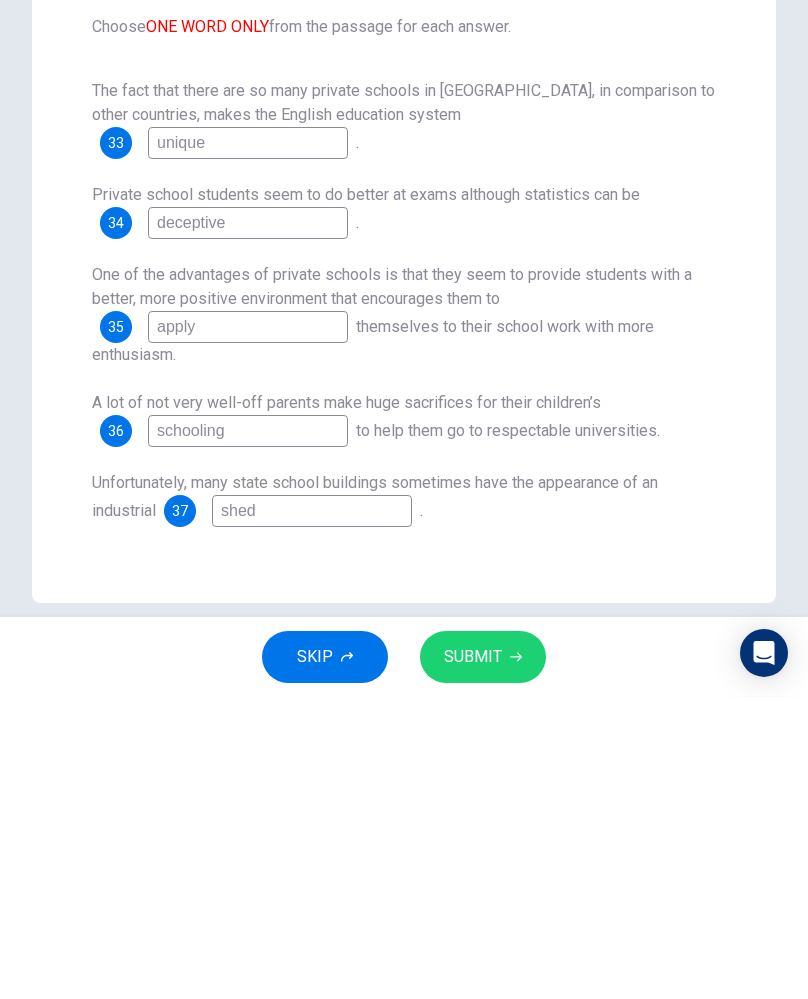 type on "shed" 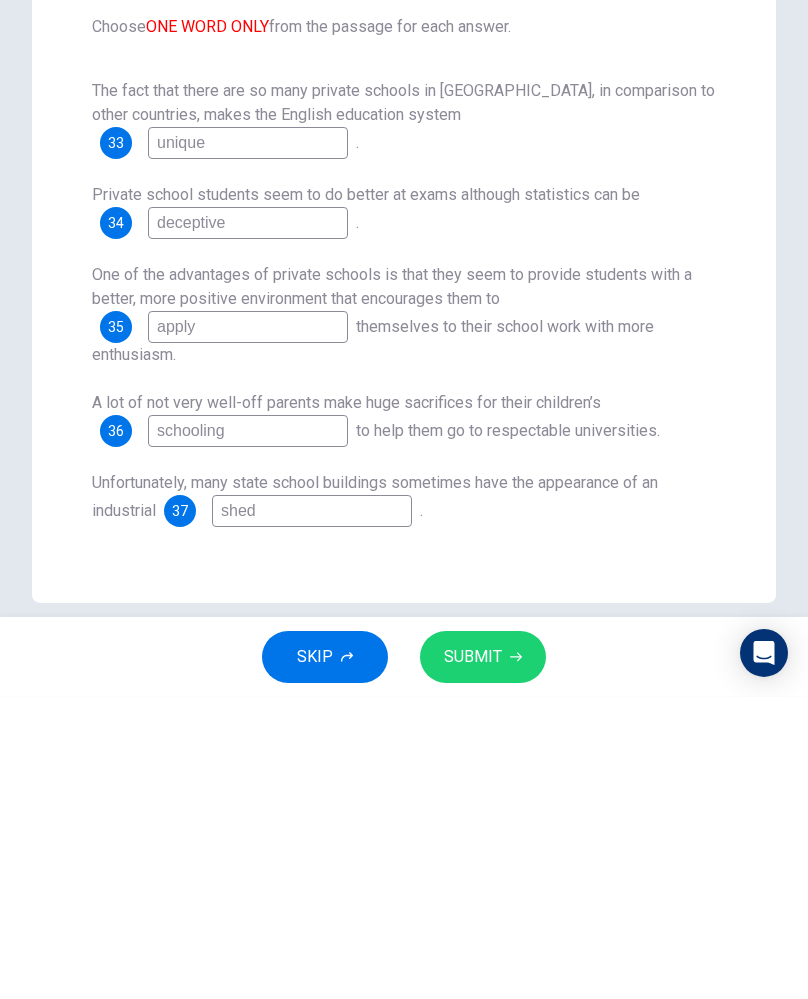 click on "Questions 33 - 37 Complete the sentences below.
Choose  ONE WORD ONLY  from the passage for each answer. The fact that there are so many private schools in [GEOGRAPHIC_DATA], in comparison to other countries, makes the English education system  33 unique . Private school students seem to do better at exams although statistics can
be  34 deceptive . One of the advantages of private schools is that they seem to provide students with a better, more positive environment that encourages them to  35 apply  themselves to their school work with more enthusiasm. A lot of not very well-off parents make huge sacrifices for their children’s  36 schooling  to help them go to respectable universities. Unfortunately, many state school buildings sometimes have the appearance of an industrial  37 shed ." at bounding box center [404, 521] 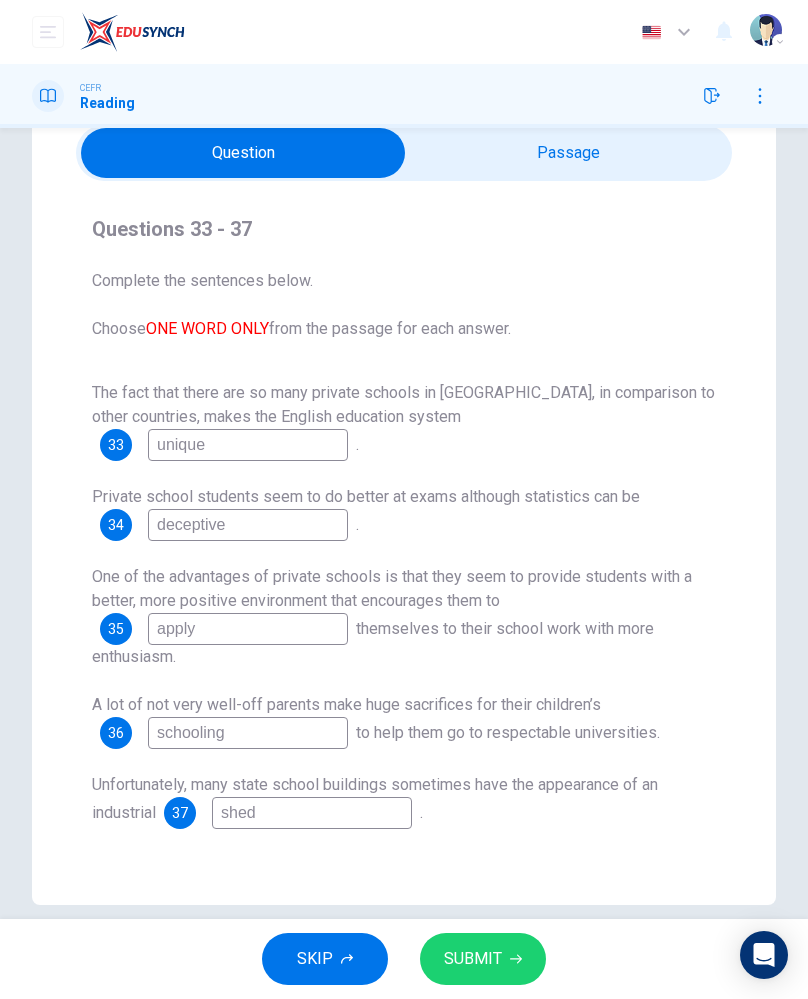 click on "SUBMIT" at bounding box center [473, 959] 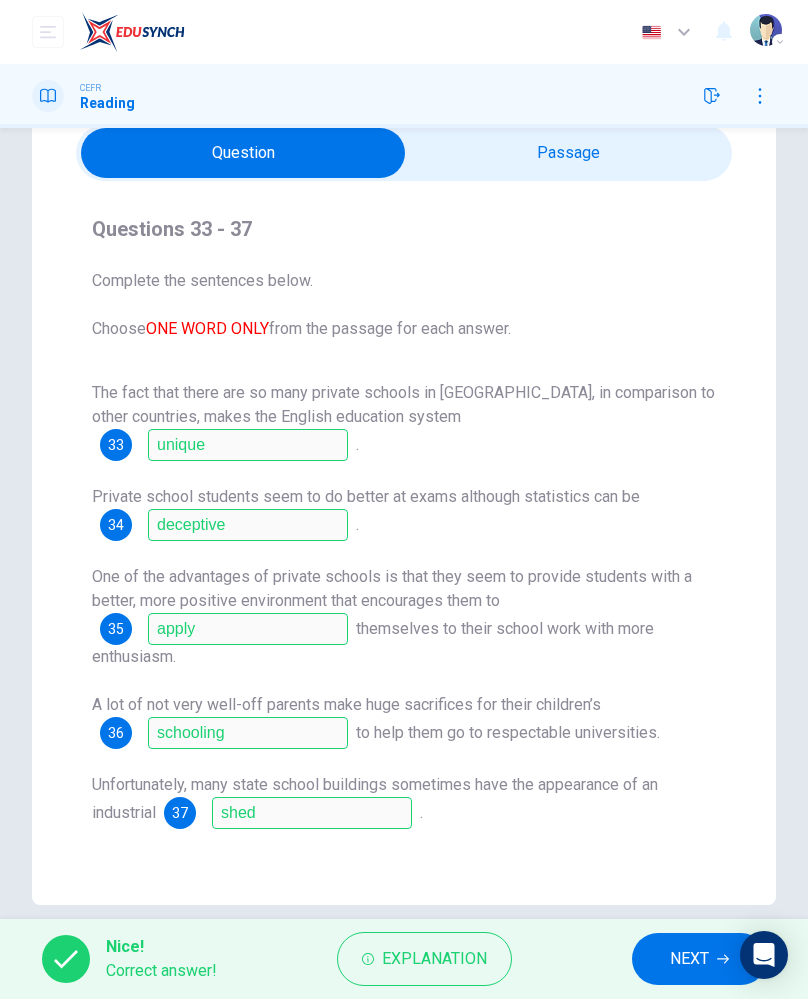 click on "NEXT" at bounding box center (699, 959) 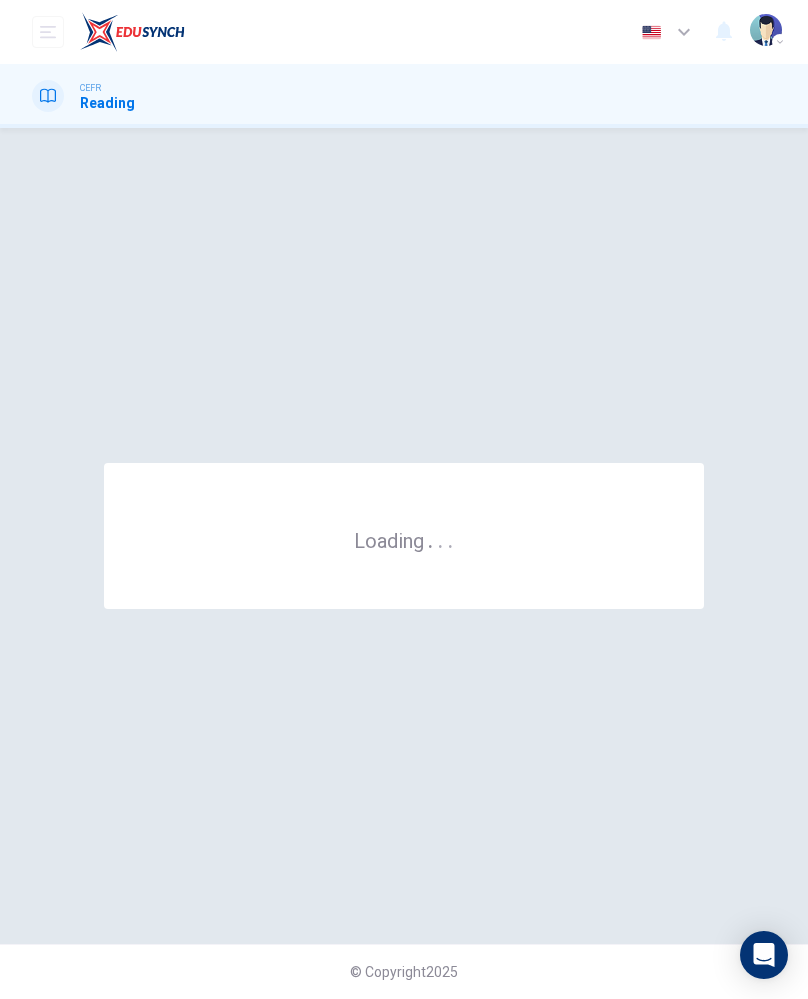 scroll, scrollTop: 0, scrollLeft: 0, axis: both 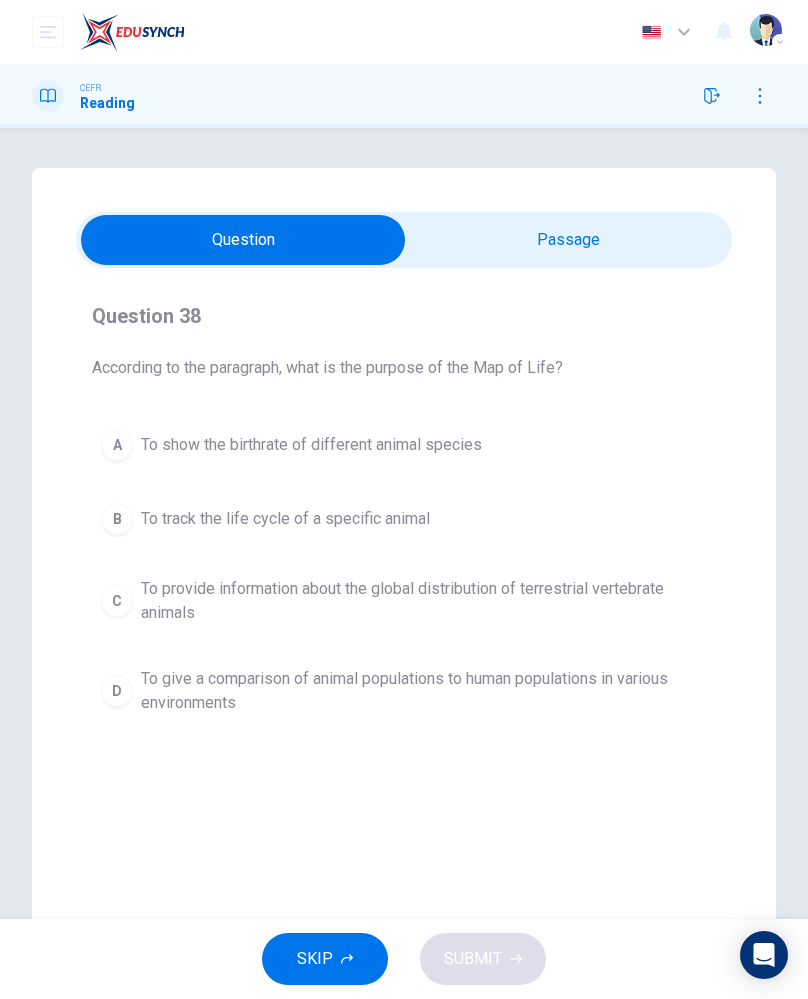 click on "To provide information about the global distribution of terrestrial vertebrate animals" at bounding box center (424, 601) 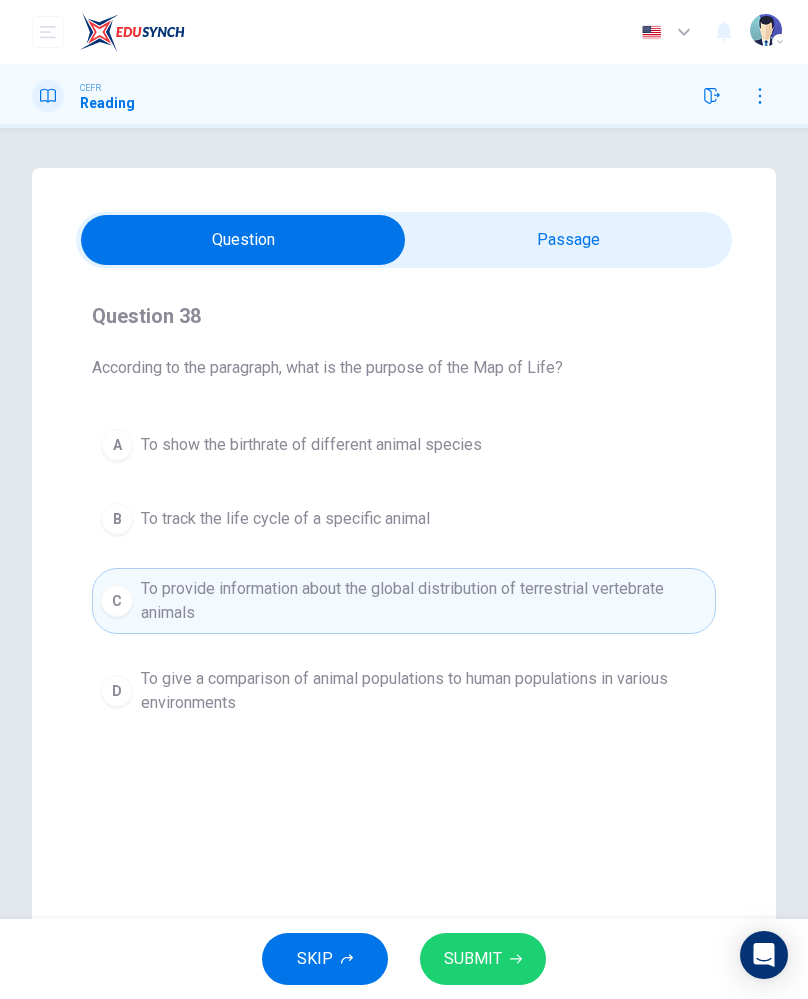 click 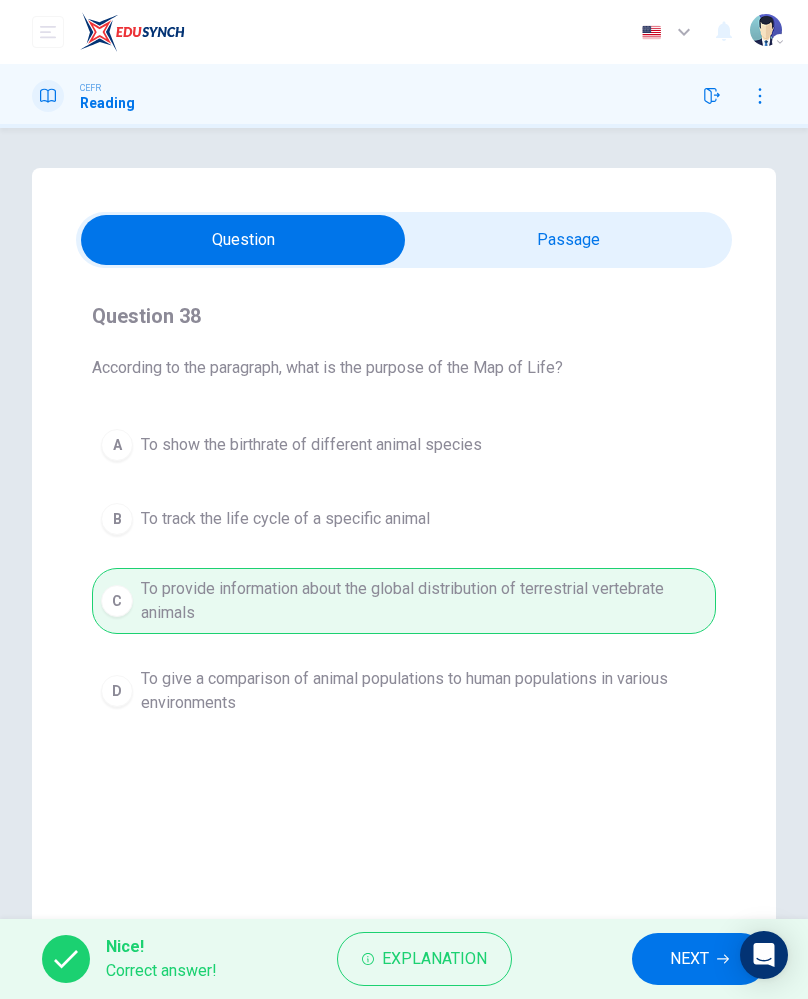 click on "NEXT" at bounding box center (699, 959) 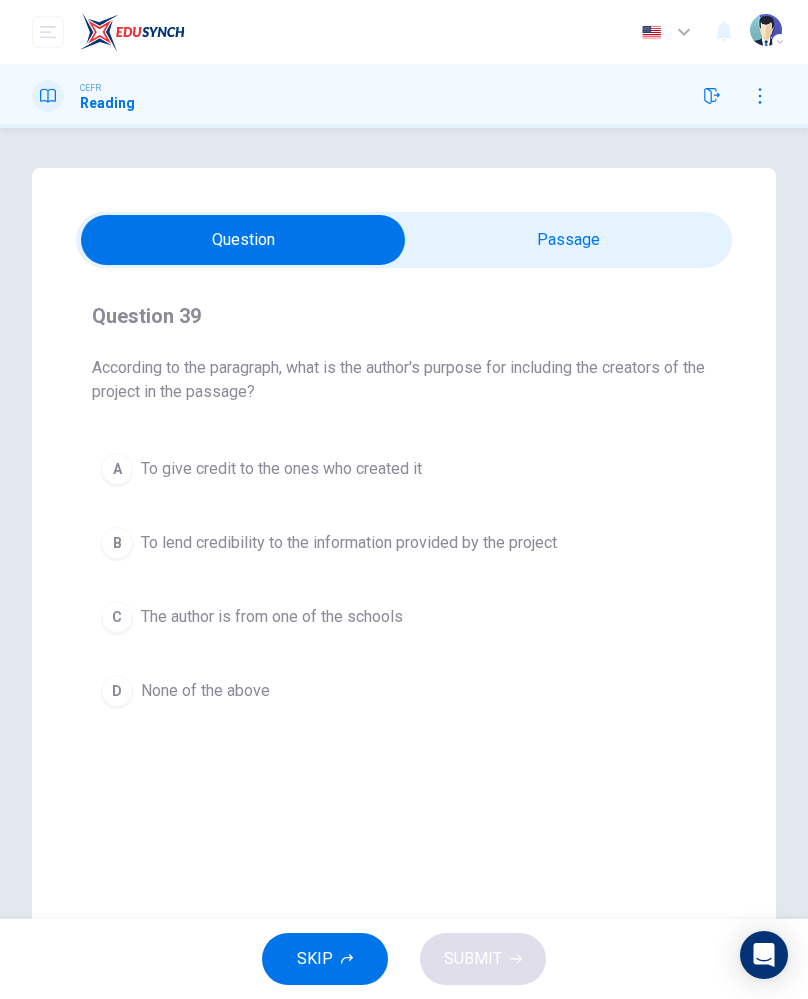 click on "A" at bounding box center [117, 469] 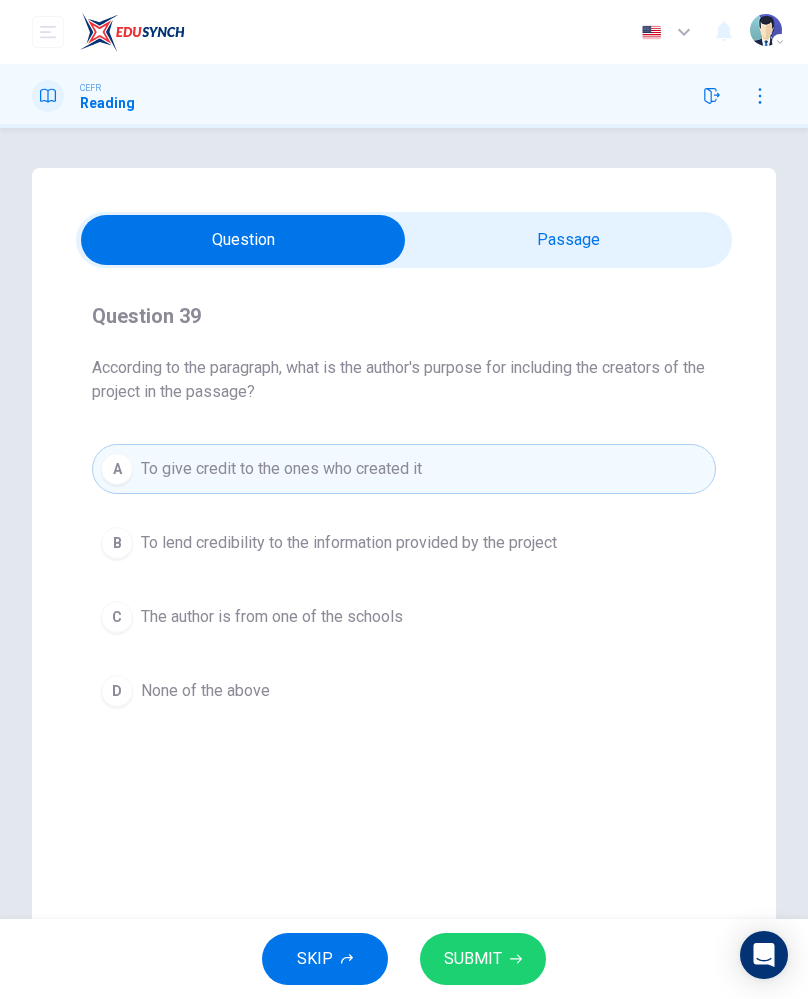 click on "B" at bounding box center (117, 543) 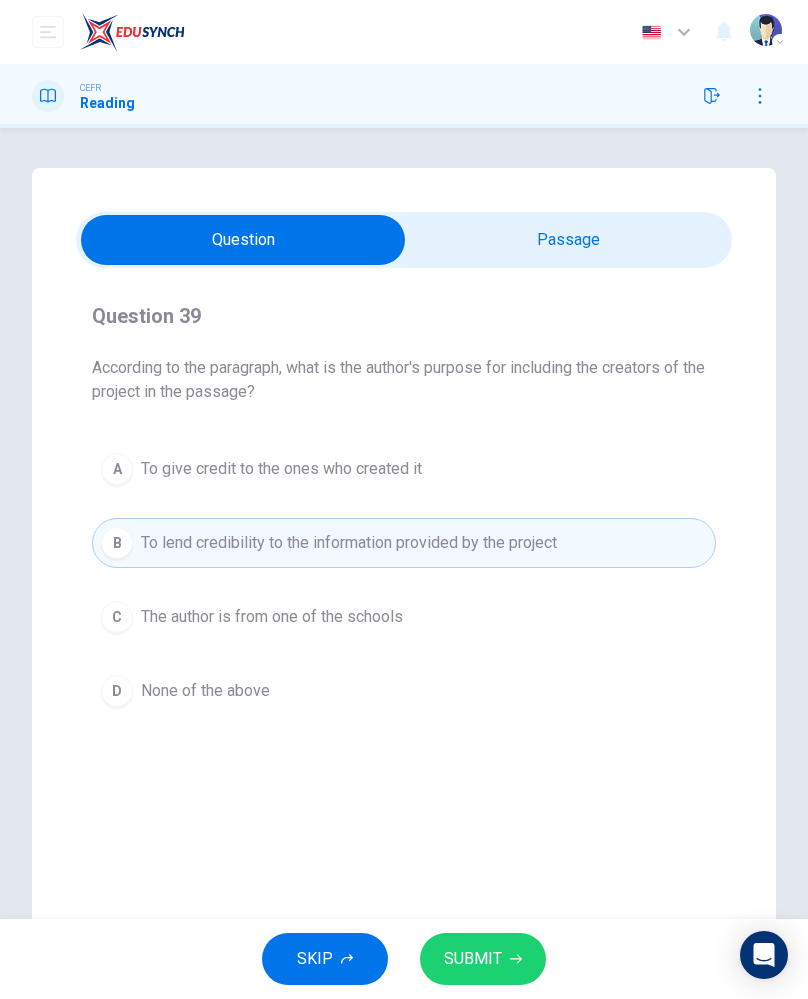 click on "The author is from one of the schools" at bounding box center (272, 617) 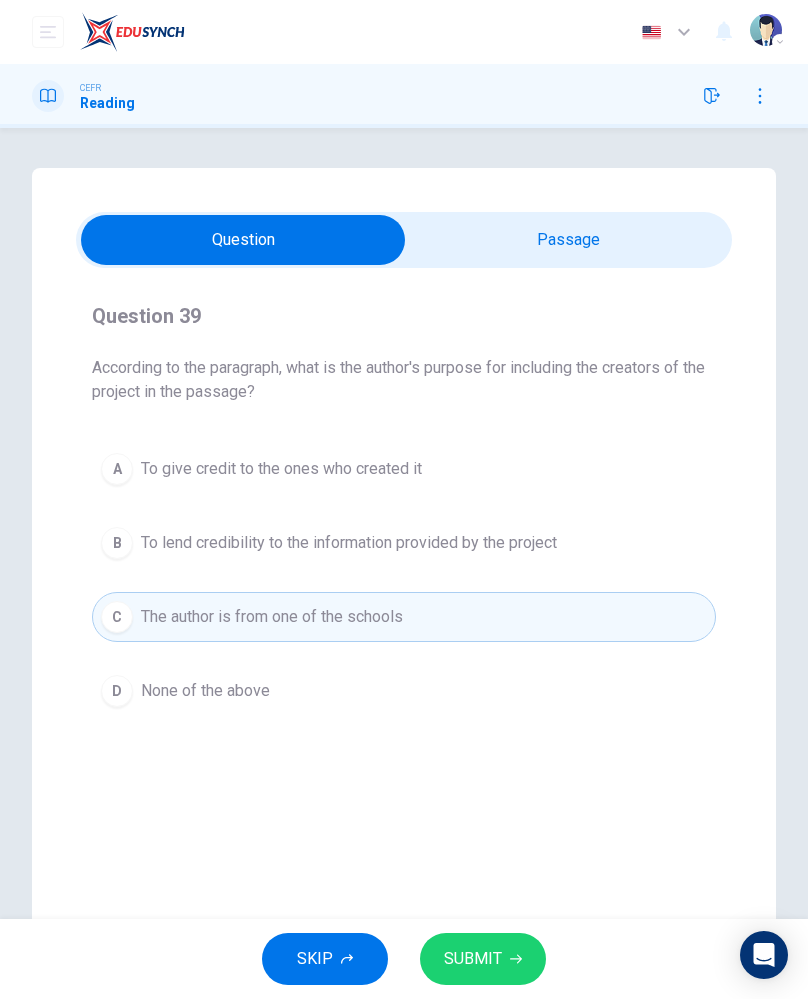 click on "B" at bounding box center [117, 543] 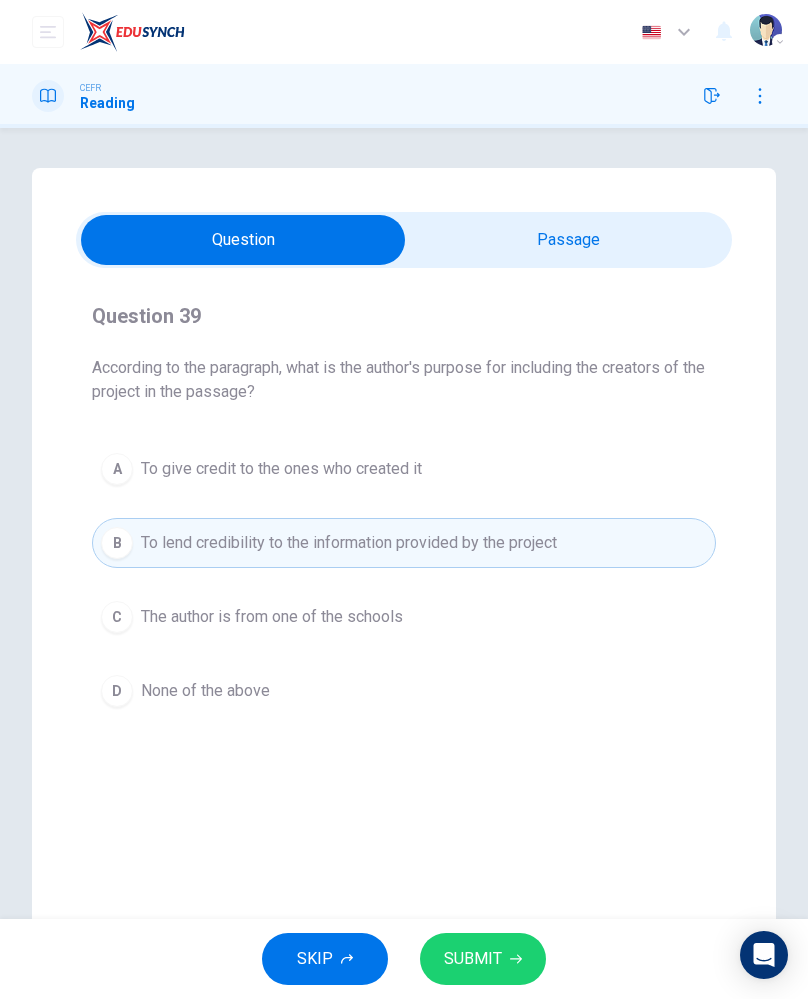 click 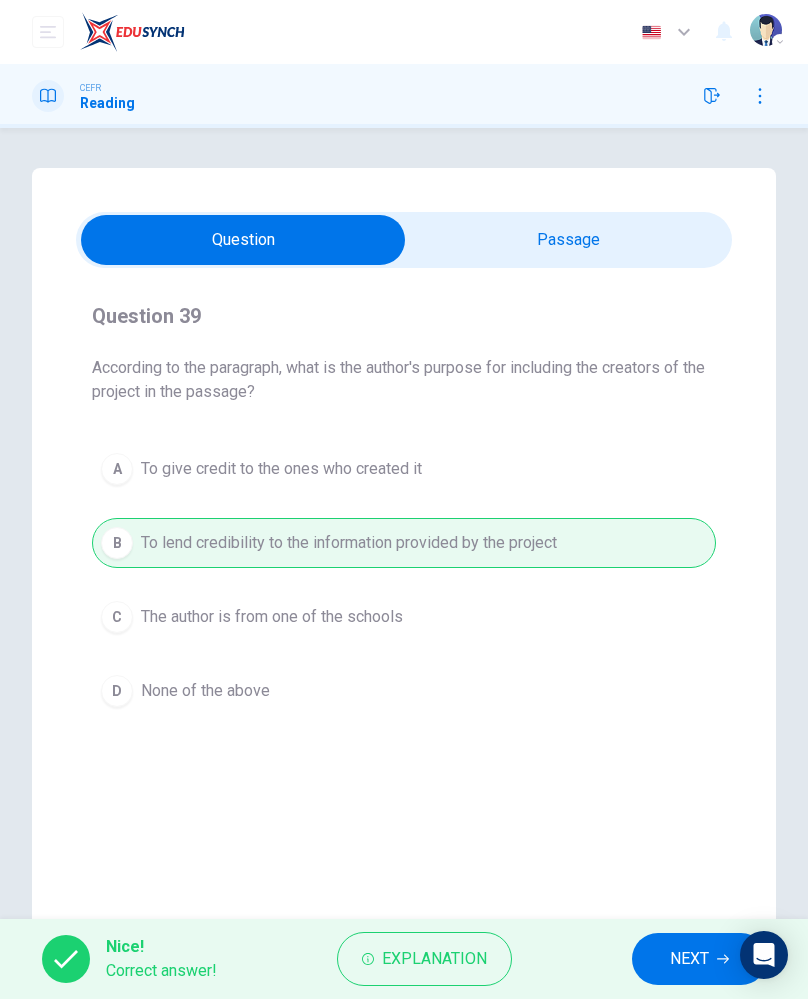 click on "NEXT" at bounding box center [689, 959] 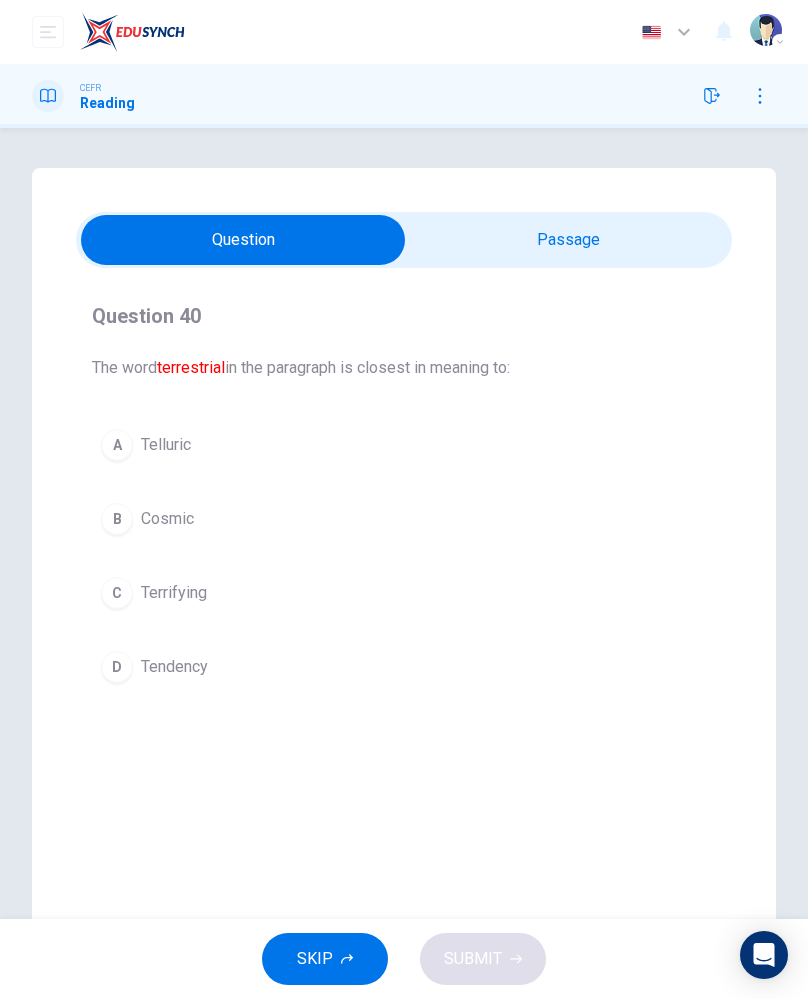 click on "Terrifying" at bounding box center (174, 593) 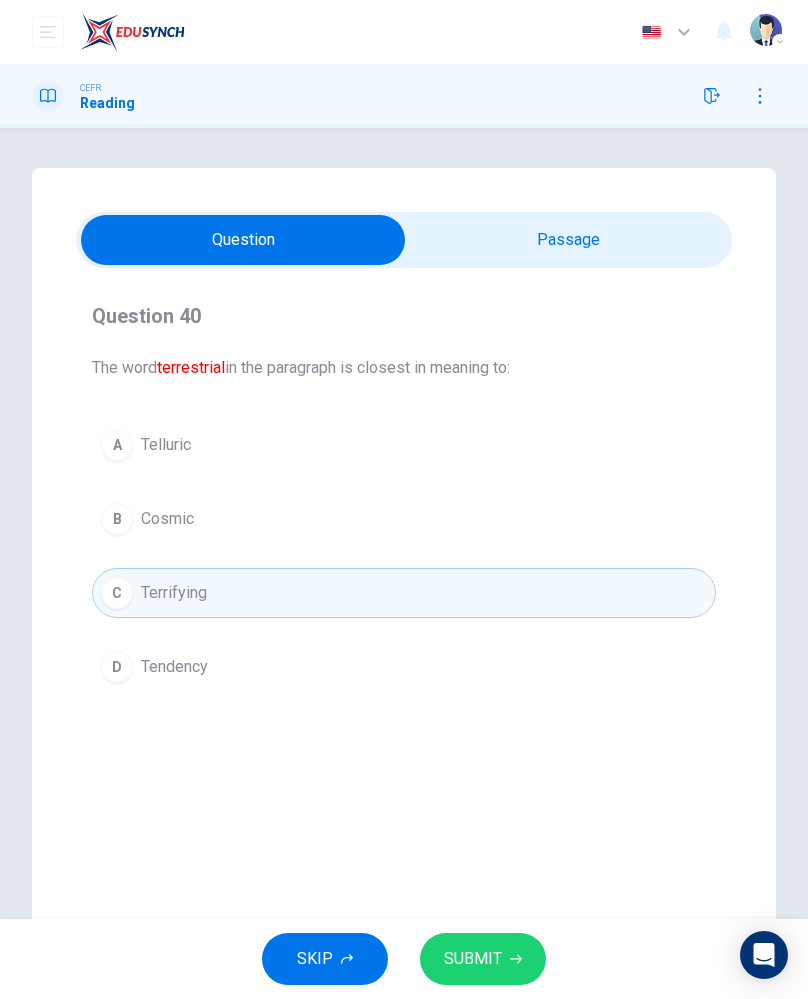 click on "B Cosmic" at bounding box center (404, 519) 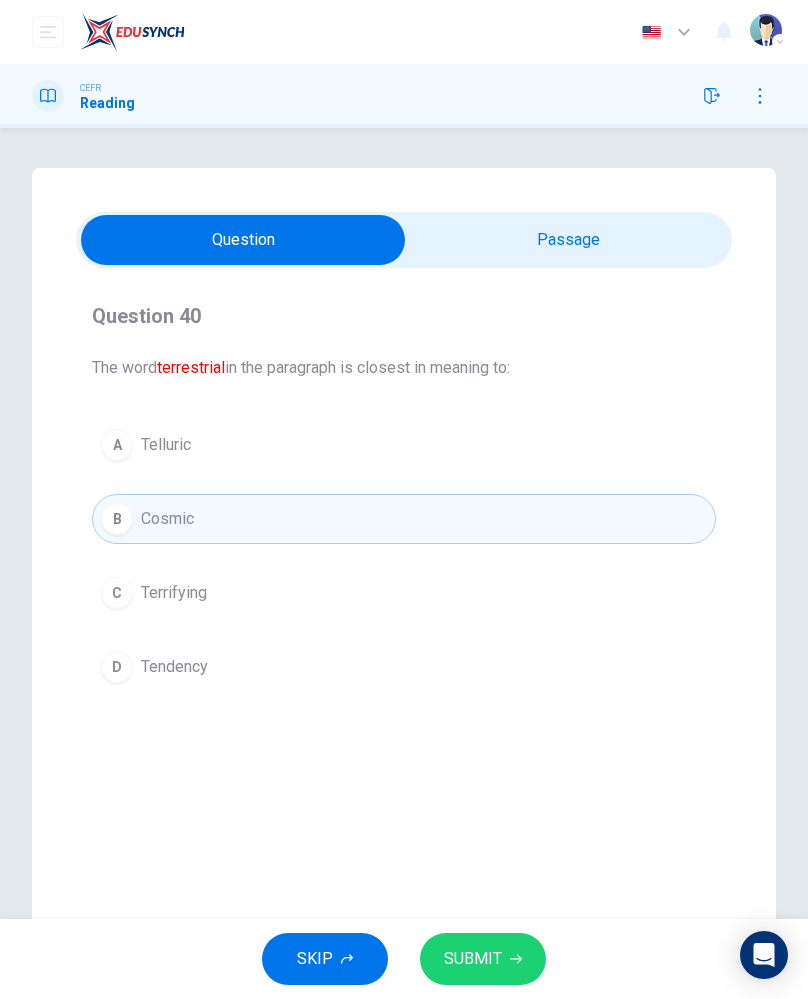 click on "A Telluric" at bounding box center [404, 445] 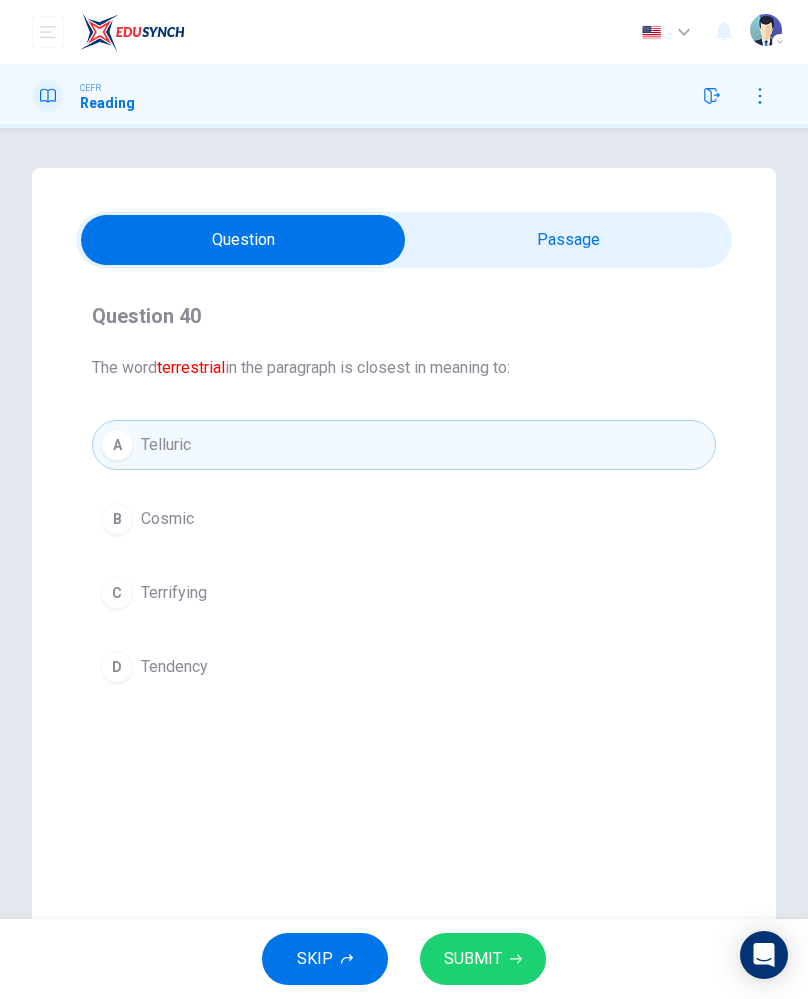 click on "D Tendency" at bounding box center (404, 667) 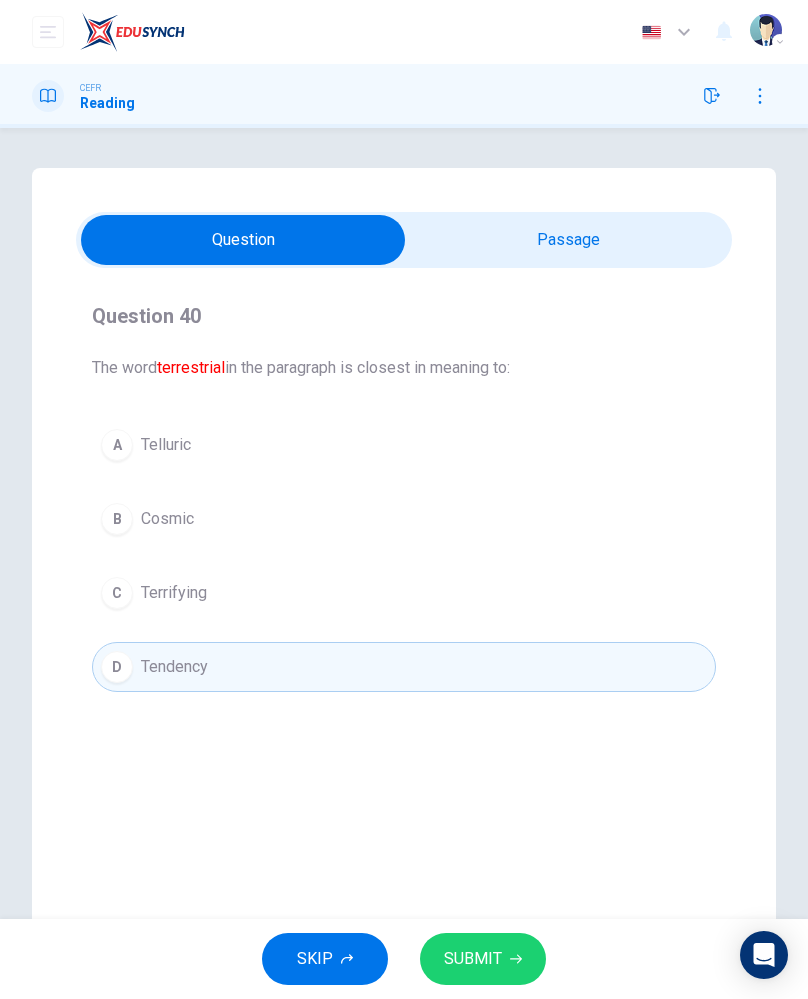 click on "A Telluric B Cosmic C Terrifying D Tendency" at bounding box center (404, 556) 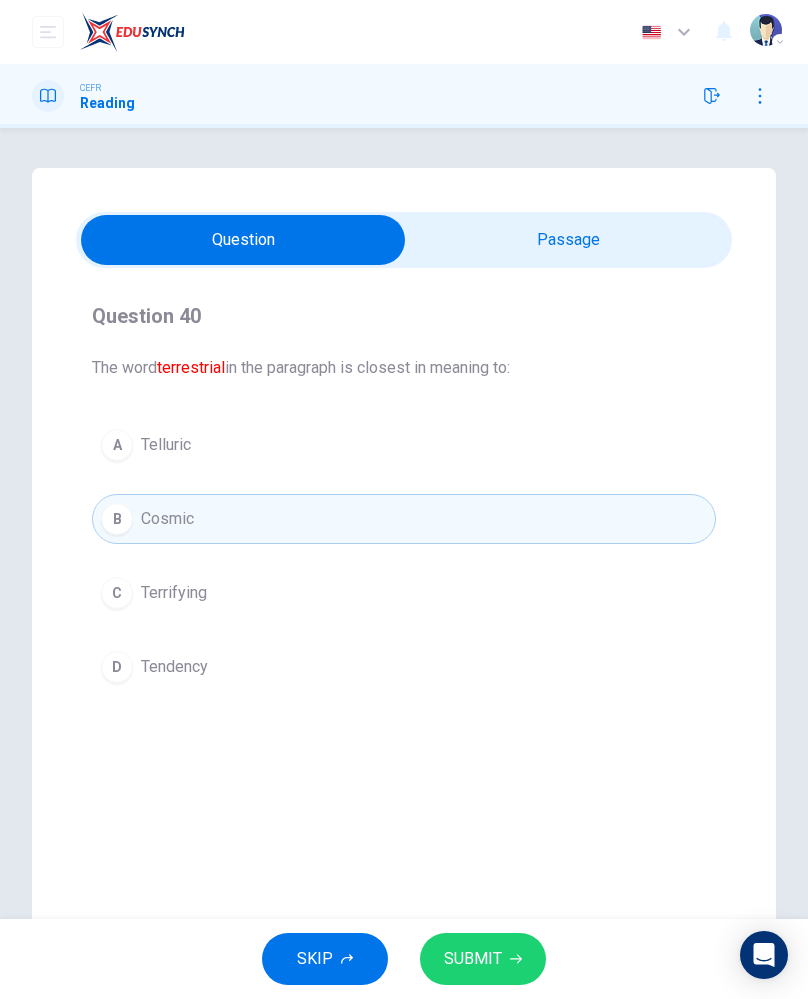 click on "A Telluric" at bounding box center [404, 445] 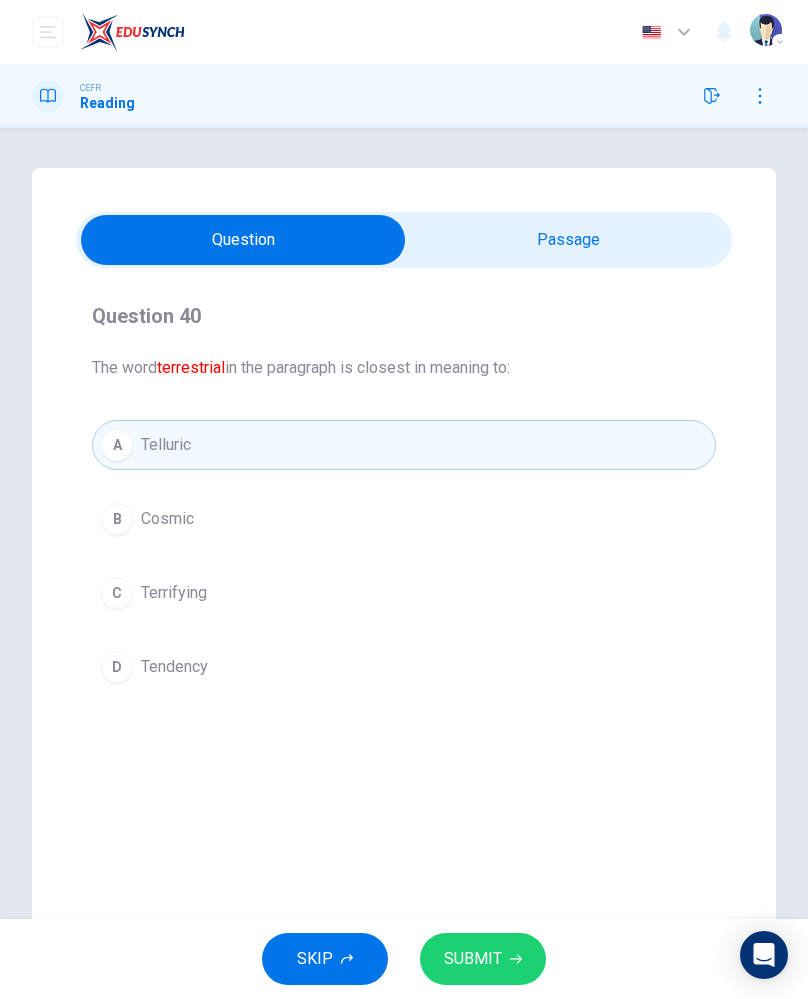 click on "C Terrifying" at bounding box center (404, 593) 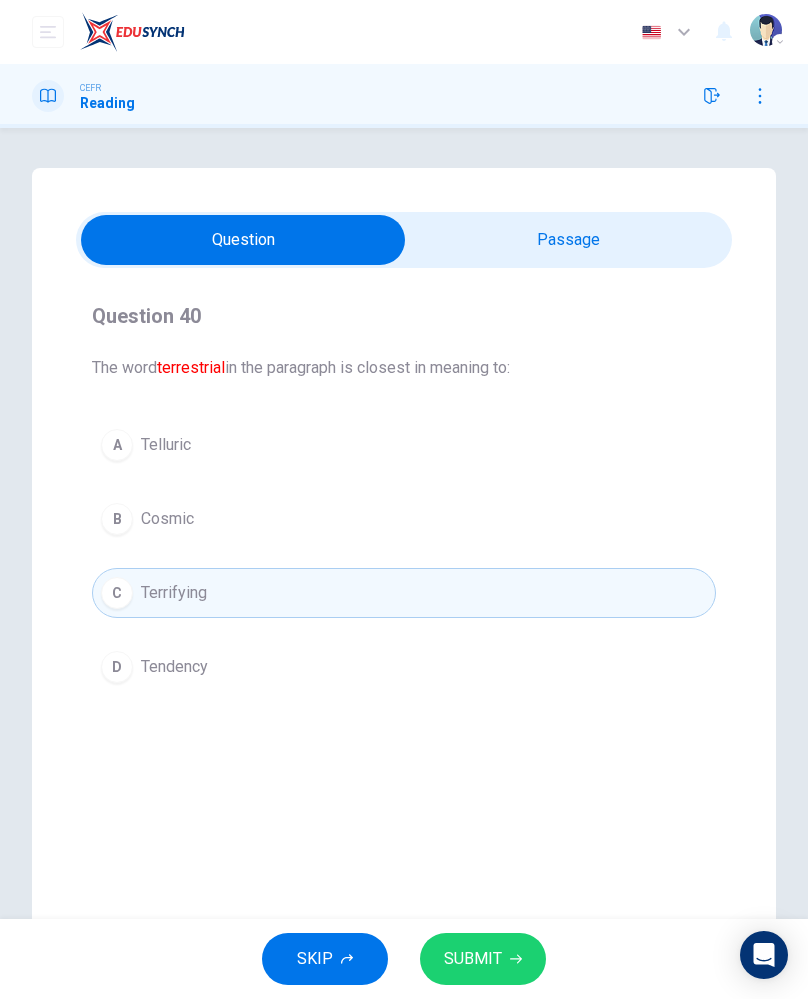 click 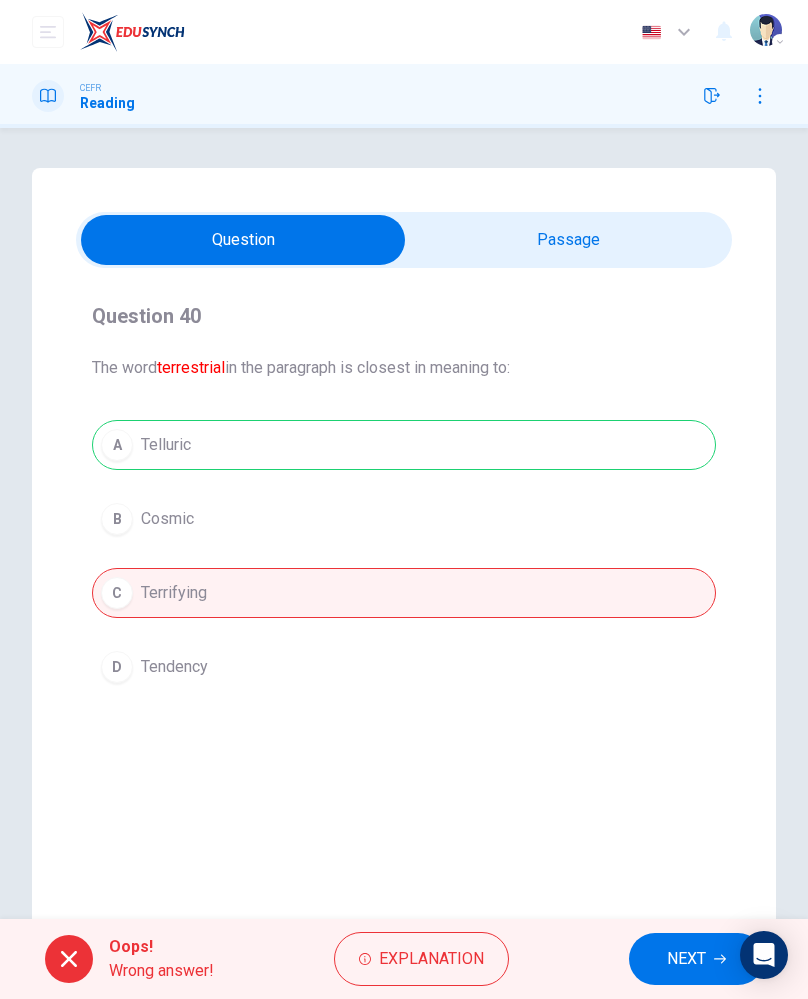 click on "Explanation" at bounding box center (431, 959) 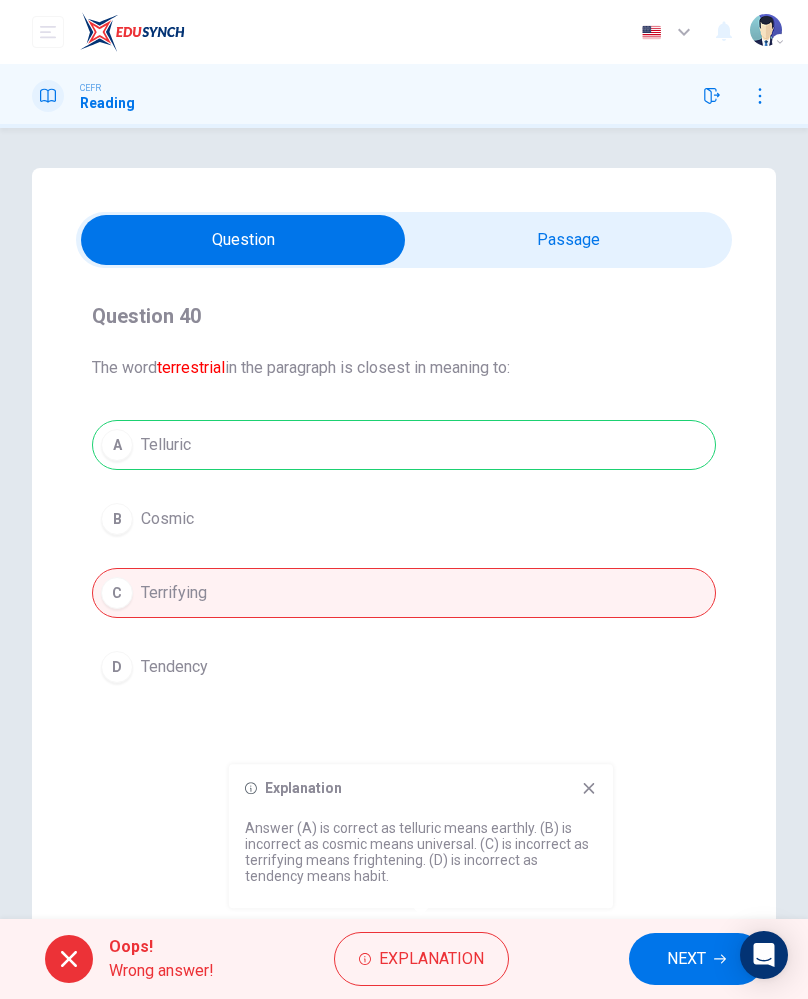 click on "Question Passage Question 40 The word  terrestrial  in the paragraph is closest in meaning to: A Telluric B Cosmic C Terrifying D Tendency Distribution of Plants and Animals 1 The Map of Life, a web-based endeavor showing the distribution of all living plants and animals on the planet, was developed by a research team involving both [GEOGRAPHIC_DATA] and the [GEOGRAPHIC_DATA][US_STATE]. They have developed the first public demonstration version of the Map of Life that allows anyone with an internet connection to map the known global distribution of almost 25,000 species of  terrestrial  vertebrate animals. The continually expanding database already contains hundreds of millions of records about the abundance and distribution of the diverse flora and fauna of Earth. 2 3 4 5" at bounding box center [404, 570] 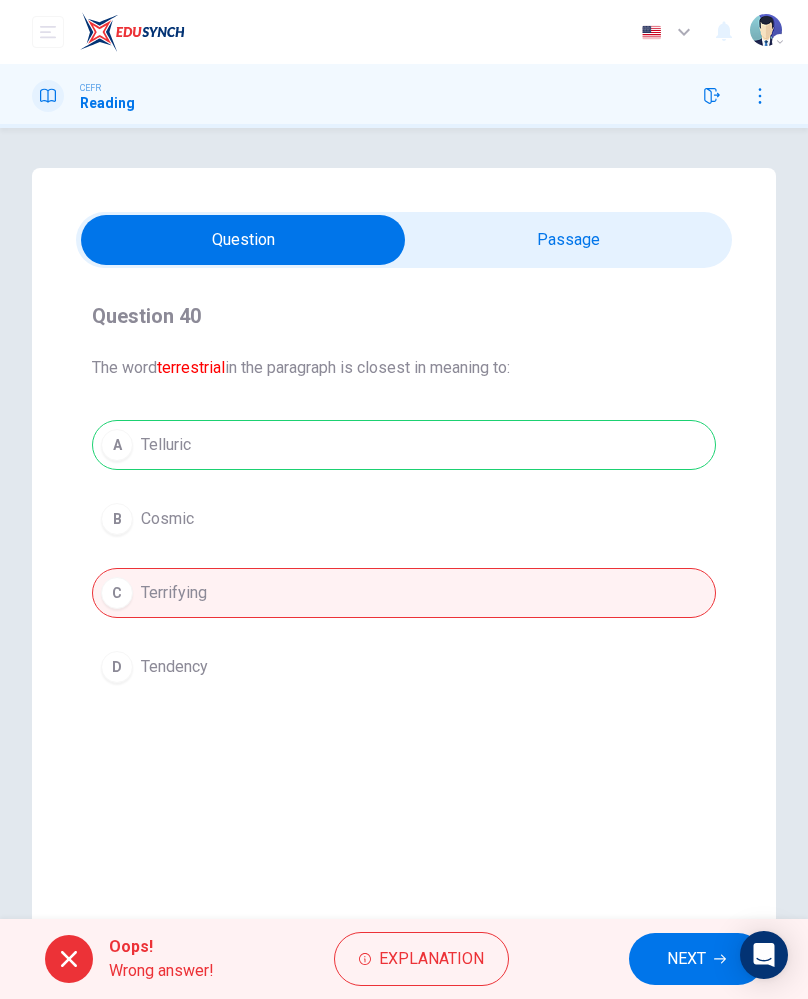 click on "Explanation" at bounding box center (421, 959) 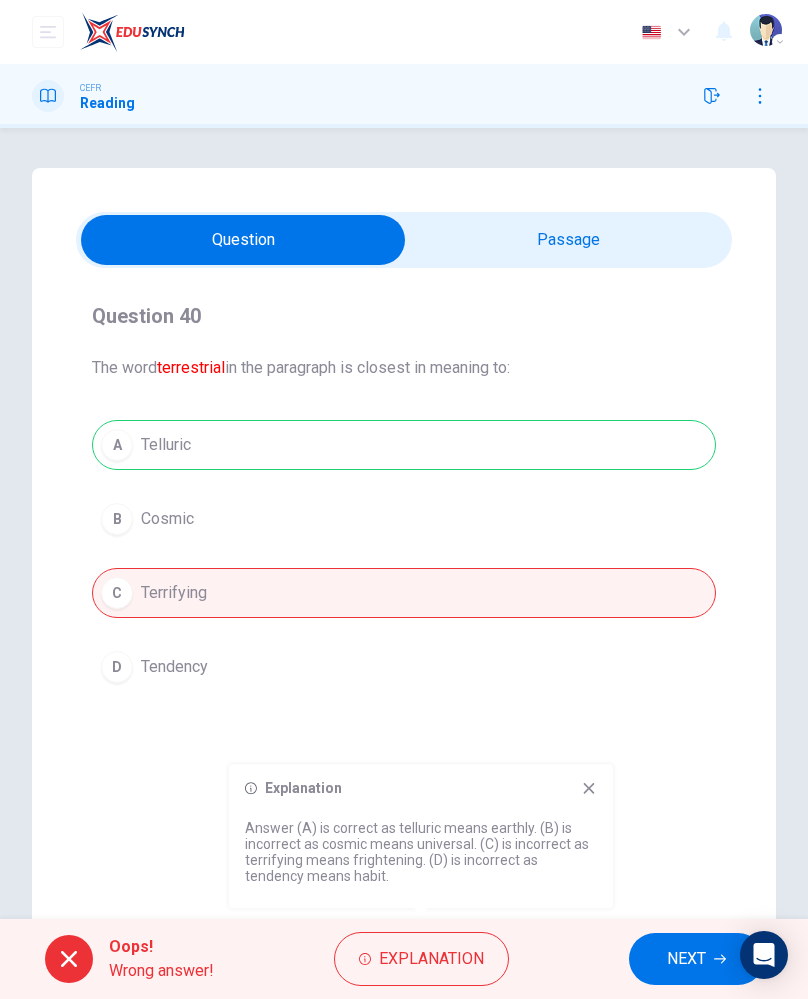click on "NEXT" at bounding box center [686, 959] 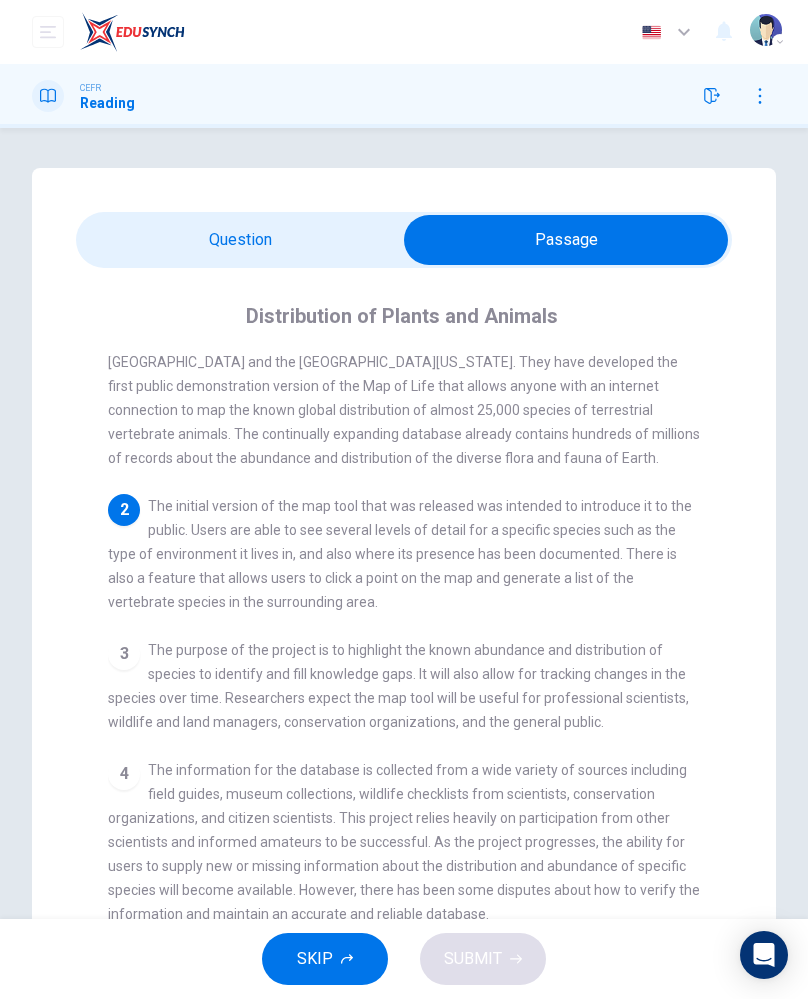scroll, scrollTop: 55, scrollLeft: 0, axis: vertical 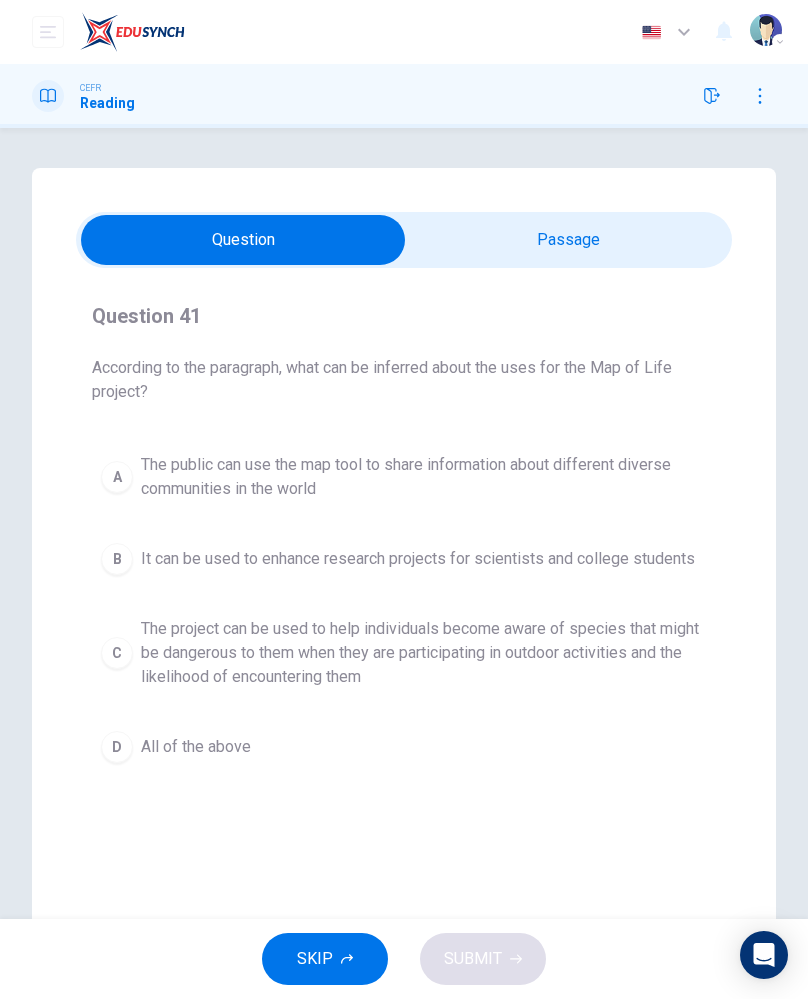 click on "A The public can use the map tool to share information about different diverse communities in the world" at bounding box center (404, 477) 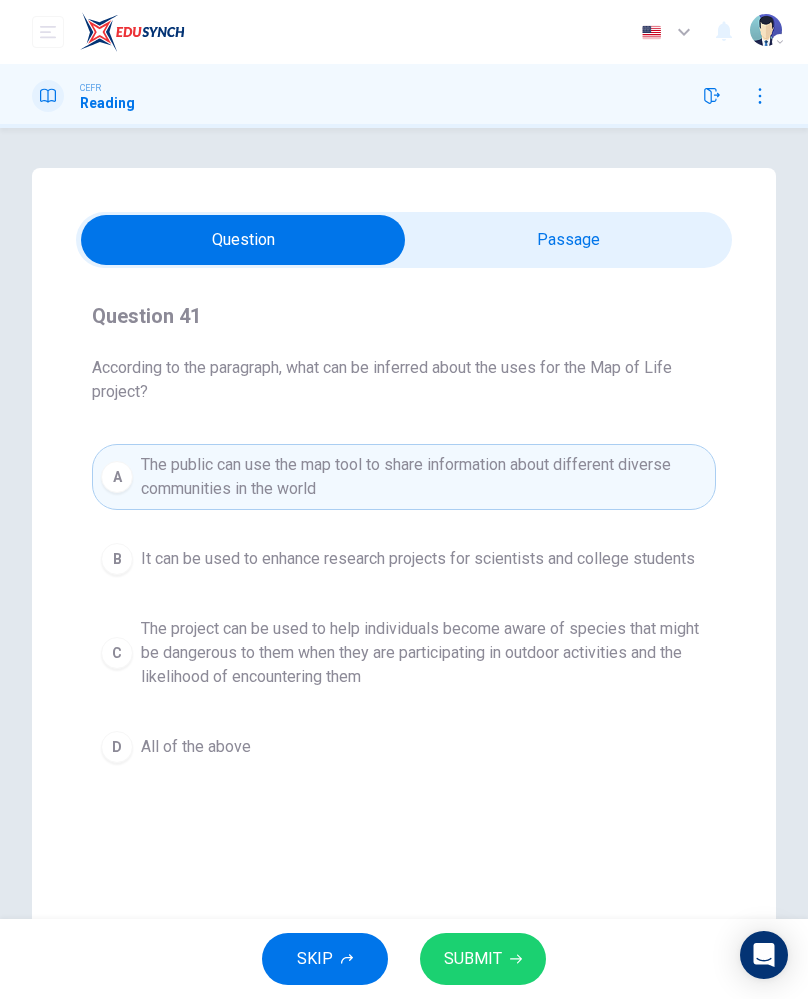 click on "It can be used to enhance research projects for scientists and college students" at bounding box center [418, 559] 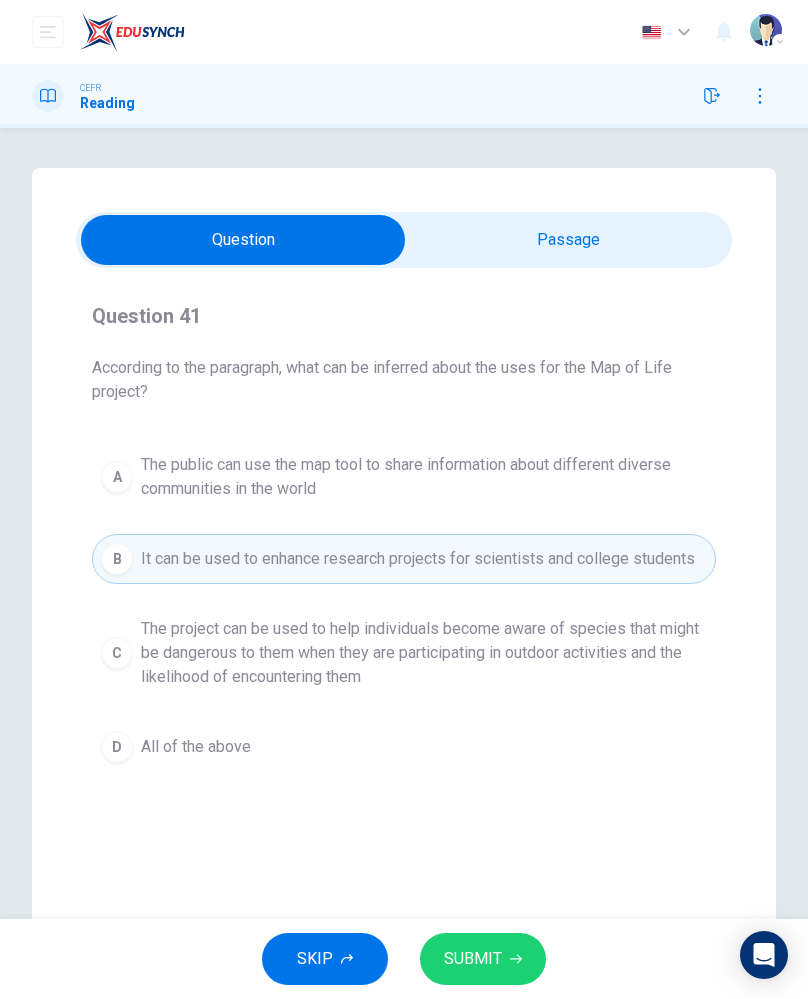 click on "A The public can use the map tool to share information about different diverse communities in the world" at bounding box center (404, 477) 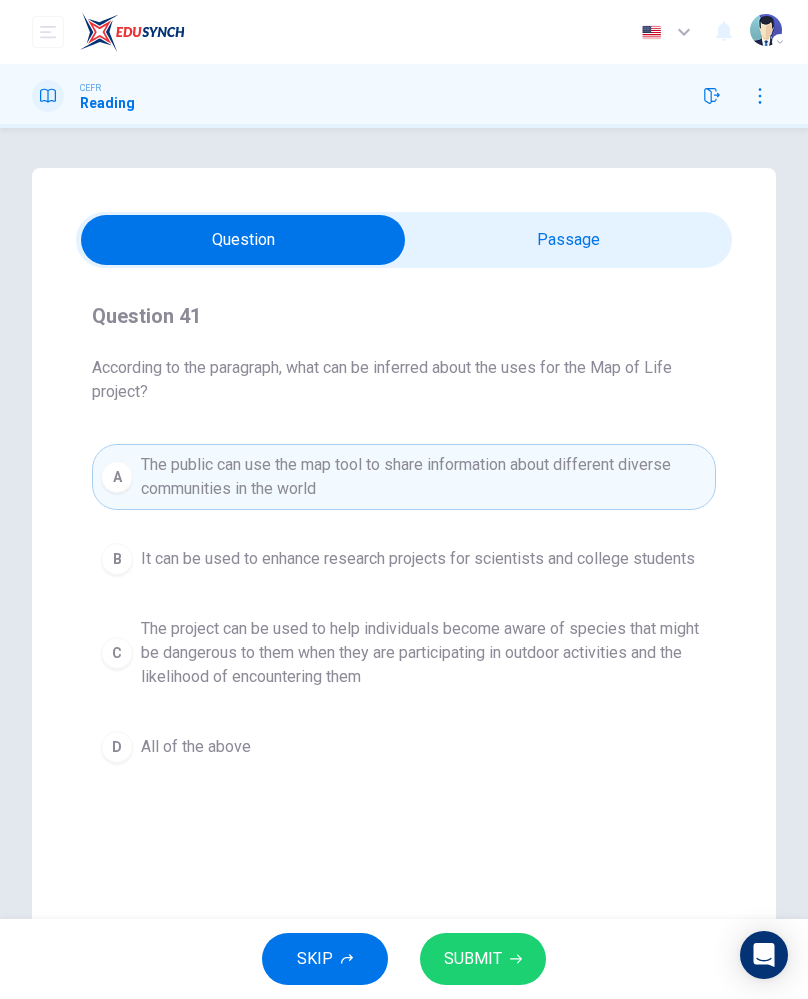 click on "It can be used to enhance research projects for scientists and college students" at bounding box center (418, 559) 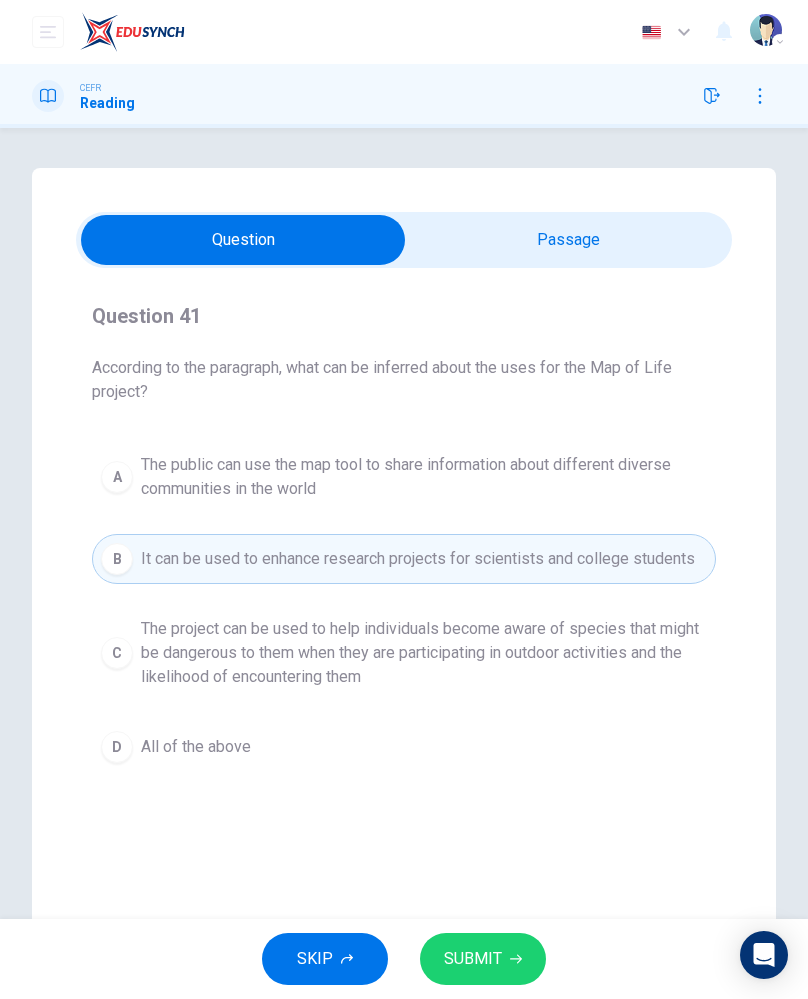 click on "The project can be used to help individuals become aware of species that might be dangerous to them when they are participating in outdoor activities and the likelihood of encountering them" at bounding box center (424, 653) 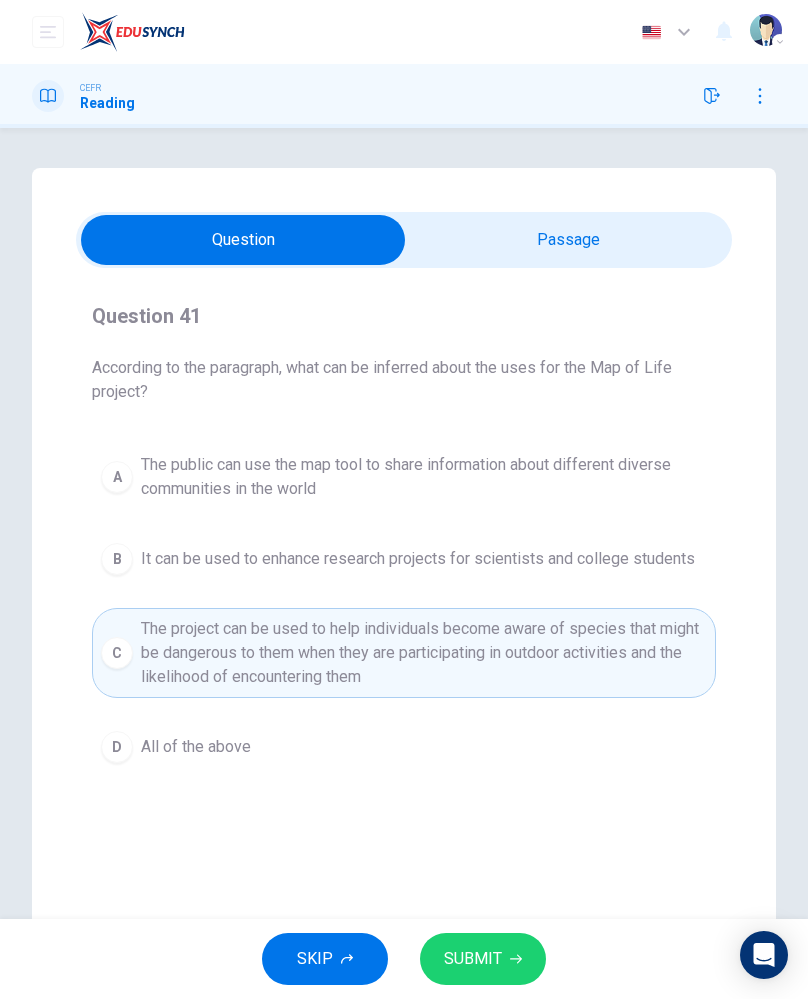 click on "D All of the above" at bounding box center (404, 747) 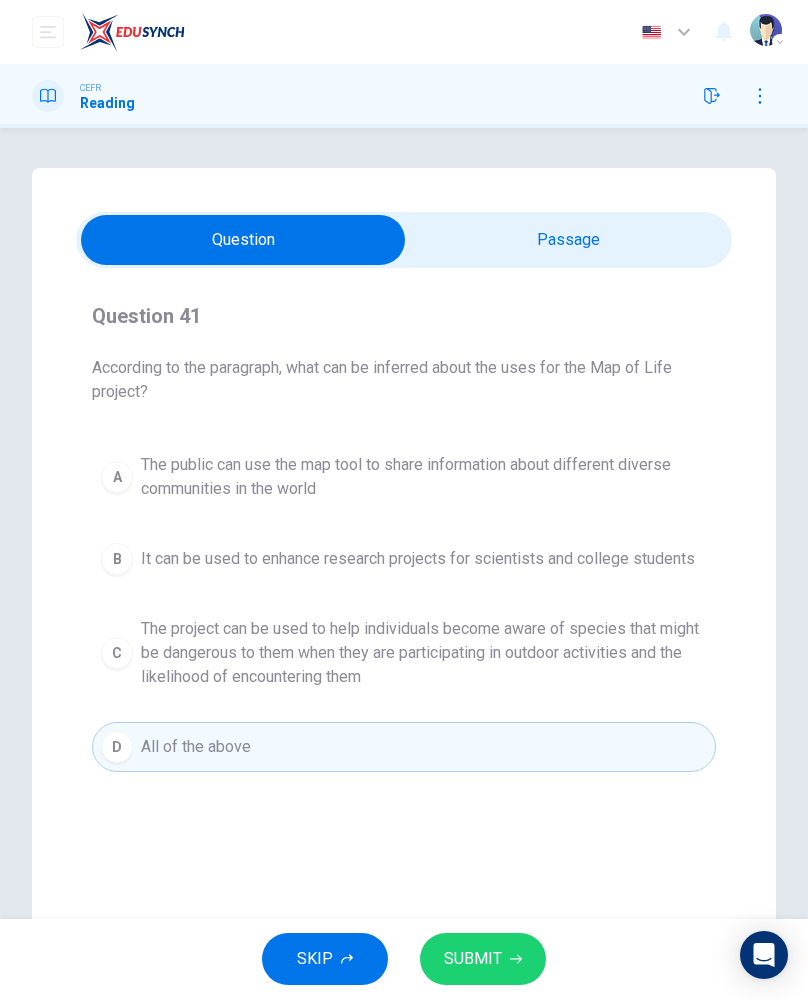 click on "A" at bounding box center [117, 477] 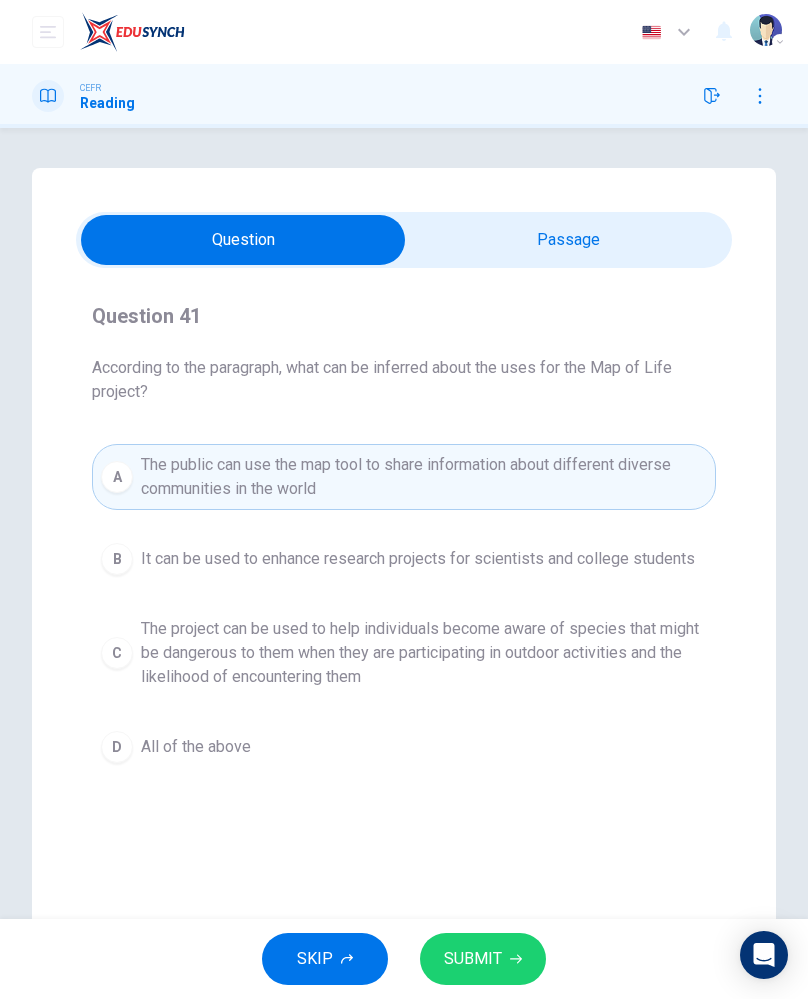 click on "D All of the above" at bounding box center (404, 747) 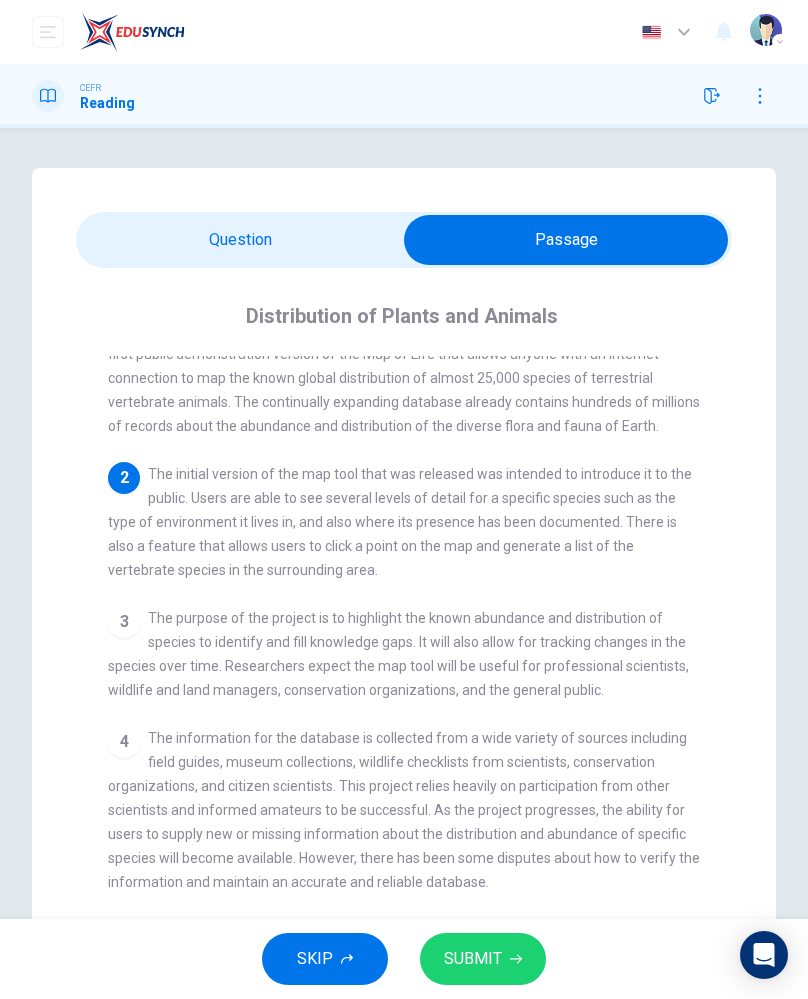 scroll, scrollTop: 90, scrollLeft: 0, axis: vertical 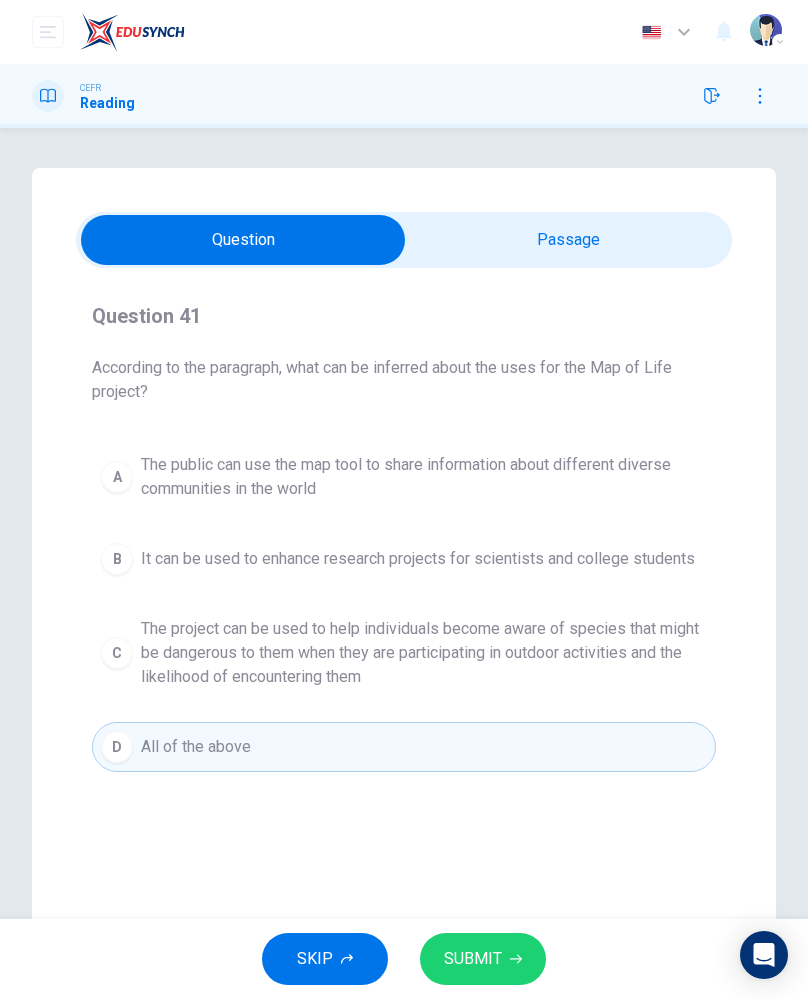 click on "It can be used to enhance research projects for scientists and college students" at bounding box center (418, 559) 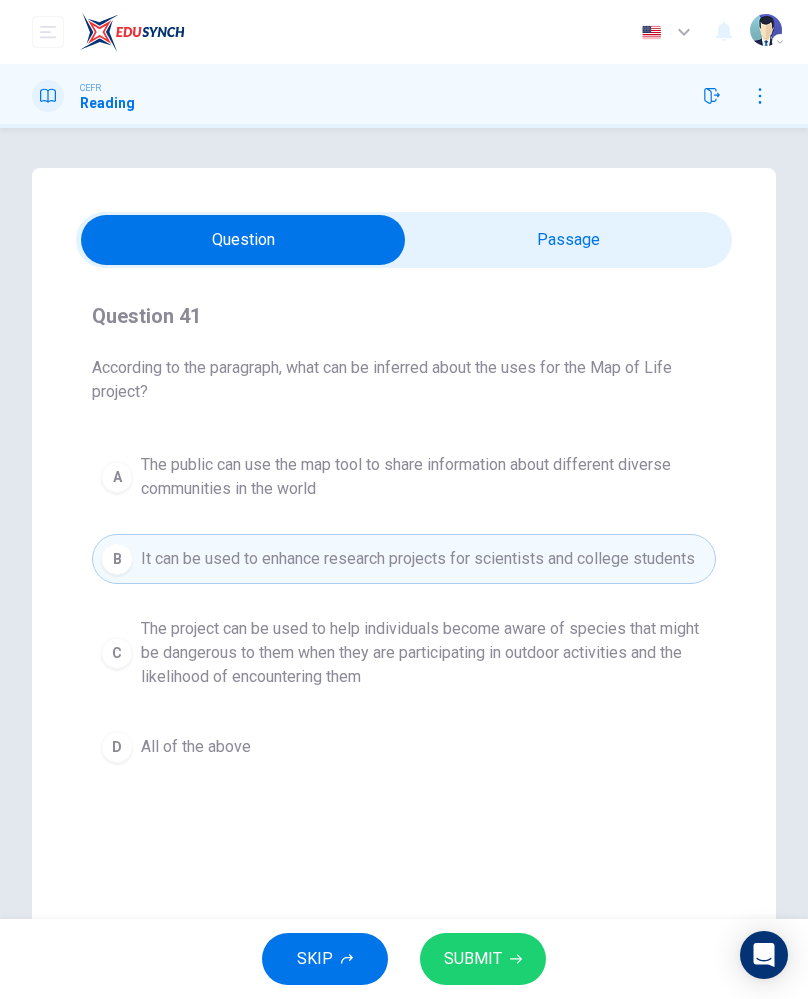 click on "A The public can use the map tool to share information about different diverse communities in the world" at bounding box center [404, 477] 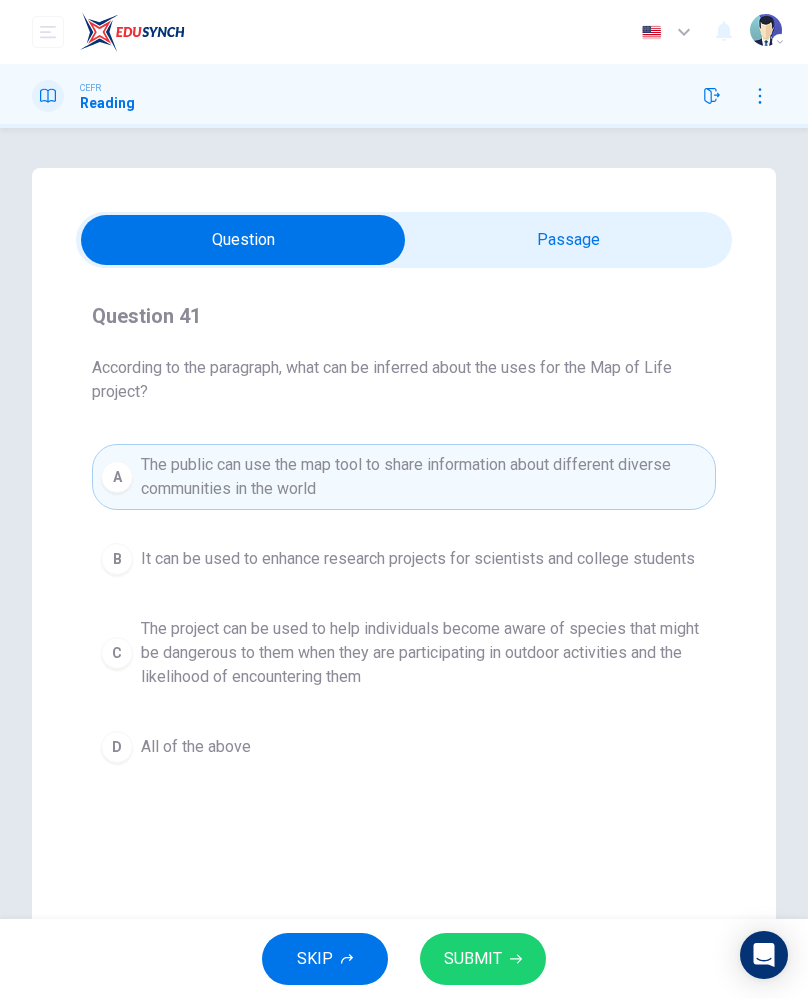 click on "The project can be used to help individuals become aware of species that might be dangerous to them when they are participating in outdoor activities and the likelihood of encountering them" at bounding box center [424, 653] 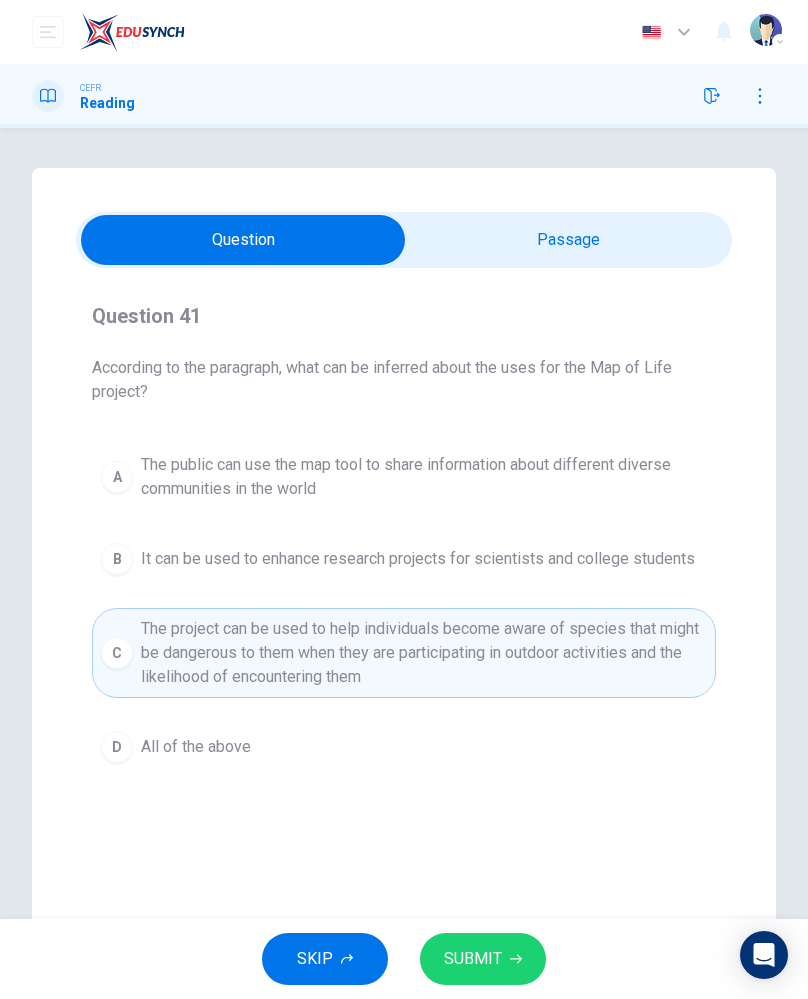 click on "A" at bounding box center [117, 477] 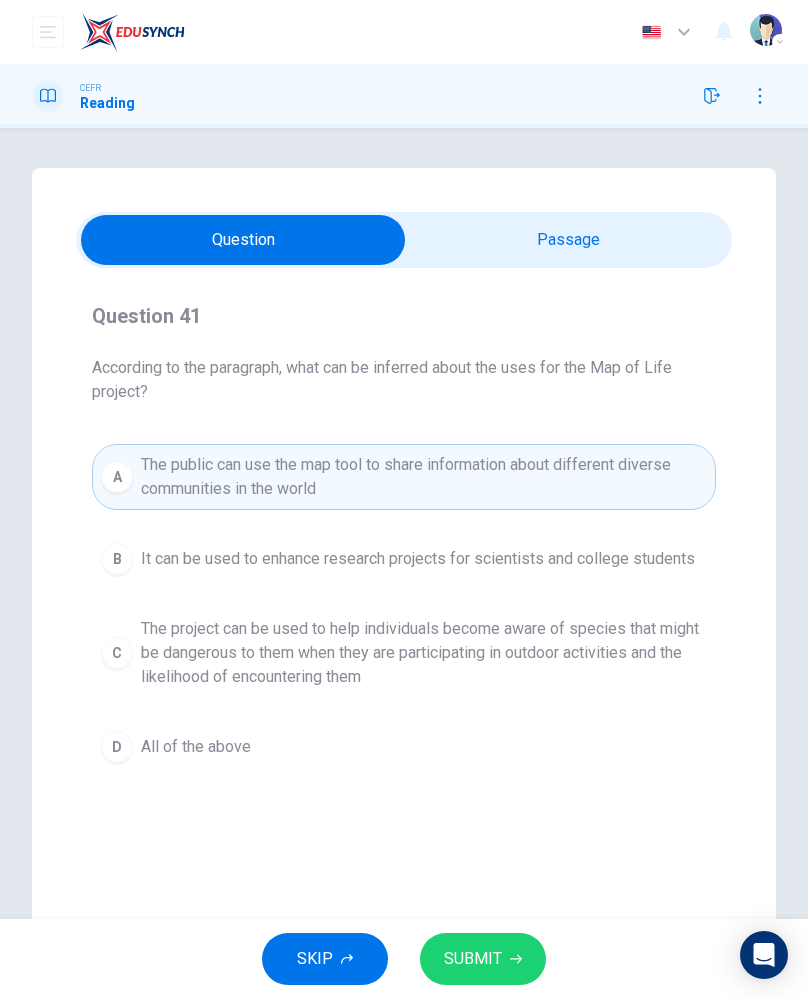 click on "The project can be used to help individuals become aware of species that might be dangerous to them when they are participating in outdoor activities and the likelihood of encountering them" at bounding box center (424, 653) 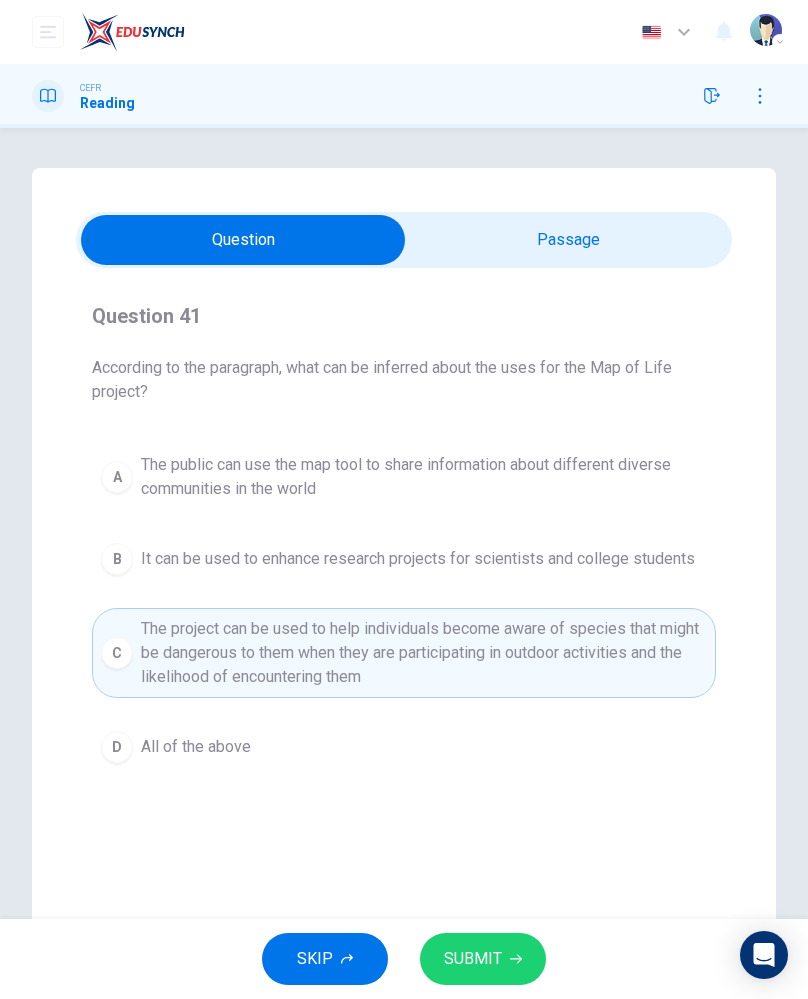 click 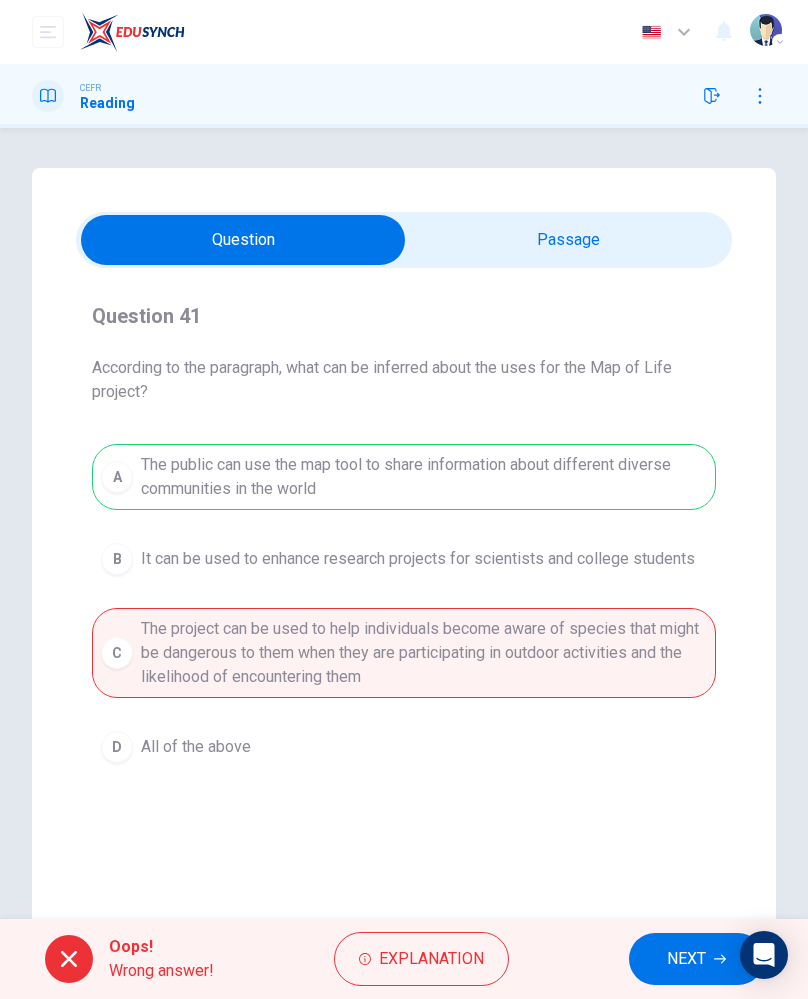 click on "Explanation" at bounding box center (431, 959) 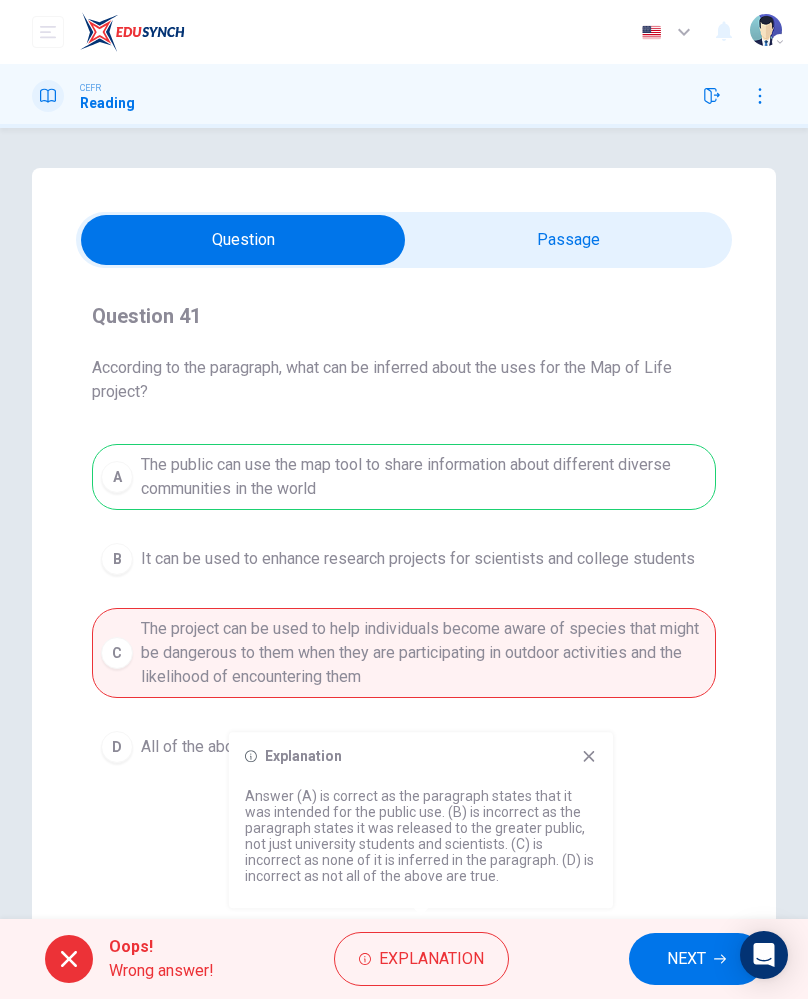 click on "NEXT" at bounding box center (686, 959) 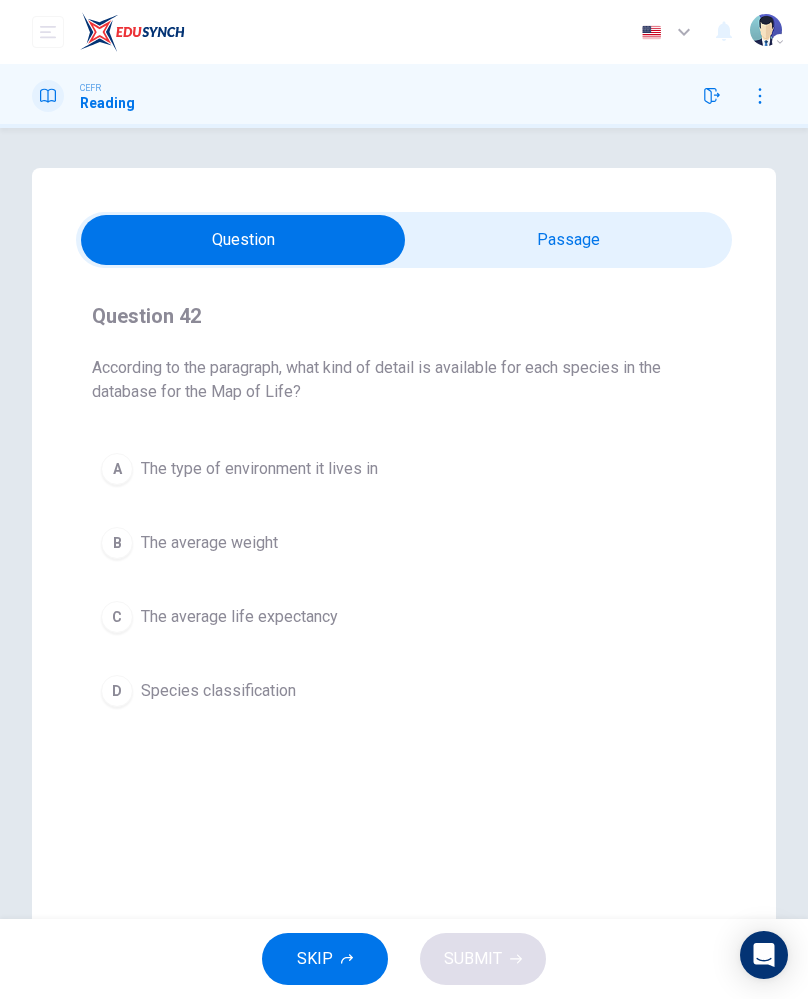click on "A" at bounding box center [117, 469] 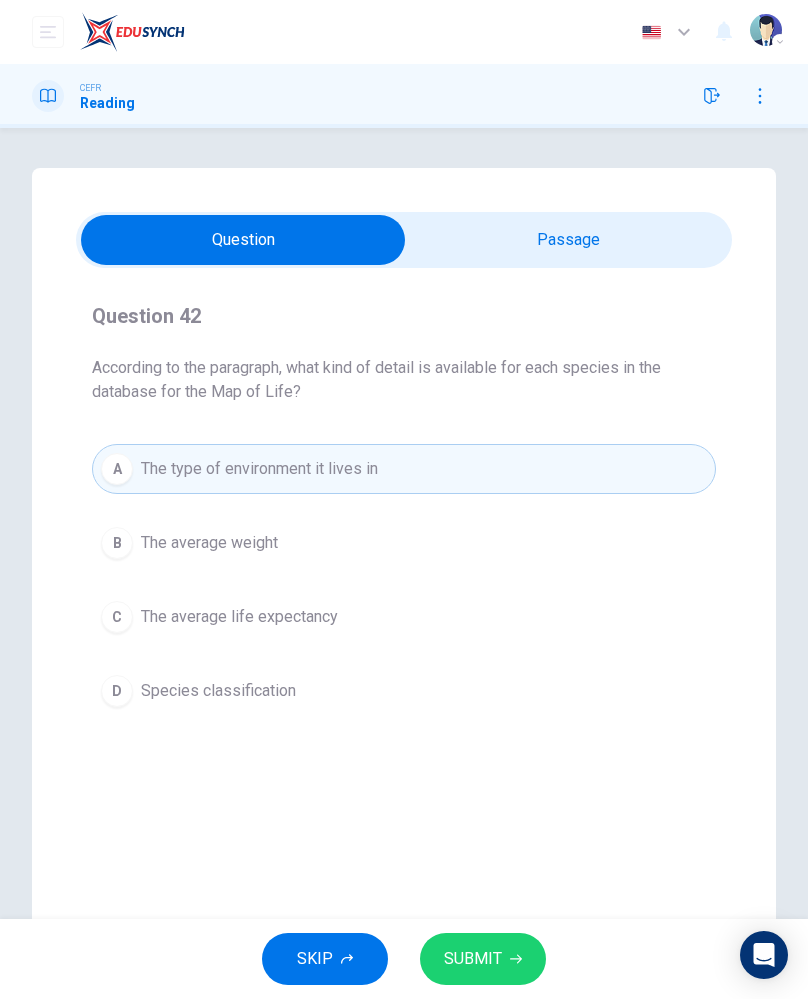 click 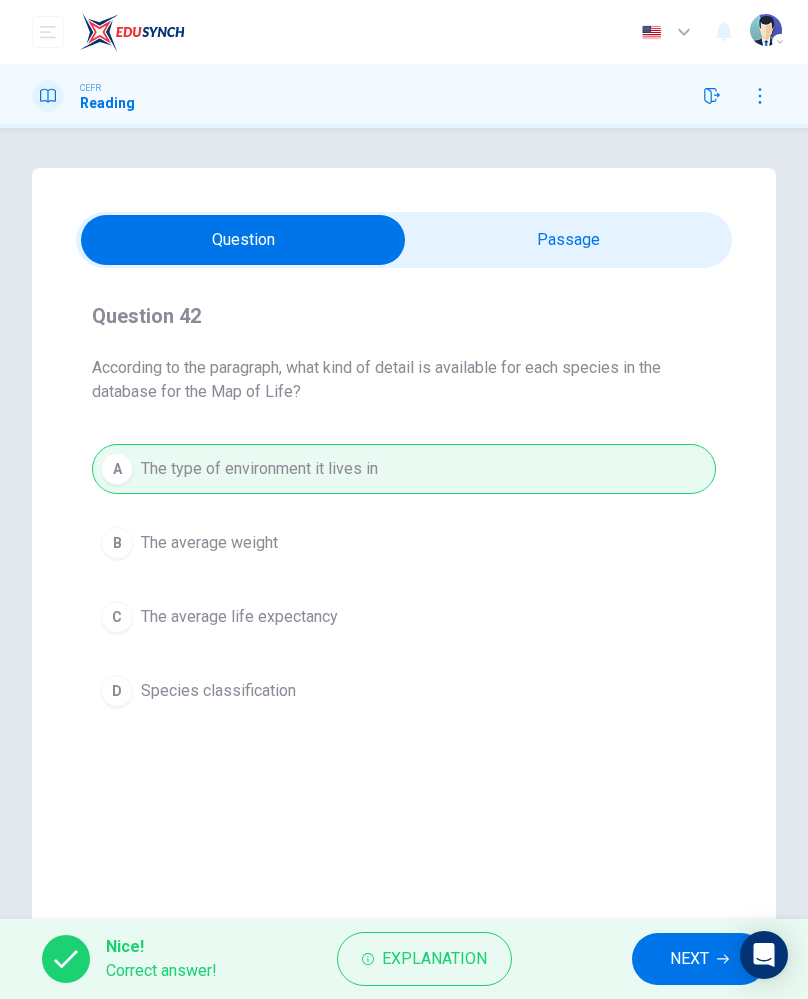 click on "NEXT" at bounding box center [699, 959] 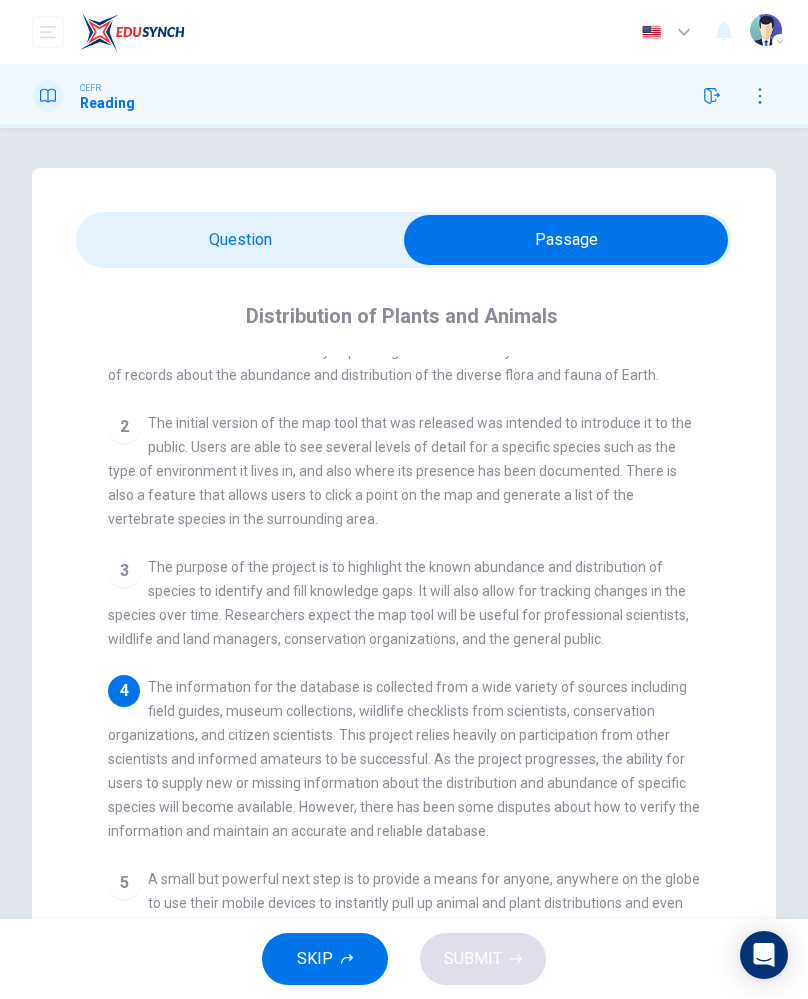 scroll, scrollTop: 147, scrollLeft: 0, axis: vertical 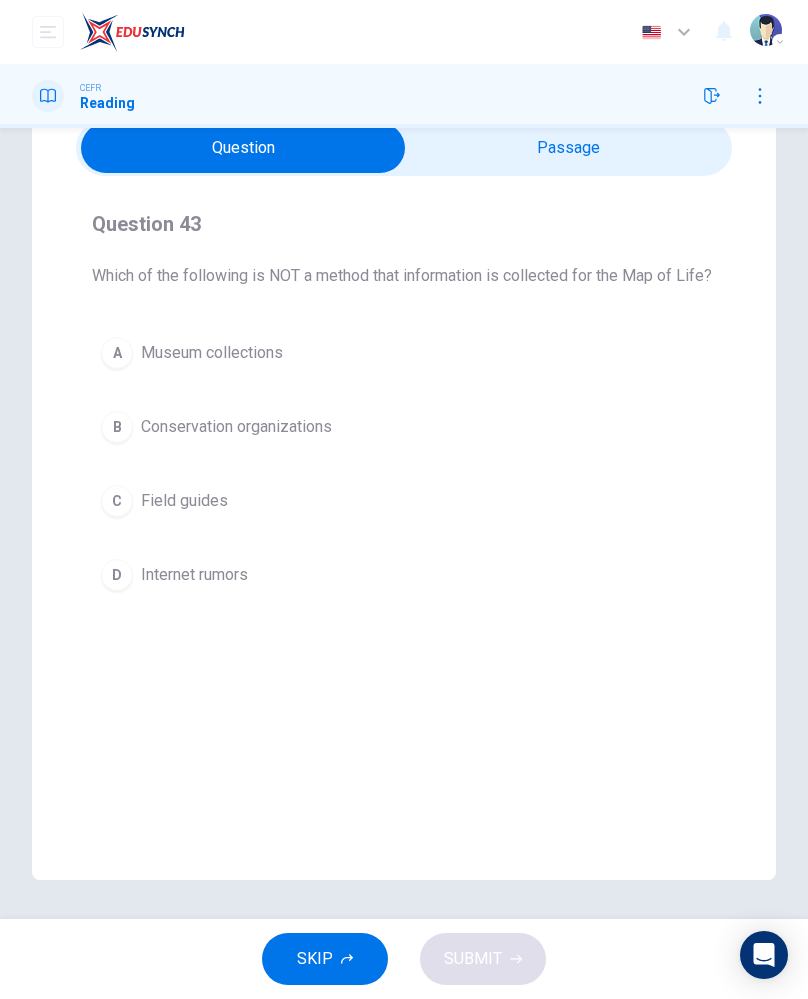 click on "Internet rumors" at bounding box center [194, 575] 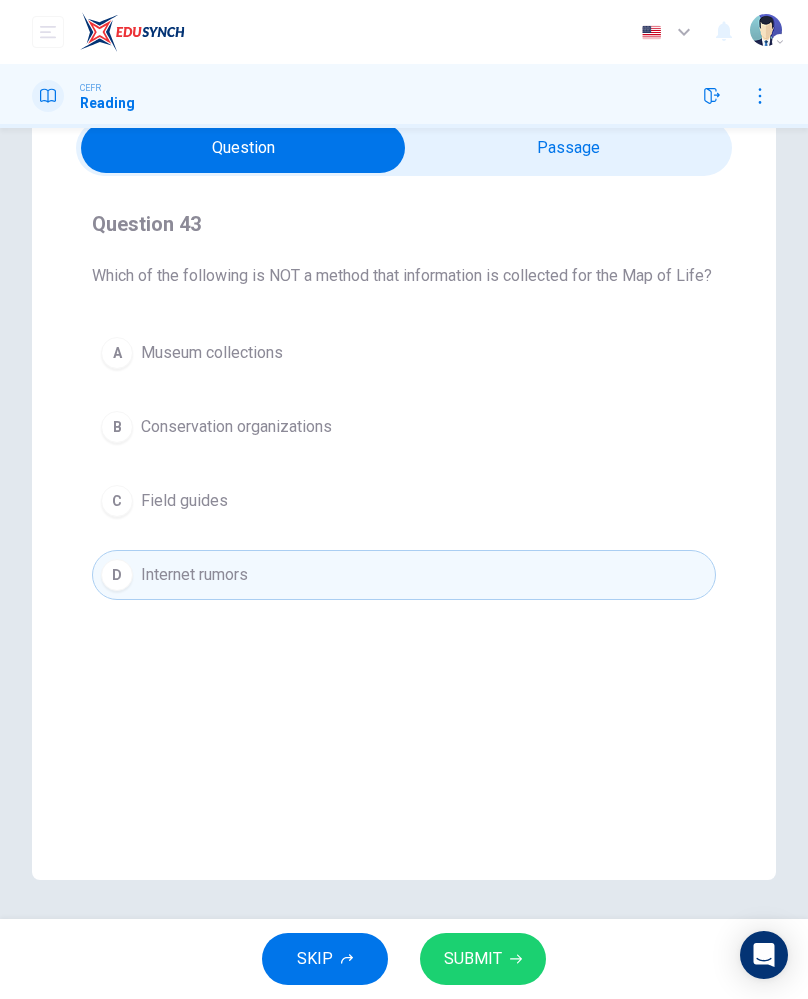 click 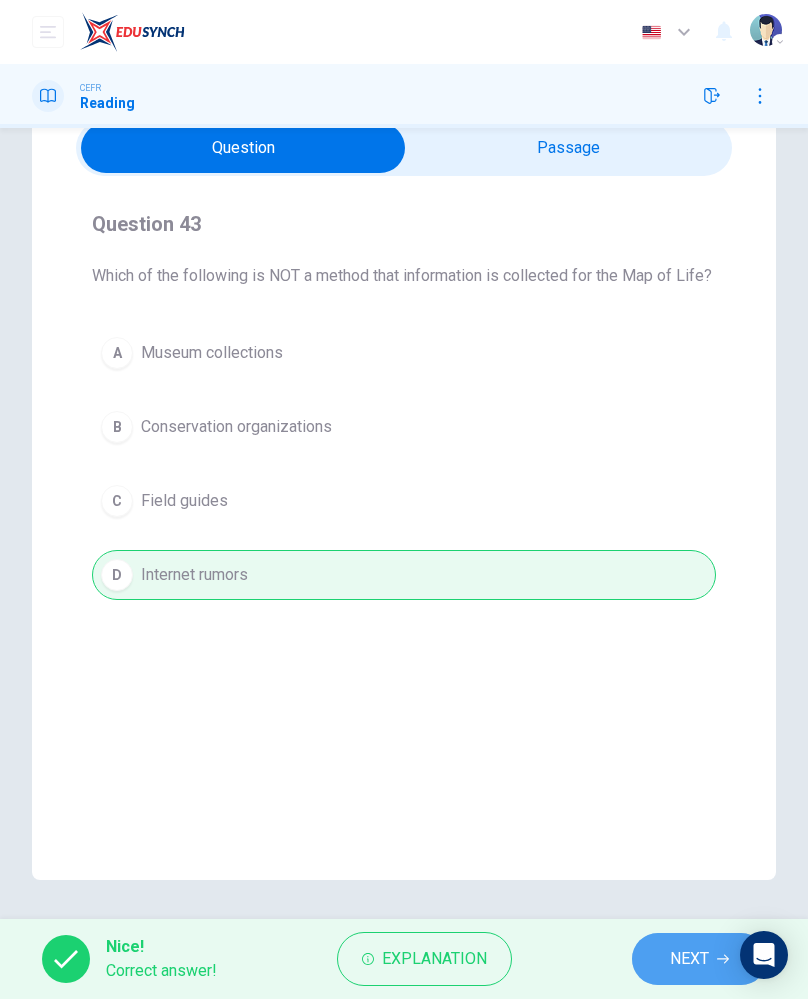 click on "NEXT" at bounding box center [689, 959] 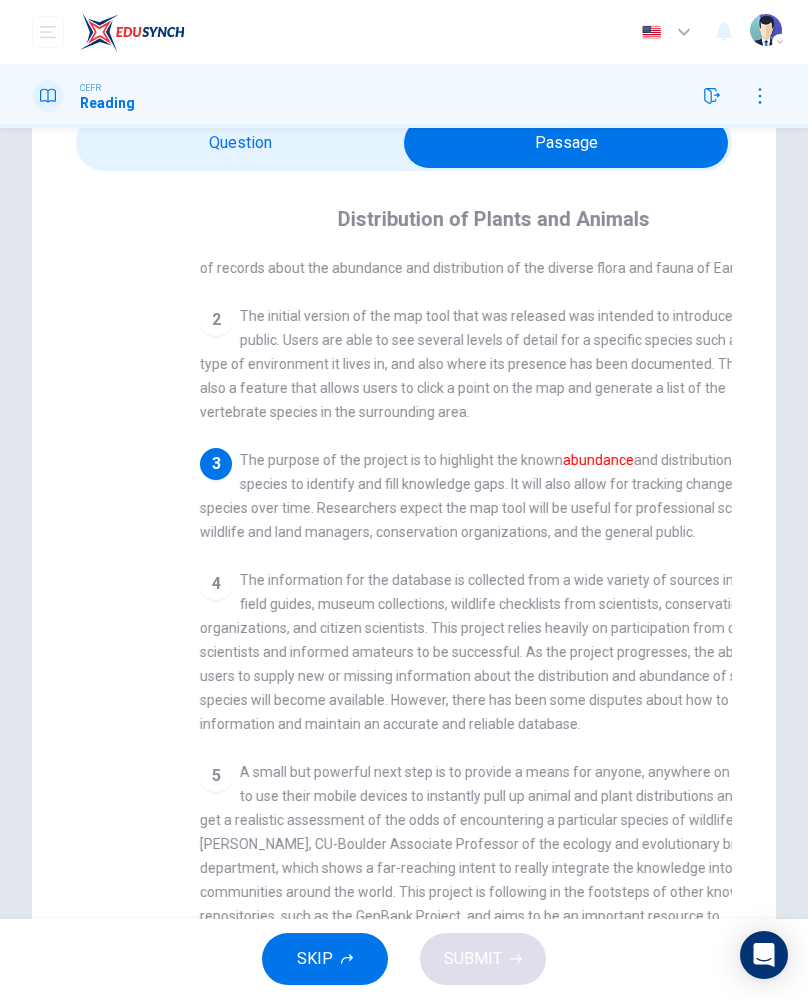scroll, scrollTop: 92, scrollLeft: 0, axis: vertical 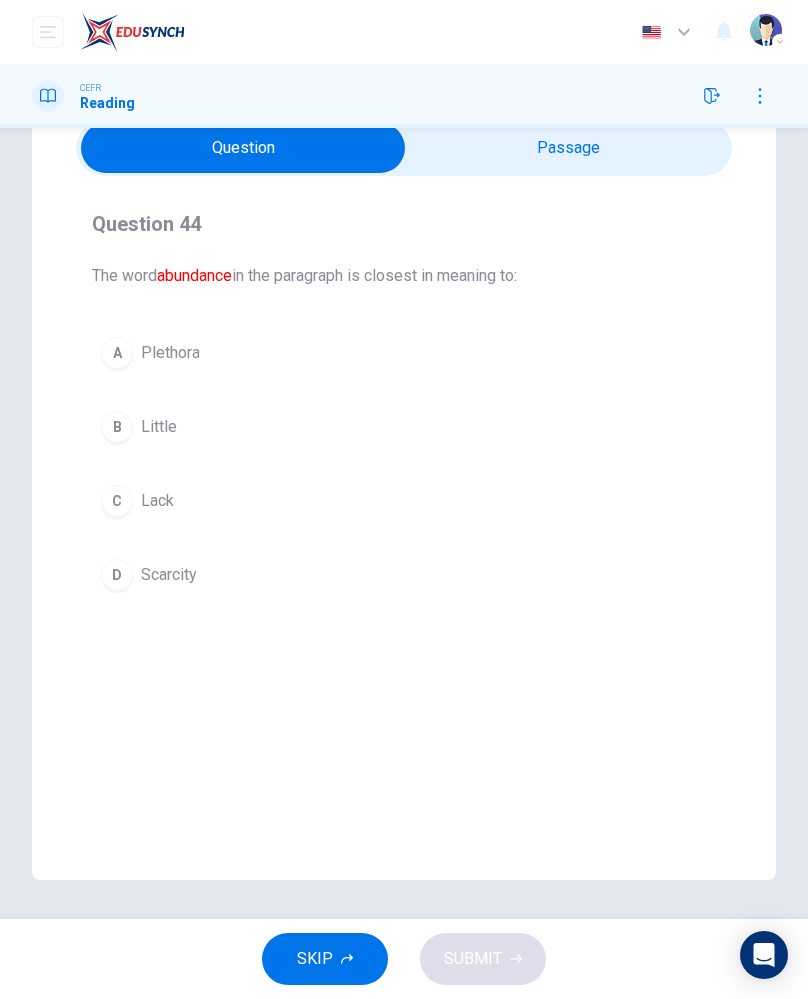 click on "A Plethora" at bounding box center [404, 353] 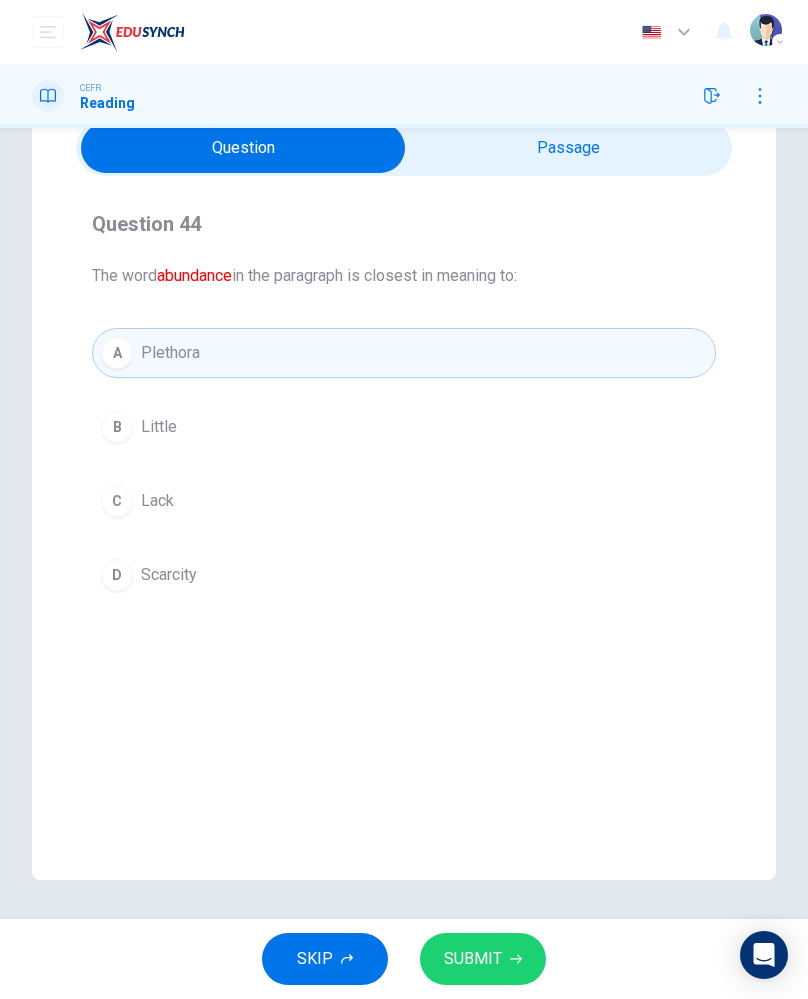 click 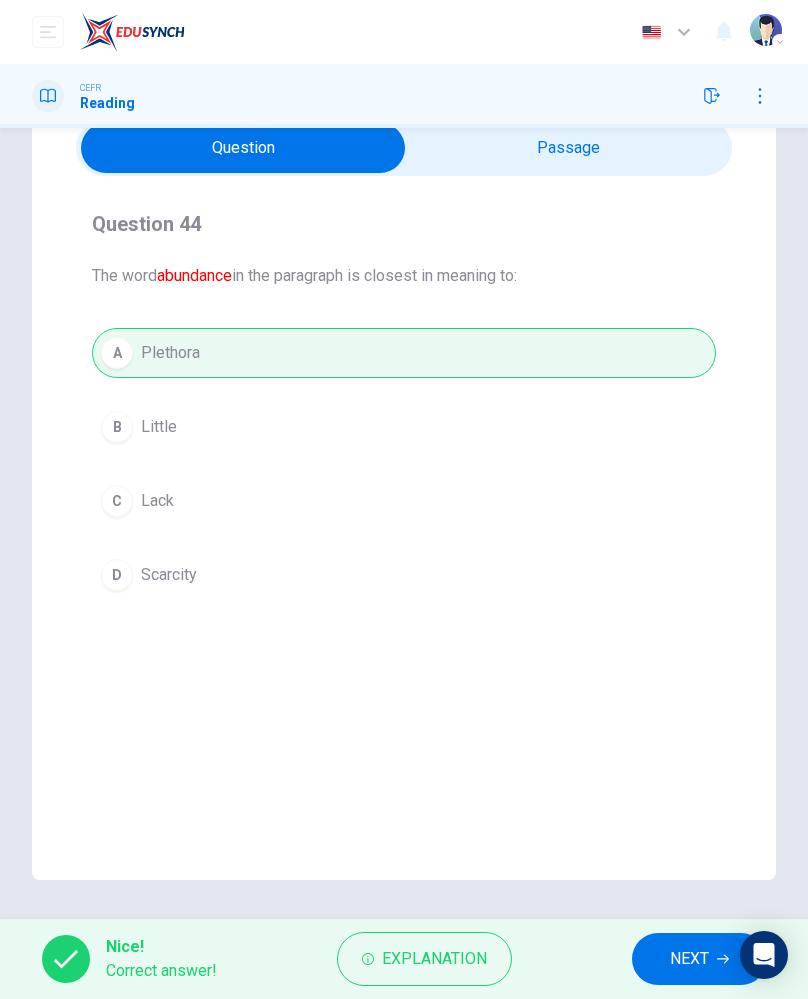 click on "Explanation" at bounding box center [424, 959] 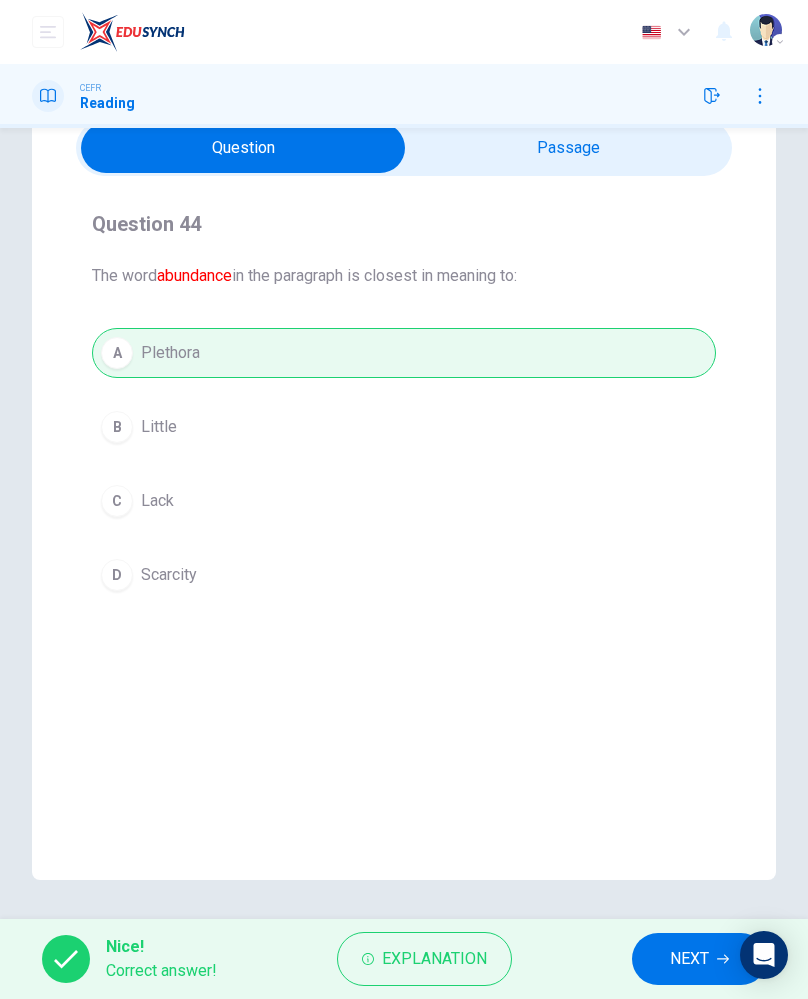 click on "NEXT" at bounding box center (689, 959) 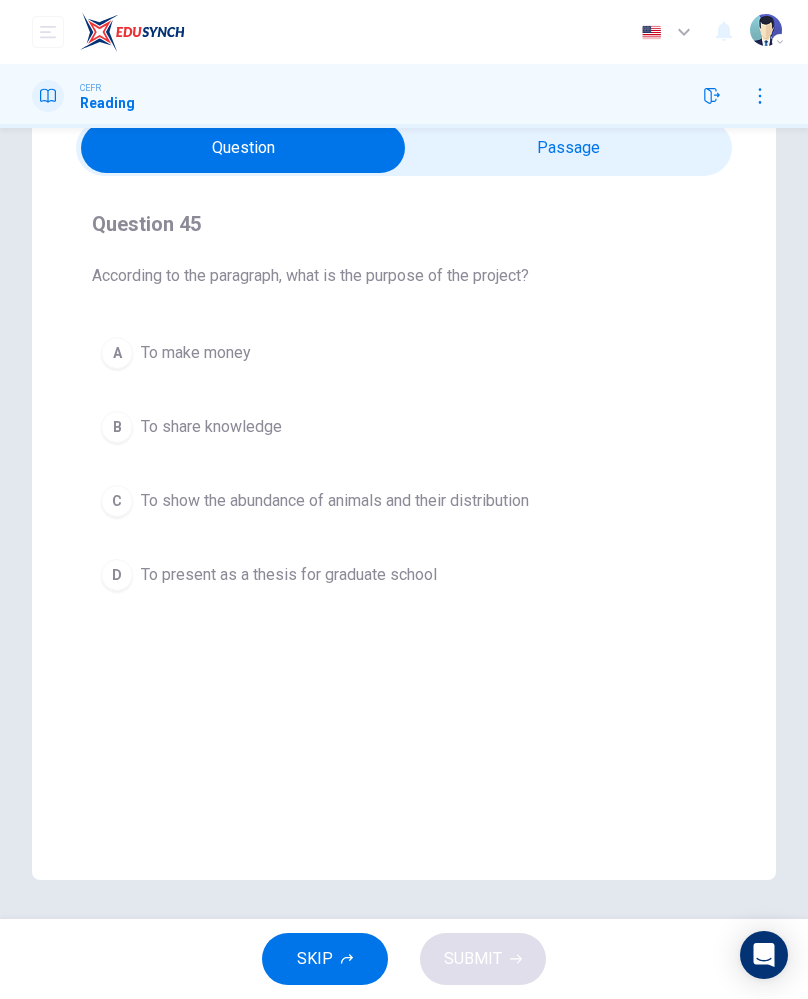 click on "C To show the abundance of animals and their distribution" at bounding box center (404, 501) 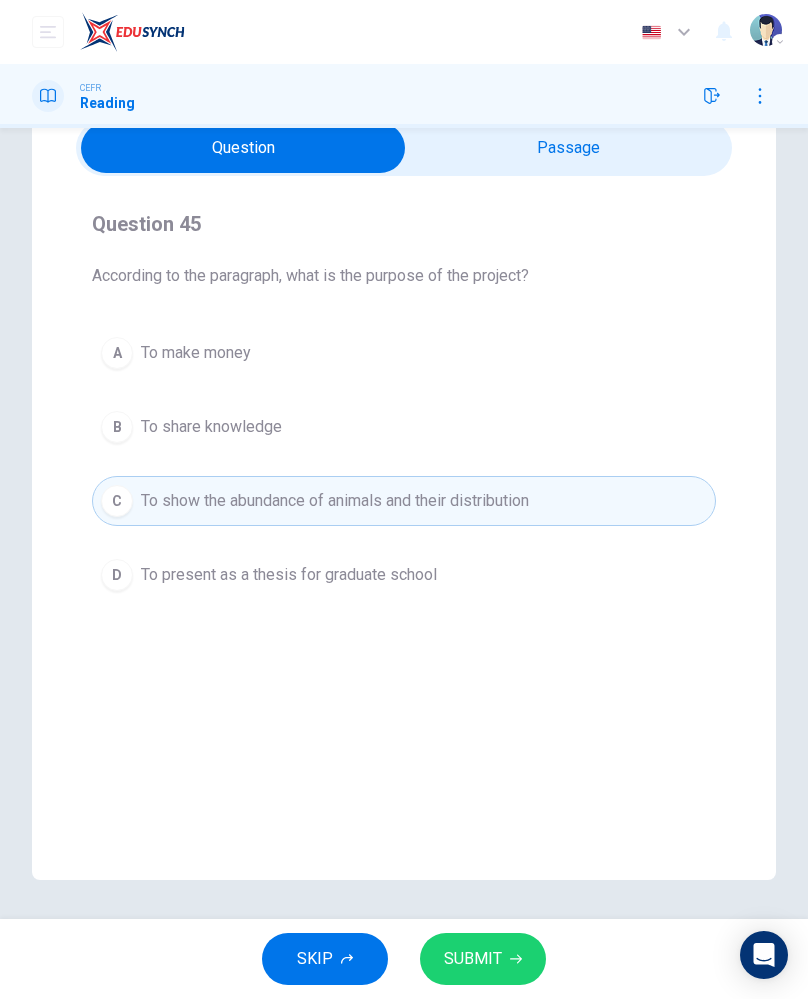 click on "To present as a thesis for graduate school" at bounding box center [289, 575] 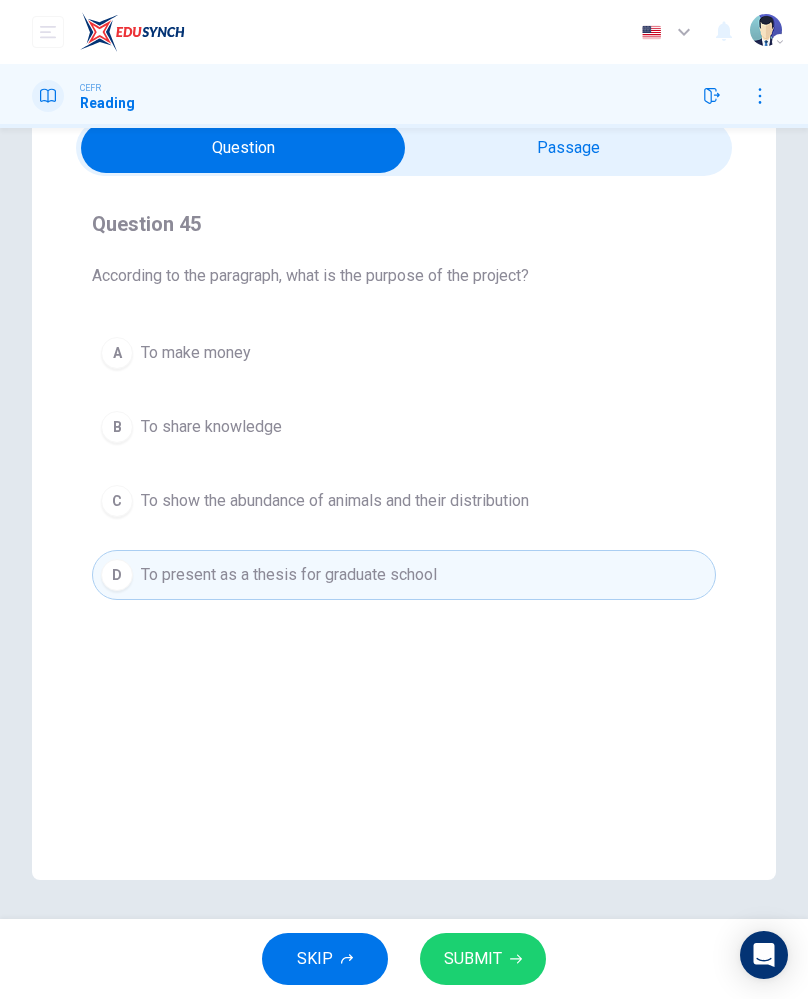 click on "B" at bounding box center [117, 427] 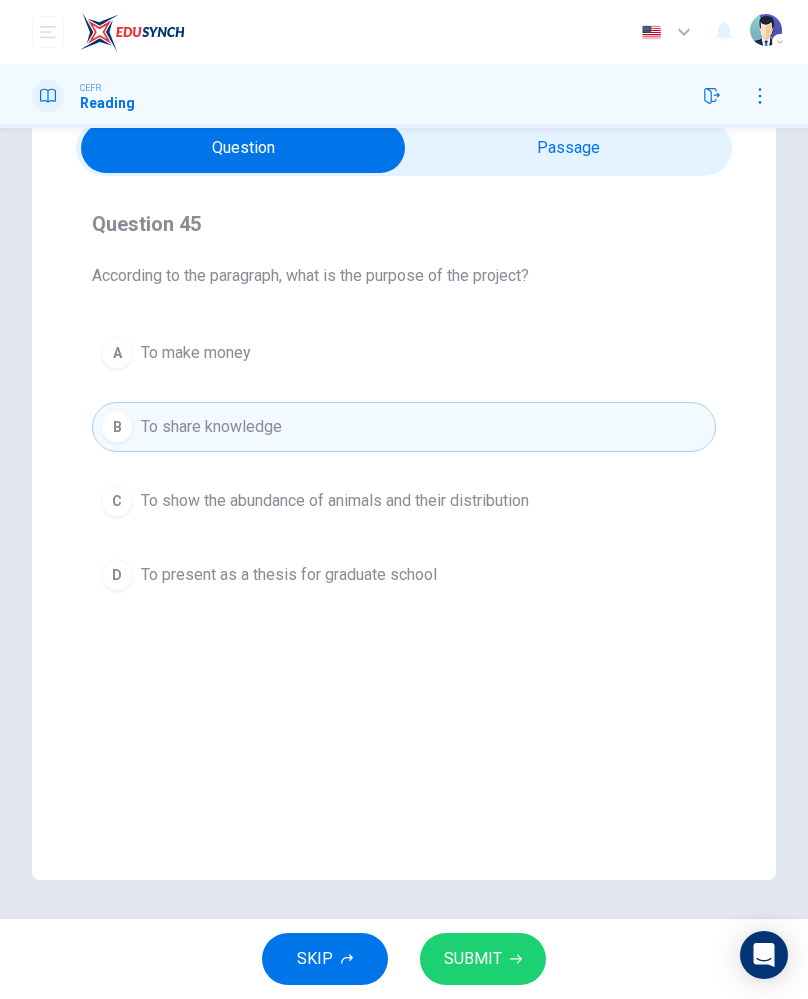 click on "SUBMIT" at bounding box center (483, 959) 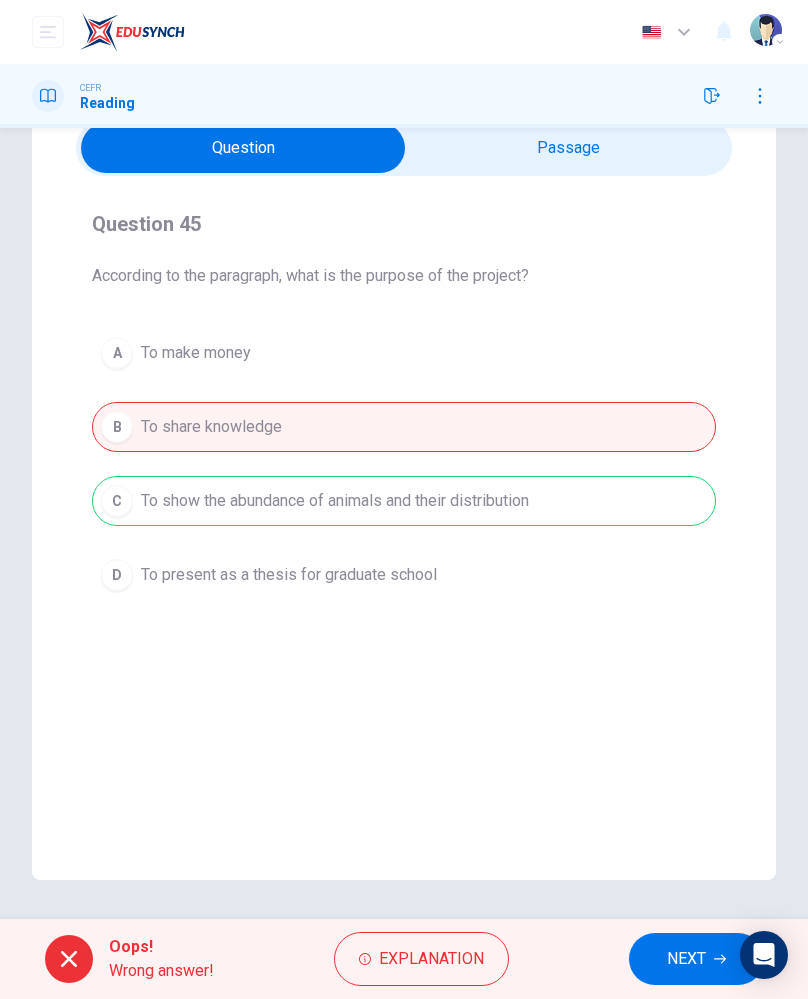 click on "Explanation" at bounding box center (431, 959) 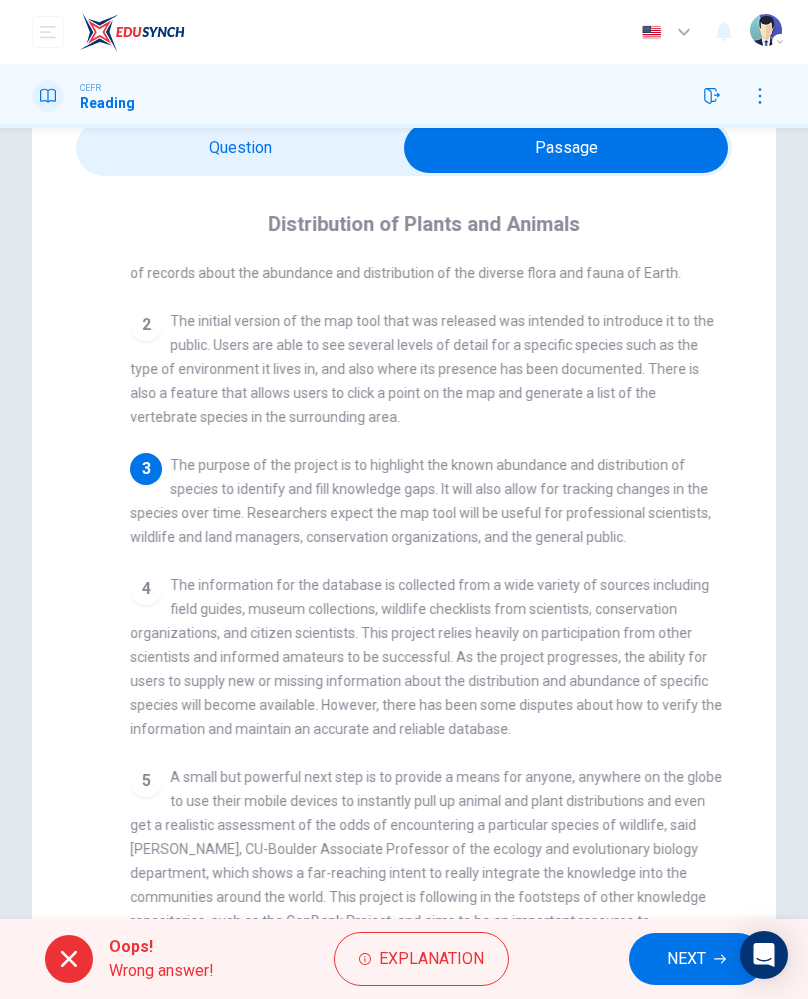 checkbox on "false" 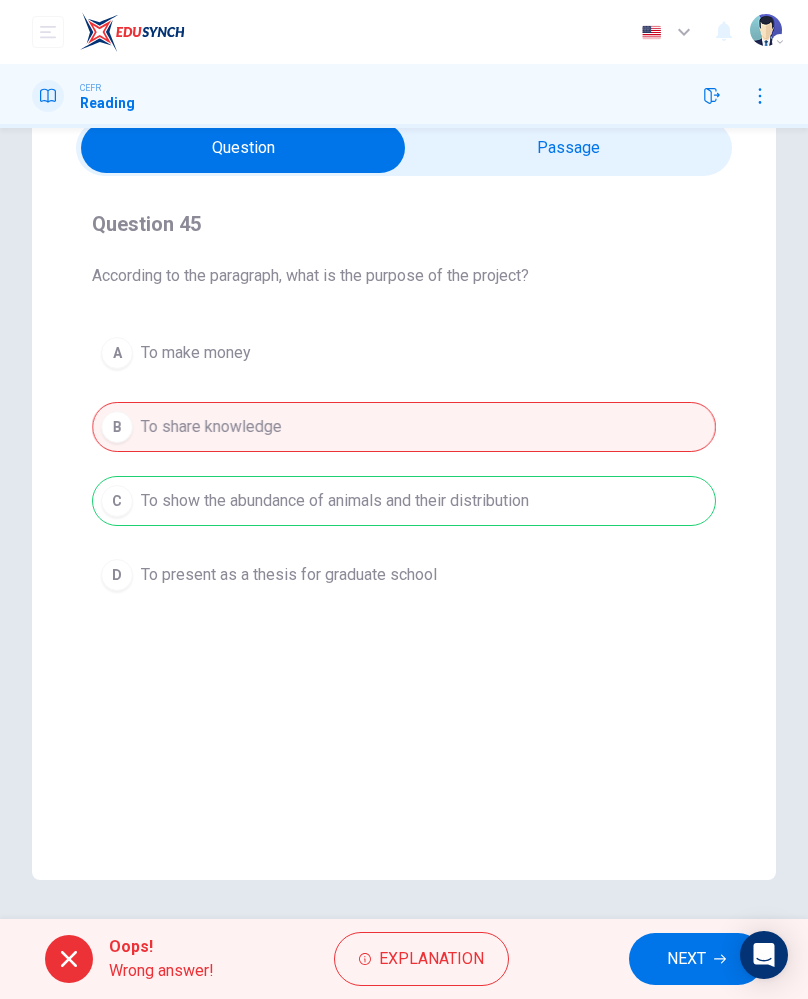 click on "Explanation" at bounding box center [431, 959] 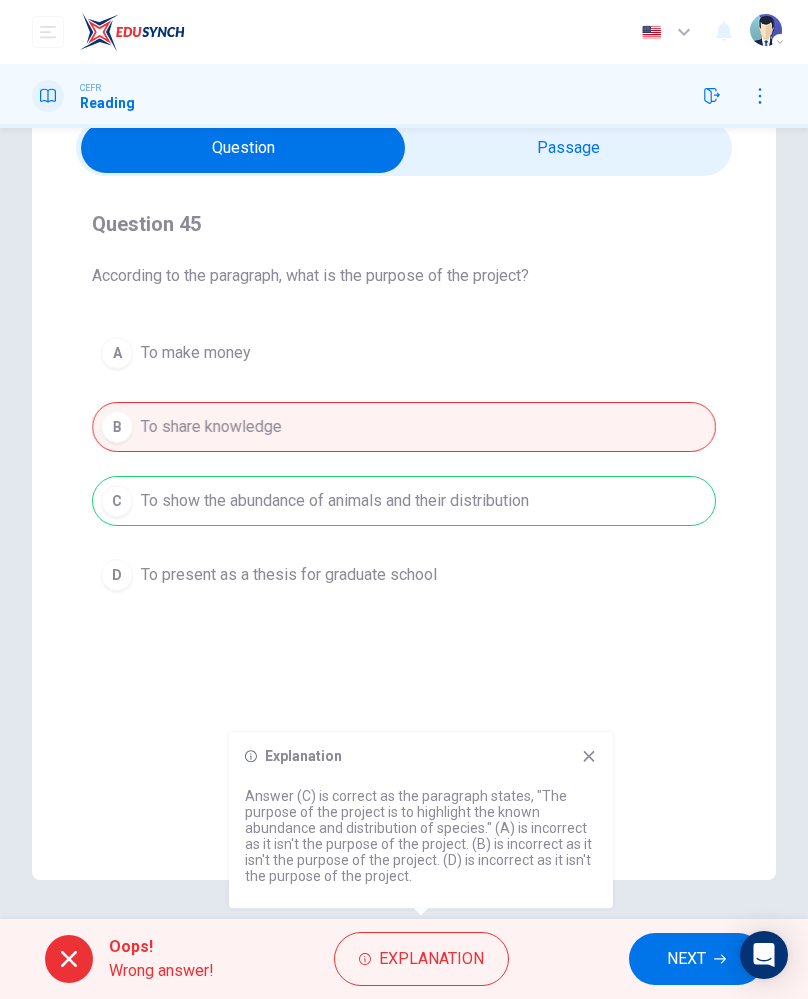 click 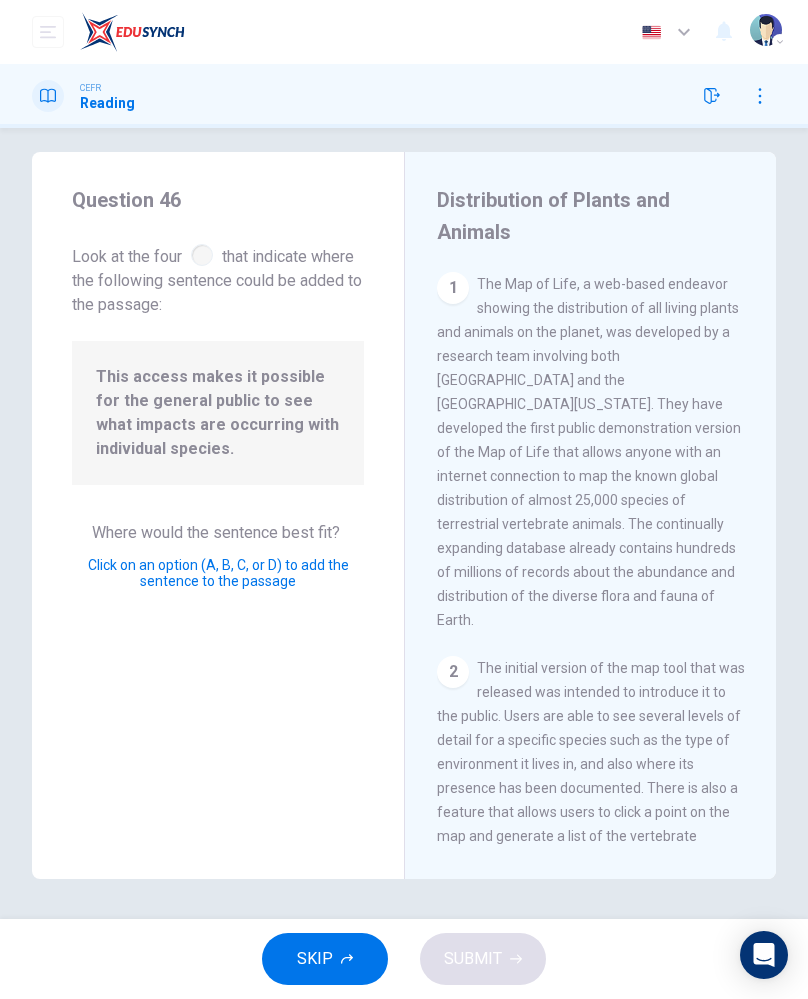scroll, scrollTop: 0, scrollLeft: 0, axis: both 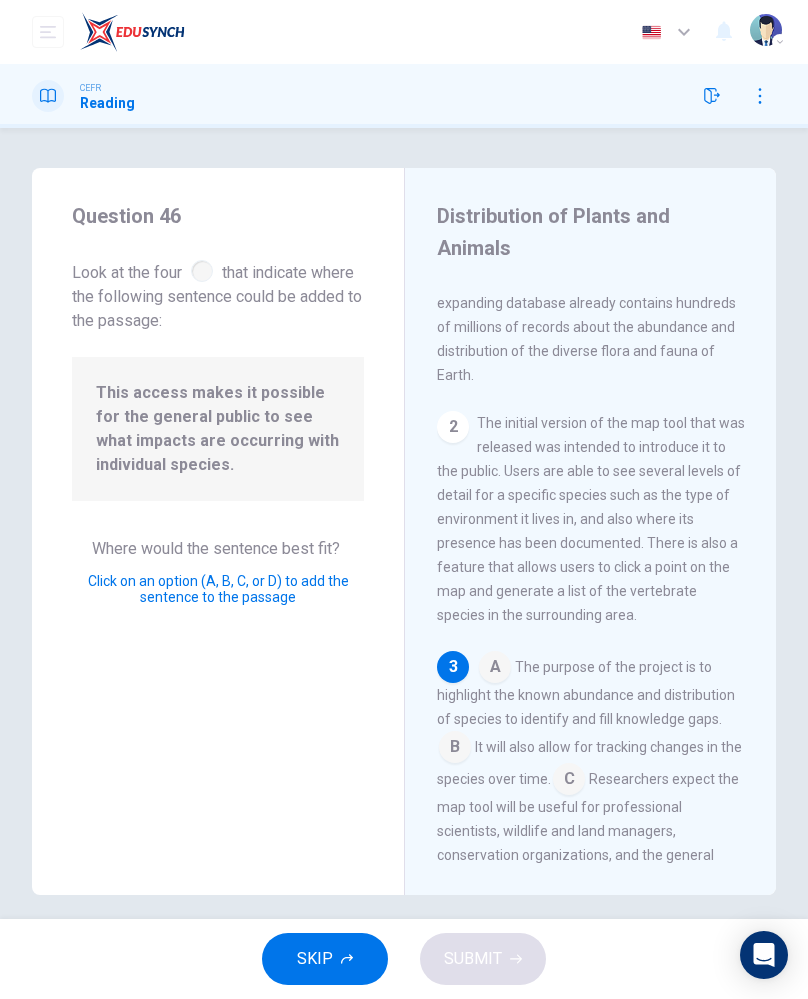 click at bounding box center [495, 669] 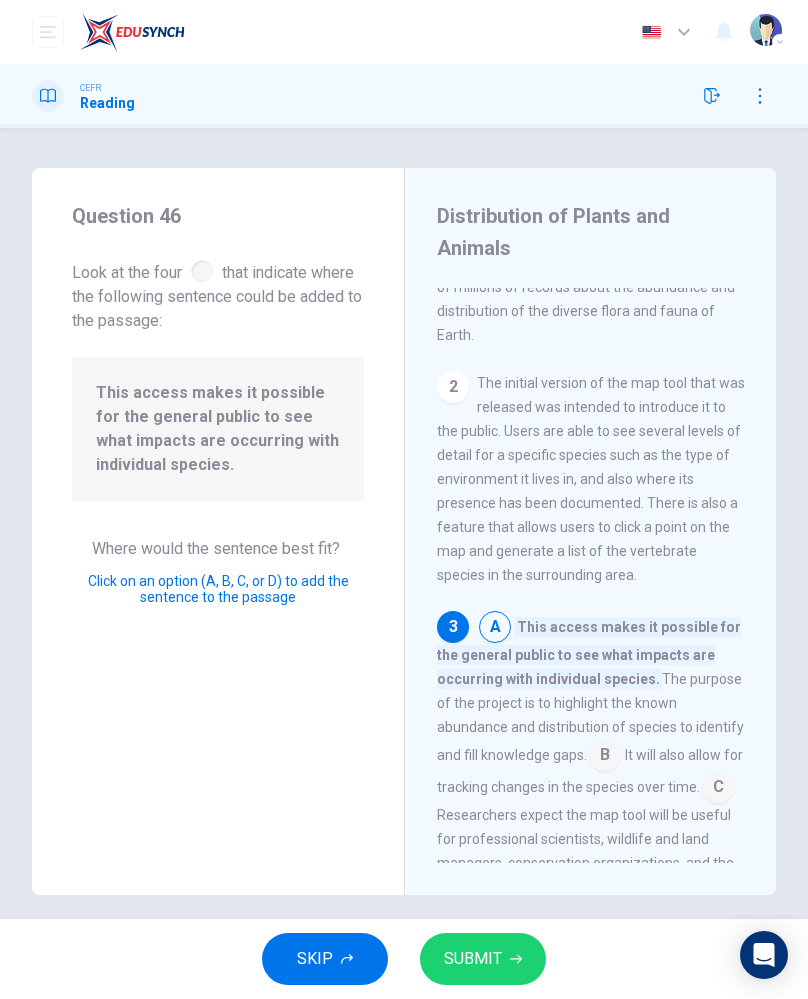 scroll, scrollTop: 309, scrollLeft: 0, axis: vertical 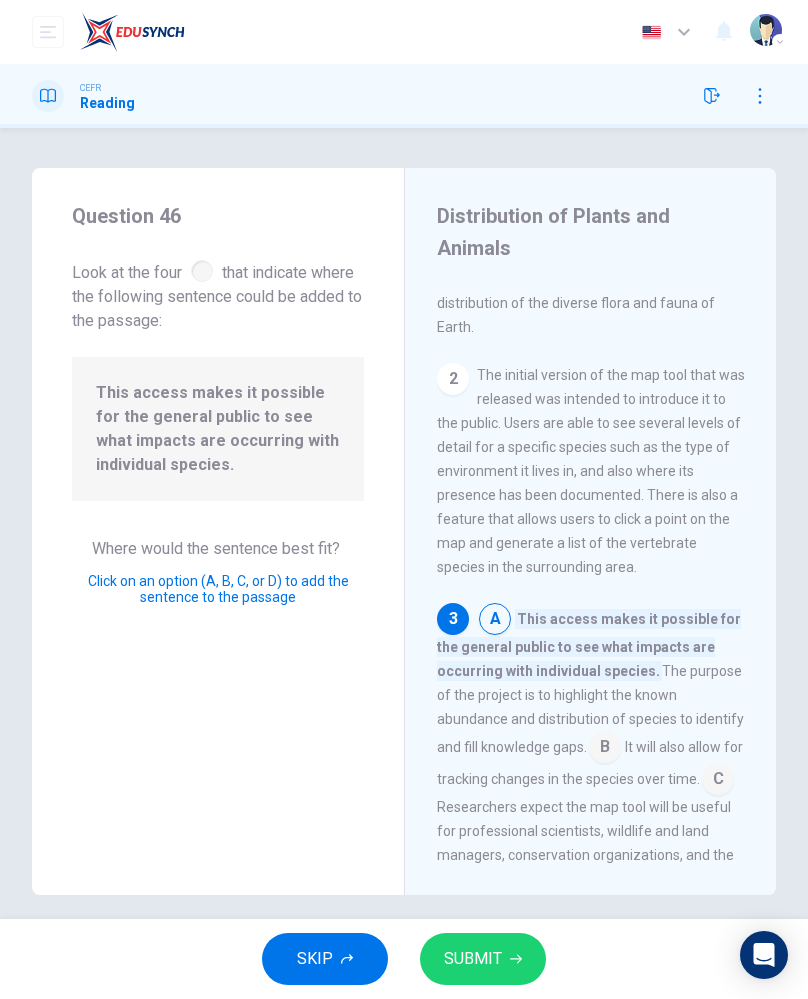 click at bounding box center [605, 749] 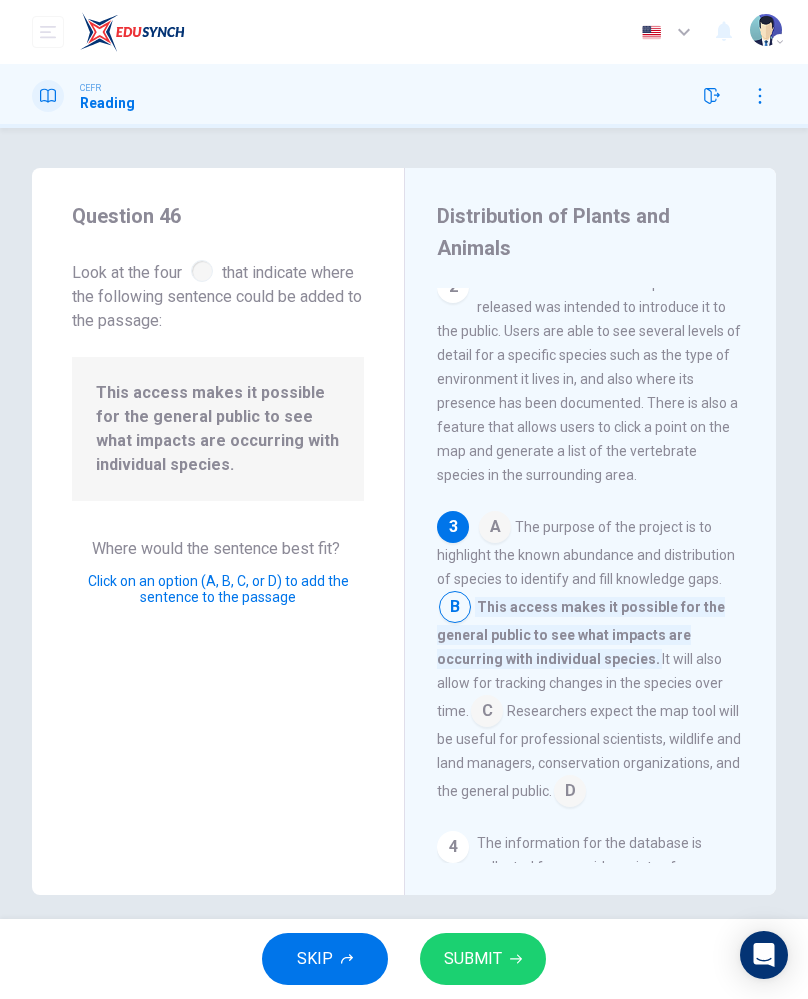 scroll, scrollTop: 401, scrollLeft: 0, axis: vertical 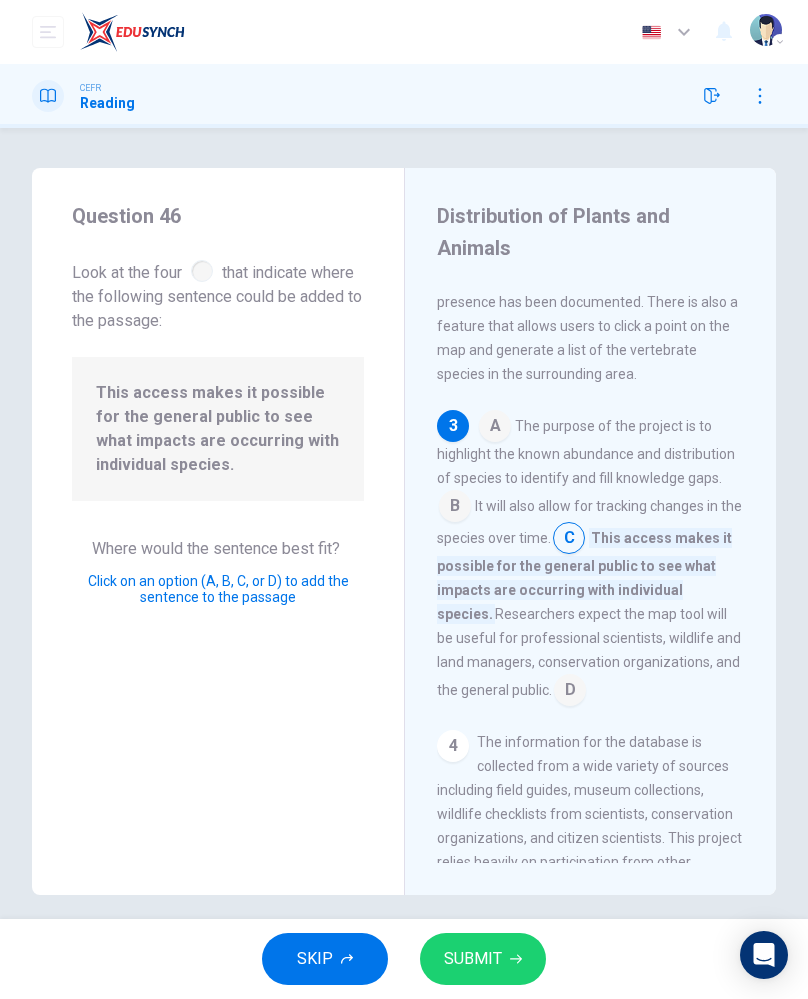 click at bounding box center [455, 508] 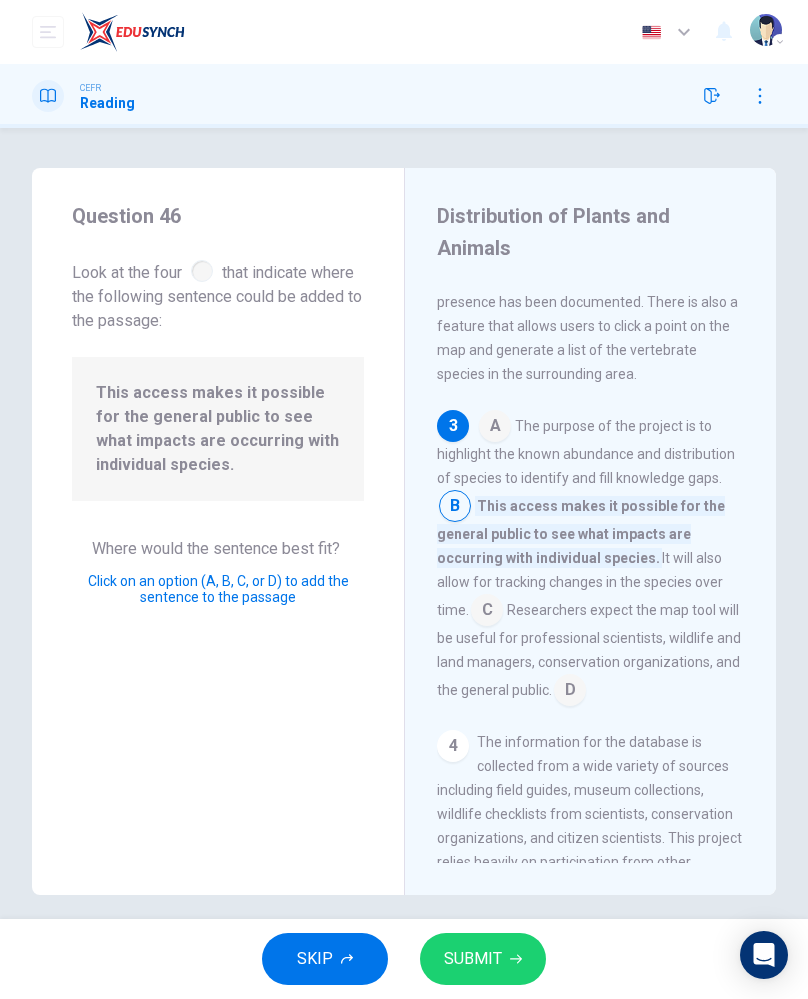 click on "SUBMIT" at bounding box center [473, 959] 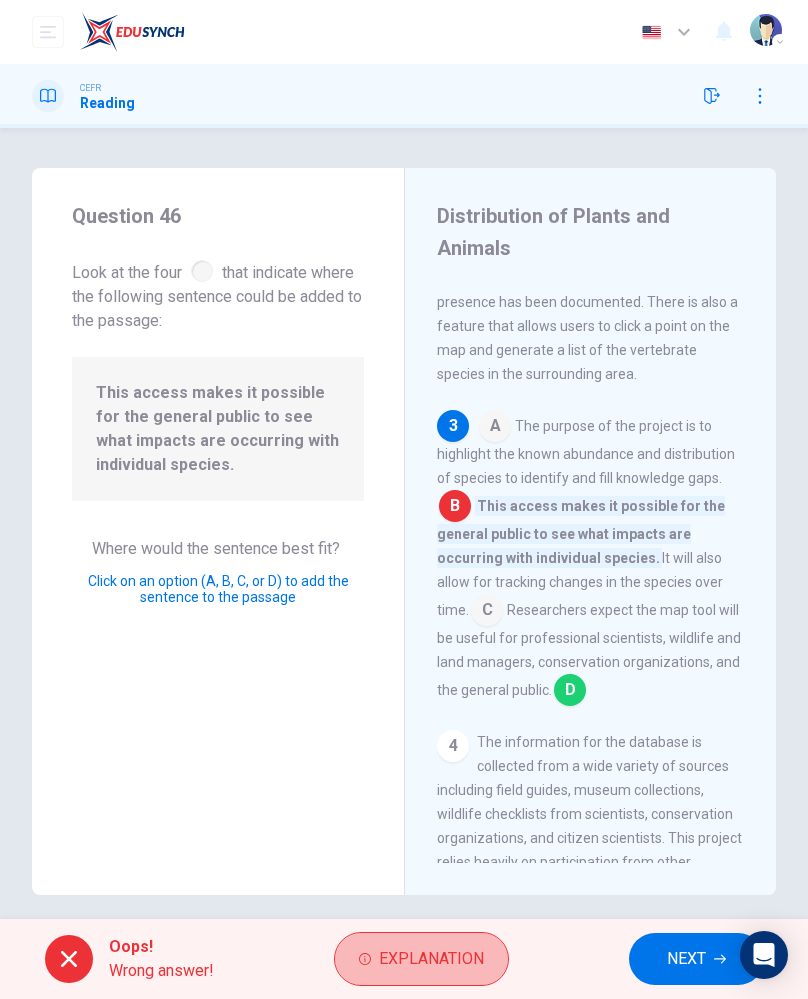 click on "Explanation" at bounding box center (431, 959) 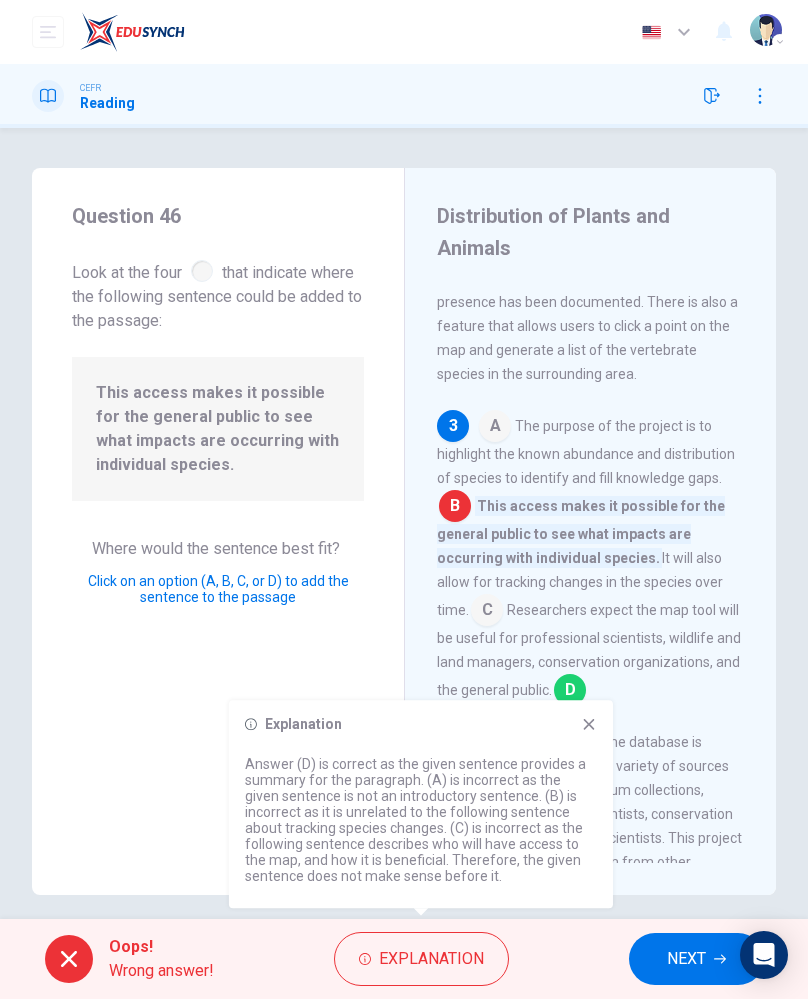 click on "The information for the database is collected from a wide variety of sources including field guides, museum collections, wildlife checklists from scientists, conservation organizations, and citizen scientists. This project relies heavily on participation from other scientists and informed amateurs to be successful. As the project progresses, the ability for users to supply new or missing information about the distribution and abundance of specific species will become available. However, there has been some disputes about how to verify the information and maintain an accurate and reliable database." at bounding box center (589, 898) 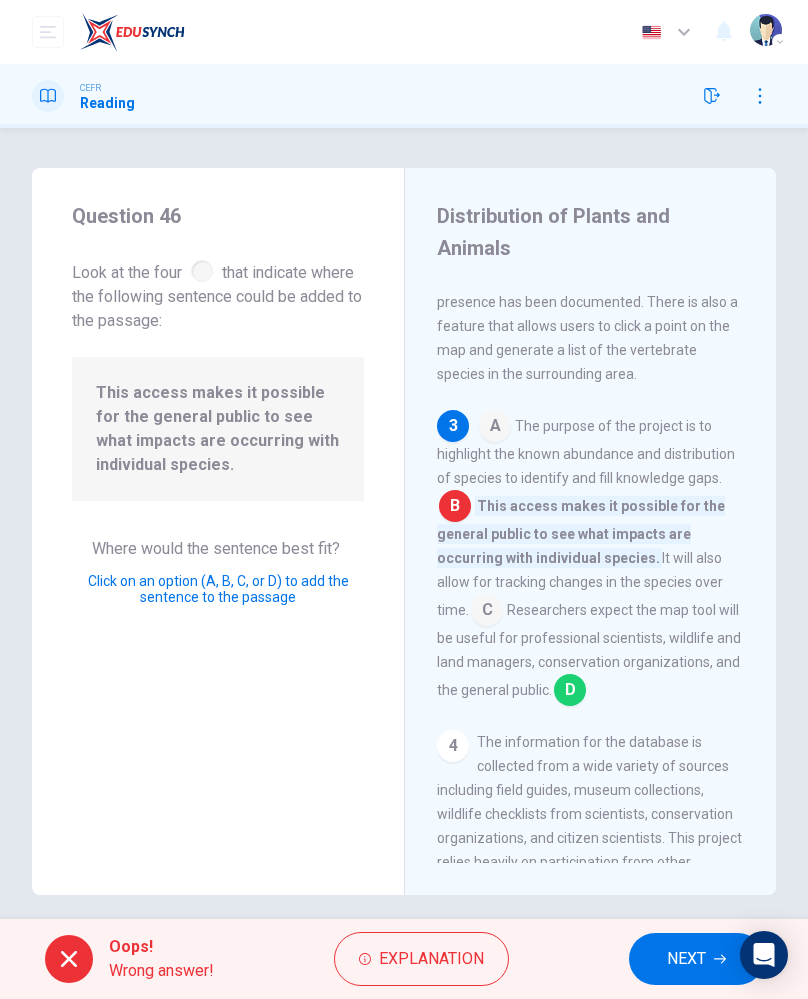 click 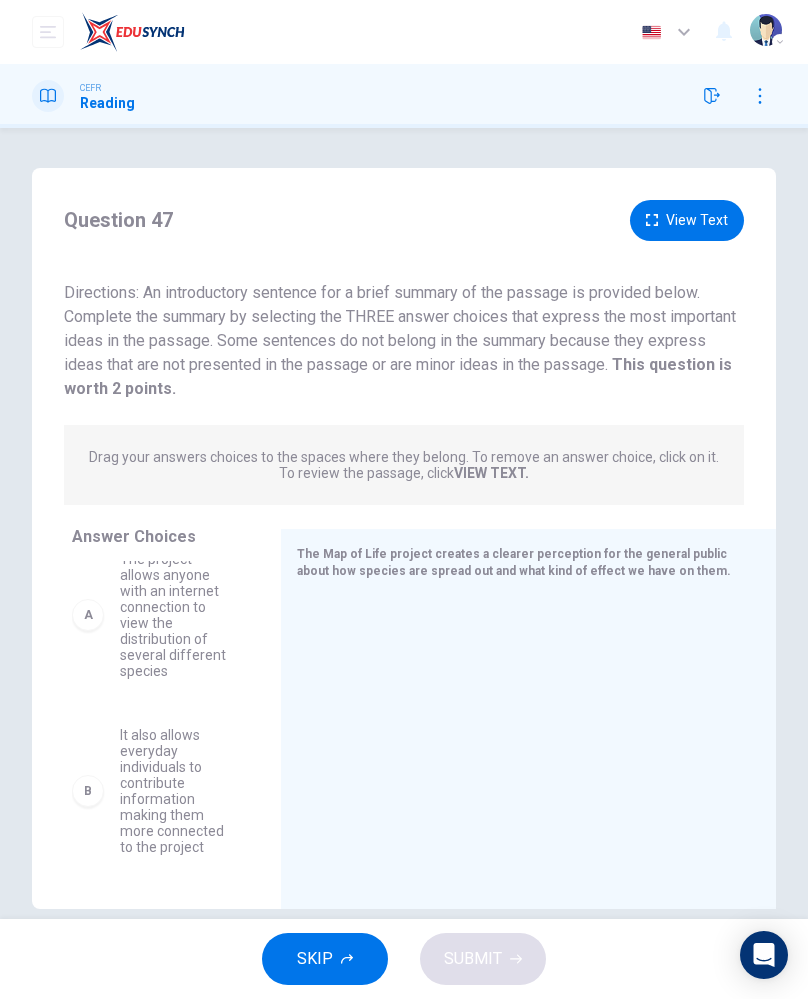 scroll, scrollTop: 0, scrollLeft: 0, axis: both 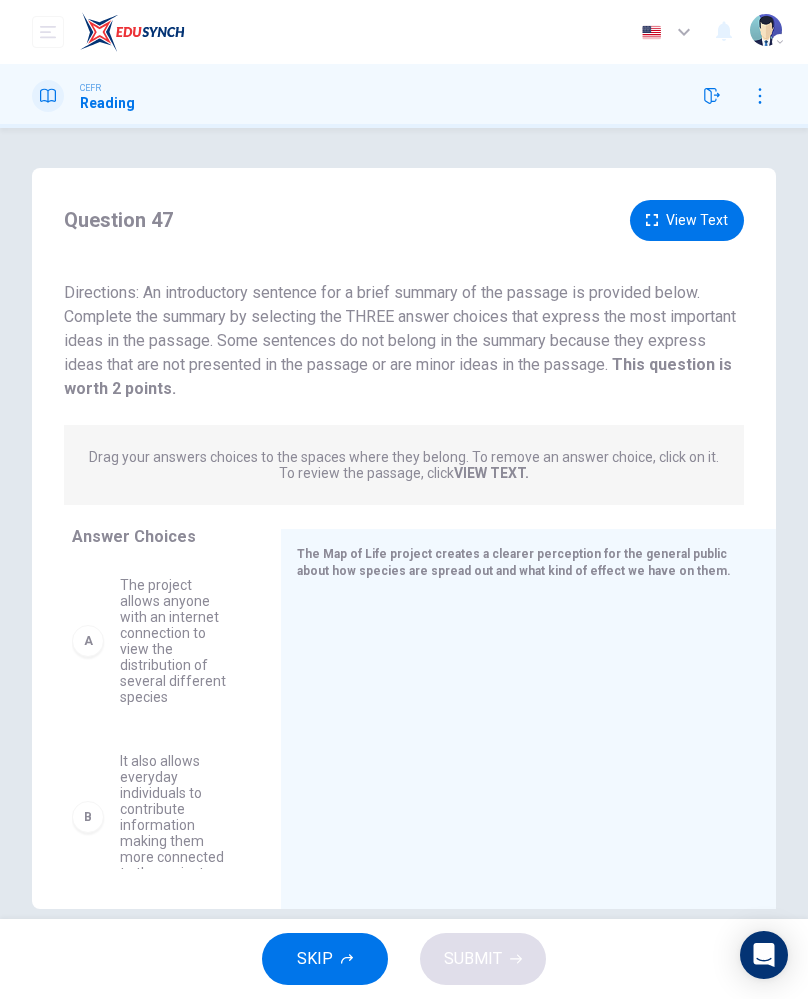 click on "The project allows anyone with an internet connection to view the distribution of several different species" at bounding box center (176, 641) 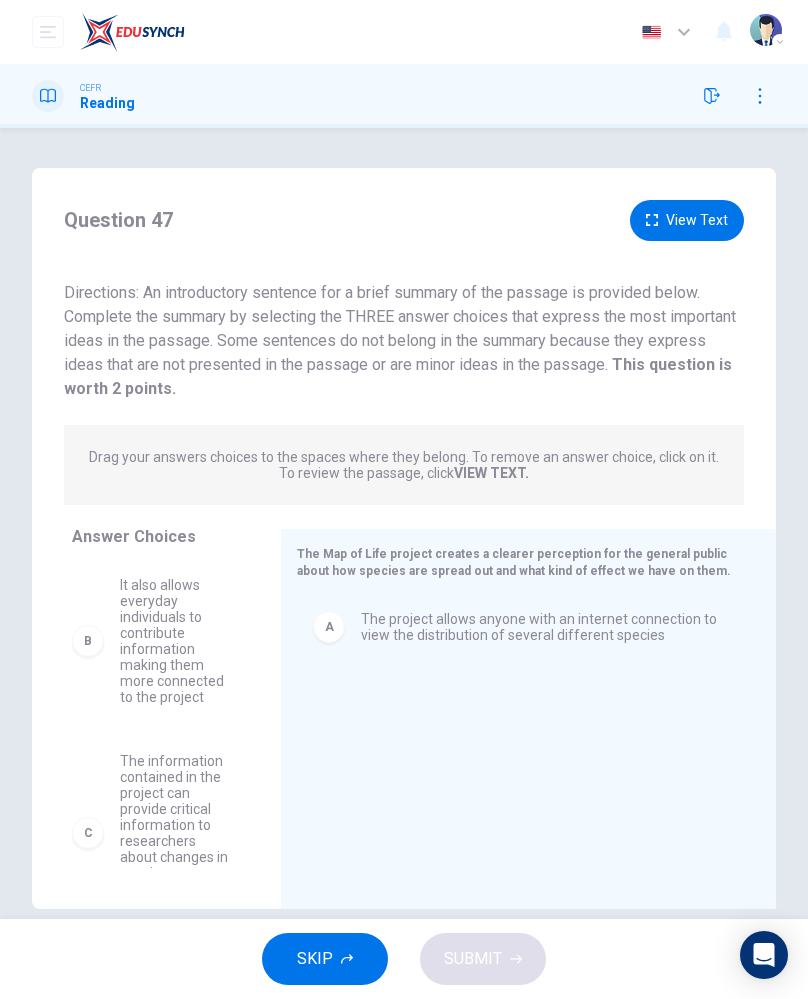 click on "It also allows everyday individuals to contribute information making them more connected to the project" at bounding box center [176, 641] 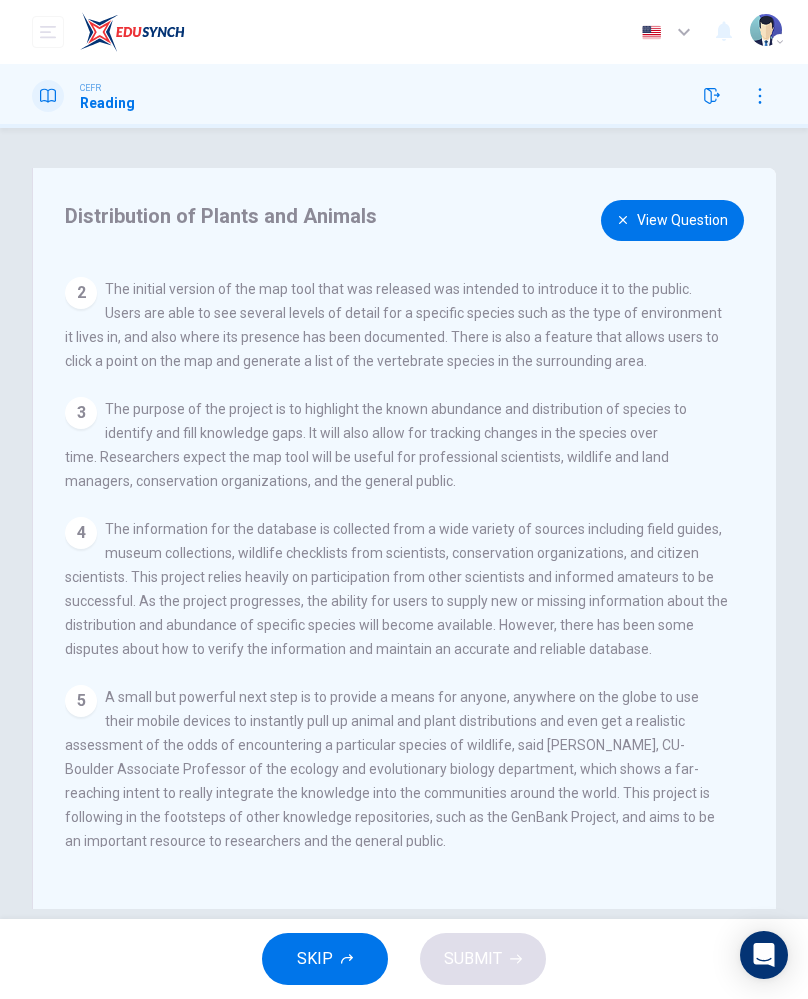 scroll, scrollTop: 193, scrollLeft: 0, axis: vertical 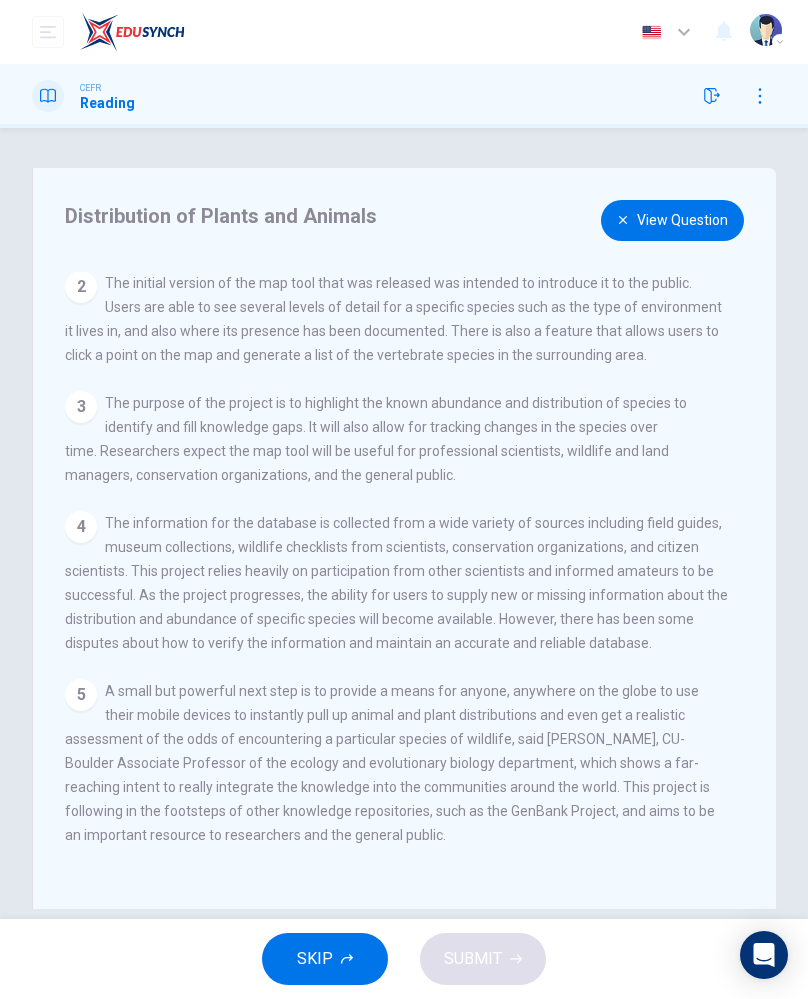 click on "Distribution of Plants and Animals View Question 1 The Map of Life, a web-based endeavor showing the distribution of all living plants and animals on the planet, was developed by a research team involving both [GEOGRAPHIC_DATA] and the [GEOGRAPHIC_DATA][US_STATE]. They have developed the first public demonstration version of the Map of Life that allows anyone with an internet connection to map the known global distribution of almost 25,000 species of terrestrial vertebrate animals. The continually expanding database already contains hundreds of millions of records about the abundance and distribution of the diverse flora and fauna of Earth. 2 3 The purpose of the project is to highlight the known abundance and distribution of species to identify and fill knowledge gaps. It will also allow for tracking changes in the species over time. Researchers expect the map tool will be useful for professional scientists, wildlife and land managers, conservation organizations, and the general public. 4 5" at bounding box center (404, 538) 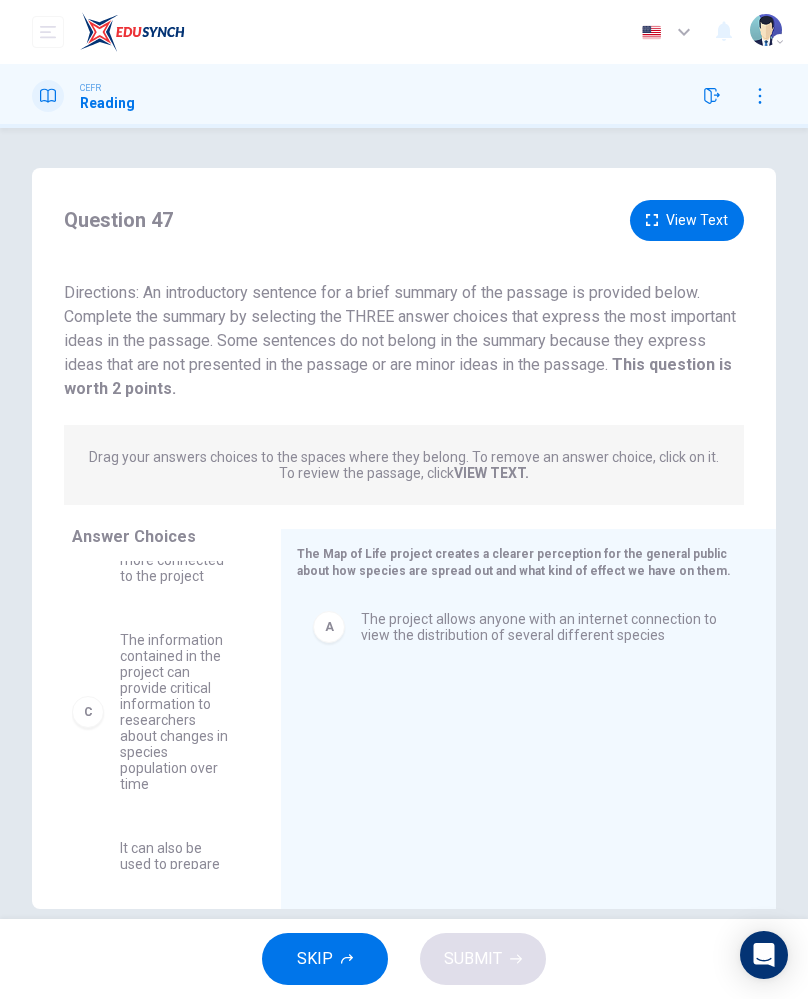 scroll, scrollTop: 124, scrollLeft: 0, axis: vertical 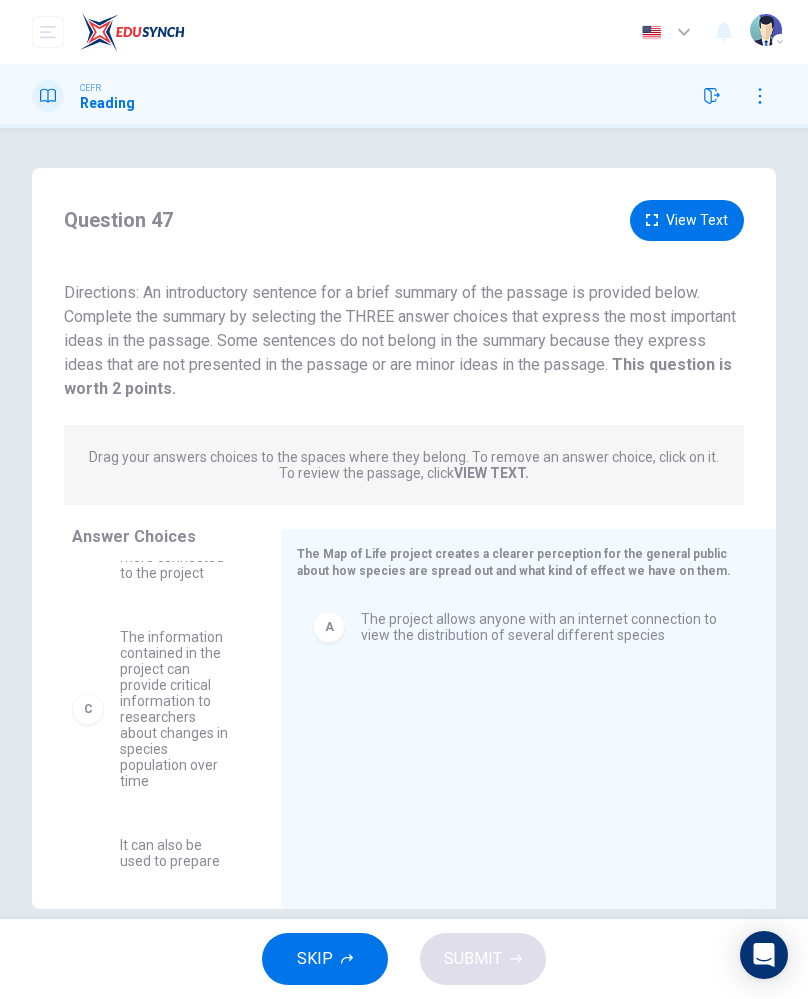 click on "The information contained in the project can provide critical information to researchers about changes in species population over time" at bounding box center [176, 709] 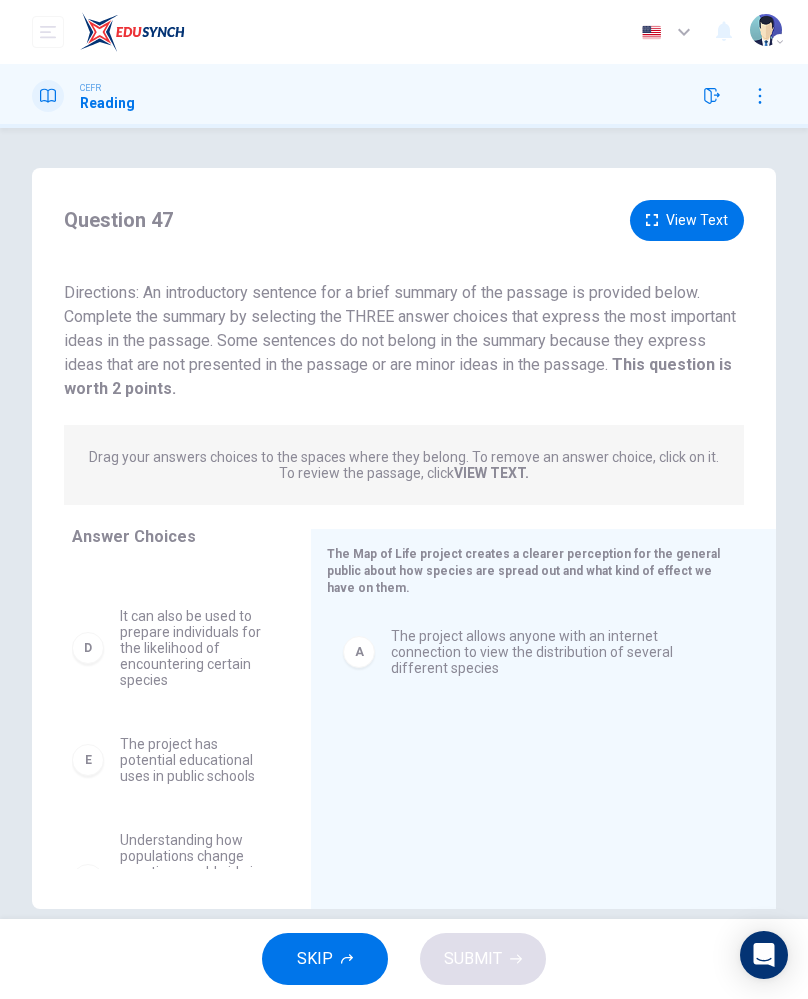 scroll, scrollTop: 270, scrollLeft: 0, axis: vertical 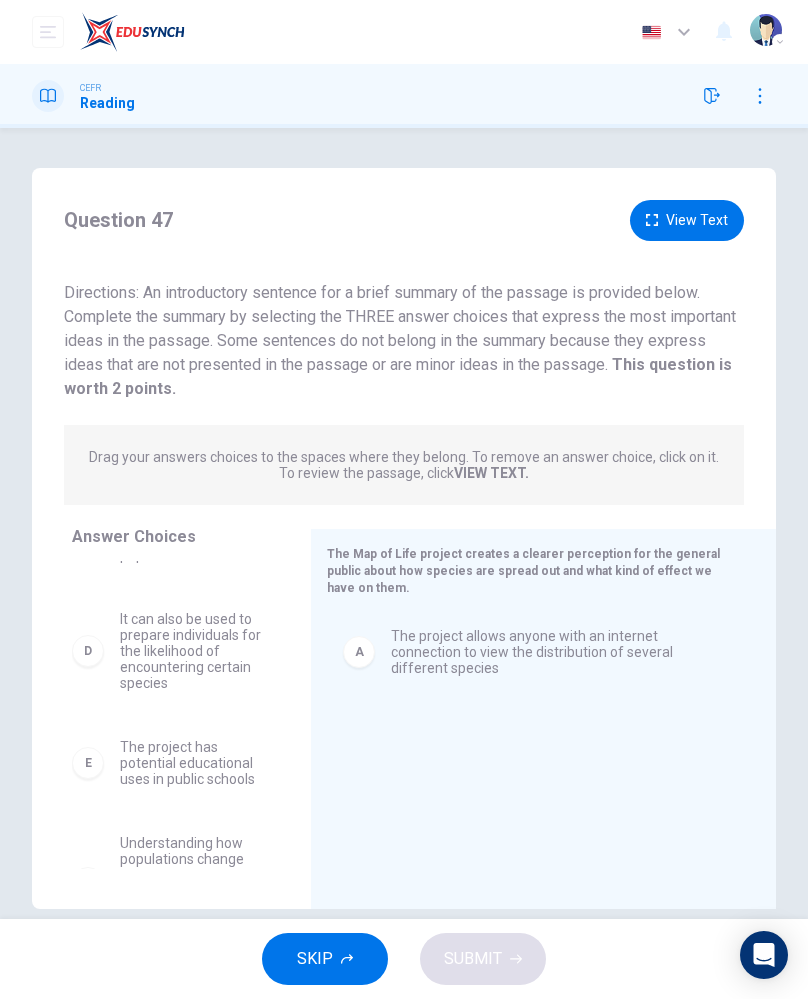 click on "It can also be used to prepare individuals for the likelihood of encountering certain species" at bounding box center (191, 651) 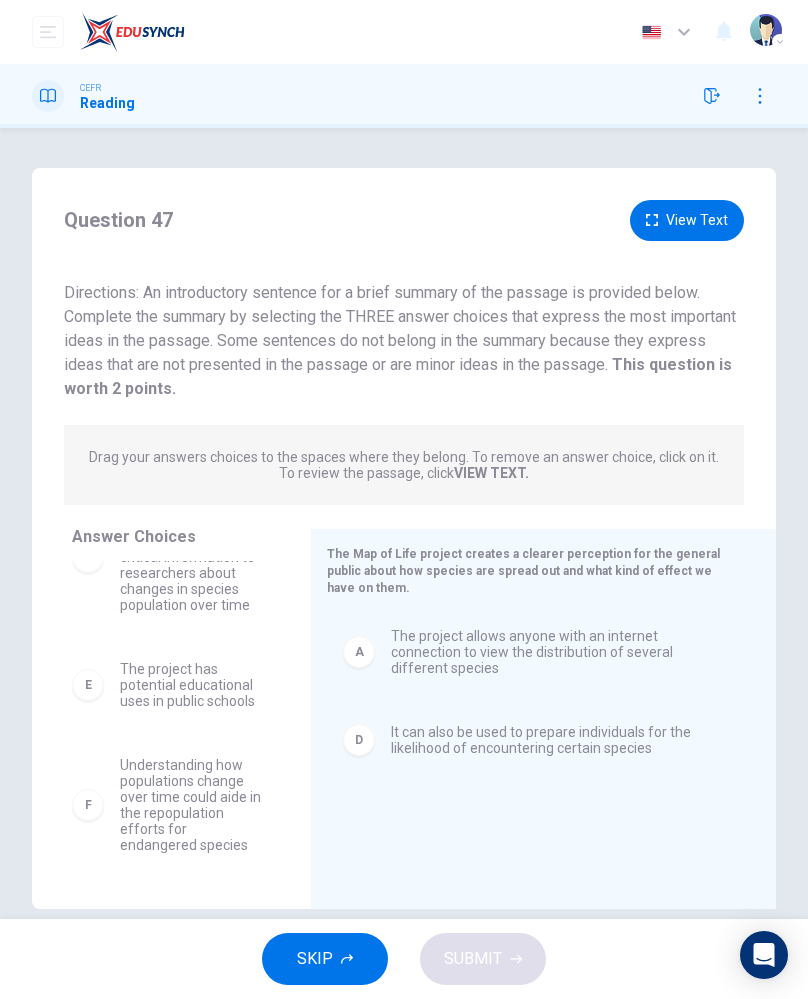 scroll, scrollTop: 219, scrollLeft: 0, axis: vertical 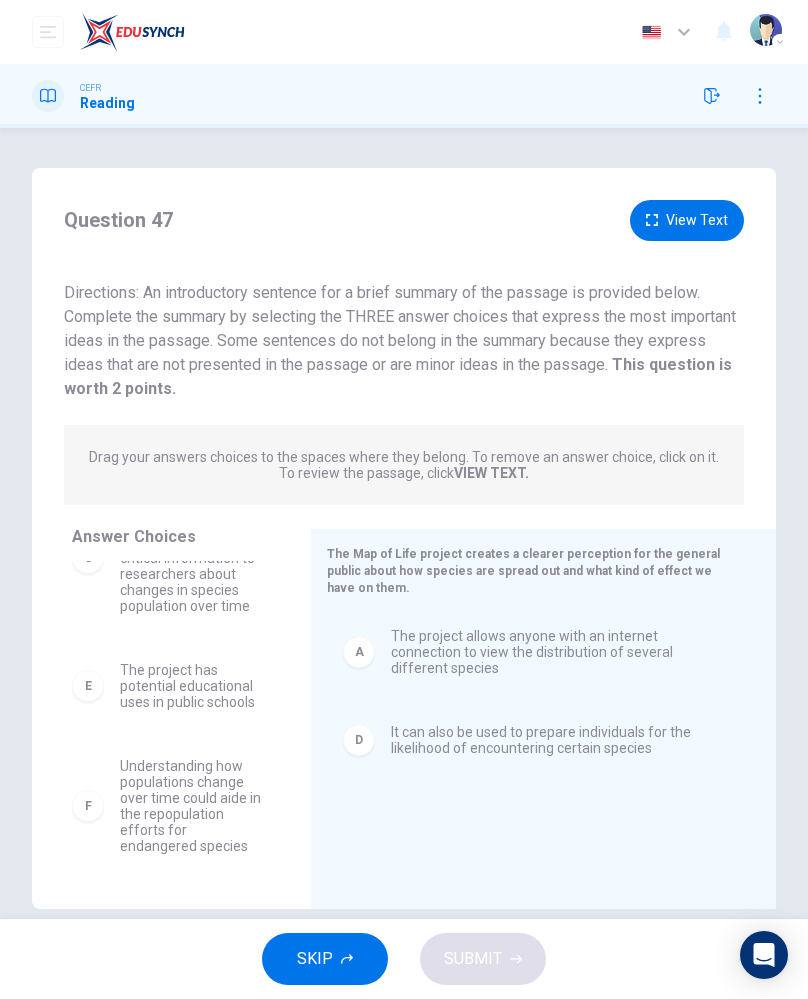 click on "Understanding how populations change over time could aide in the repopulation efforts for endangered species" at bounding box center (191, 806) 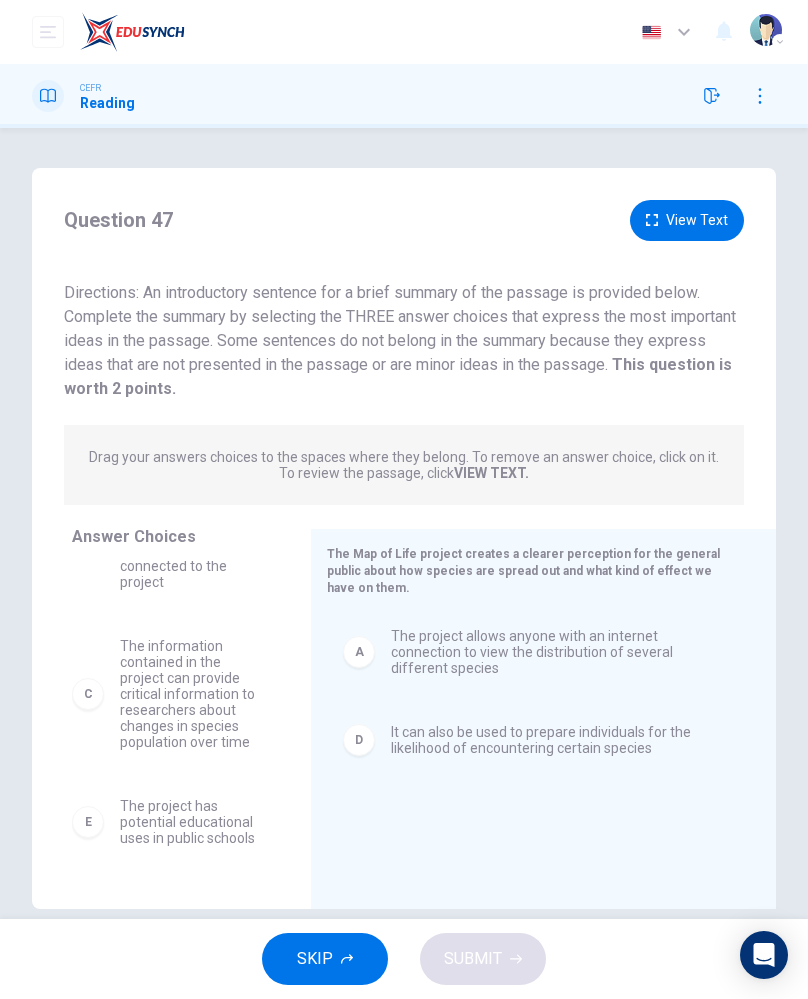 scroll, scrollTop: 81, scrollLeft: 0, axis: vertical 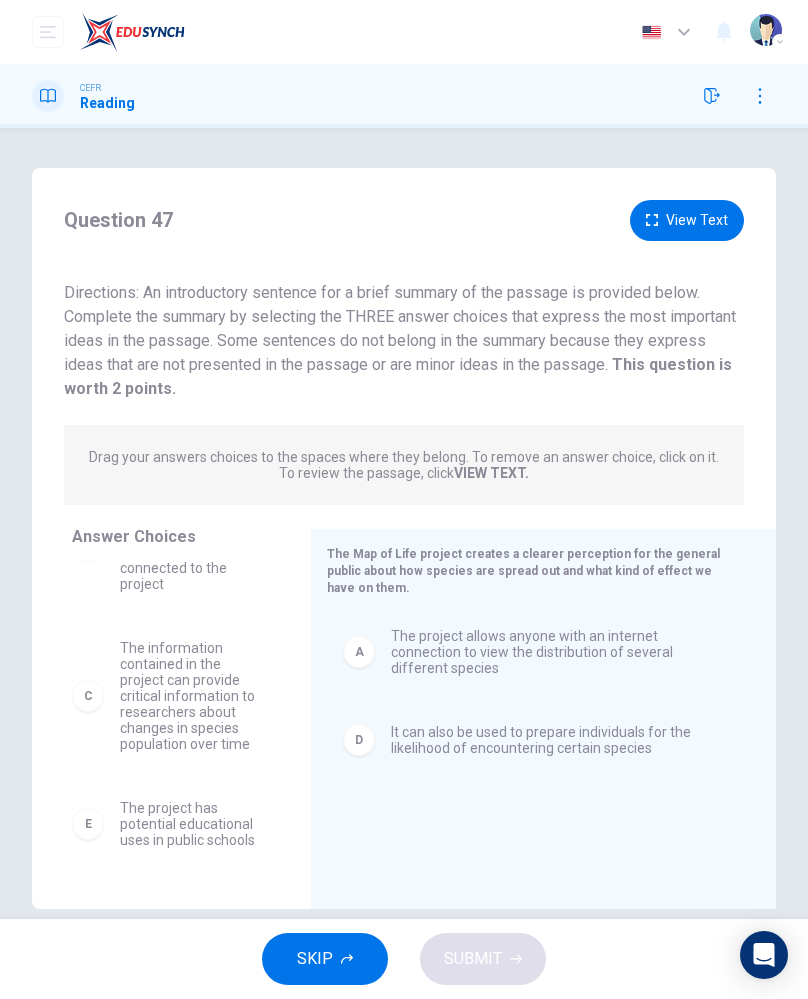 click on "The information contained in the project can provide critical information to researchers about changes in species population over time" at bounding box center (191, 696) 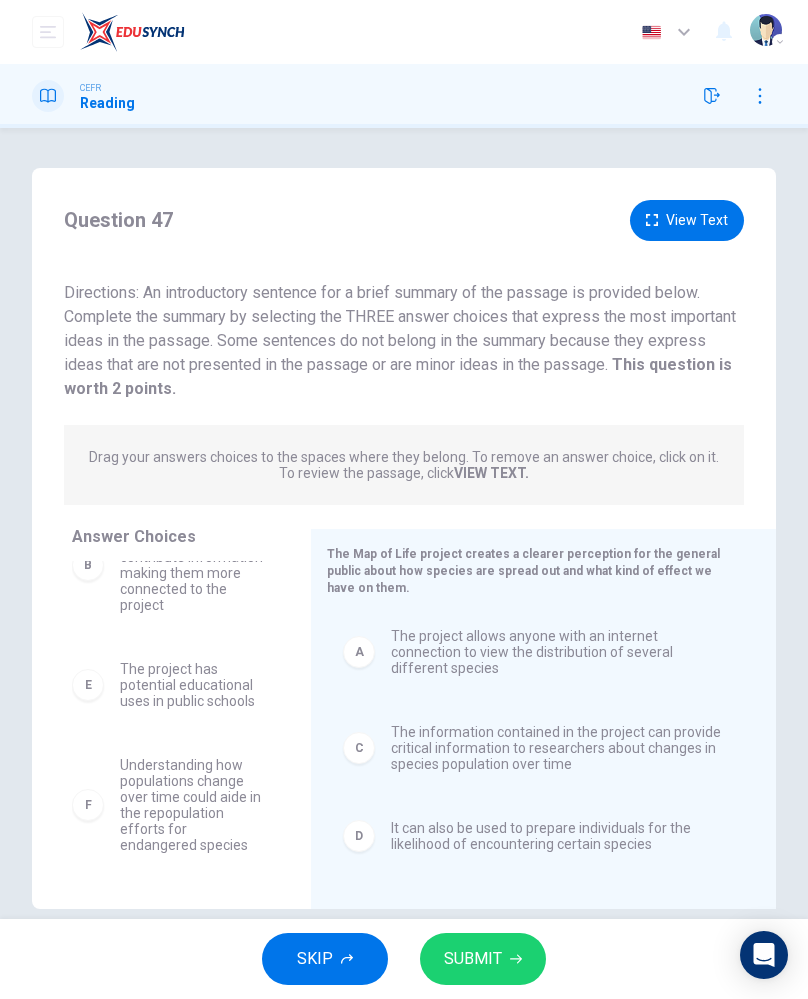 scroll, scrollTop: 59, scrollLeft: 0, axis: vertical 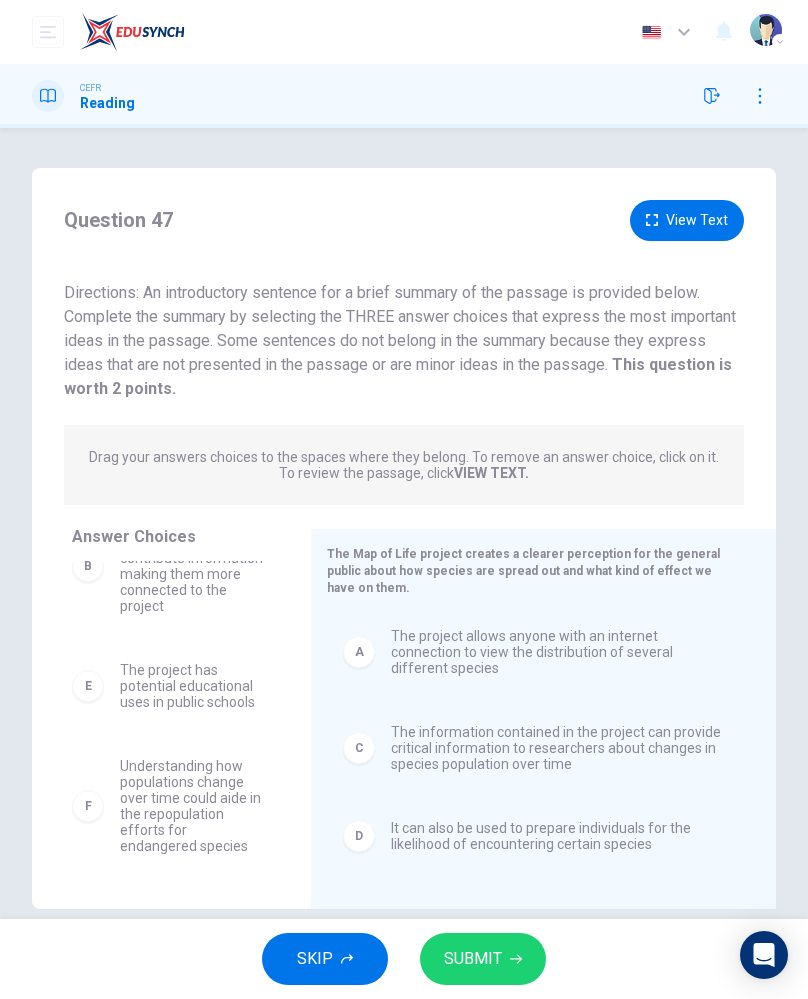 click 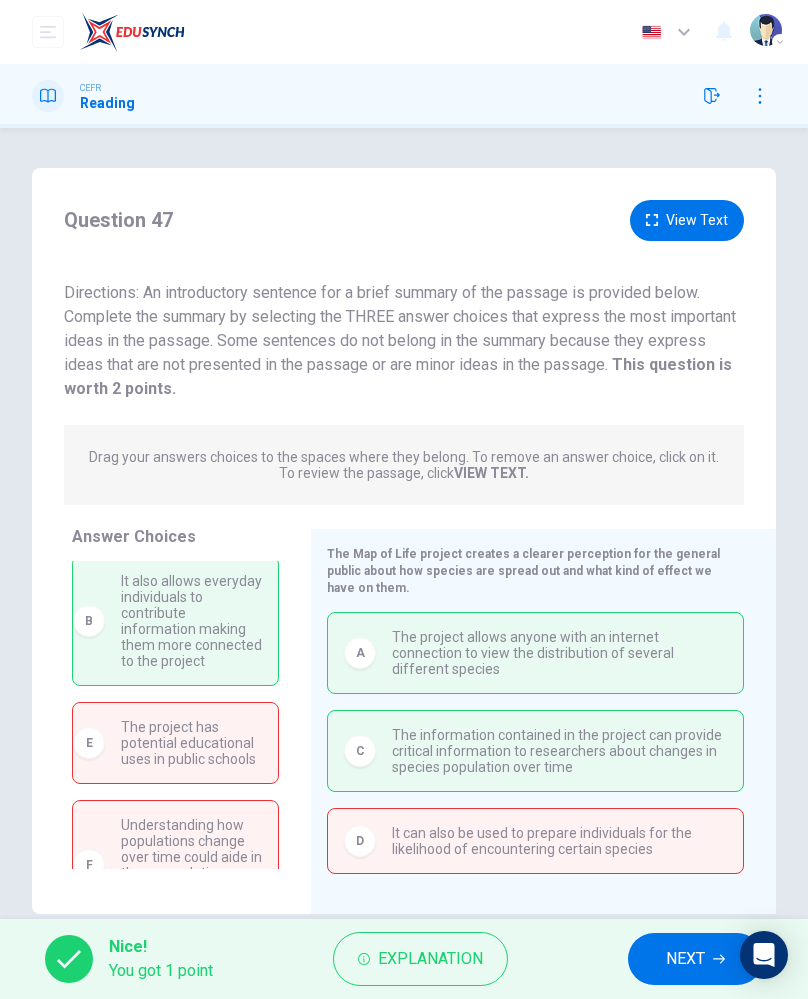 scroll, scrollTop: 0, scrollLeft: 0, axis: both 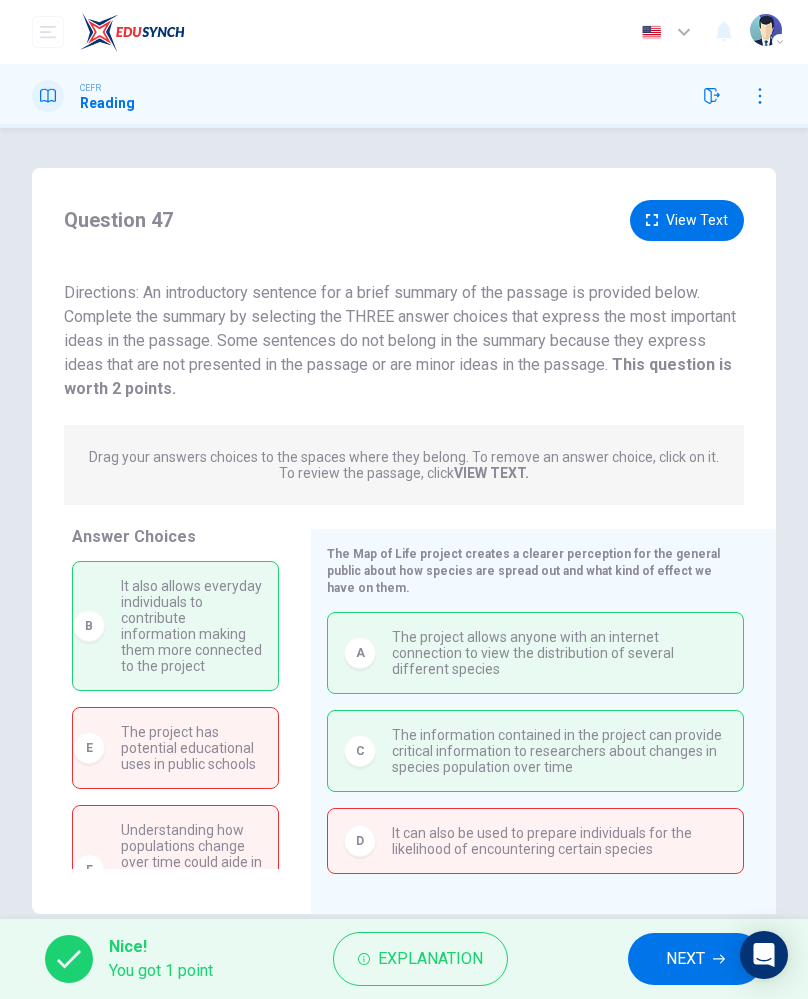 click on "Explanation" at bounding box center (430, 959) 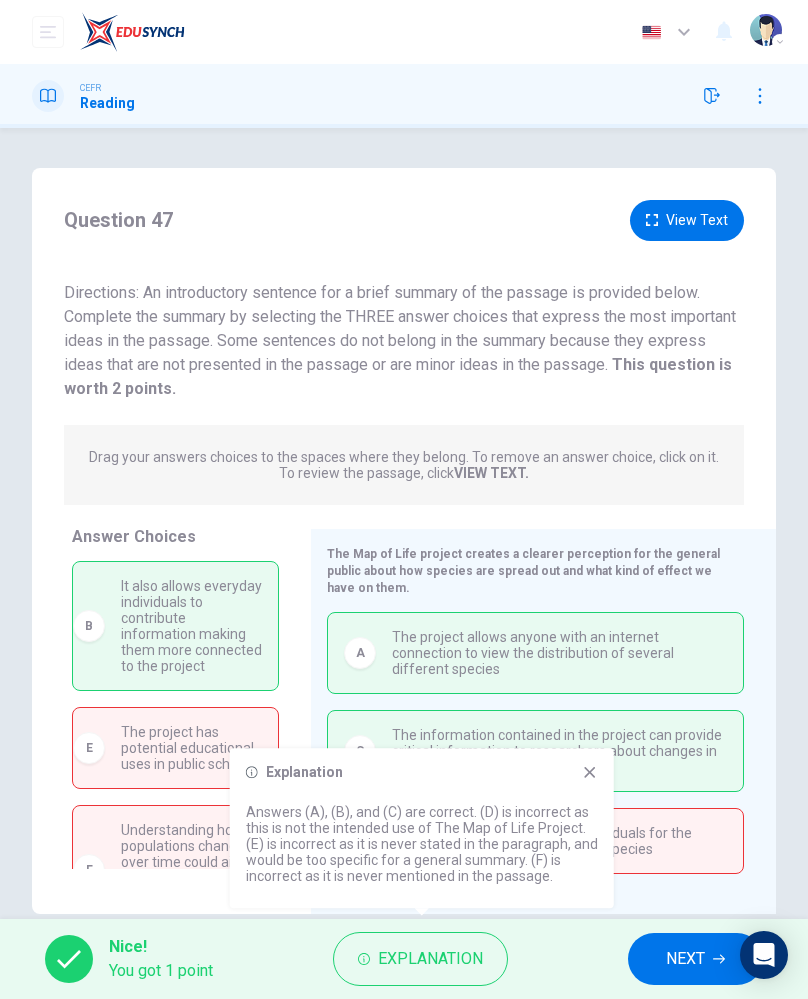 click 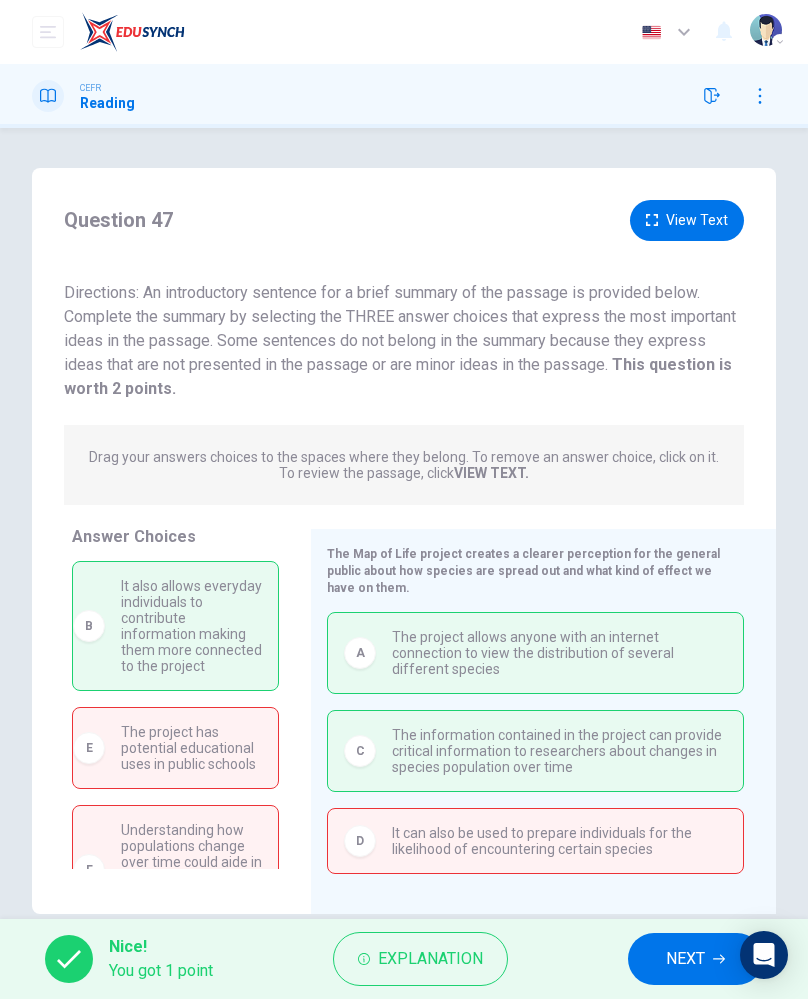 scroll, scrollTop: 0, scrollLeft: 0, axis: both 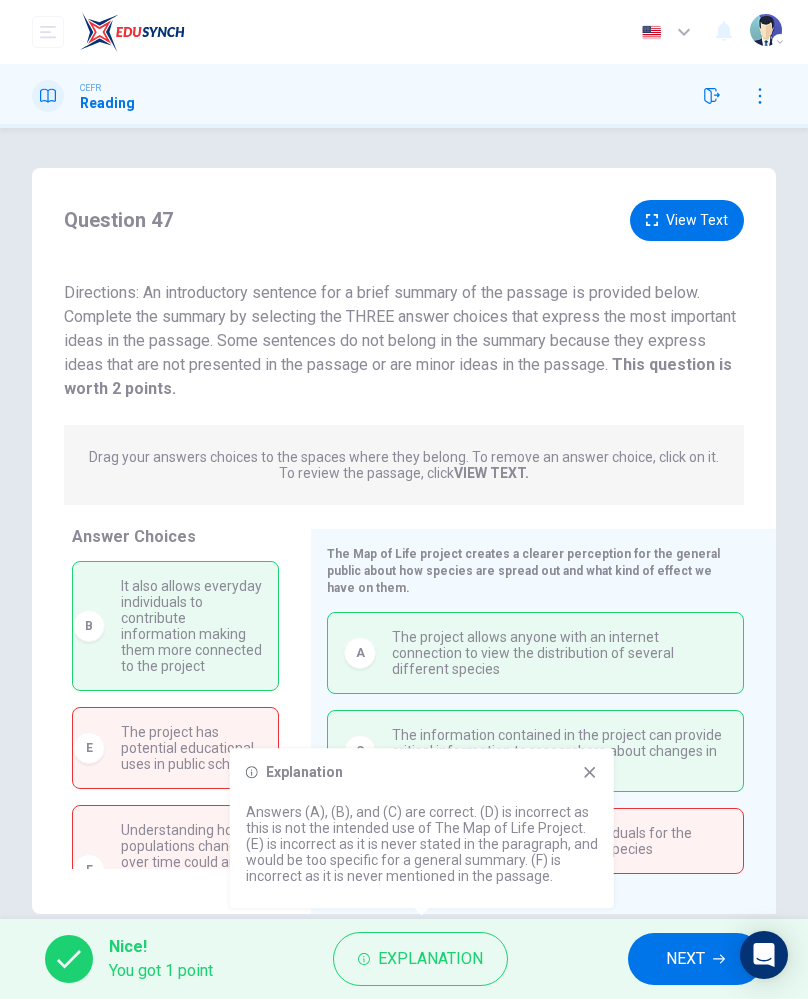 click on "Explanation" at bounding box center (430, 959) 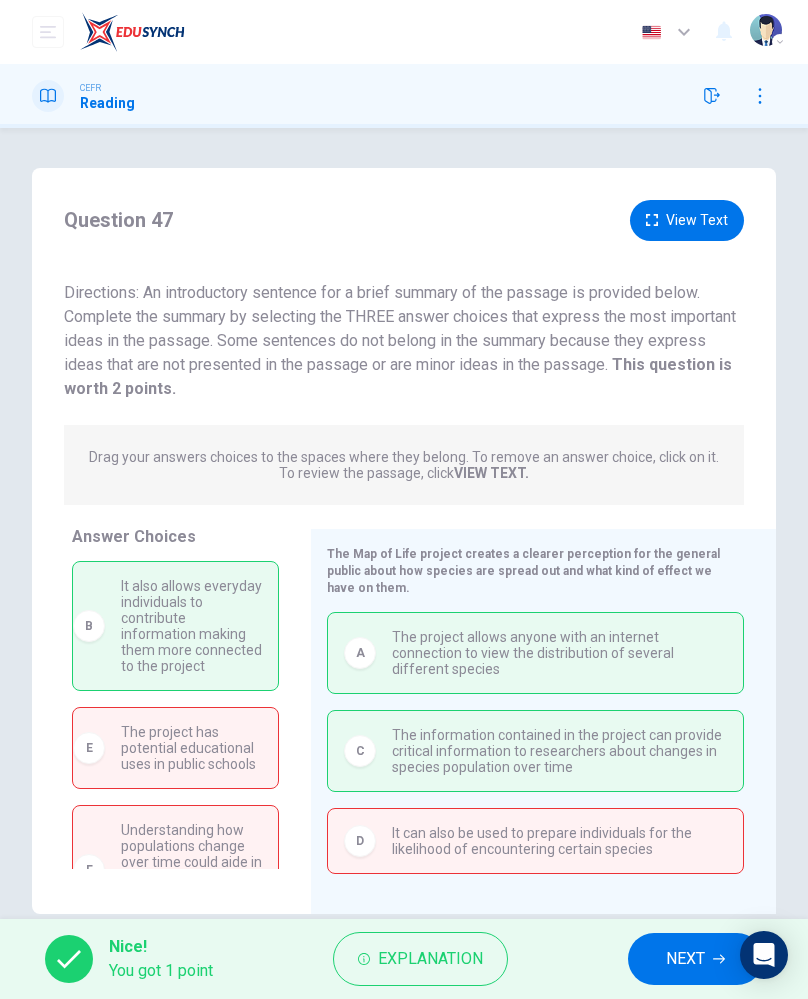 click on "View Text" at bounding box center (687, 220) 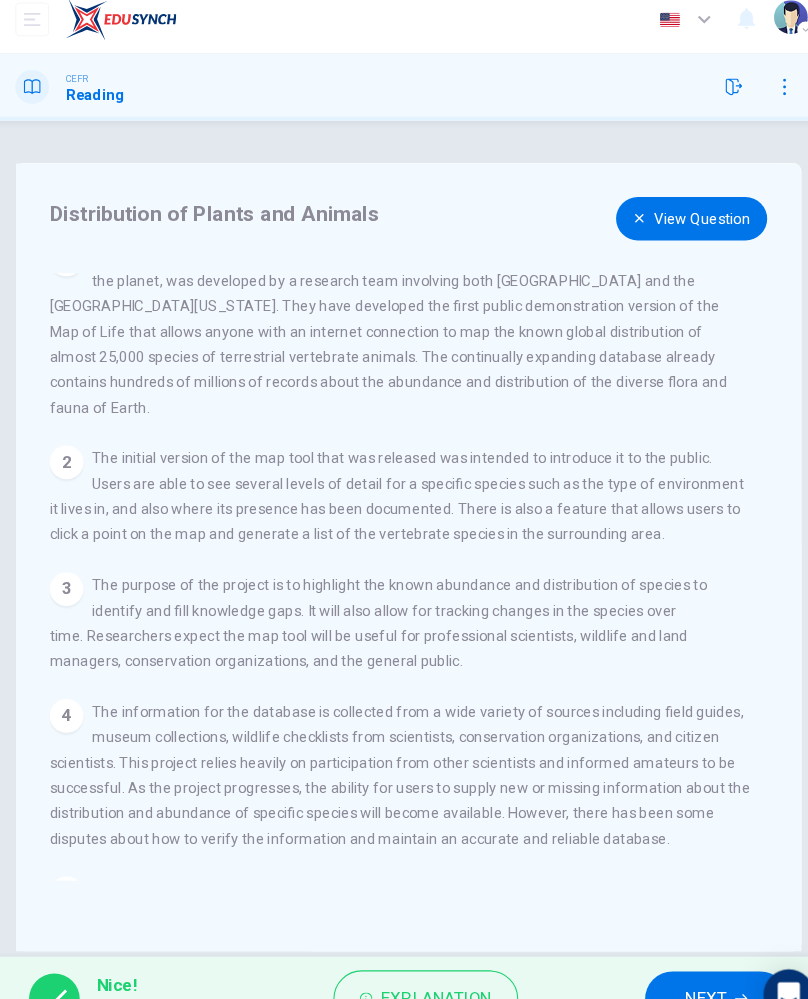 scroll, scrollTop: 28, scrollLeft: 0, axis: vertical 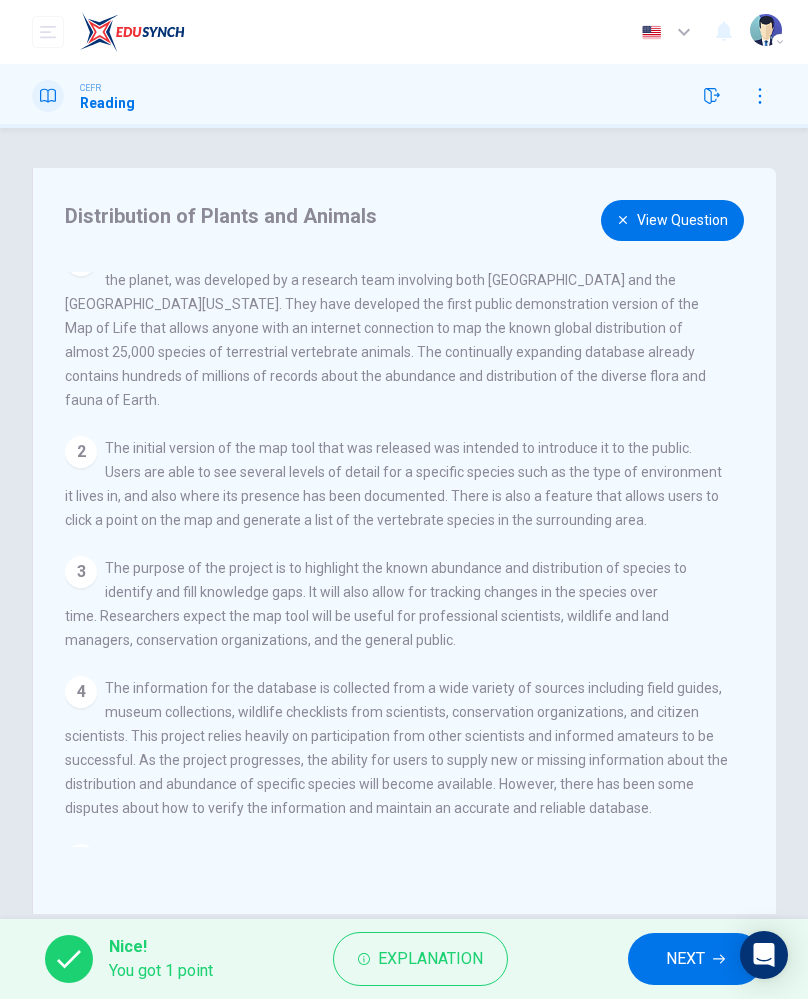 click on "NEXT" at bounding box center (685, 959) 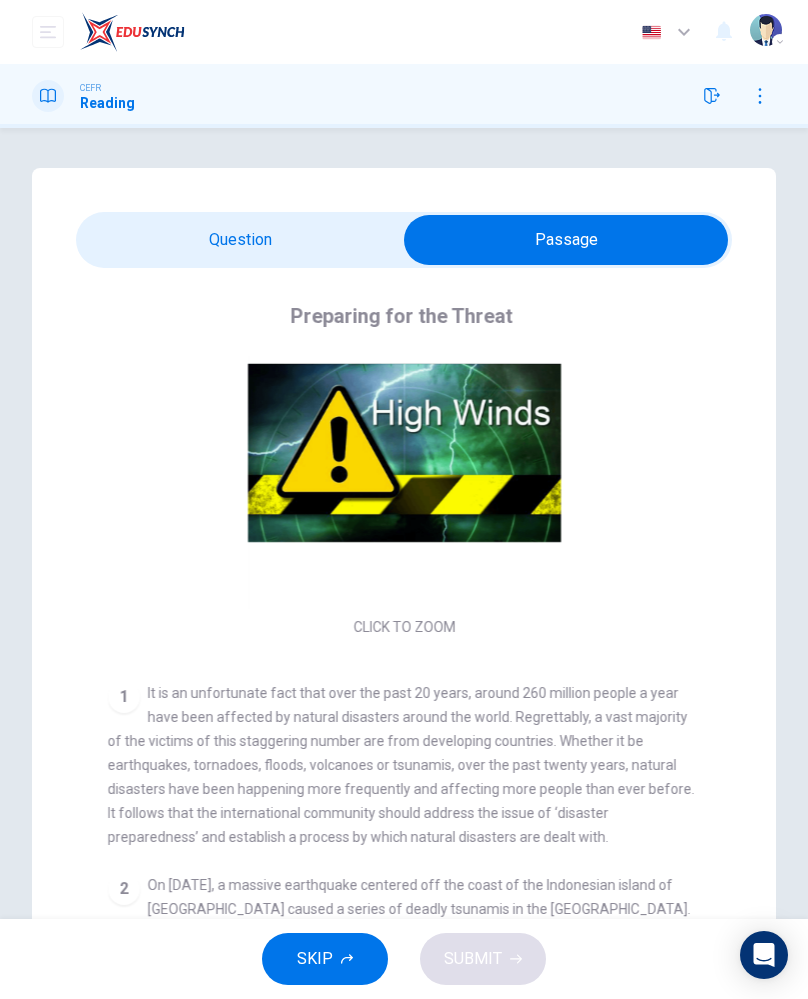 scroll, scrollTop: 61, scrollLeft: 0, axis: vertical 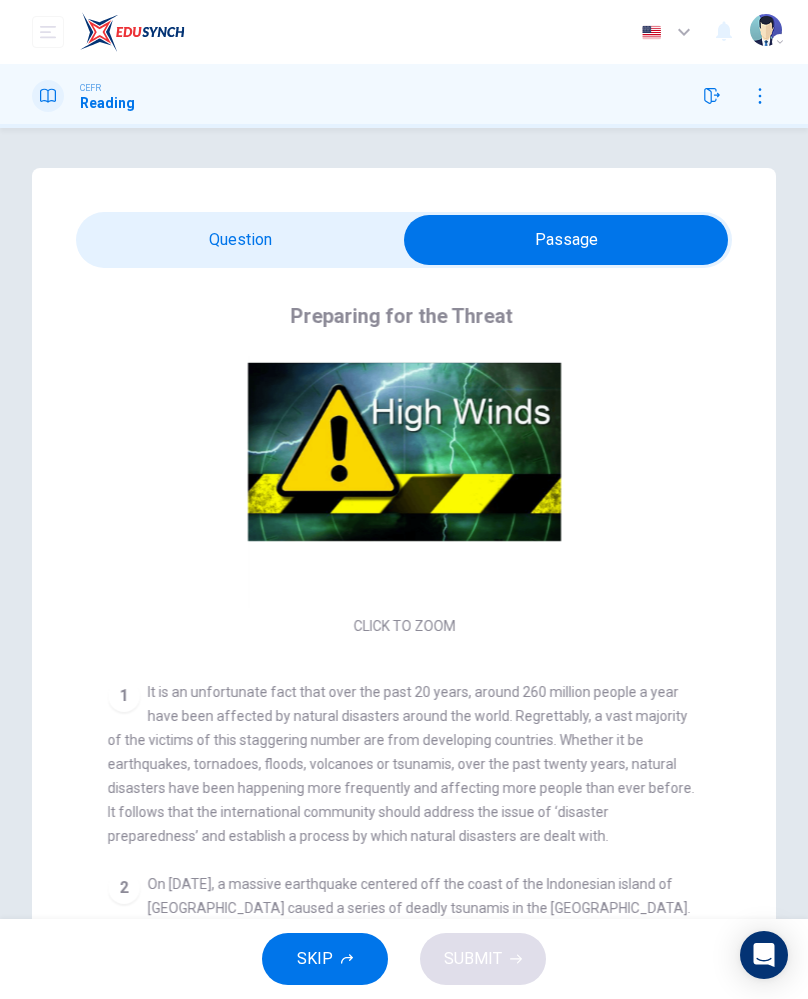 checkbox on "false" 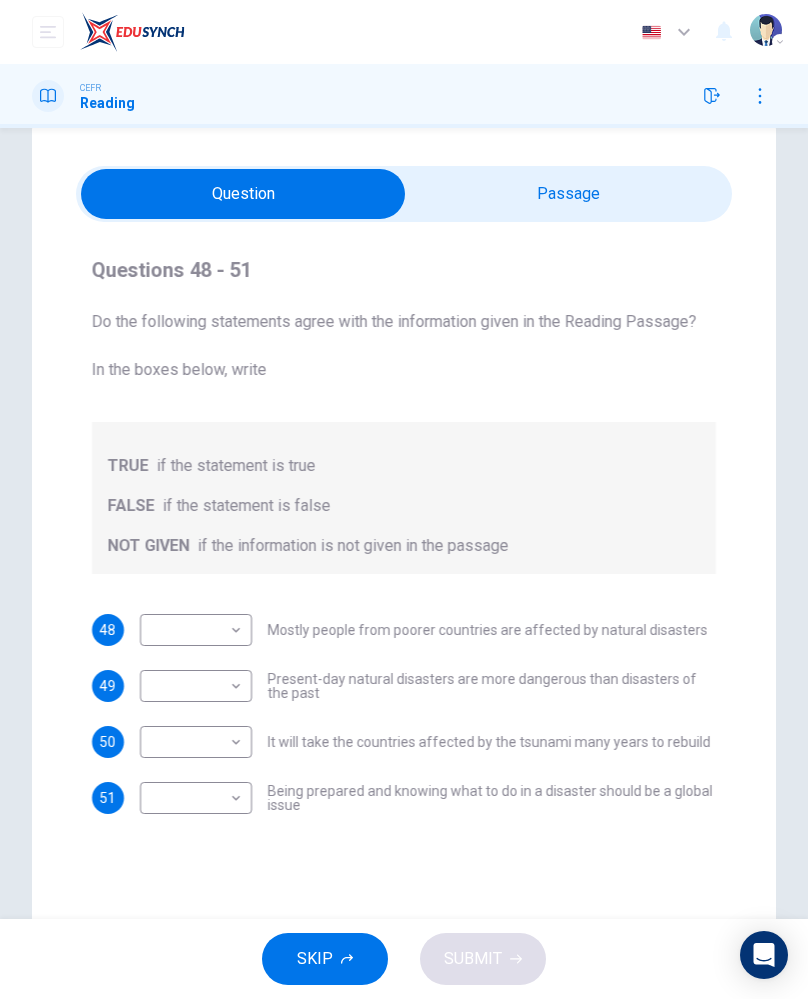 scroll, scrollTop: 48, scrollLeft: 0, axis: vertical 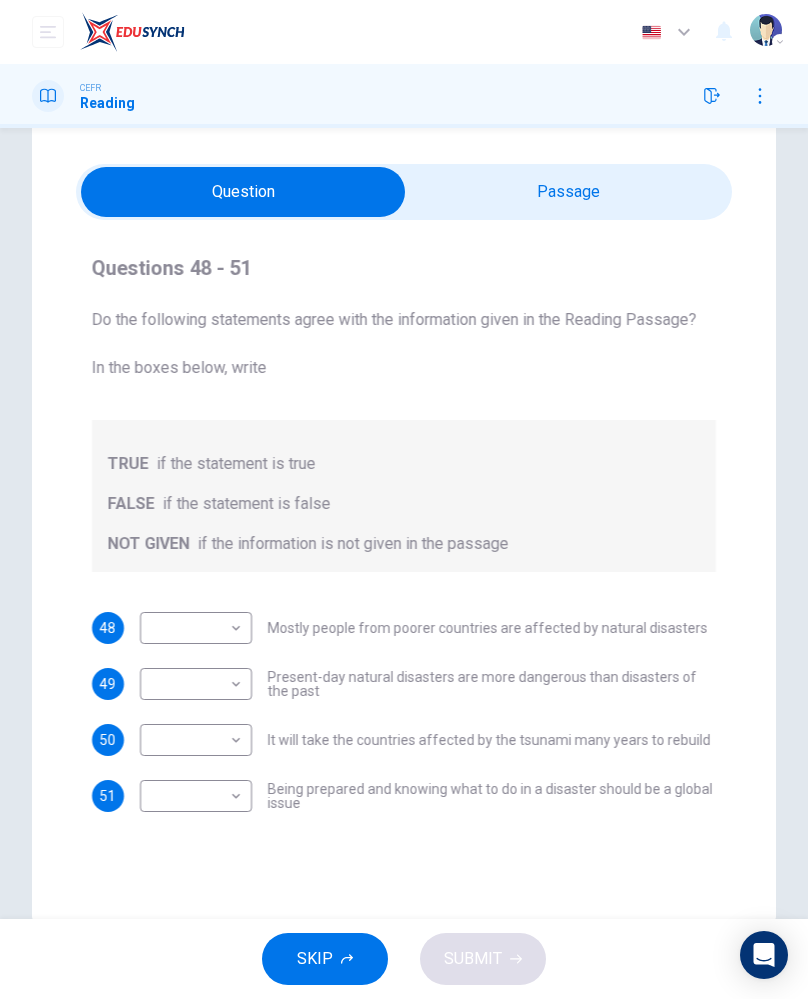 click on "Dashboard Practice Start a test Analysis English en ​ [PERSON_NAME] CEFR Reading Question Passage Questions 48 - 51 Do the following statements agree with the information given in the Reading Passage?
In the boxes below, write TRUE if the statement is true FALSE if the statement is false NOT GIVEN if the information is not given in the passage 48 ​ ​ Mostly people from poorer countries are affected by natural disasters 49 ​ ​ Present-day natural disasters are more dangerous than disasters of the past 50 ​ ​ It will take the countries affected by the tsunami many years to rebuild 51 ​ ​ Being prepared and knowing what to do in a disaster should be a global issue Preparing for the Threat CLICK TO ZOOM Click to Zoom 1 2 3 4 5 6 SKIP SUBMIT EduSynch - Online Language Proficiency Testing
Dashboard Practice Start a test Analysis Notifications © Copyright  2025 Audio Timer 00:16:34 END SESSION" at bounding box center (404, 499) 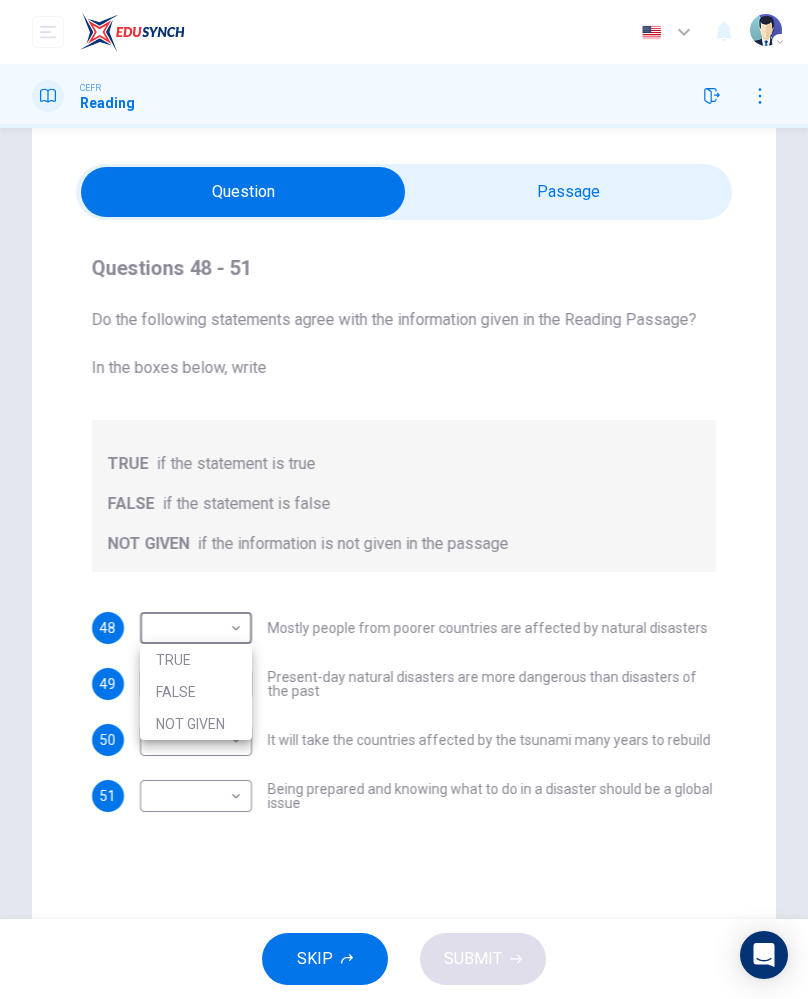 click on "TRUE" at bounding box center [196, 660] 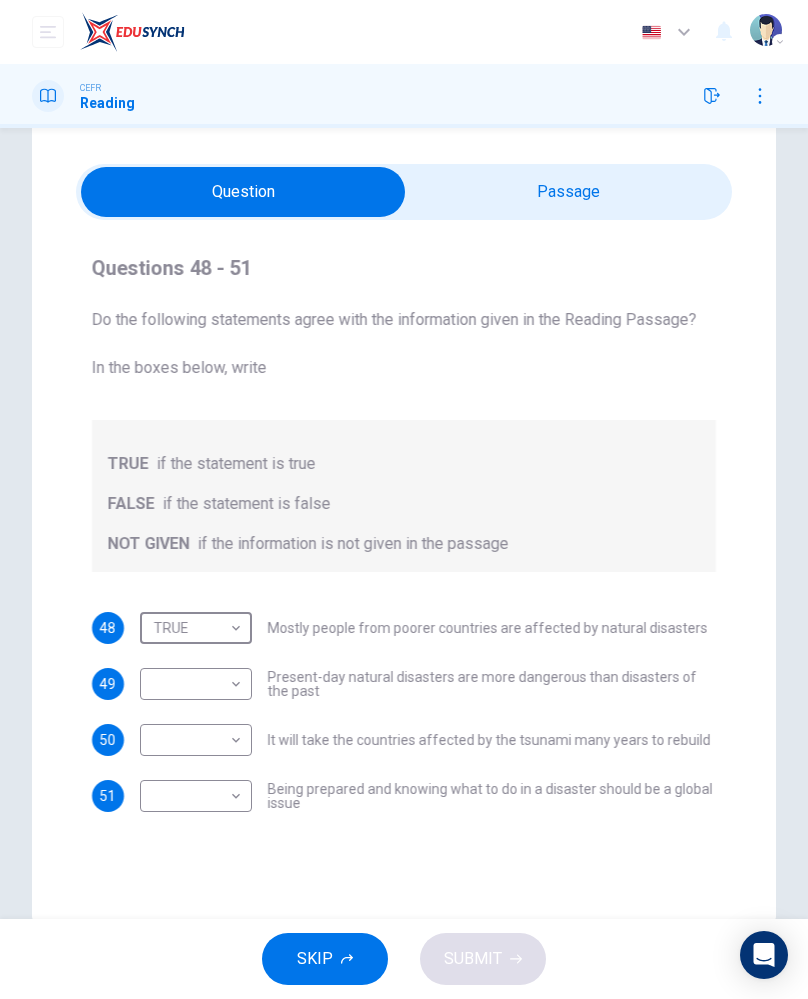 type on "TRUE" 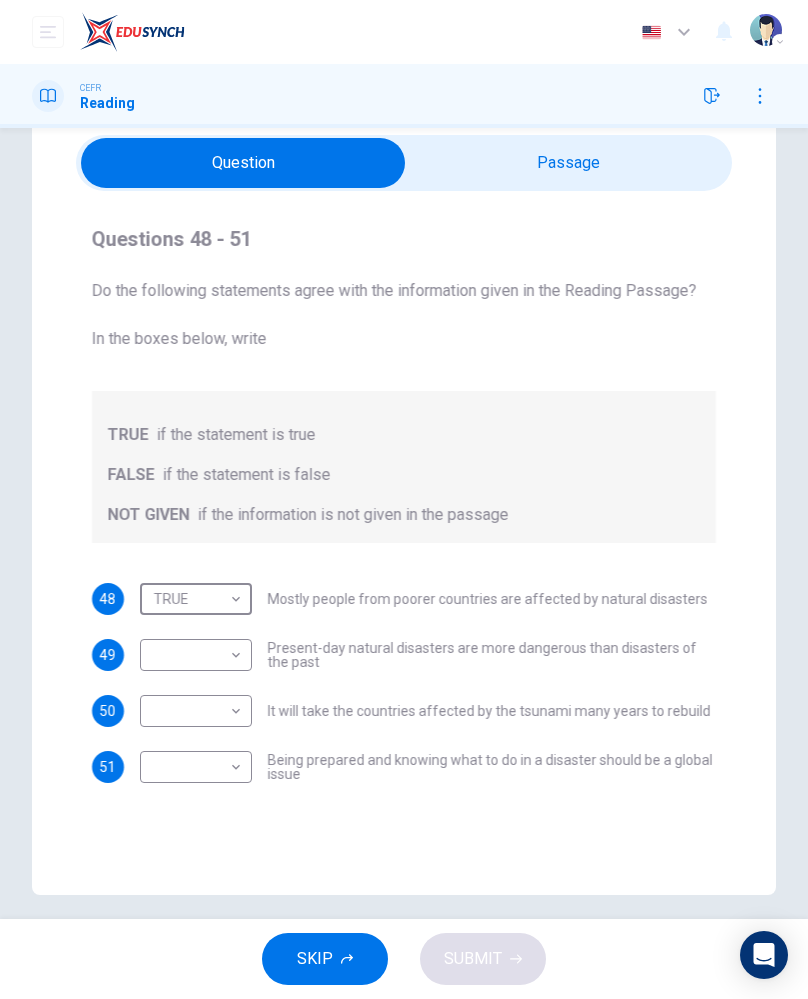 scroll, scrollTop: 83, scrollLeft: 0, axis: vertical 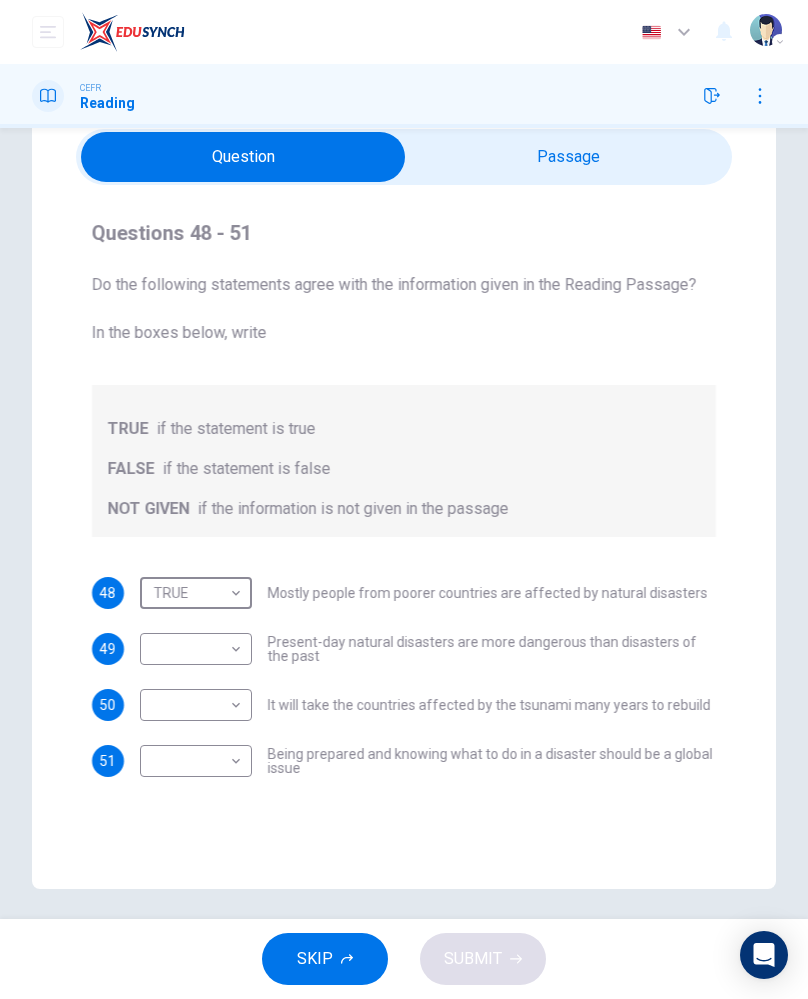 click on "Dashboard Practice Start a test Analysis English en ​ [PERSON_NAME] CEFR Reading Question Passage Questions 48 - 51 Do the following statements agree with the information given in the Reading Passage?
In the boxes below, write TRUE if the statement is true FALSE if the statement is false NOT GIVEN if the information is not given in the passage 48 TRUE TRUE ​ Mostly people from poorer countries are affected by natural disasters 49 ​ ​ Present-day natural disasters are more dangerous than disasters of the past 50 ​ ​ It will take the countries affected by the tsunami many years to rebuild 51 ​ ​ Being prepared and knowing what to do in a disaster should be a global issue Preparing for the Threat CLICK TO ZOOM Click to Zoom 1 2 3 4 5 6 SKIP SUBMIT EduSynch - Online Language Proficiency Testing
Dashboard Practice Start a test Analysis Notifications © Copyright  2025 Audio Timer 00:16:36 END SESSION" at bounding box center (404, 499) 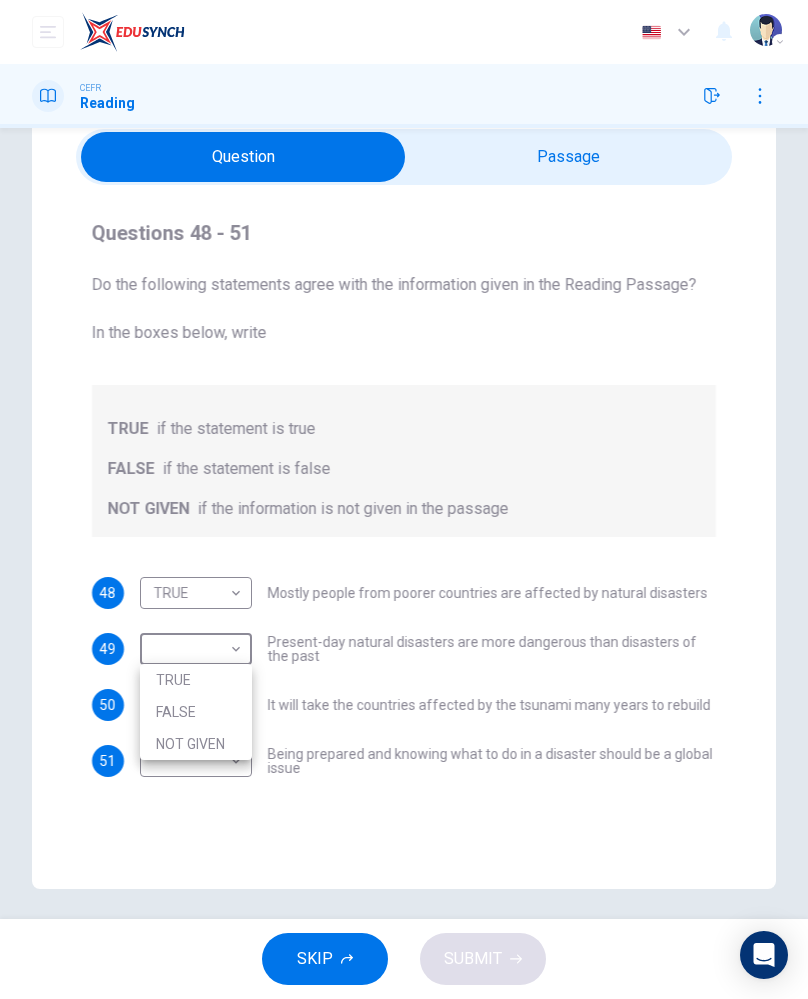 click on "NOT GIVEN" at bounding box center [196, 744] 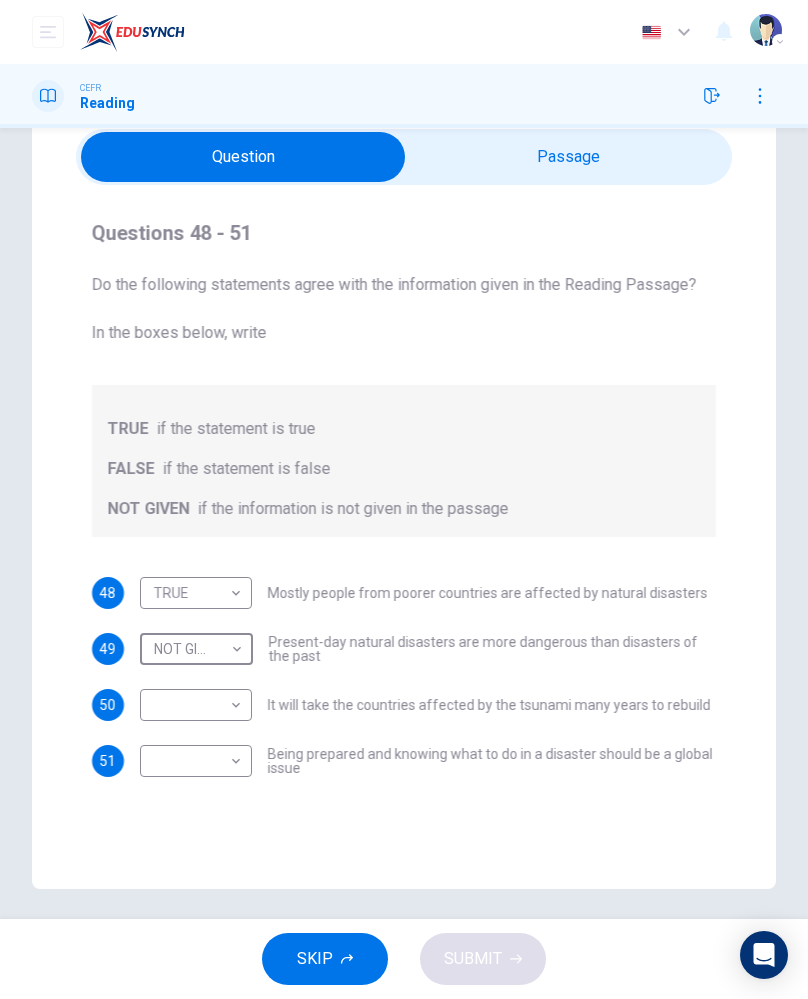 click on "Dashboard Practice Start a test Analysis English en ​ [PERSON_NAME] CEFR Reading Question Passage Questions 48 - 51 Do the following statements agree with the information given in the Reading Passage?
In the boxes below, write TRUE if the statement is true FALSE if the statement is false NOT GIVEN if the information is not given in the passage 48 TRUE TRUE ​ Mostly people from poorer countries are affected by natural disasters 49 NOT GIVEN NOT GIVEN ​ Present-day natural disasters are more dangerous than disasters of the past 50 ​ ​ It will take the countries affected by the tsunami many years to rebuild 51 ​ ​ Being prepared and knowing what to do in a disaster should be a global issue Preparing for the Threat CLICK TO ZOOM Click to Zoom 1 2 3 4 5 6 SKIP SUBMIT EduSynch - Online Language Proficiency Testing
Dashboard Practice Start a test Analysis Notifications © Copyright  2025 Audio Timer 00:16:38 END SESSION" at bounding box center (404, 499) 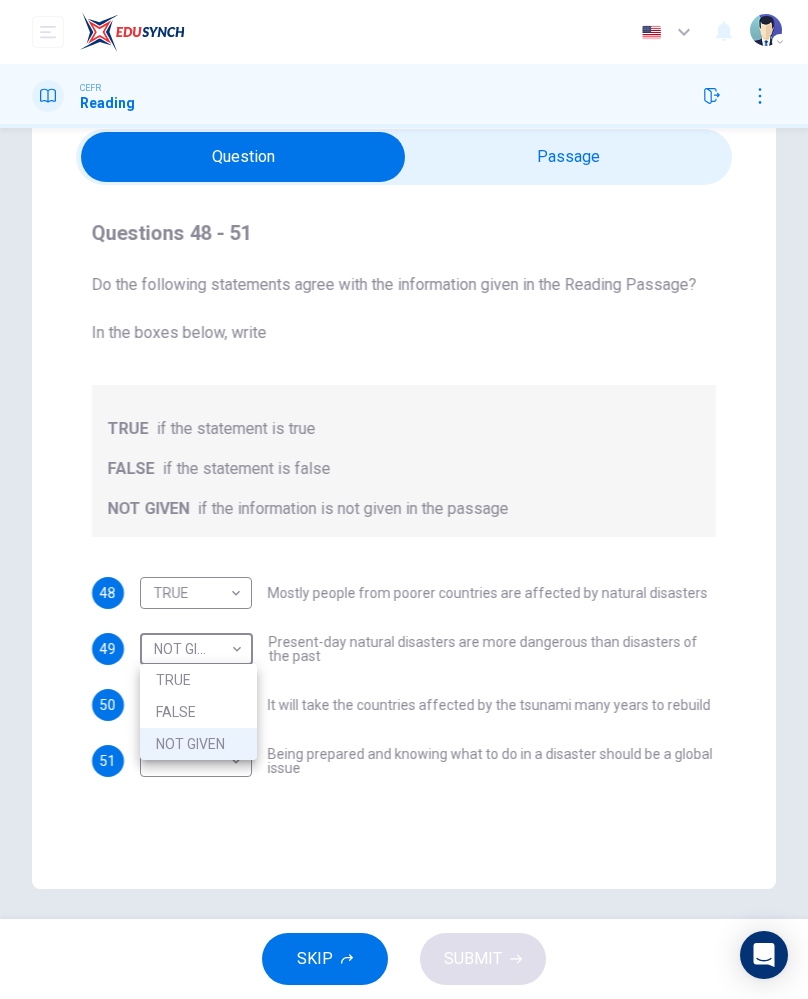 click on "FALSE" at bounding box center (198, 712) 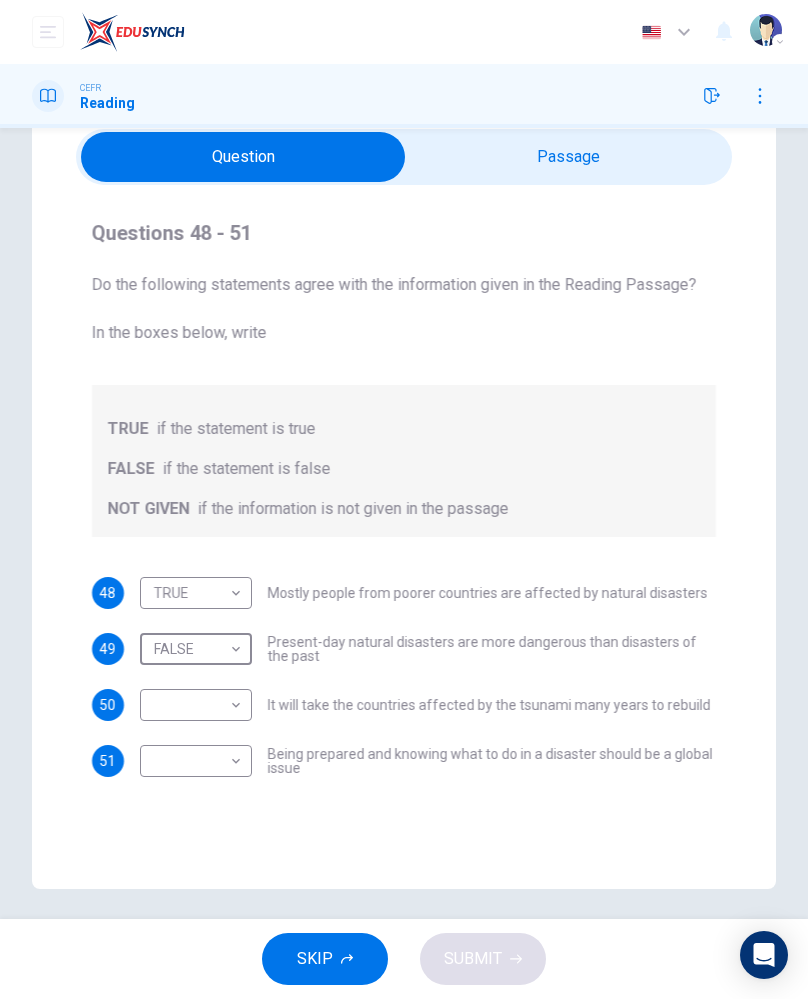 click on "Dashboard Practice Start a test Analysis English en ​ [PERSON_NAME] CEFR Reading Question Passage Questions 48 - 51 Do the following statements agree with the information given in the Reading Passage?
In the boxes below, write TRUE if the statement is true FALSE if the statement is false NOT GIVEN if the information is not given in the passage 48 TRUE TRUE ​ Mostly people from poorer countries are affected by natural disasters 49 FALSE FALSE ​ Present-day natural disasters are more dangerous than disasters of the past 50 ​ ​ It will take the countries affected by the tsunami many years to rebuild 51 ​ ​ Being prepared and knowing what to do in a disaster should be a global issue Preparing for the Threat CLICK TO ZOOM Click to Zoom 1 2 3 4 5 6 SKIP SUBMIT EduSynch - Online Language Proficiency Testing
Dashboard Practice Start a test Analysis Notifications © Copyright  2025 Audio Timer 00:16:40 END SESSION" at bounding box center (404, 499) 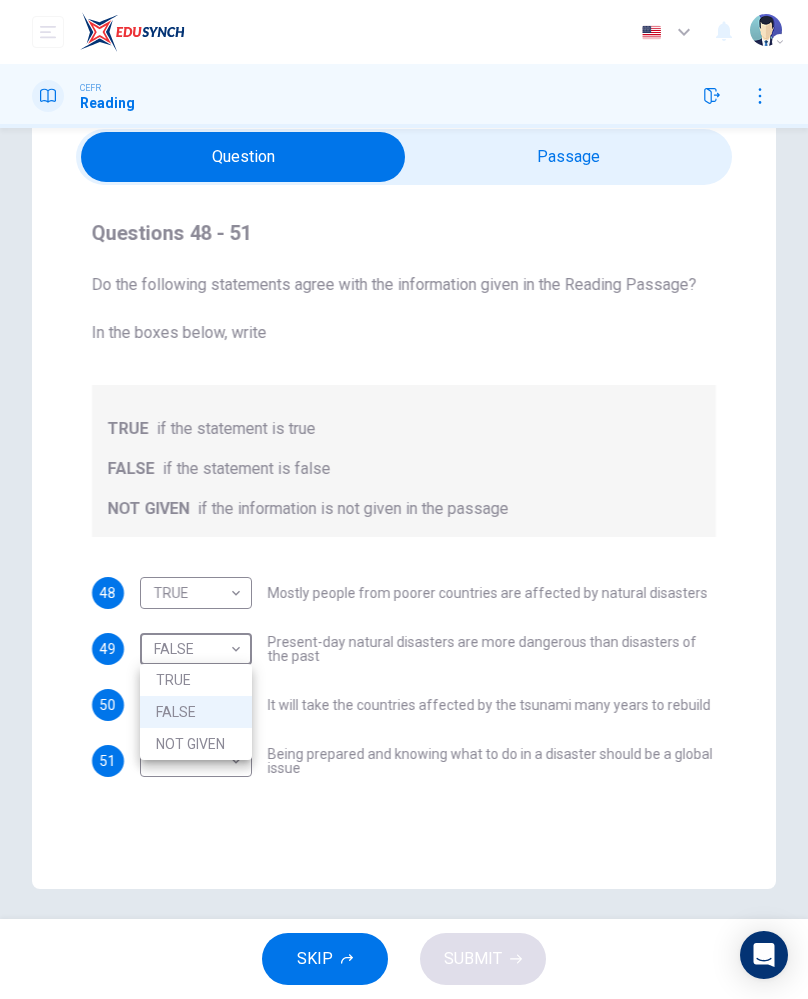 click at bounding box center (404, 499) 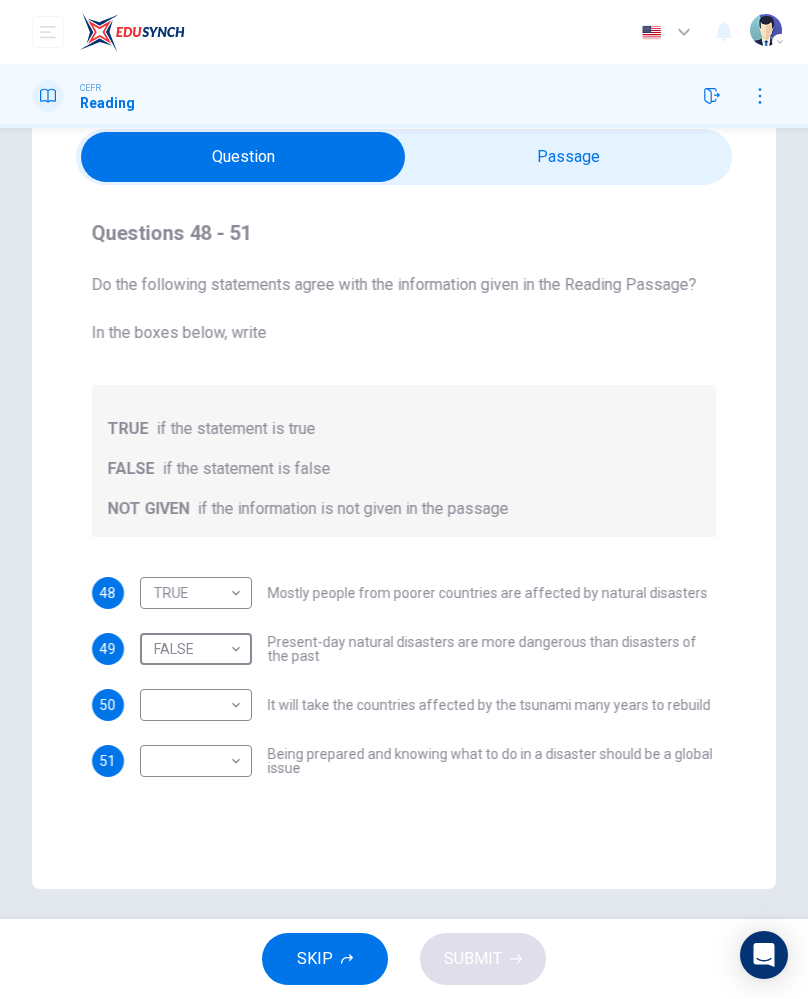 click on "Dashboard Practice Start a test Analysis English en ​ [PERSON_NAME] CEFR Reading Question Passage Questions 48 - 51 Do the following statements agree with the information given in the Reading Passage?
In the boxes below, write TRUE if the statement is true FALSE if the statement is false NOT GIVEN if the information is not given in the passage 48 TRUE TRUE ​ Mostly people from poorer countries are affected by natural disasters 49 FALSE FALSE ​ Present-day natural disasters are more dangerous than disasters of the past 50 ​ ​ It will take the countries affected by the tsunami many years to rebuild 51 ​ ​ Being prepared and knowing what to do in a disaster should be a global issue Preparing for the Threat CLICK TO ZOOM Click to Zoom 1 2 3 4 5 6 SKIP SUBMIT EduSynch - Online Language Proficiency Testing
Dashboard Practice Start a test Analysis Notifications © Copyright  2025 Audio Timer 00:16:43 END SESSION" at bounding box center [404, 499] 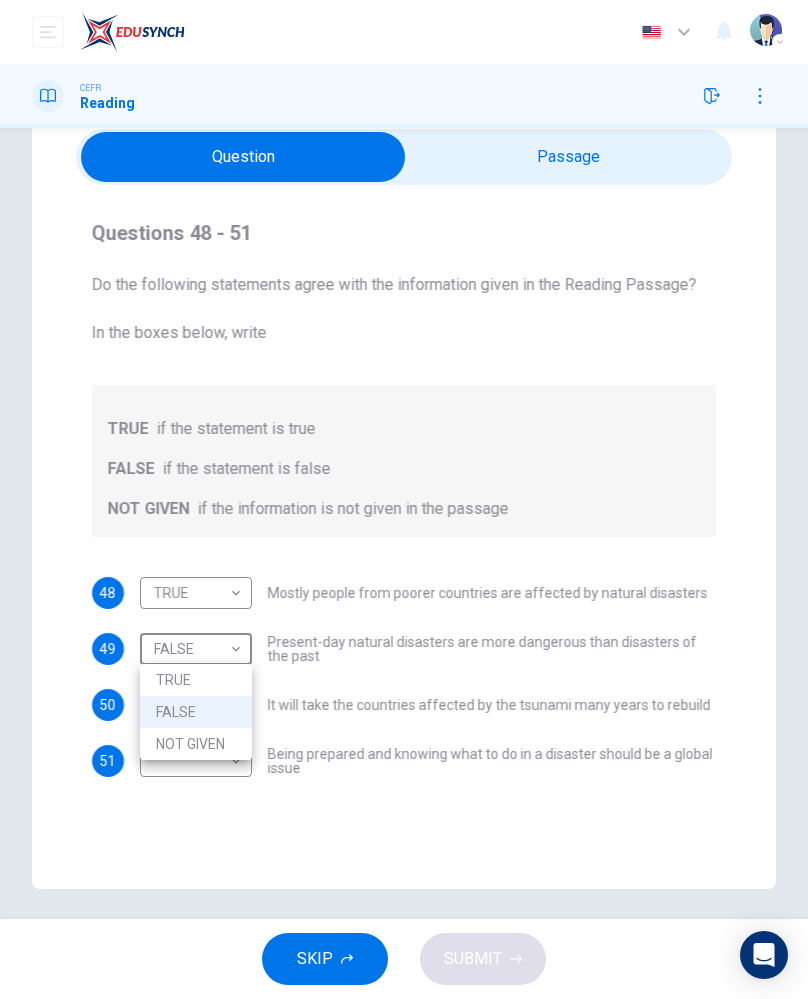 click on "NOT GIVEN" at bounding box center (196, 744) 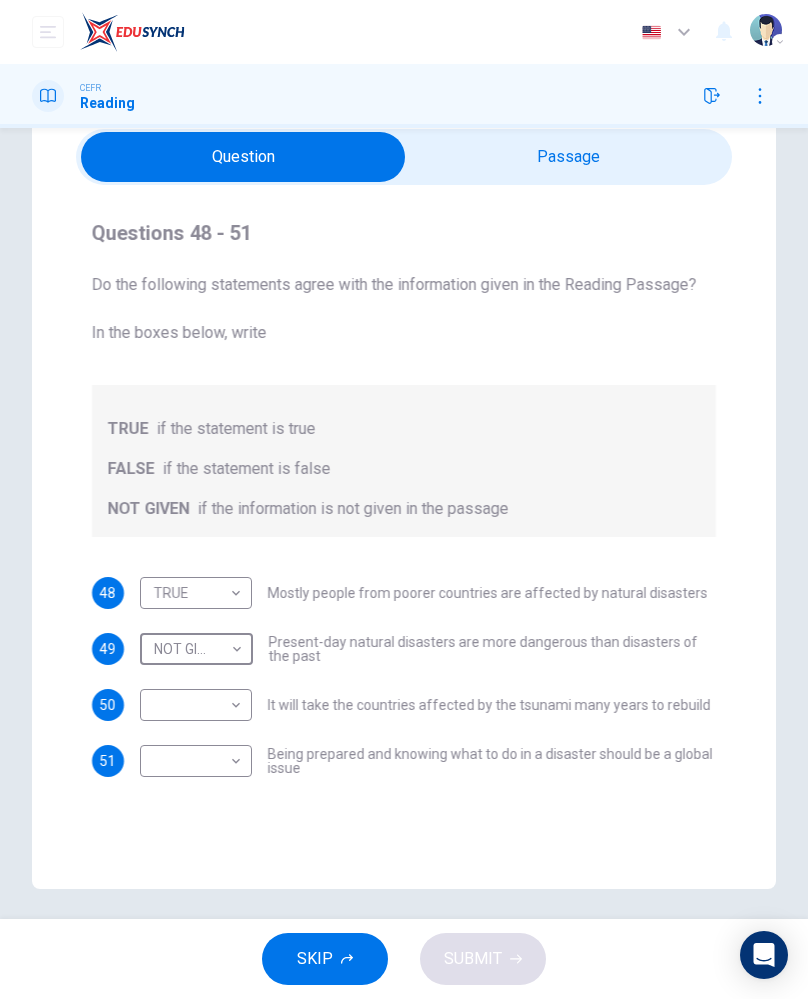 type on "NOT GIVEN" 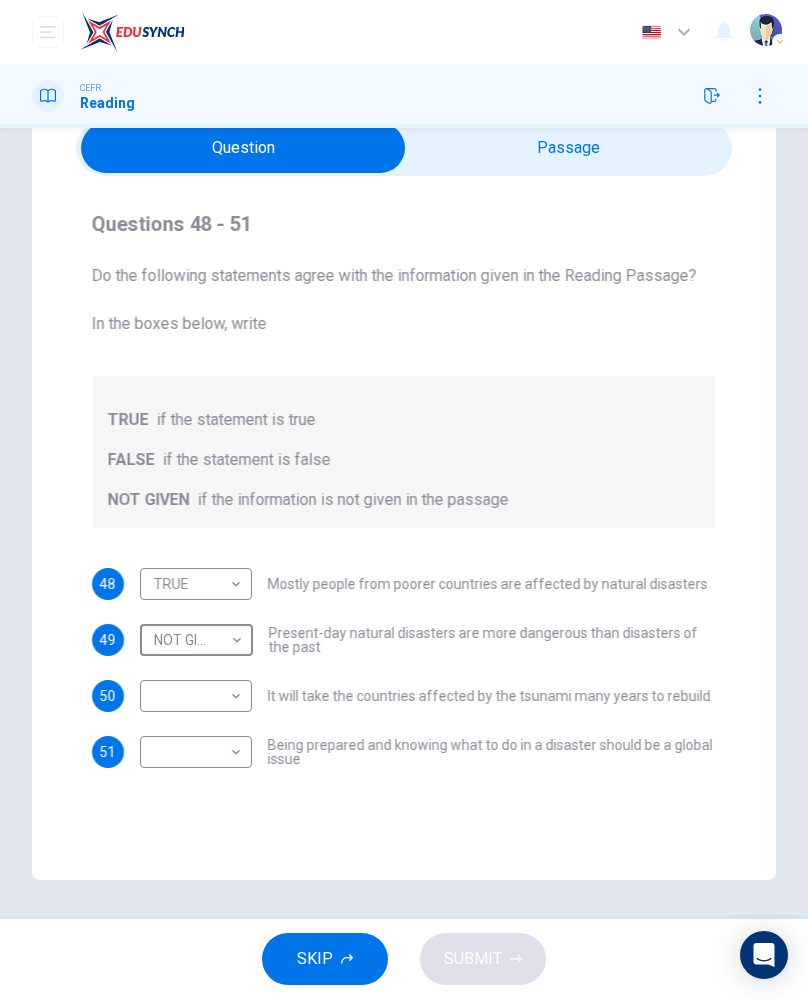 click on "Dashboard Practice Start a test Analysis English en ​ [PERSON_NAME] CEFR Reading Question Passage Questions 48 - 51 Do the following statements agree with the information given in the Reading Passage?
In the boxes below, write TRUE if the statement is true FALSE if the statement is false NOT GIVEN if the information is not given in the passage 48 TRUE TRUE ​ Mostly people from poorer countries are affected by natural disasters 49 NOT GIVEN NOT GIVEN ​ Present-day natural disasters are more dangerous than disasters of the past 50 ​ ​ It will take the countries affected by the tsunami many years to rebuild 51 ​ ​ Being prepared and knowing what to do in a disaster should be a global issue Preparing for the Threat CLICK TO ZOOM Click to Zoom 1 2 3 4 5 6 SKIP SUBMIT EduSynch - Online Language Proficiency Testing
Dashboard Practice Start a test Analysis Notifications © Copyright  2025 Audio Timer 00:16:44 END SESSION" at bounding box center [404, 499] 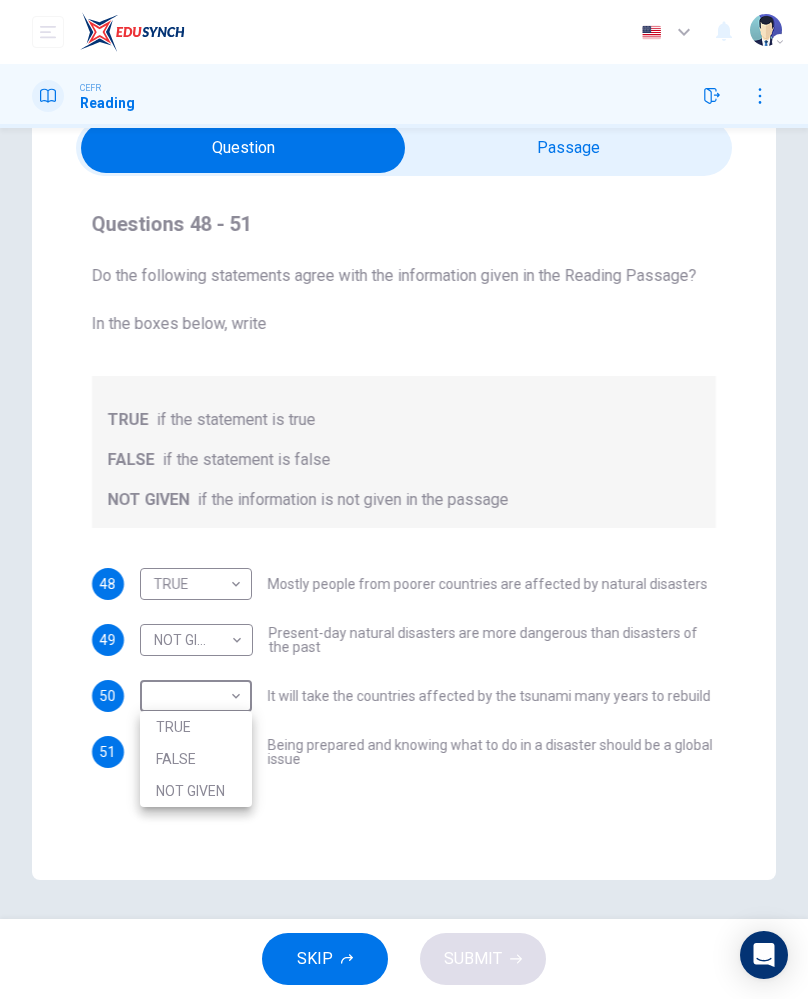 click on "TRUE" at bounding box center [196, 727] 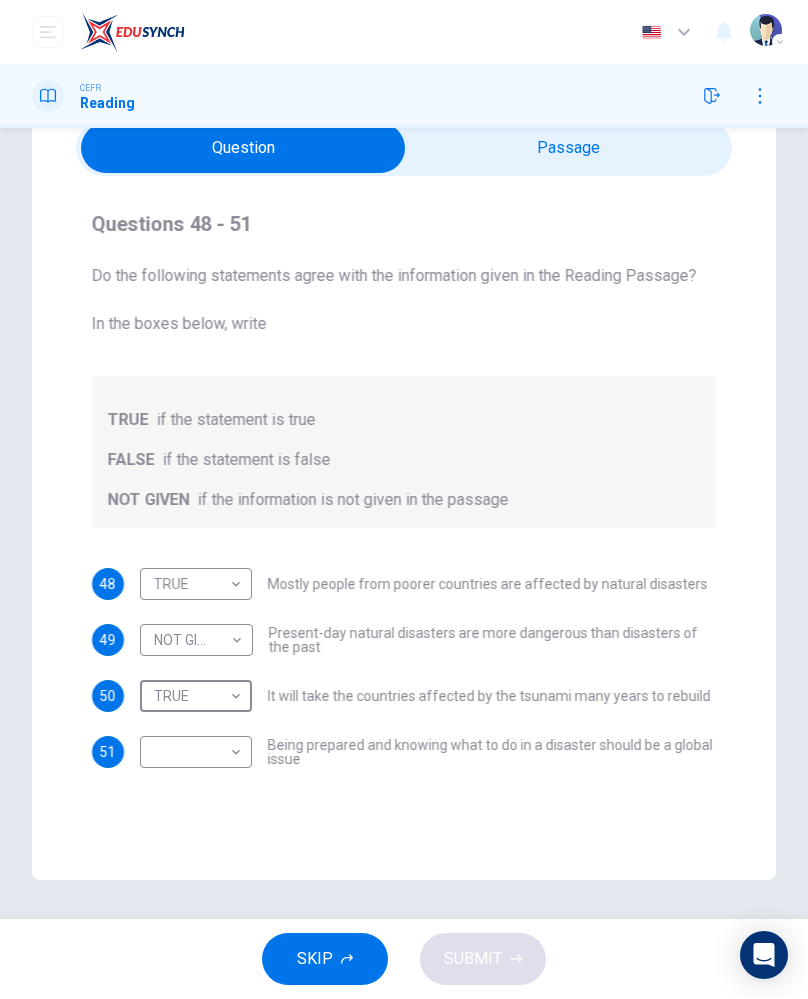 type on "TRUE" 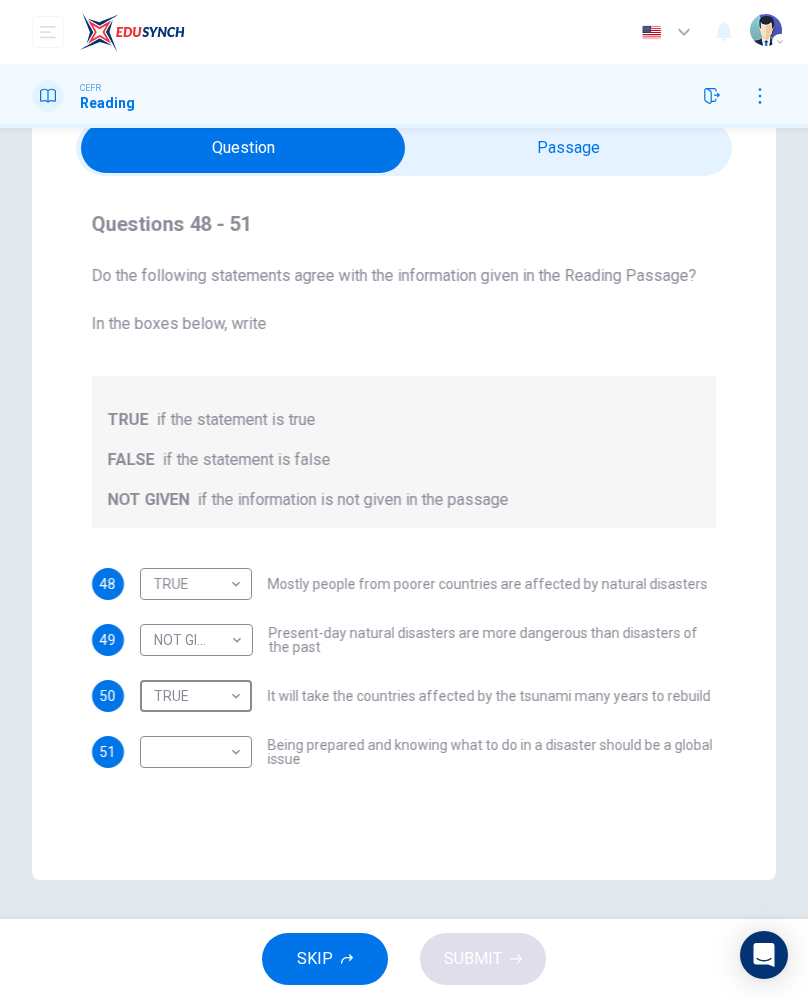 click on "Dashboard Practice Start a test Analysis English en ​ [PERSON_NAME] CEFR Reading Question Passage Questions 48 - 51 Do the following statements agree with the information given in the Reading Passage?
In the boxes below, write TRUE if the statement is true FALSE if the statement is false NOT GIVEN if the information is not given in the passage 48 TRUE TRUE ​ Mostly people from poorer countries are affected by natural disasters 49 NOT GIVEN NOT GIVEN ​ Present-day natural disasters are more dangerous than disasters of the past 50 TRUE TRUE ​ It will take the countries affected by the tsunami many years to rebuild 51 ​ ​ Being prepared and knowing what to do in a disaster should be a global issue Preparing for the Threat CLICK TO ZOOM Click to Zoom 1 2 3 4 5 6 SKIP SUBMIT EduSynch - Online Language Proficiency Testing
Dashboard Practice Start a test Analysis Notifications © Copyright  2025 Audio Timer 00:16:48 END SESSION" at bounding box center (404, 499) 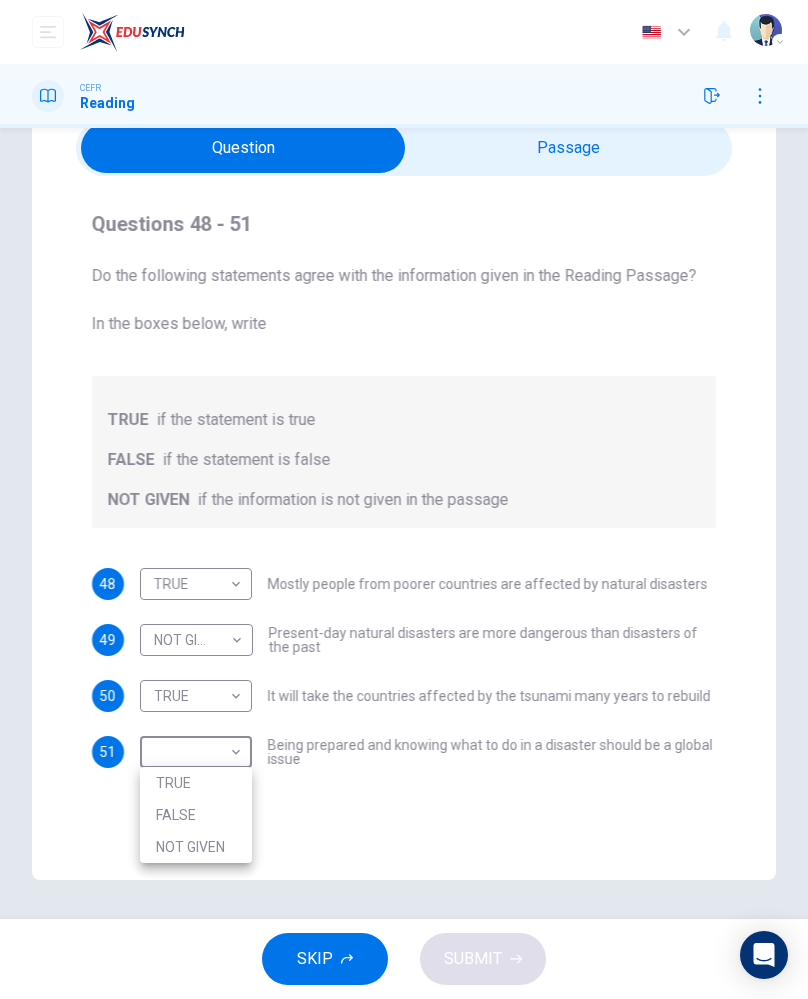 click on "TRUE" at bounding box center (196, 783) 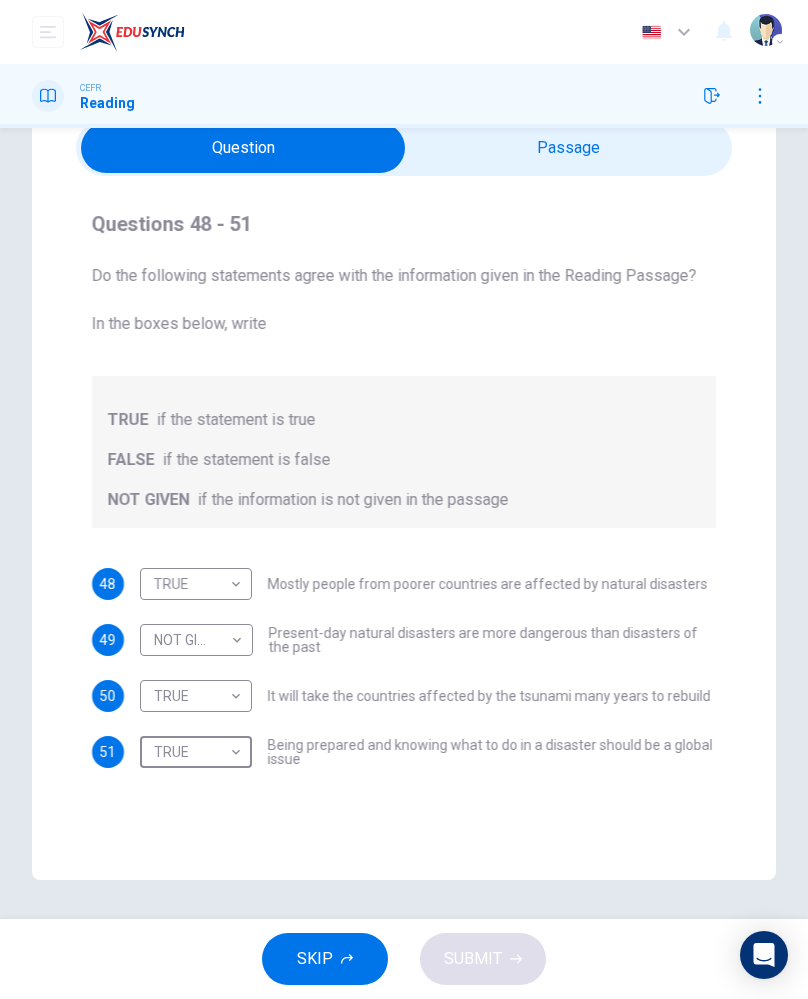 type on "TRUE" 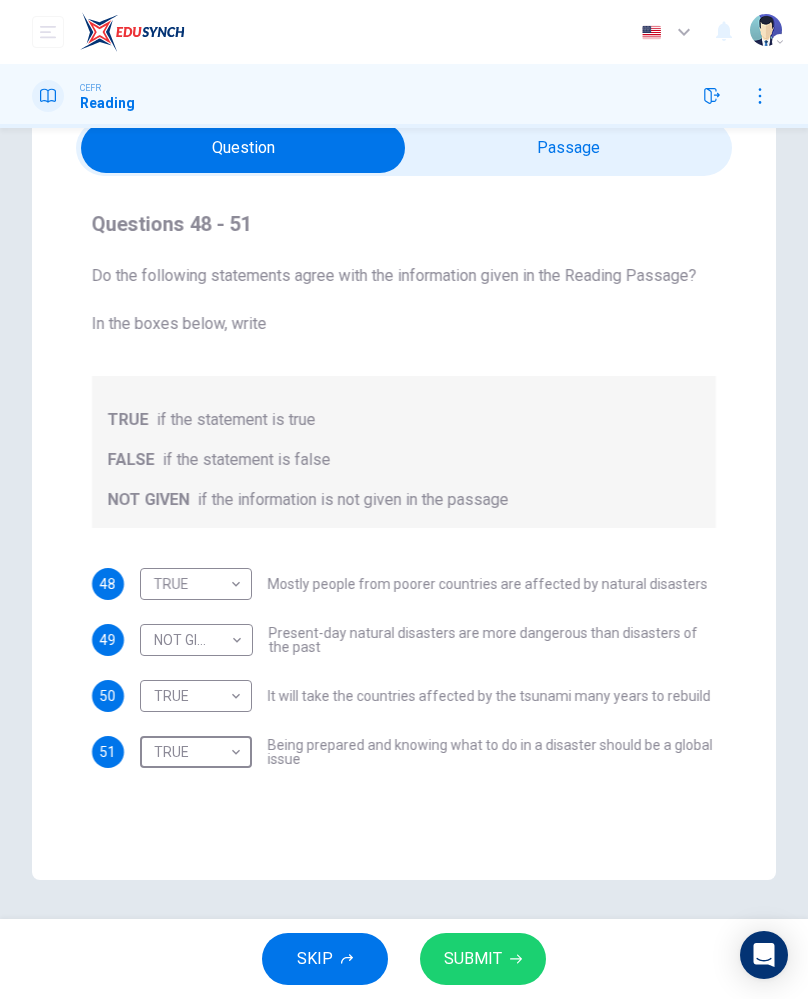 click on "Dashboard Practice Start a test Analysis English en ​ [PERSON_NAME] CEFR Reading Question Passage Questions 48 - 51 Do the following statements agree with the information given in the Reading Passage?
In the boxes below, write TRUE if the statement is true FALSE if the statement is false NOT GIVEN if the information is not given in the passage 48 TRUE TRUE ​ Mostly people from poorer countries are affected by natural disasters 49 NOT GIVEN NOT GIVEN ​ Present-day natural disasters are more dangerous than disasters of the past 50 TRUE TRUE ​ It will take the countries affected by the tsunami many years to rebuild 51 TRUE TRUE ​ Being prepared and knowing what to do in a disaster should be a global issue Preparing for the Threat CLICK TO ZOOM Click to Zoom 1 2 3 4 5 6 SKIP SUBMIT EduSynch - Online Language Proficiency Testing
Dashboard Practice Start a test Analysis Notifications © Copyright  2025 Audio Timer 00:16:50 END SESSION" at bounding box center (404, 499) 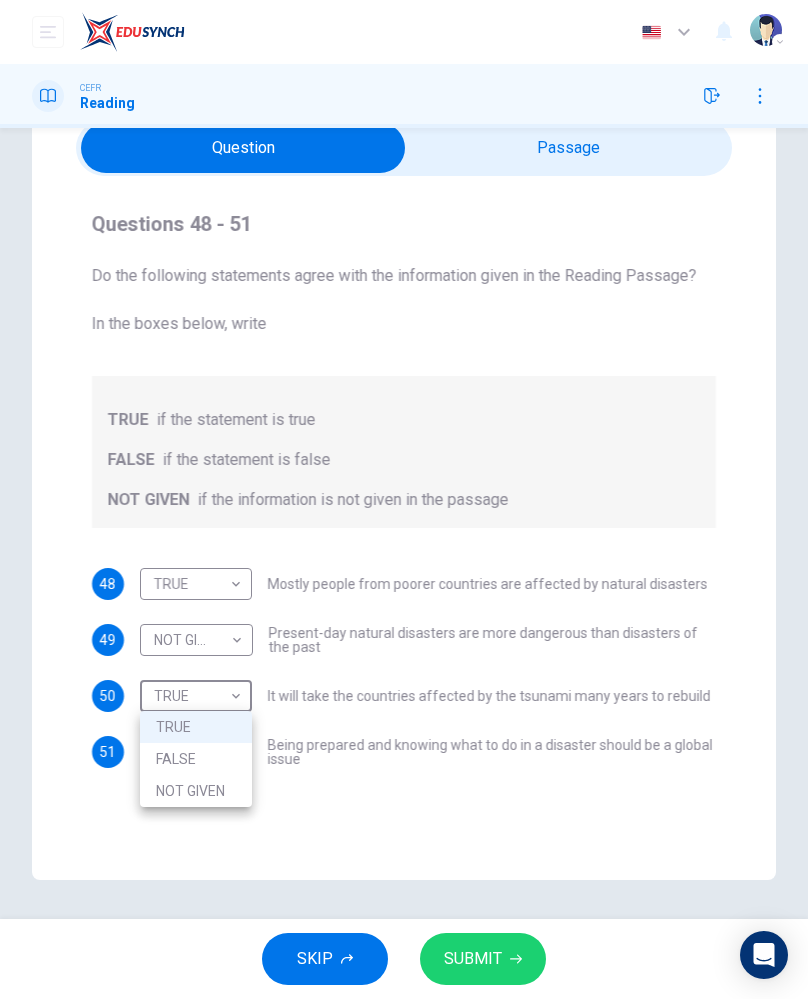 click at bounding box center [404, 499] 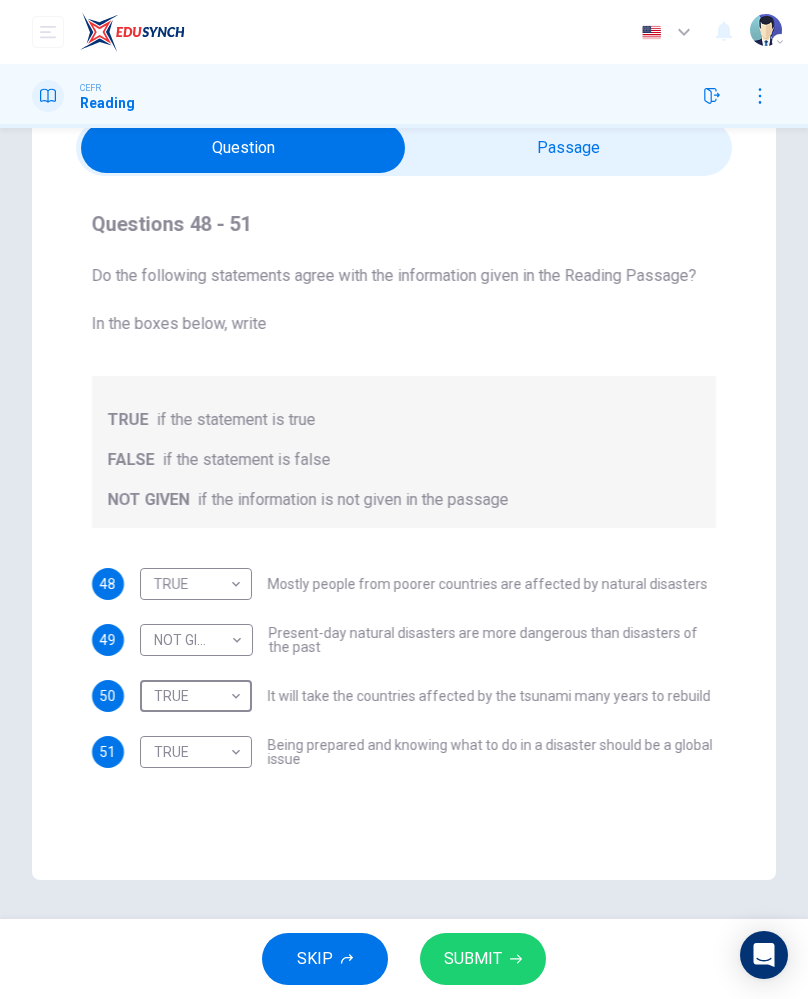 click on "Dashboard Practice Start a test Analysis English en ​ [PERSON_NAME] CEFR Reading Question Passage Questions 48 - 51 Do the following statements agree with the information given in the Reading Passage?
In the boxes below, write TRUE if the statement is true FALSE if the statement is false NOT GIVEN if the information is not given in the passage 48 TRUE TRUE ​ Mostly people from poorer countries are affected by natural disasters 49 NOT GIVEN NOT GIVEN ​ Present-day natural disasters are more dangerous than disasters of the past 50 TRUE TRUE ​ It will take the countries affected by the tsunami many years to rebuild 51 TRUE TRUE ​ Being prepared and knowing what to do in a disaster should be a global issue Preparing for the Threat CLICK TO ZOOM Click to Zoom 1 2 3 4 5 6 SKIP SUBMIT EduSynch - Online Language Proficiency Testing
Dashboard Practice Start a test Analysis Notifications © Copyright  2025 Audio Timer 00:16:52 END SESSION" at bounding box center (404, 499) 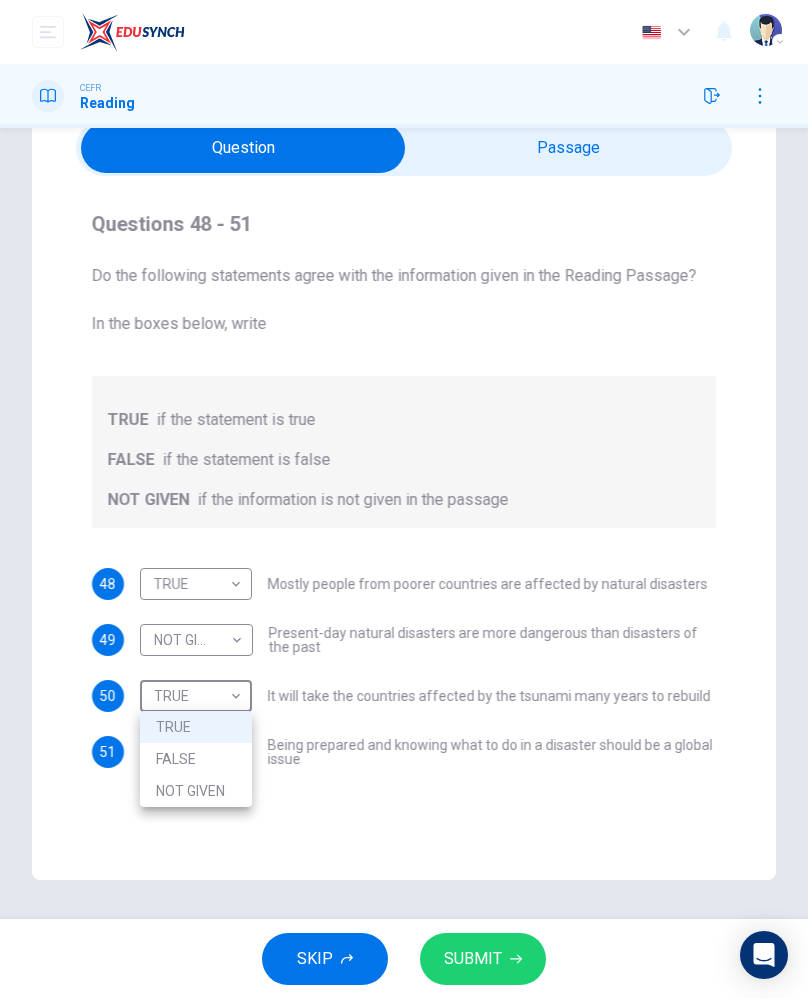click at bounding box center (404, 499) 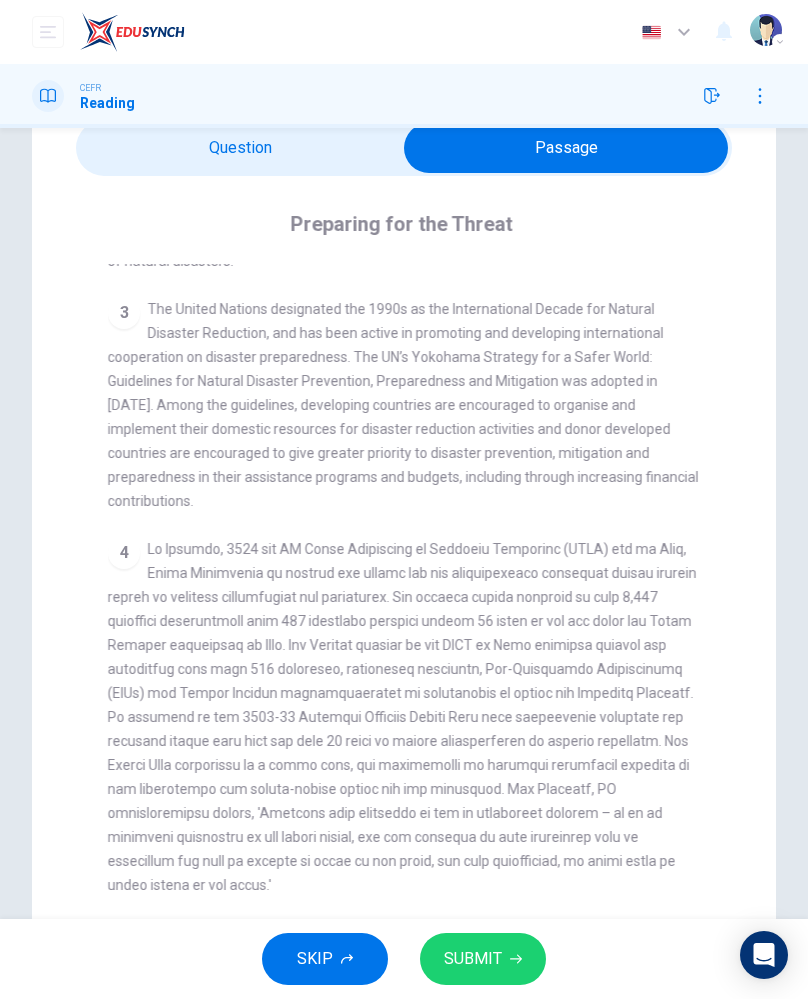 scroll, scrollTop: 900, scrollLeft: 0, axis: vertical 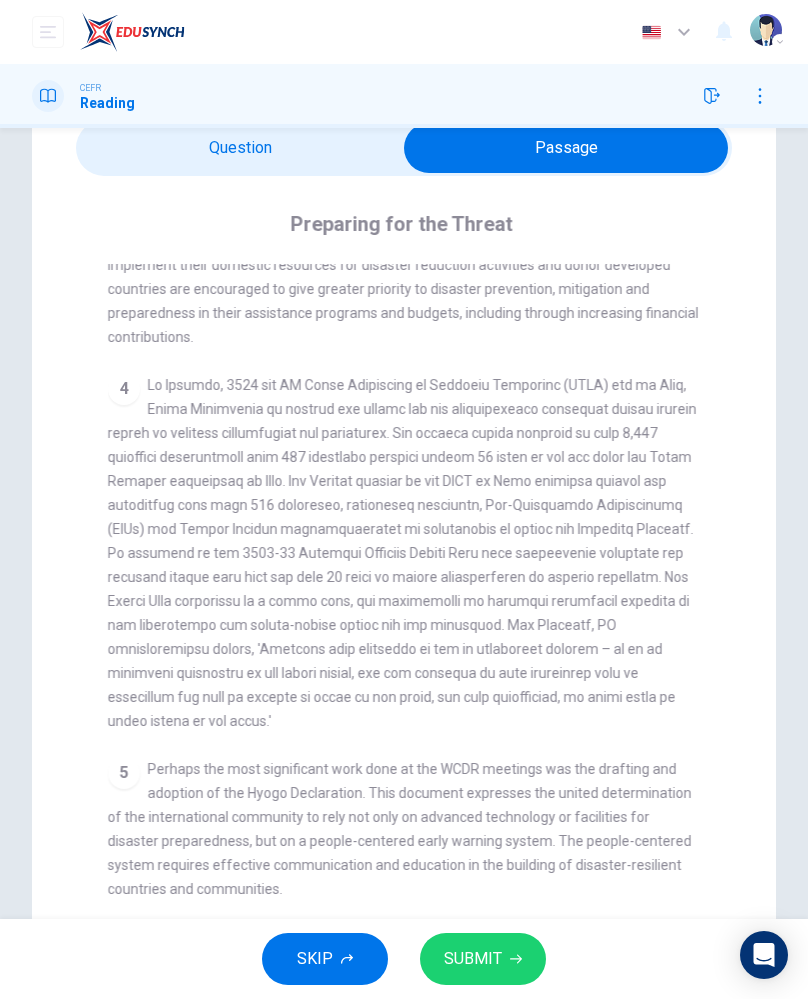 checkbox on "false" 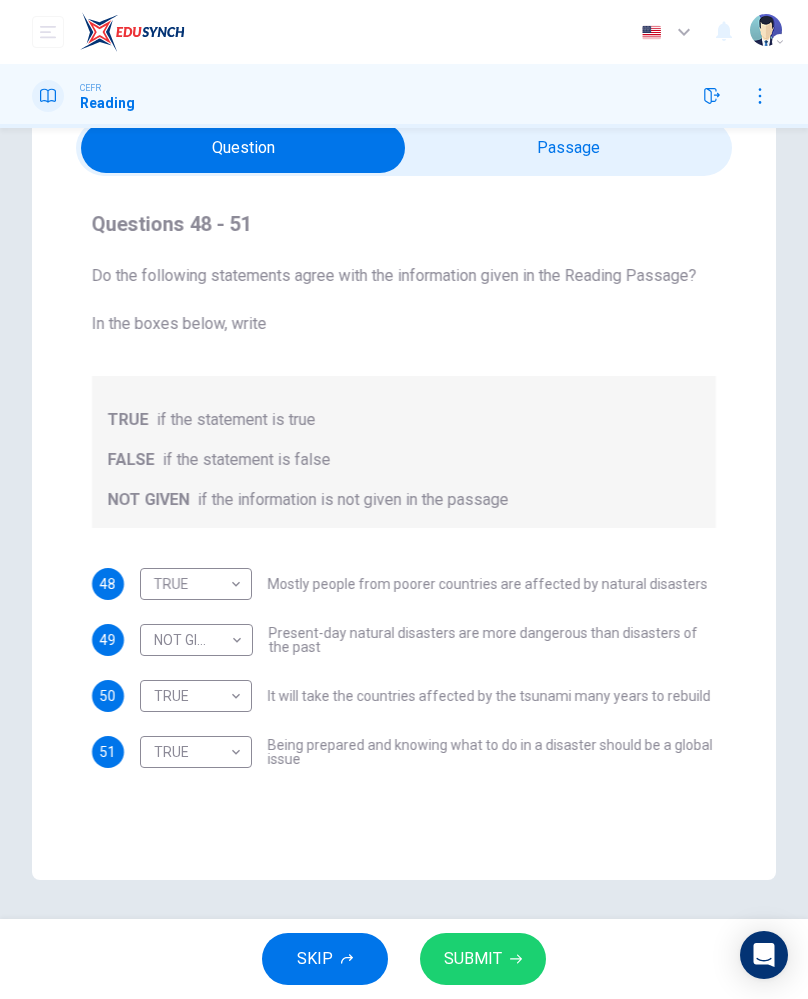 click on "Dashboard Practice Start a test Analysis English en ​ [PERSON_NAME] CEFR Reading Question Passage Questions 48 - 51 Do the following statements agree with the information given in the Reading Passage?
In the boxes below, write TRUE if the statement is true FALSE if the statement is false NOT GIVEN if the information is not given in the passage 48 TRUE TRUE ​ Mostly people from poorer countries are affected by natural disasters 49 NOT GIVEN NOT GIVEN ​ Present-day natural disasters are more dangerous than disasters of the past 50 TRUE TRUE ​ It will take the countries affected by the tsunami many years to rebuild 51 TRUE TRUE ​ Being prepared and knowing what to do in a disaster should be a global issue Preparing for the Threat CLICK TO ZOOM Click to Zoom 1 2 3 4 5 6 SKIP SUBMIT EduSynch - Online Language Proficiency Testing
Dashboard Practice Start a test Analysis Notifications © Copyright  2025 Audio Timer 00:17:24 END SESSION" at bounding box center (404, 499) 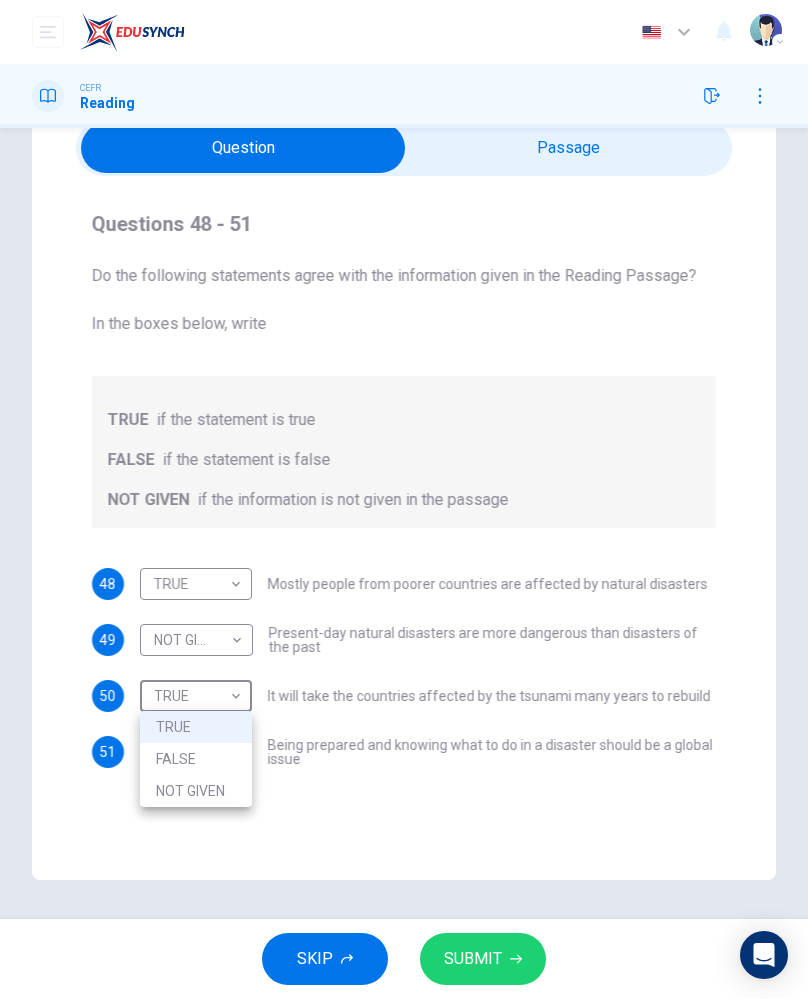 click on "NOT GIVEN" at bounding box center [196, 791] 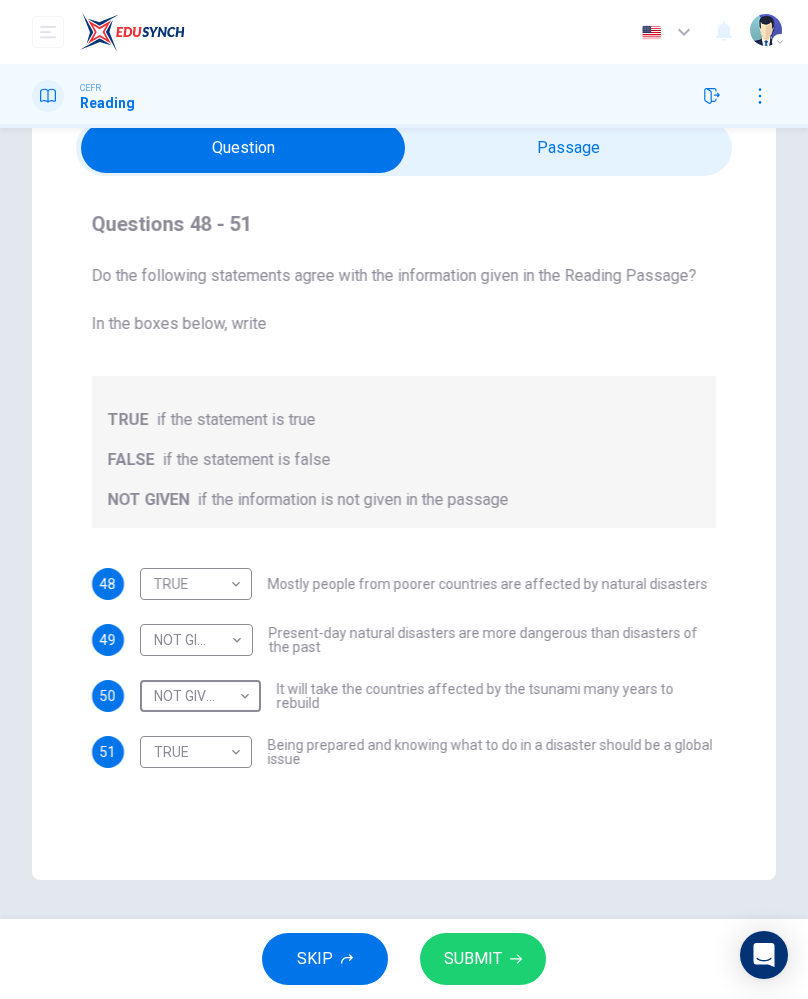 type on "NOT GIVEN" 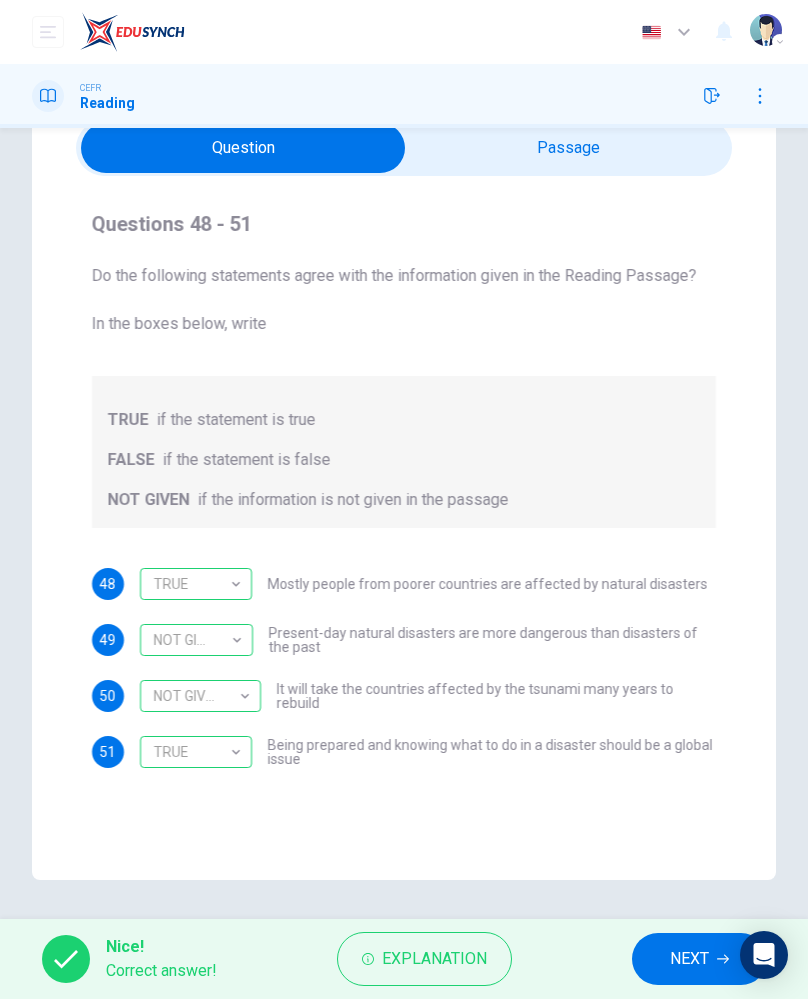 click on "NEXT" at bounding box center (689, 959) 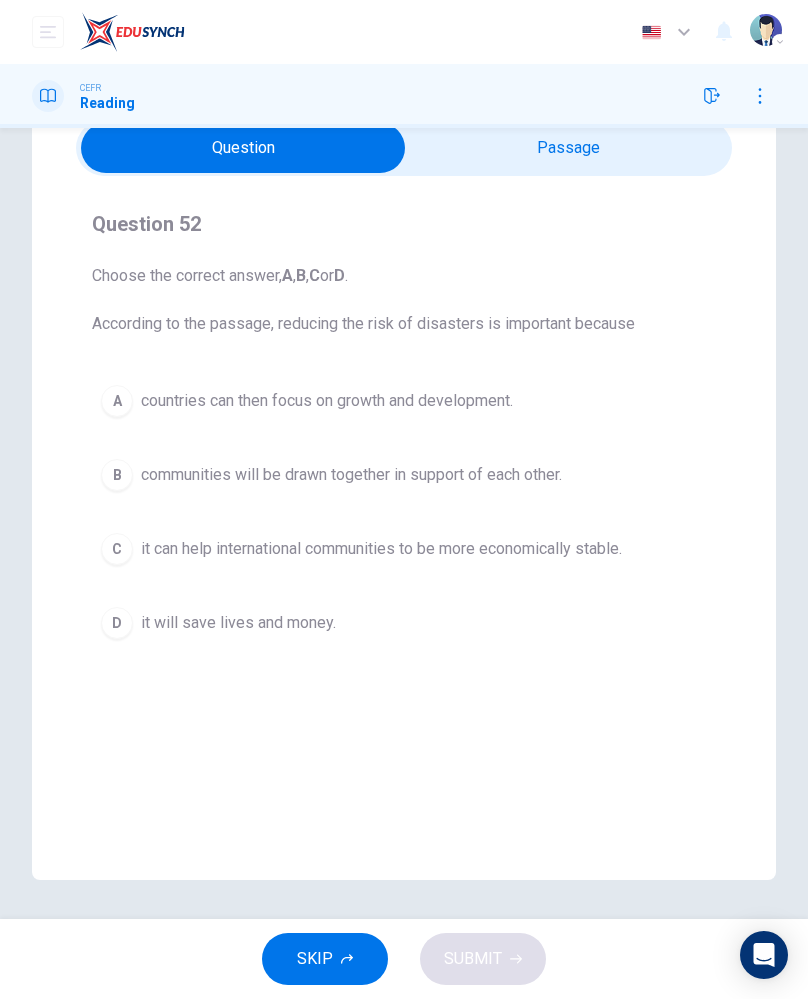 click on "A countries can then focus on growth and development. B communities will be drawn together in support of each other. C it can help international communities to be more economically stable. D it will save lives and money." at bounding box center [404, 512] 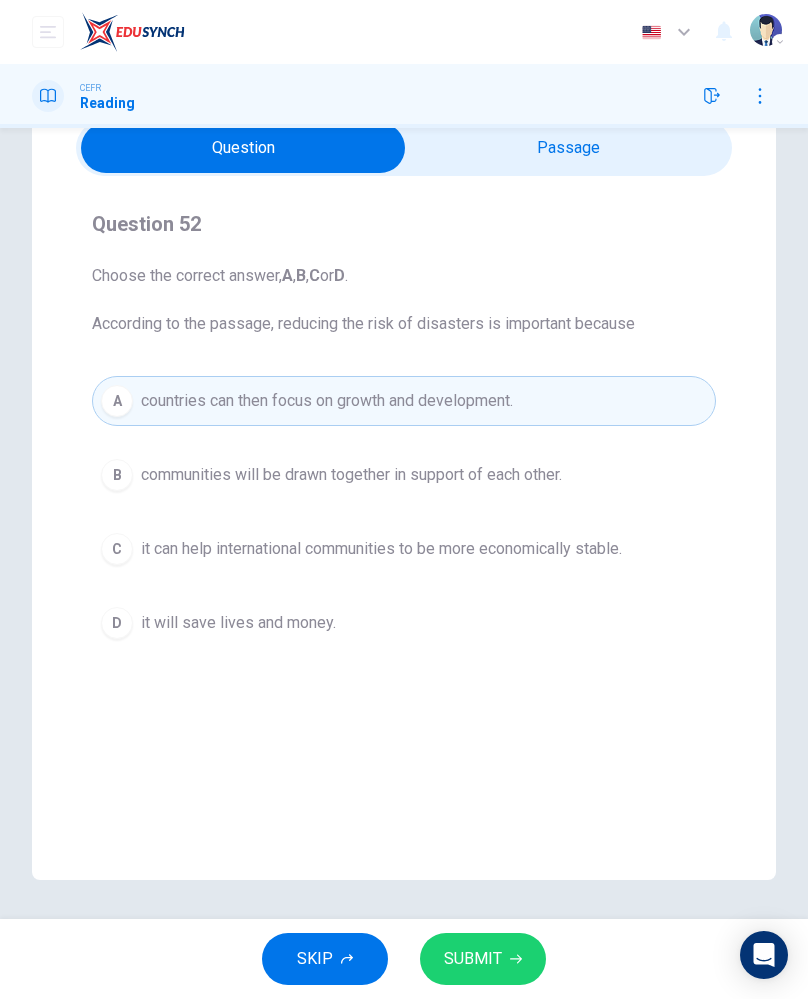 click on "B" at bounding box center [117, 475] 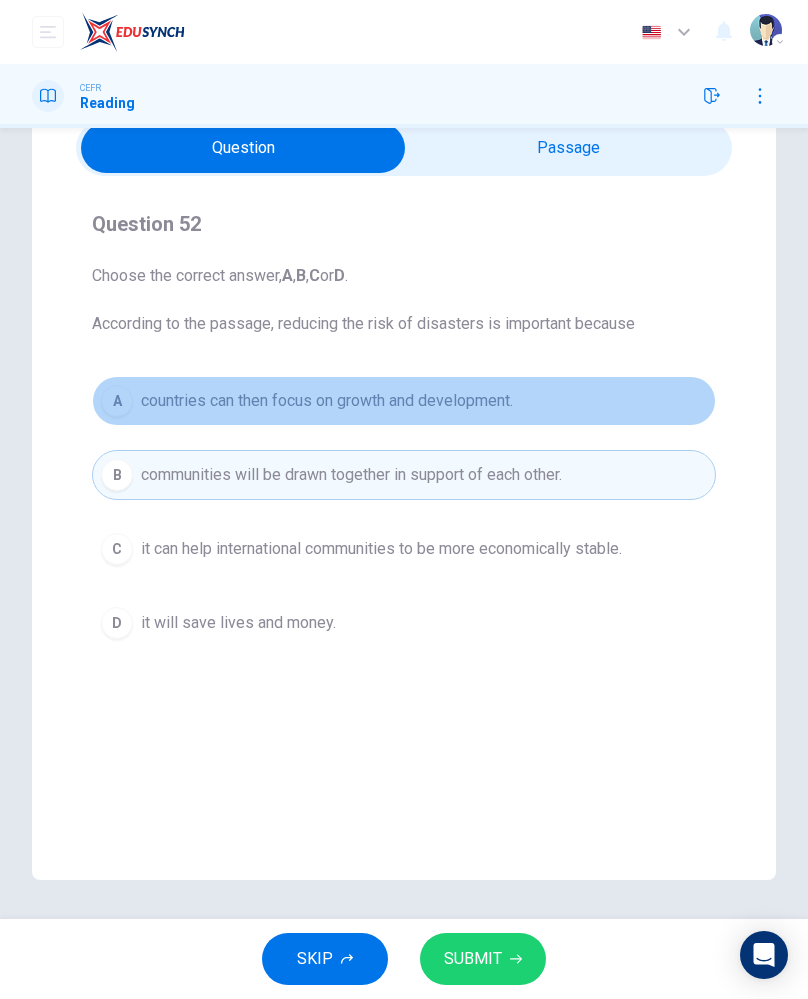 click on "A" at bounding box center (117, 401) 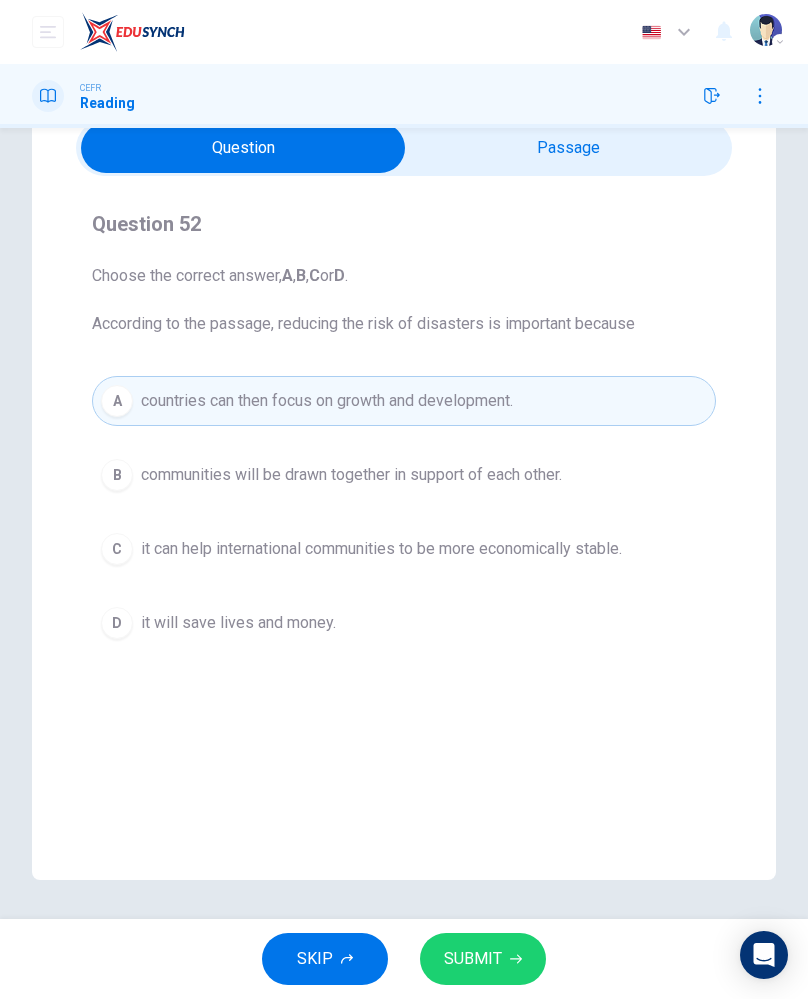 click on "B communities will be drawn together in support of each other." at bounding box center (404, 475) 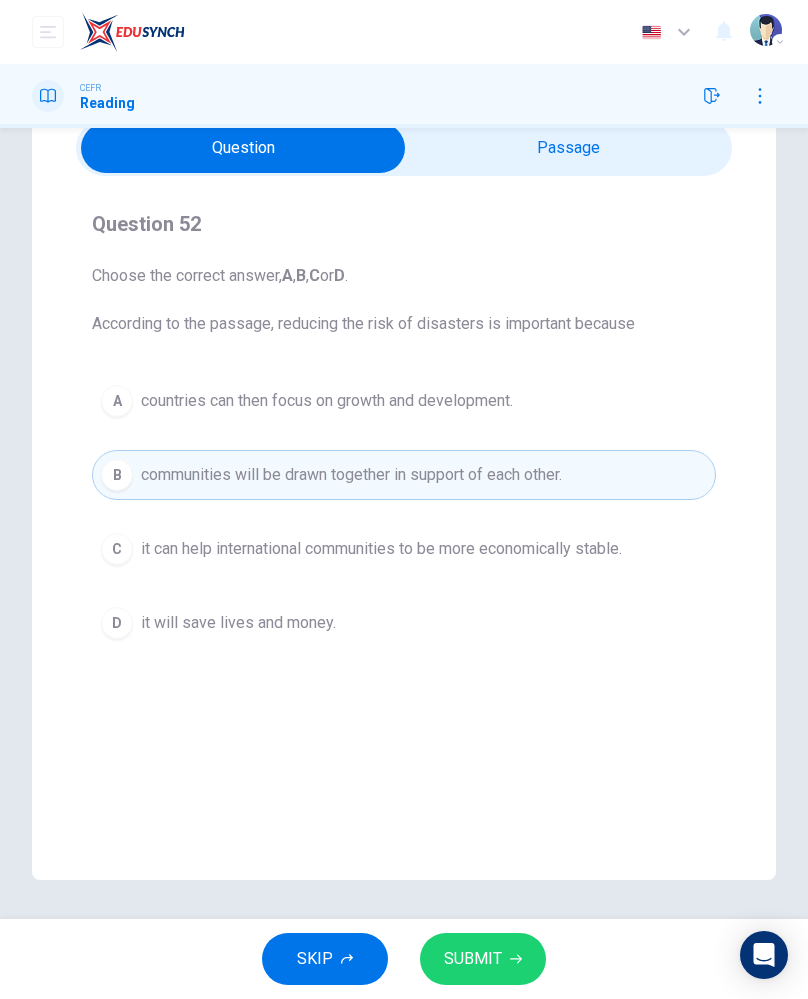 click on "it will save lives and money." at bounding box center (238, 623) 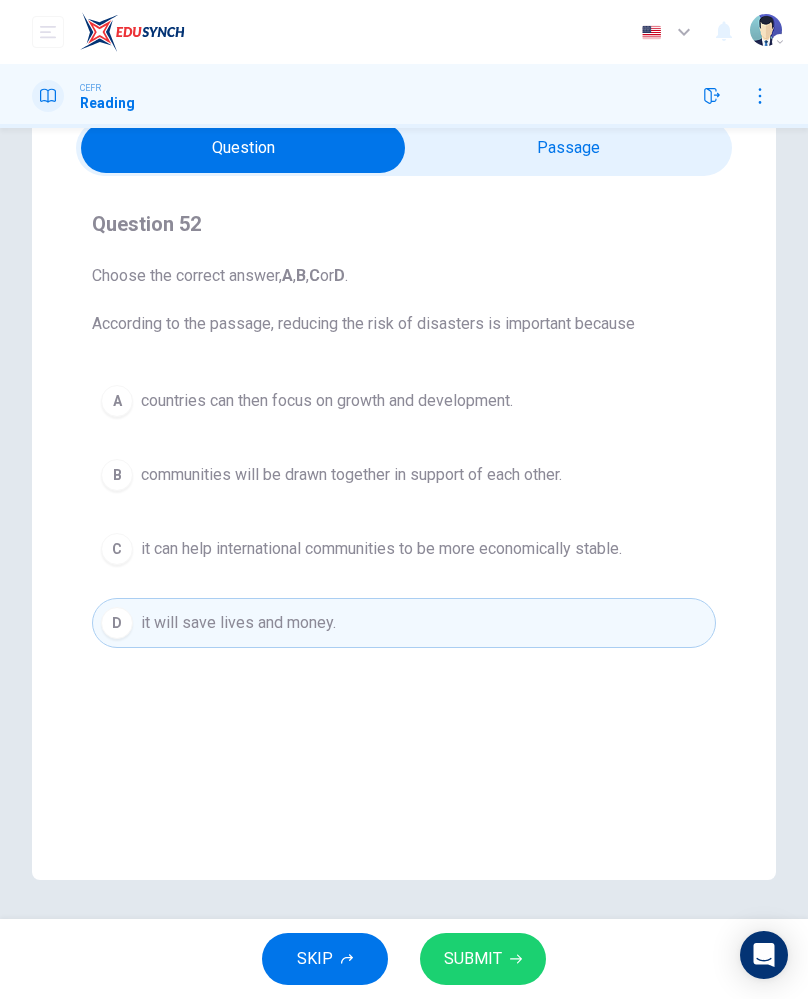 click on "SUBMIT" at bounding box center [483, 959] 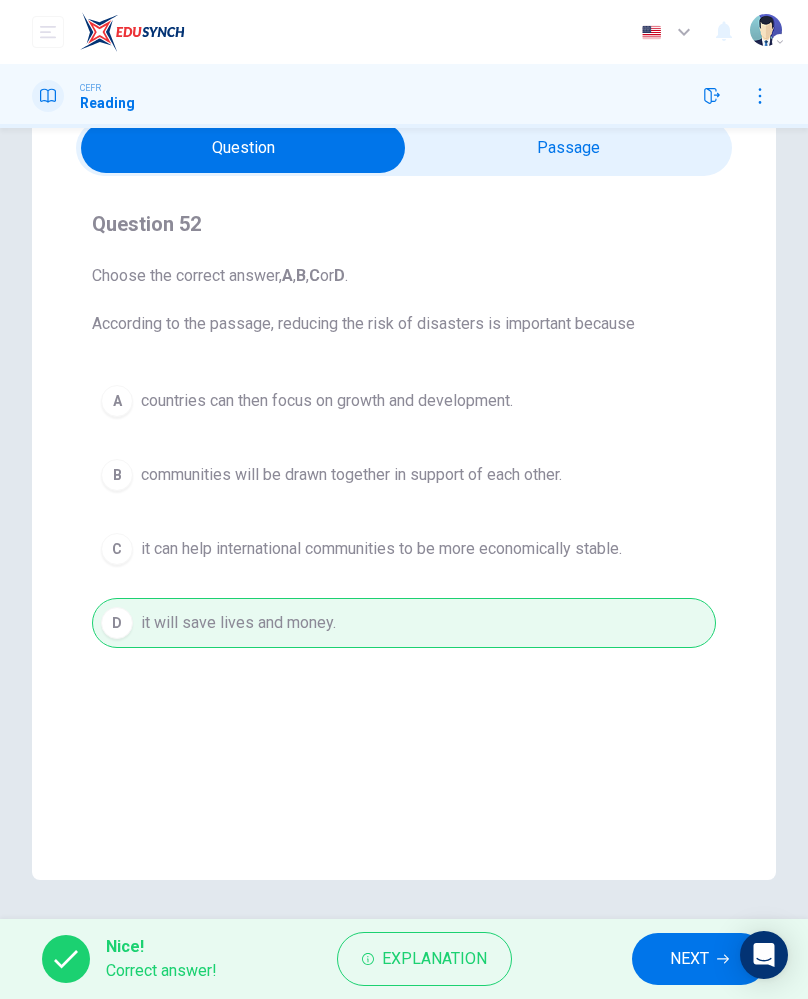 click on "NEXT" at bounding box center [699, 959] 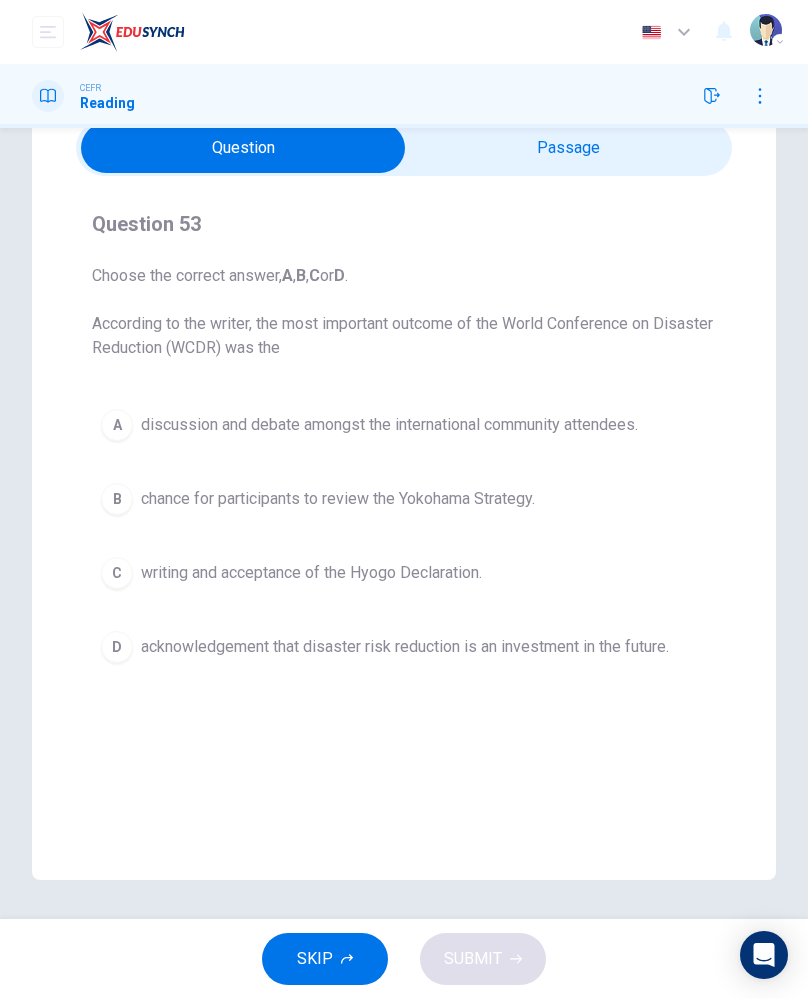 click on "A" at bounding box center [117, 425] 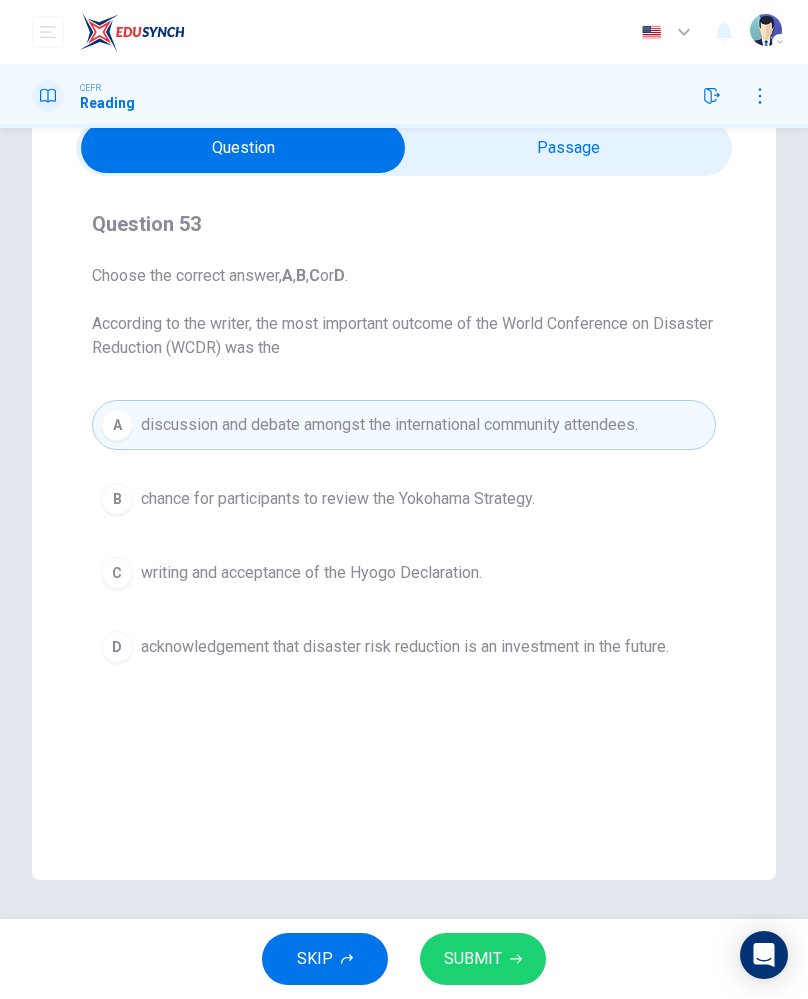 click on "B chance for participants to review the Yokohama Strategy." at bounding box center [404, 499] 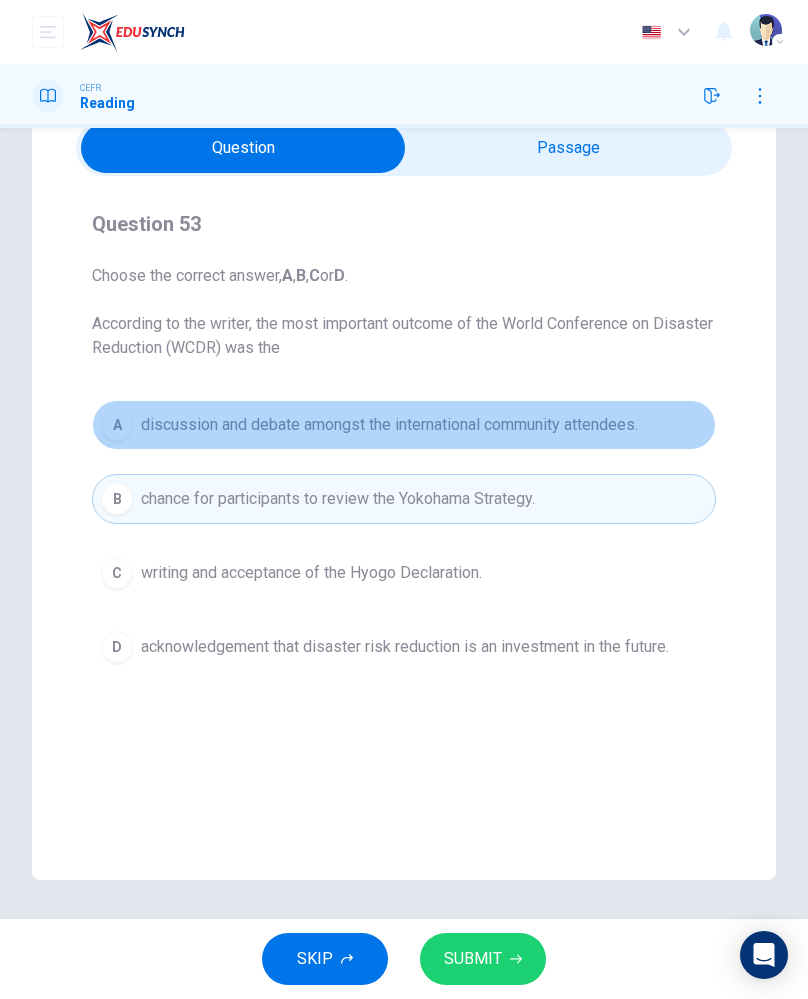 click on "A" at bounding box center [117, 425] 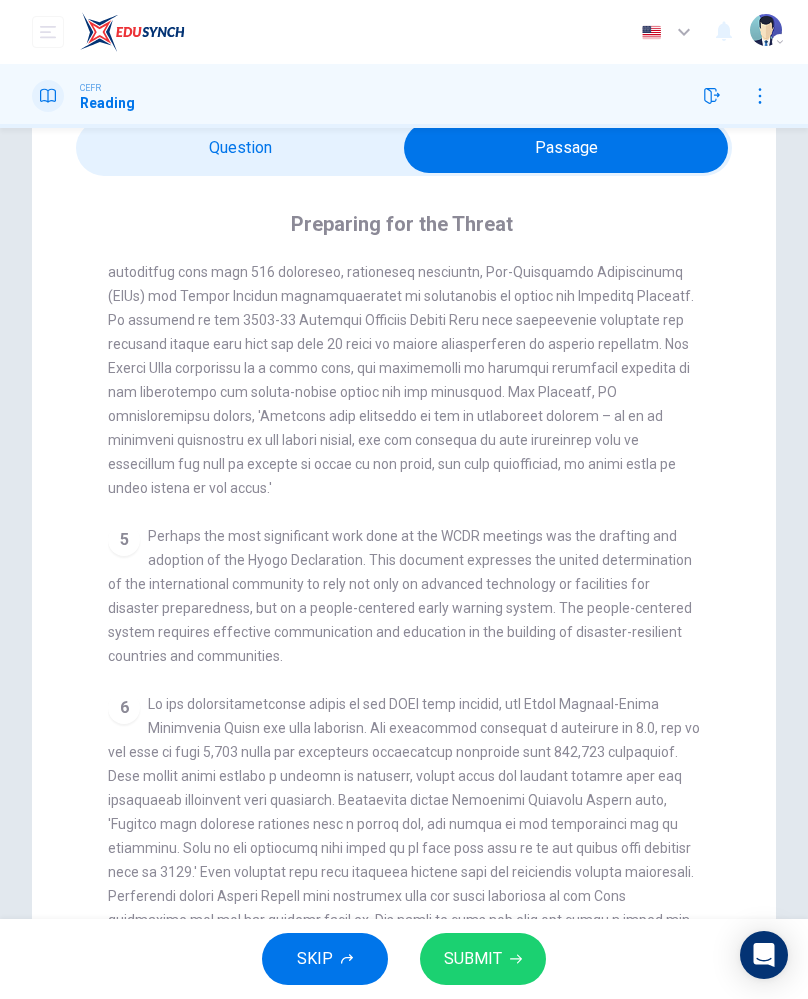 scroll, scrollTop: 1276, scrollLeft: 0, axis: vertical 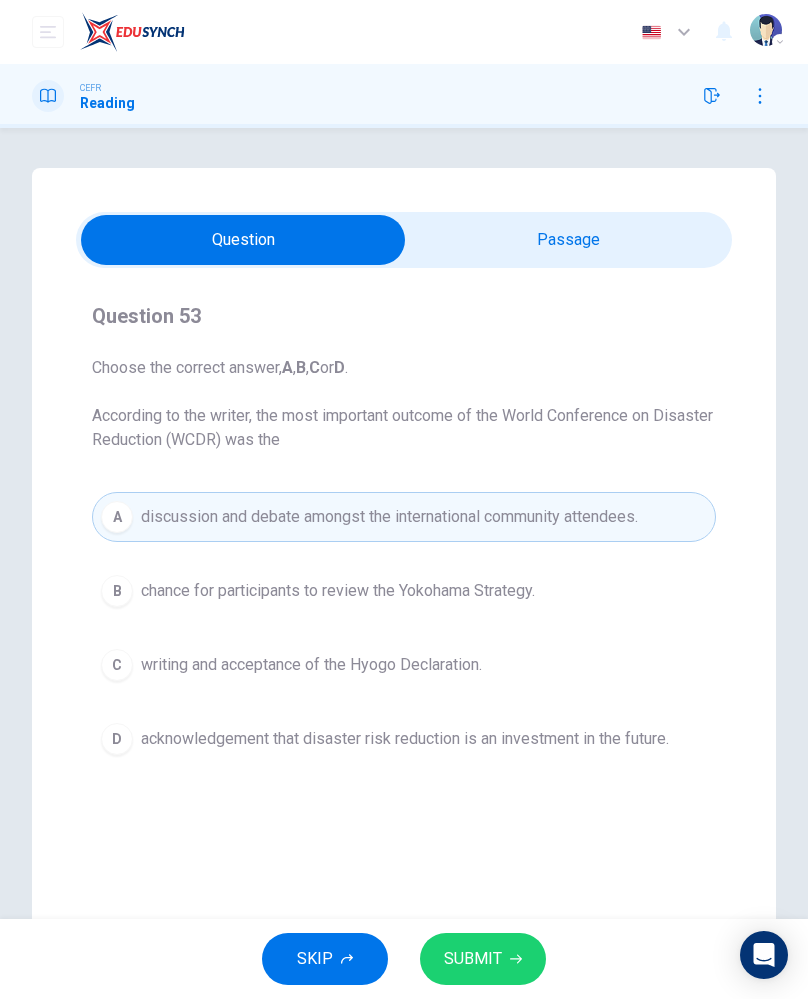 click on "acknowledgement that disaster risk reduction is an investment in the future." at bounding box center (405, 739) 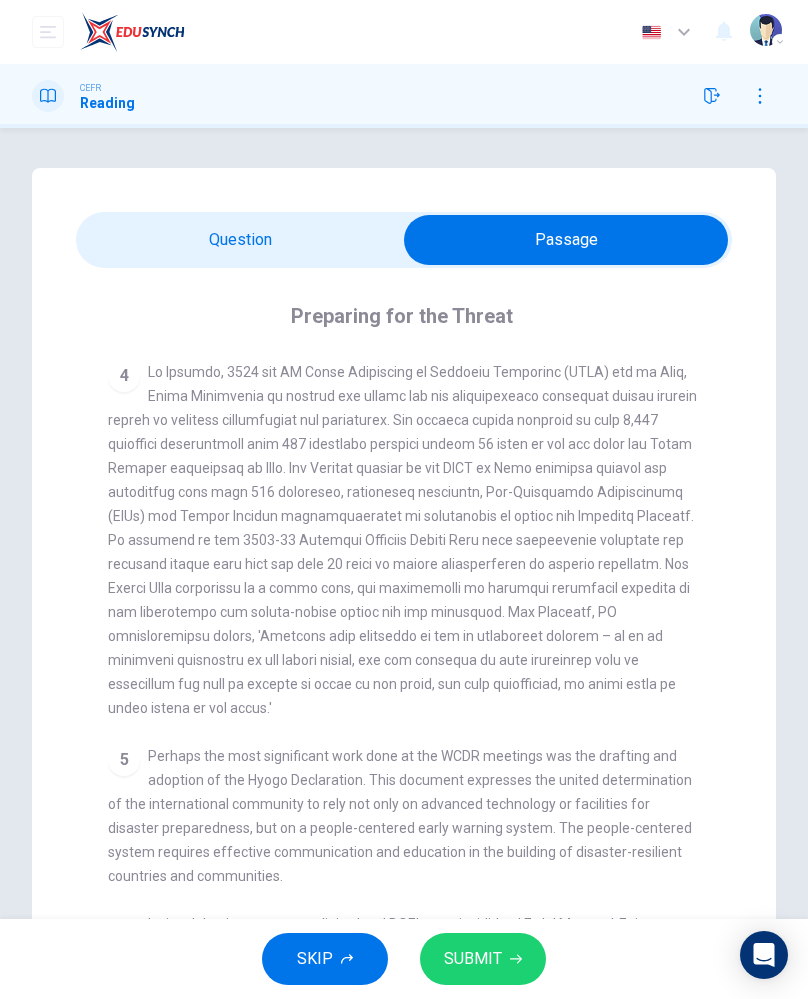 scroll, scrollTop: 1008, scrollLeft: 0, axis: vertical 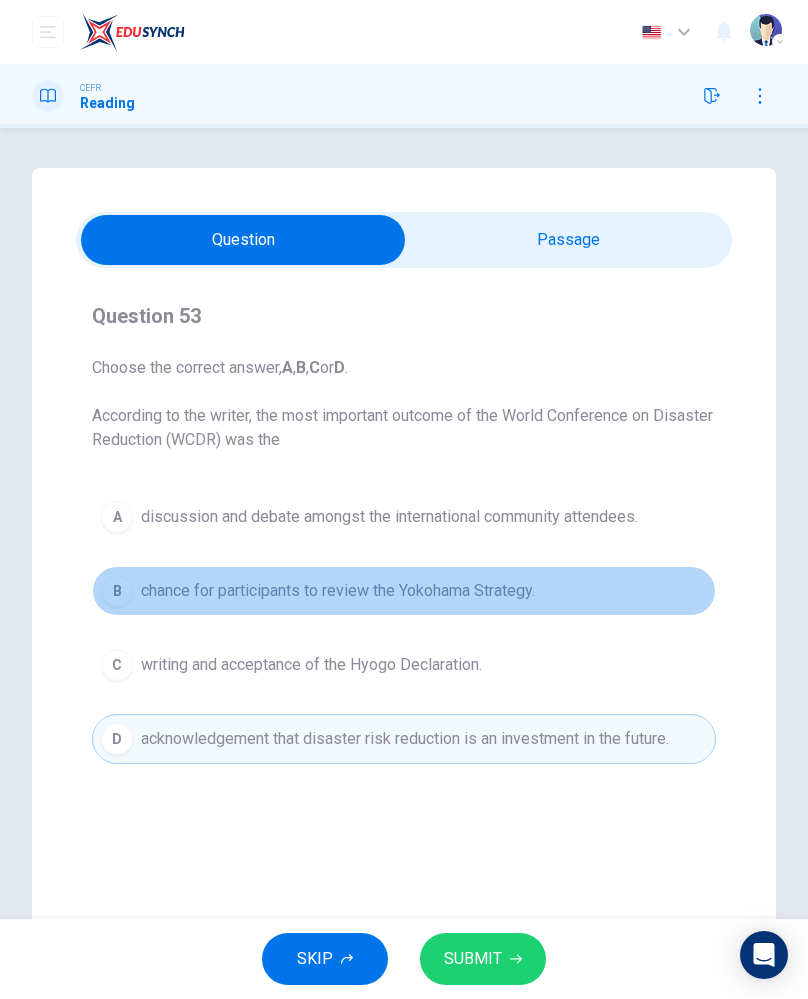 click on "chance for participants to review the Yokohama Strategy." at bounding box center (338, 591) 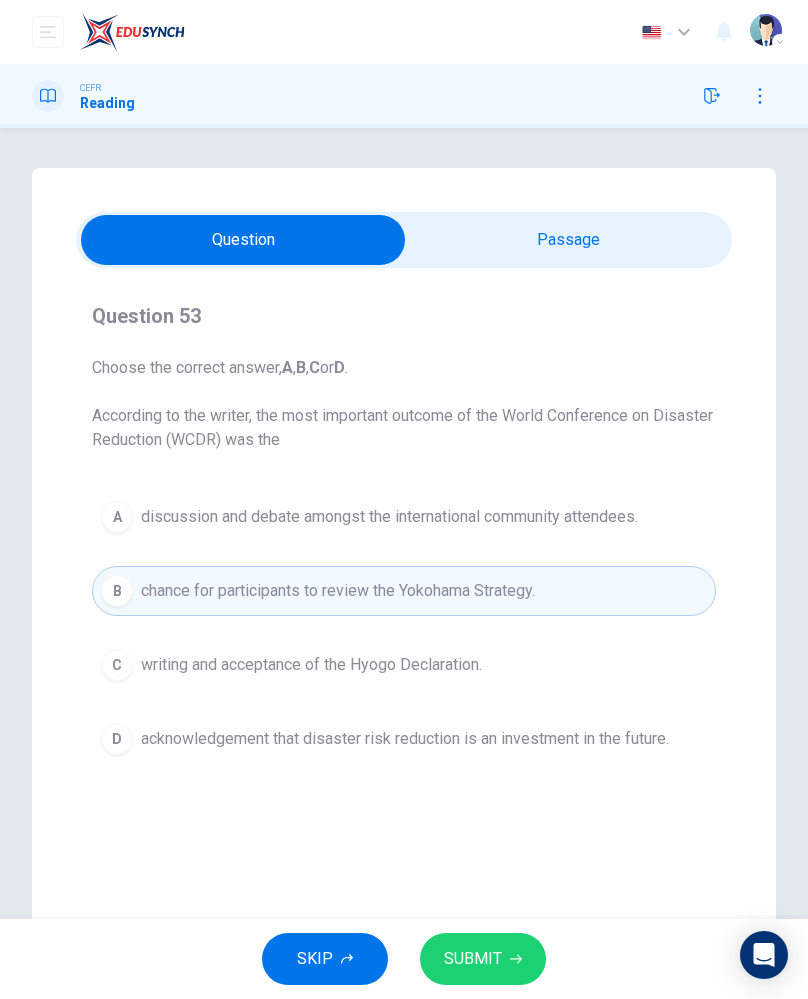 click on "writing and acceptance of the Hyogo Declaration." at bounding box center (311, 665) 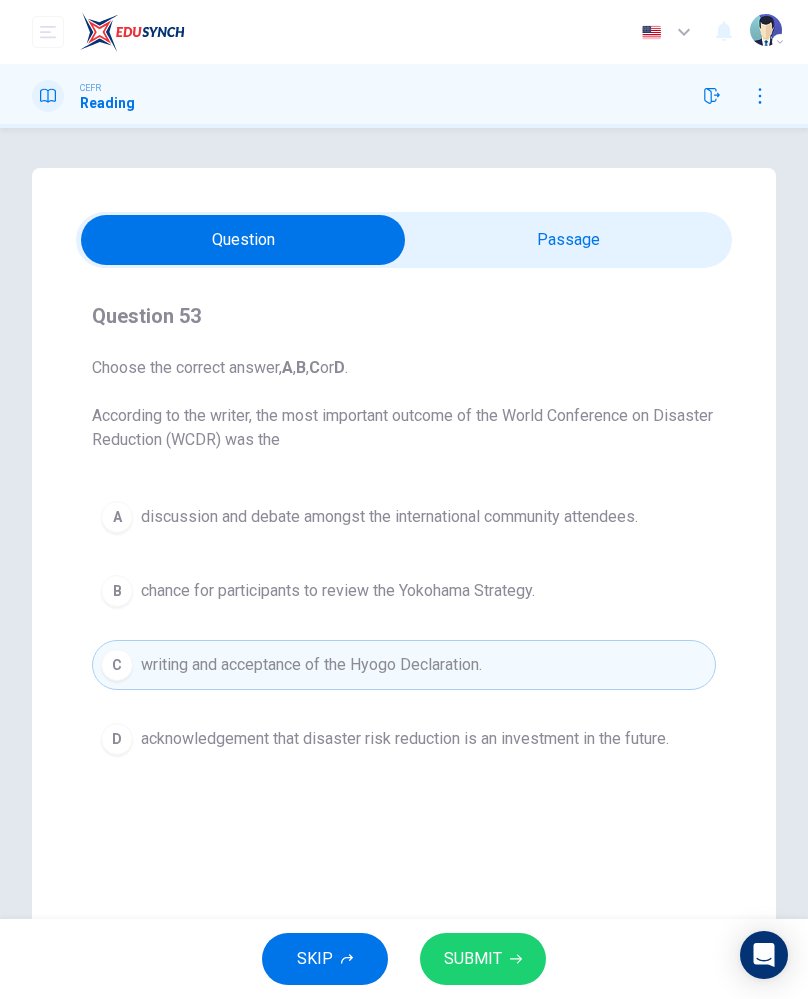 click 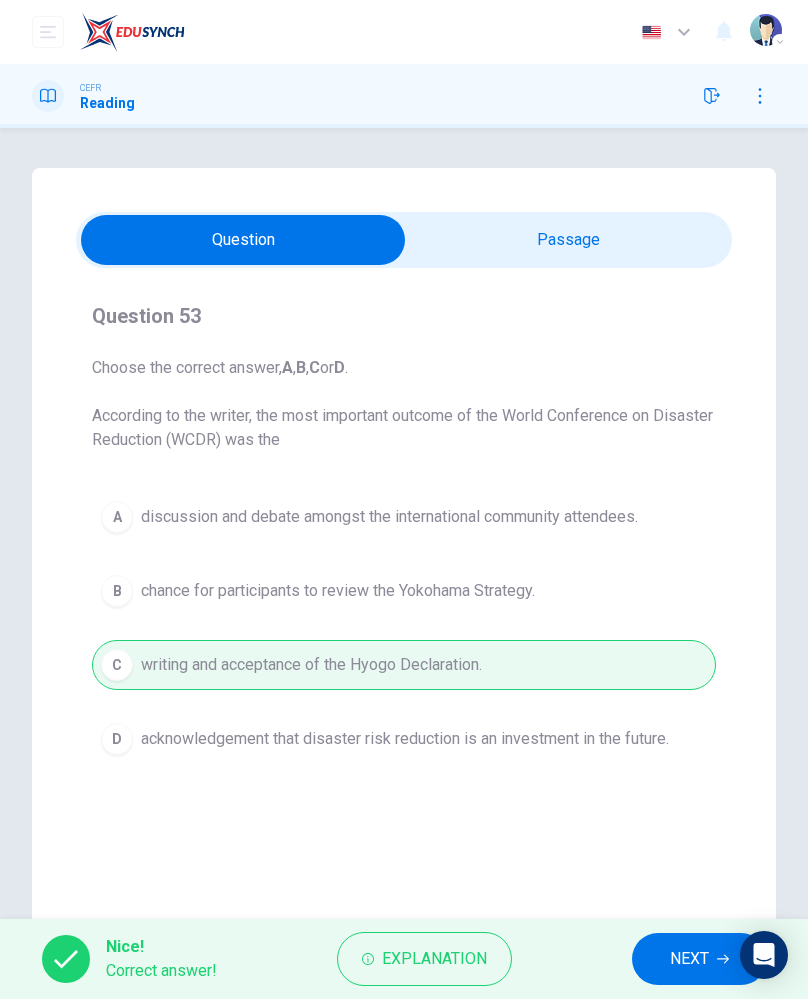 click on "Nice! Correct answer! Explanation NEXT" at bounding box center (404, 959) 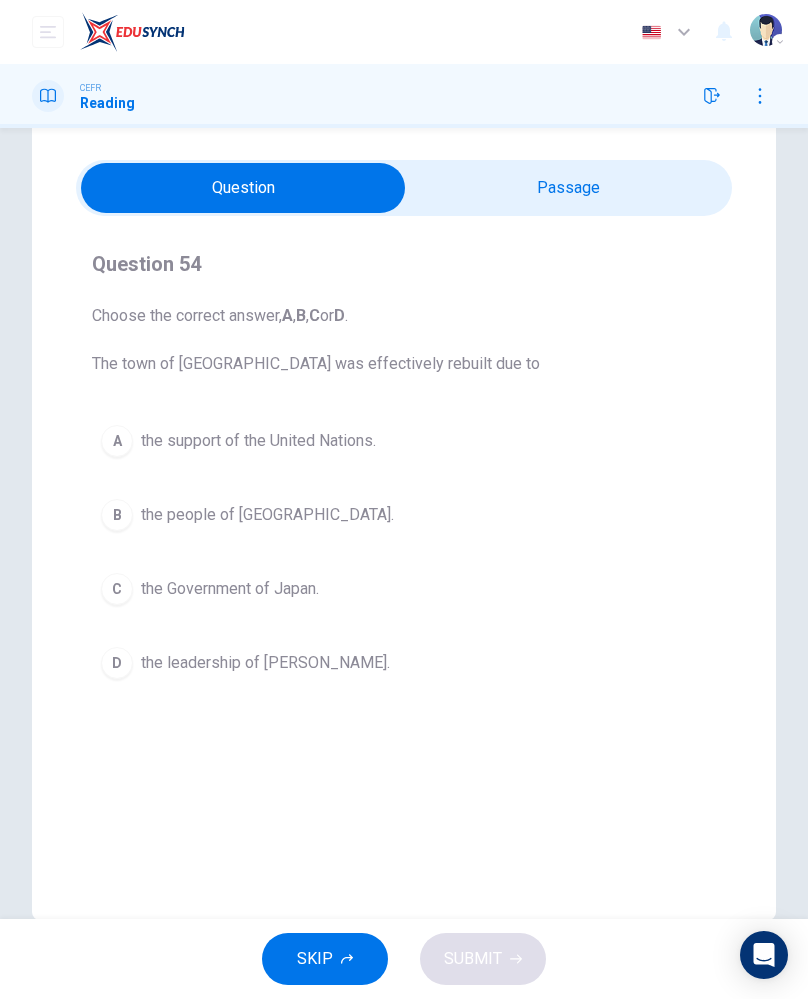 scroll, scrollTop: 52, scrollLeft: 0, axis: vertical 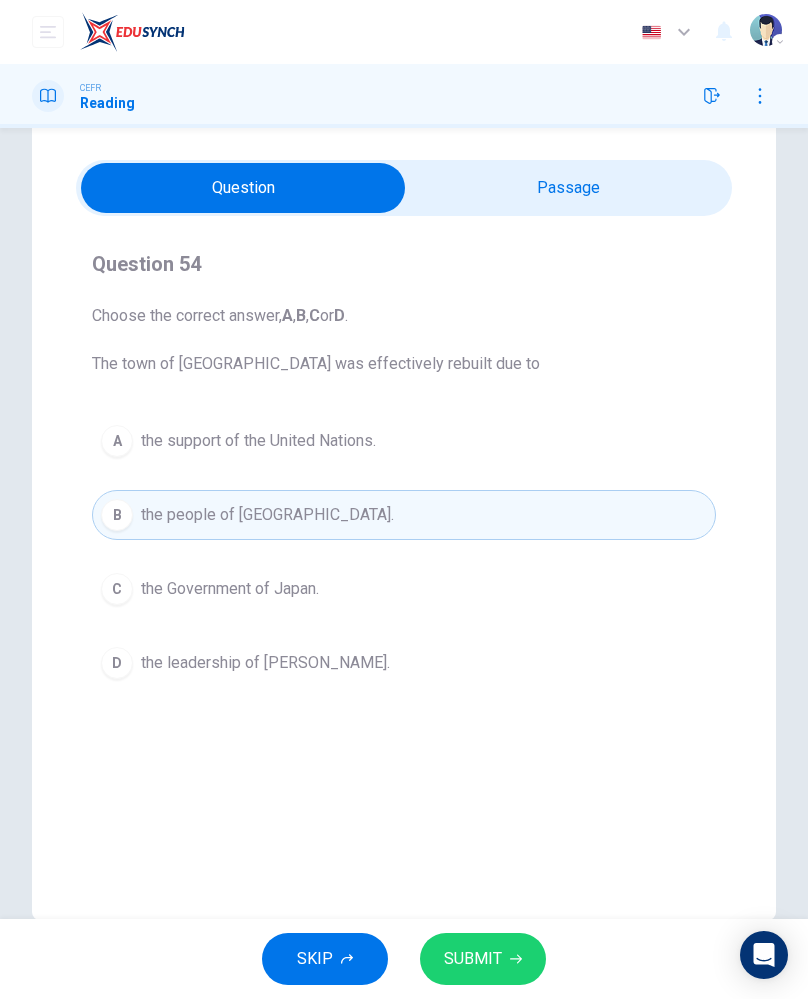 click on "SUBMIT" at bounding box center (483, 959) 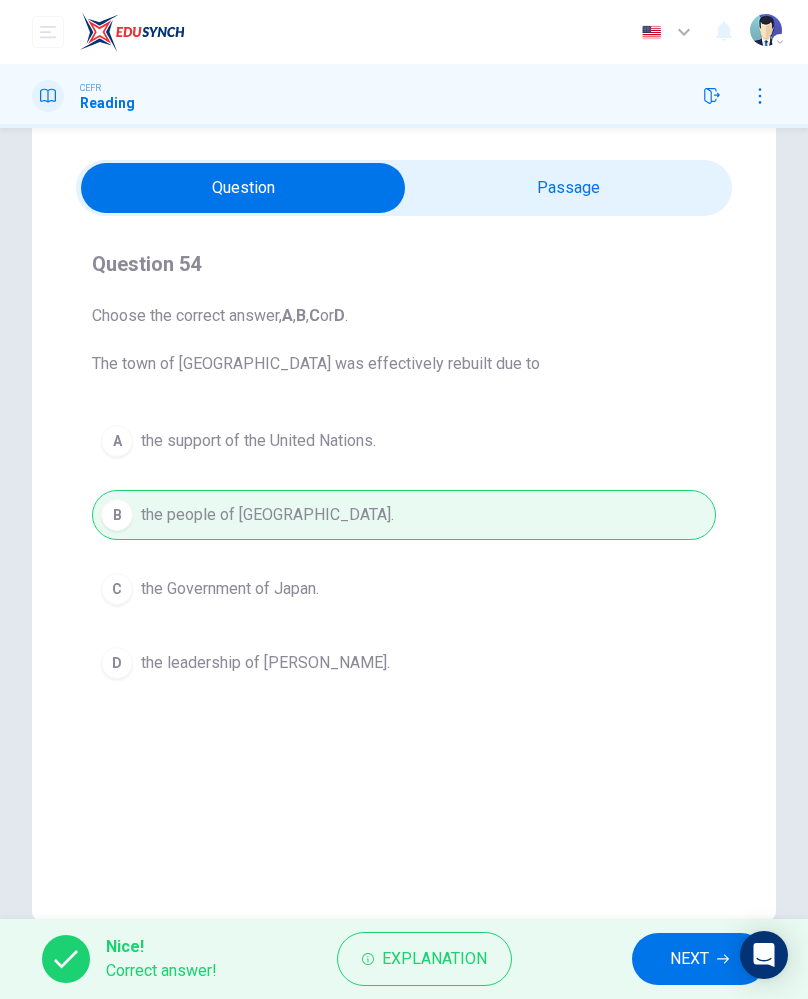 click on "NEXT" at bounding box center (689, 959) 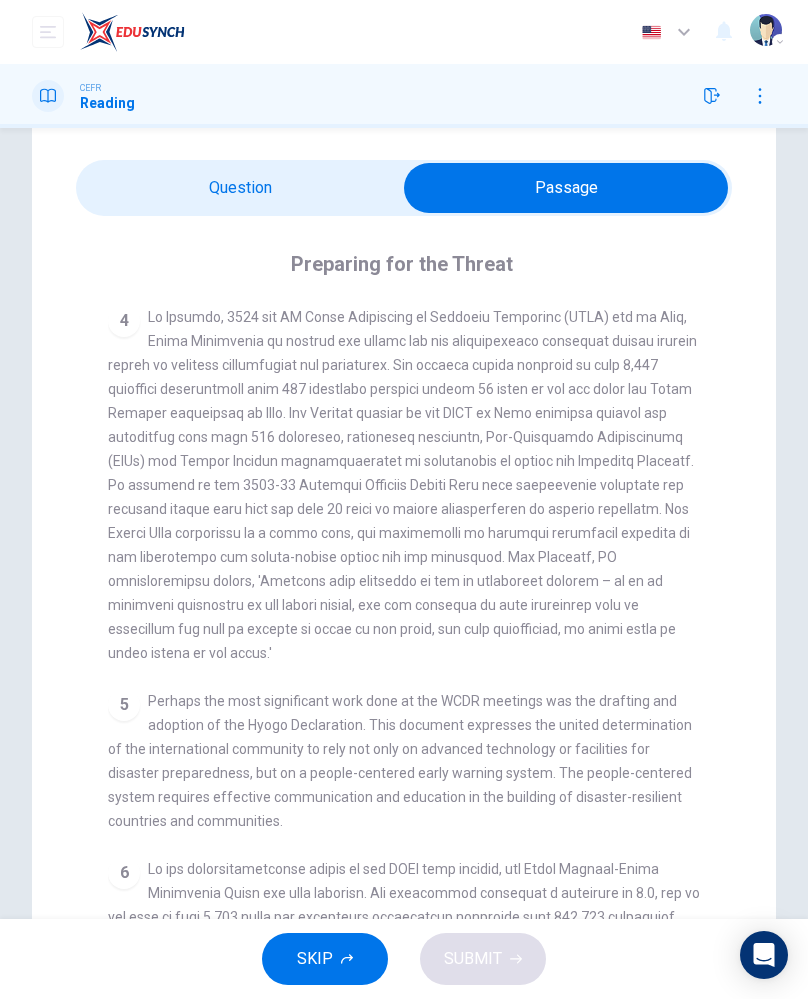scroll, scrollTop: 1276, scrollLeft: 0, axis: vertical 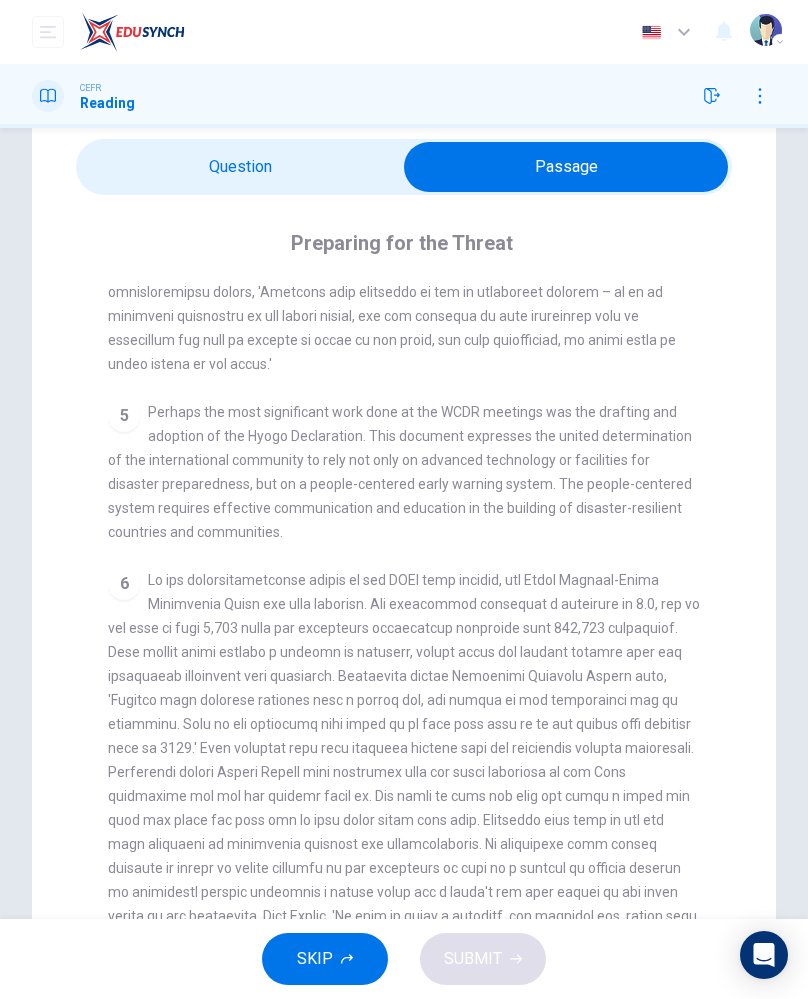 click at bounding box center [404, 796] 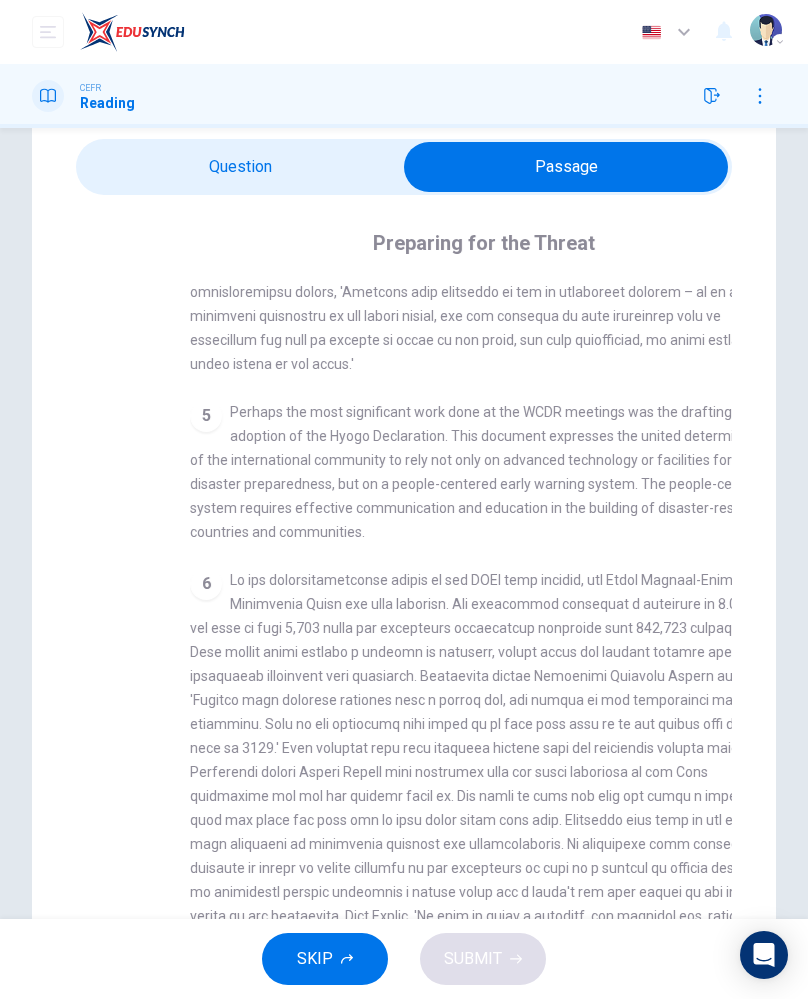 checkbox on "false" 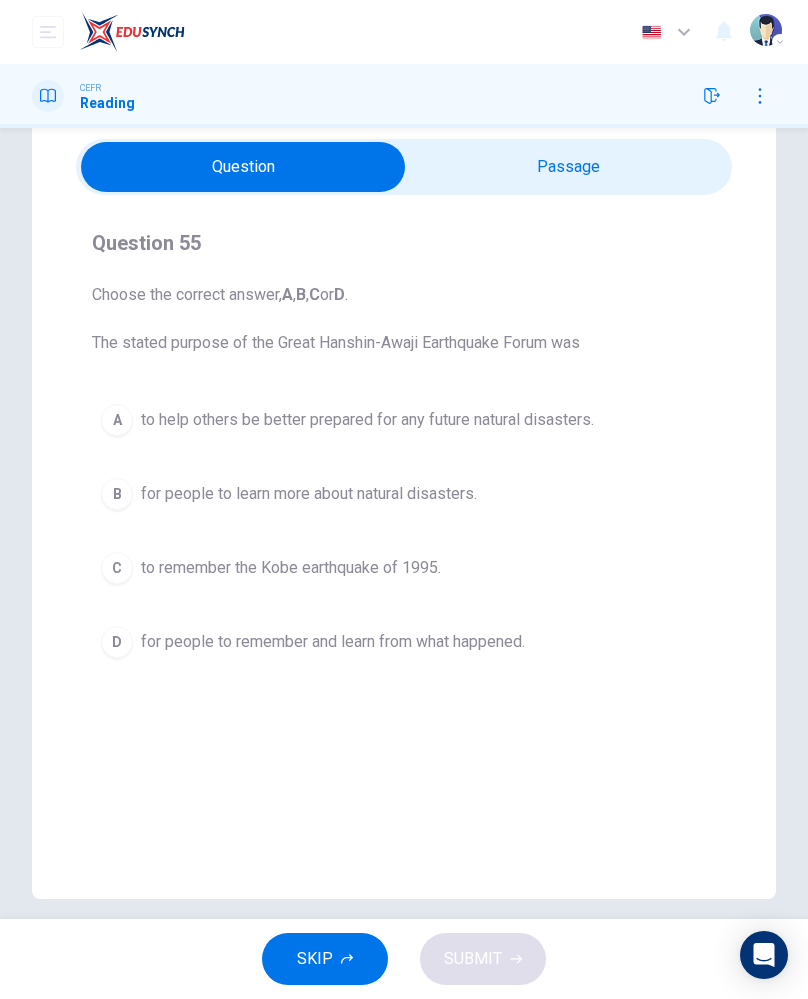 click on "B" at bounding box center [117, 494] 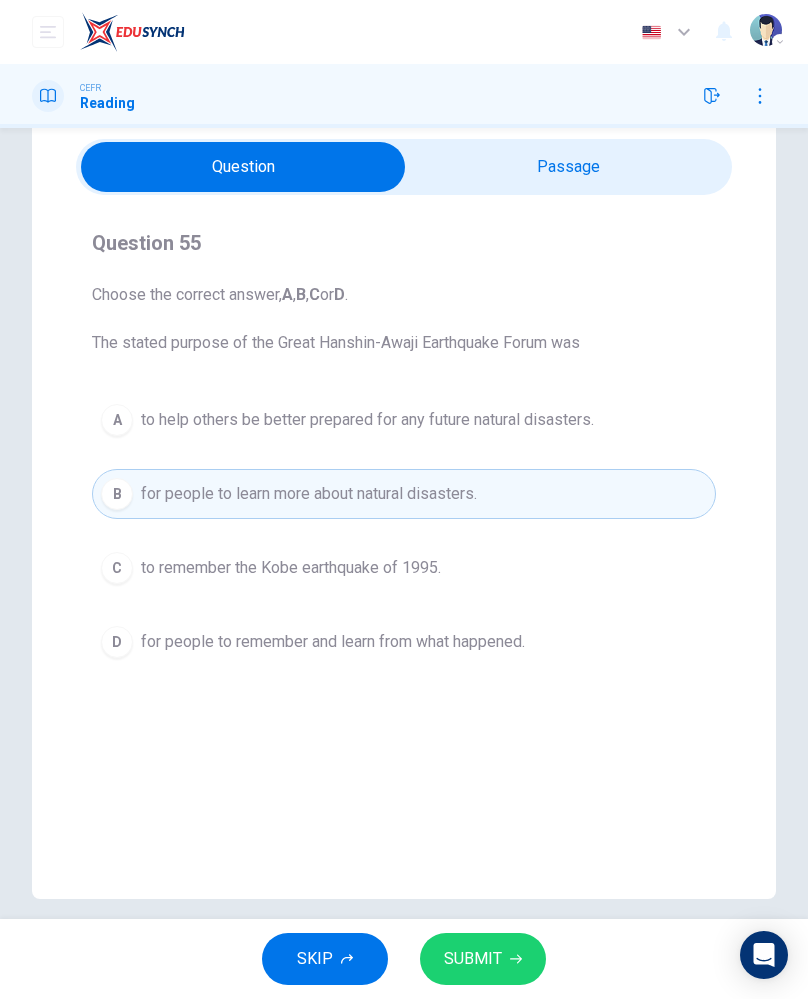 click on "A to help others be better prepared for any future natural disasters." at bounding box center (404, 420) 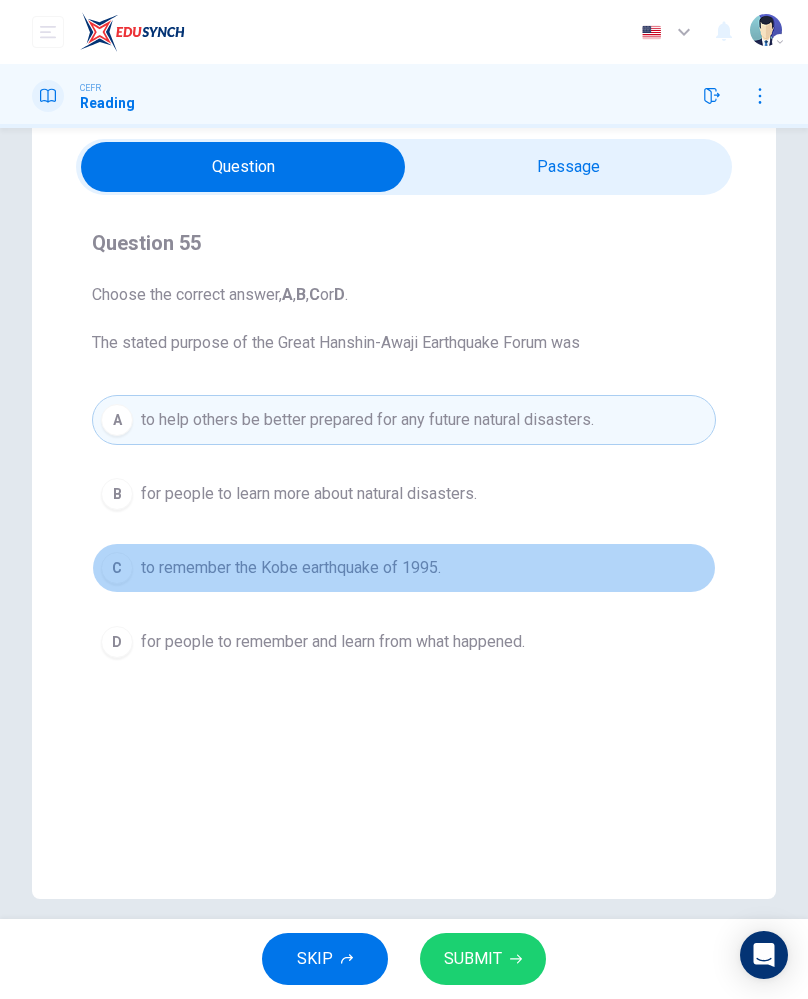 click on "to remember the Kobe earthquake of 1995." at bounding box center [291, 568] 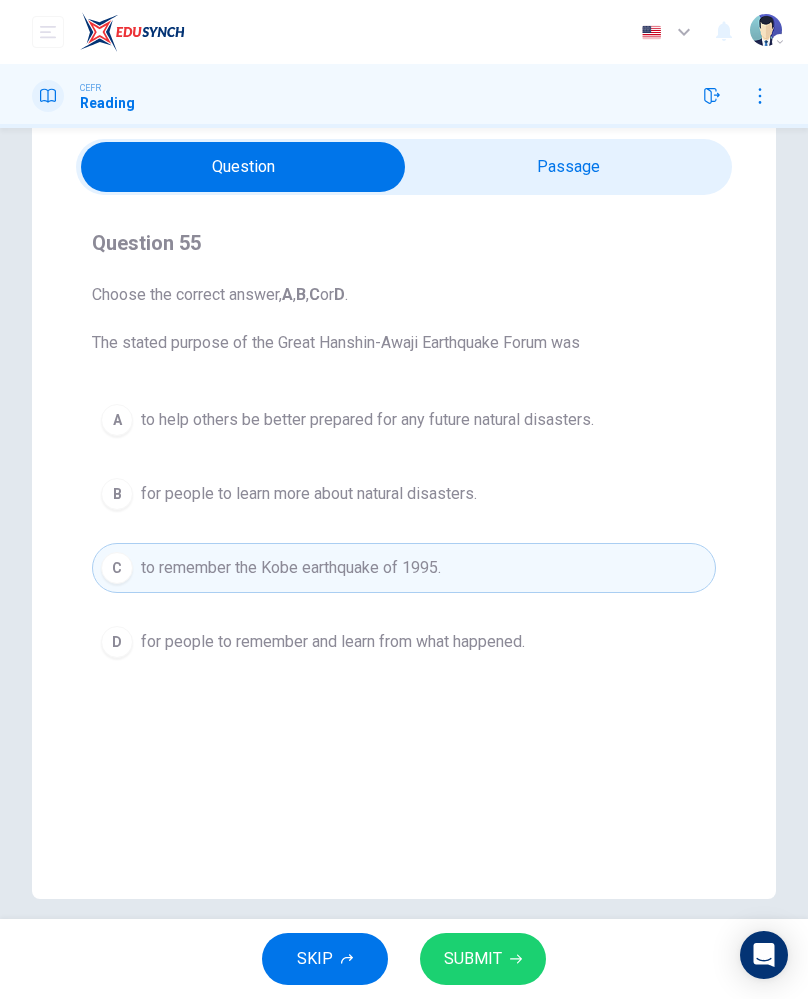 click on "for people to remember and learn from what happened." at bounding box center (333, 642) 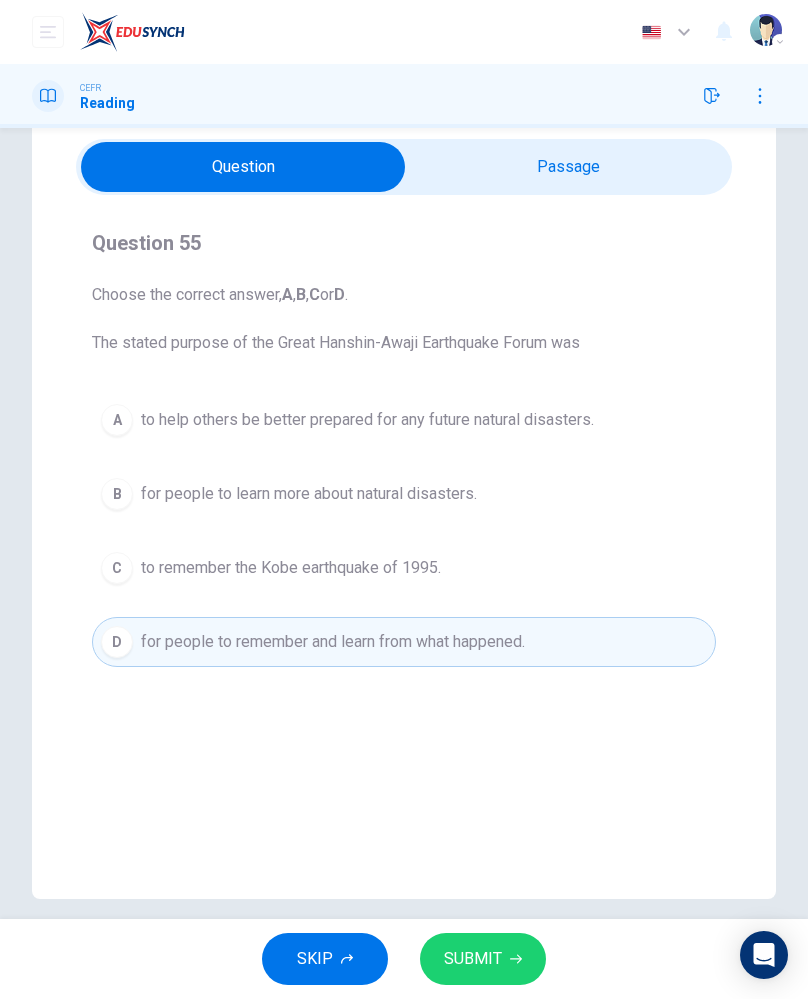 click 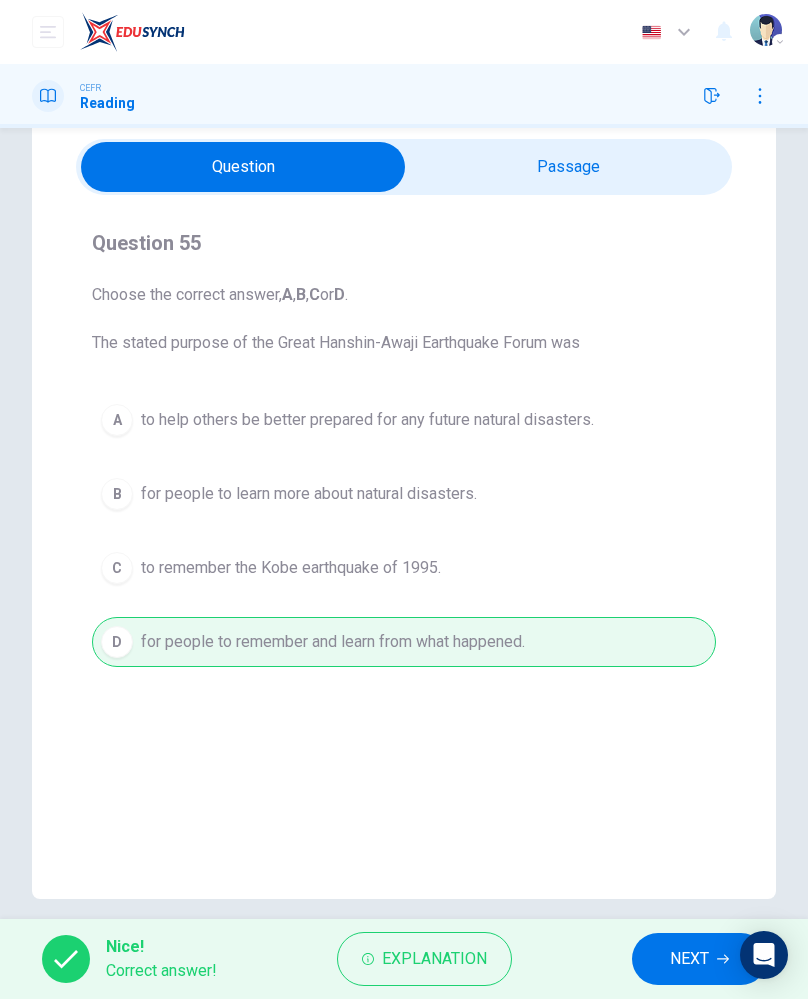 click on "NEXT" at bounding box center (689, 959) 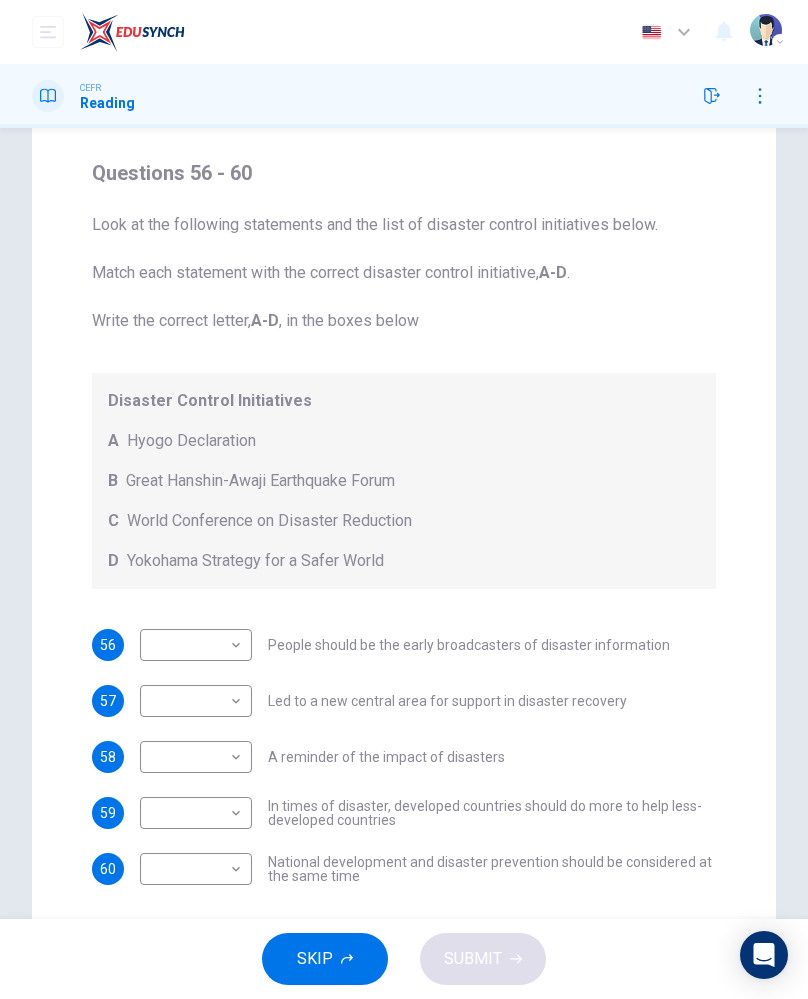 scroll, scrollTop: 144, scrollLeft: 0, axis: vertical 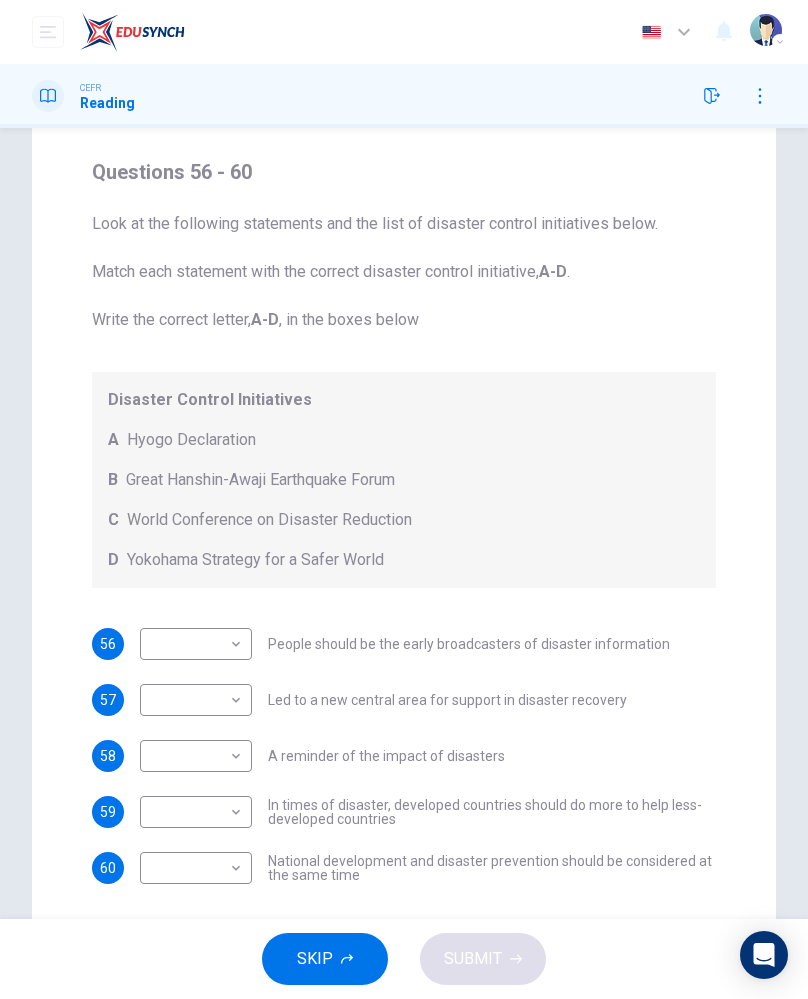 click on "Dashboard Practice Start a test Analysis English en ​ [PERSON_NAME] CEFR Reading Question Passage Questions 56 - 60 Look at the following statements and the list of disaster control initiatives below.
Match each statement with the correct disaster control initiative,  A-D .
Write the correct letter,  A-D , in the boxes below Disaster Control Initiatives A Hyogo Declaration B Great Hanshin-Awaji Earthquake Forum C World Conference on Disaster Reduction D Yokohama Strategy for a Safer World 56 ​ ​ People should be the early broadcasters of disaster information 57 ​ ​ Led to a new central area for support in disaster recovery 58 ​ ​ A reminder of the impact of disasters 59 ​ ​ In times of disaster, developed countries should do more to help less-developed countries 60 ​ ​ National development and disaster prevention should be considered at the same time Preparing for the Threat CLICK TO ZOOM Click to Zoom 1 2 3 4 5 6 SKIP SUBMIT
Dashboard Practice Start a test" at bounding box center (404, 499) 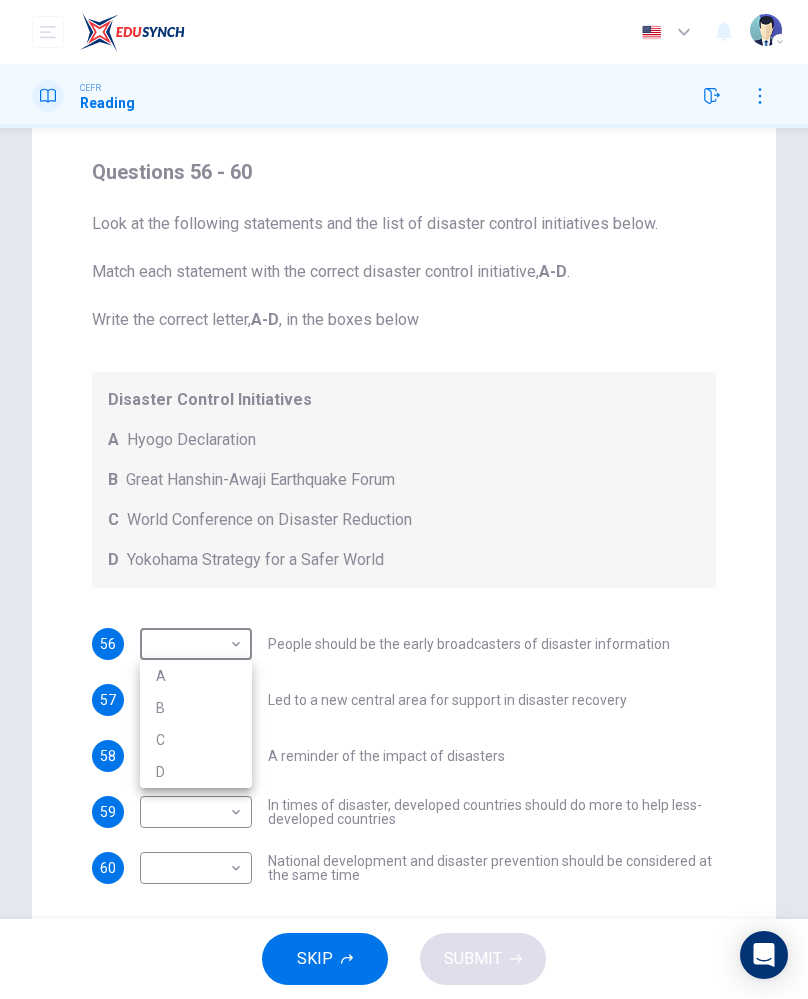 click at bounding box center [404, 499] 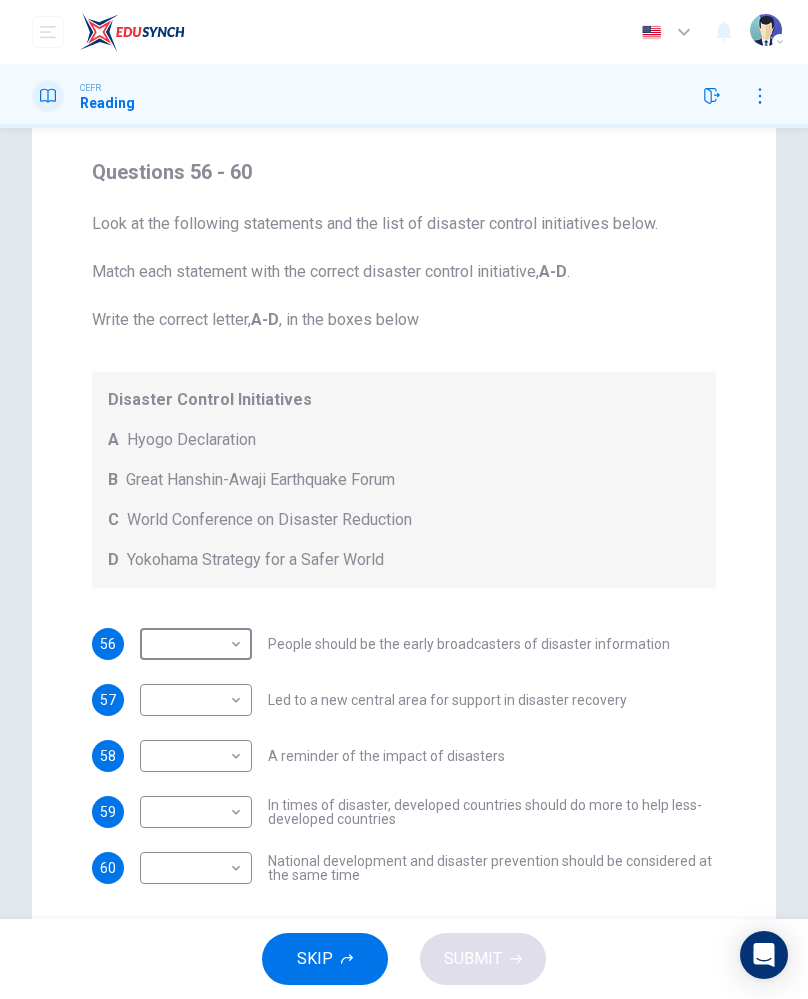 click on "Dashboard Practice Start a test Analysis English en ​ [PERSON_NAME] CEFR Reading Question Passage Questions 56 - 60 Look at the following statements and the list of disaster control initiatives below.
Match each statement with the correct disaster control initiative,  A-D .
Write the correct letter,  A-D , in the boxes below Disaster Control Initiatives A Hyogo Declaration B Great Hanshin-Awaji Earthquake Forum C World Conference on Disaster Reduction D Yokohama Strategy for a Safer World 56 ​ ​ People should be the early broadcasters of disaster information 57 ​ ​ Led to a new central area for support in disaster recovery 58 ​ ​ A reminder of the impact of disasters 59 ​ ​ In times of disaster, developed countries should do more to help less-developed countries 60 ​ ​ National development and disaster prevention should be considered at the same time Preparing for the Threat CLICK TO ZOOM Click to Zoom 1 2 3 4 5 6 SKIP SUBMIT
Dashboard Practice Start a test" at bounding box center [404, 499] 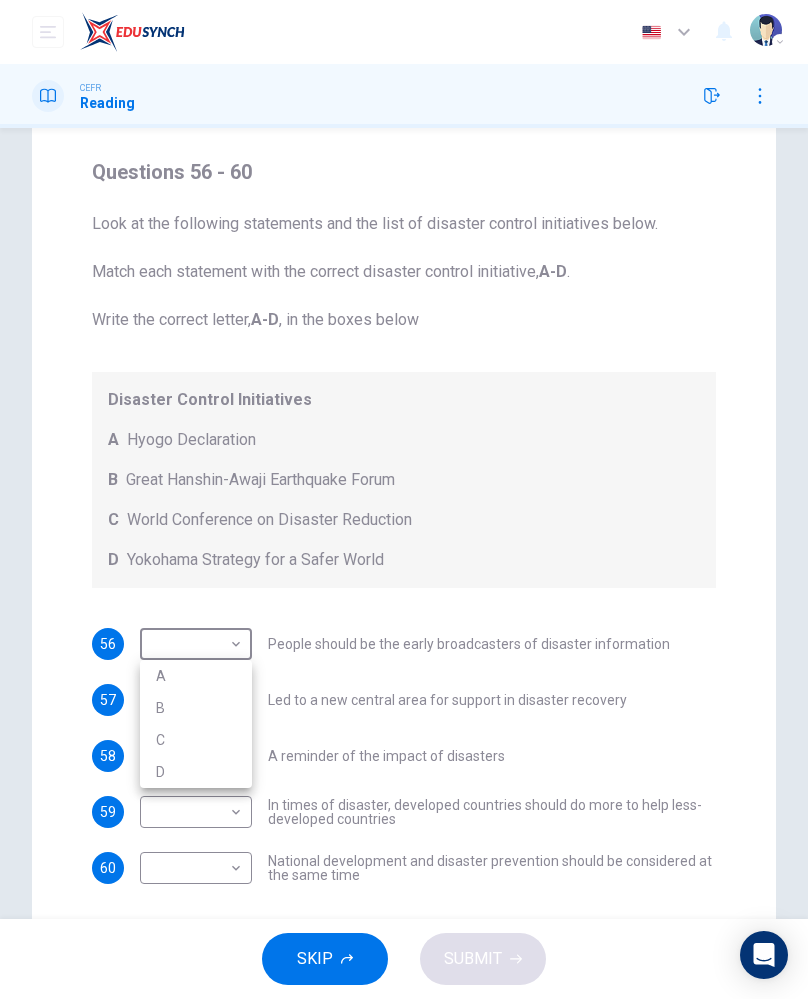 click on "C" at bounding box center [196, 740] 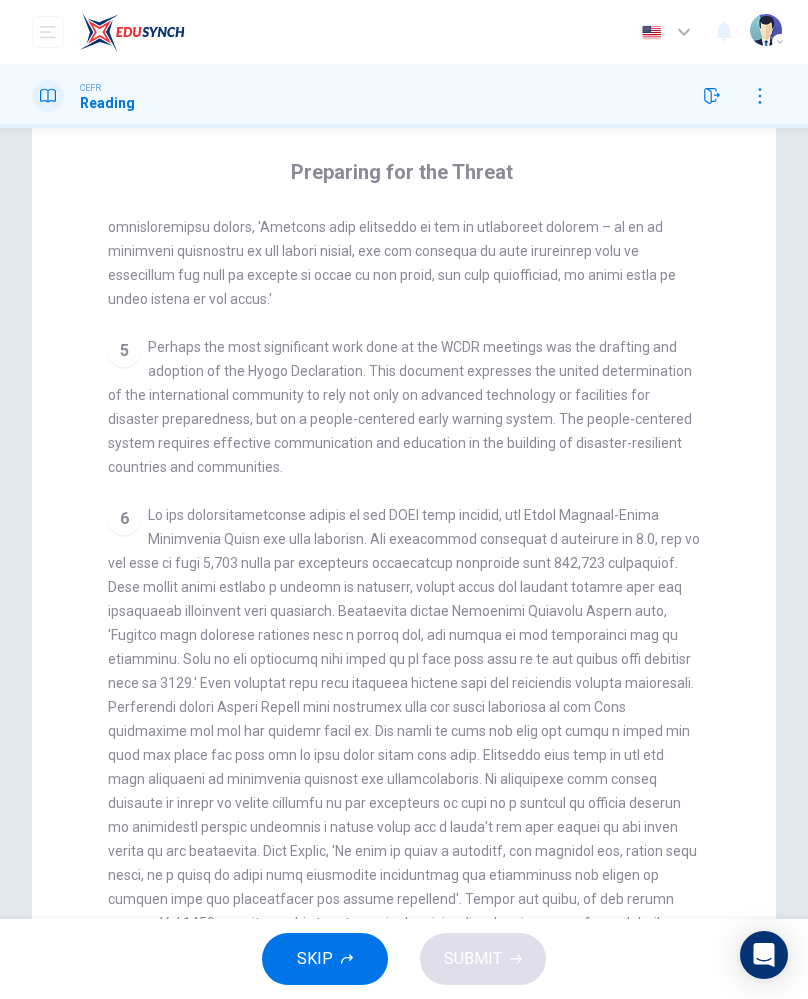 scroll, scrollTop: 1276, scrollLeft: 0, axis: vertical 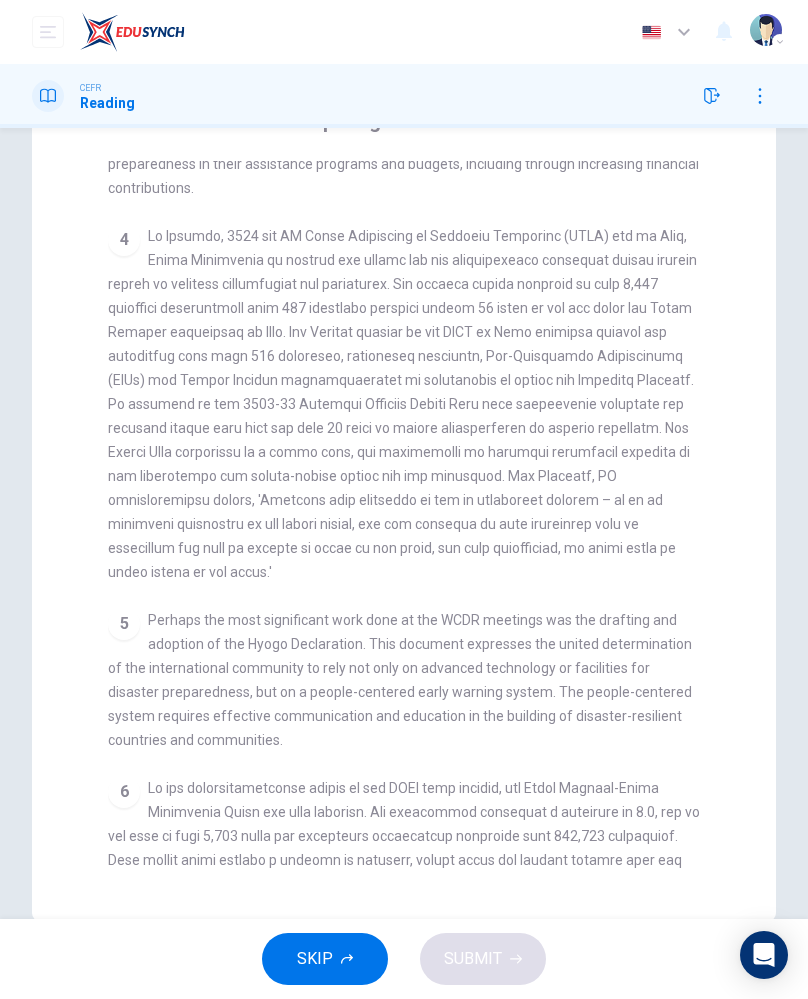 checkbox on "false" 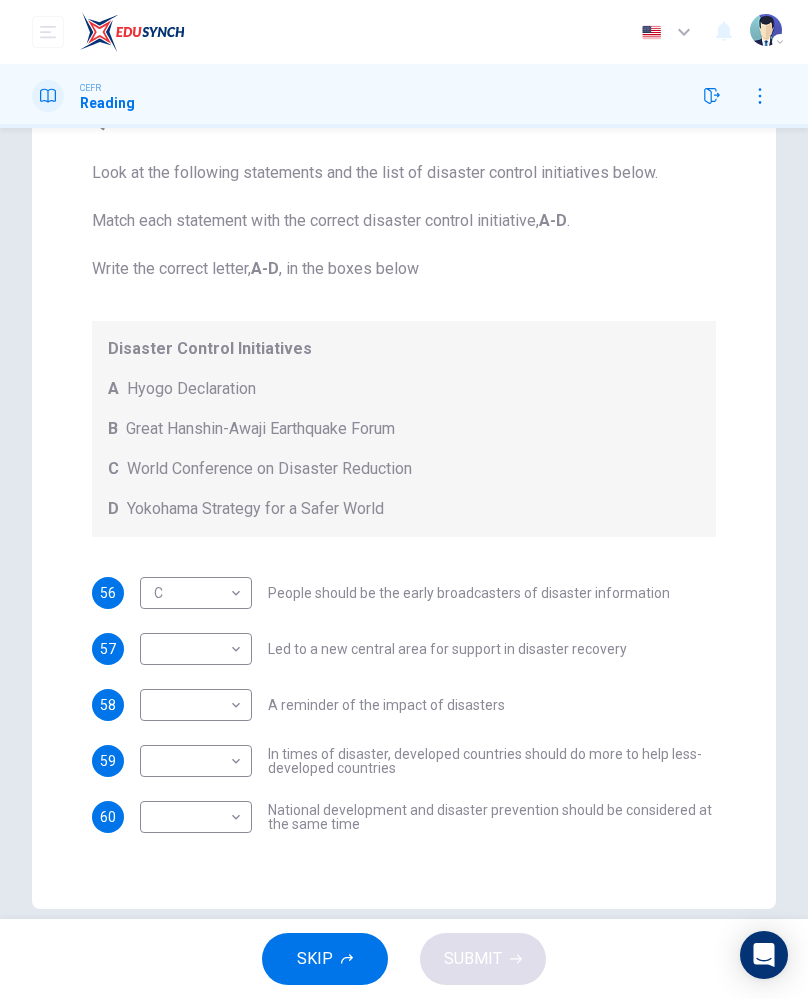 click on "Dashboard Practice Start a test Analysis English en ​ [PERSON_NAME] CEFR Reading Question Passage Questions 56 - 60 Look at the following statements and the list of disaster control initiatives below.
Match each statement with the correct disaster control initiative,  A-D .
Write the correct letter,  A-D , in the boxes below Disaster Control Initiatives A Hyogo Declaration B Great Hanshin-Awaji Earthquake Forum C World Conference on Disaster Reduction D Yokohama Strategy for a Safer World 56 C C ​ People should be the early broadcasters of disaster information 57 ​ ​ Led to a new central area for support in disaster recovery 58 ​ ​ A reminder of the impact of disasters 59 ​ ​ In times of disaster, developed countries should do more to help less-developed countries 60 ​ ​ National development and disaster prevention should be considered at the same time Preparing for the Threat CLICK TO ZOOM Click to Zoom 1 2 3 4 5 6 SKIP SUBMIT
Dashboard Practice Start a test" at bounding box center (404, 499) 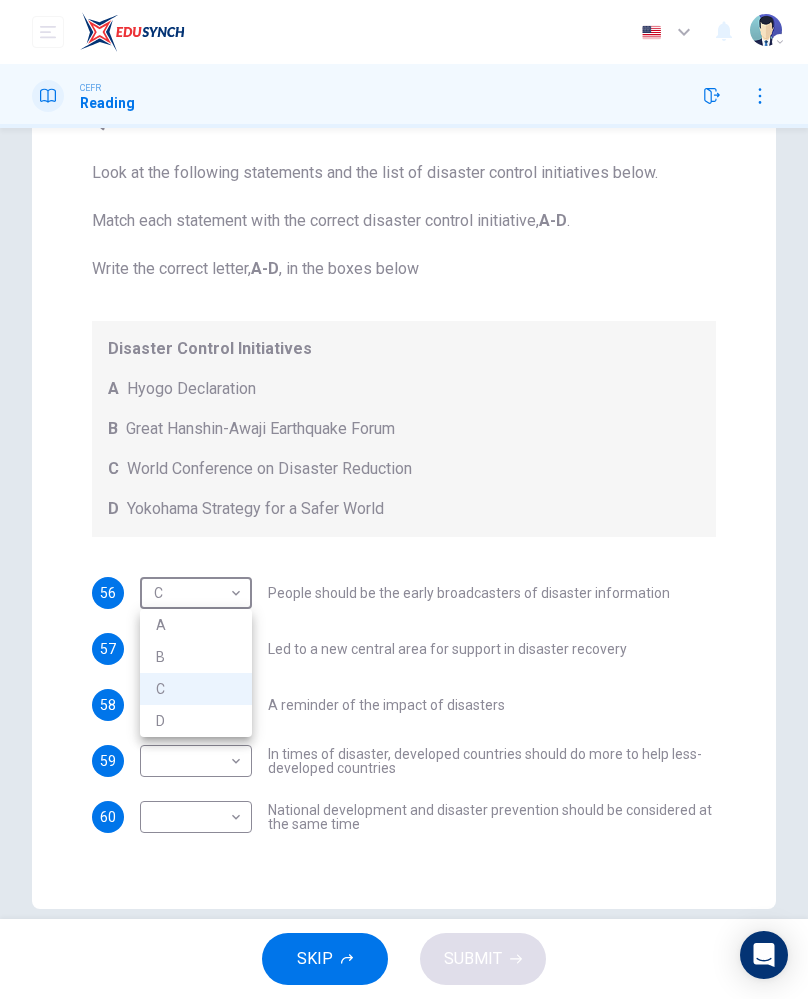 click on "A" at bounding box center [196, 625] 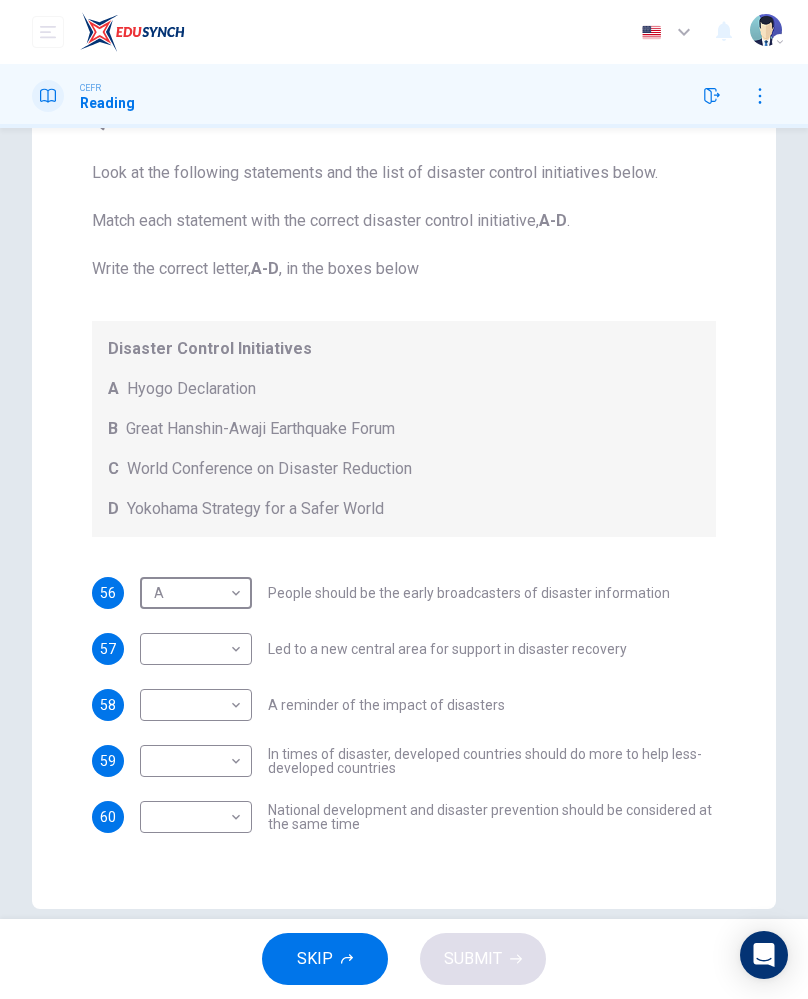 click on "Dashboard Practice Start a test Analysis English en ​ [PERSON_NAME] CEFR Reading Question Passage Questions 56 - 60 Look at the following statements and the list of disaster control initiatives below.
Match each statement with the correct disaster control initiative,  A-D .
Write the correct letter,  A-D , in the boxes below Disaster Control Initiatives A Hyogo Declaration B Great Hanshin-Awaji Earthquake Forum C World Conference on Disaster Reduction D Yokohama Strategy for a Safer World 56 A A ​ People should be the early broadcasters of disaster information 57 ​ ​ Led to a new central area for support in disaster recovery 58 ​ ​ A reminder of the impact of disasters 59 ​ ​ In times of disaster, developed countries should do more to help less-developed countries 60 ​ ​ National development and disaster prevention should be considered at the same time Preparing for the Threat CLICK TO ZOOM Click to Zoom 1 2 3 4 5 6 SKIP SUBMIT
Dashboard Practice Start a test" at bounding box center [404, 499] 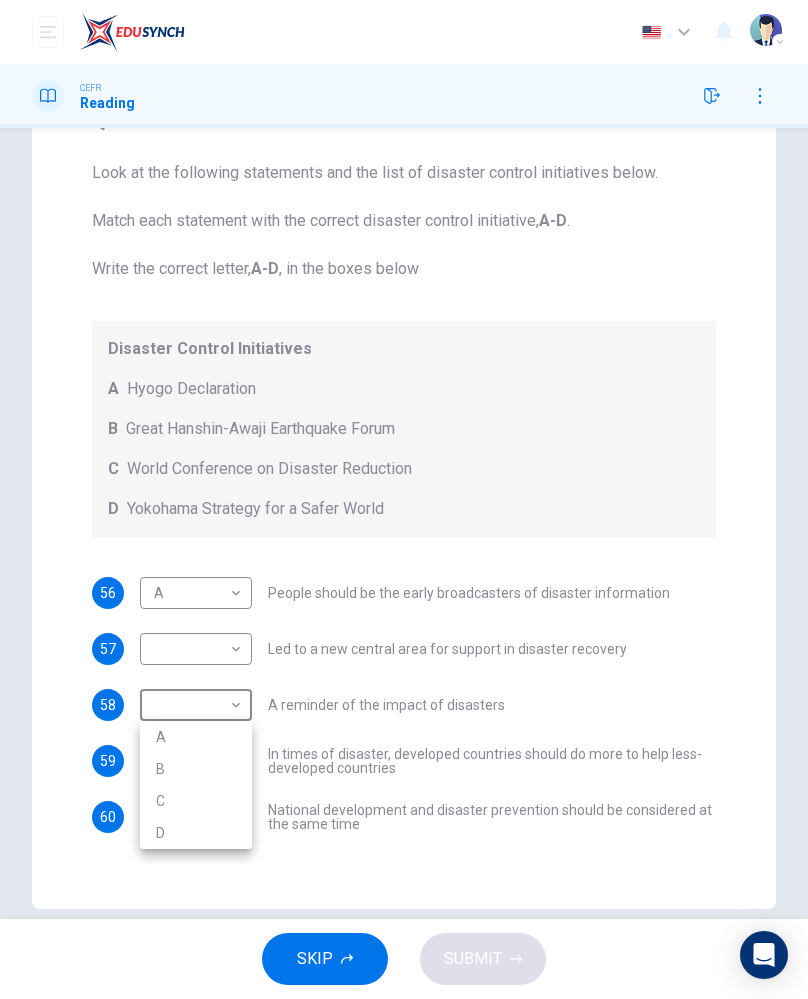 click on "B" at bounding box center (196, 769) 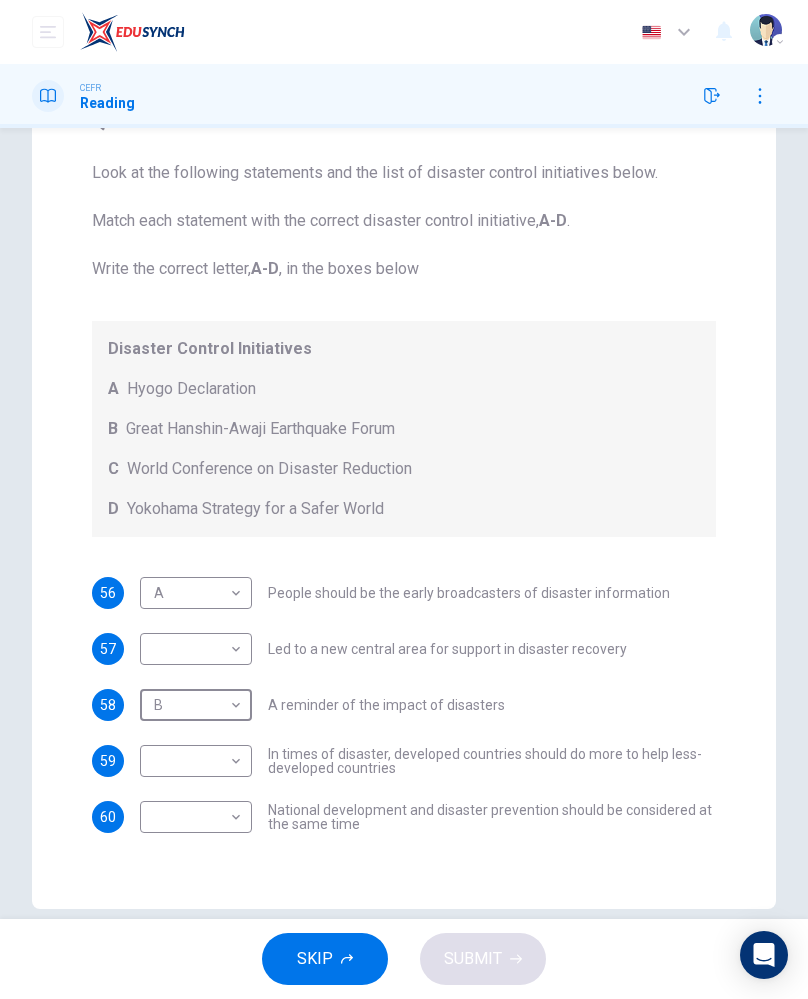 click on "Dashboard Practice Start a test Analysis English en ​ [PERSON_NAME] CEFR Reading Question Passage Questions 56 - 60 Look at the following statements and the list of disaster control initiatives below.
Match each statement with the correct disaster control initiative,  A-D .
Write the correct letter,  A-D , in the boxes below Disaster Control Initiatives A Hyogo Declaration B Great Hanshin-Awaji Earthquake Forum C World Conference on Disaster Reduction D Yokohama Strategy for a Safer World 56 A A ​ People should be the early broadcasters of disaster information 57 ​ ​ Led to a new central area for support in disaster recovery 58 B B ​ A reminder of the impact of disasters 59 ​ ​ In times of disaster, developed countries should do more to help less-developed countries 60 ​ ​ National development and disaster prevention should be considered at the same time Preparing for the Threat CLICK TO ZOOM Click to Zoom 1 2 3 4 5 6 SKIP SUBMIT
Dashboard Practice Start a test" at bounding box center (404, 499) 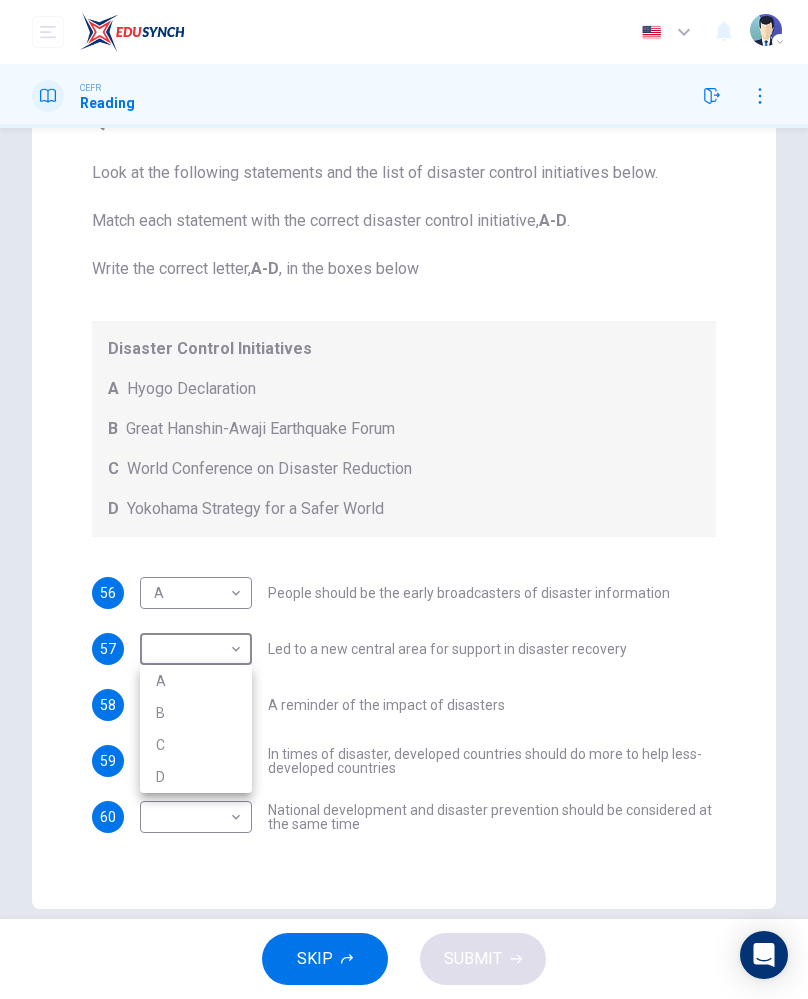 click on "B" at bounding box center [196, 713] 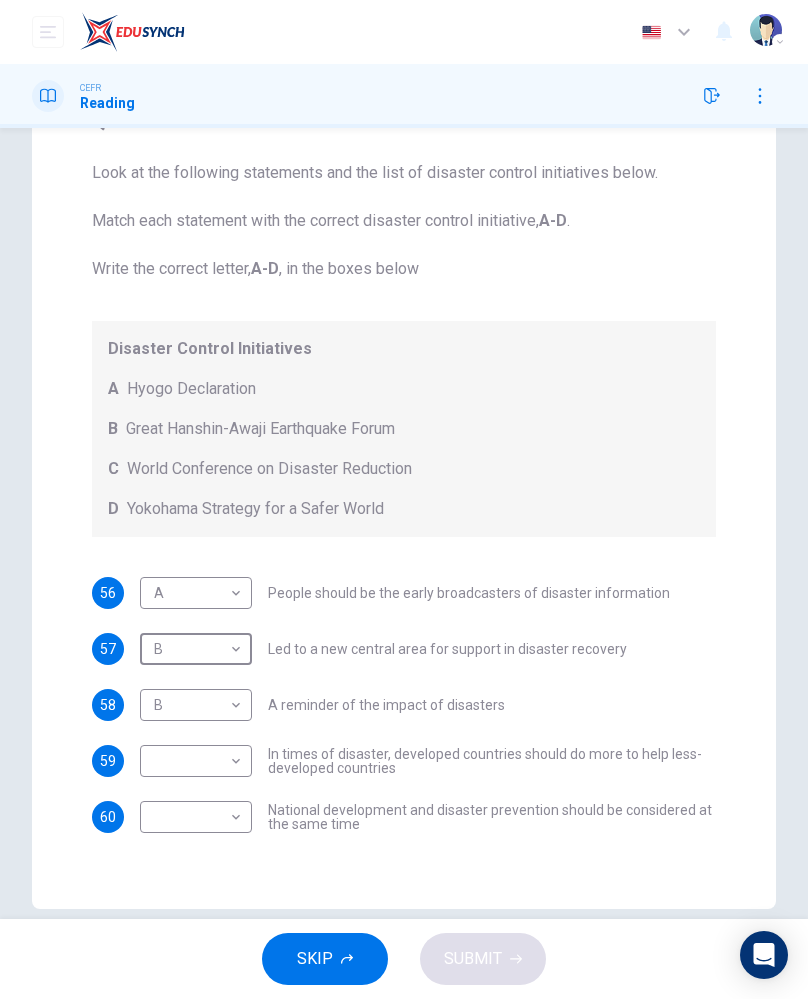 type on "B" 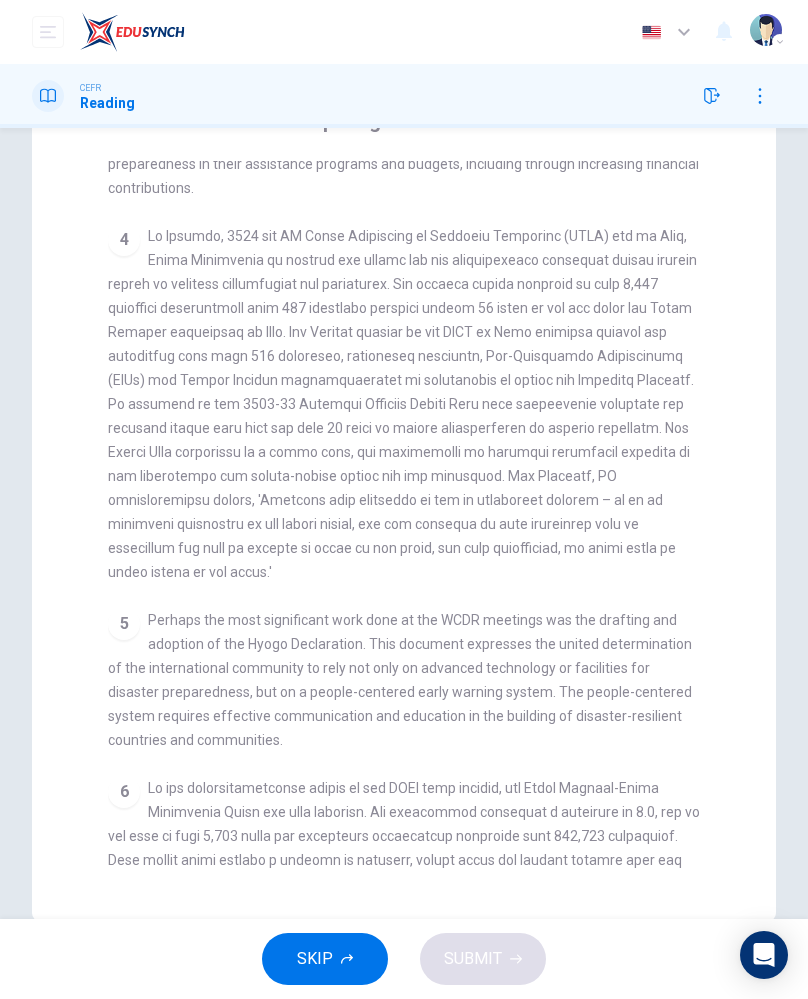 scroll, scrollTop: 1276, scrollLeft: 0, axis: vertical 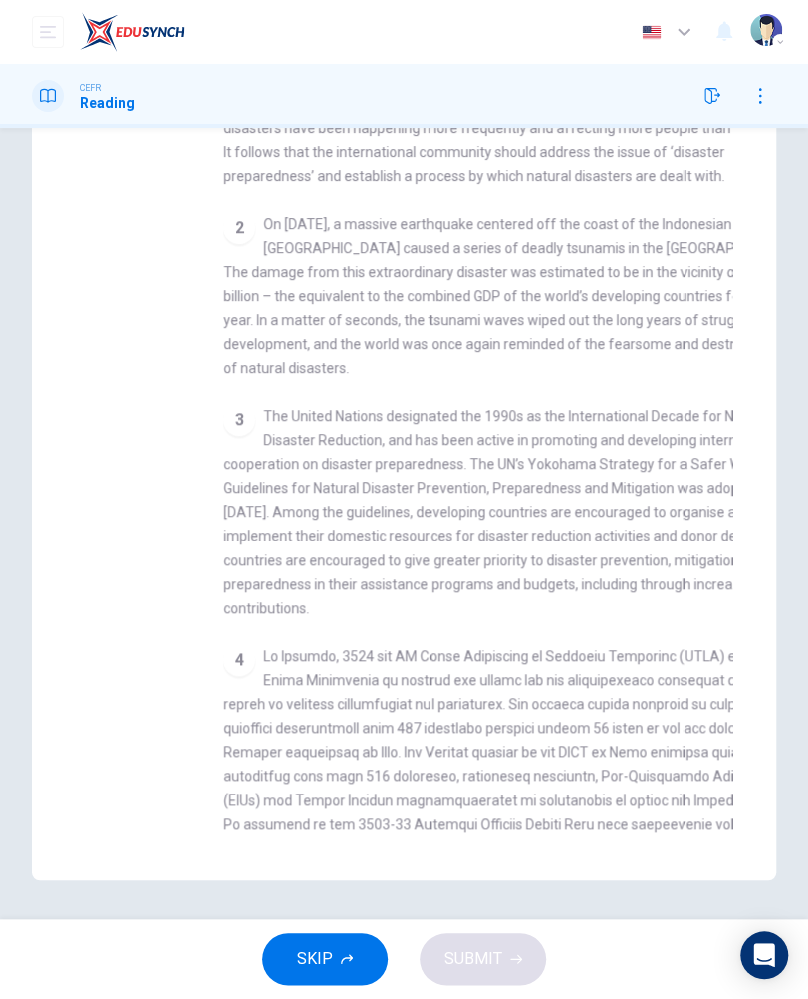 checkbox on "false" 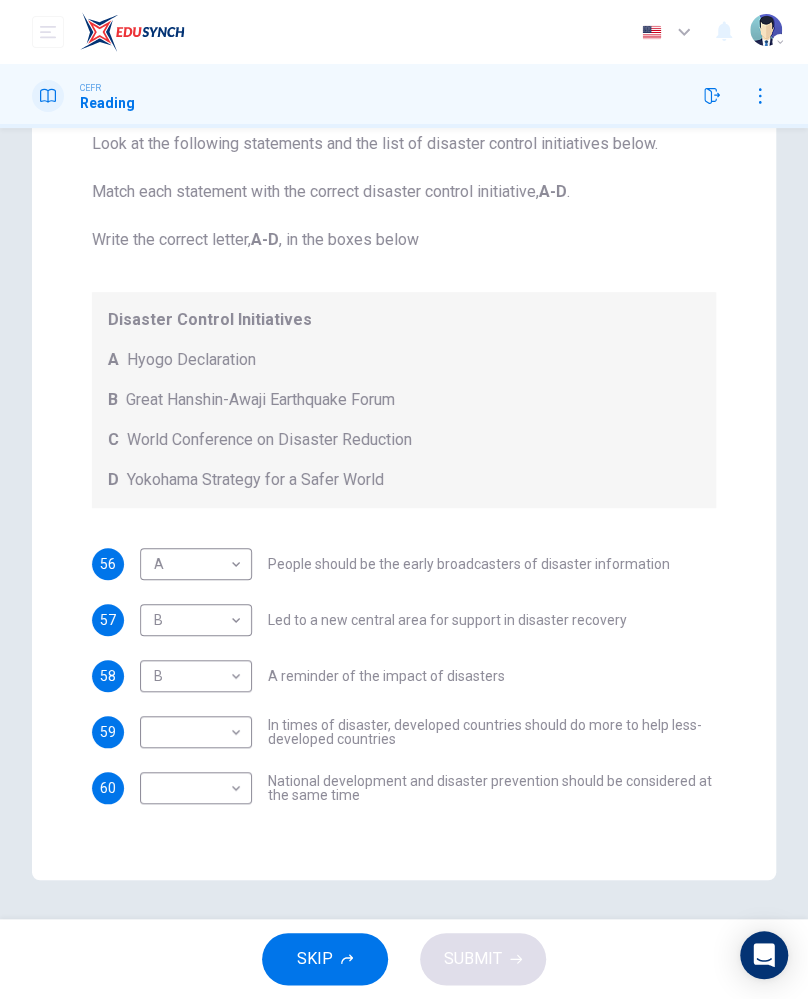 click on "Dashboard Practice Start a test Analysis English en ​ [PERSON_NAME] CEFR Reading Question Passage Questions 56 - 60 Look at the following statements and the list of disaster control initiatives below.
Match each statement with the correct disaster control initiative,  A-D .
Write the correct letter,  A-D , in the boxes below Disaster Control Initiatives A Hyogo Declaration B Great Hanshin-Awaji Earthquake Forum C World Conference on Disaster Reduction D Yokohama Strategy for a Safer World 56 A A ​ People should be the early broadcasters of disaster information 57 B B ​ Led to a new central area for support in disaster recovery 58 B B ​ A reminder of the impact of disasters 59 ​ ​ In times of disaster, developed countries should do more to help less-developed countries 60 ​ ​ National development and disaster prevention should be considered at the same time Preparing for the Threat CLICK TO ZOOM Click to Zoom 1 2 3 4 5 6 SKIP SUBMIT
Dashboard Practice Start a test" at bounding box center [404, 499] 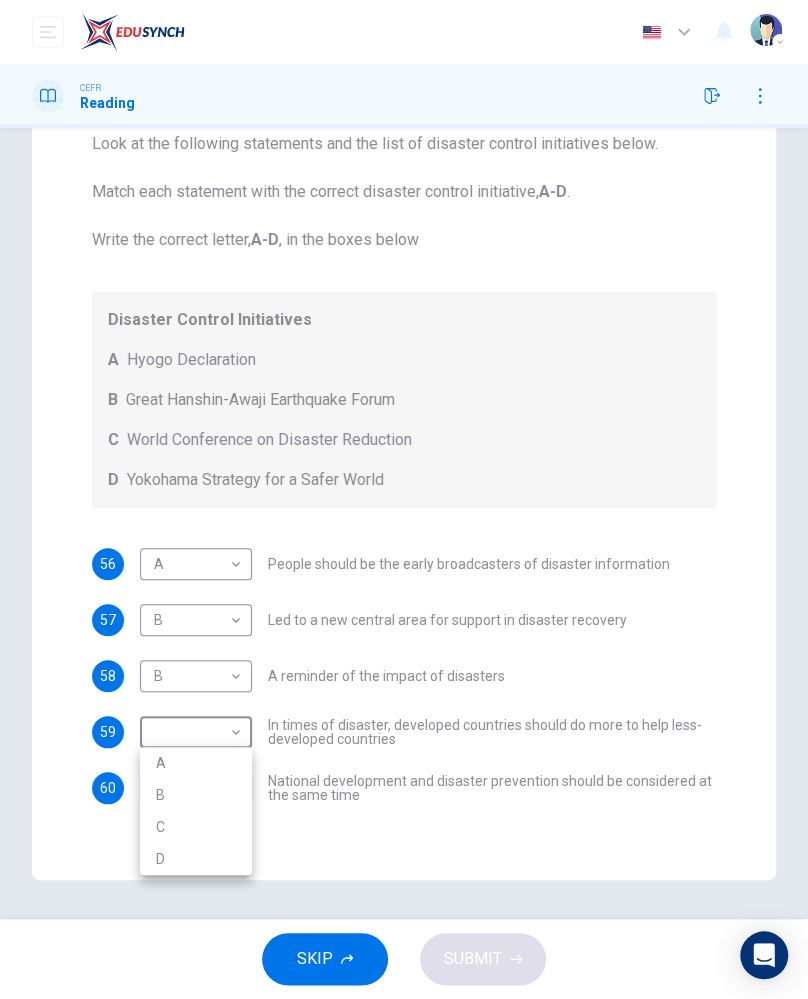 click on "D" at bounding box center [196, 859] 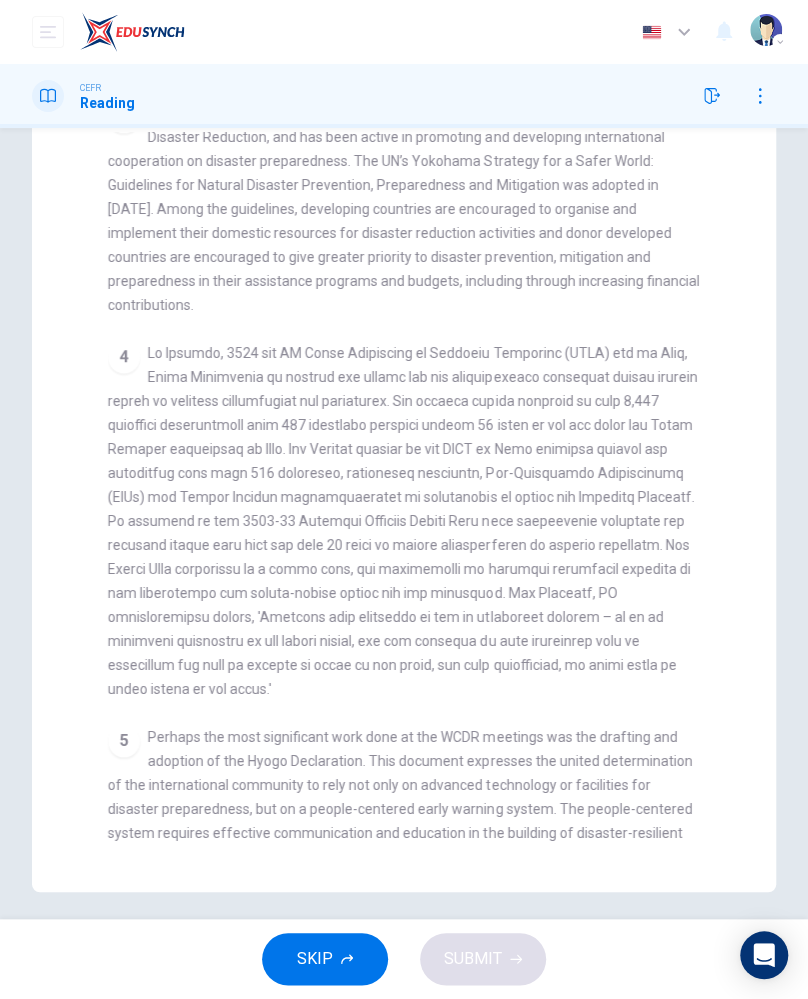scroll, scrollTop: 799, scrollLeft: 0, axis: vertical 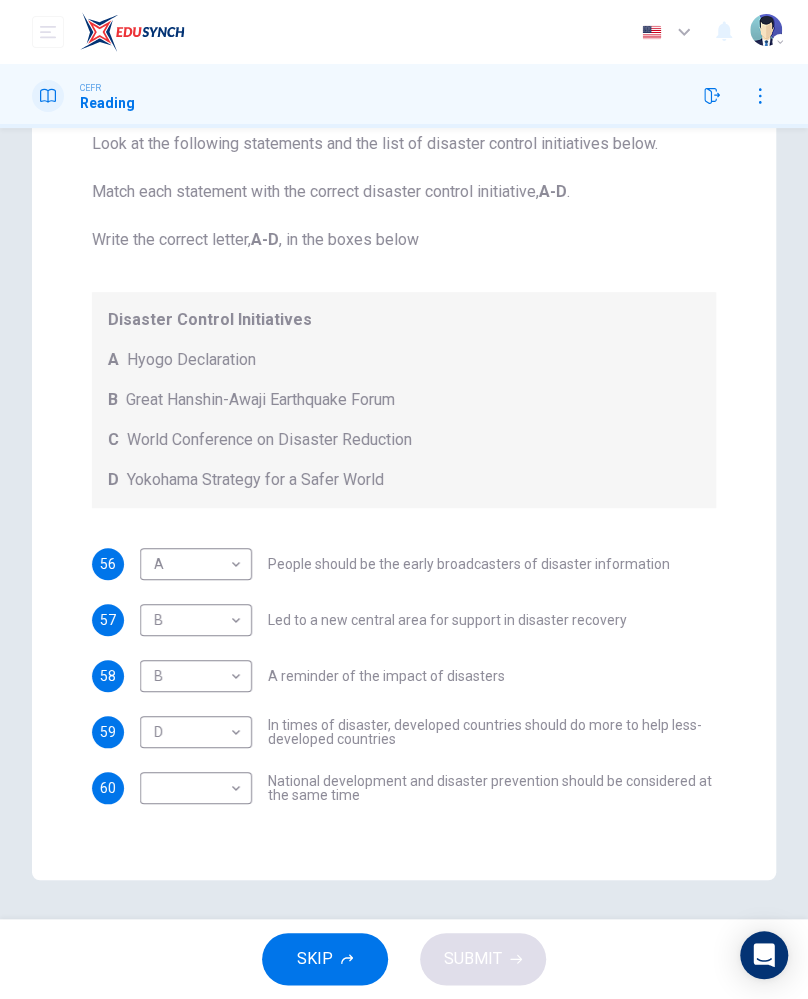 click on "Dashboard Practice Start a test Analysis English en ​ [PERSON_NAME] CEFR Reading Question Passage Questions 56 - 60 Look at the following statements and the list of disaster control initiatives below.
Match each statement with the correct disaster control initiative,  A-D .
Write the correct letter,  A-D , in the boxes below Disaster Control Initiatives A Hyogo Declaration B Great Hanshin-Awaji Earthquake Forum C World Conference on Disaster Reduction D Yokohama Strategy for a Safer World 56 A A ​ People should be the early broadcasters of disaster information 57 B B ​ Led to a new central area for support in disaster recovery 58 B B ​ A reminder of the impact of disasters 59 D D ​ In times of disaster, developed countries should do more to help less-developed countries 60 ​ ​ National development and disaster prevention should be considered at the same time Preparing for the Threat CLICK TO ZOOM Click to Zoom 1 2 3 4 5 6 SKIP SUBMIT
Dashboard Practice Start a test" at bounding box center (404, 499) 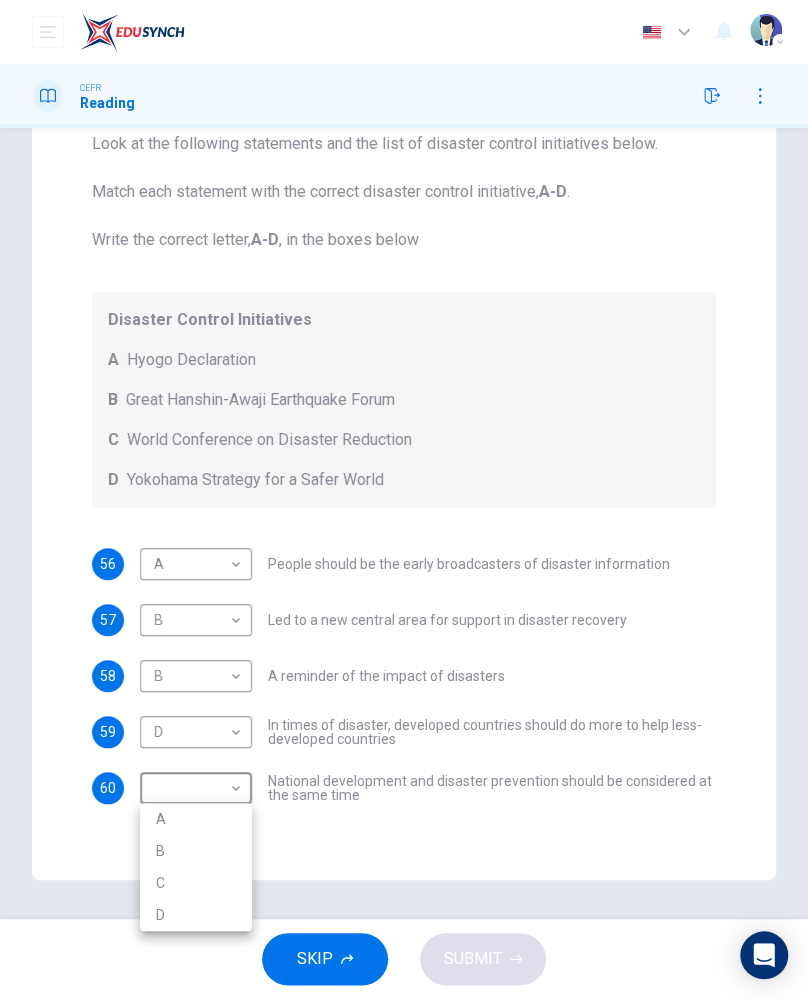 click at bounding box center [404, 499] 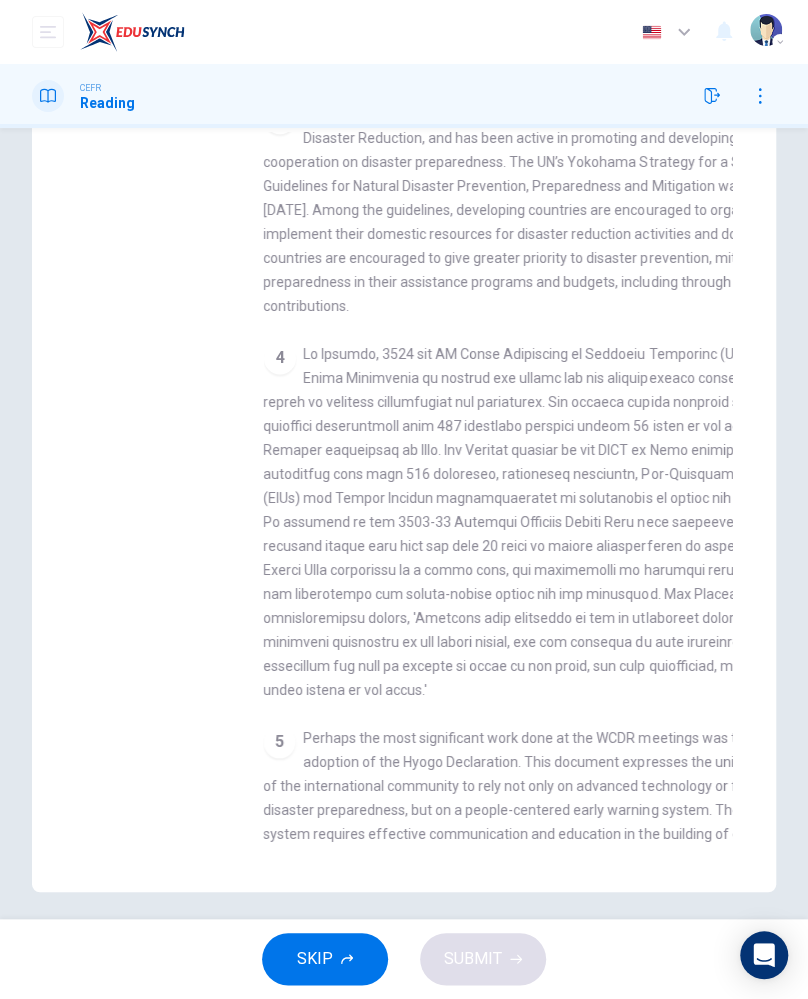 checkbox on "false" 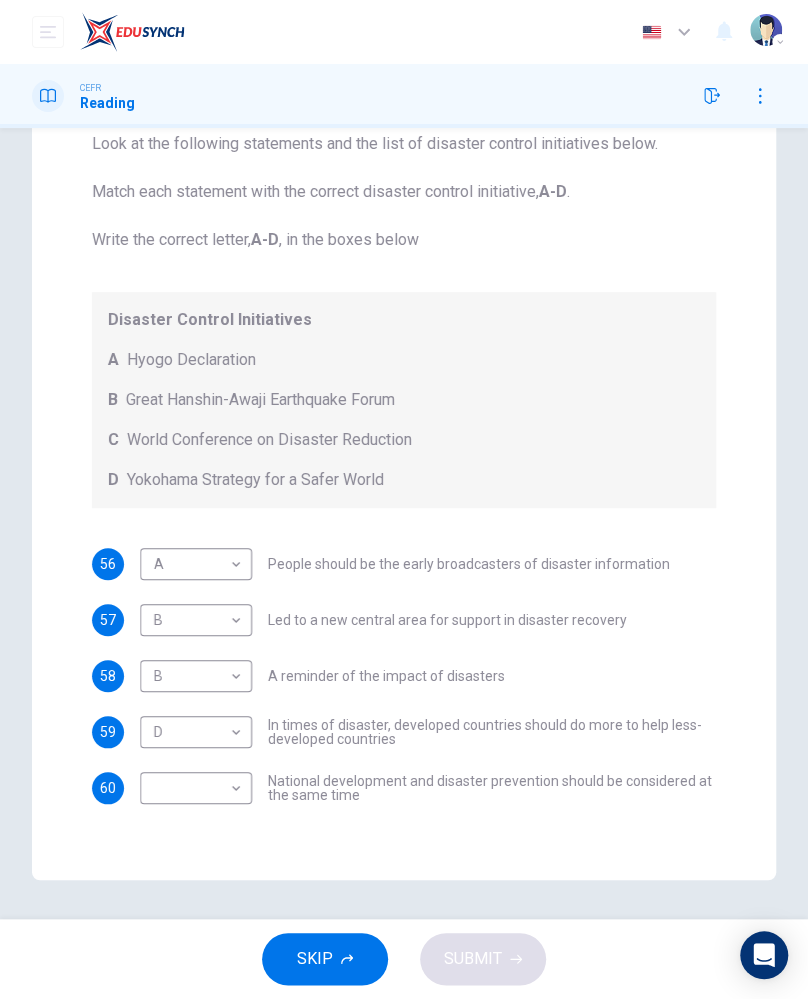 click on "Dashboard Practice Start a test Analysis English en ​ [PERSON_NAME] CEFR Reading Question Passage Questions 56 - 60 Look at the following statements and the list of disaster control initiatives below.
Match each statement with the correct disaster control initiative,  A-D .
Write the correct letter,  A-D , in the boxes below Disaster Control Initiatives A Hyogo Declaration B Great Hanshin-Awaji Earthquake Forum C World Conference on Disaster Reduction D Yokohama Strategy for a Safer World 56 A A ​ People should be the early broadcasters of disaster information 57 B B ​ Led to a new central area for support in disaster recovery 58 B B ​ A reminder of the impact of disasters 59 D D ​ In times of disaster, developed countries should do more to help less-developed countries 60 ​ ​ National development and disaster prevention should be considered at the same time Preparing for the Threat CLICK TO ZOOM Click to Zoom 1 2 3 4 5 6 SKIP SUBMIT
Dashboard Practice Start a test" at bounding box center (404, 499) 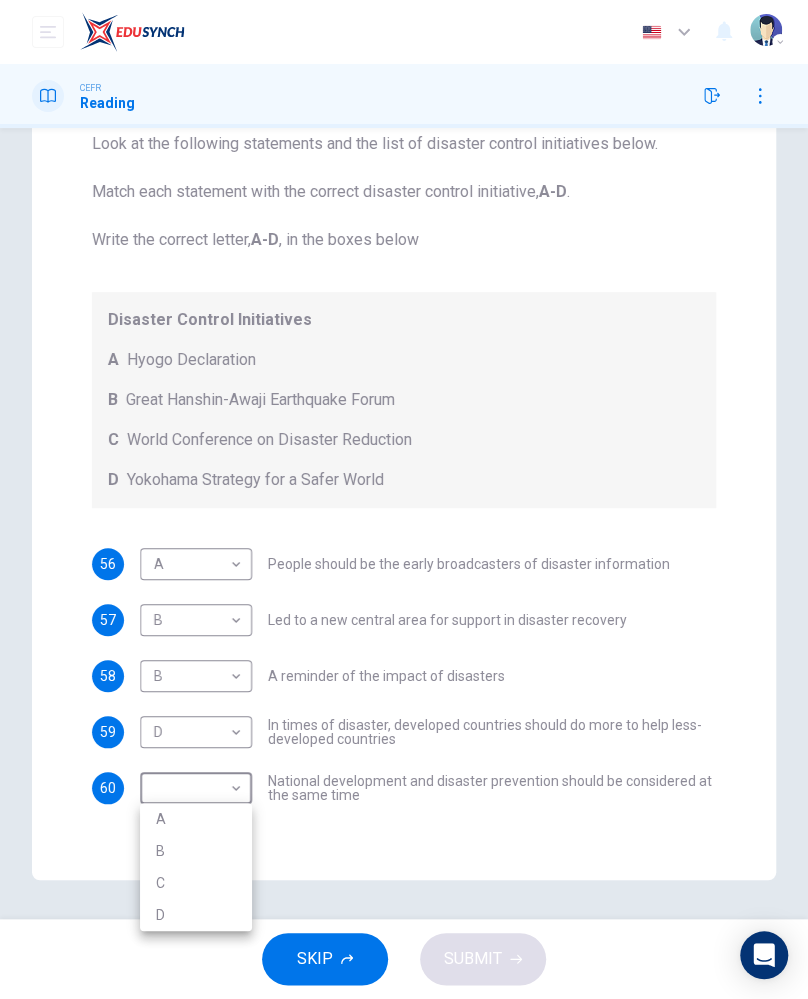 click on "C" at bounding box center (196, 883) 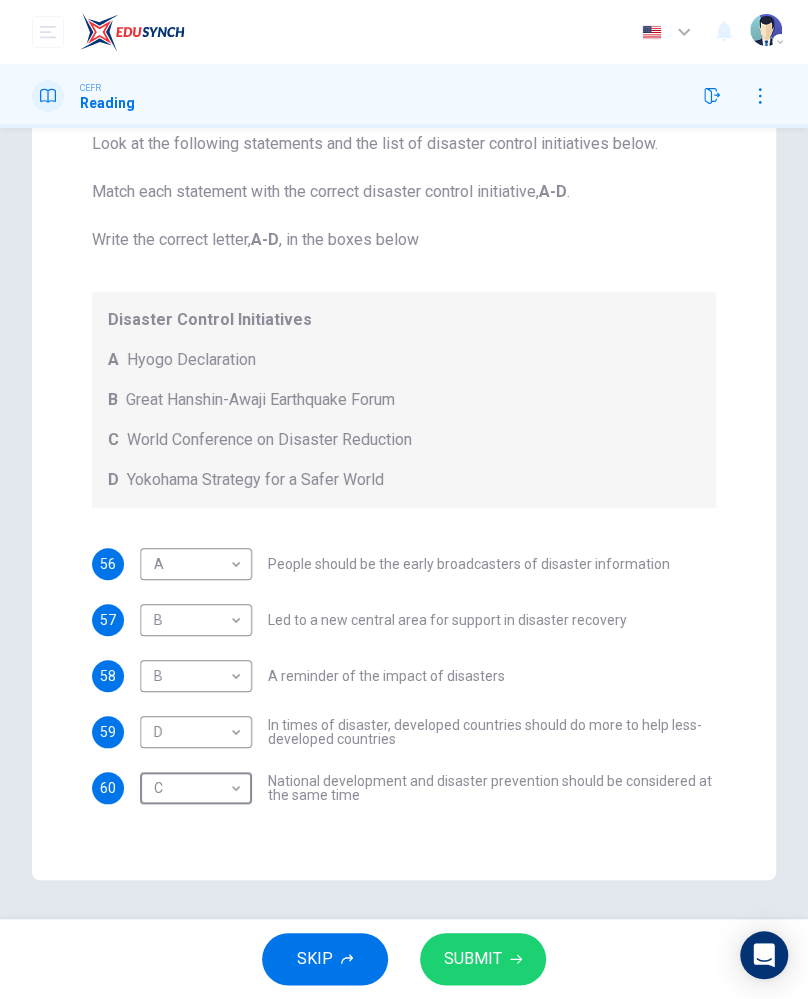 click 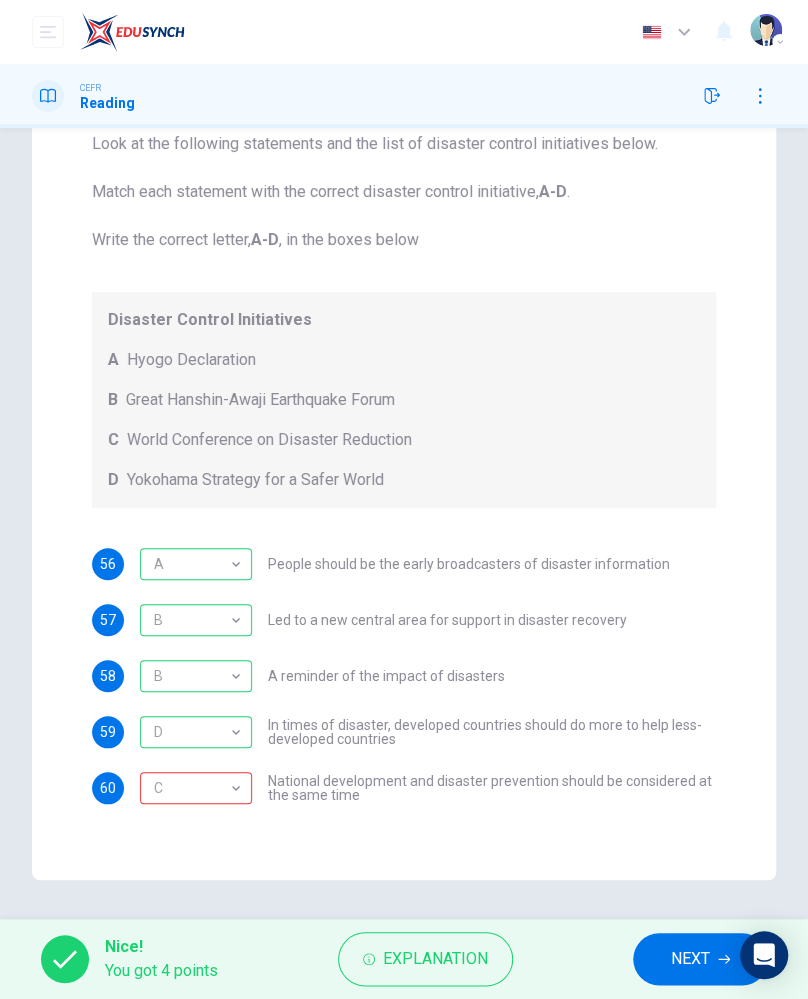 click on "Explanation" at bounding box center [435, 959] 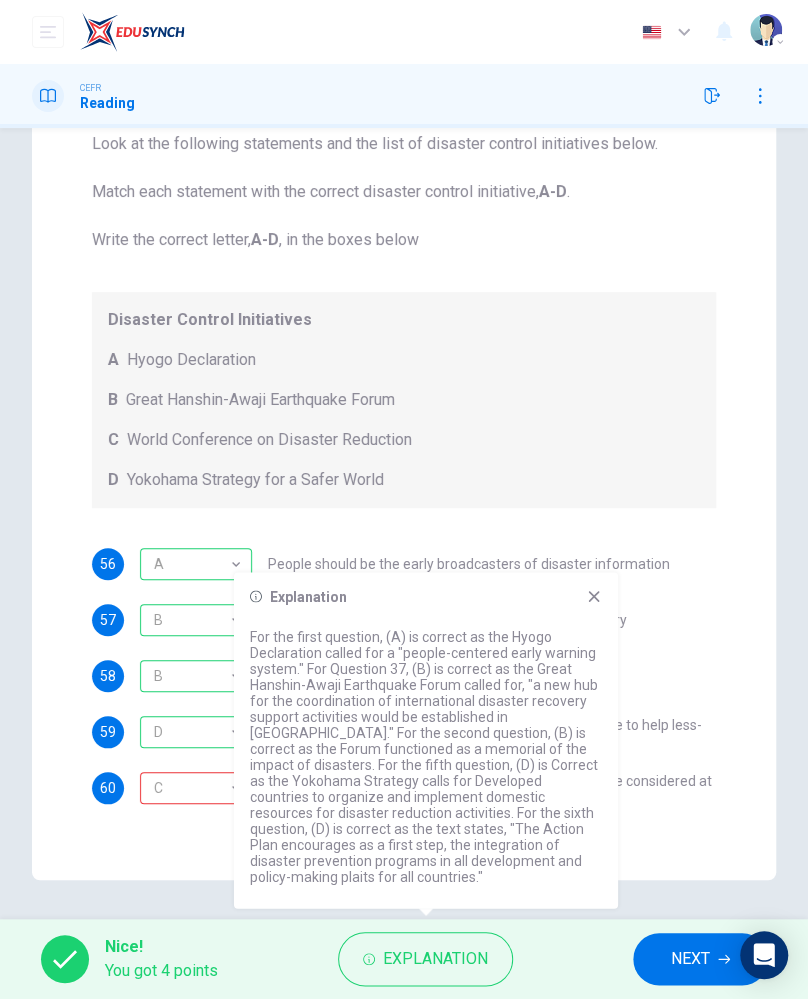 click 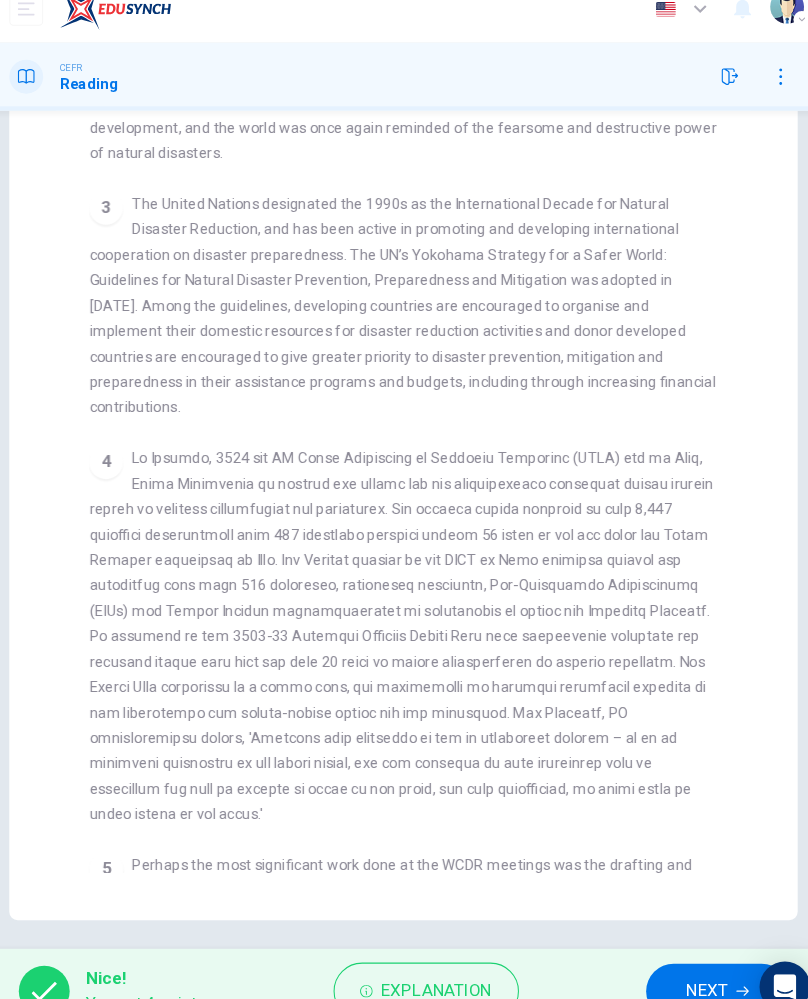 scroll, scrollTop: 684, scrollLeft: 0, axis: vertical 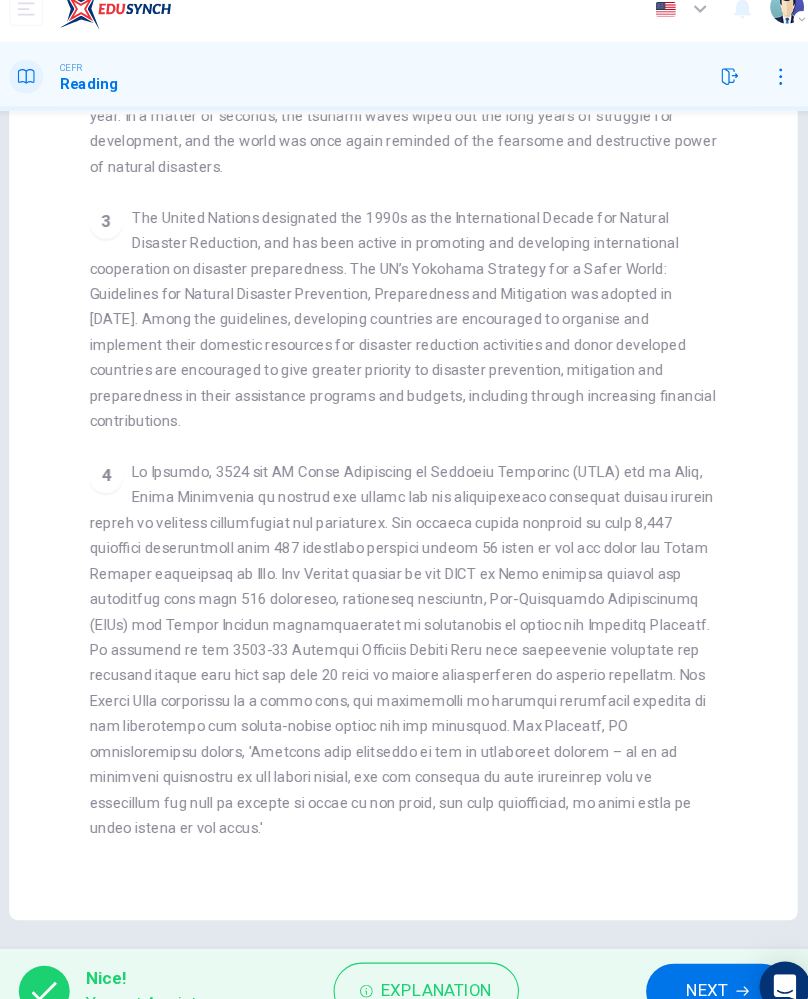 click at bounding box center [402, 637] 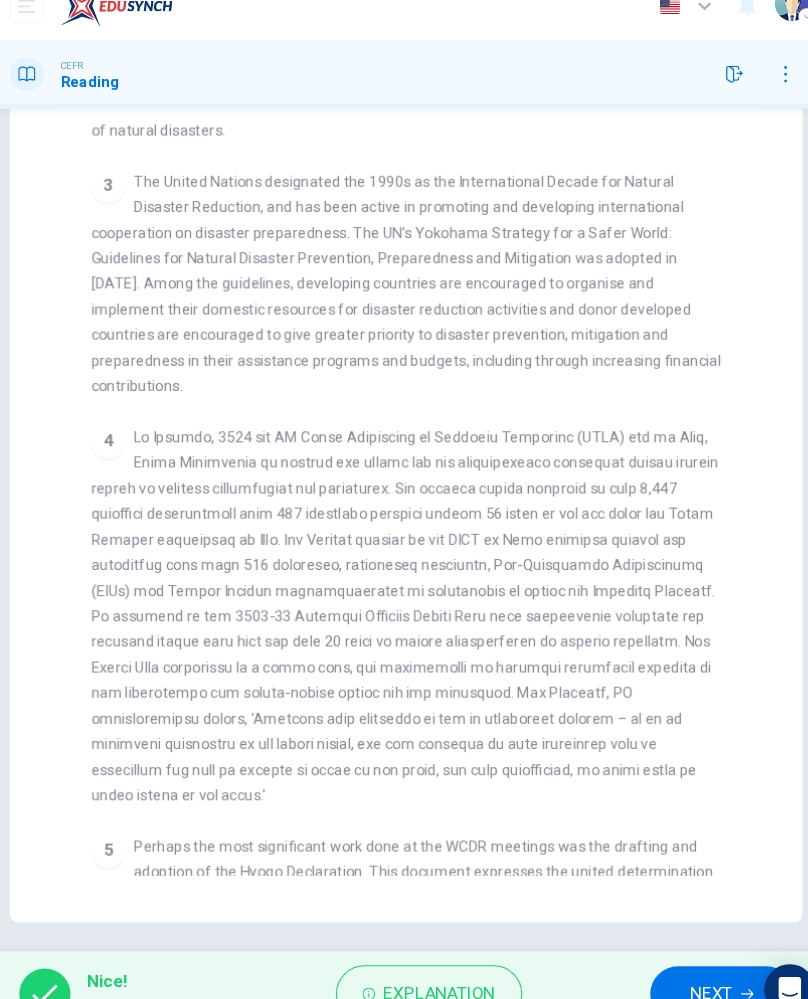 scroll, scrollTop: 715, scrollLeft: 0, axis: vertical 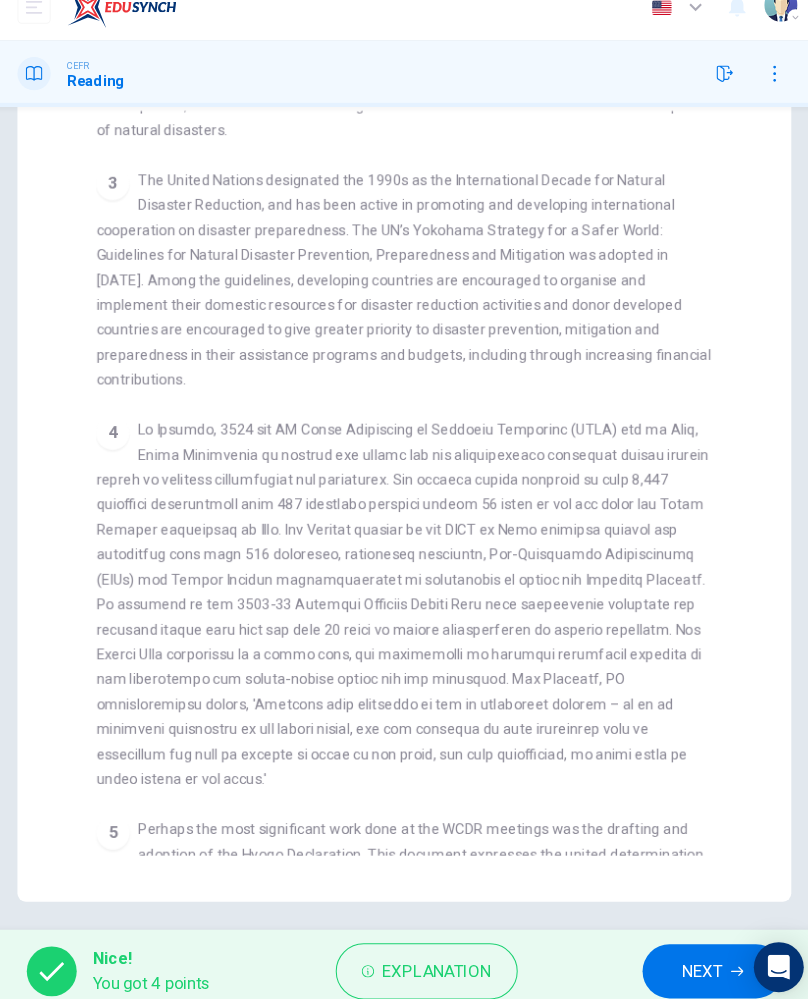 checkbox on "false" 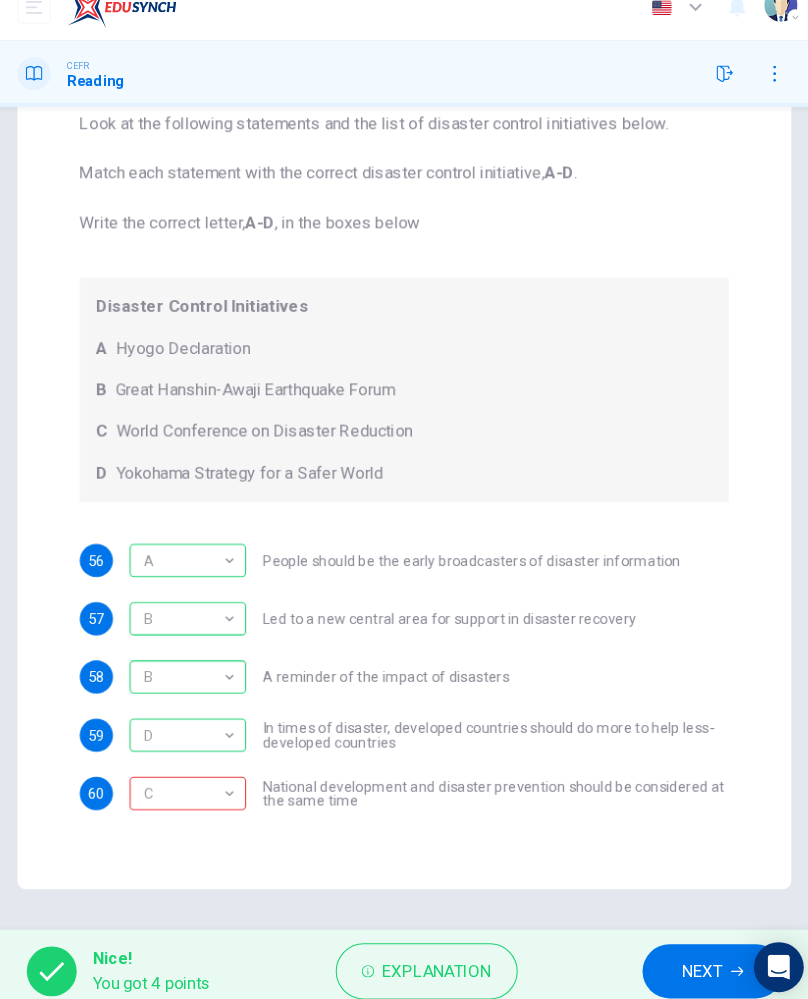 click on "Explanation" at bounding box center (435, 959) 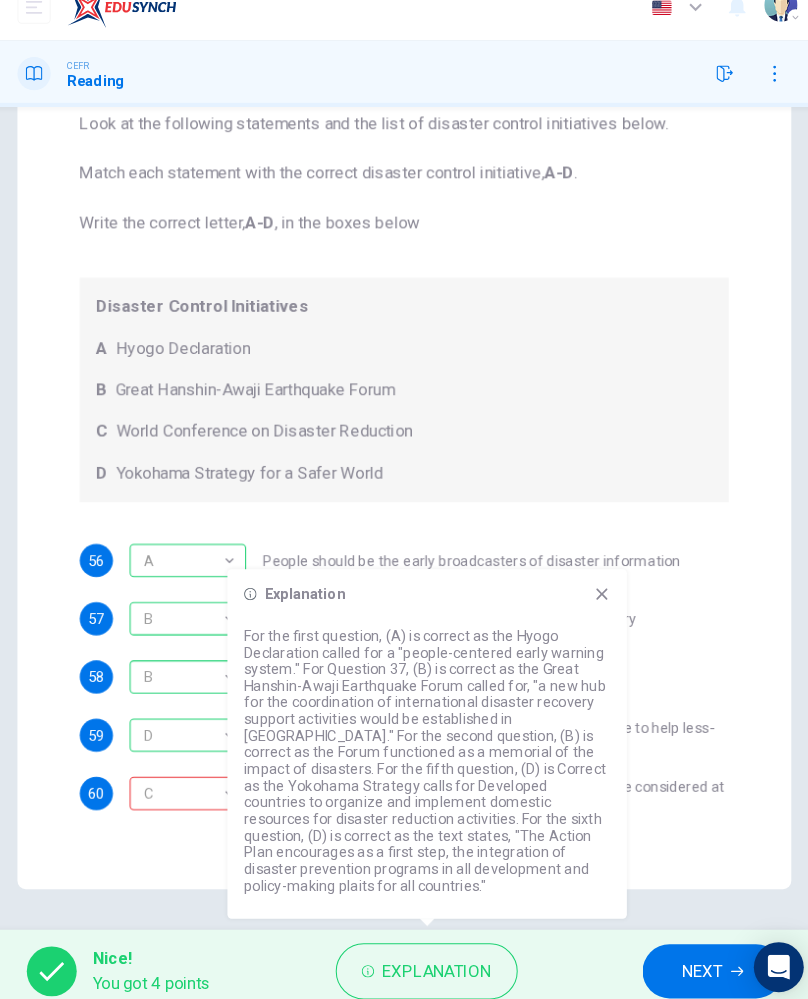 click on "Explanation" at bounding box center [435, 959] 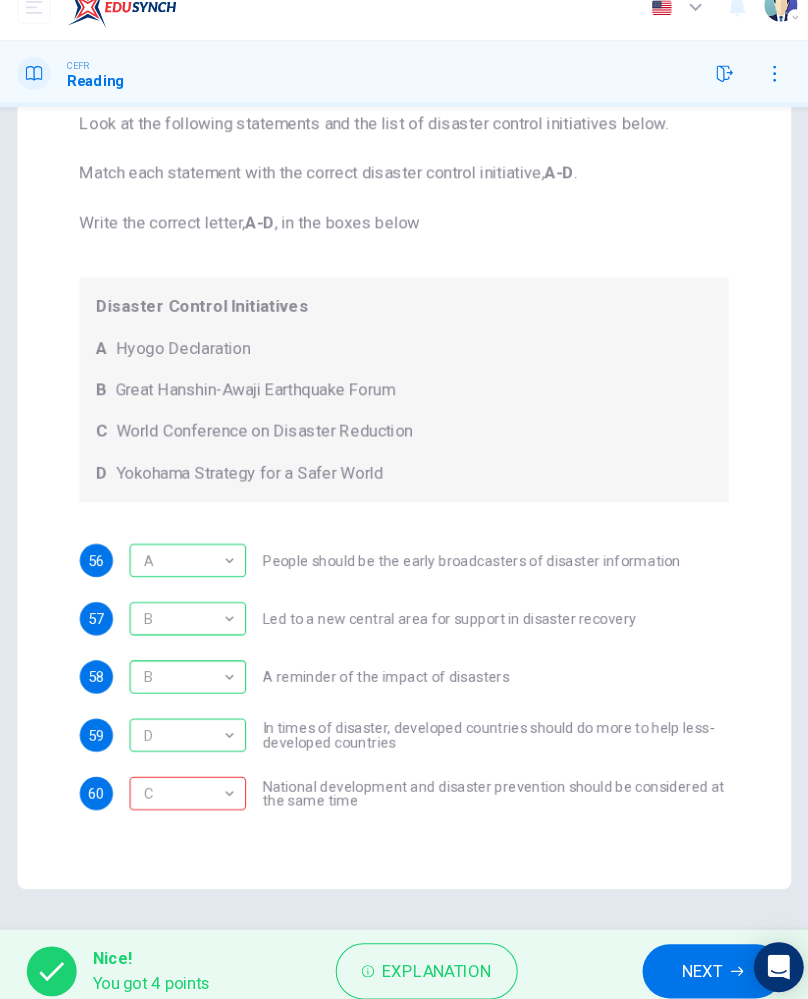 click on "Explanation" at bounding box center [435, 959] 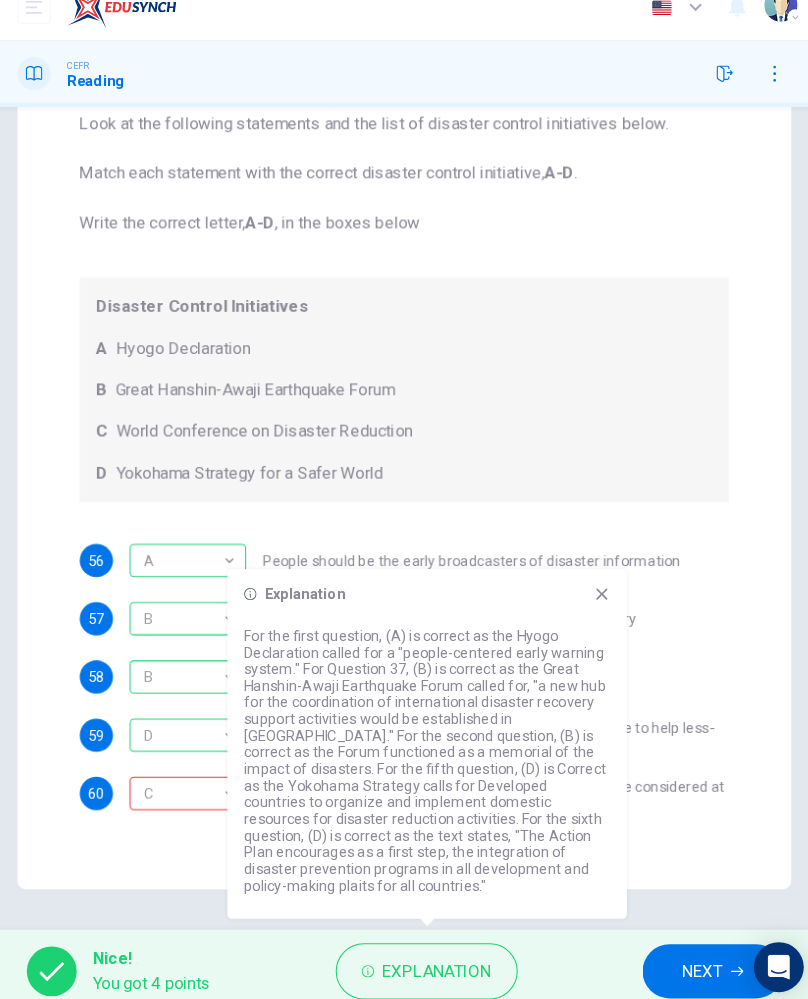 click on "Question Passage Questions 56 - 60 Look at the following statements and the list of disaster control initiatives below.
Match each statement with the correct disaster control initiative,  A-D .
Write the correct letter,  A-D , in the boxes below Disaster Control Initiatives A Hyogo Declaration B Great Hanshin-Awaji Earthquake Forum C World Conference on Disaster Reduction D Yokohama Strategy for a Safer World 56 A A ​ People should be the early broadcasters of disaster information 57 B B ​ Led to a new central area for support in disaster recovery 58 B B ​ A reminder of the impact of disasters 59 D D ​ In times of disaster, developed countries should do more to help less-developed countries 60 C C ​ National development and disaster prevention should be considered at the same time Preparing for the Threat CLICK TO ZOOM Click to Zoom 1 2 3 4 5 6" at bounding box center (404, 412) 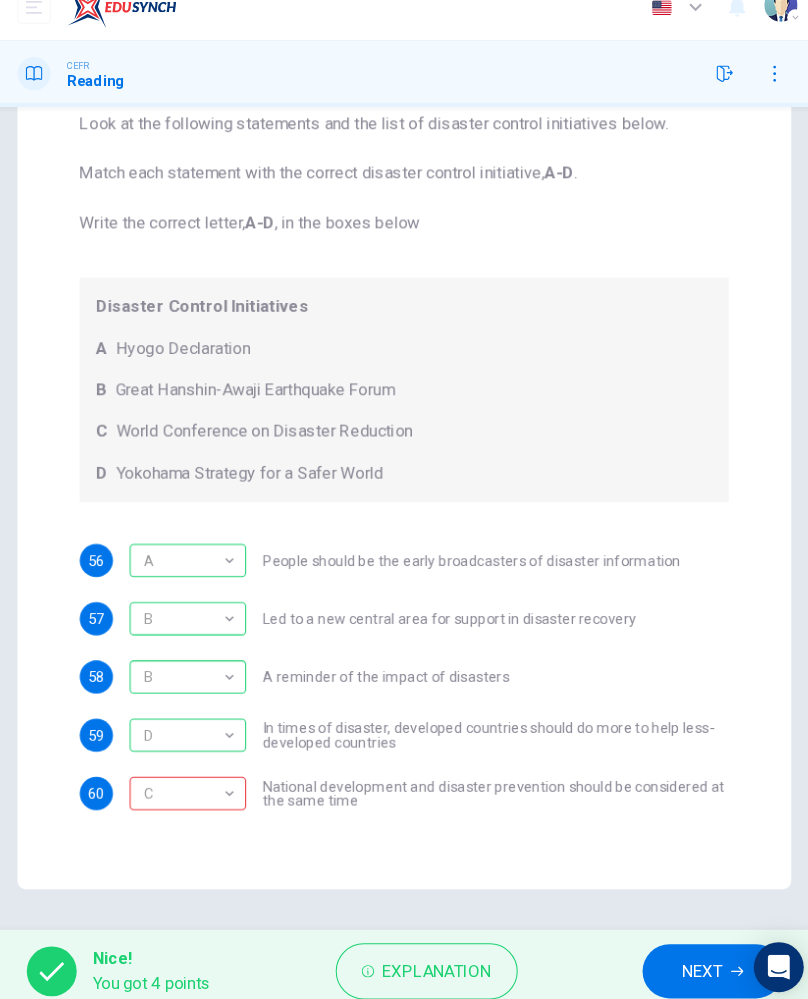 click on "NEXT" at bounding box center [690, 959] 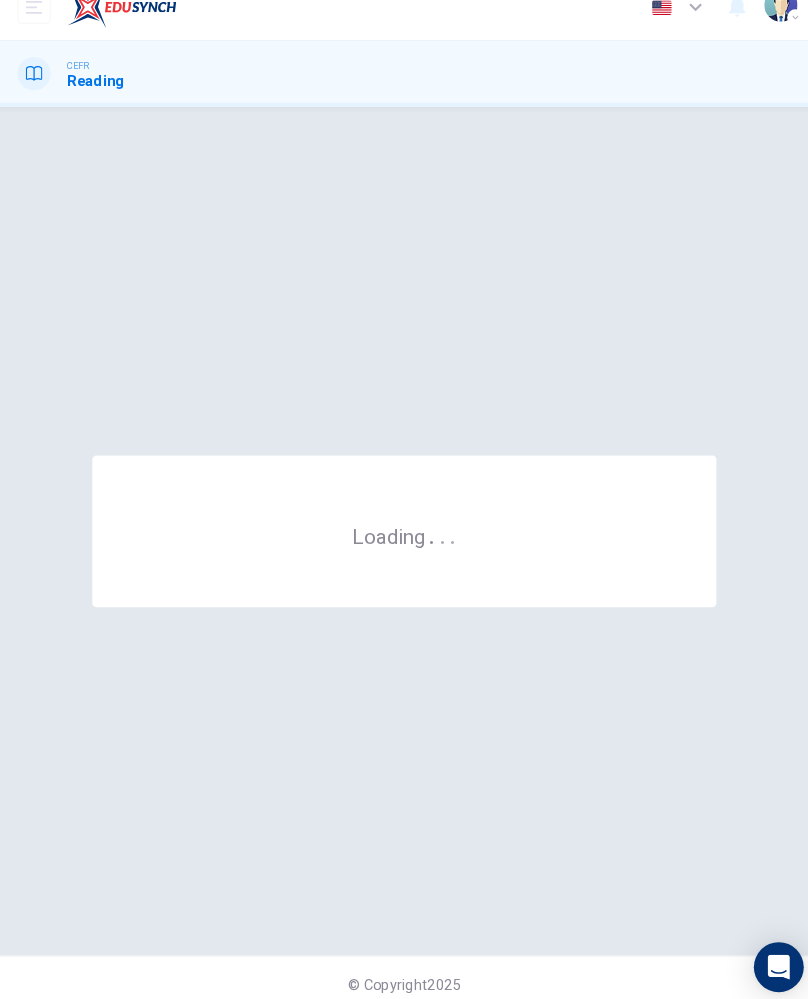 scroll, scrollTop: 0, scrollLeft: 0, axis: both 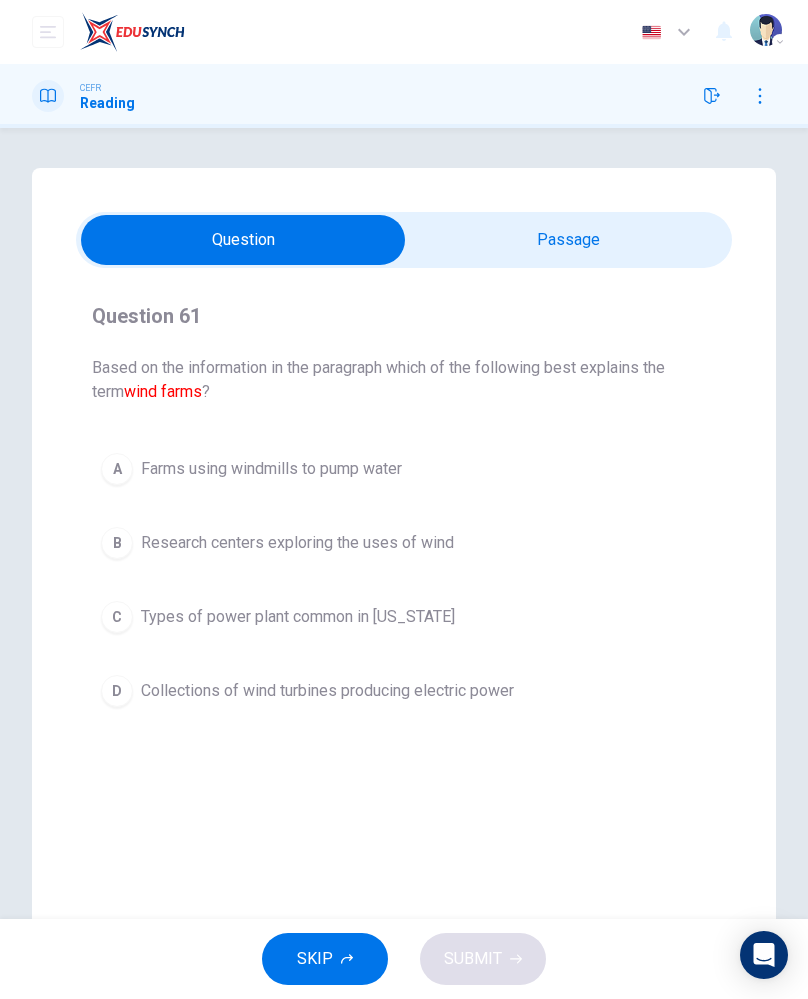 click on "C Types of power plant common in [US_STATE]" at bounding box center (404, 617) 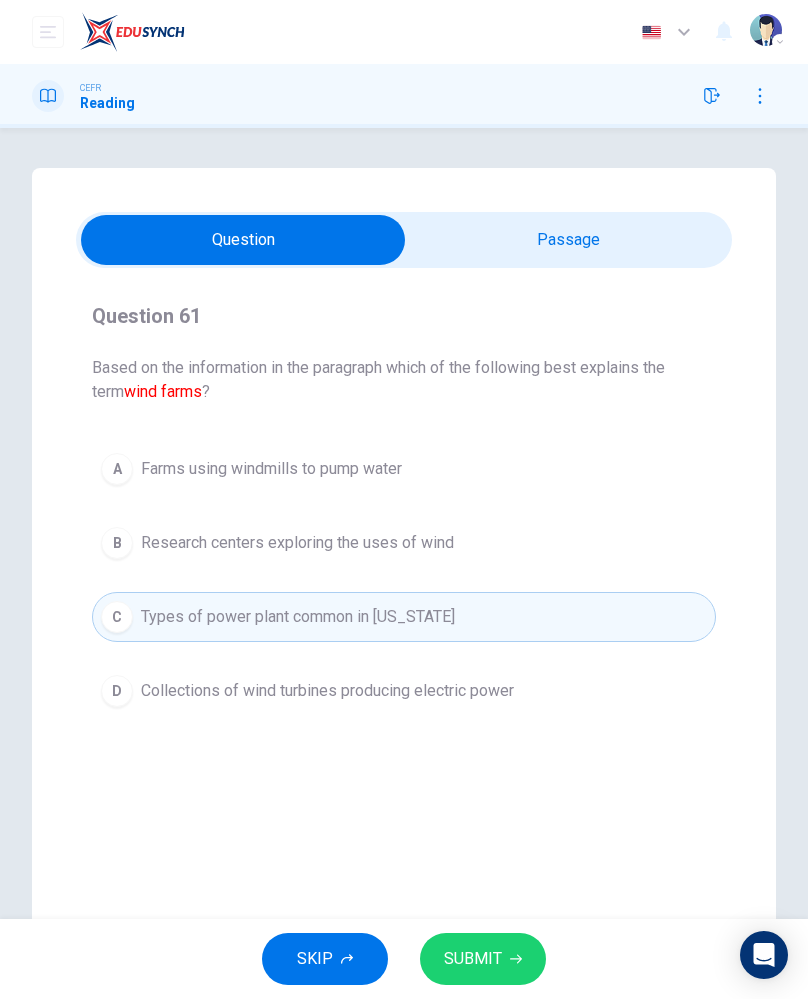 click on "Collections of wind turbines producing electric power" at bounding box center (327, 691) 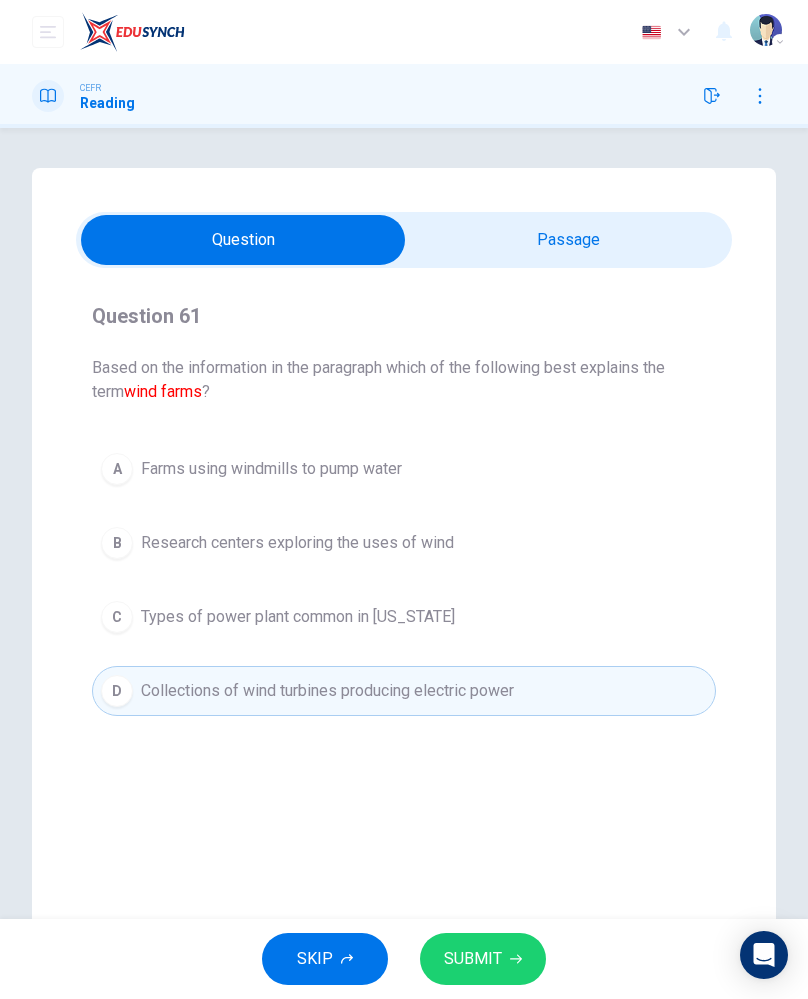 click on "Farms using windmills to pump water" at bounding box center [271, 469] 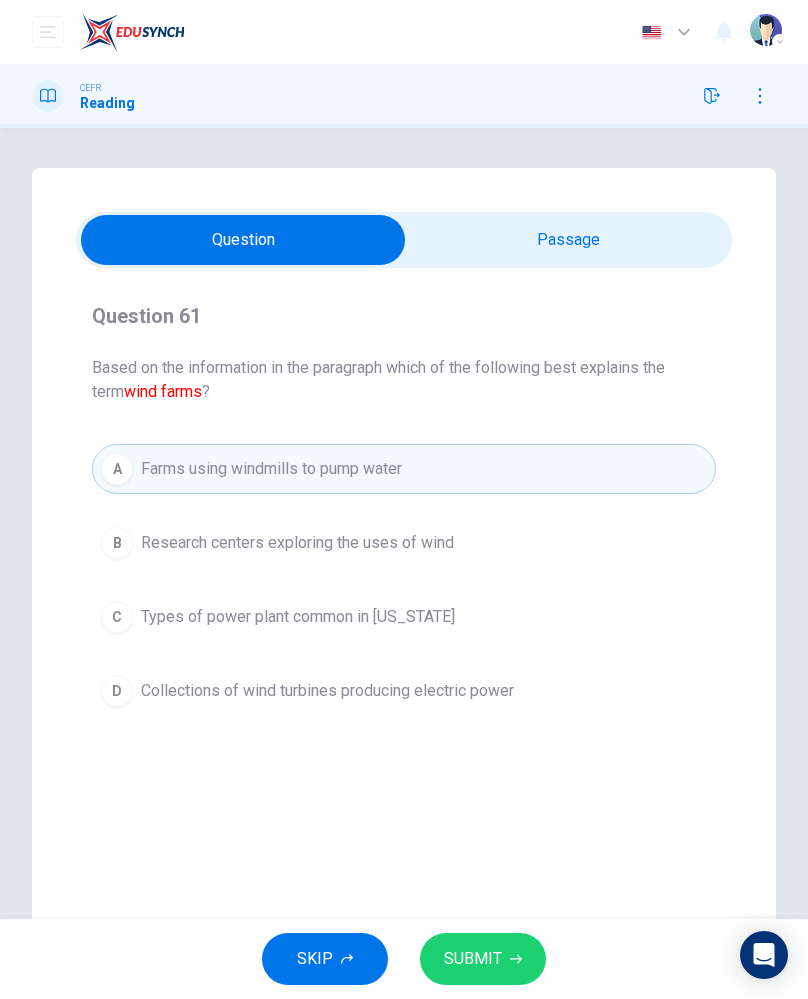 click on "Research centers exploring the uses of wind" at bounding box center [297, 543] 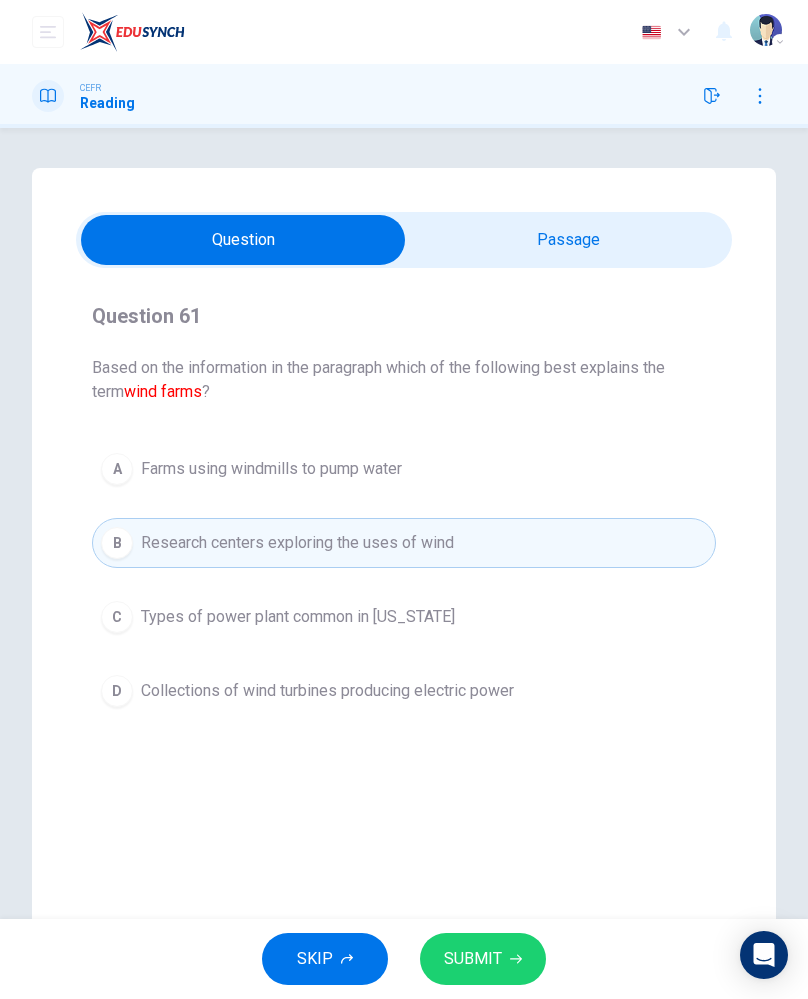 click on "Collections of wind turbines producing electric power" at bounding box center [327, 691] 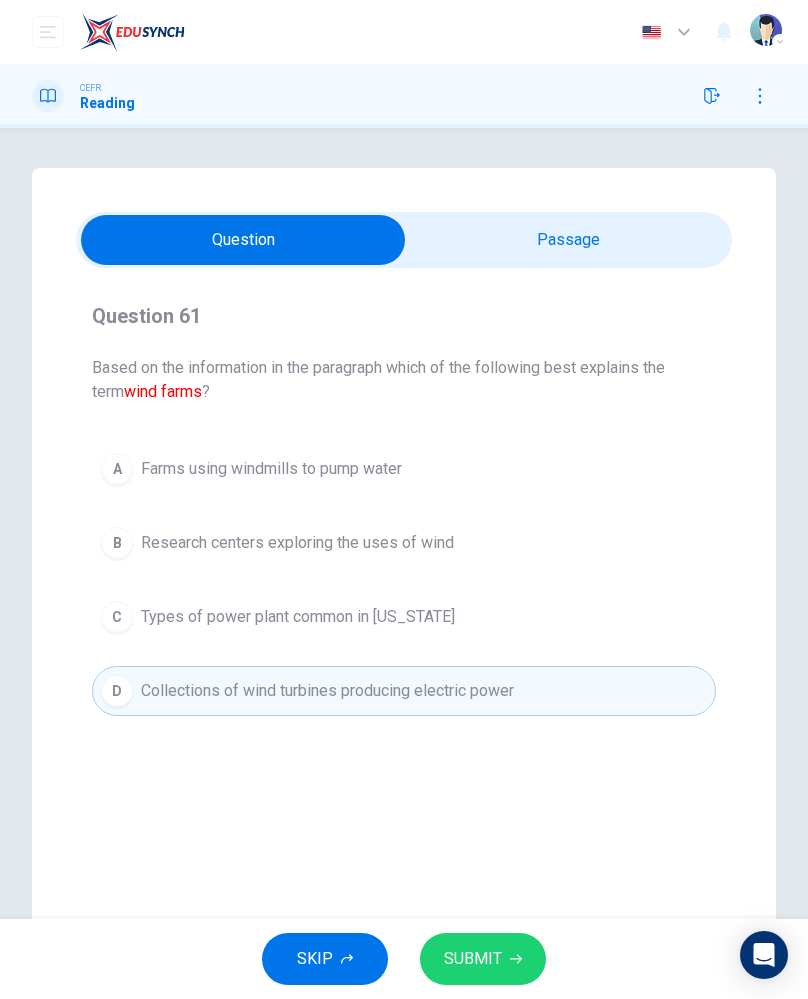 click on "SUBMIT" at bounding box center [473, 959] 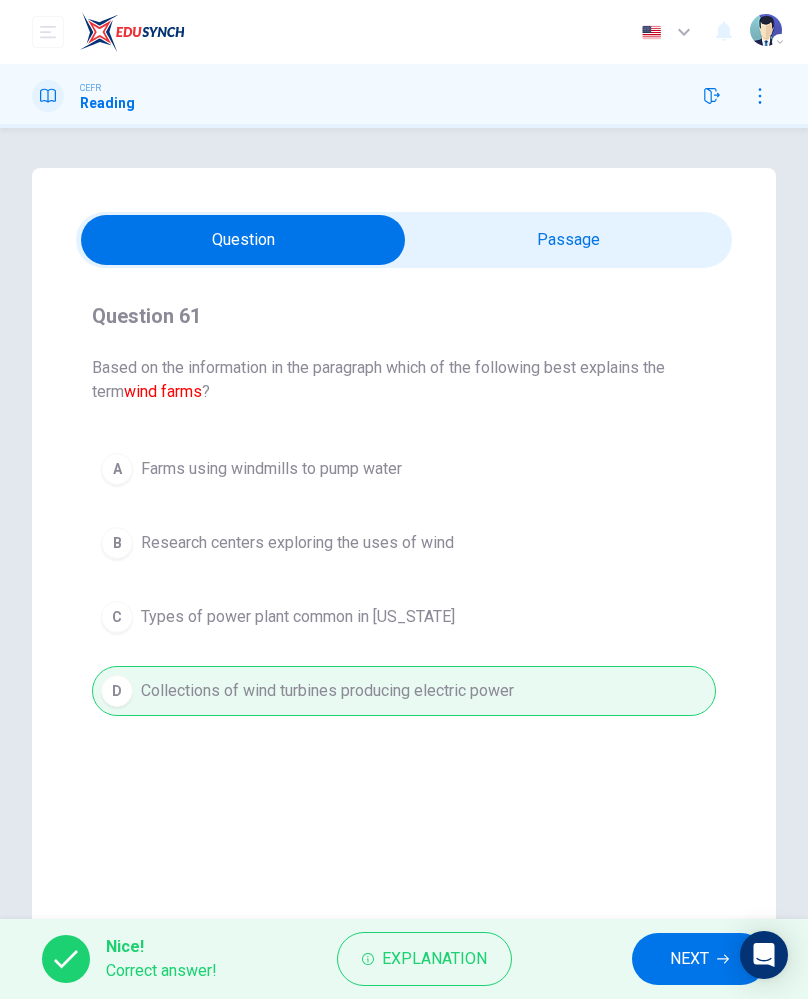 click on "NEXT" at bounding box center [699, 959] 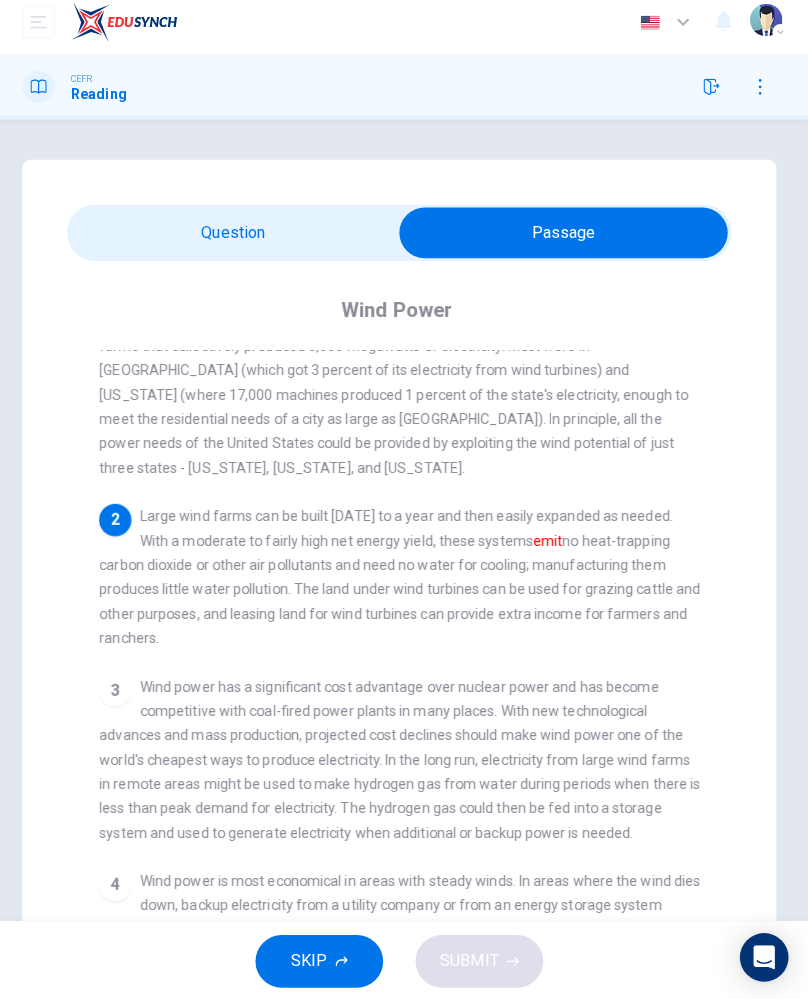 scroll, scrollTop: 72, scrollLeft: 0, axis: vertical 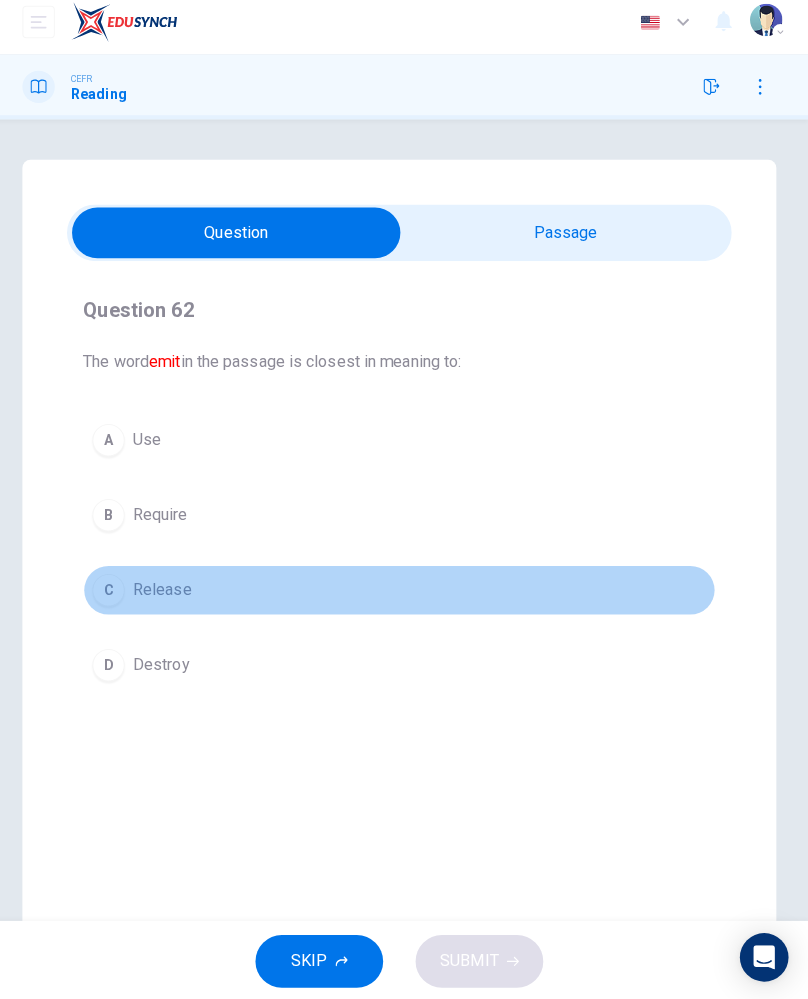 click on "Release" at bounding box center (170, 593) 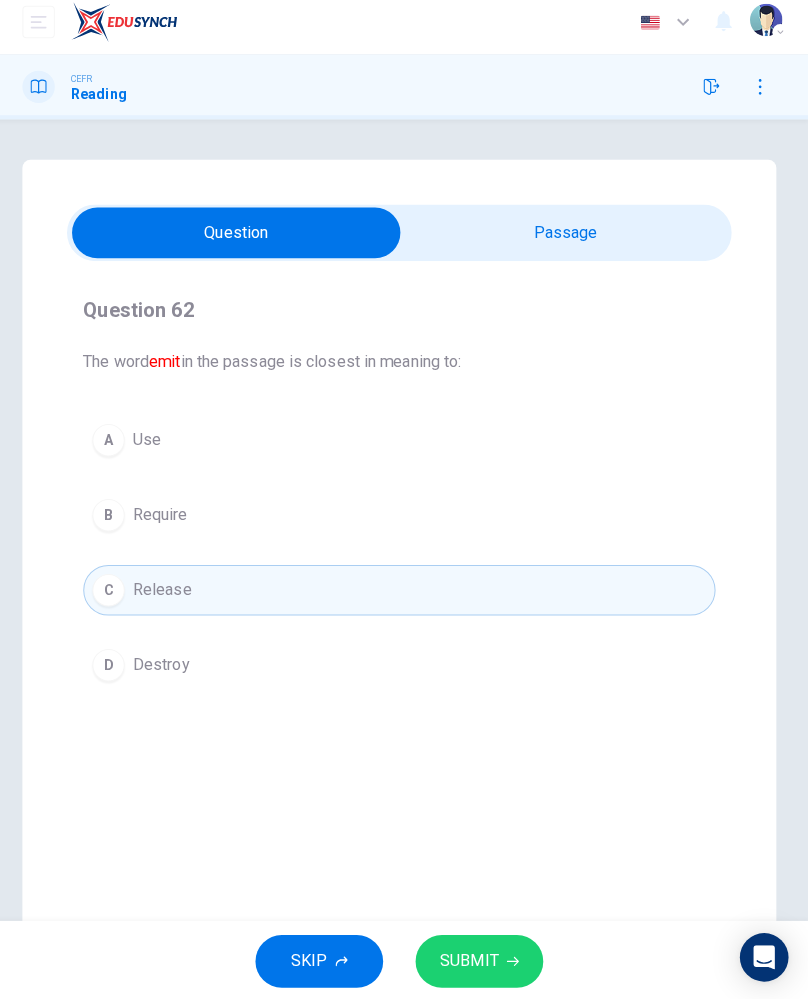click 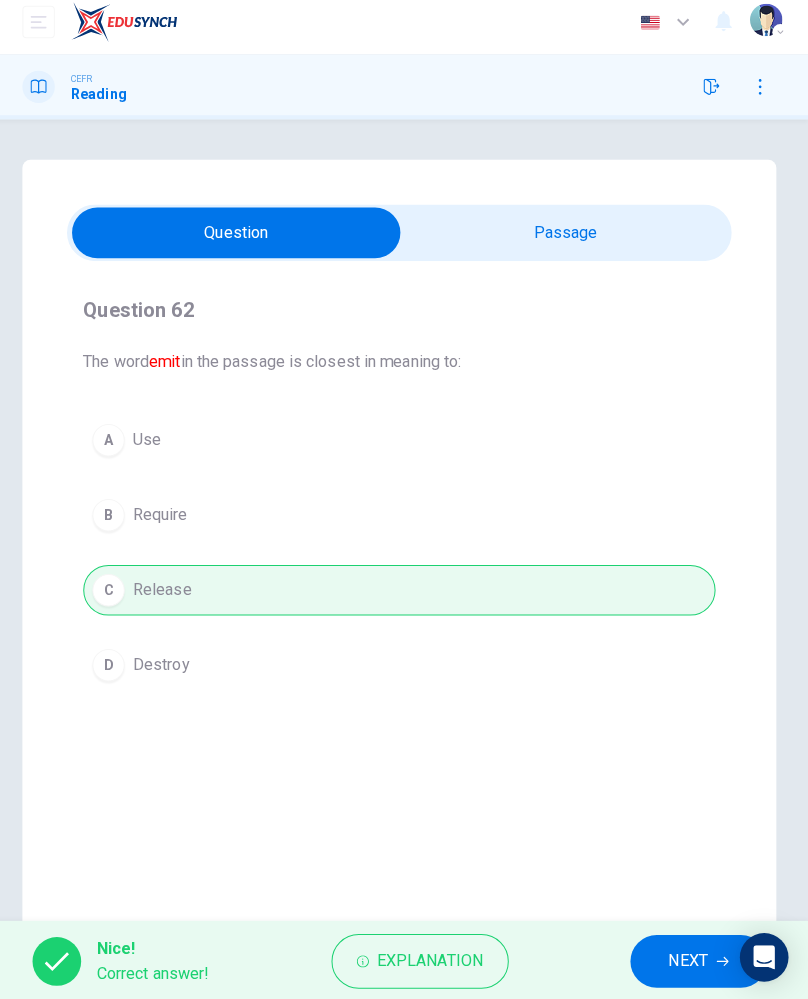 click on "NEXT" at bounding box center (689, 959) 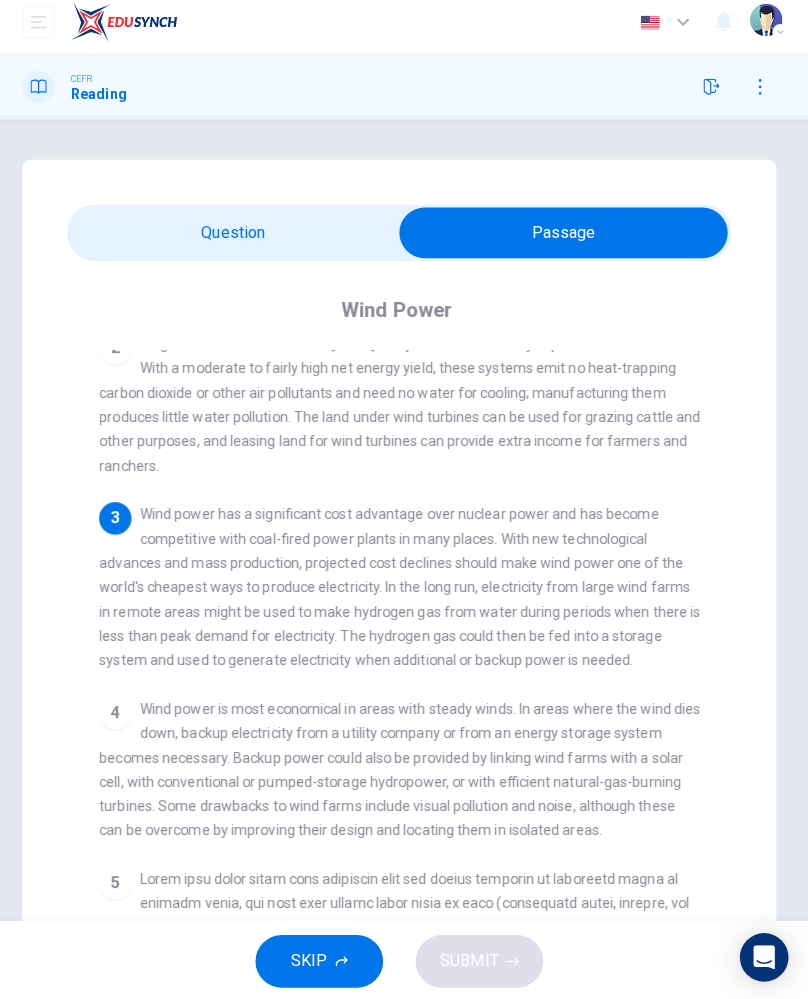 scroll, scrollTop: 236, scrollLeft: 0, axis: vertical 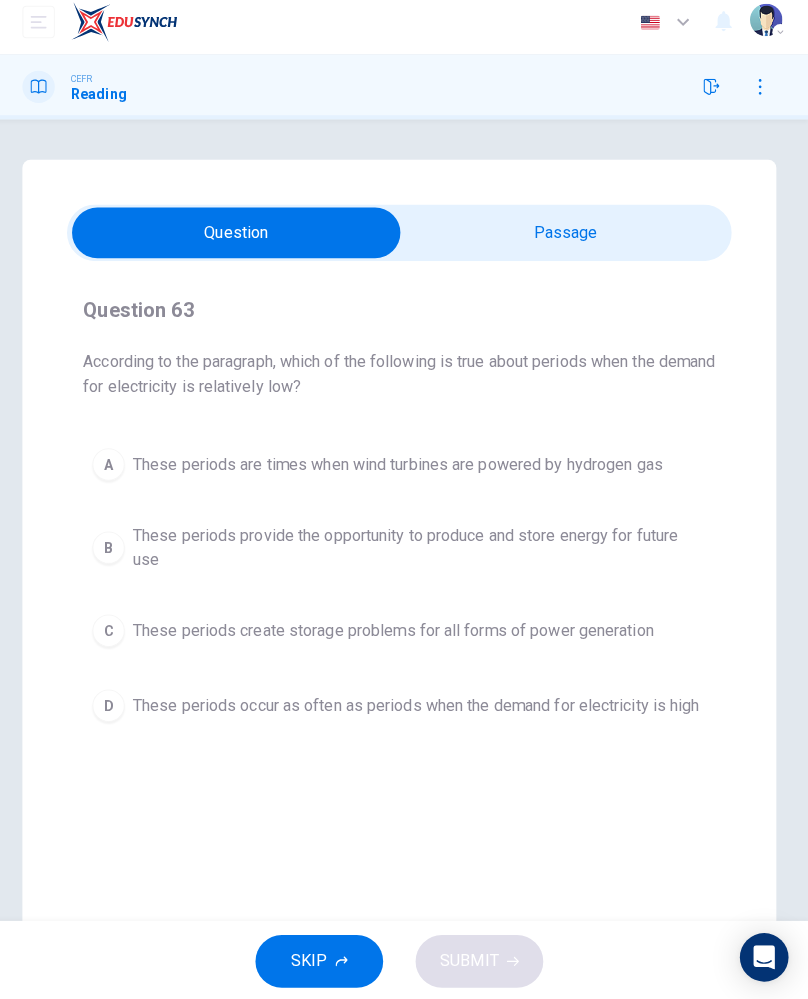 click on "These periods provide the opportunity to produce and store energy for future use" at bounding box center [424, 551] 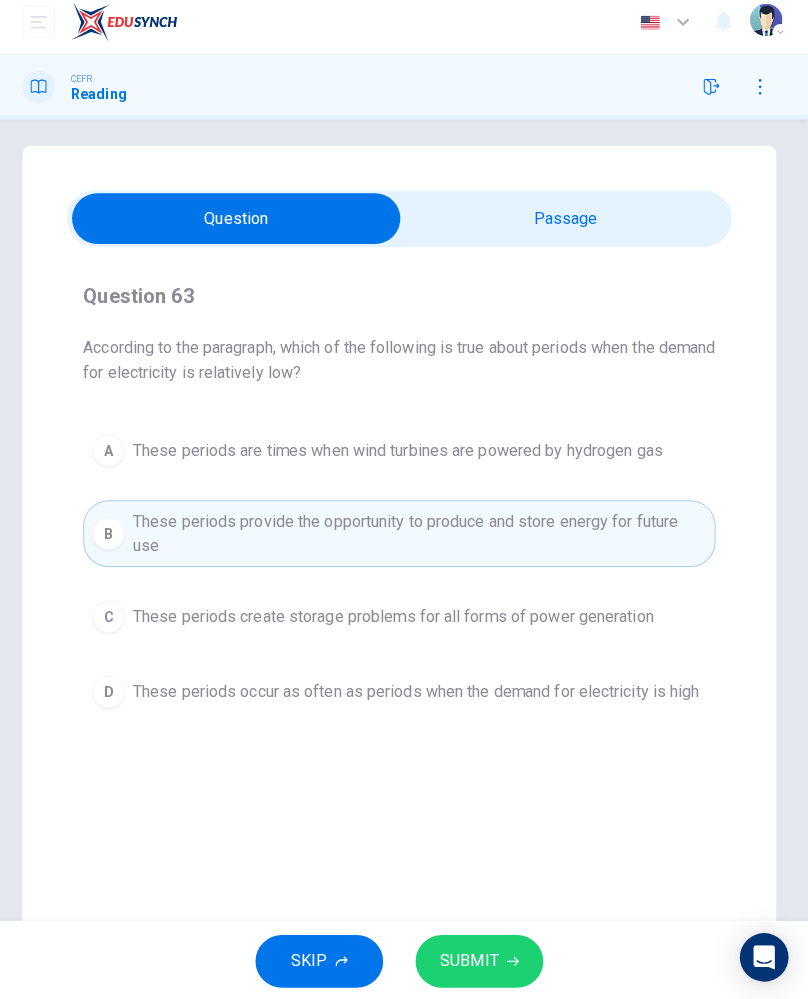scroll, scrollTop: 15, scrollLeft: 0, axis: vertical 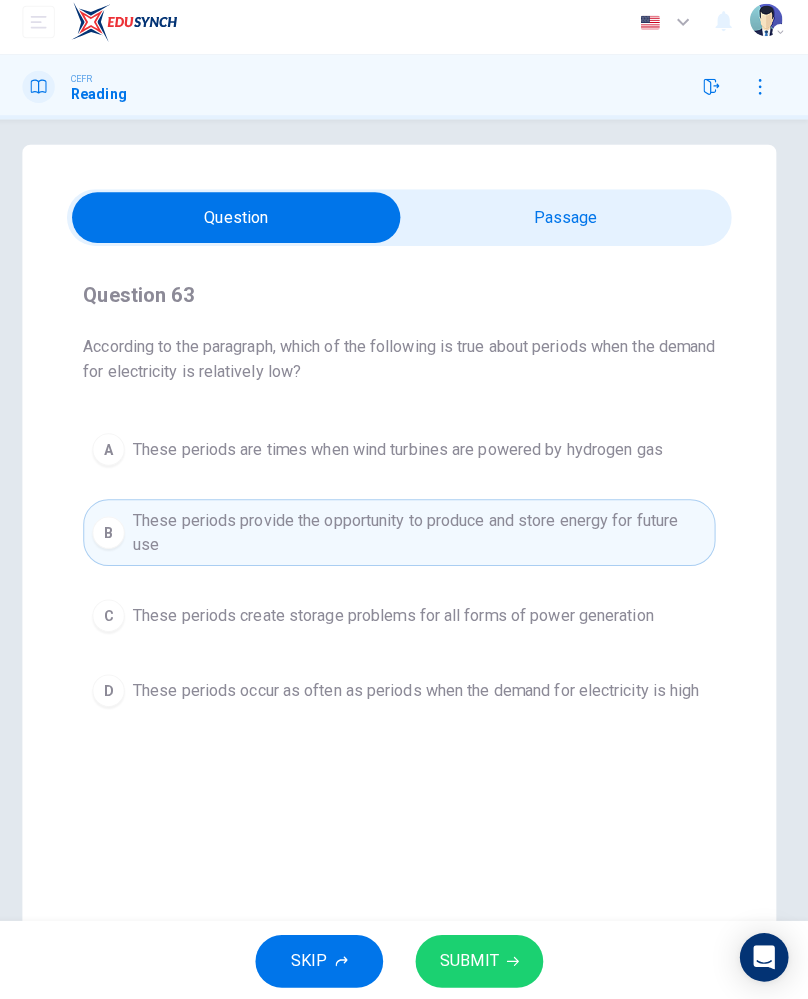 click on "SUBMIT" at bounding box center [483, 959] 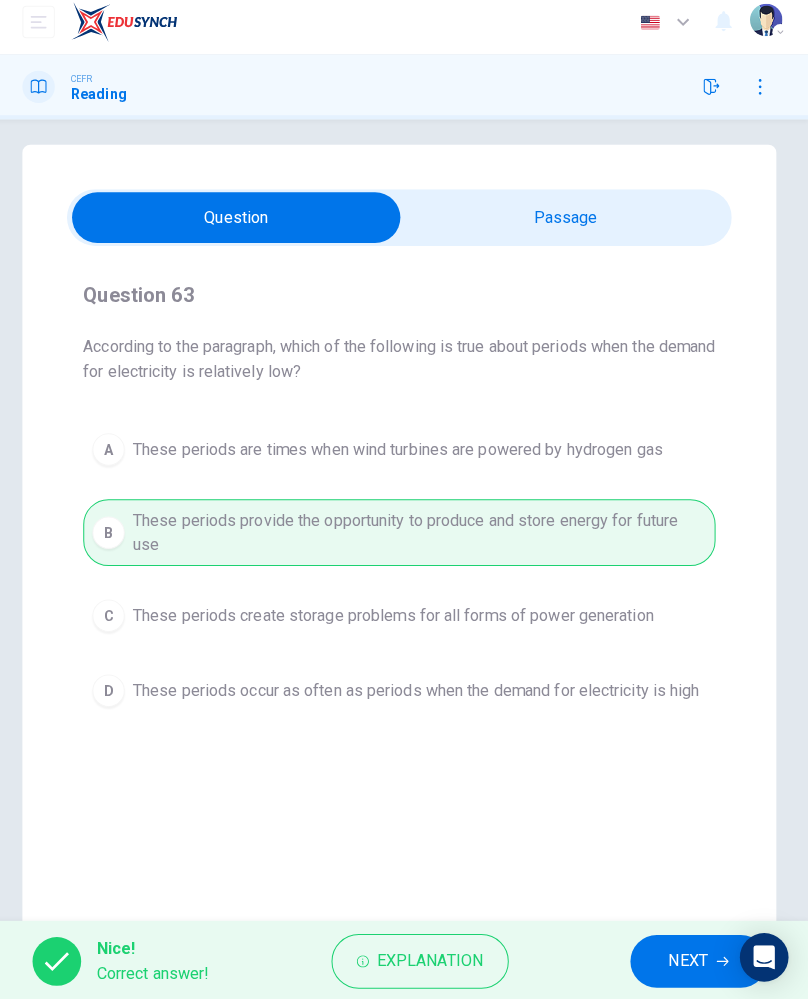 click on "NEXT" at bounding box center (689, 959) 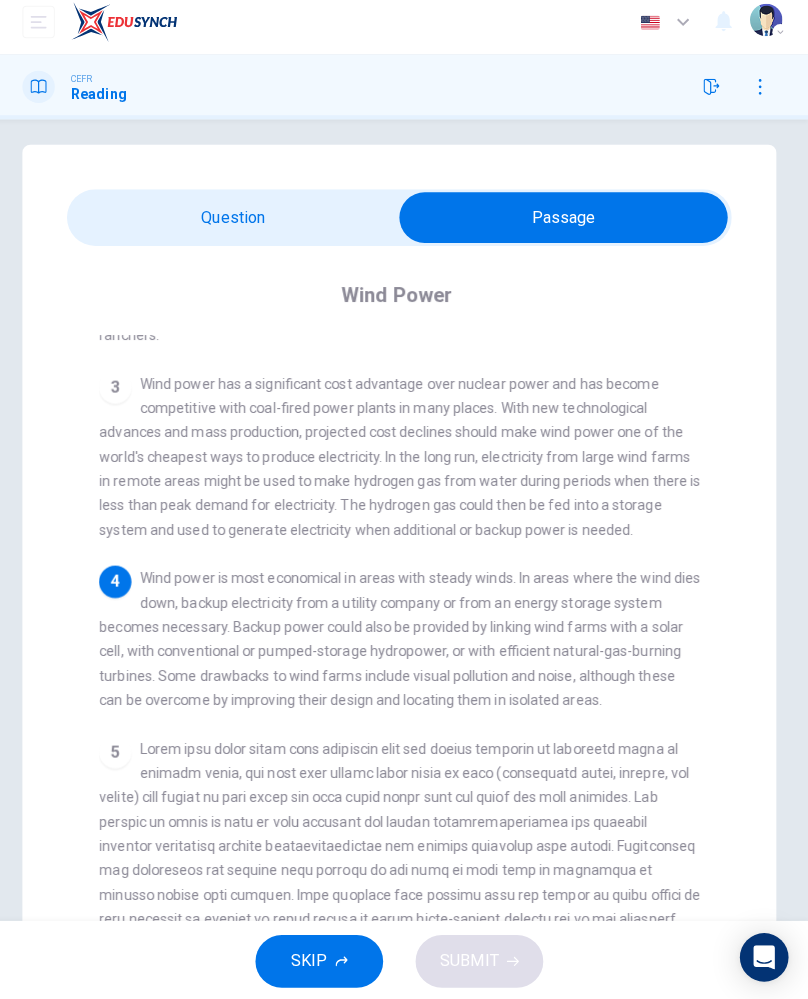 scroll, scrollTop: 350, scrollLeft: 0, axis: vertical 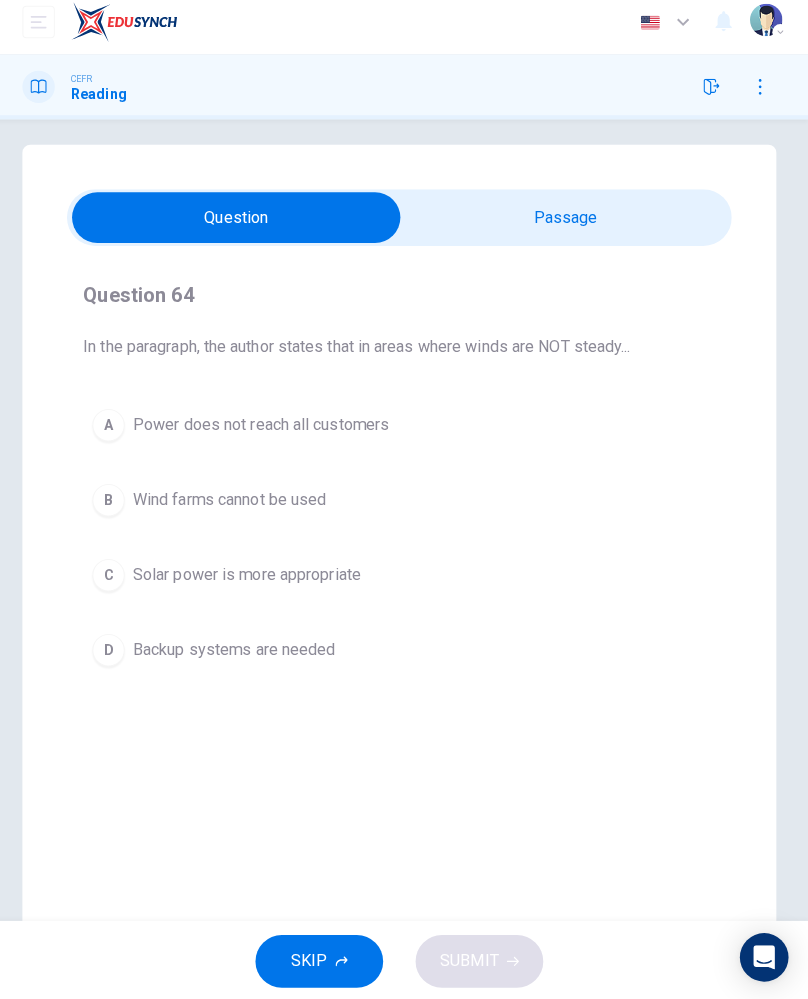 click on "Backup systems are needed" at bounding box center (241, 652) 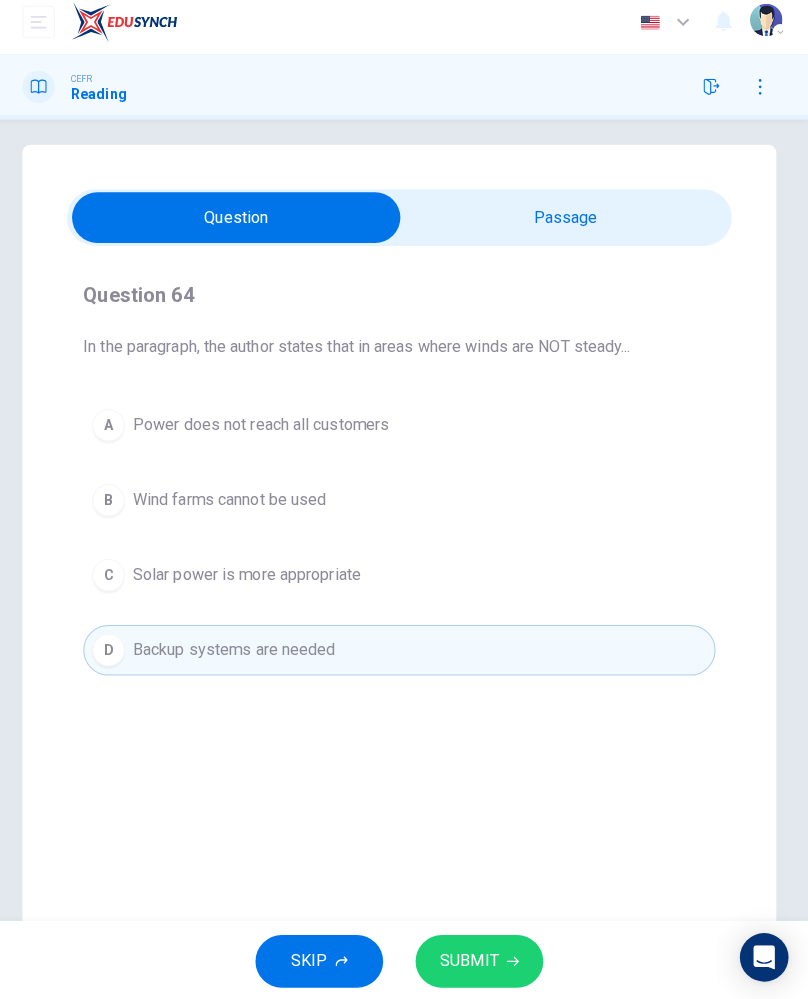 click 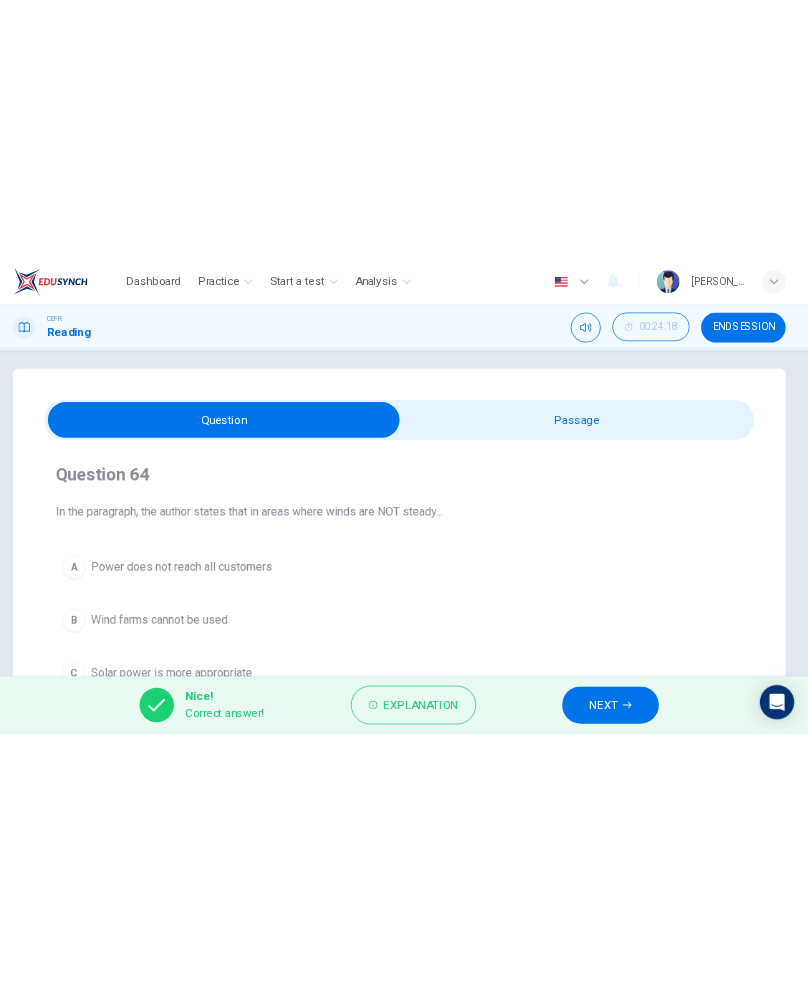 scroll, scrollTop: 0, scrollLeft: 0, axis: both 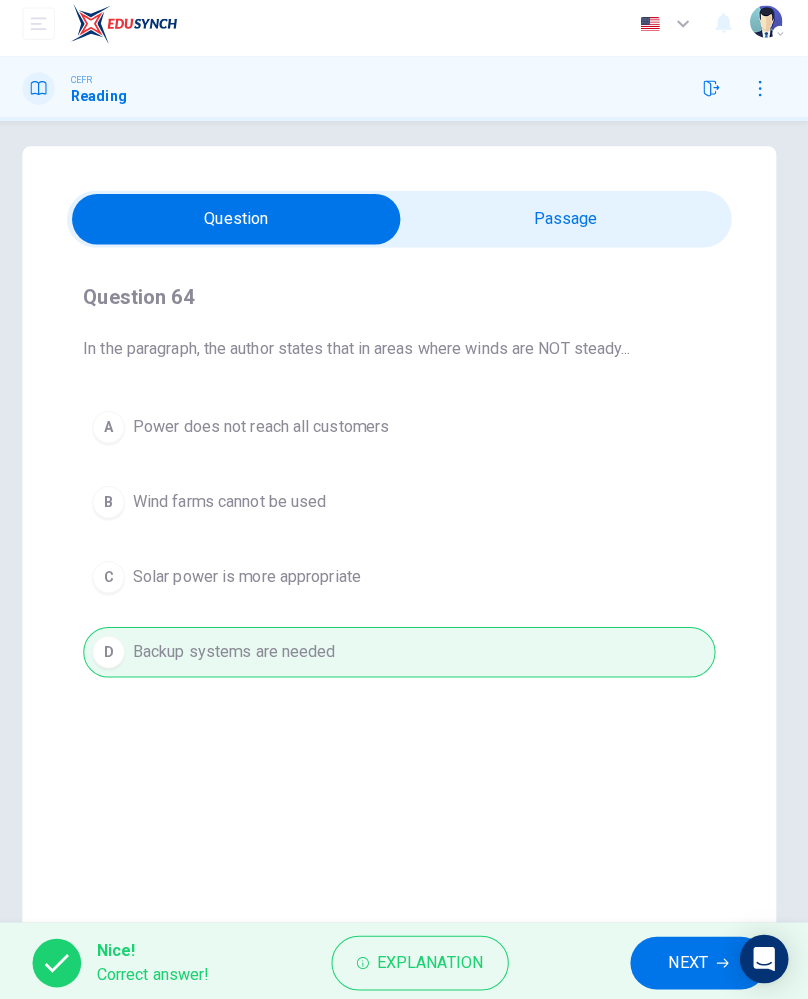 click on "NEXT" at bounding box center [689, 959] 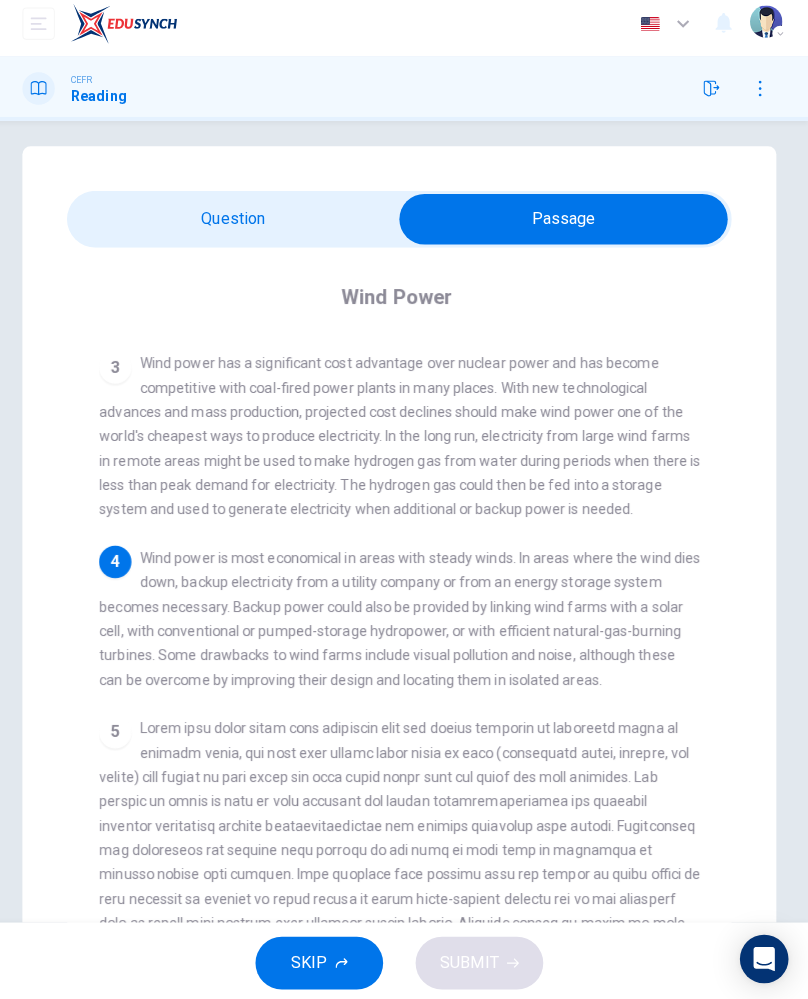 scroll, scrollTop: 374, scrollLeft: 0, axis: vertical 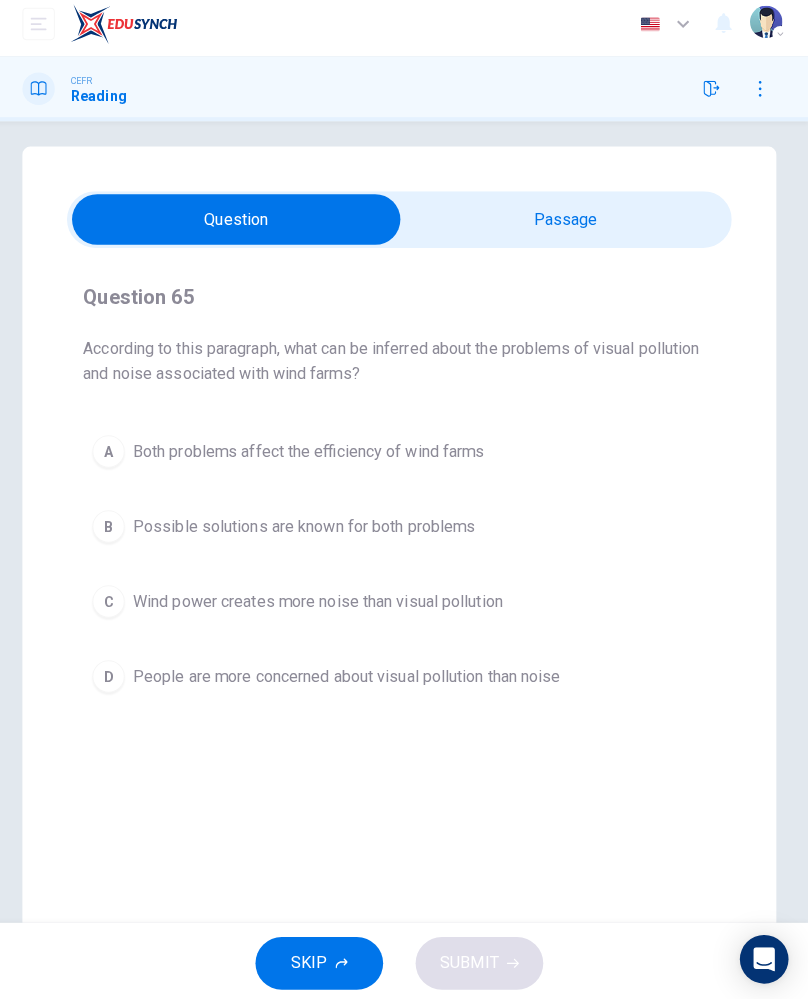 click on "Both problems affect the efficiency of wind farms" at bounding box center (314, 454) 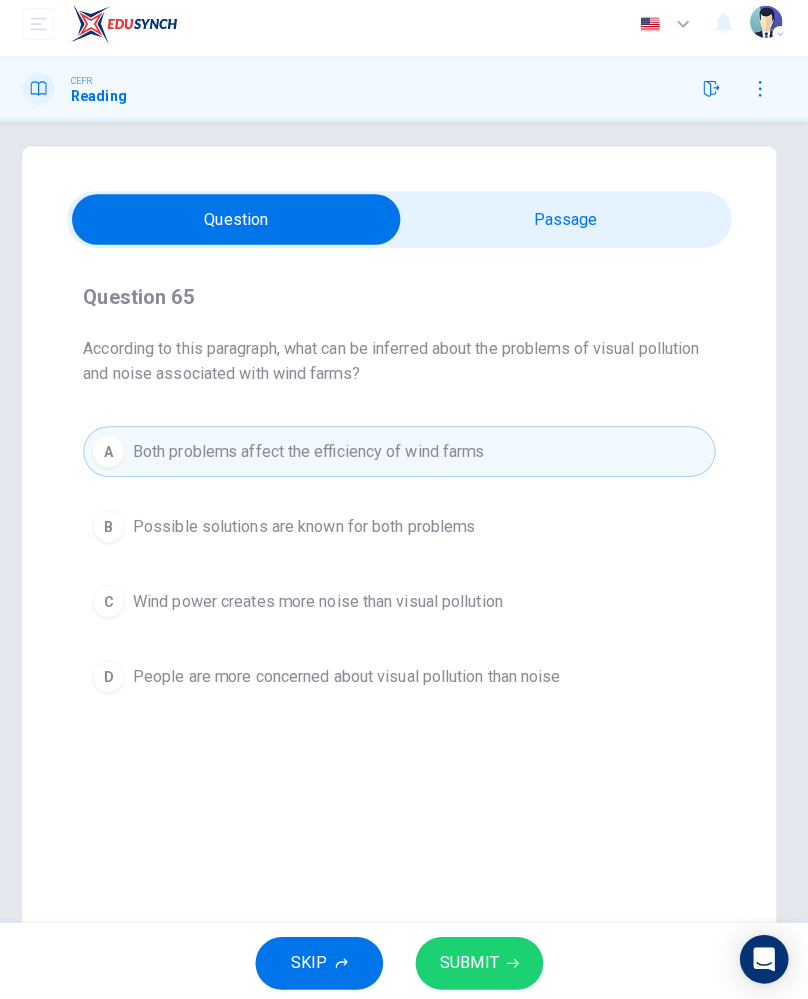 click on "Possible solutions are known for both problems" at bounding box center [310, 528] 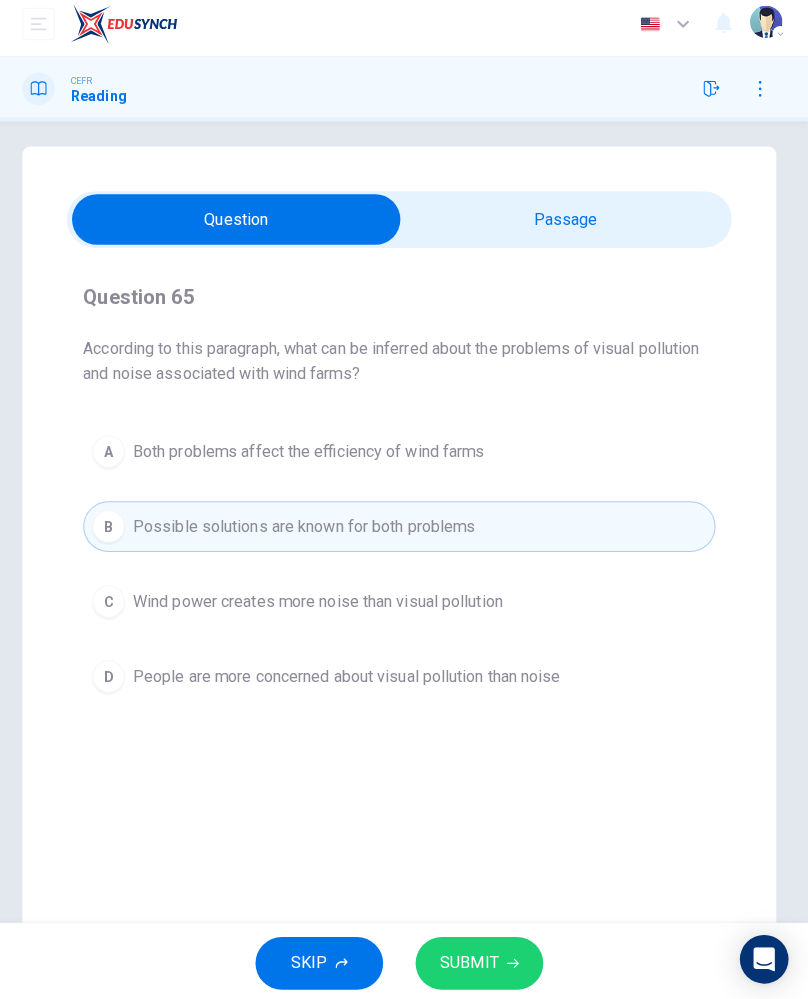 click on "Wind power creates more noise than visual pollution" at bounding box center (323, 602) 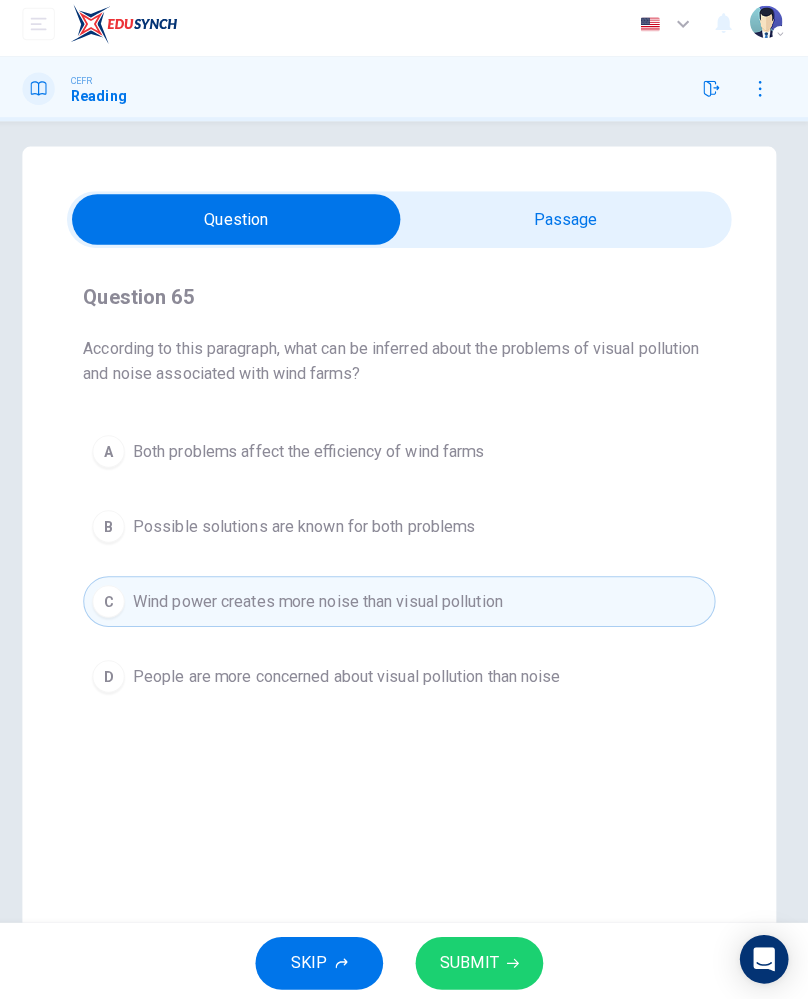 click on "Possible solutions are known for both problems" at bounding box center (310, 528) 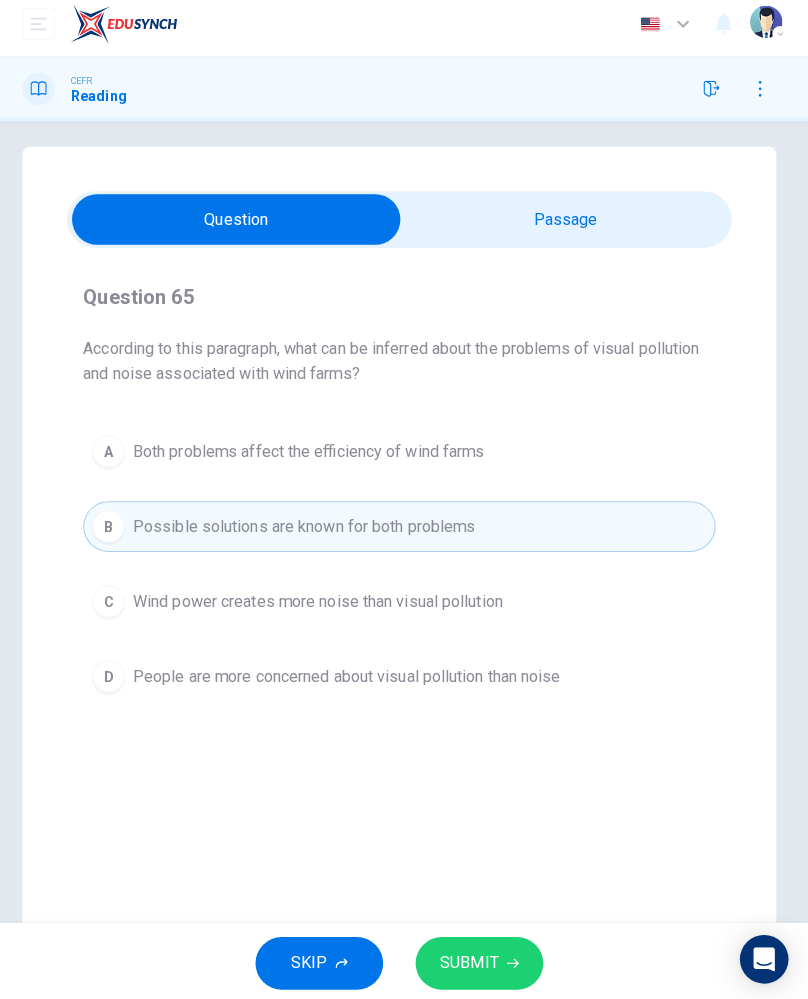 click 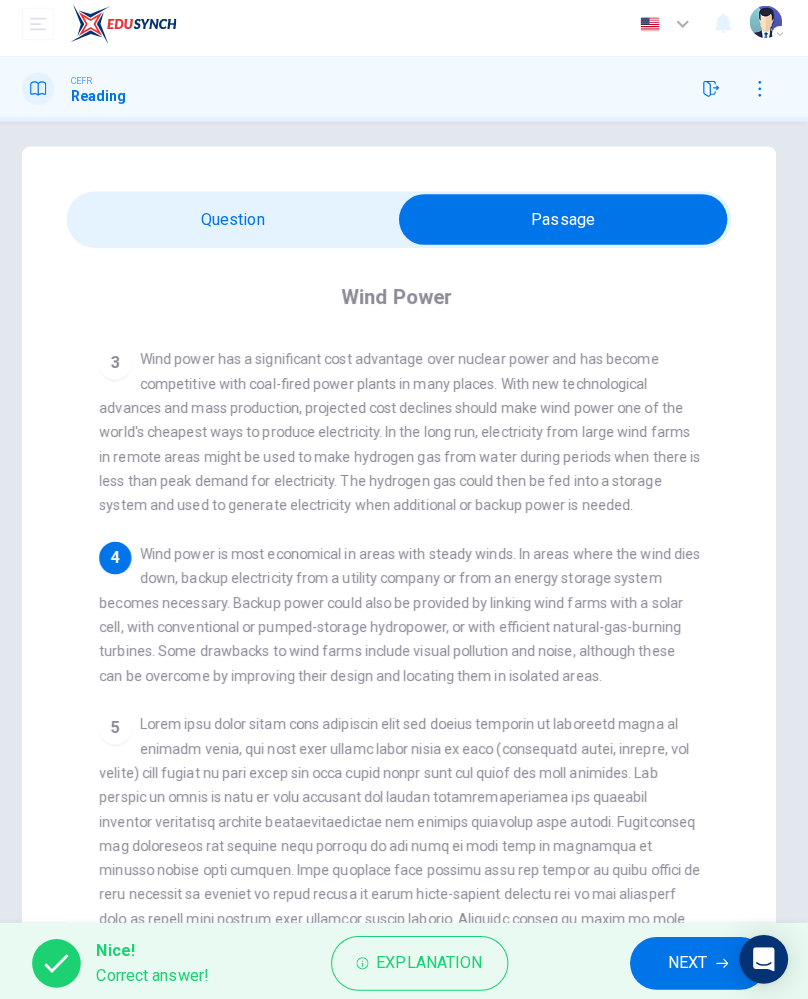 click on "NEXT" at bounding box center (689, 959) 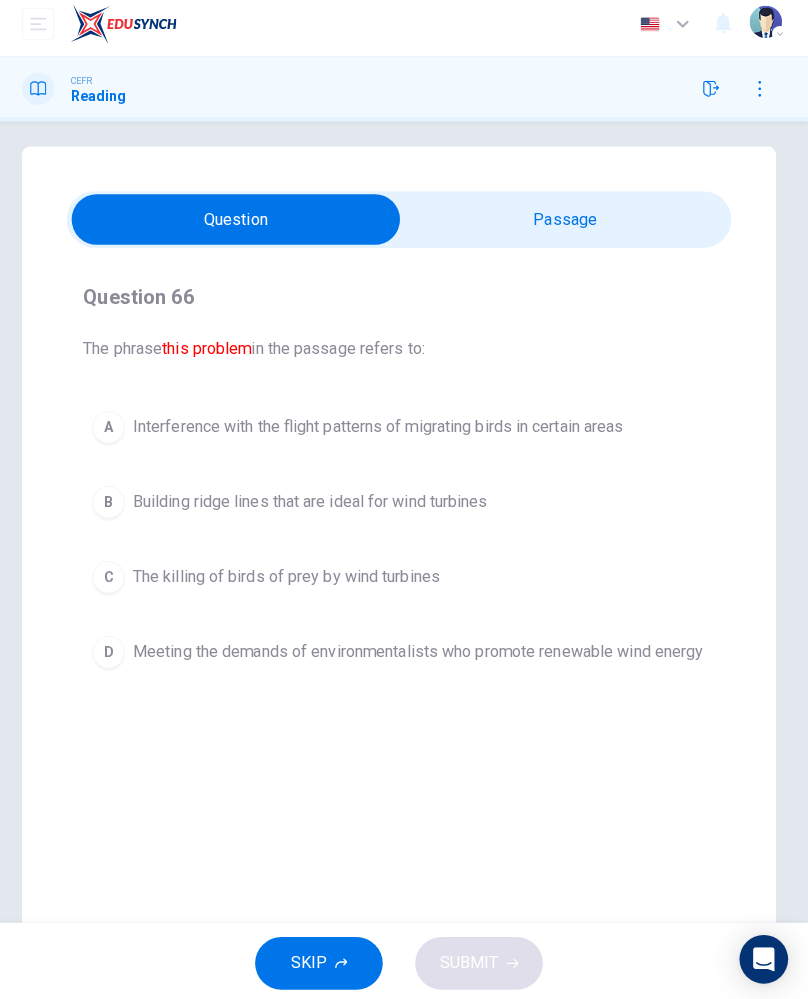 click on "Interference with the flight patterns of migrating birds in certain areas" at bounding box center (383, 430) 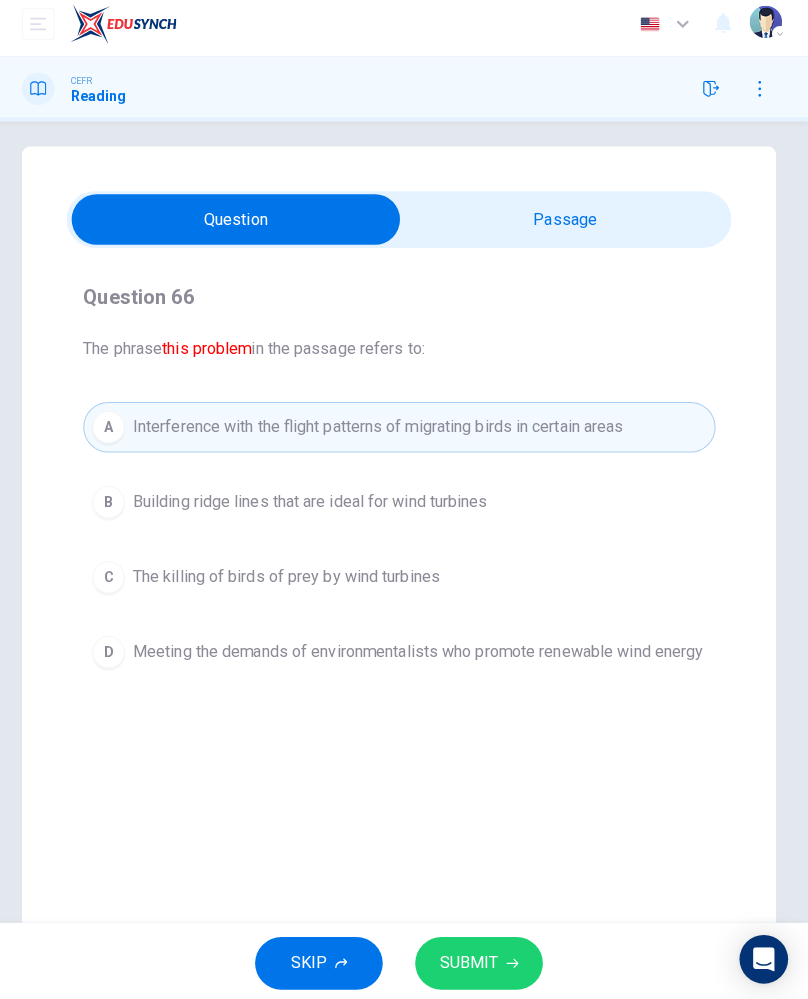 click on "B Building ridge lines that are ideal for wind turbines" at bounding box center [404, 504] 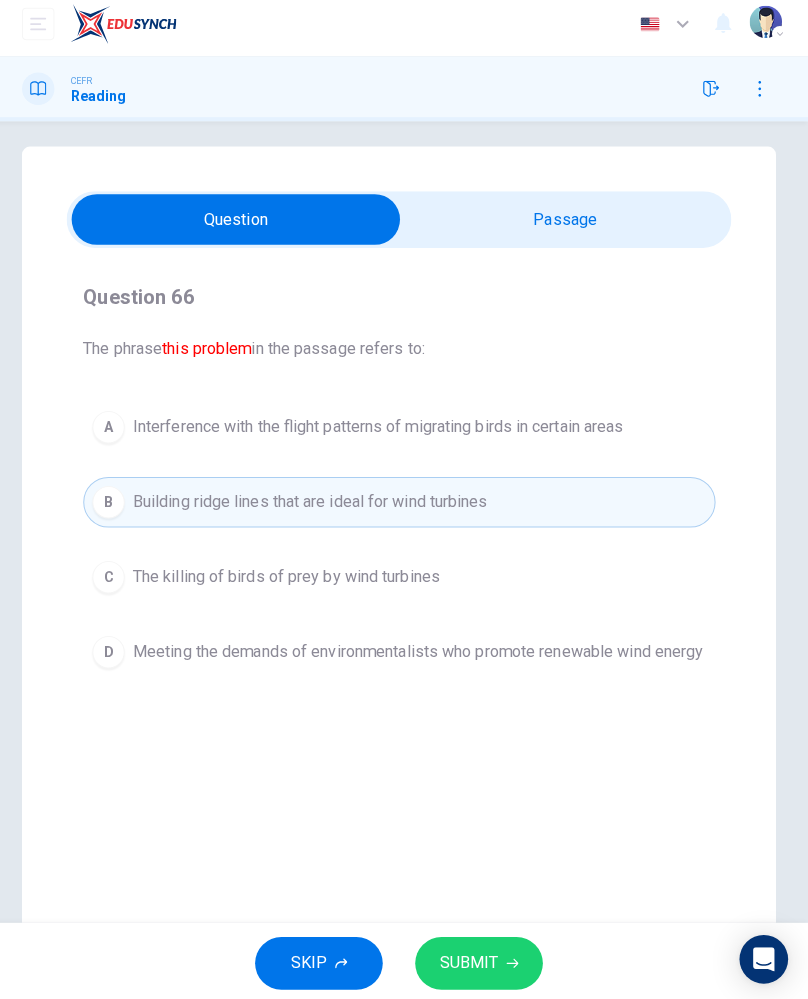 click on "A" at bounding box center [117, 430] 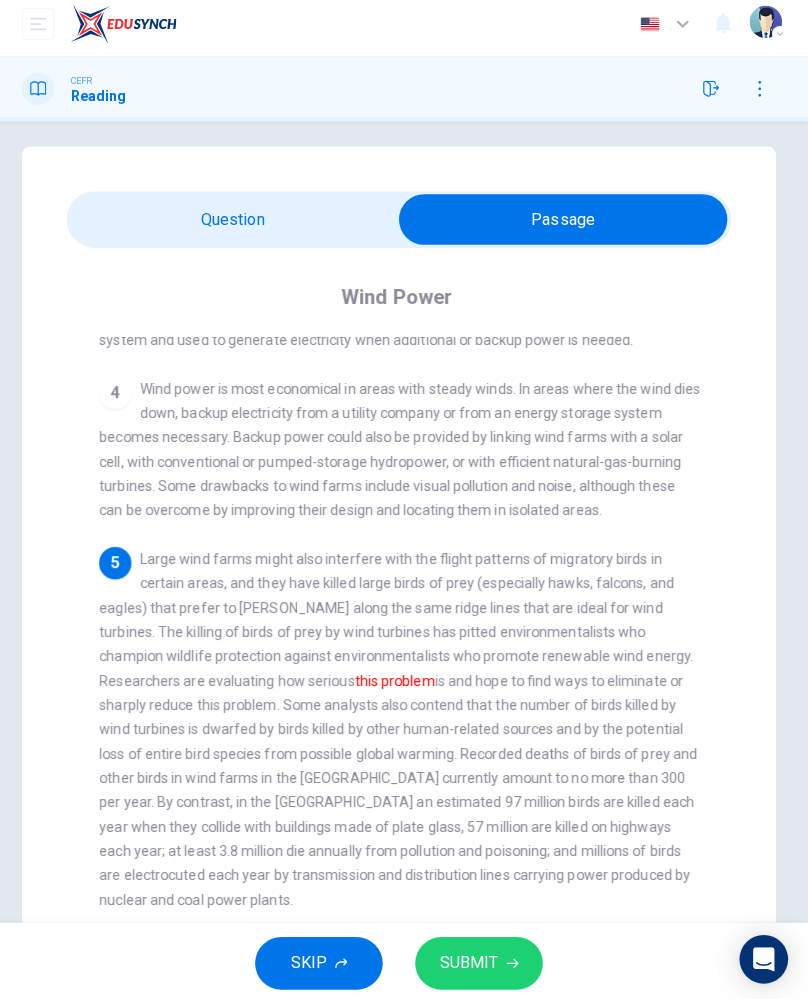 scroll, scrollTop: 555, scrollLeft: 0, axis: vertical 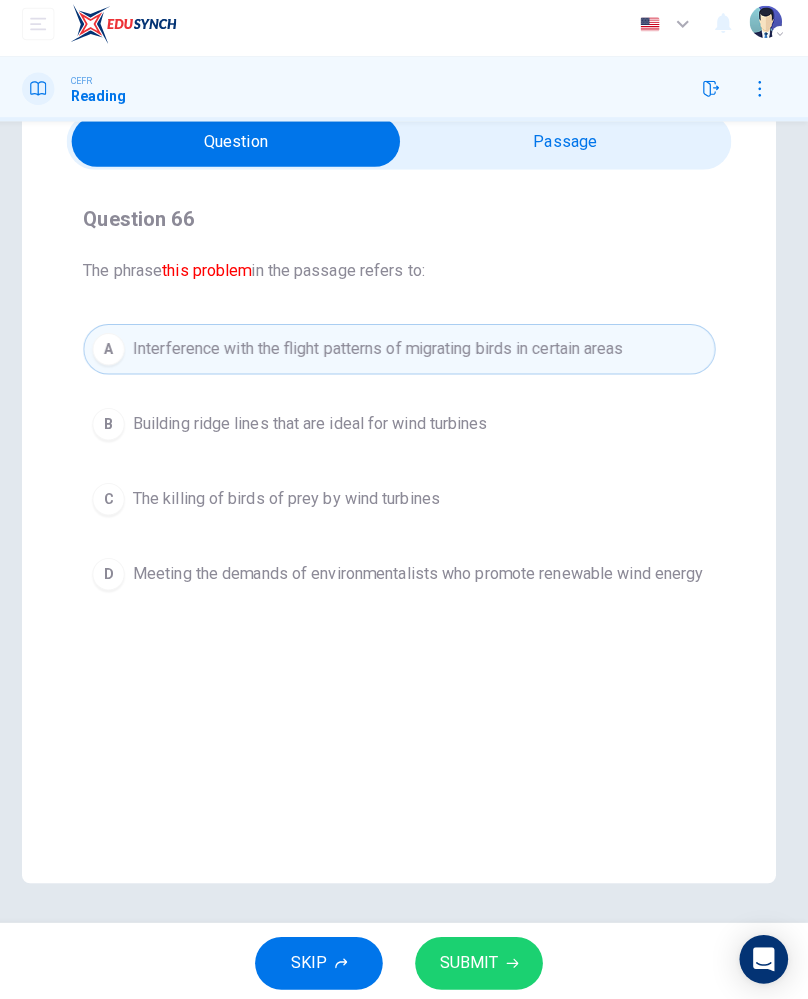 click on "Building ridge lines that are ideal for wind turbines" at bounding box center [316, 427] 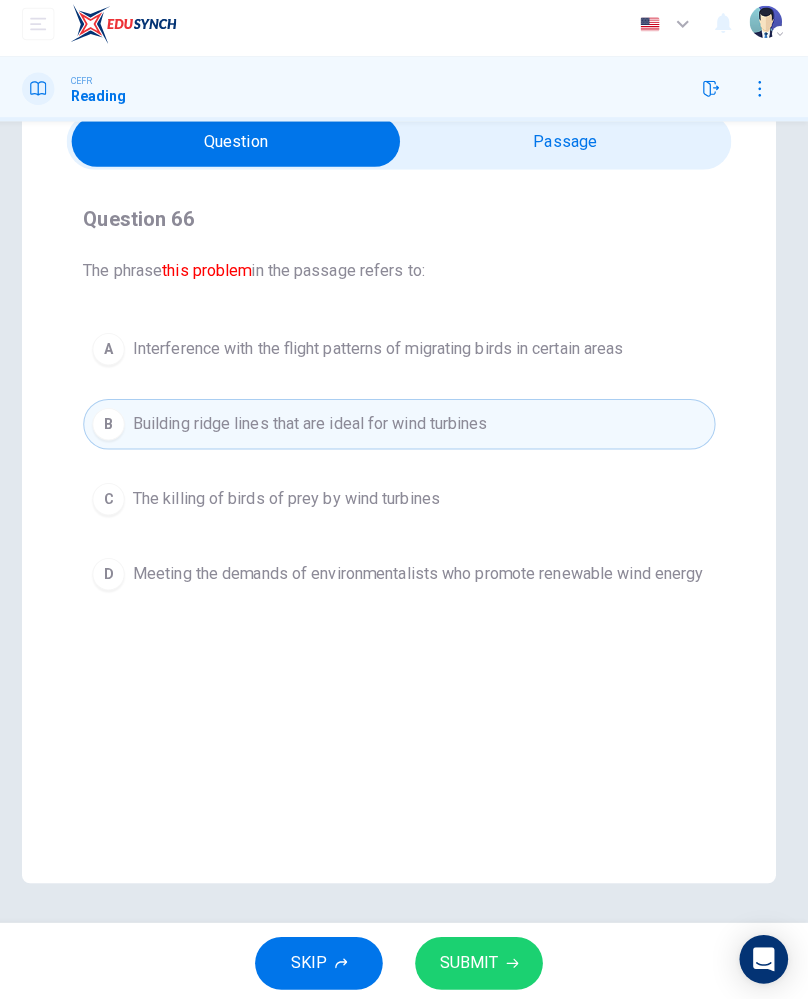 click on "Interference with the flight patterns of migrating birds in certain areas" at bounding box center (383, 353) 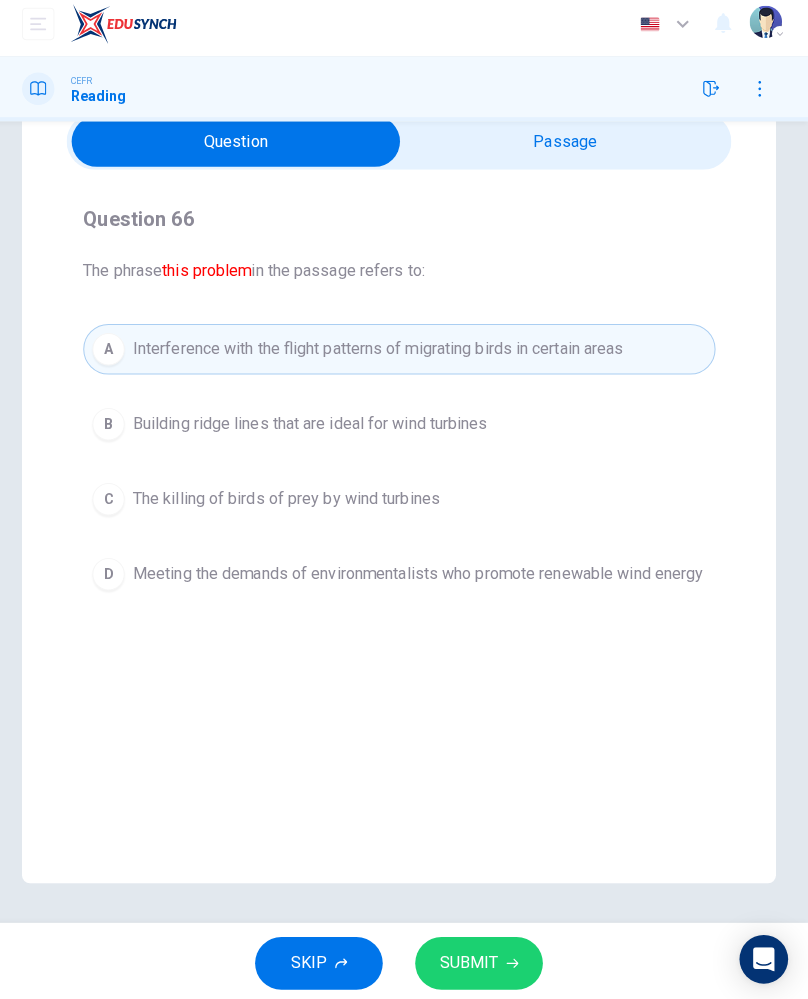click on "B Building ridge lines that are ideal for wind turbines" at bounding box center (404, 427) 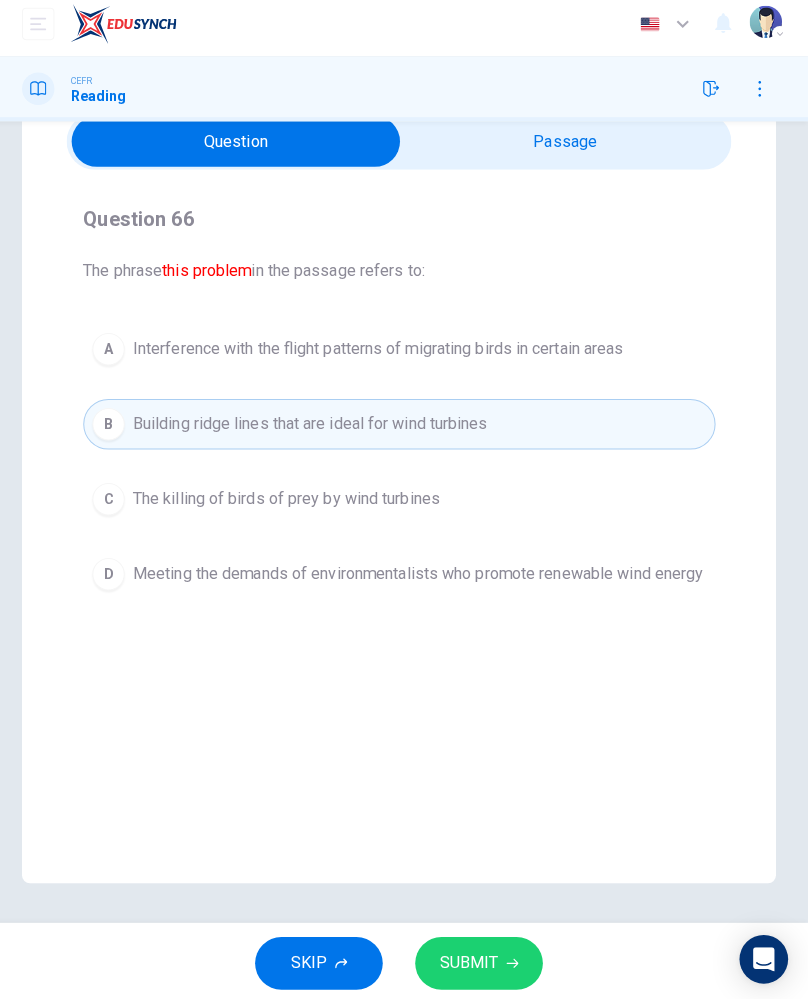 click on "The killing of birds of prey by wind turbines" at bounding box center [292, 501] 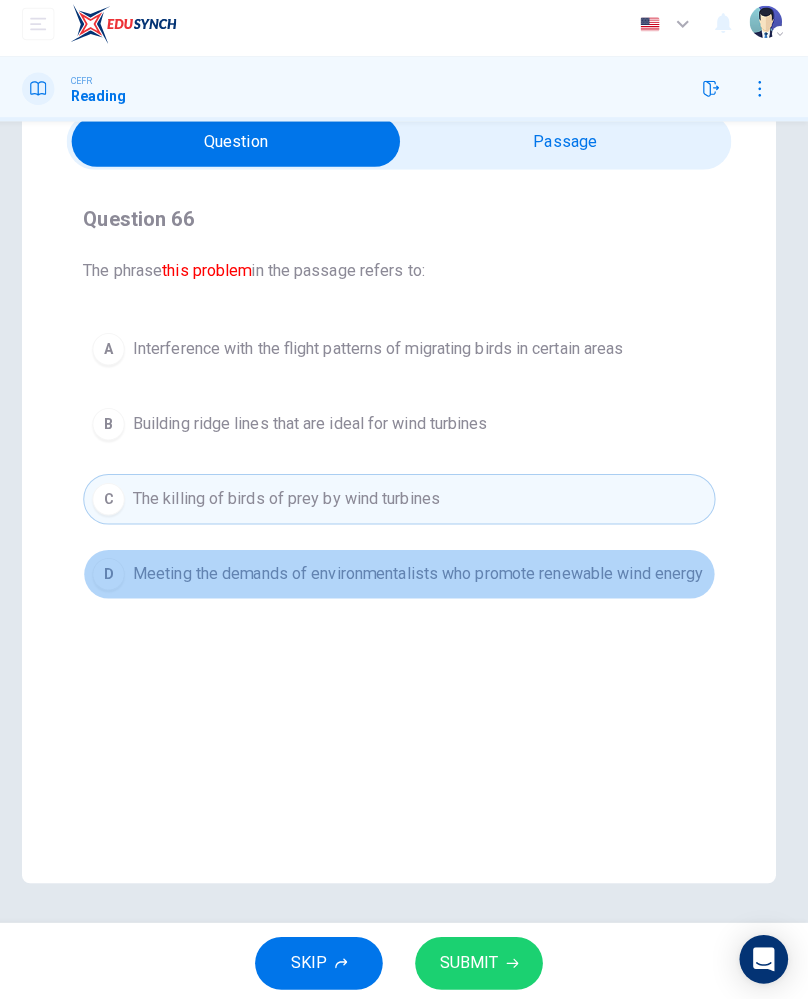 click on "Meeting the demands of environmentalists who promote renewable wind energy" at bounding box center [422, 575] 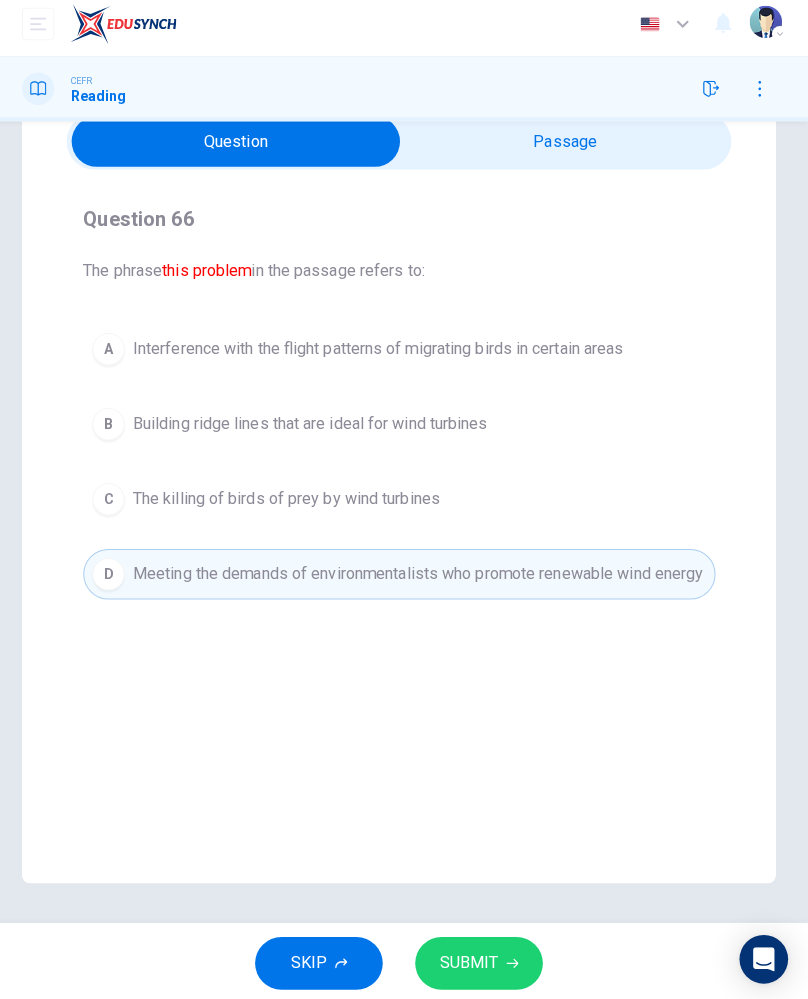 click on "Building ridge lines that are ideal for wind turbines" at bounding box center (316, 427) 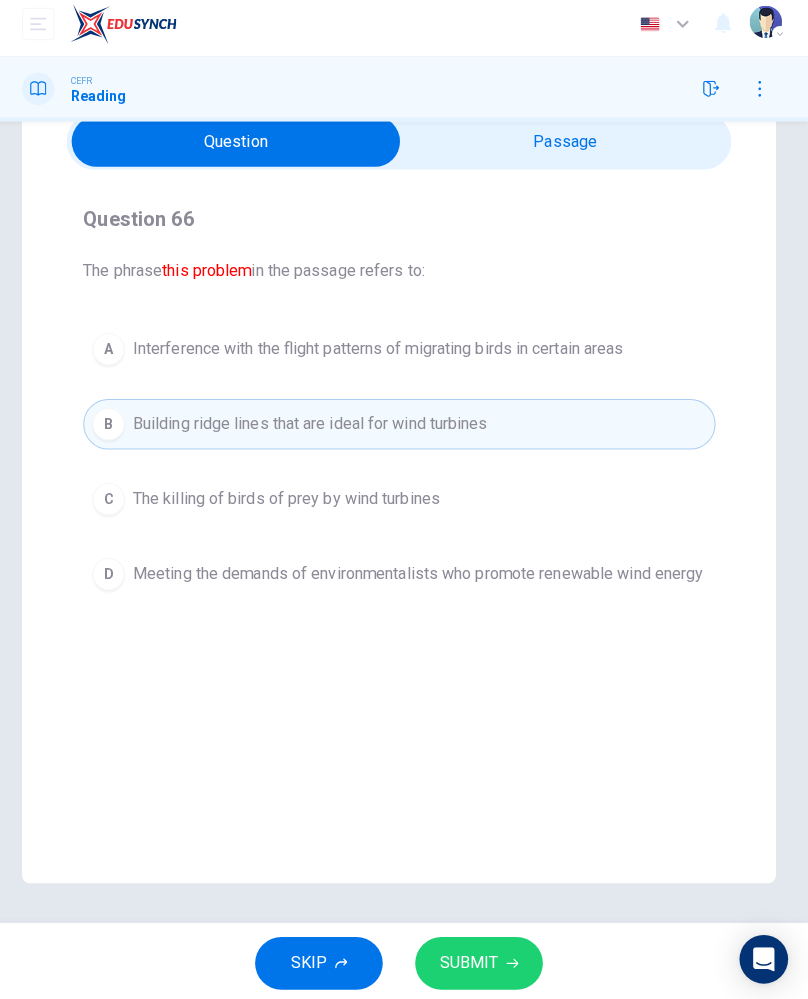 click on "A" at bounding box center [117, 353] 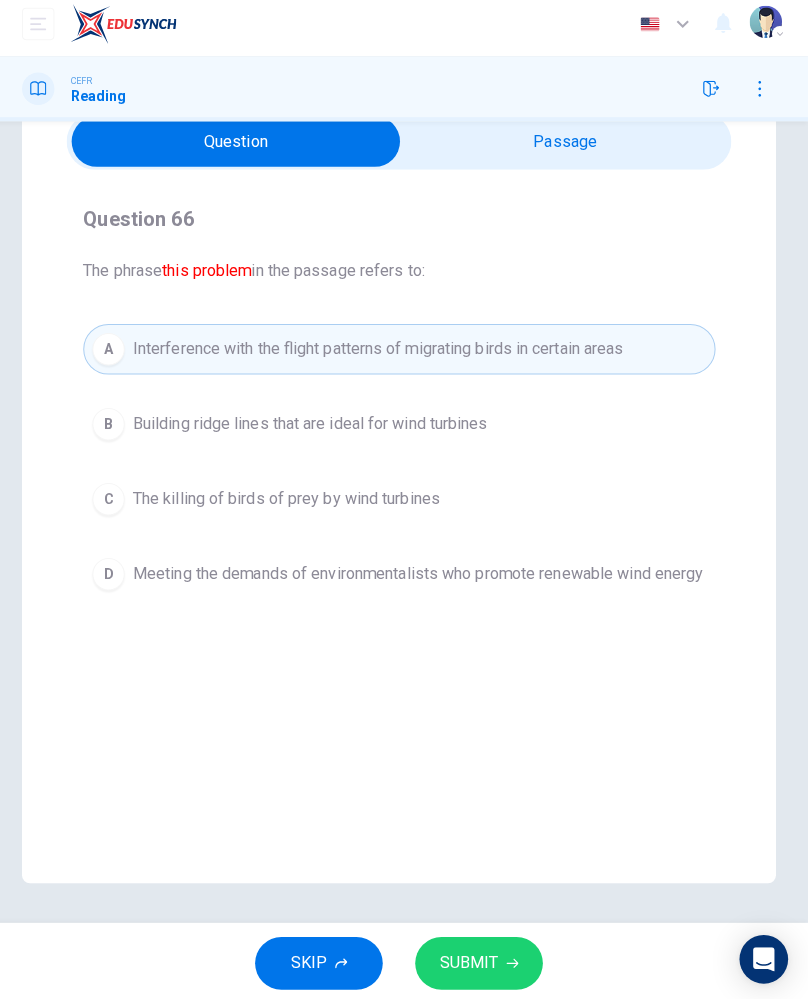 click on "The killing of birds of prey by wind turbines" at bounding box center [292, 501] 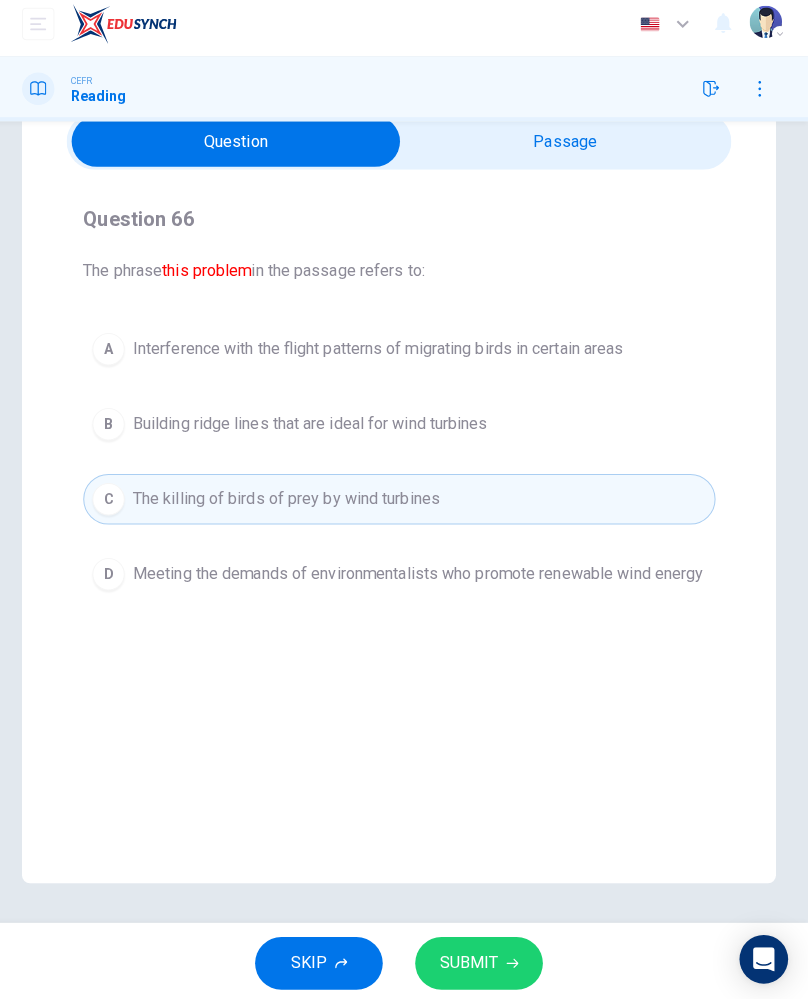 click 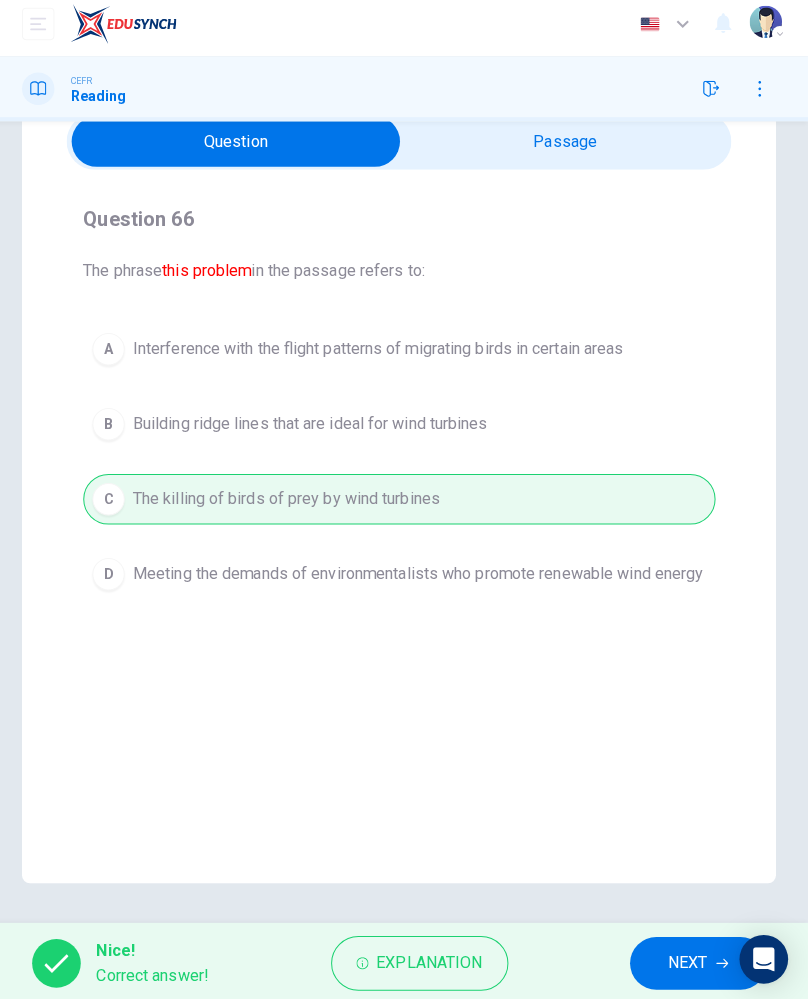 click on "Explanation" at bounding box center [434, 959] 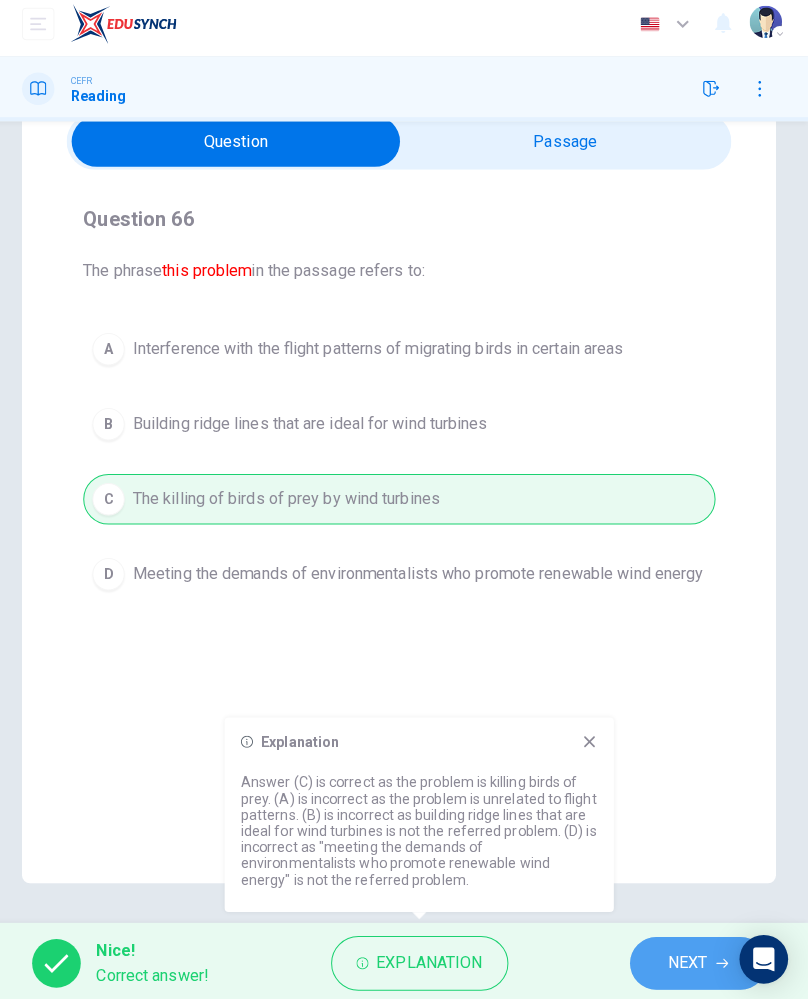 click on "NEXT" at bounding box center (689, 959) 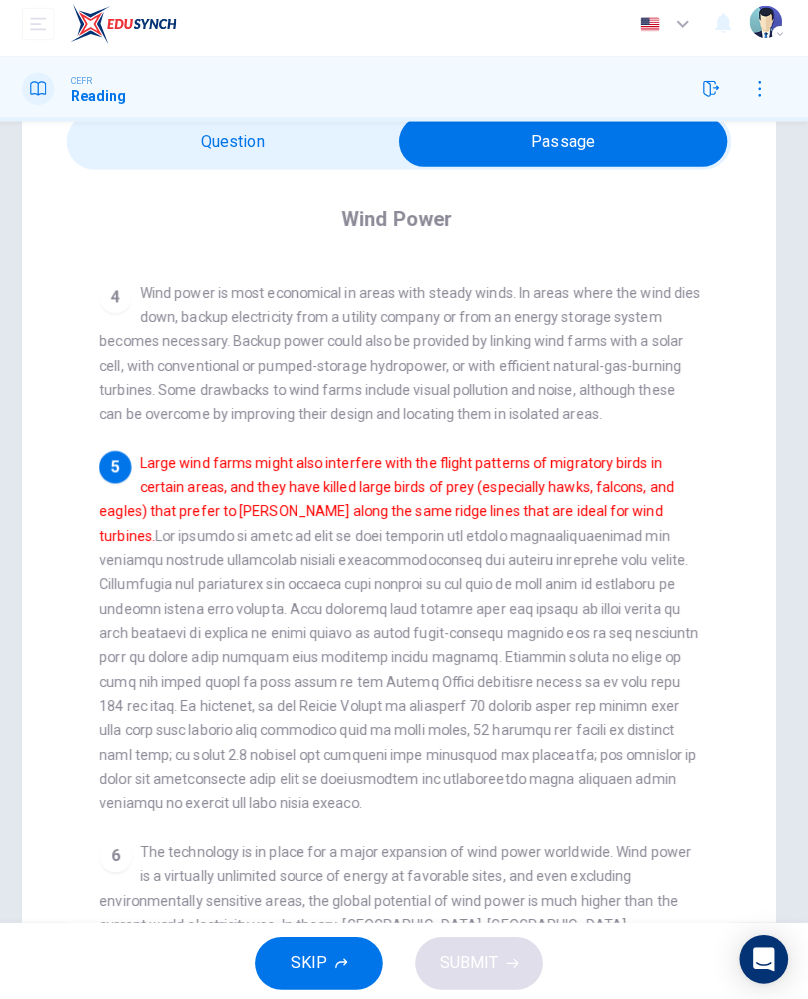 click on "Wind power is most economical in areas with steady winds. In areas where the wind dies down, backup electricity from a utility company or from an energy storage system becomes necessary. Backup power could also be provided by linking wind farms with a solar cell, with conventional or pumped-storage hydropower, or with efficient natural-gas-burning turbines. Some drawbacks to wind farms include visual pollution and noise, although these can be overcome by improving their design and locating them in isolated areas." at bounding box center (404, 357) 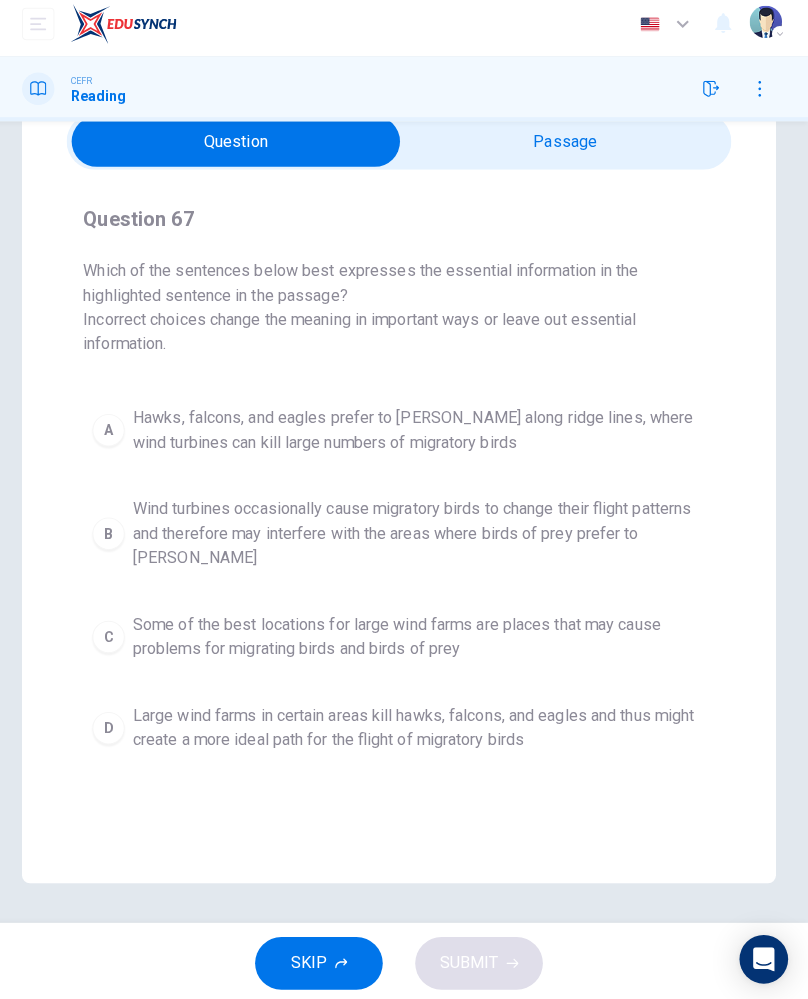 click on "Wind turbines occasionally cause migratory birds to change their flight patterns and therefore may interfere with the areas where birds of prey prefer to [PERSON_NAME]" at bounding box center [424, 535] 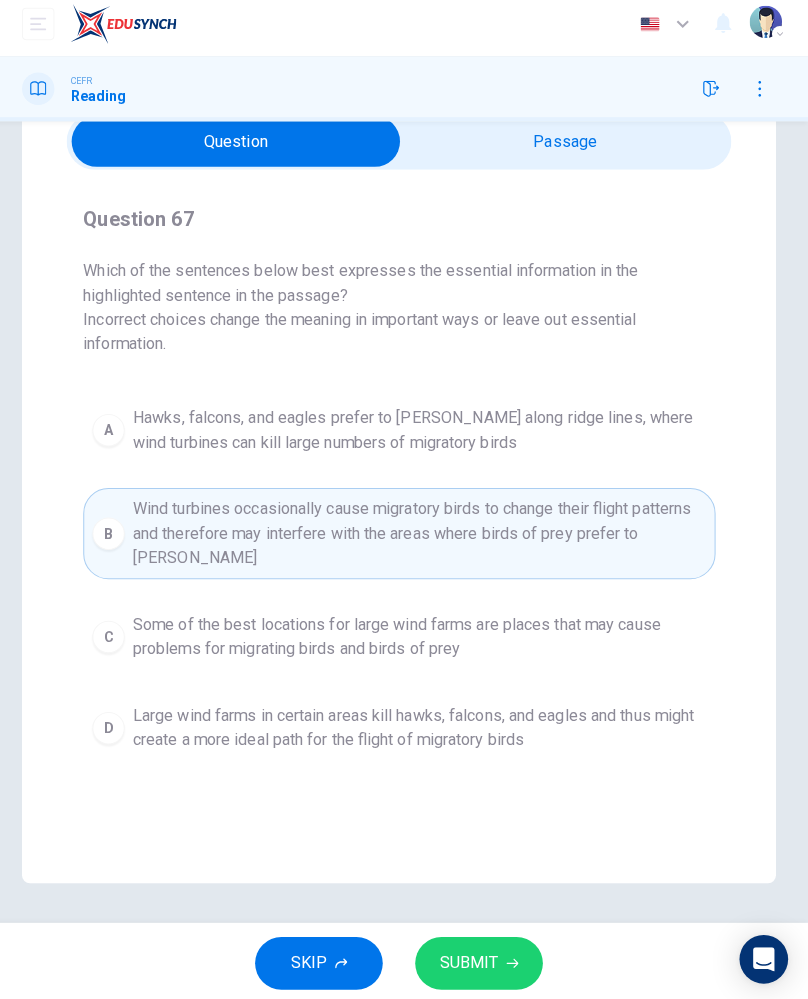 click on "Some of the best locations for large wind farms are places that may cause problems for migrating birds and birds of prey" at bounding box center (424, 637) 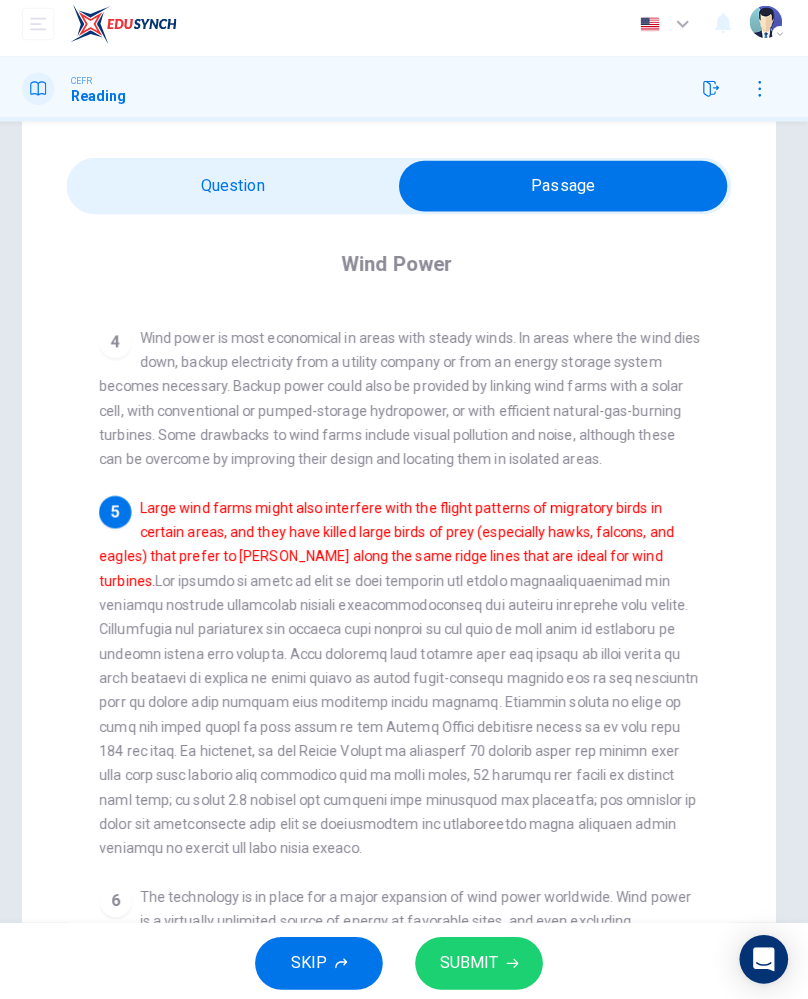 scroll, scrollTop: 49, scrollLeft: 0, axis: vertical 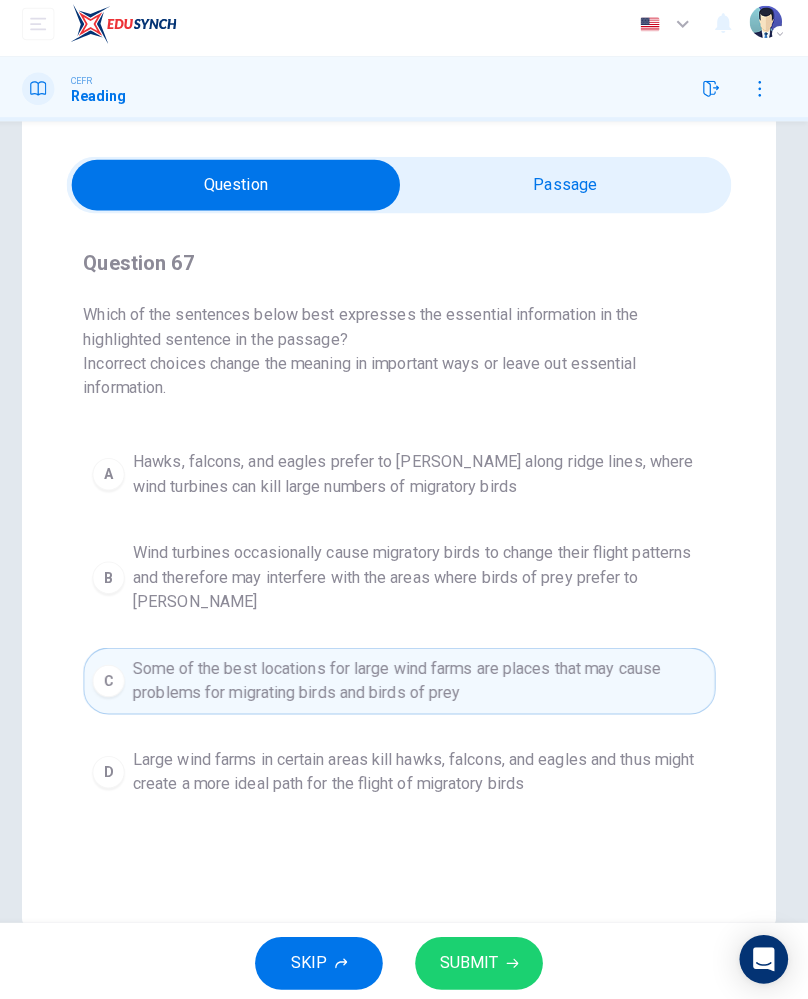 click on "Large wind farms in certain areas kill hawks, falcons, and eagles and thus might create a more ideal path for the flight of migratory birds" at bounding box center (424, 770) 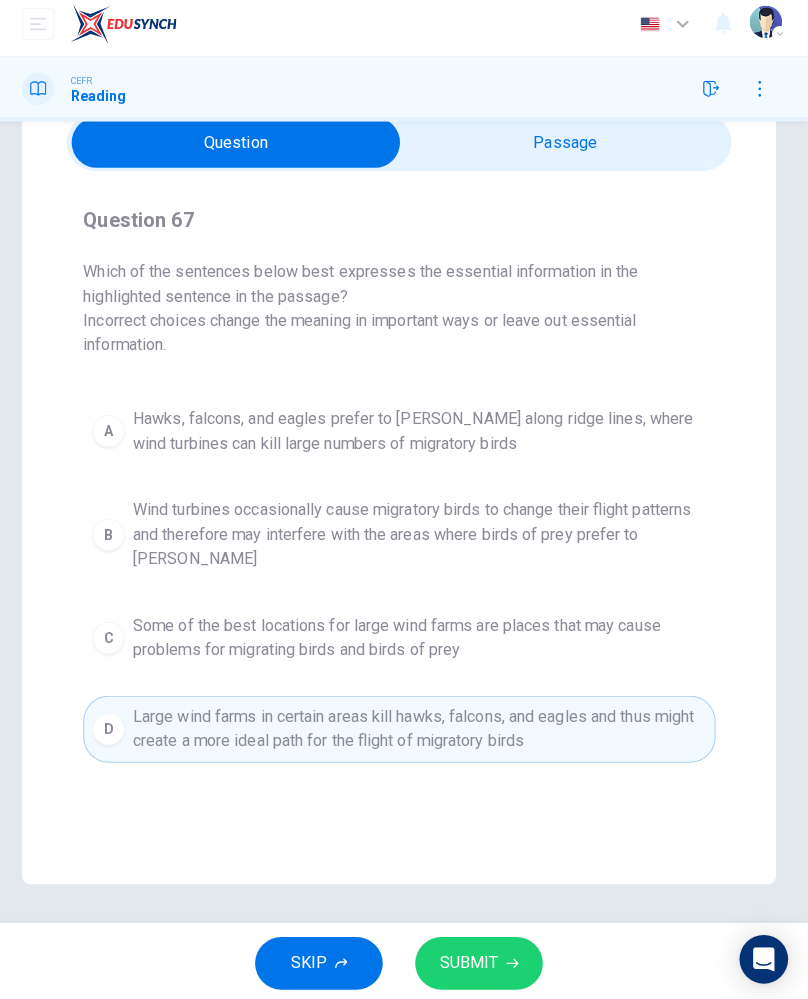 scroll, scrollTop: 92, scrollLeft: 0, axis: vertical 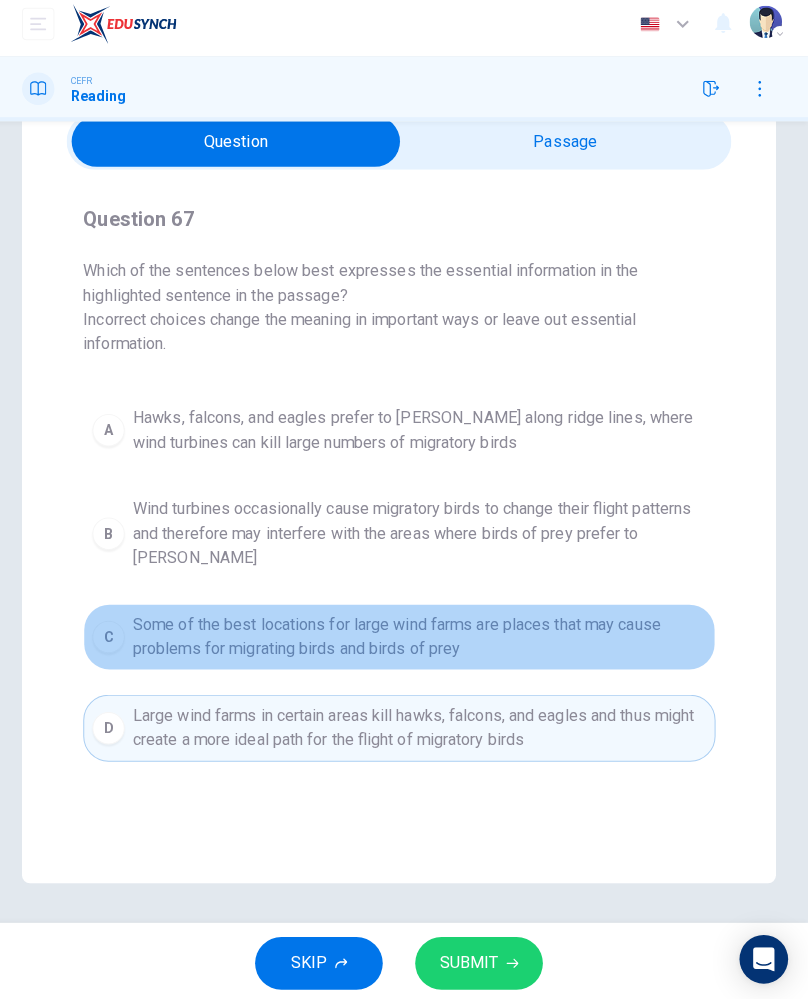 click on "C Some of the best locations for large wind farms are places that may cause problems for migrating birds and birds of prey" at bounding box center [404, 637] 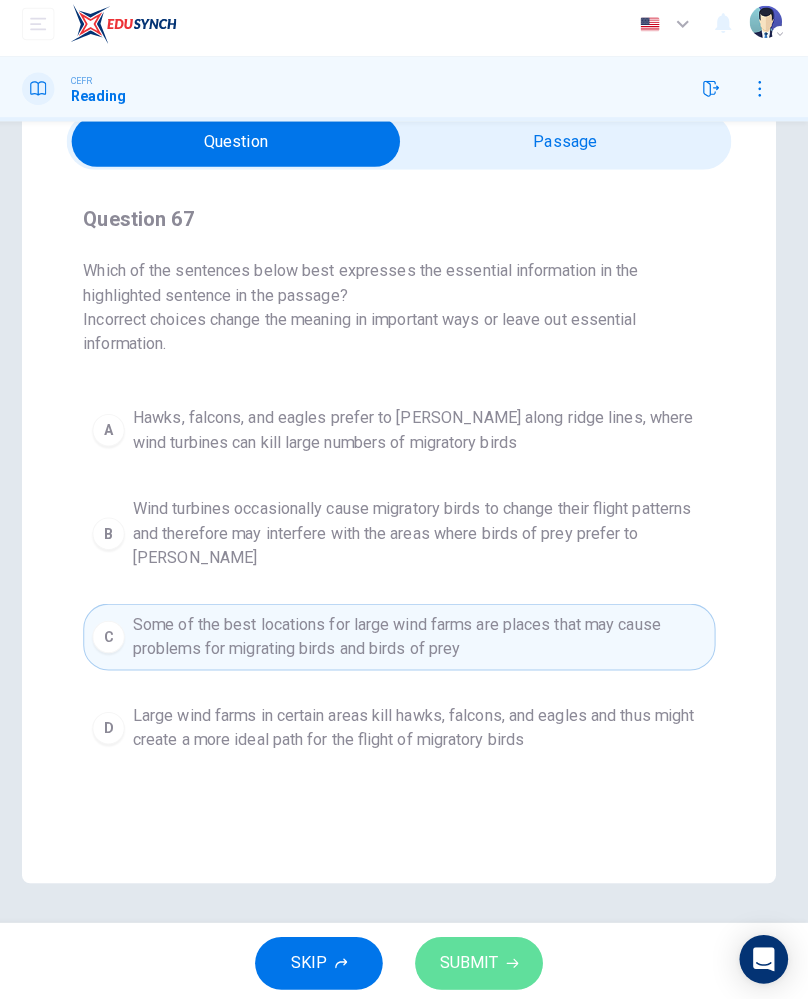 click 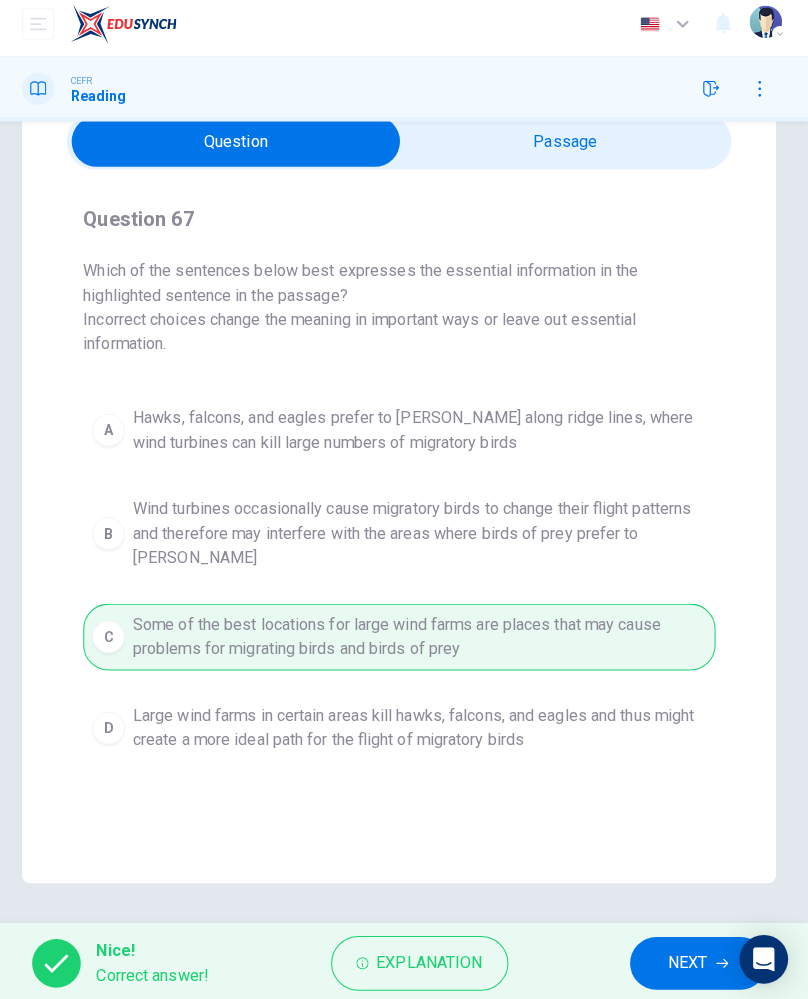 click on "Explanation" at bounding box center (434, 959) 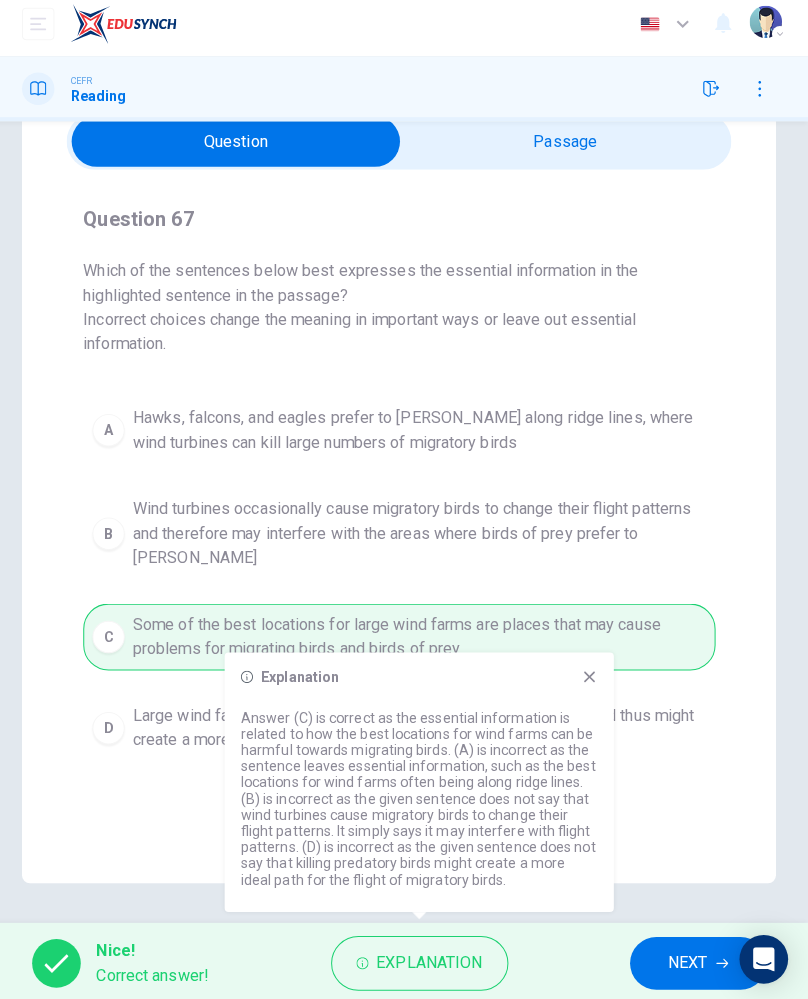 click on "NEXT" at bounding box center [699, 959] 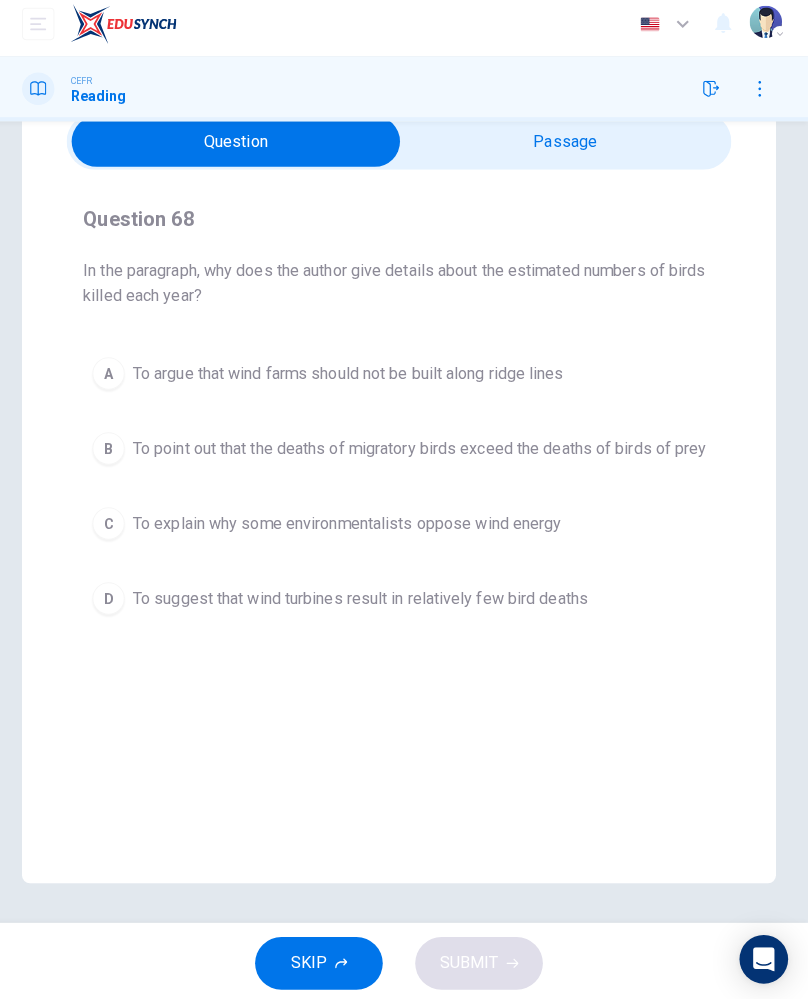 click on "A To argue that wind farms should not be built along ridge lines" at bounding box center [404, 377] 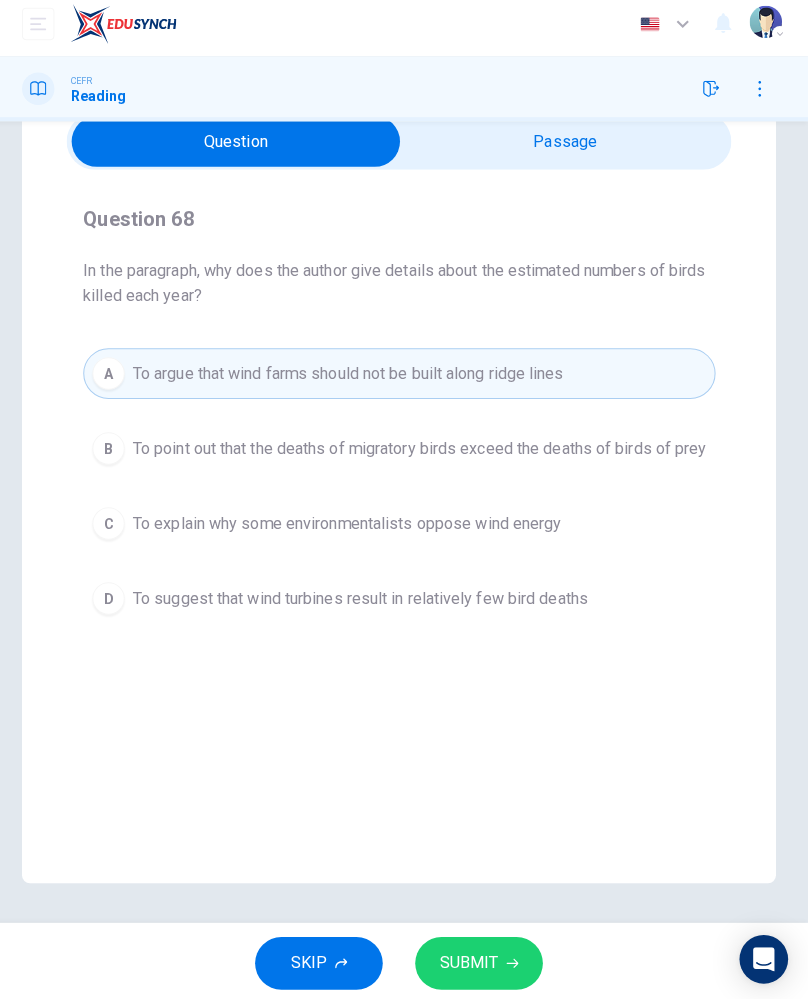 click on "To point out that the deaths of migratory birds exceed the deaths of birds of prey" at bounding box center (424, 451) 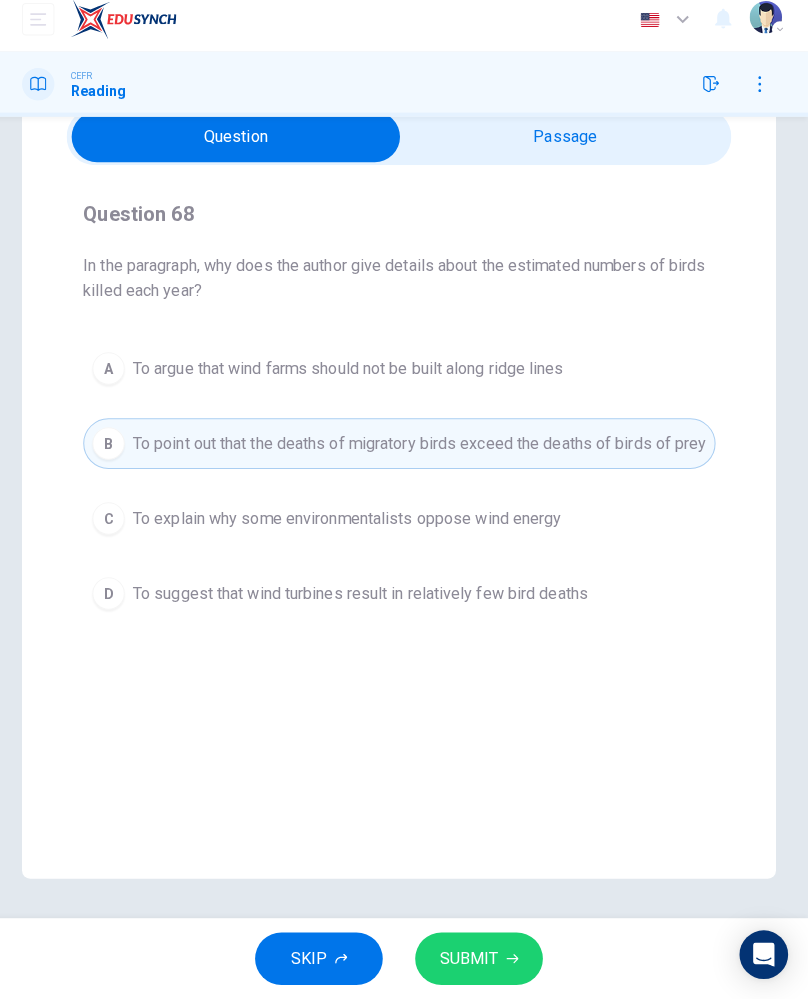 click on "C To explain why some environmentalists oppose wind energy" at bounding box center (404, 525) 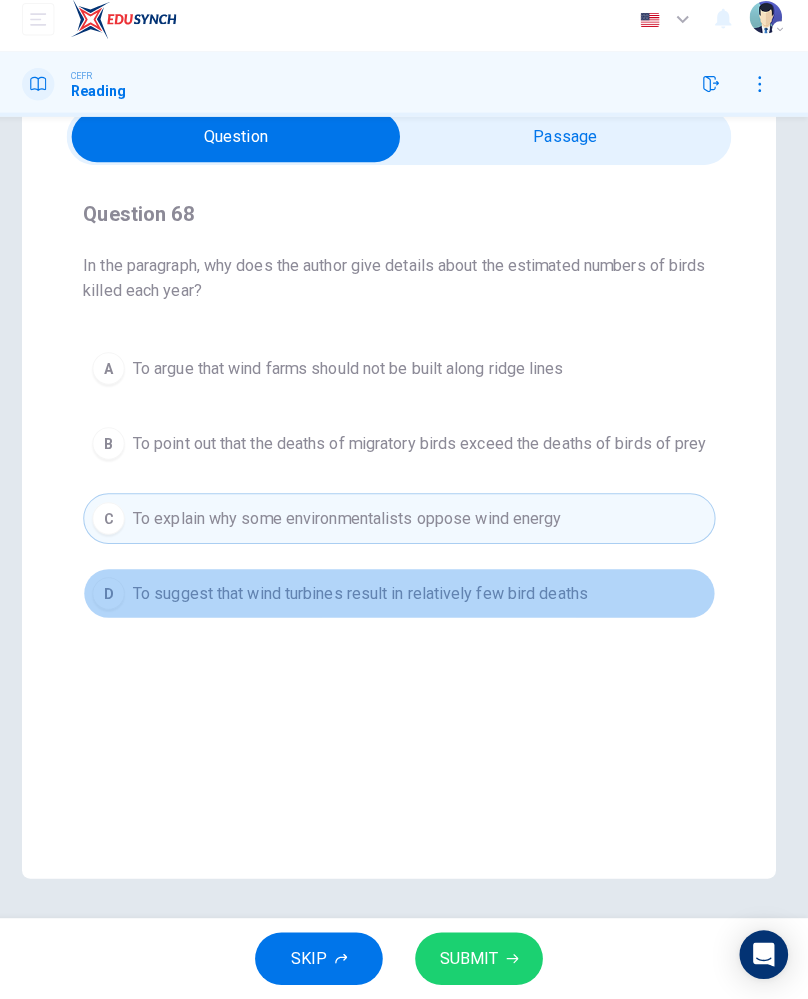 click on "D To suggest that wind turbines result in relatively few bird deaths" at bounding box center [404, 599] 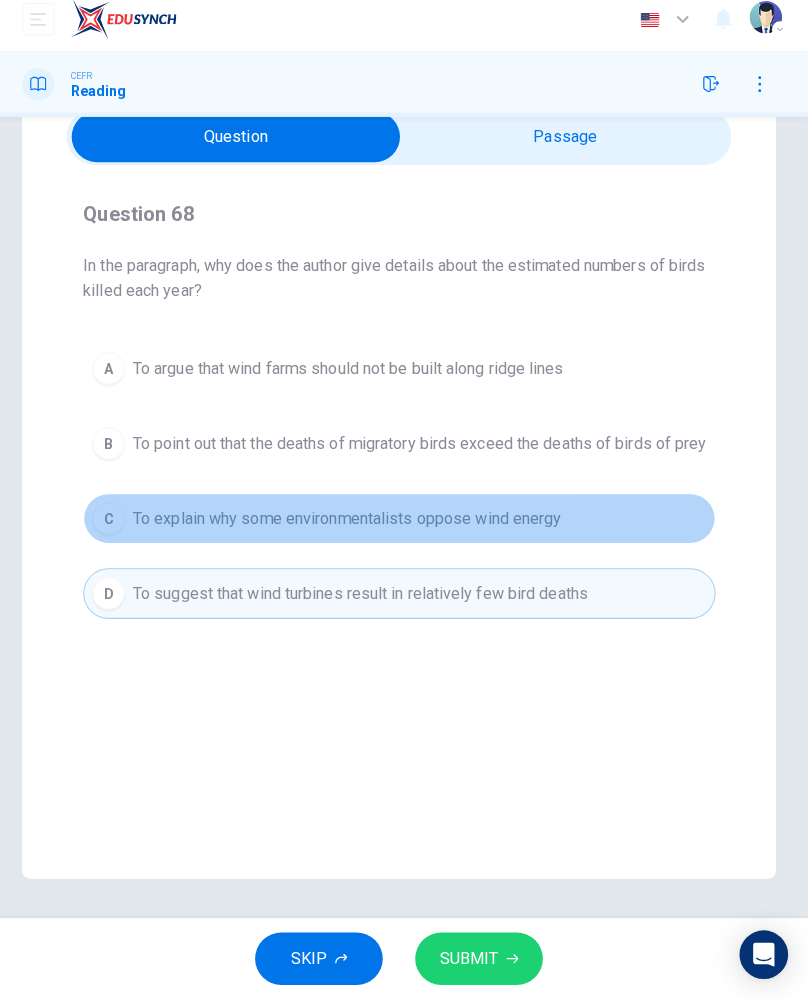 click on "C To explain why some environmentalists oppose wind energy" at bounding box center [404, 525] 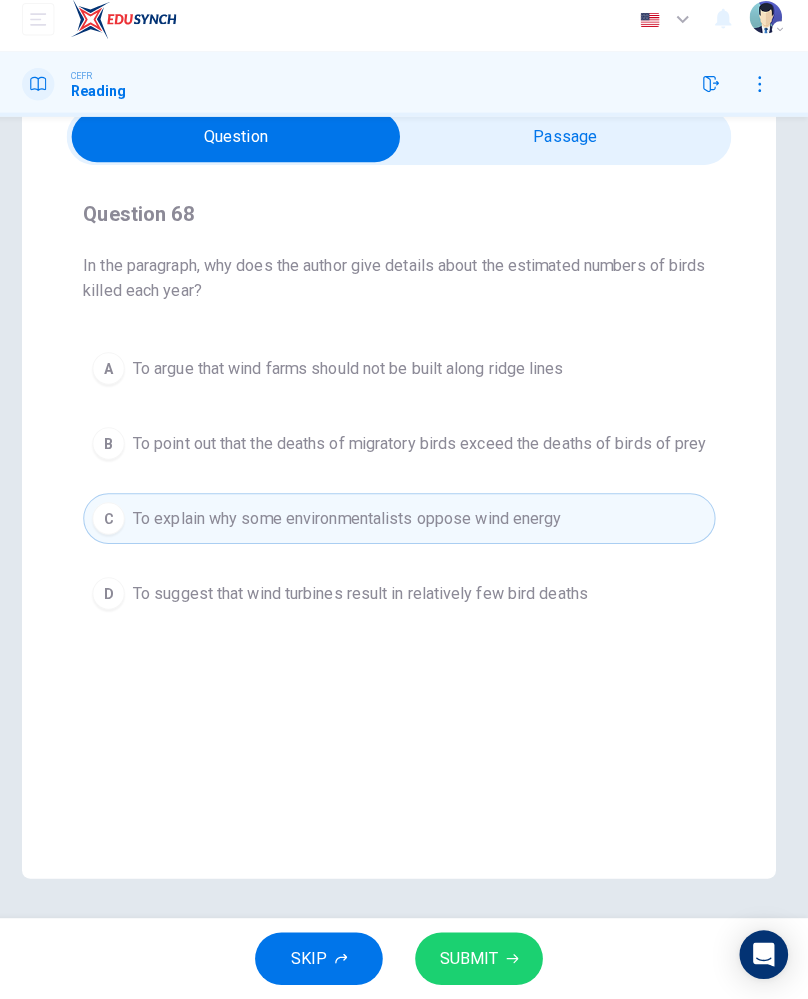 click on "D To suggest that wind turbines result in relatively few bird deaths" at bounding box center [404, 599] 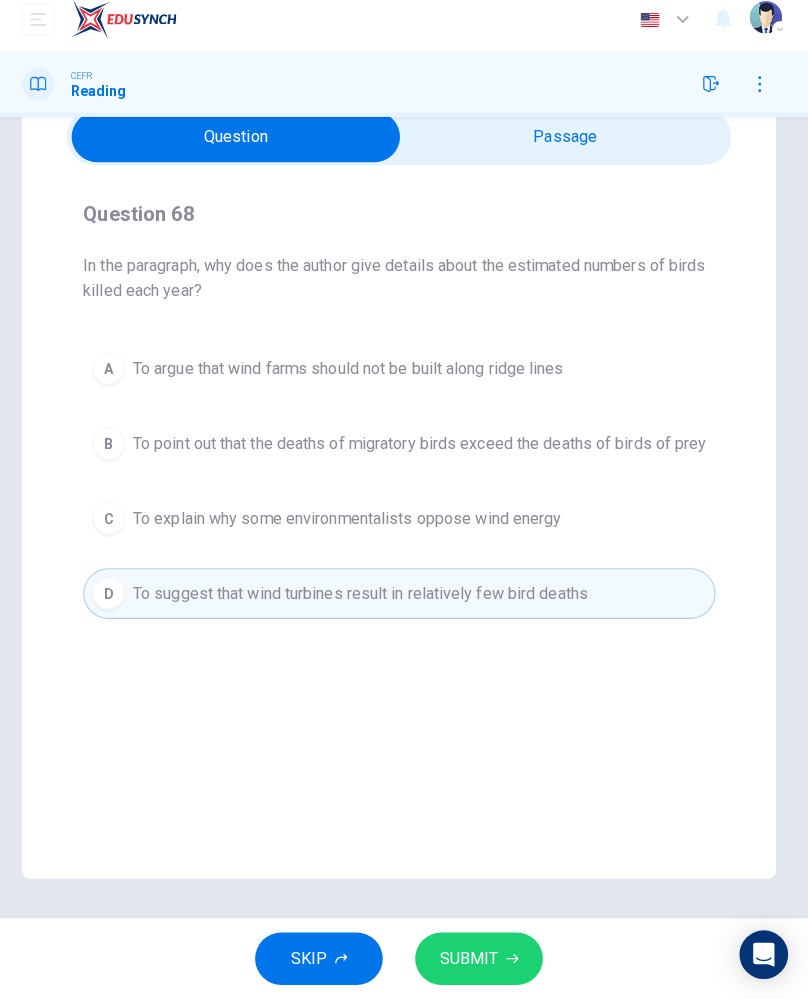 click 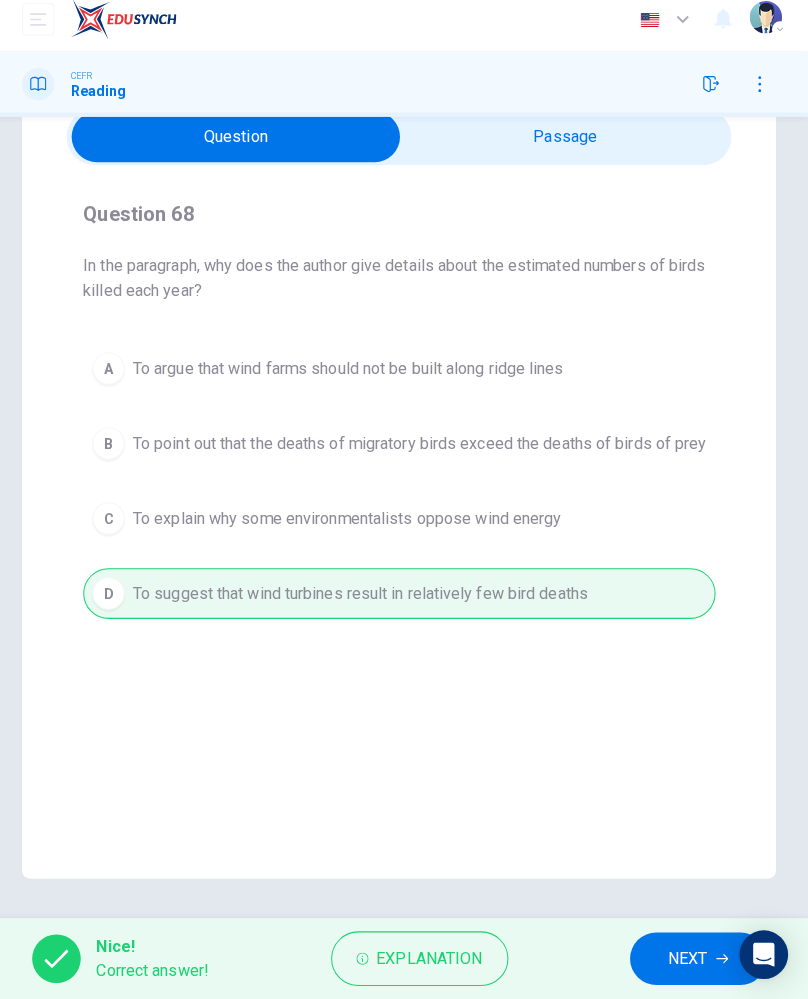 click on "NEXT" at bounding box center [699, 959] 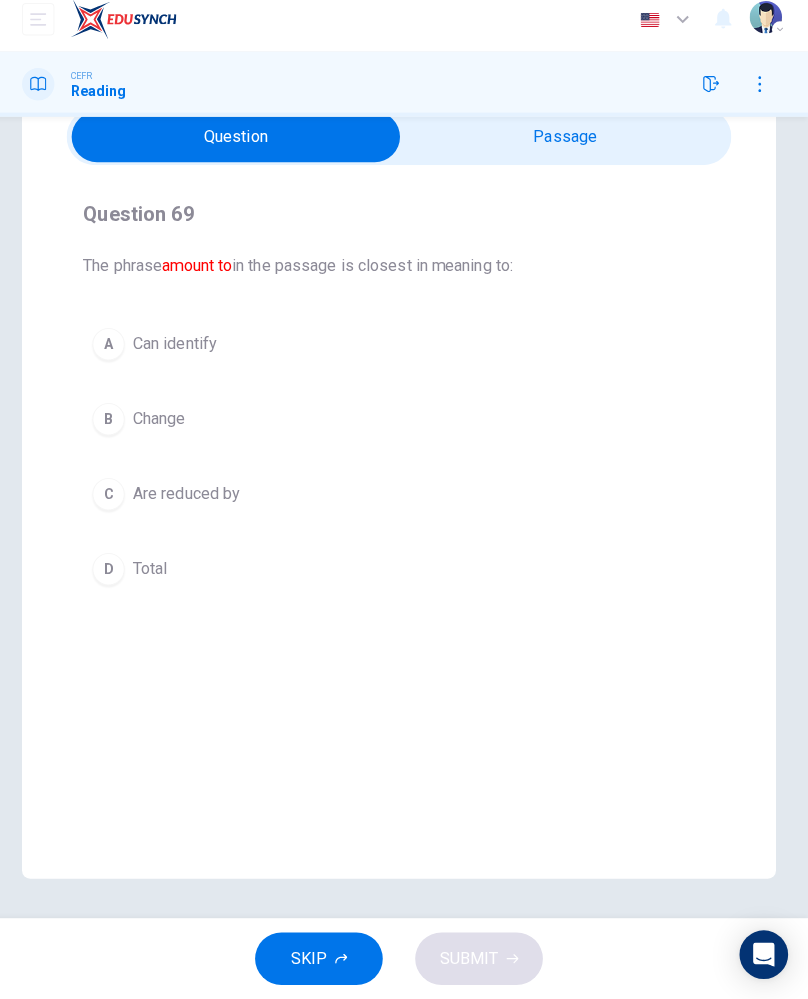 click on "A" at bounding box center [117, 353] 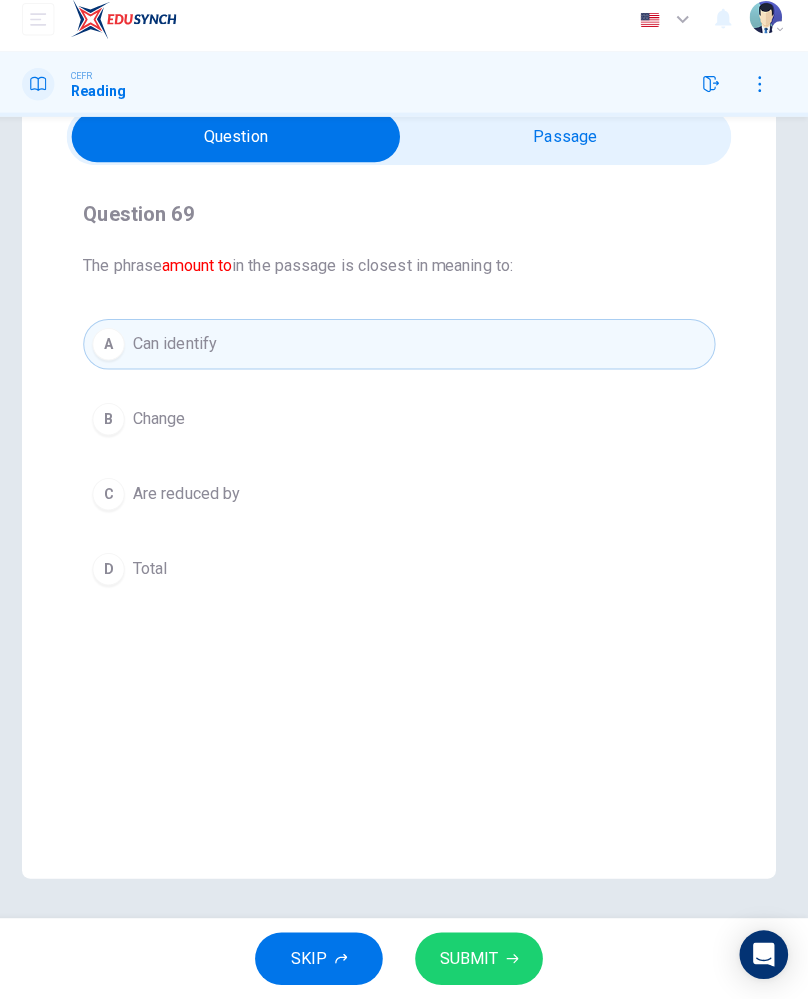 click on "D Total" at bounding box center (404, 575) 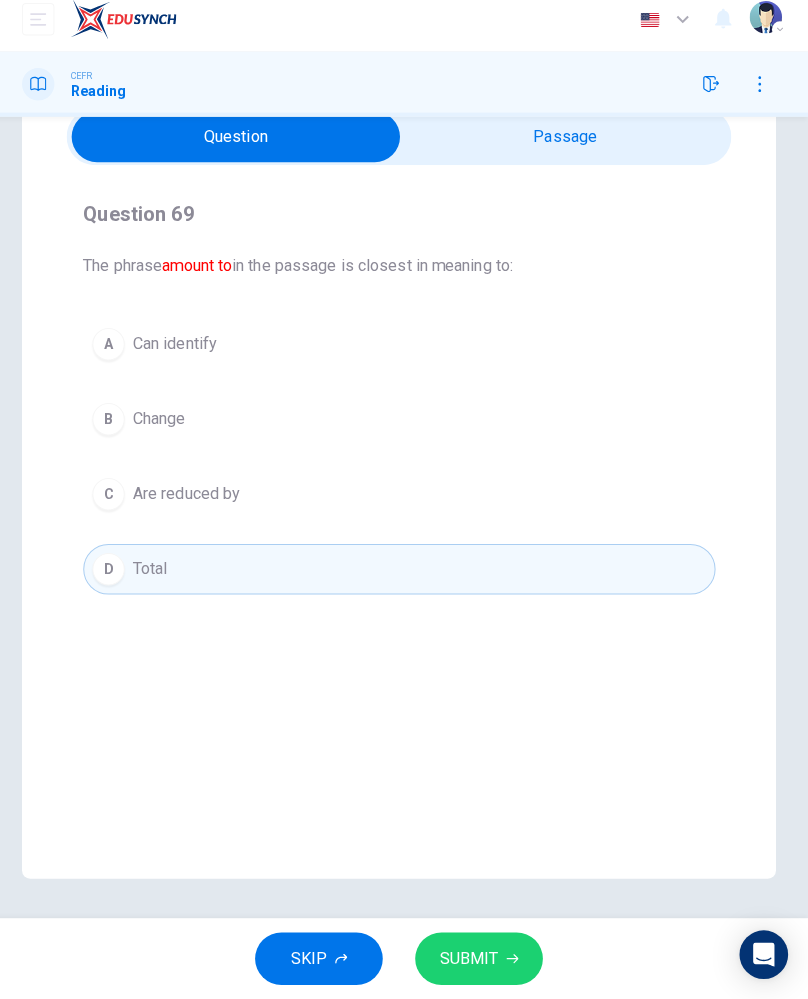 click 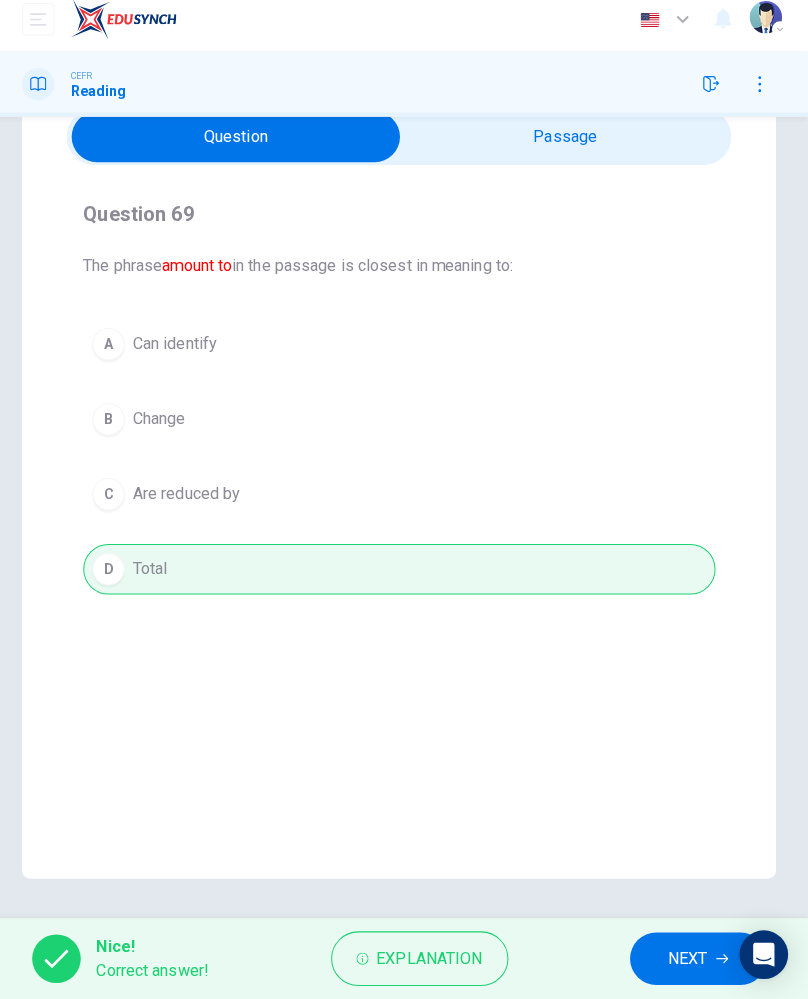 click on "NEXT" at bounding box center (689, 959) 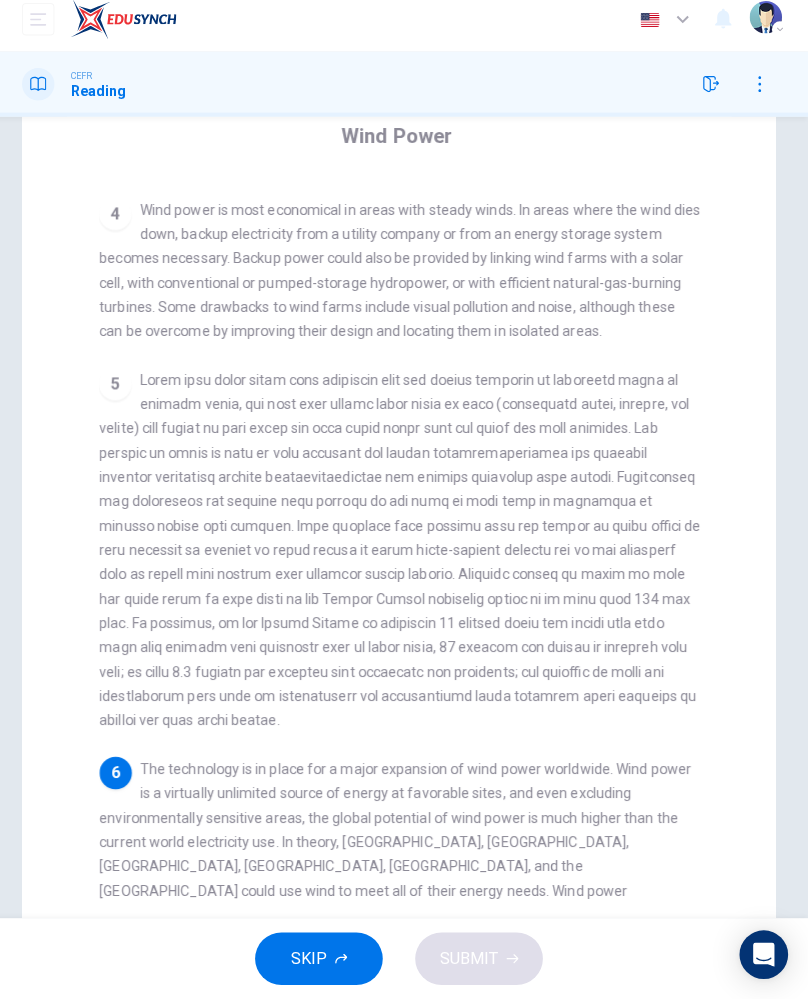 scroll, scrollTop: 236, scrollLeft: 0, axis: vertical 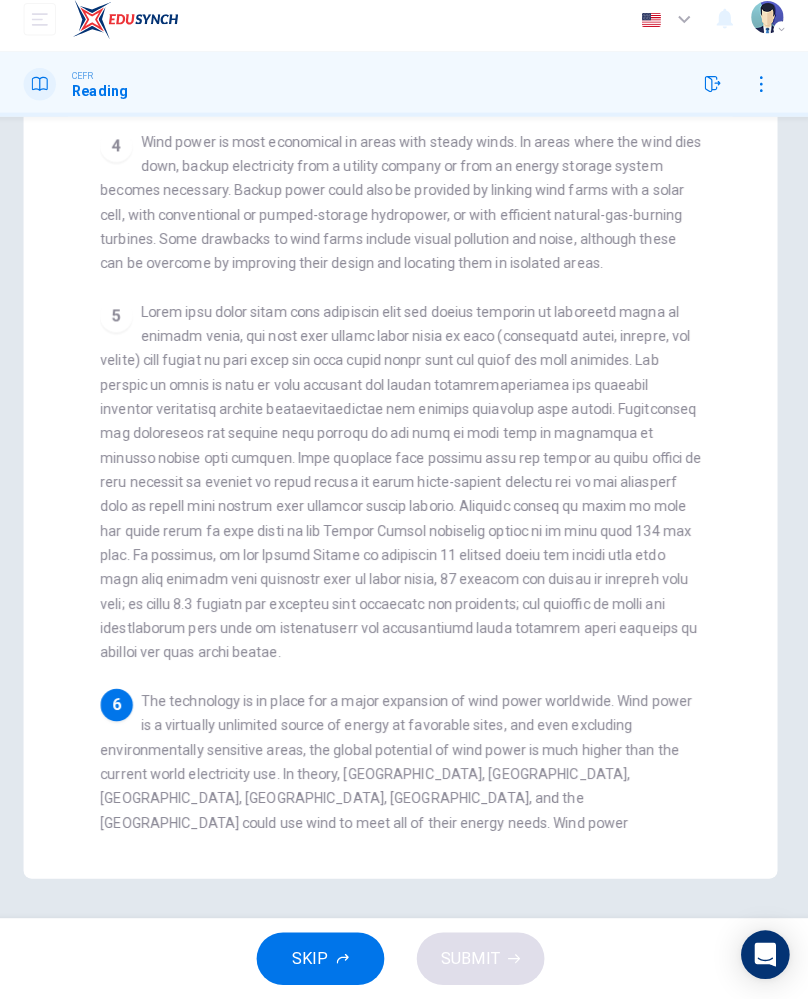 checkbox on "false" 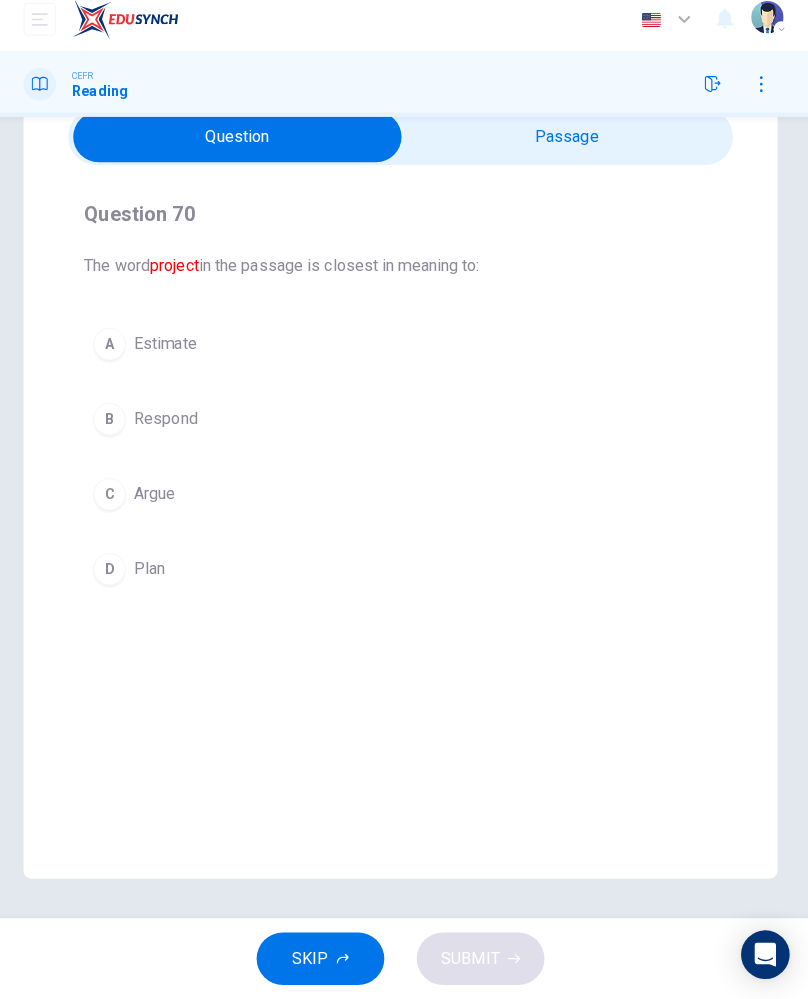 click on "Respond" at bounding box center [172, 427] 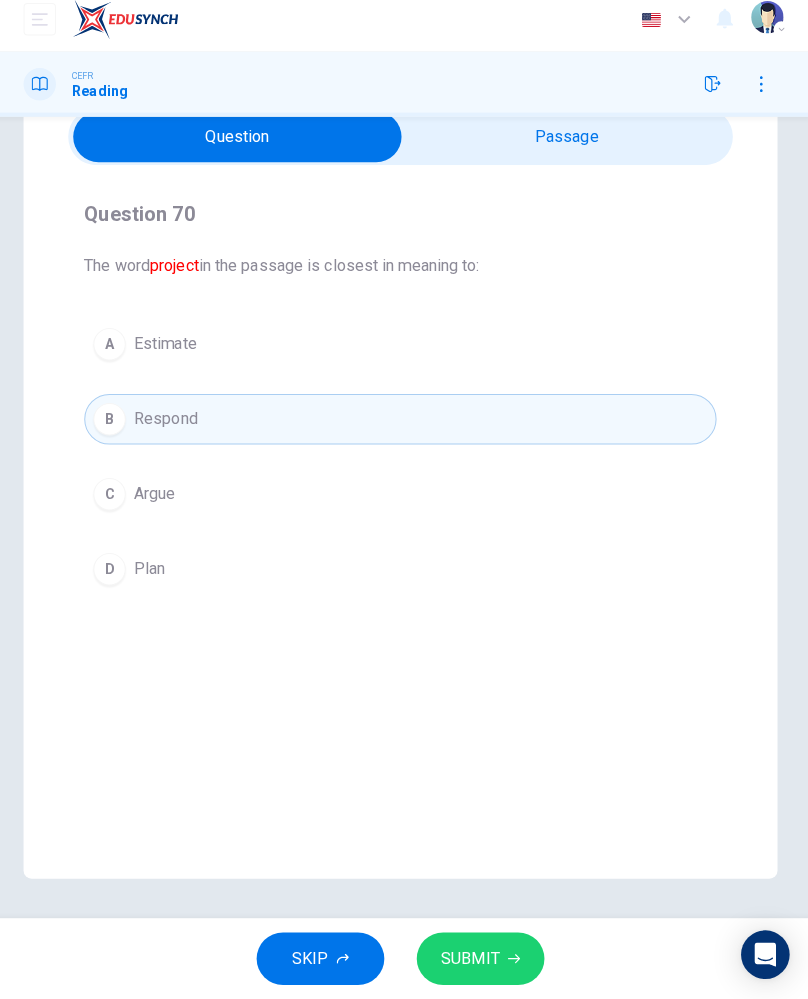 click on "A" at bounding box center (117, 353) 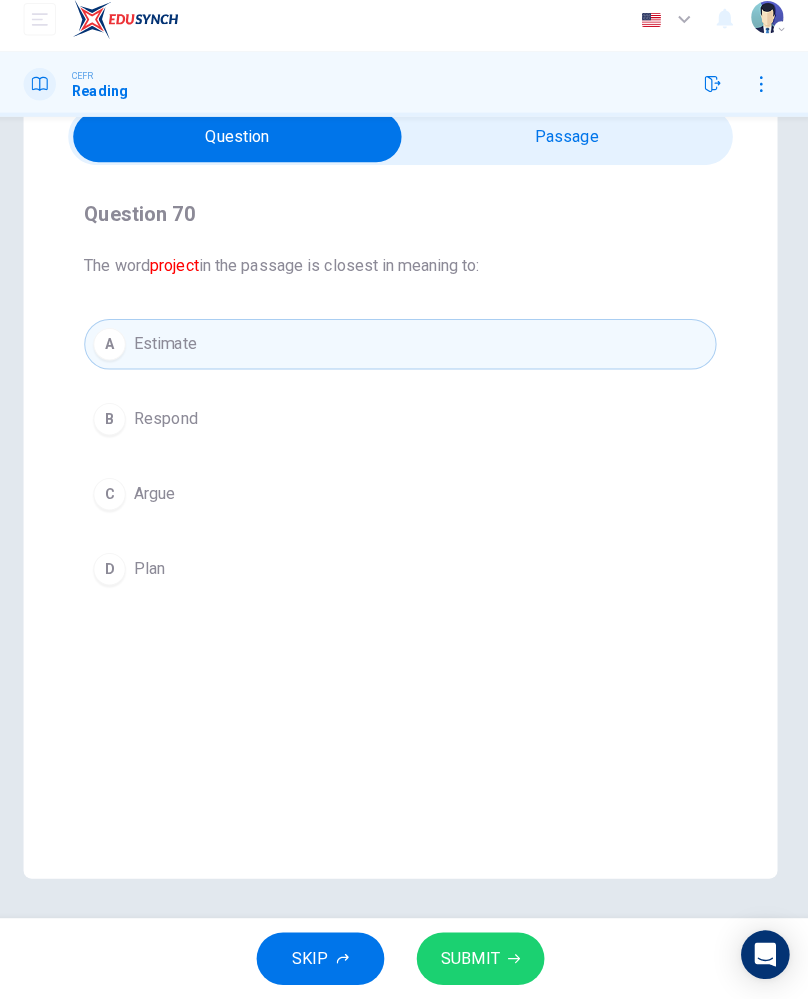click on "SUBMIT" at bounding box center (483, 959) 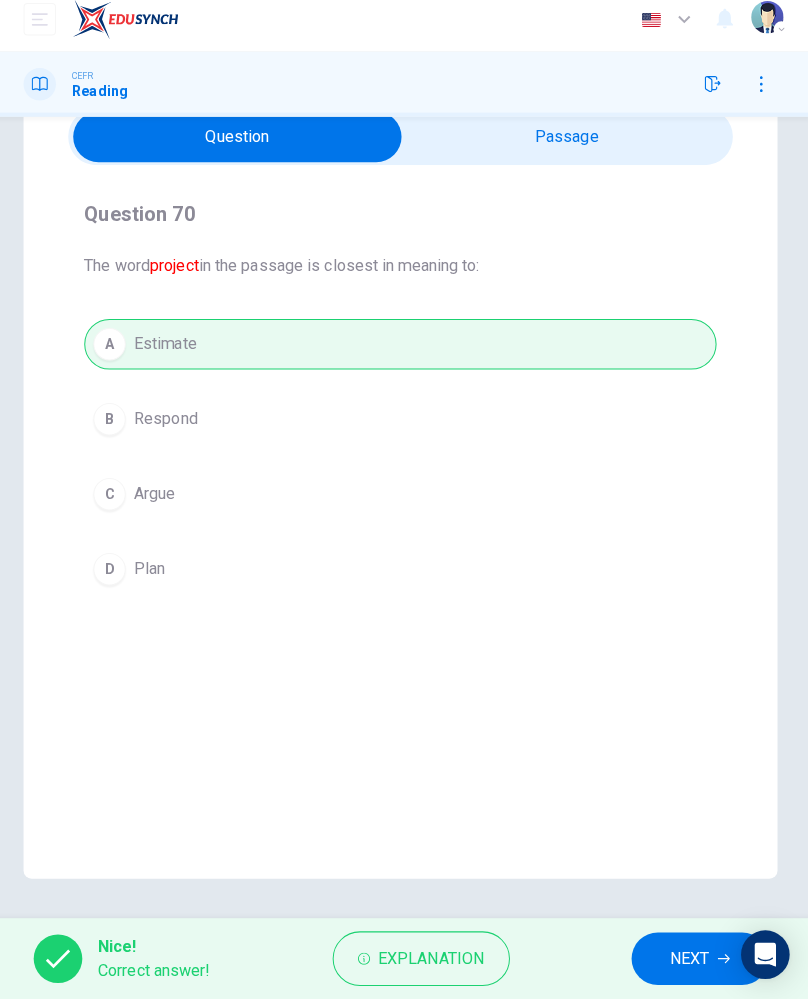 click on "NEXT" at bounding box center [699, 959] 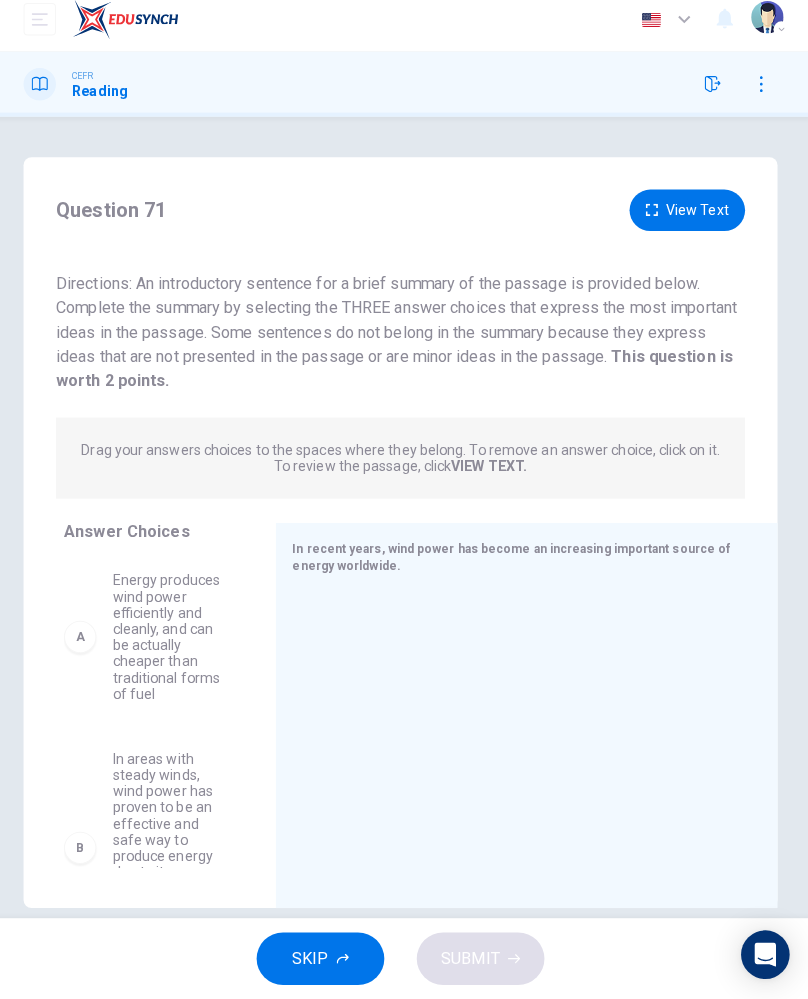 click on "Energy produces wind power efficiently and cleanly, and can be actually cheaper than traditional forms of fuel" at bounding box center [176, 641] 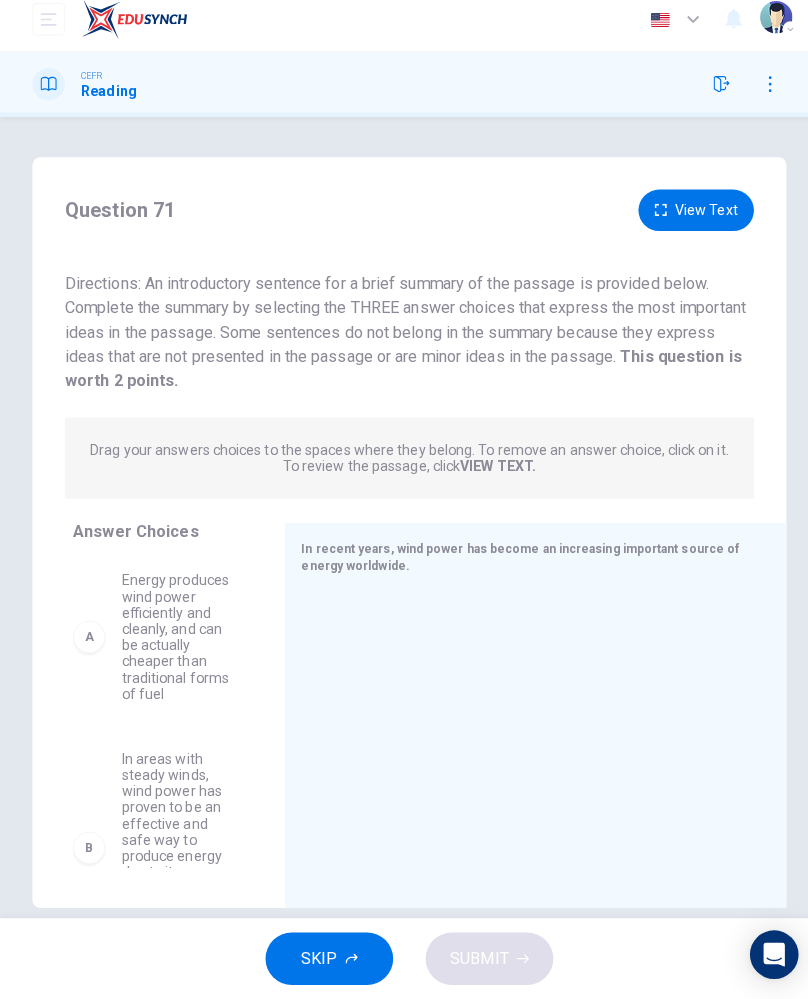 click on "Energy produces wind power efficiently and cleanly, and can be actually cheaper than traditional forms of fuel" at bounding box center (176, 641) 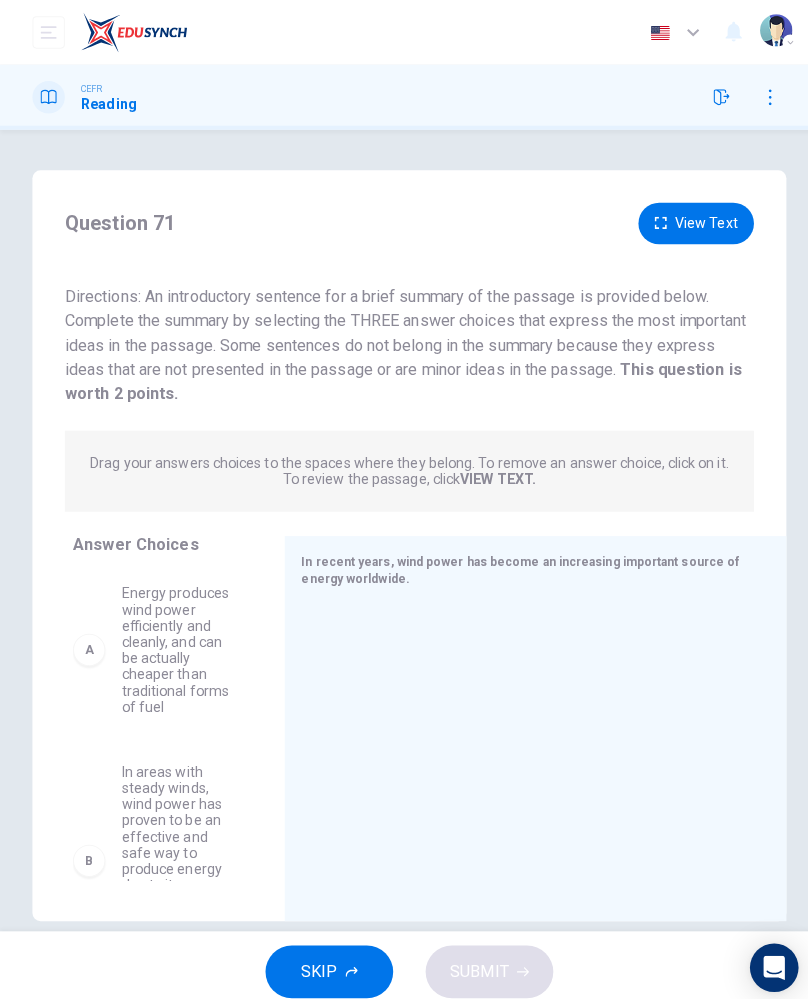 click on "Energy produces wind power efficiently and cleanly, and can be actually cheaper than traditional forms of fuel" at bounding box center (176, 641) 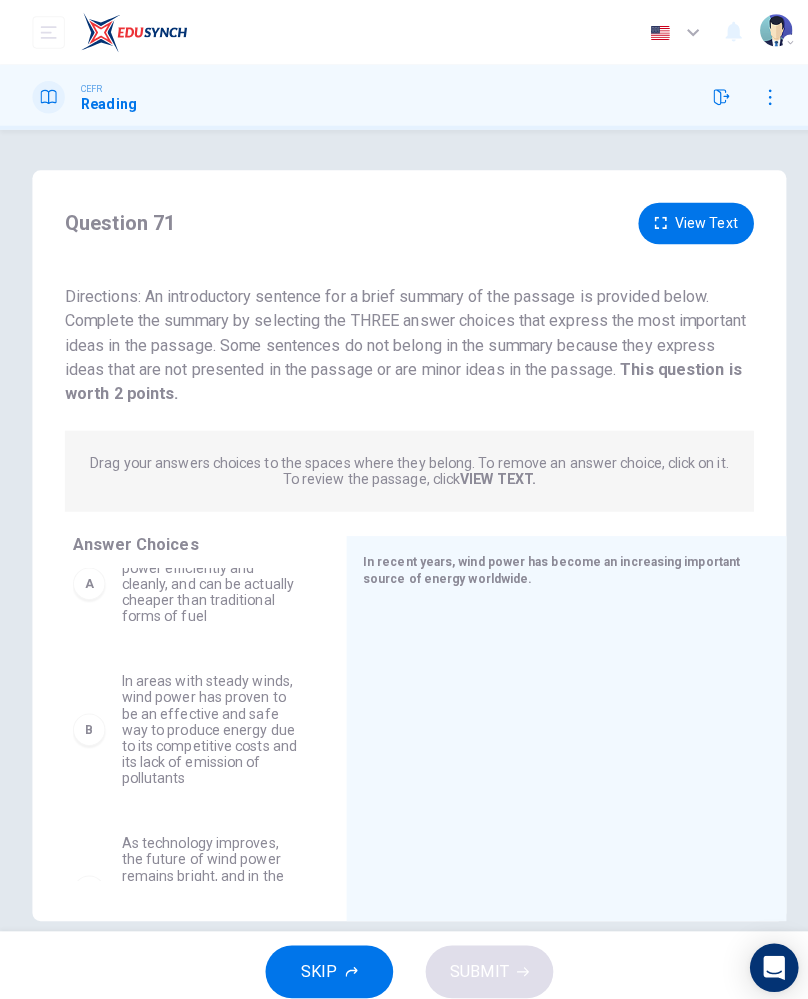 scroll, scrollTop: 58, scrollLeft: 0, axis: vertical 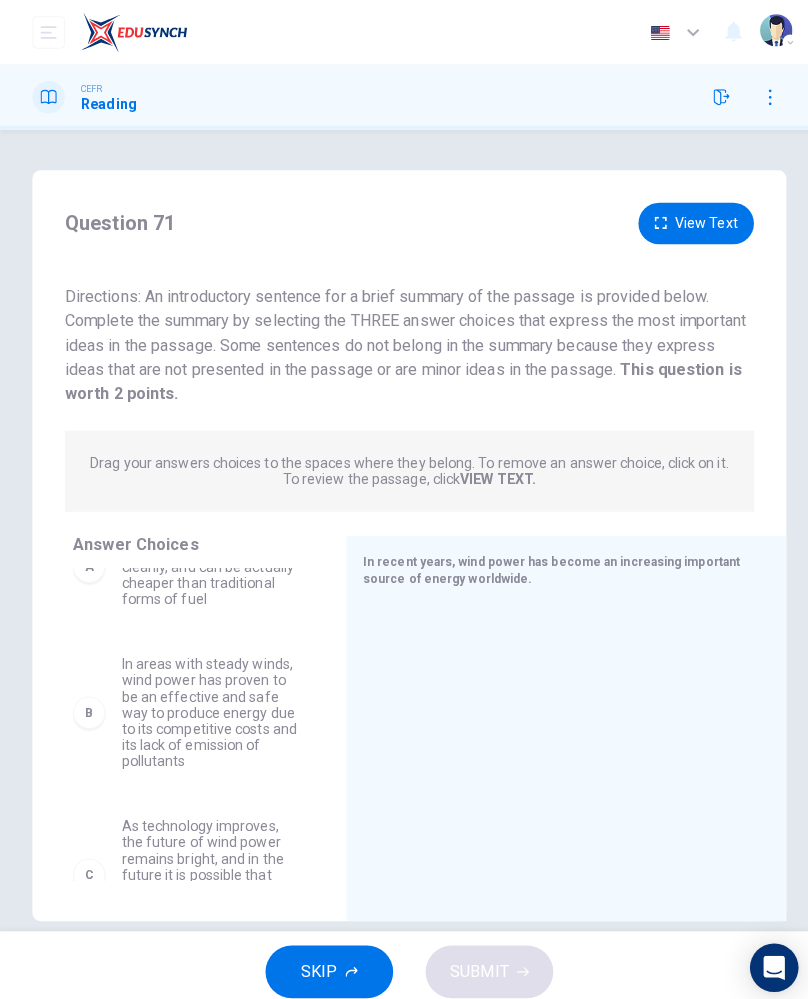 click on "In areas with steady winds, wind power has proven to be an effective and safe way to produce energy due to its competitive costs and its lack of emission of pollutants" at bounding box center [207, 703] 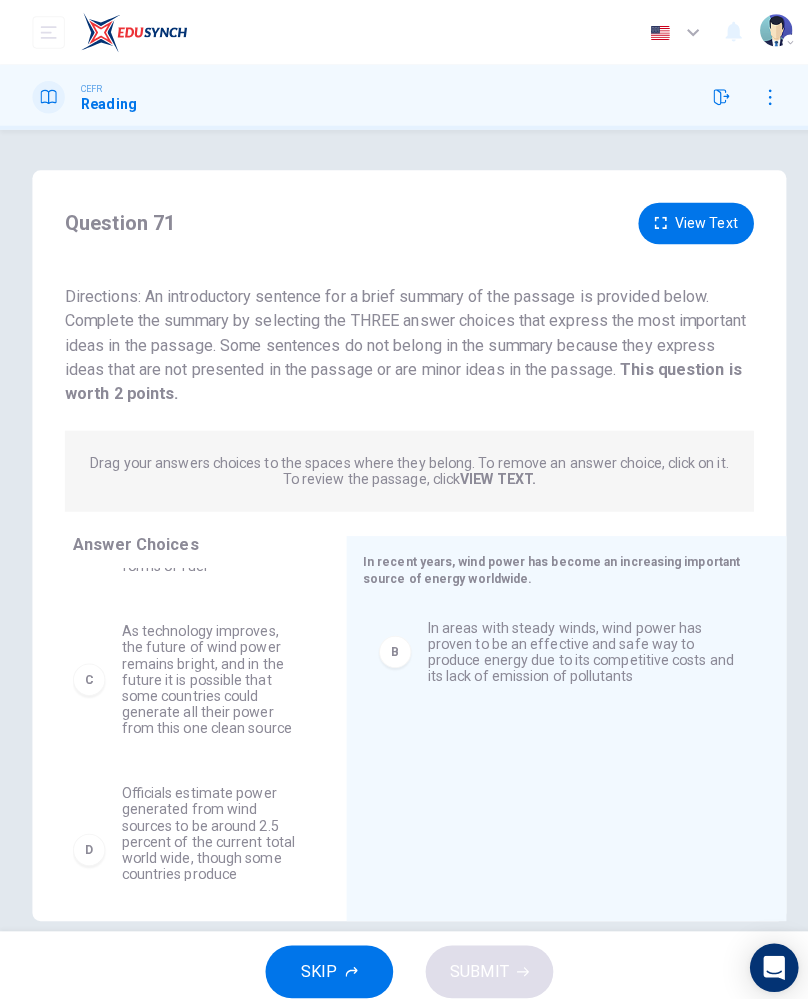 scroll, scrollTop: 94, scrollLeft: 0, axis: vertical 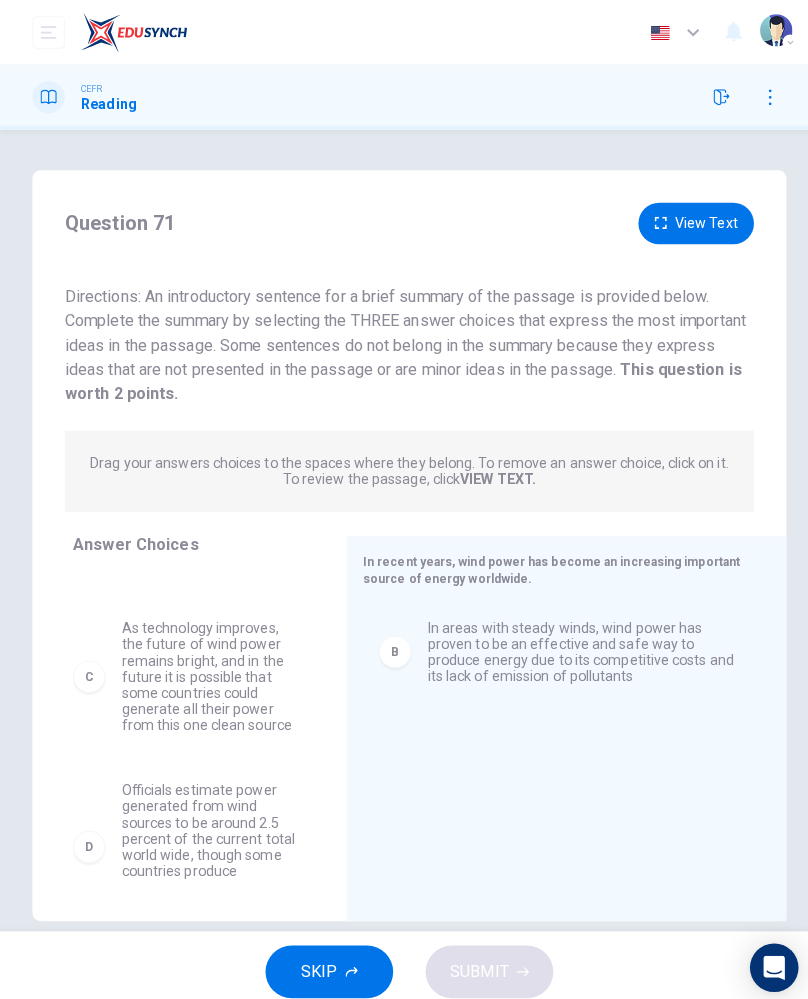 click on "As technology improves, the future of wind power remains bright, and in the future it is possible that some countries could generate all their power from this one clean source" at bounding box center [207, 667] 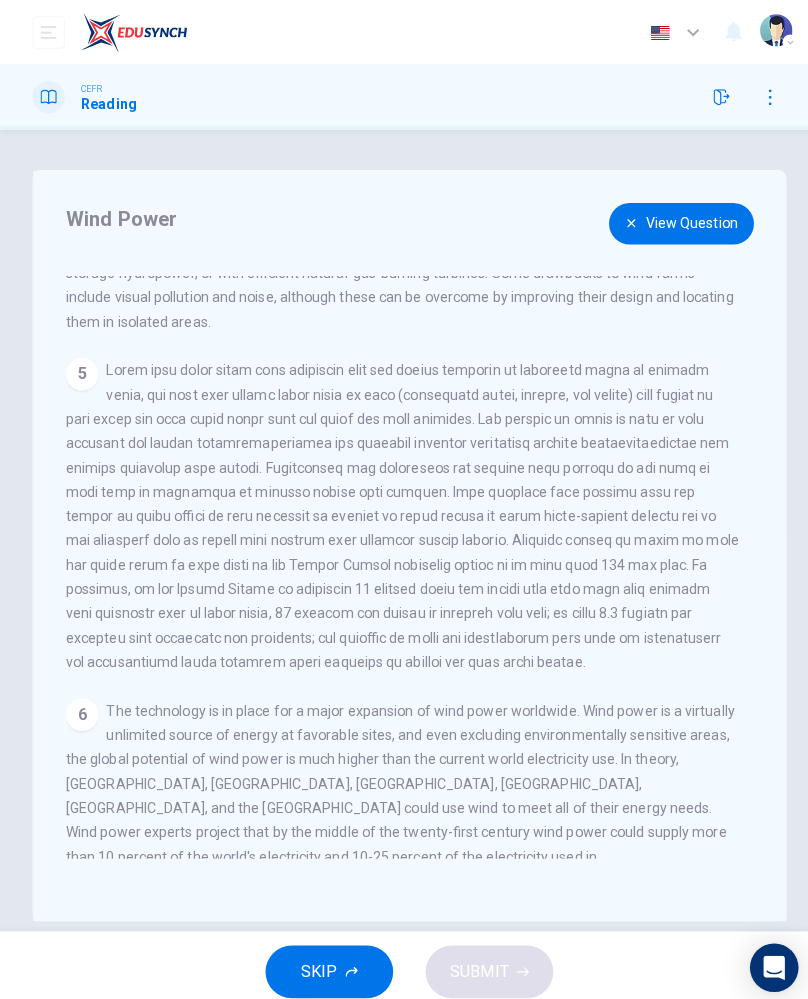 scroll, scrollTop: 625, scrollLeft: 0, axis: vertical 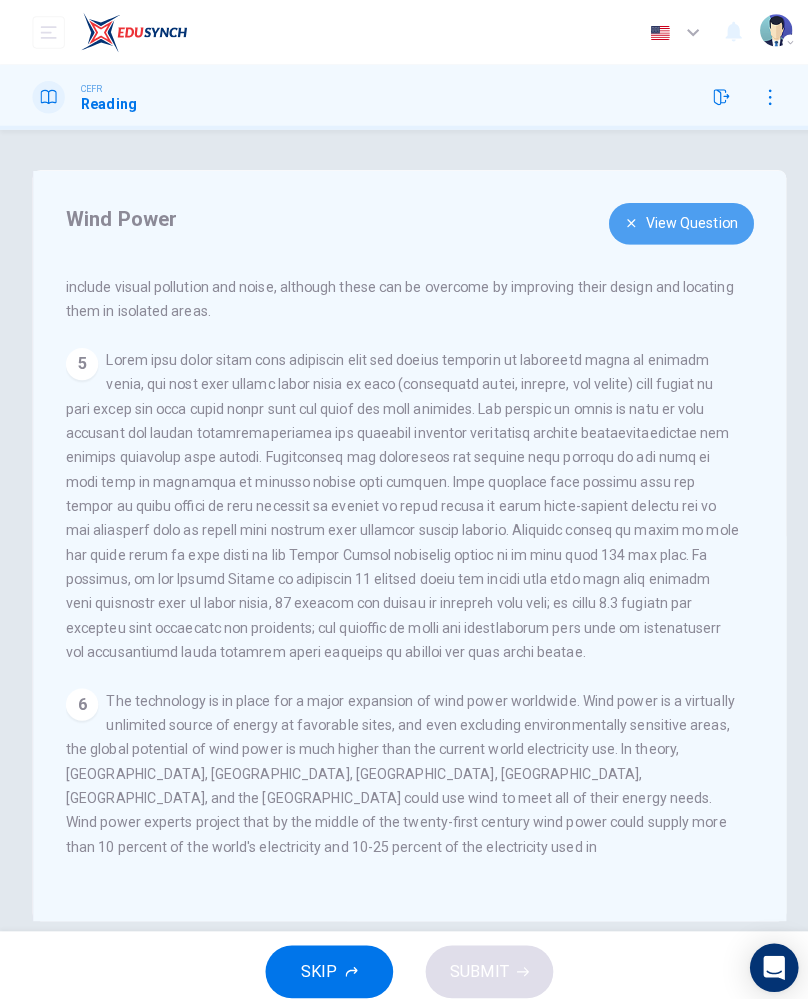 click on "View Question" at bounding box center (672, 220) 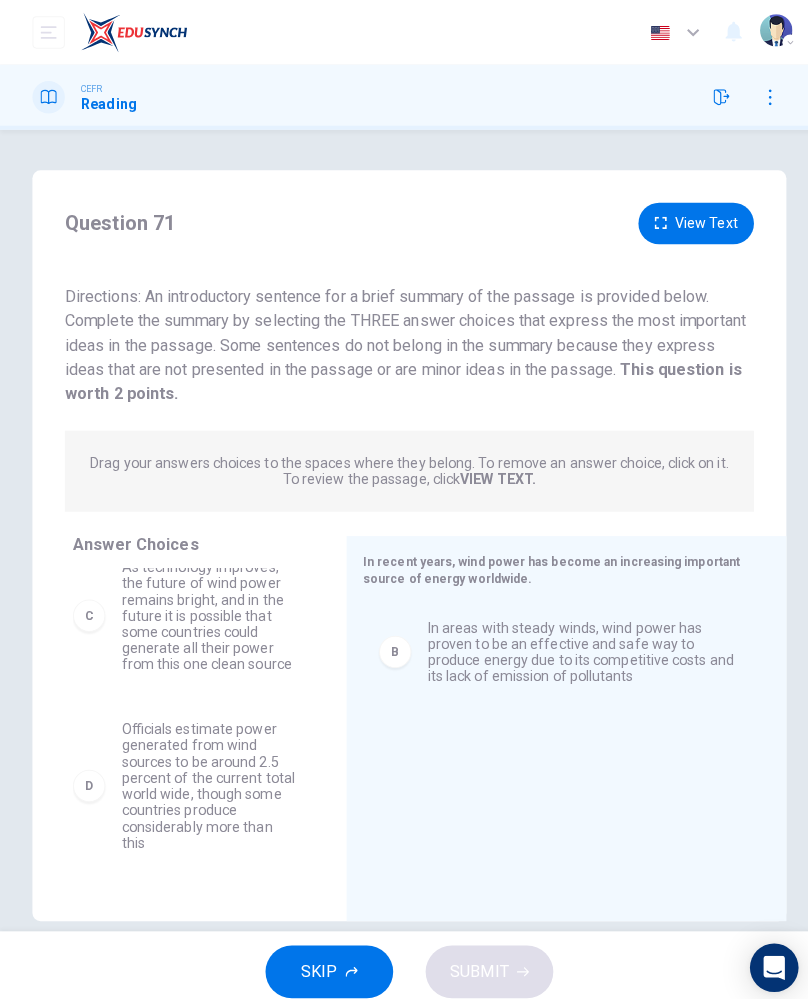 scroll, scrollTop: 155, scrollLeft: 0, axis: vertical 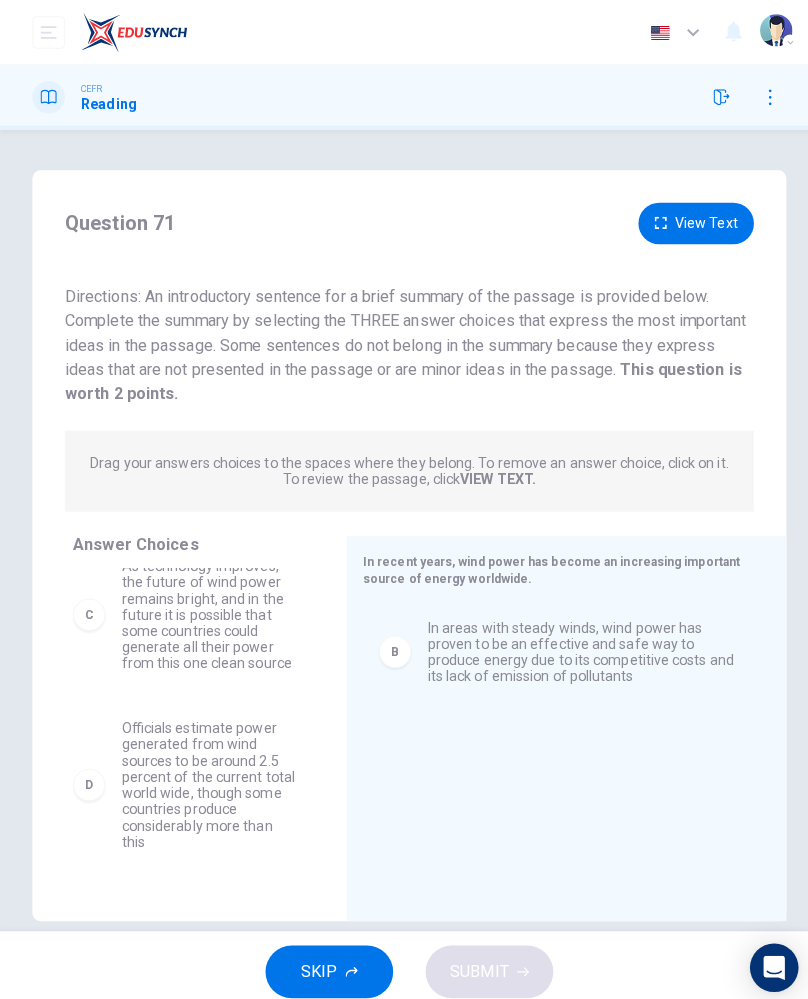 click on "As technology improves, the future of wind power remains bright, and in the future it is possible that some countries could generate all their power from this one clean source" at bounding box center (207, 606) 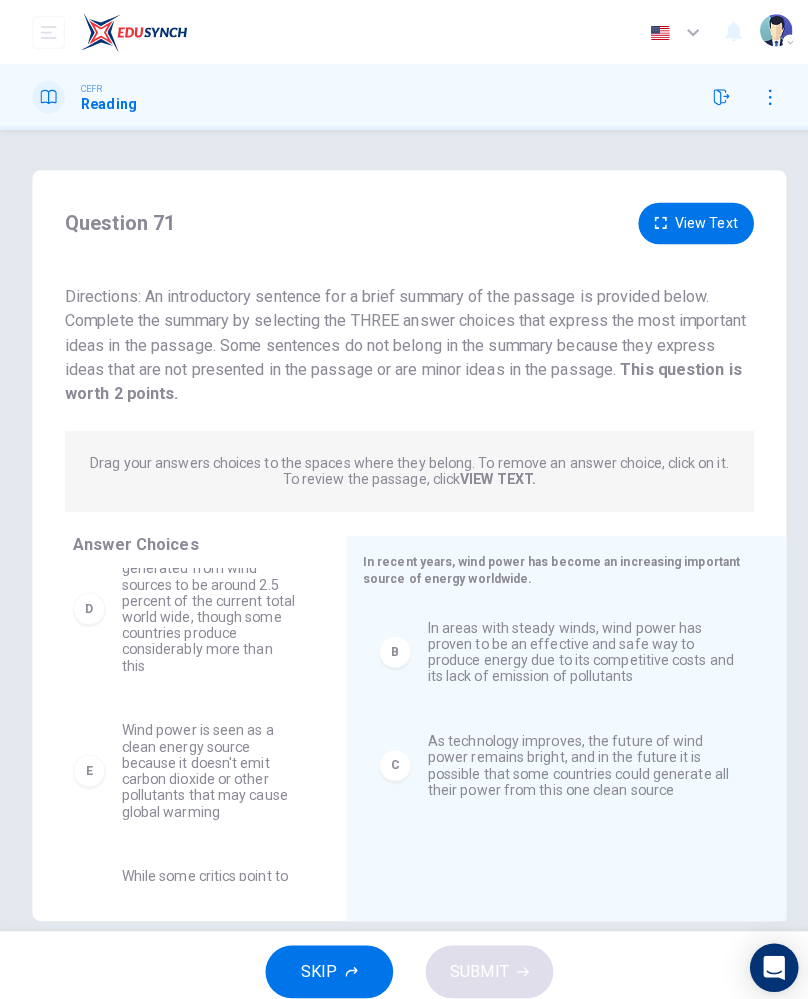 scroll, scrollTop: 169, scrollLeft: 0, axis: vertical 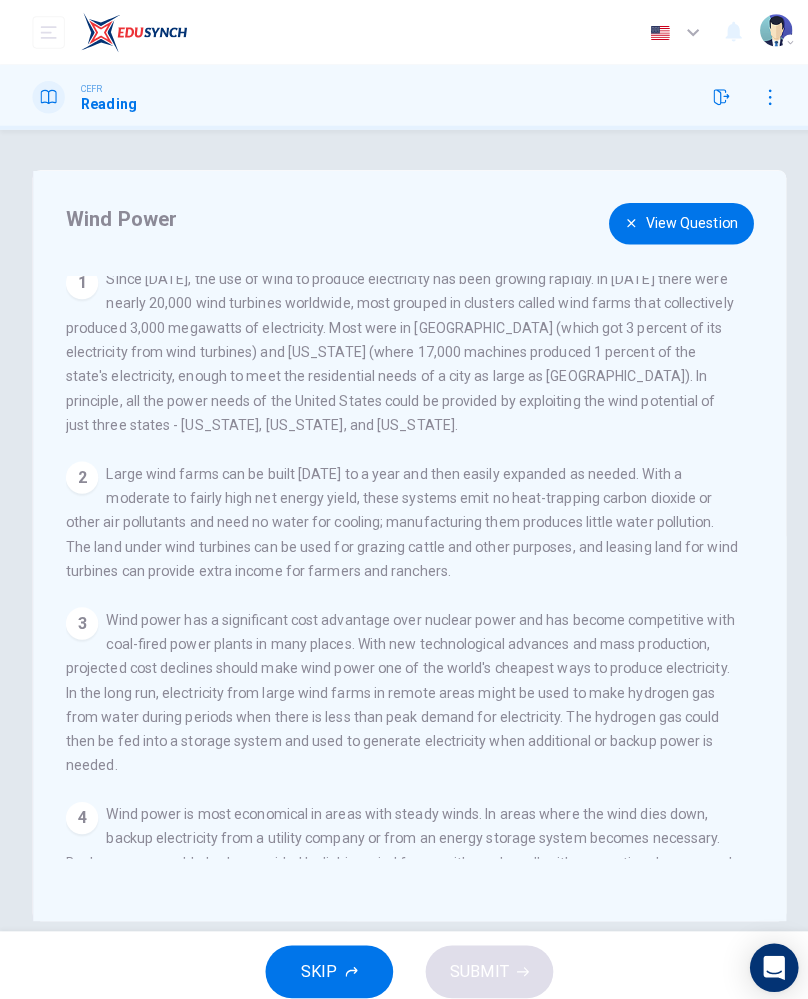 click on "View Question" at bounding box center [672, 220] 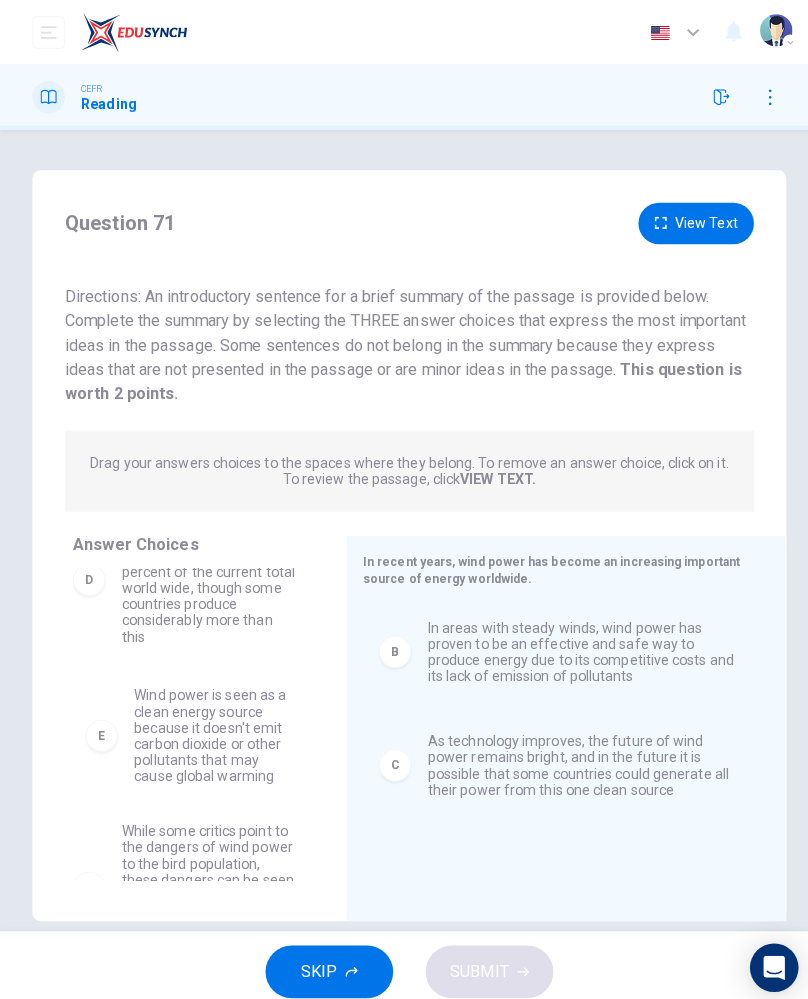 scroll, scrollTop: 197, scrollLeft: 0, axis: vertical 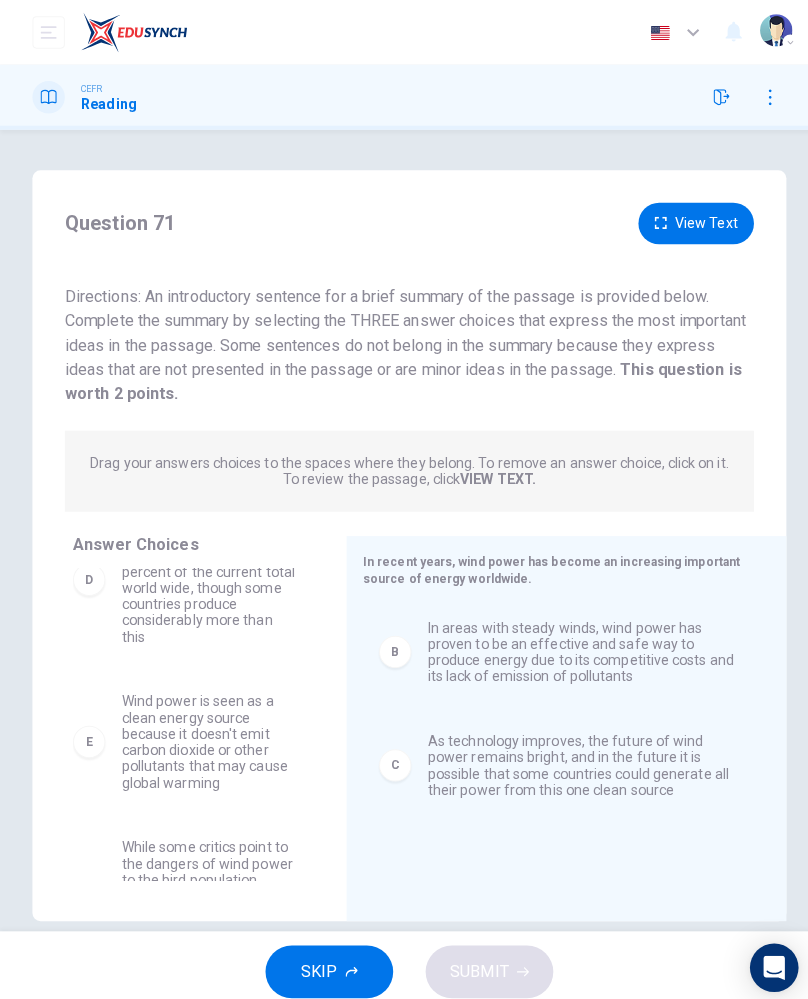 click on "Wind power is seen as a clean energy source because it doesn't emit carbon dioxide or other pollutants that may cause global warming" at bounding box center [207, 732] 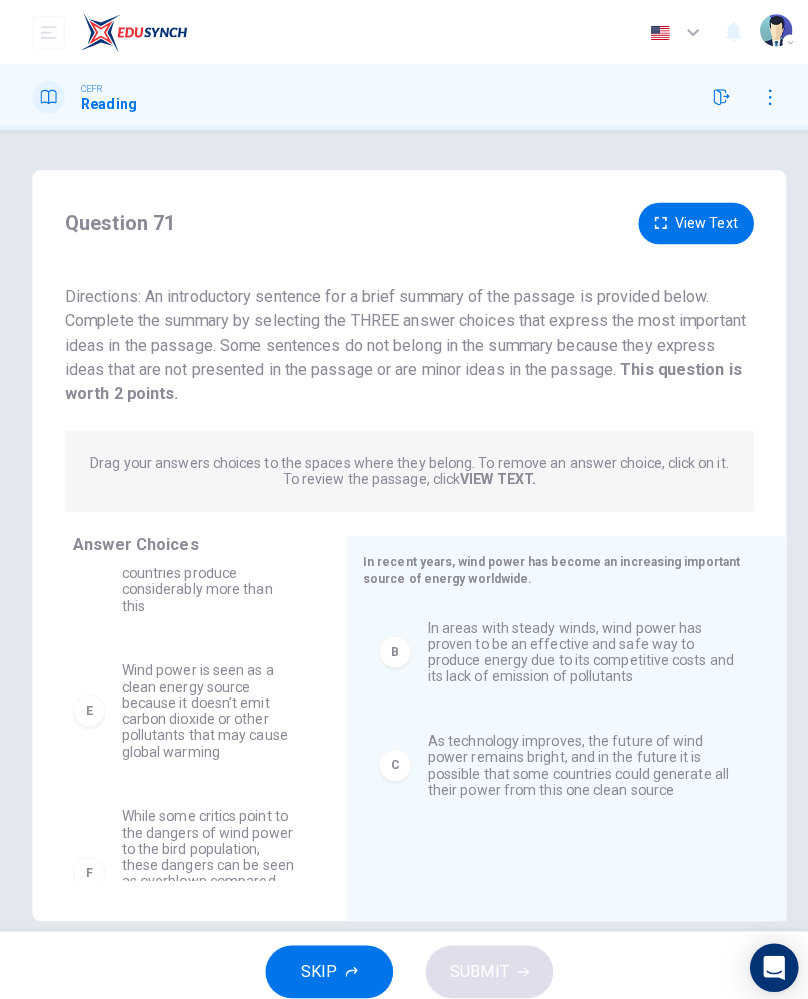 scroll, scrollTop: 229, scrollLeft: 0, axis: vertical 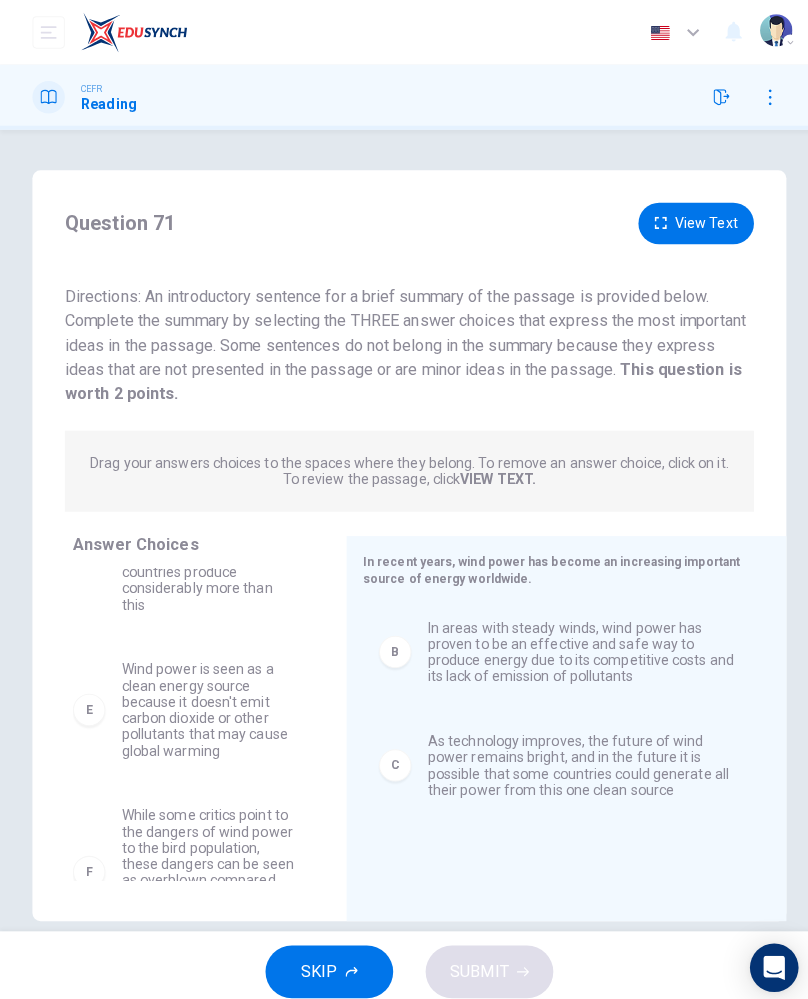 click on "Wind power is seen as a clean energy source because it doesn't emit carbon dioxide or other pollutants that may cause global warming" at bounding box center (207, 700) 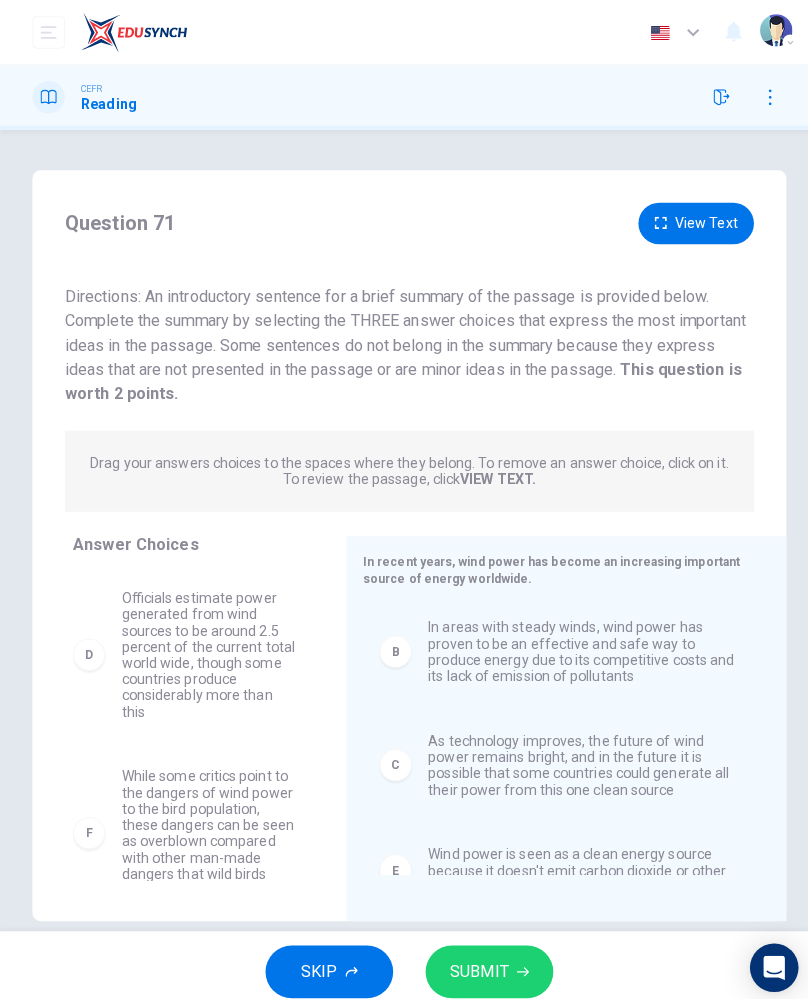 scroll, scrollTop: 123, scrollLeft: 0, axis: vertical 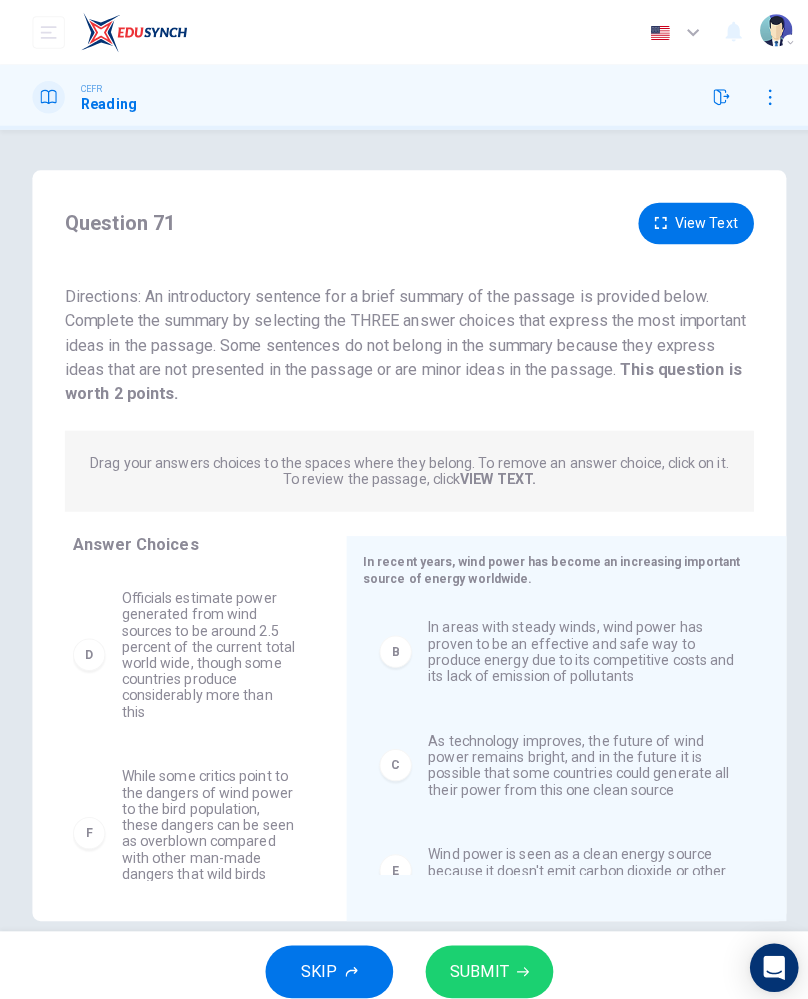 click on "While some critics point to the dangers of wind power to the bird population, these dangers can be seen as overblown compared with other man-made dangers that wild birds face" at bounding box center (207, 822) 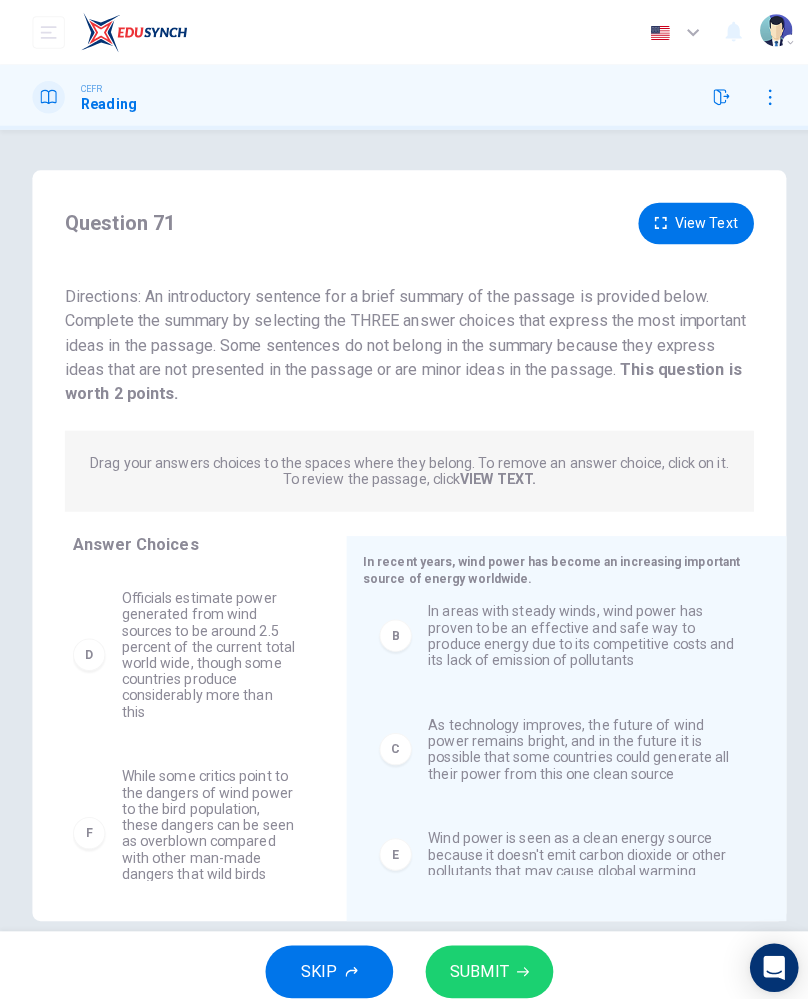 scroll, scrollTop: 35, scrollLeft: 0, axis: vertical 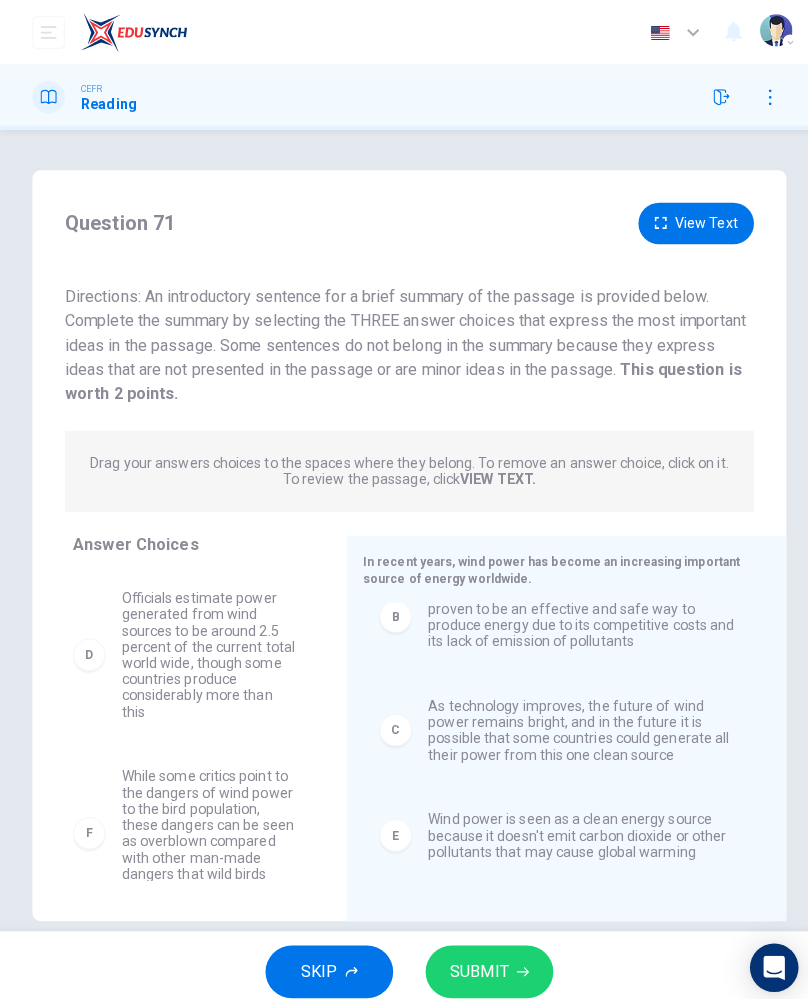 click on "Wind power is seen as a clean energy source because it doesn't emit carbon dioxide or other pollutants that may cause global warming" at bounding box center (575, 824) 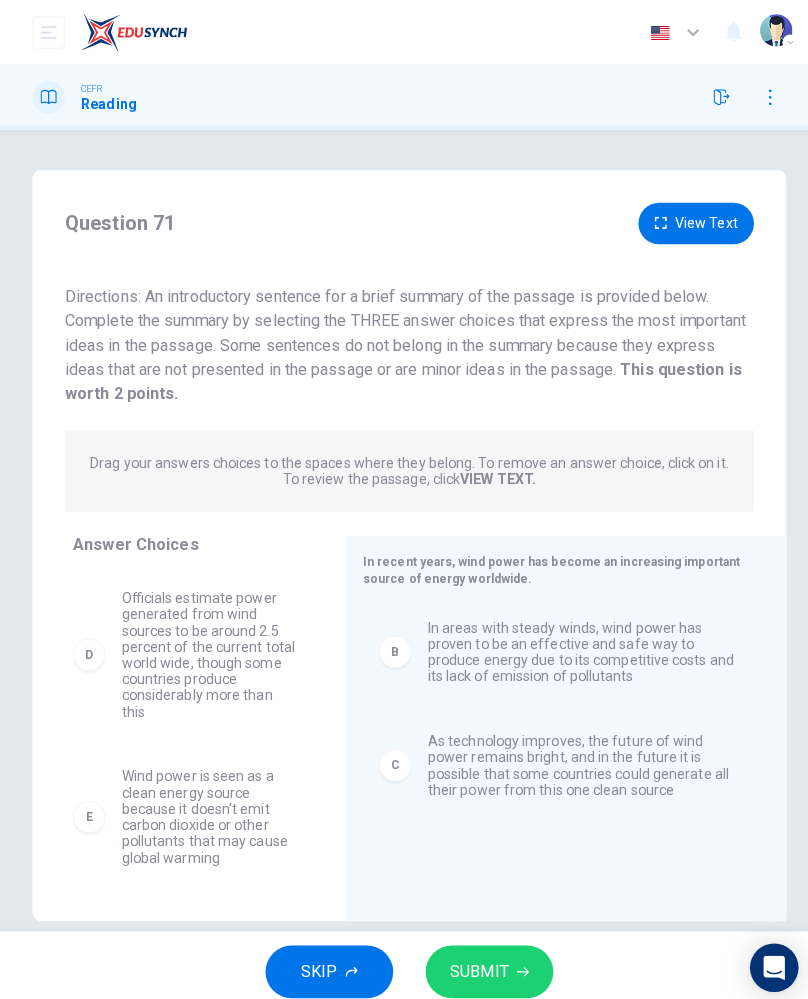 scroll, scrollTop: 0, scrollLeft: 0, axis: both 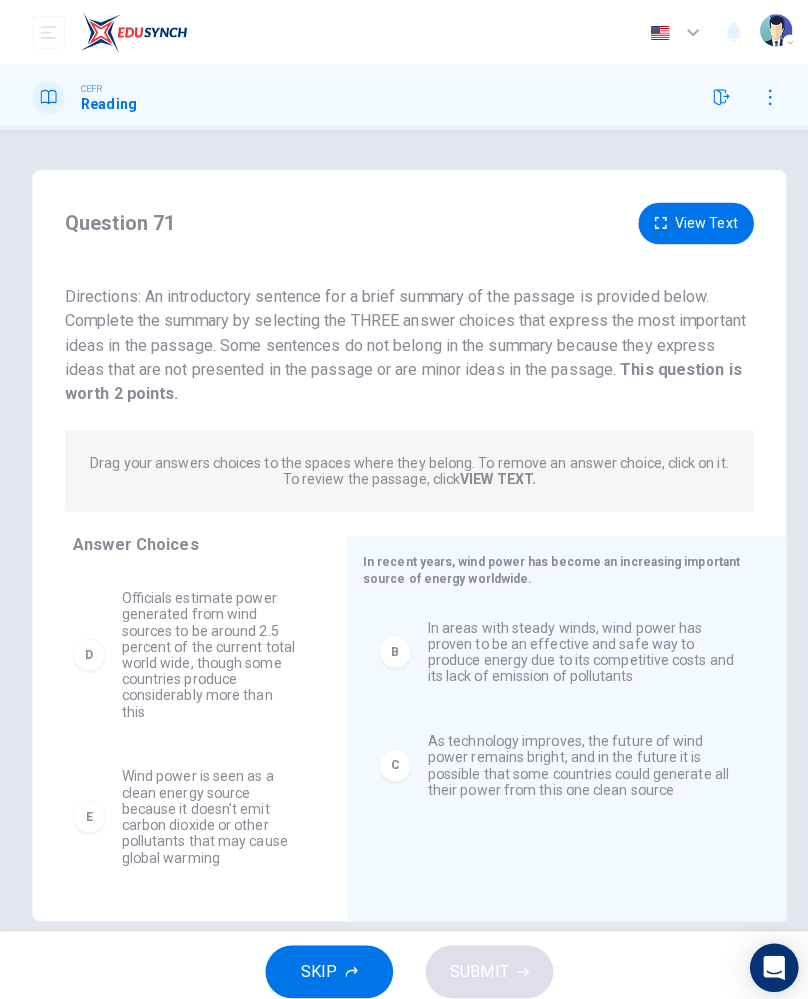 click on "Wind power is seen as a clean energy source because it doesn't emit carbon dioxide or other pollutants that may cause global warming" at bounding box center (207, 806) 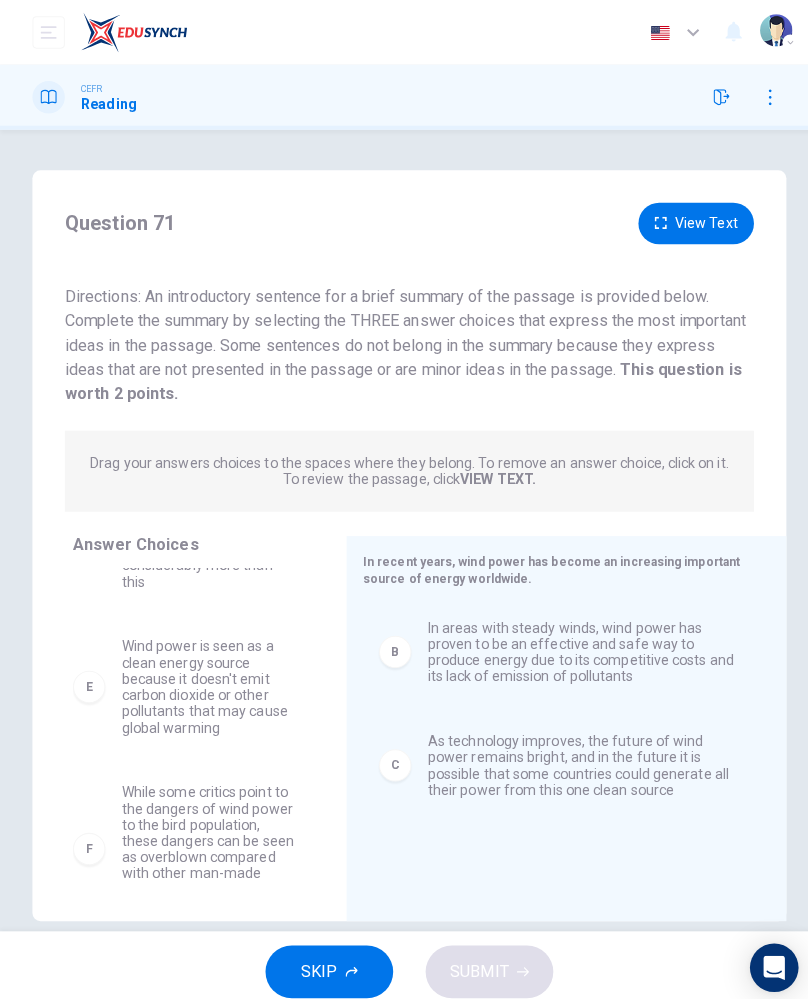 scroll, scrollTop: 267, scrollLeft: 0, axis: vertical 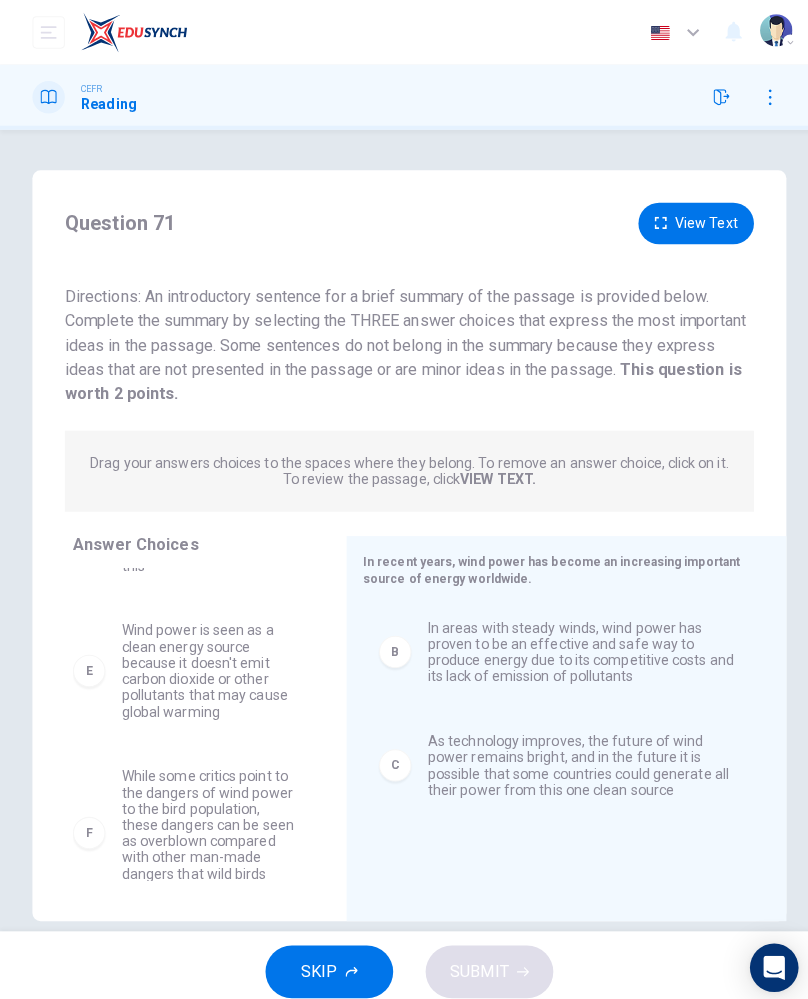 click on "While some critics point to the dangers of wind power to the bird population, these dangers can be seen as overblown compared with other man-made dangers that wild birds face" at bounding box center (207, 822) 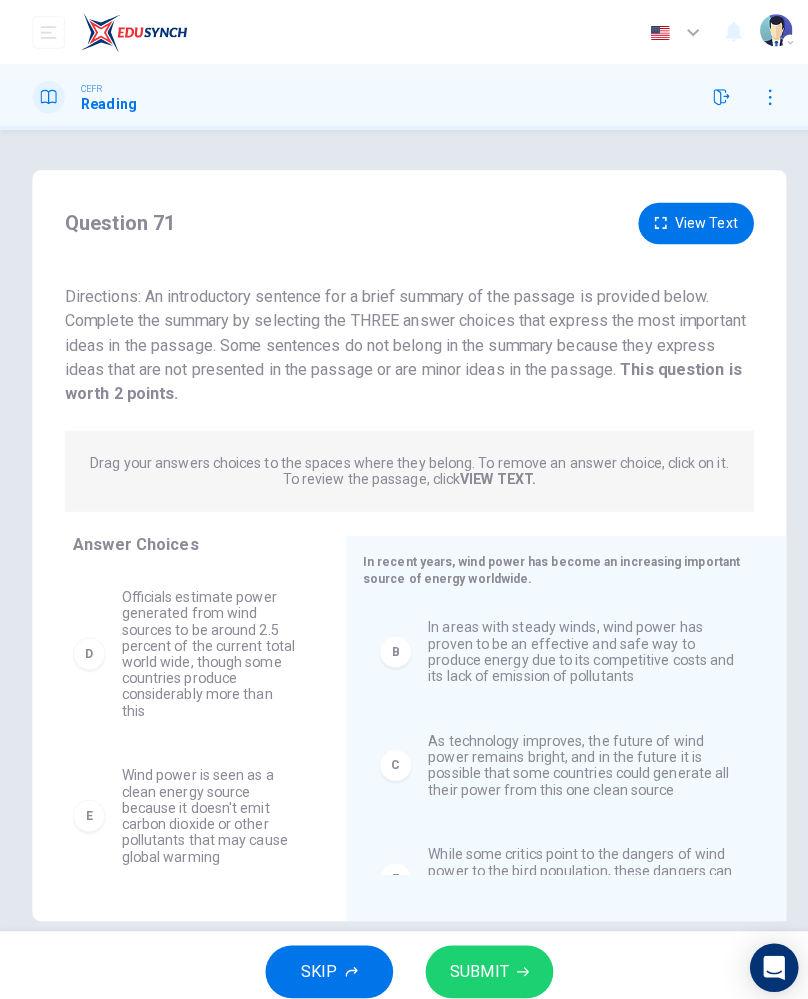 scroll, scrollTop: 107, scrollLeft: 0, axis: vertical 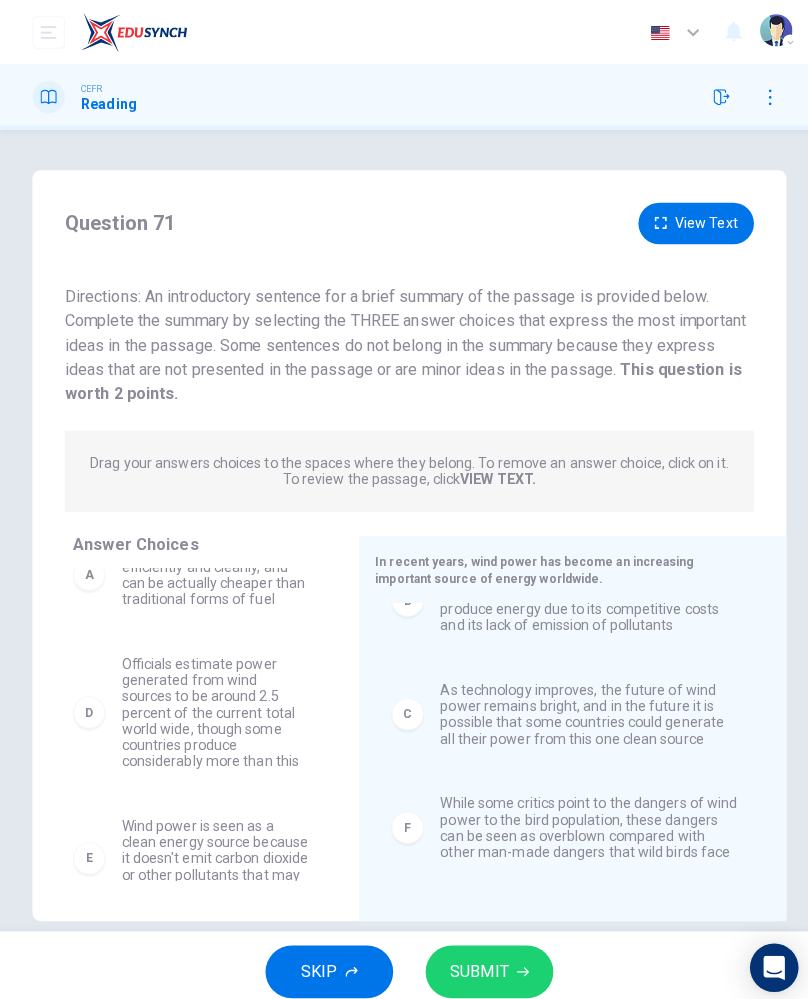 click on "SUBMIT" at bounding box center (473, 959) 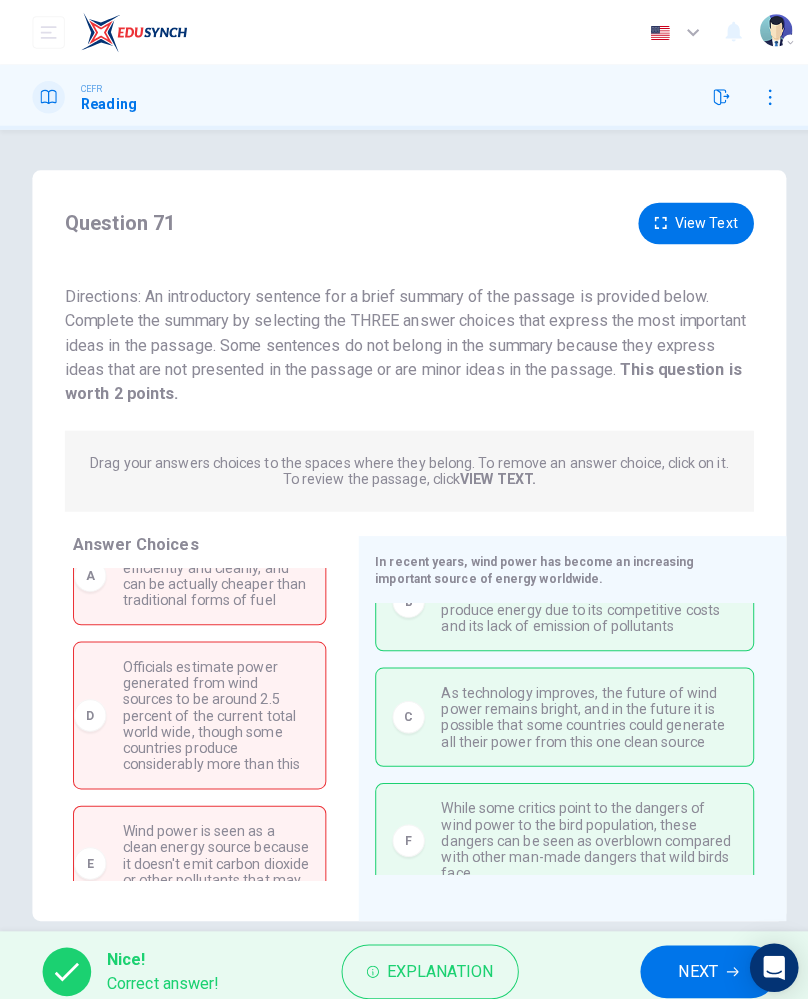 scroll, scrollTop: 54, scrollLeft: 0, axis: vertical 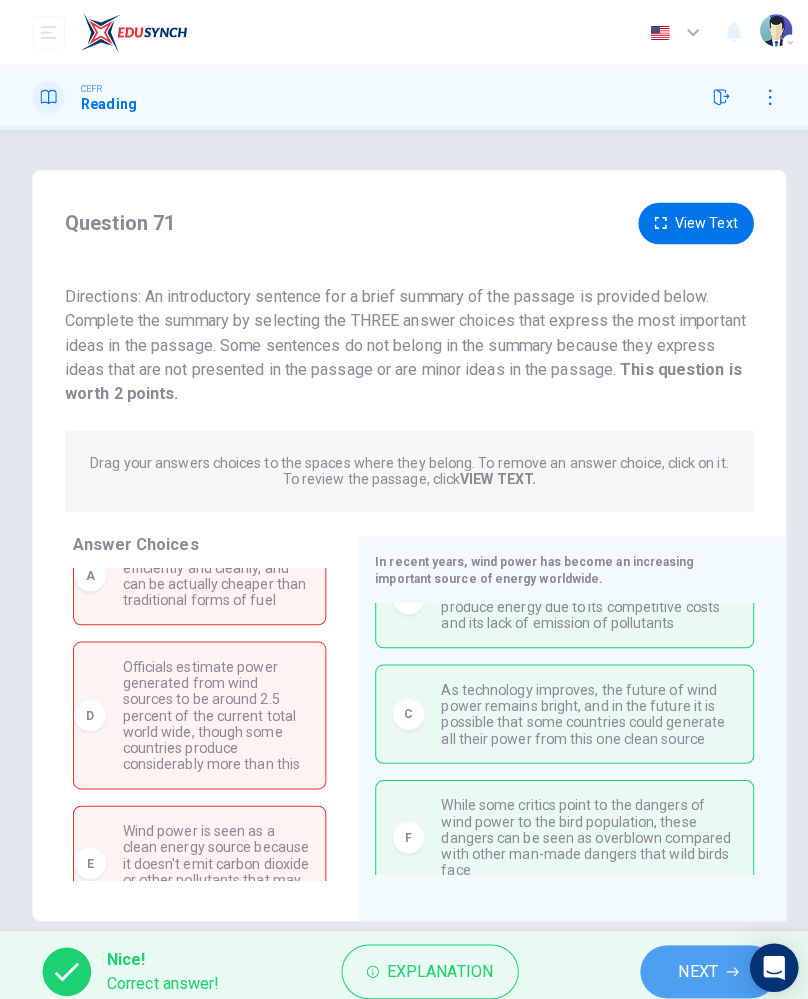 click on "NEXT" at bounding box center (689, 959) 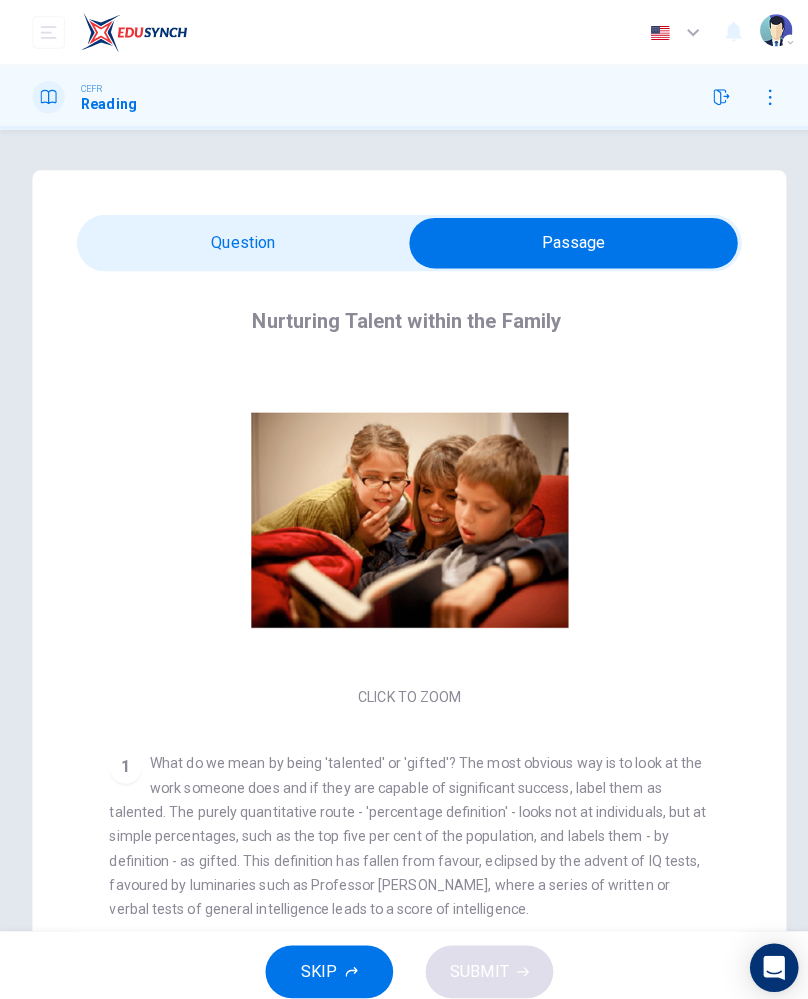 checkbox on "false" 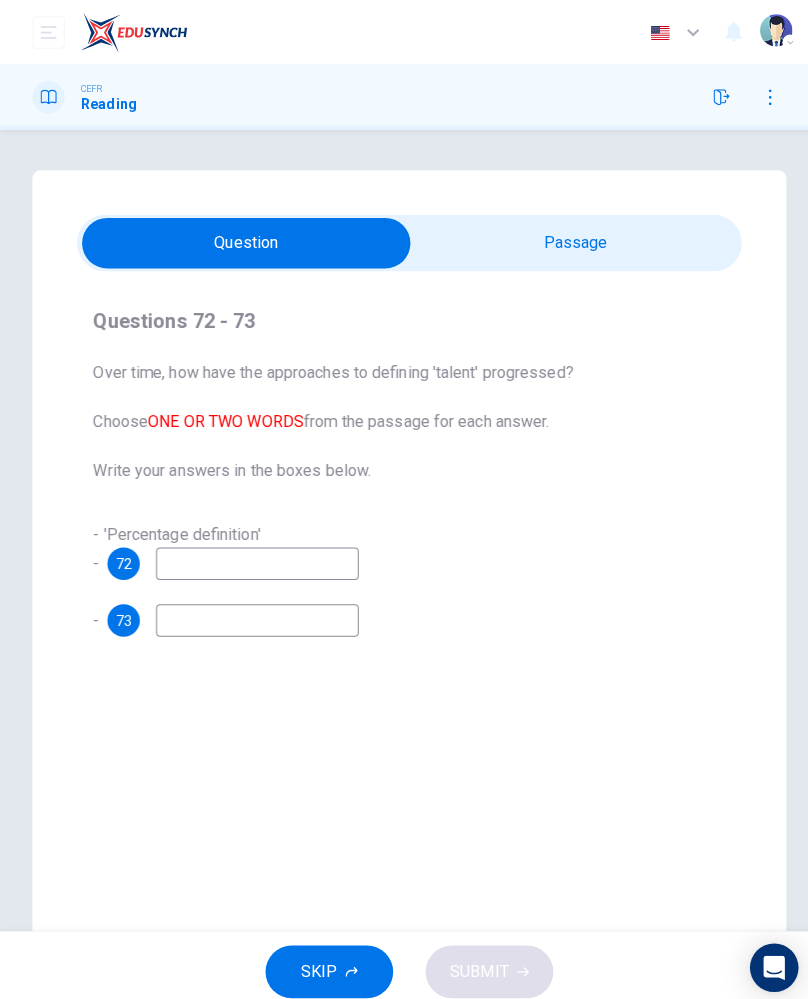 scroll, scrollTop: 92, scrollLeft: 0, axis: vertical 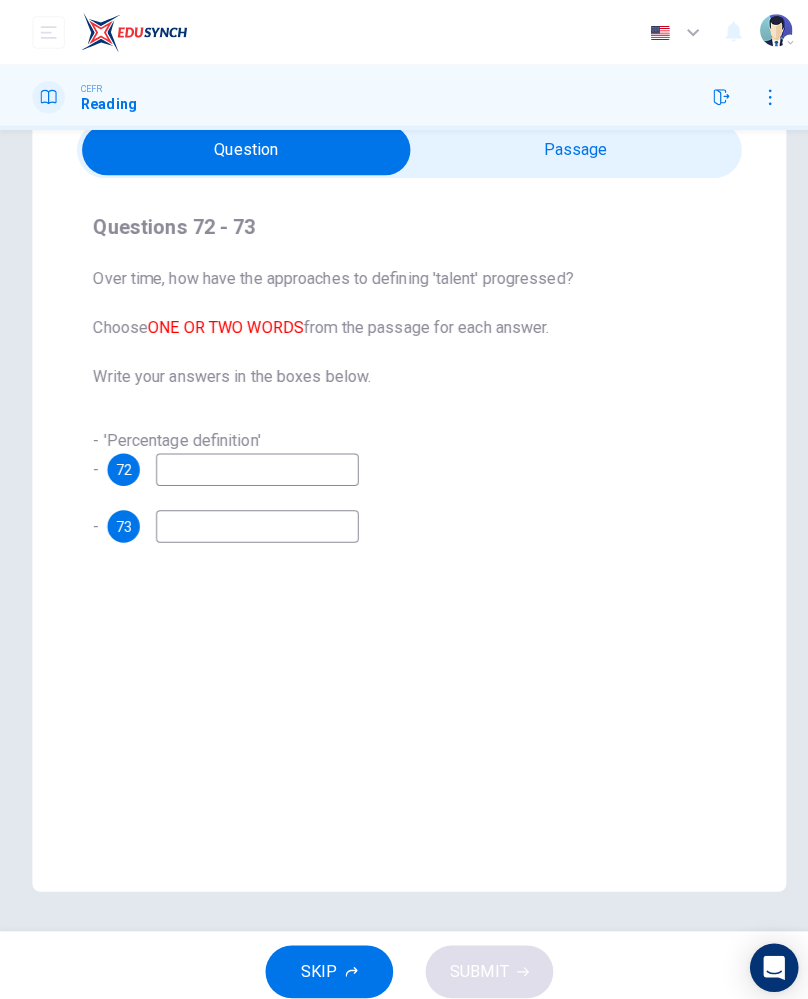 click 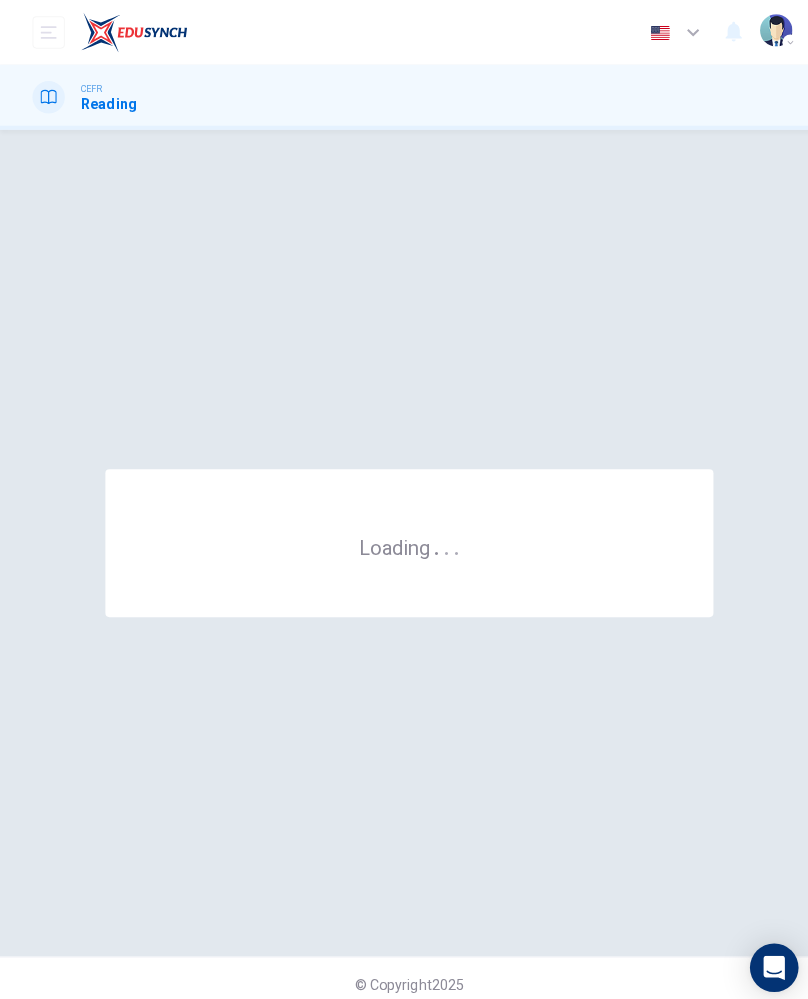 scroll, scrollTop: 0, scrollLeft: 0, axis: both 